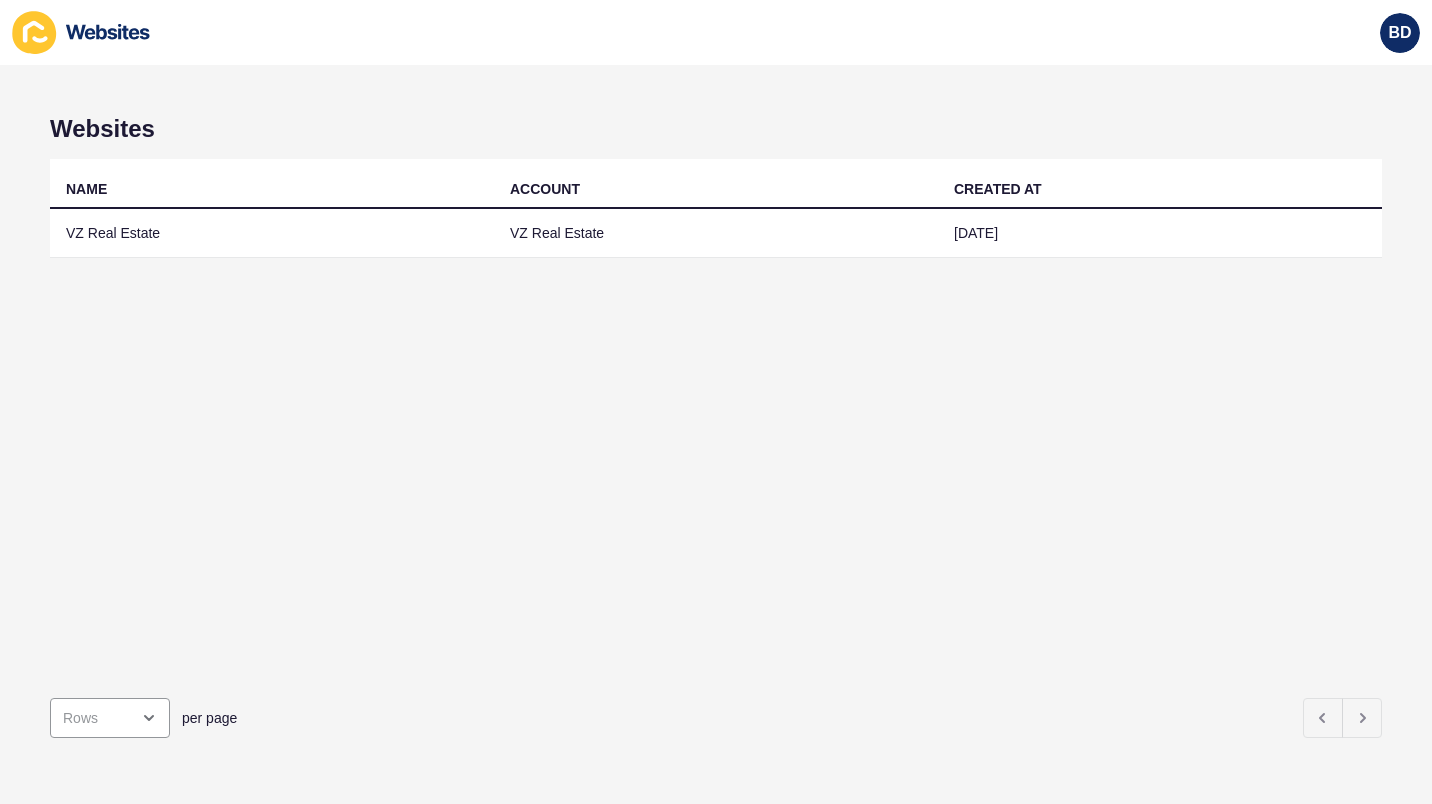 scroll, scrollTop: 0, scrollLeft: 0, axis: both 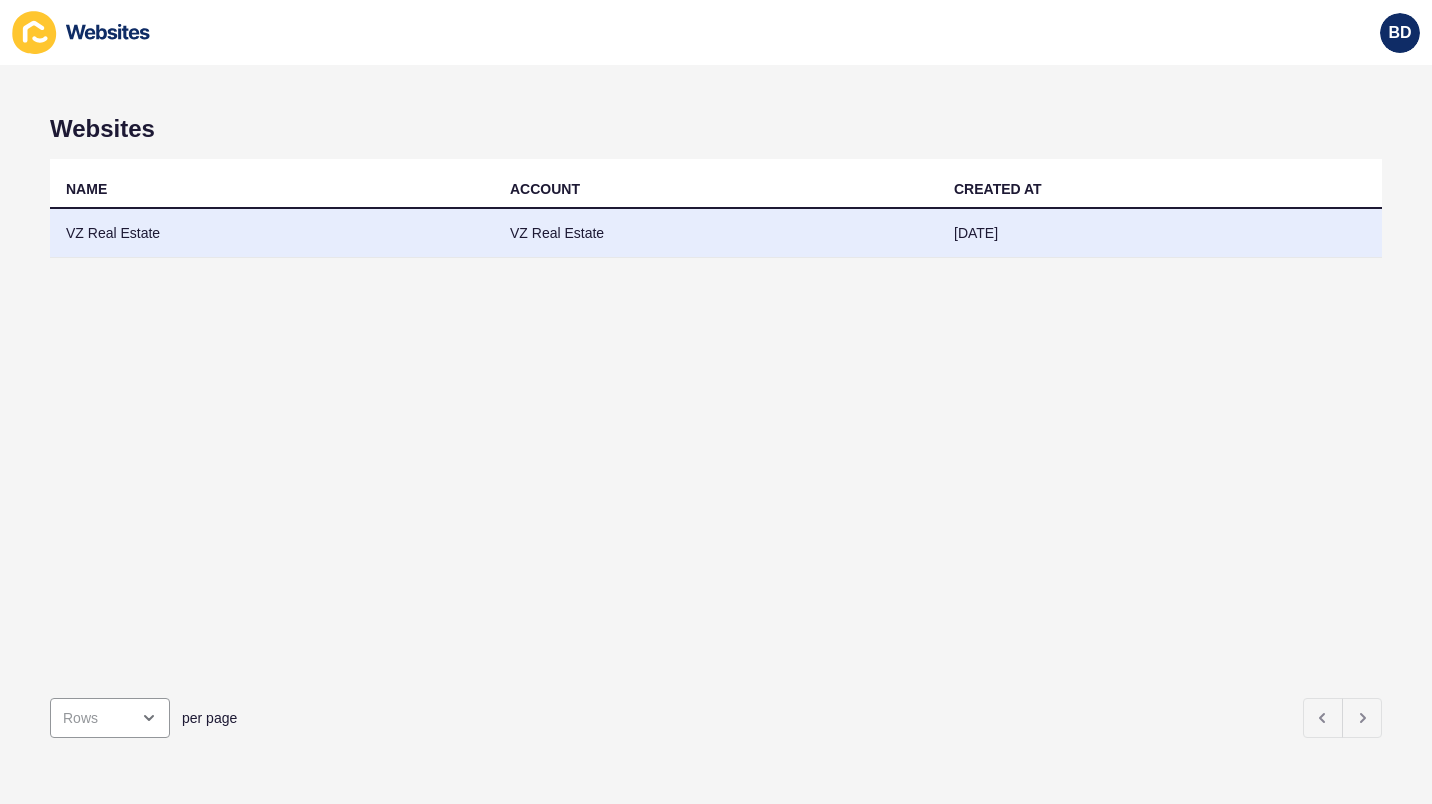 click on "VZ Real Estate" at bounding box center (272, 233) 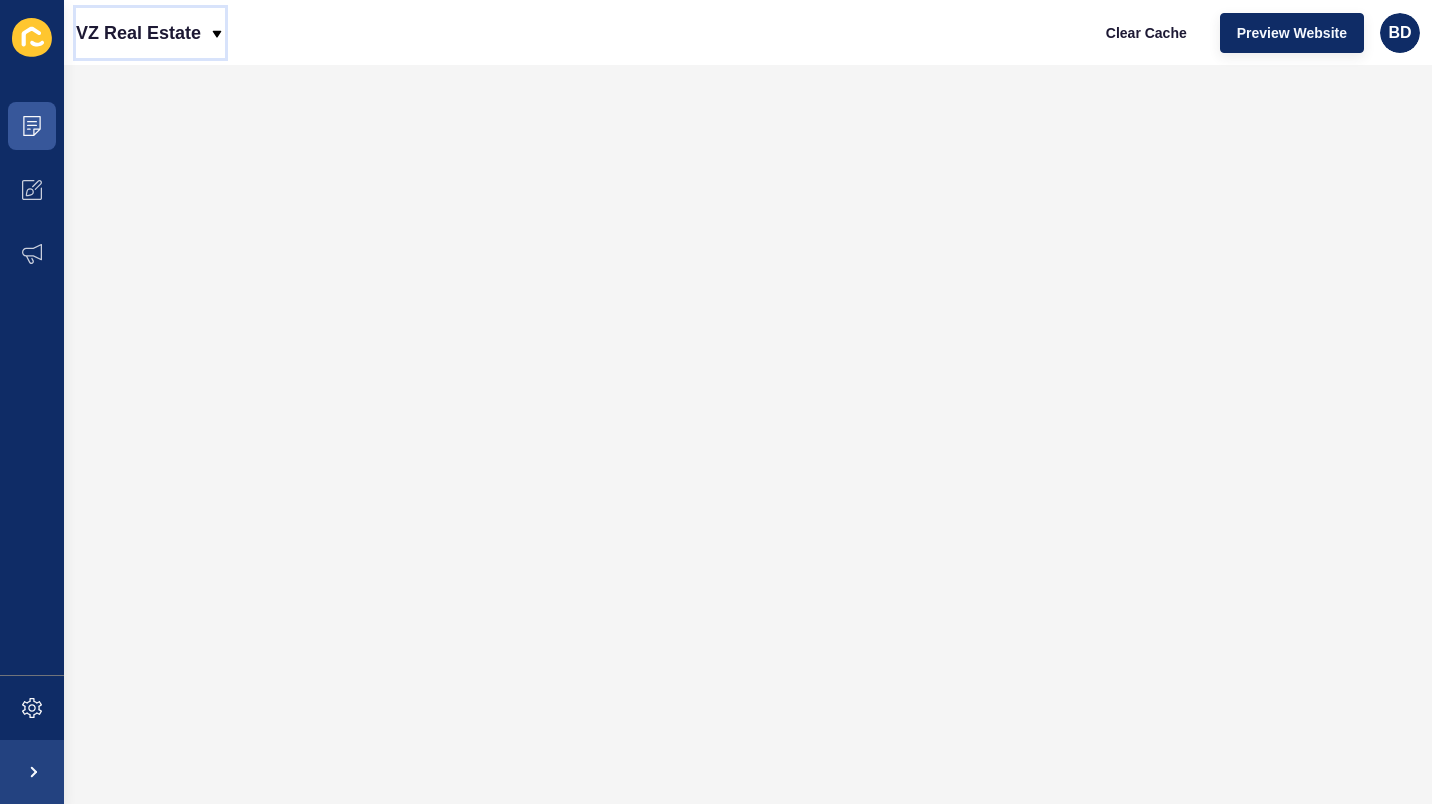 click 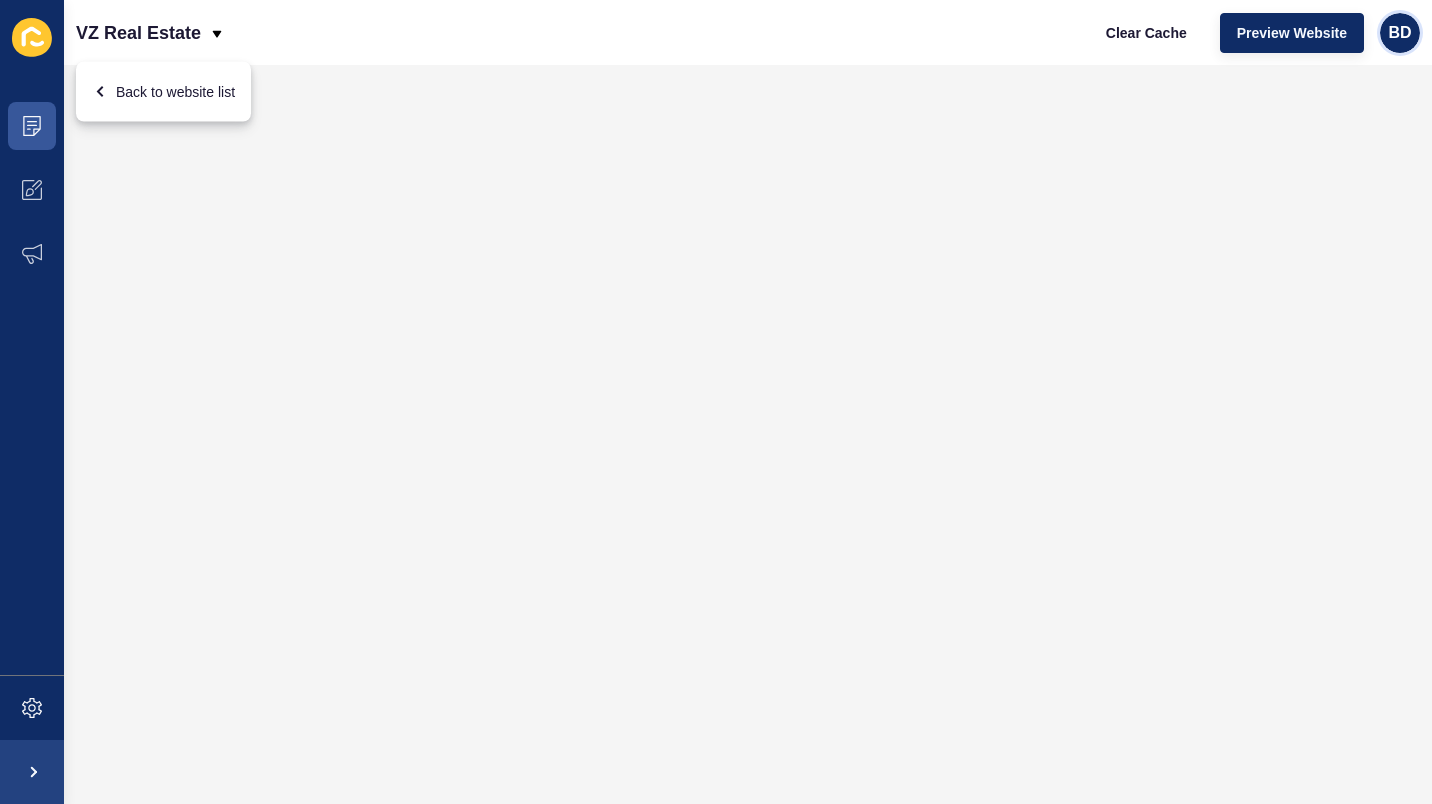 click on "BD" at bounding box center [1399, 33] 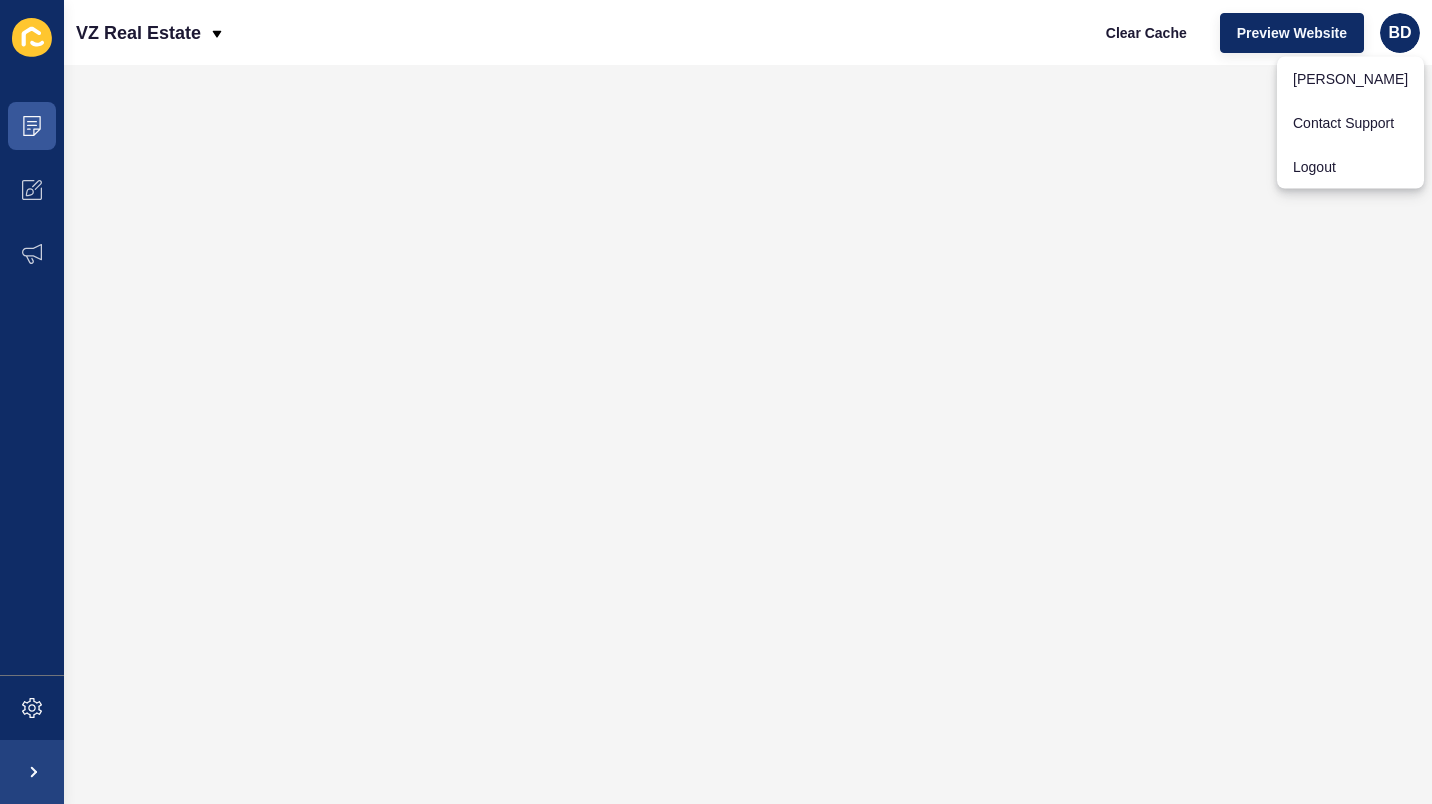 click on "VZ Real Estate Clear Cache Preview Website BD" at bounding box center (748, 32) 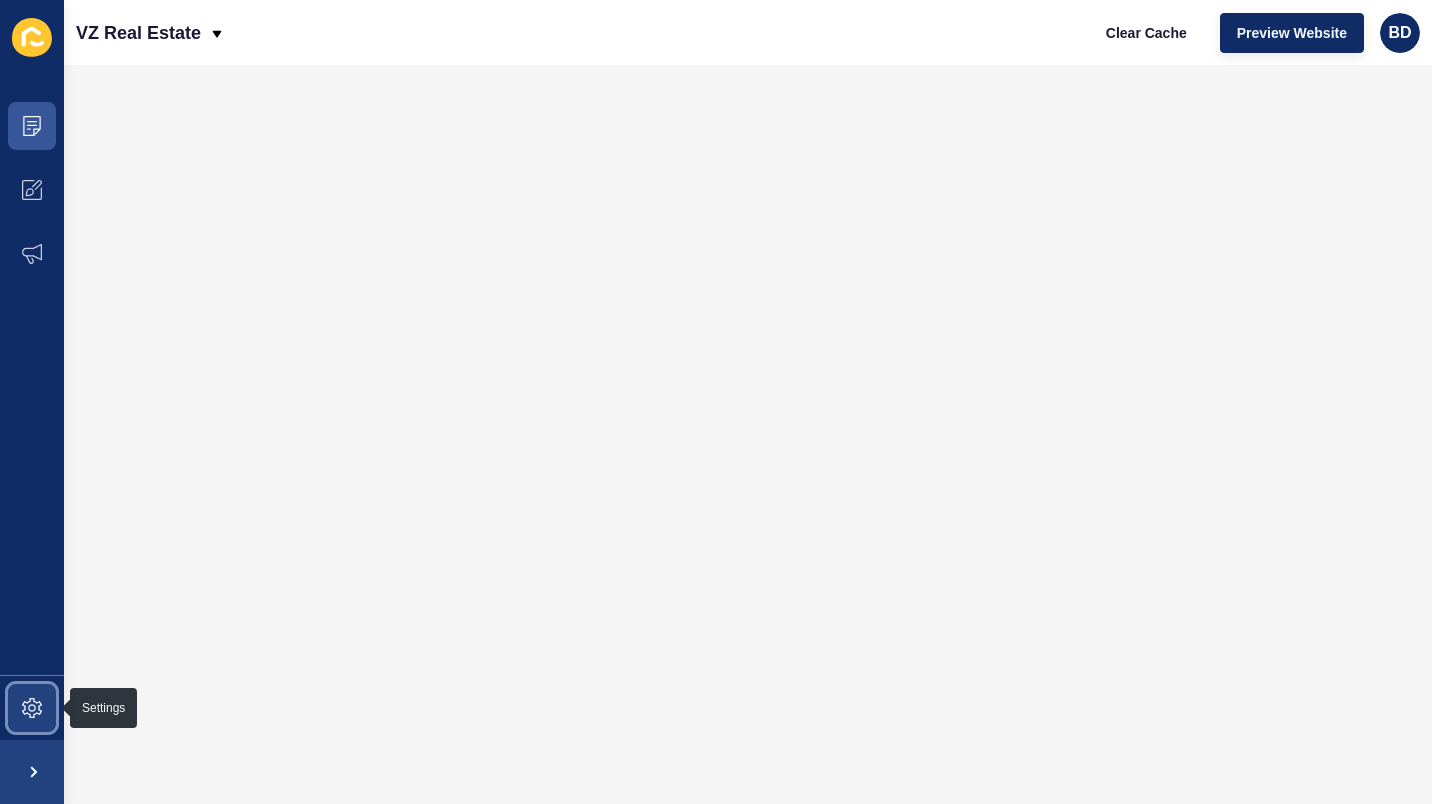 click 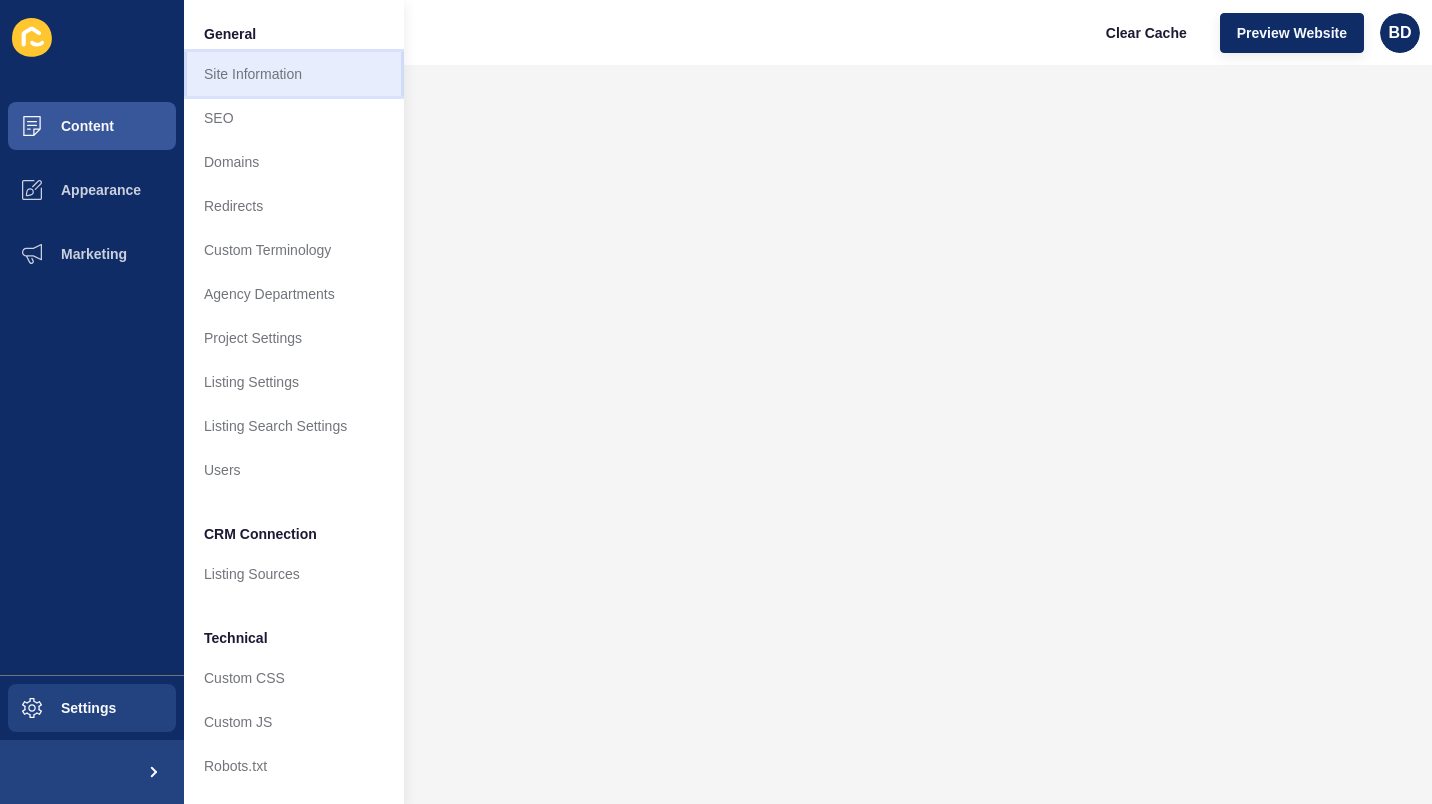 click on "Site Information" at bounding box center (294, 74) 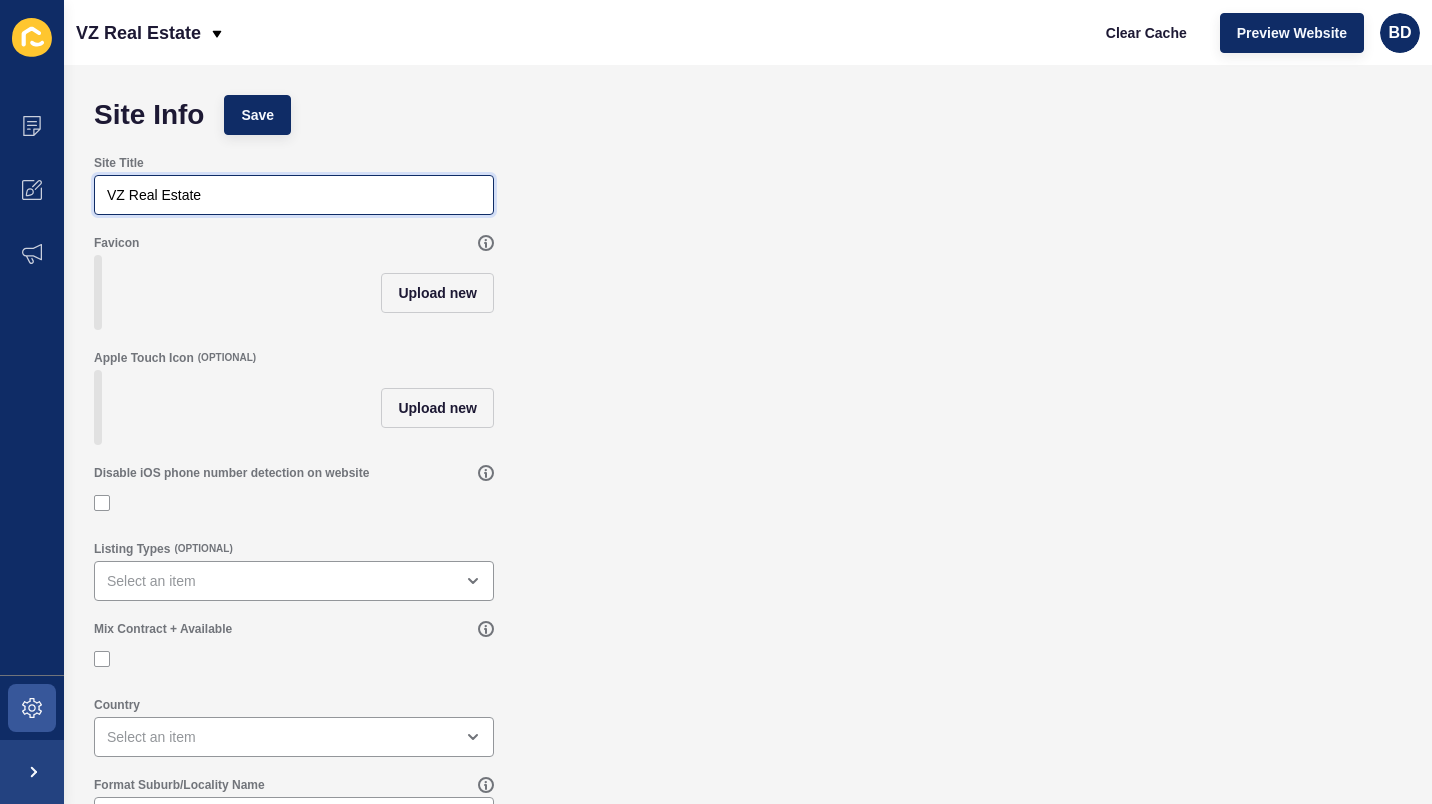 click on "VZ Real Estate" at bounding box center (294, 195) 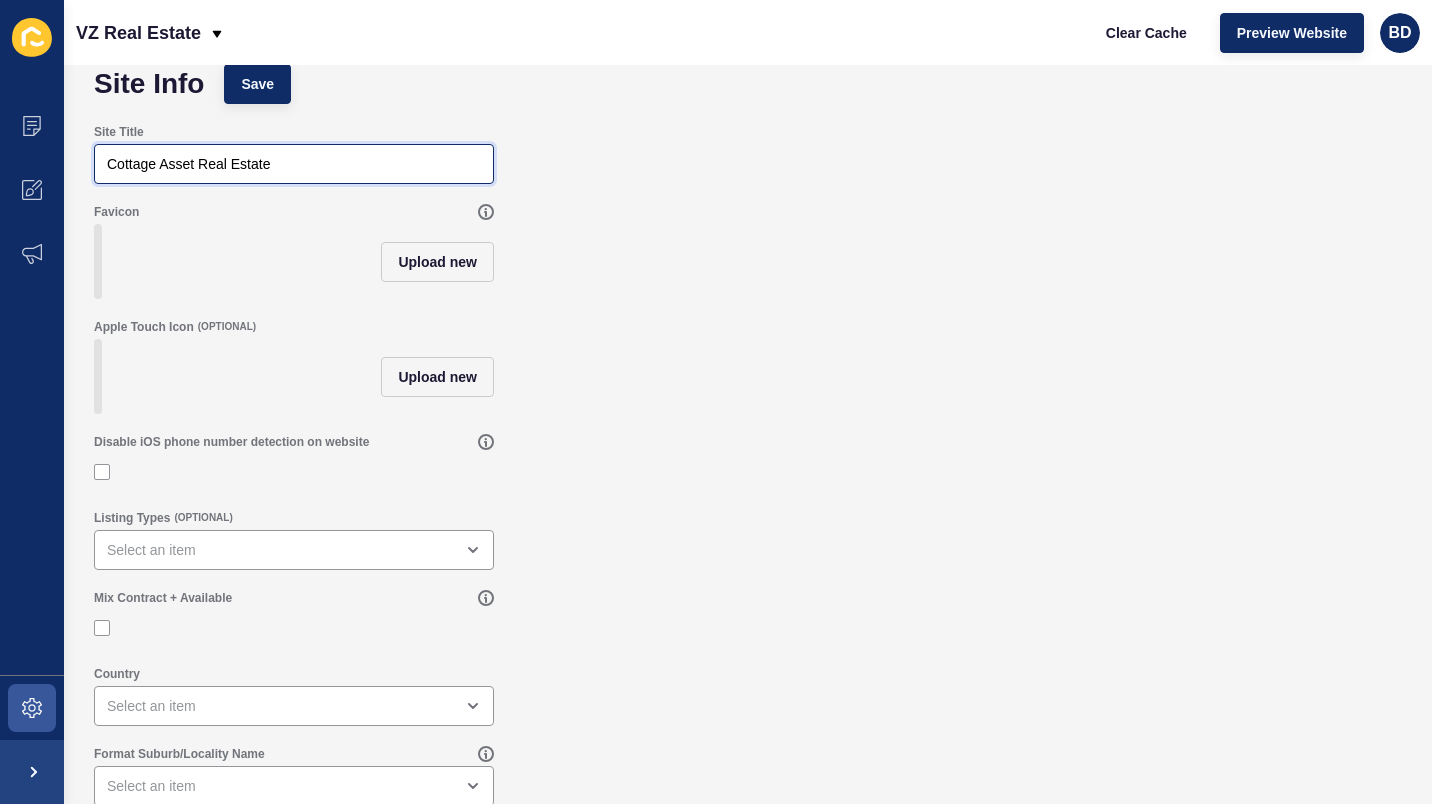 scroll, scrollTop: 0, scrollLeft: 0, axis: both 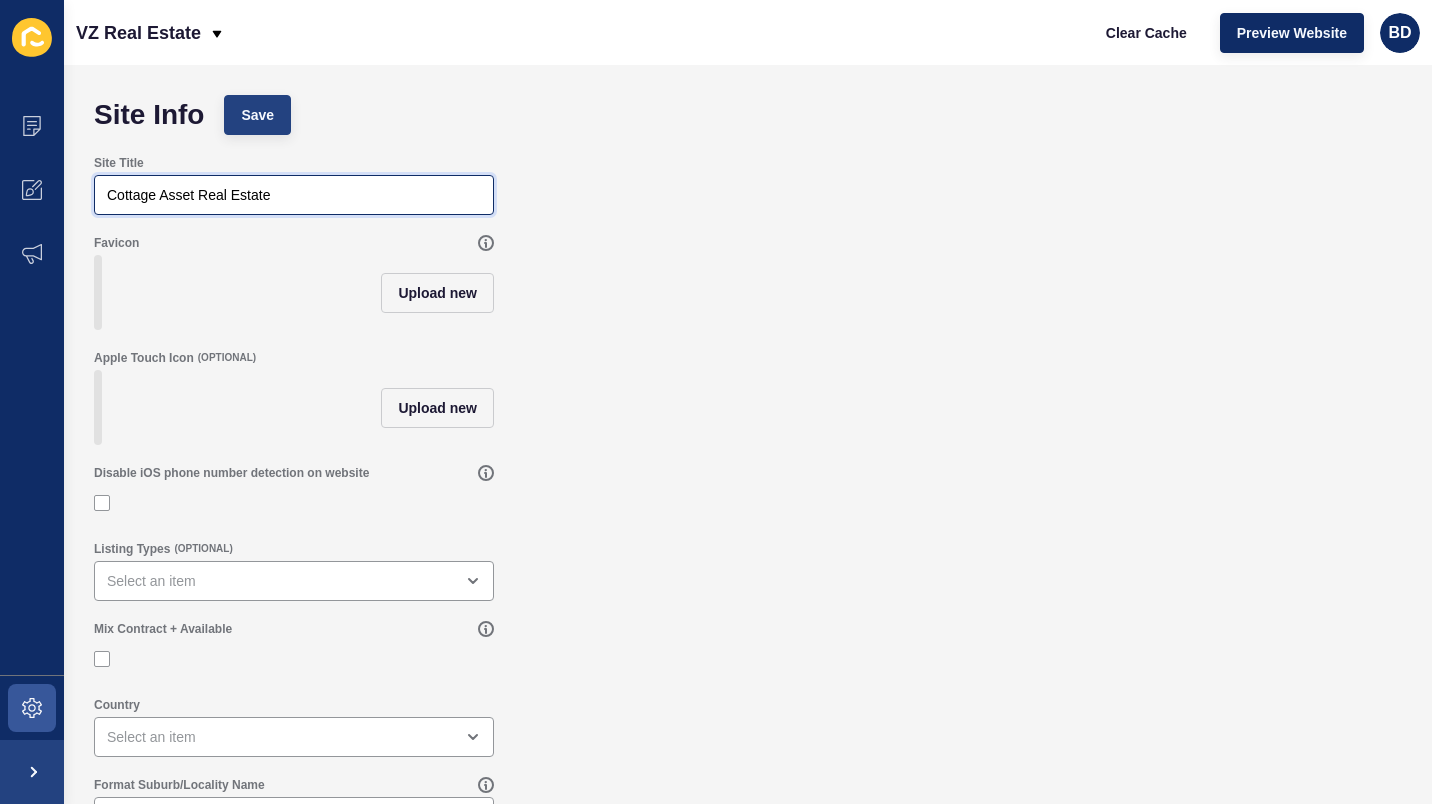 type on "Cottage Asset Real Estate" 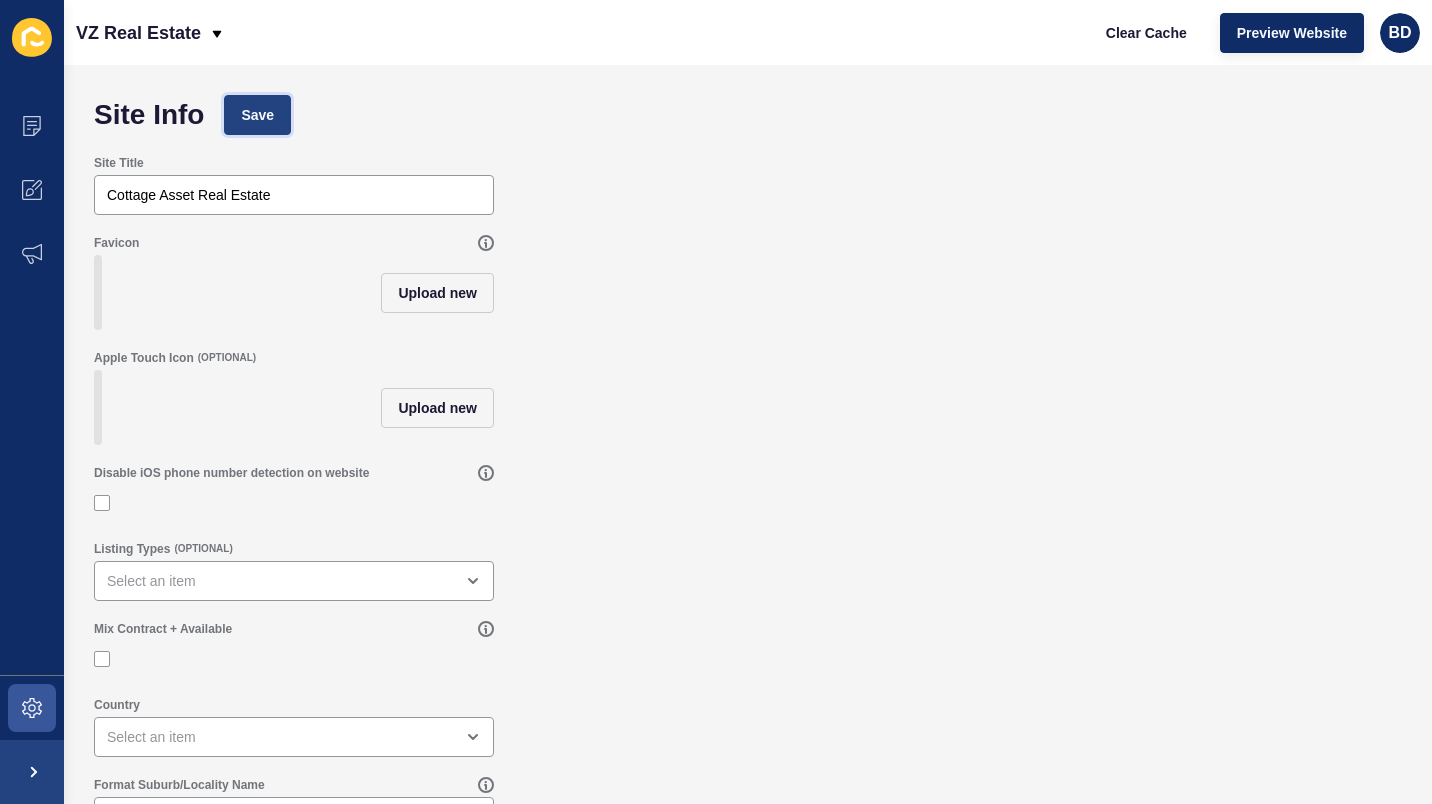 click on "Save" at bounding box center [257, 115] 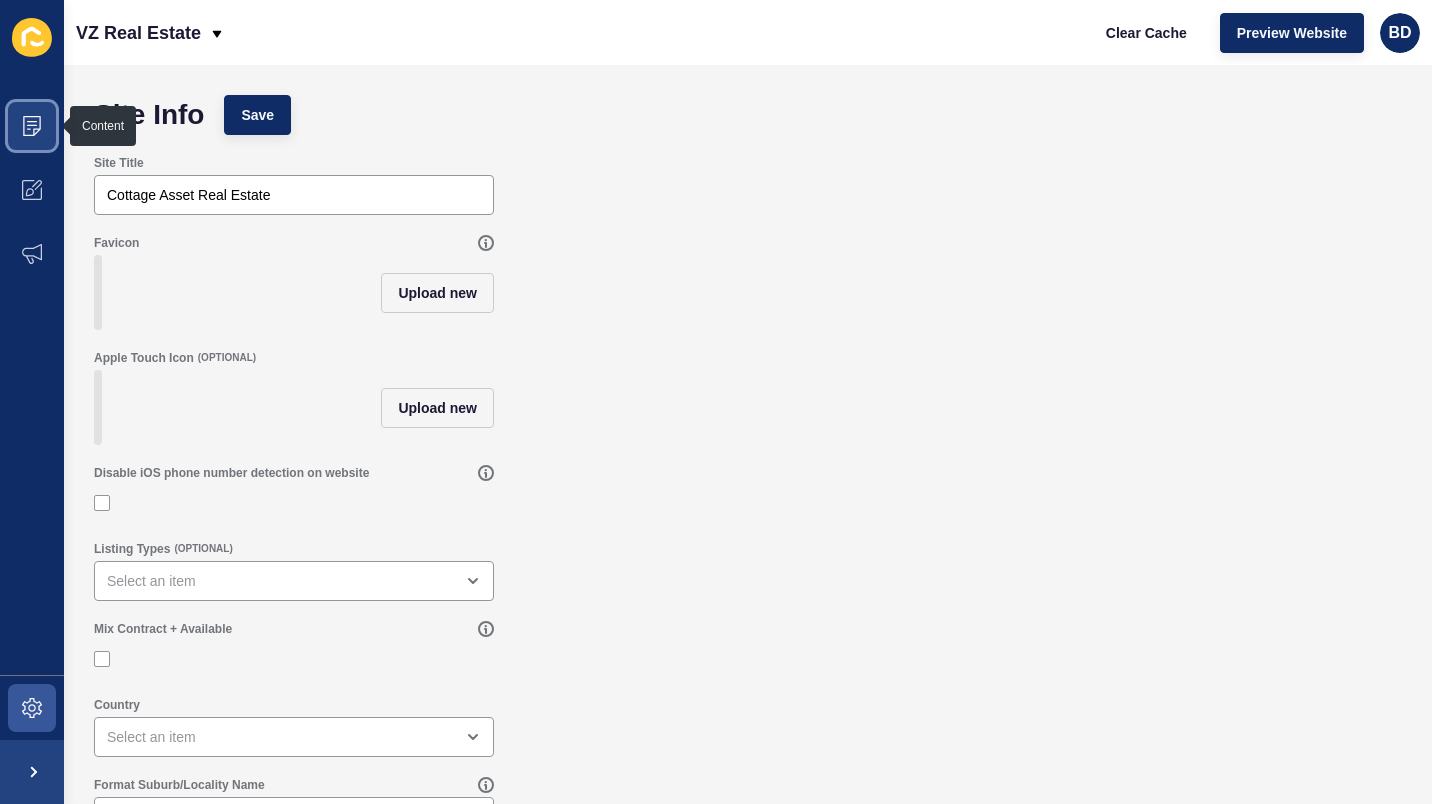 click 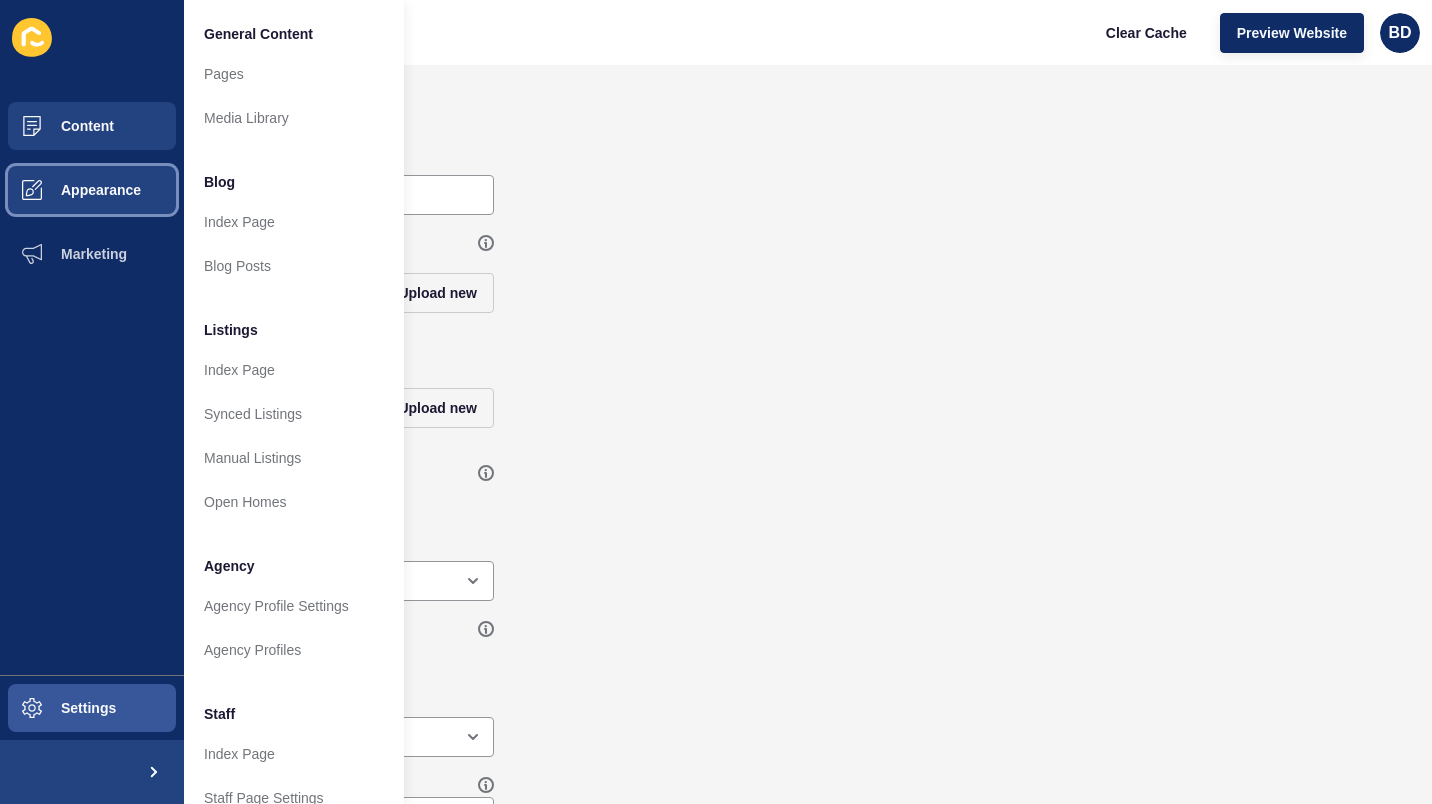 click on "Appearance" at bounding box center (69, 190) 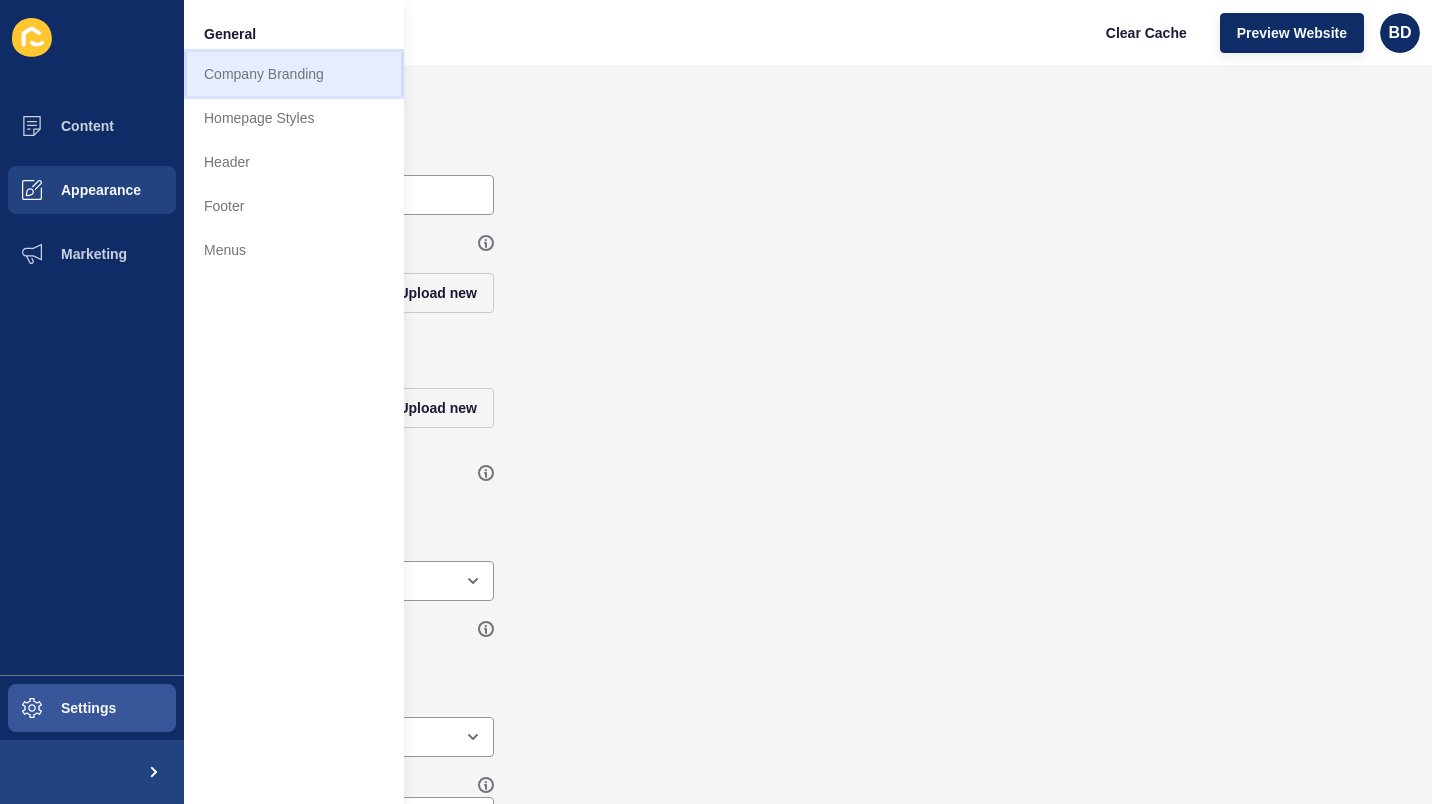 click on "Company Branding" at bounding box center (294, 74) 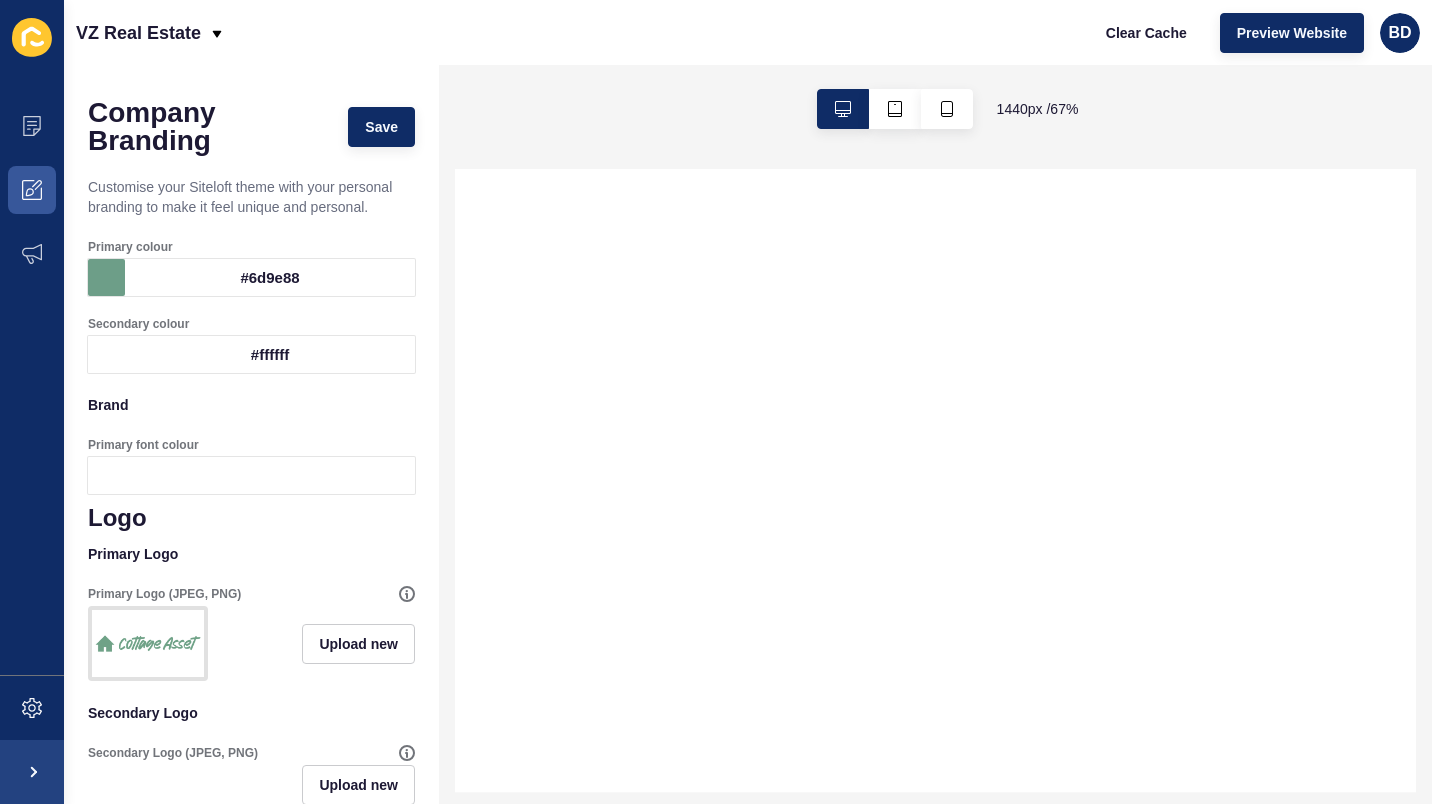 select 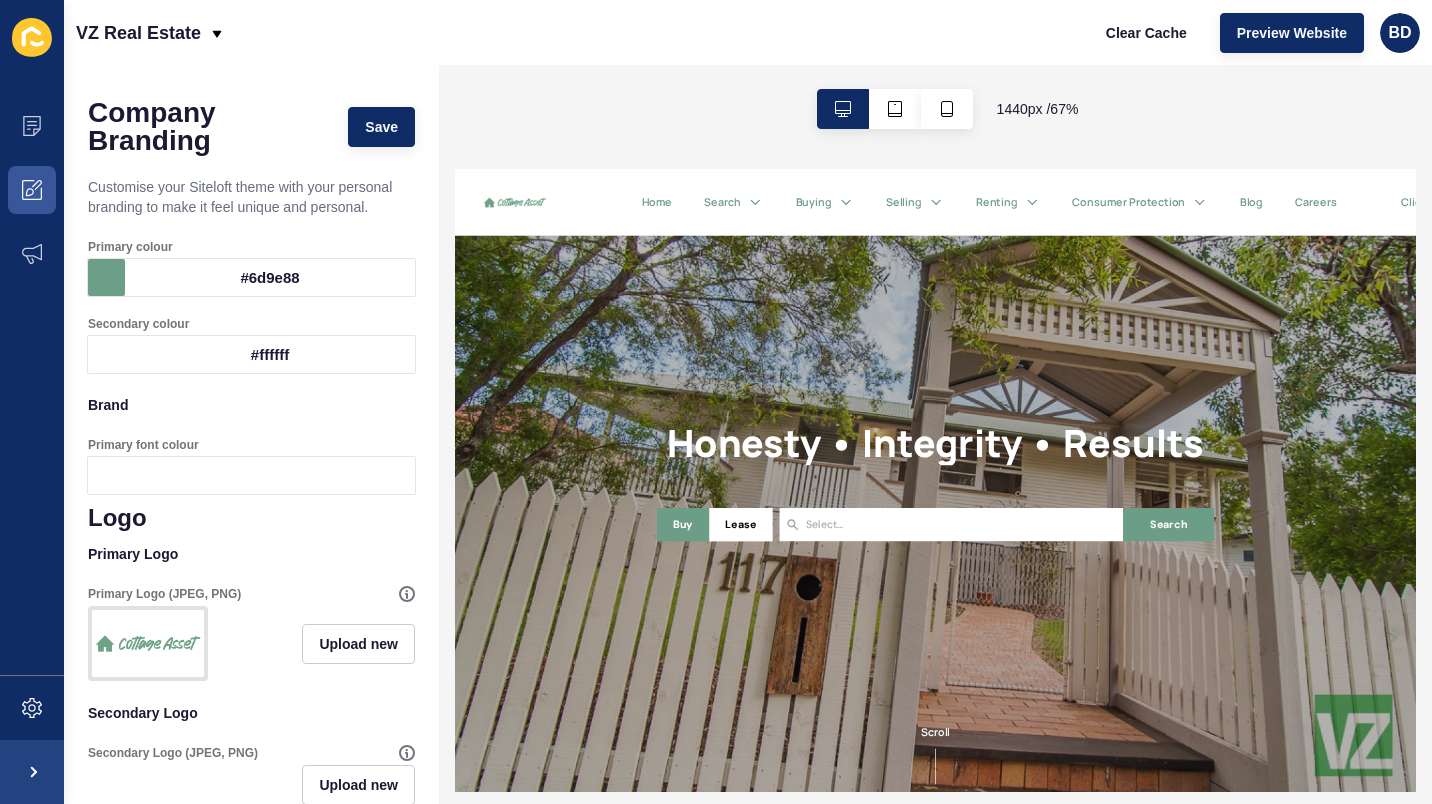 scroll, scrollTop: 0, scrollLeft: 0, axis: both 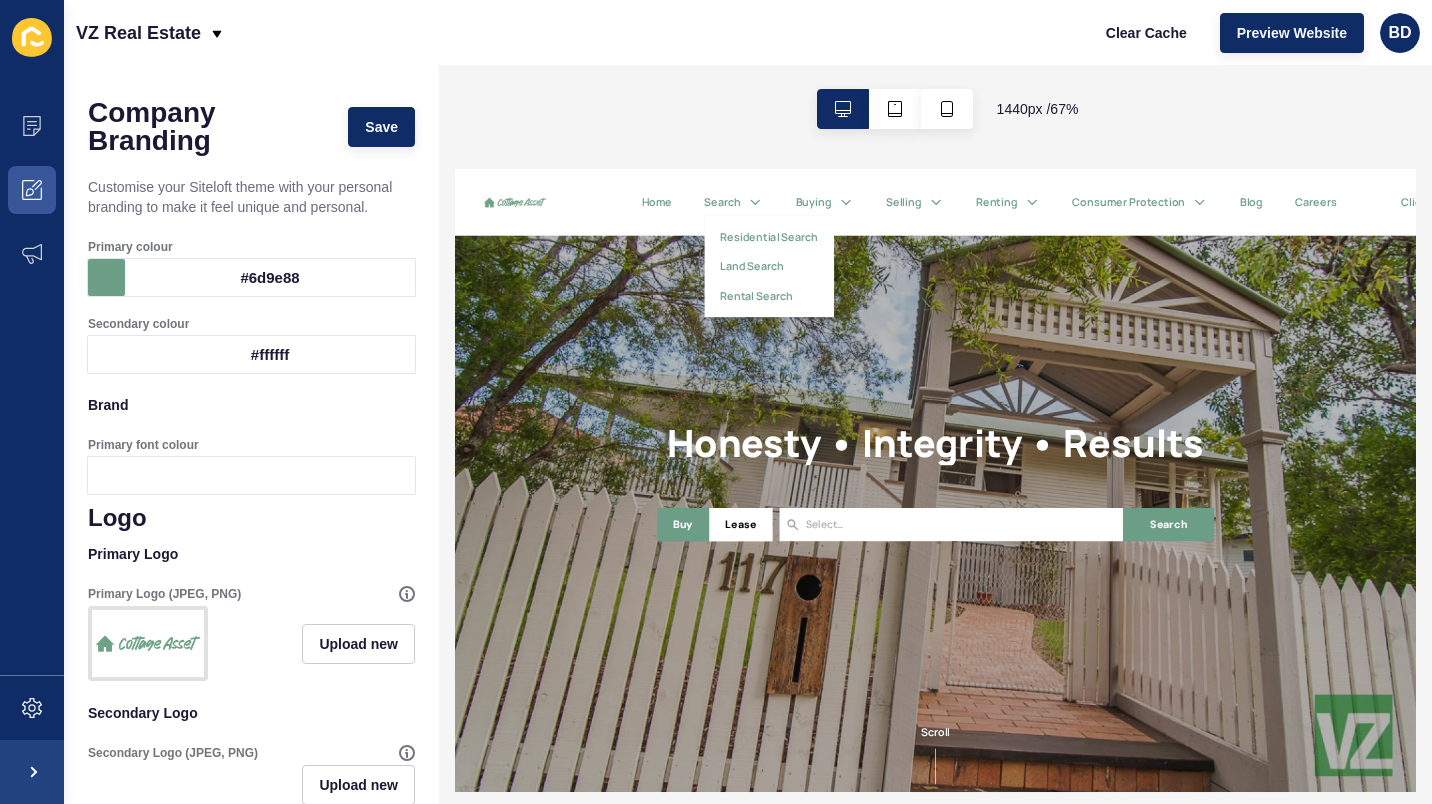 click 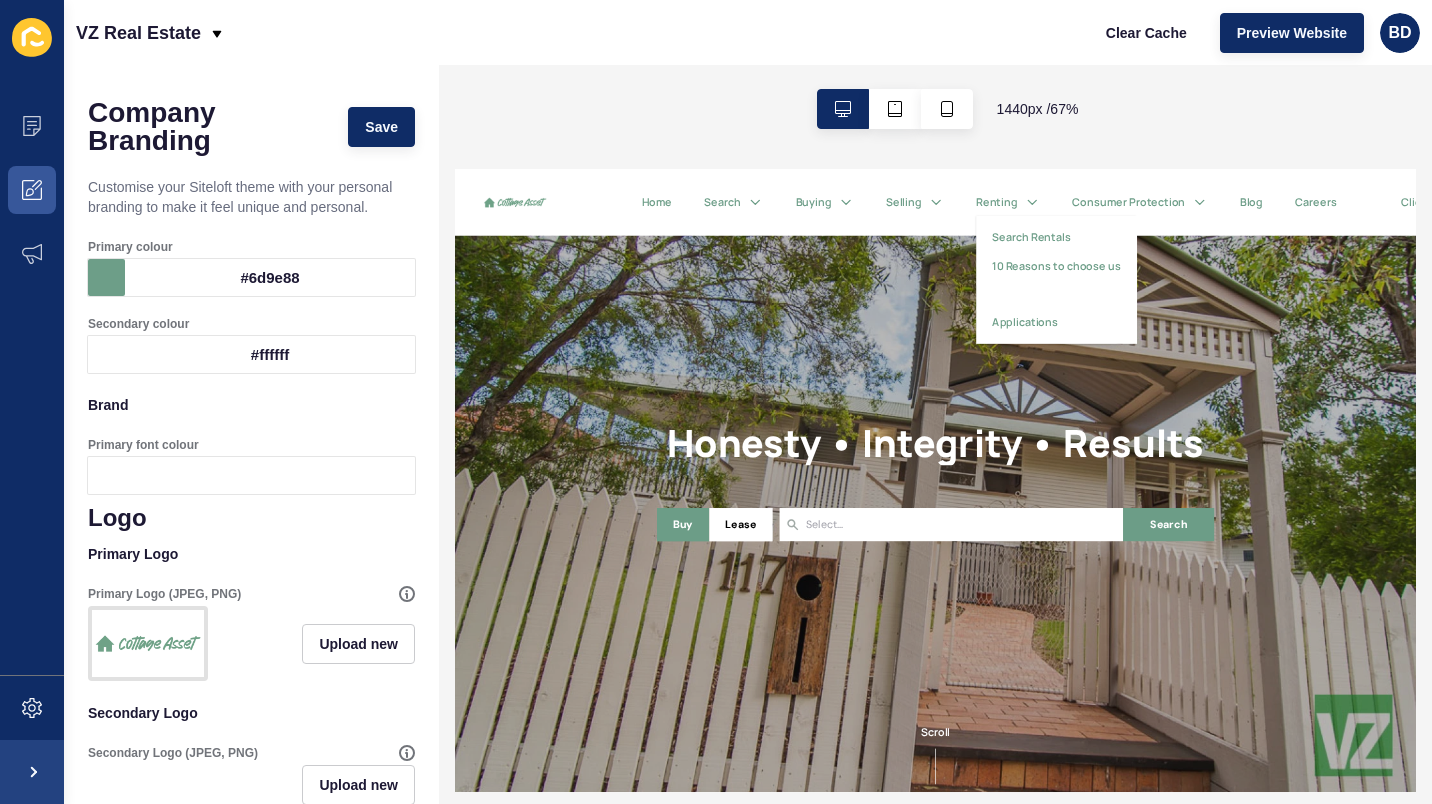 click on "Search Rentals" at bounding box center (1319, 271) 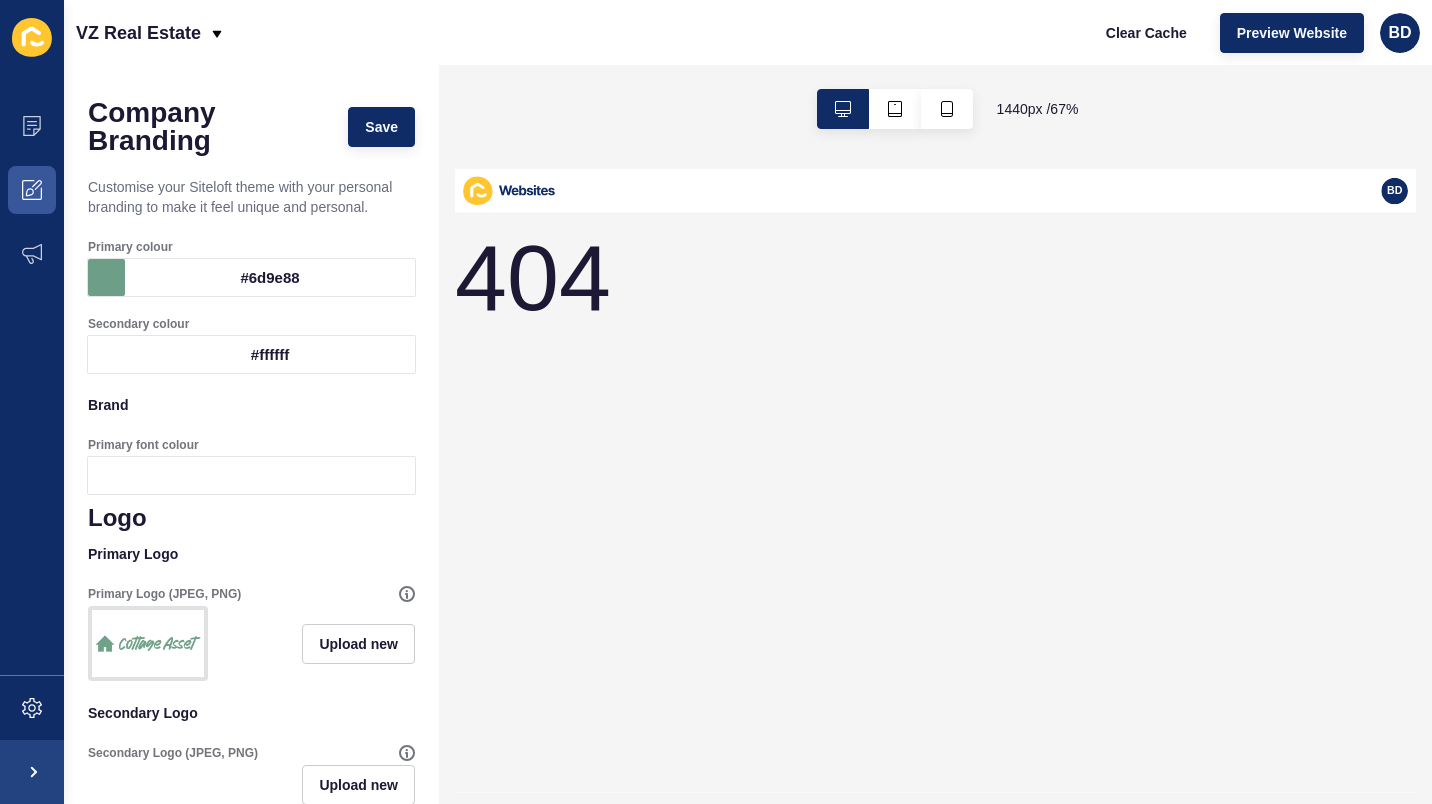 scroll, scrollTop: 0, scrollLeft: 0, axis: both 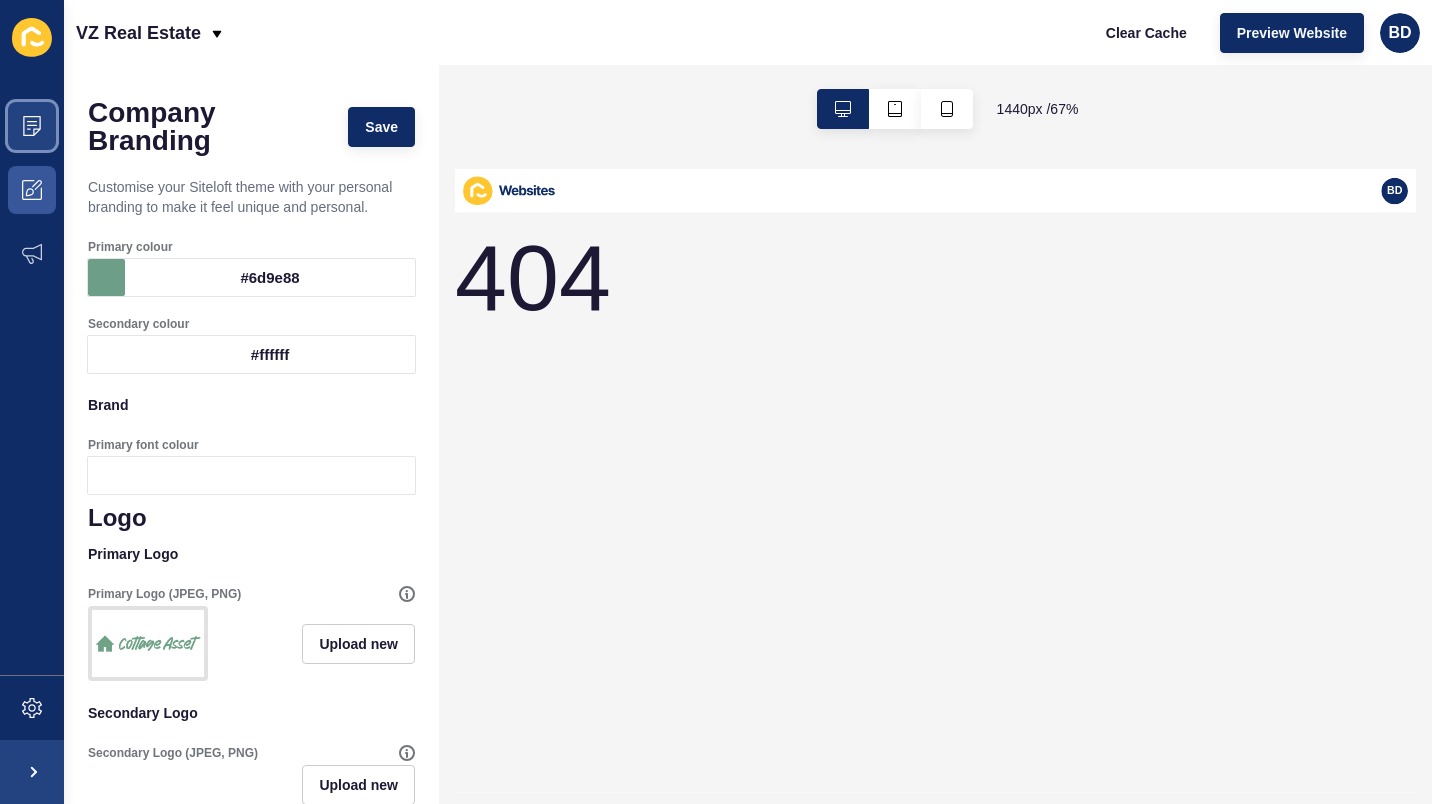 click 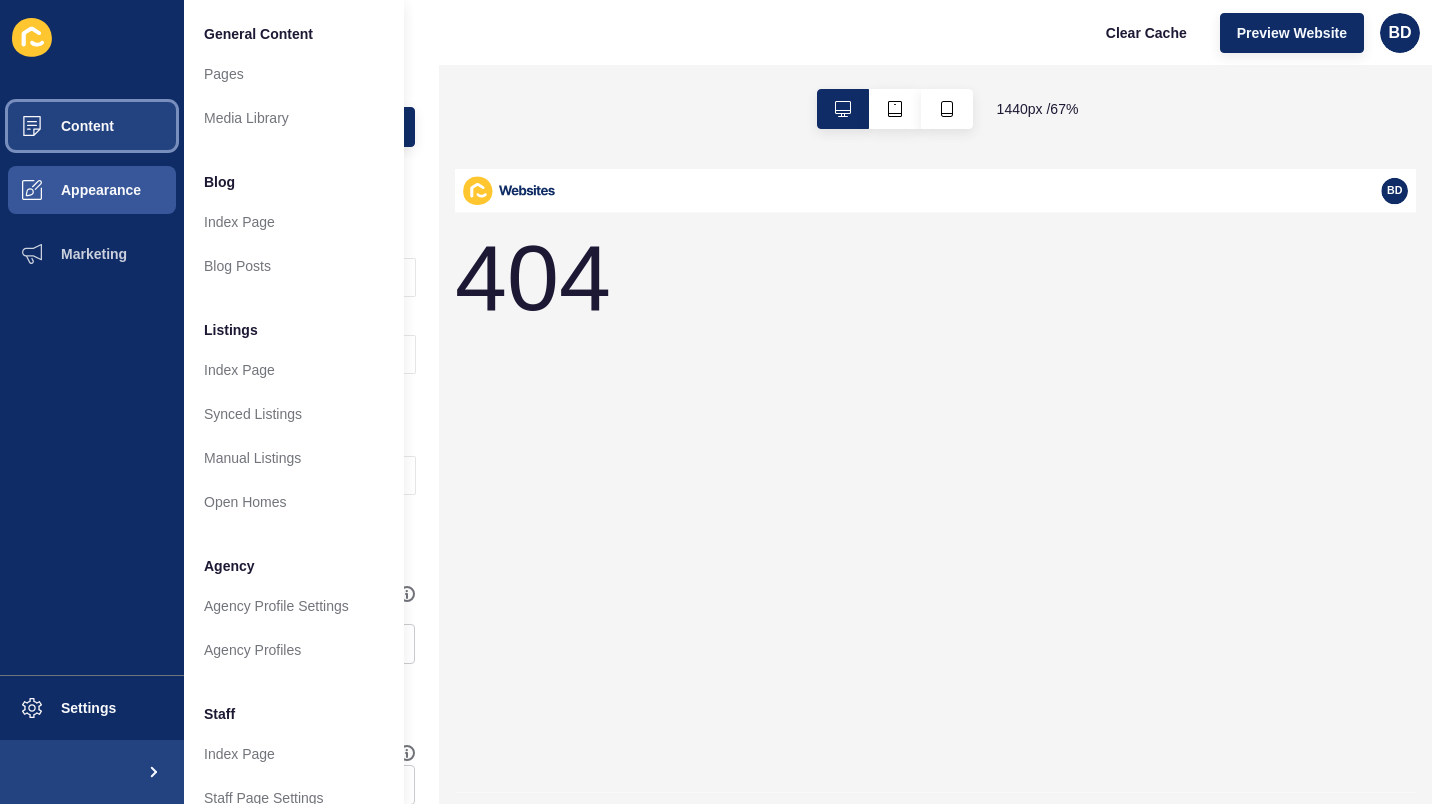 click on "Content" at bounding box center [92, 126] 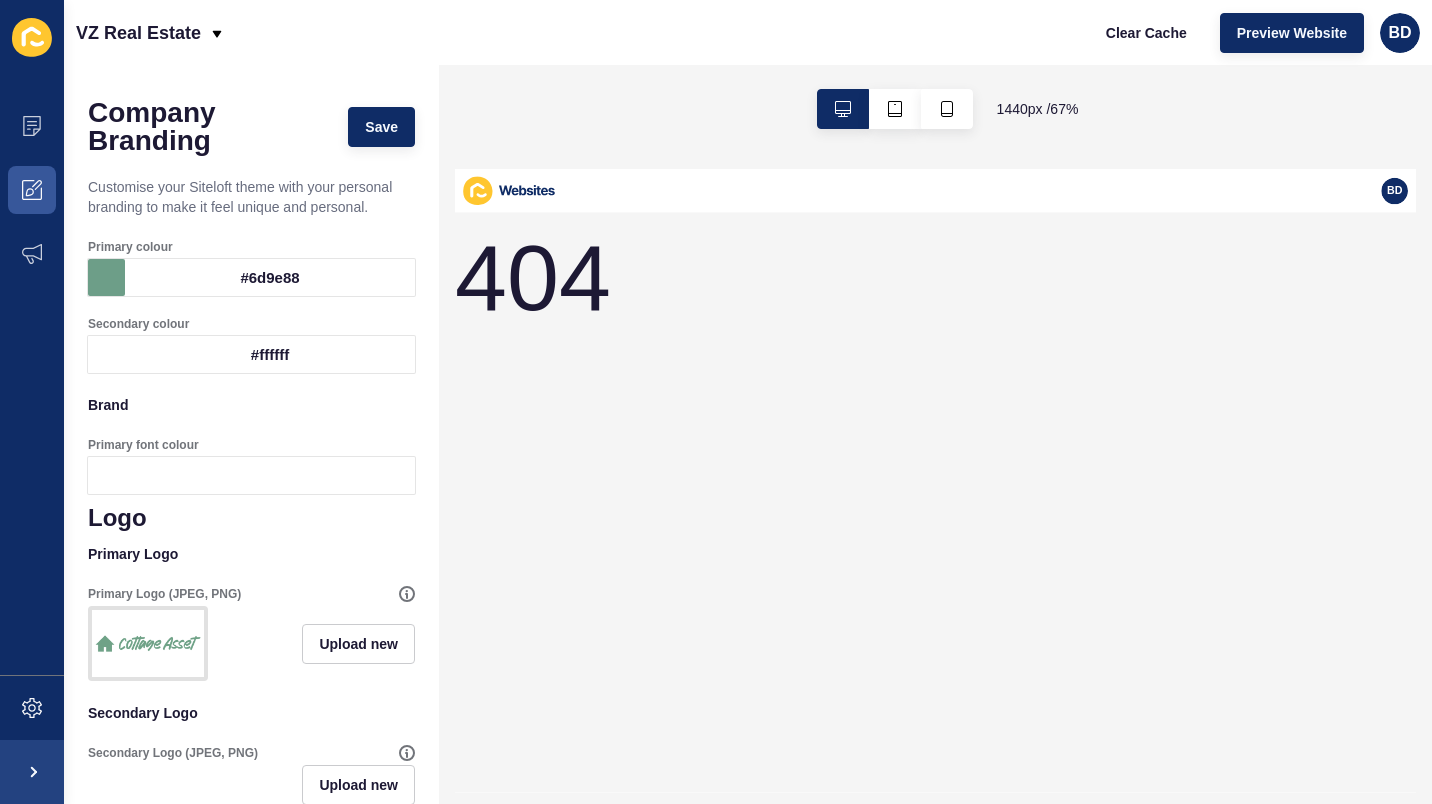 click 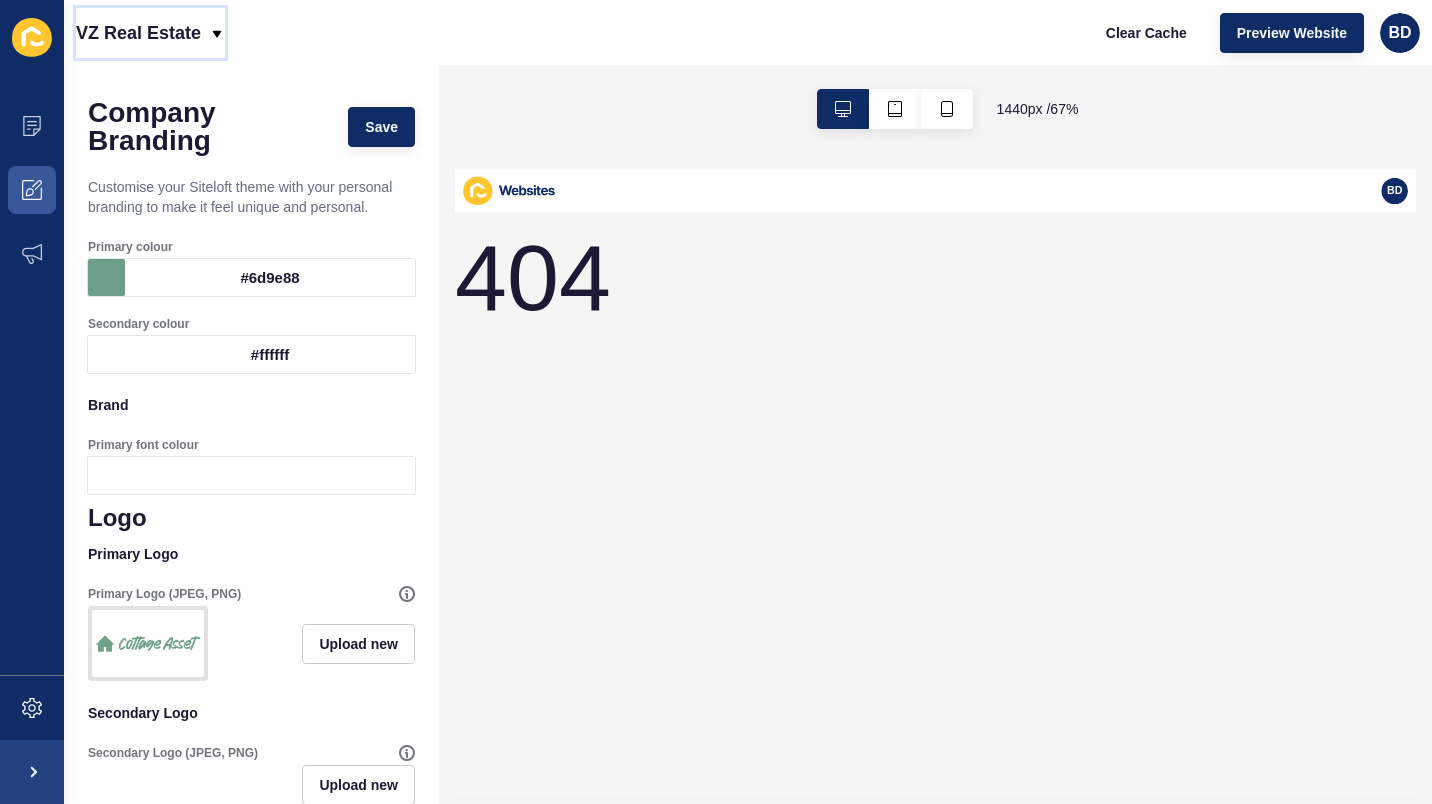 click on "VZ Real Estate" at bounding box center (138, 33) 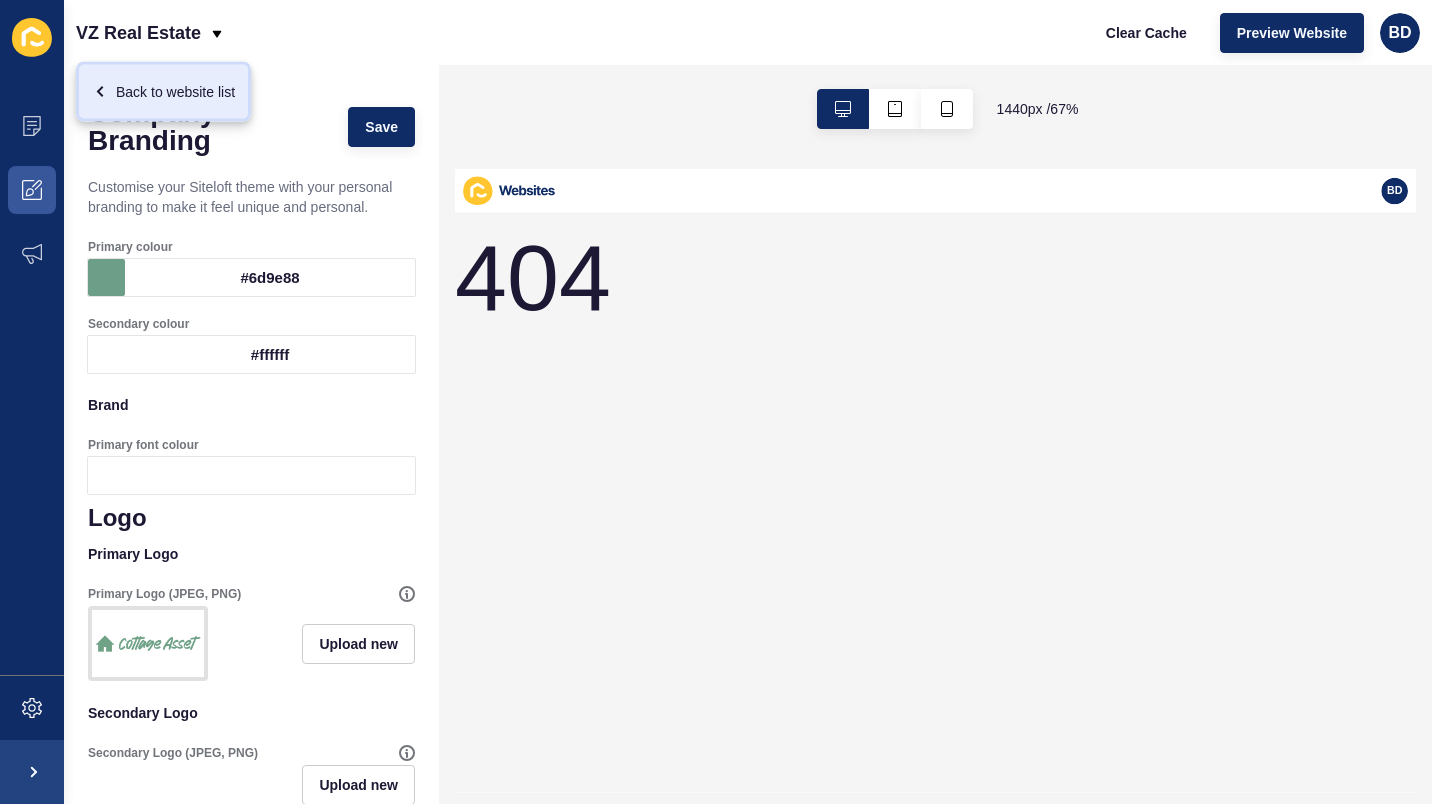 click on "Back to website list" at bounding box center (163, 92) 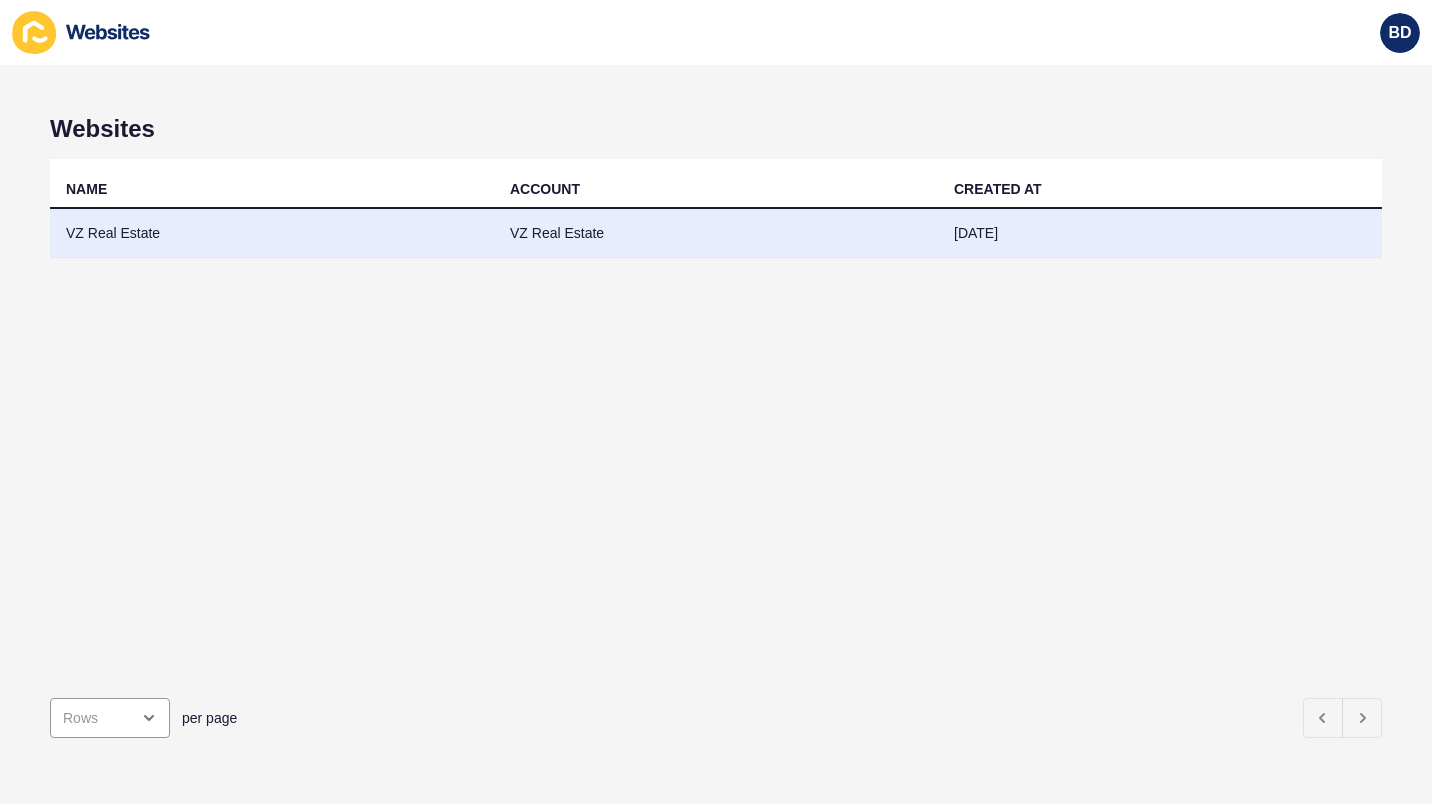 click on "VZ Real Estate" at bounding box center [272, 233] 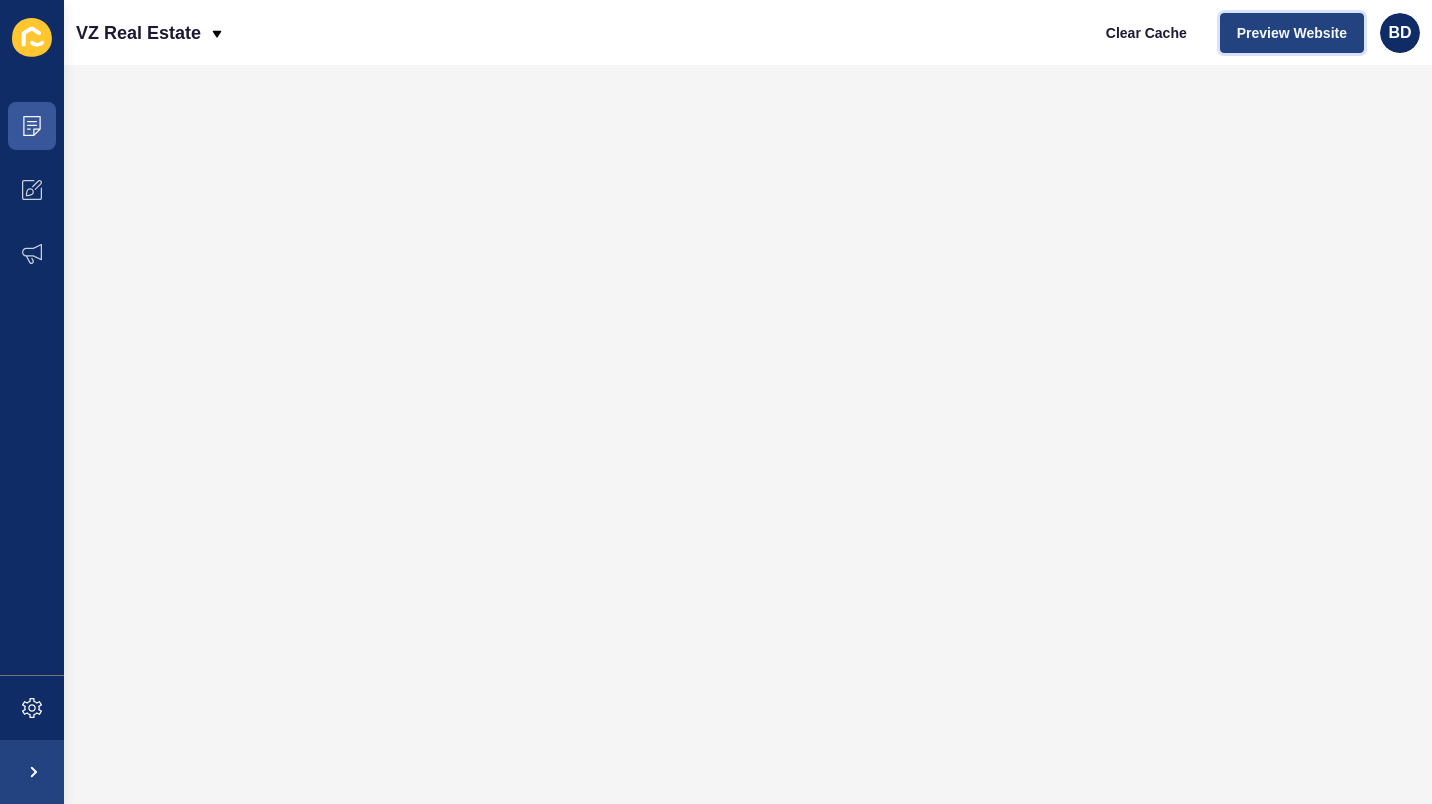 click on "Preview Website" at bounding box center (1292, 33) 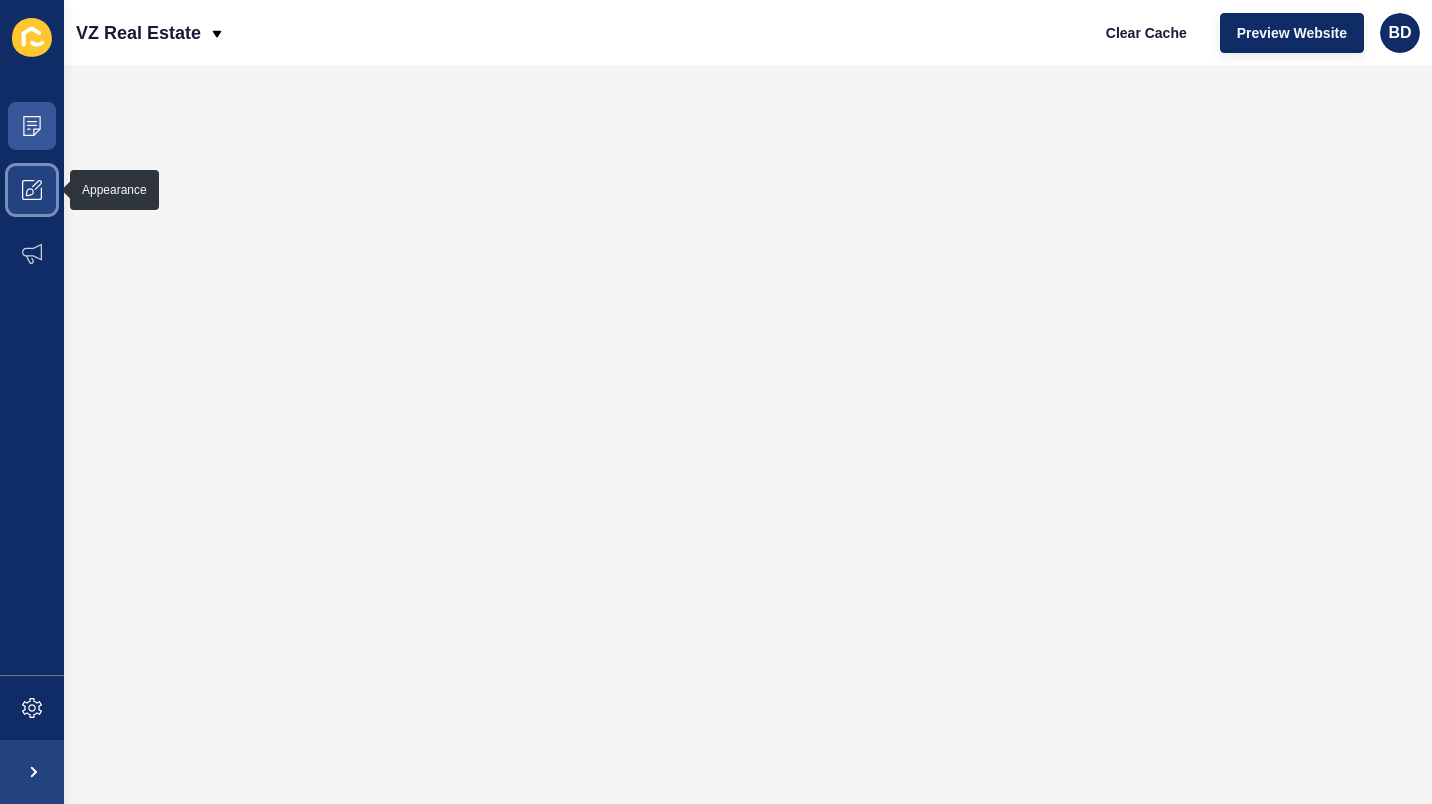 click 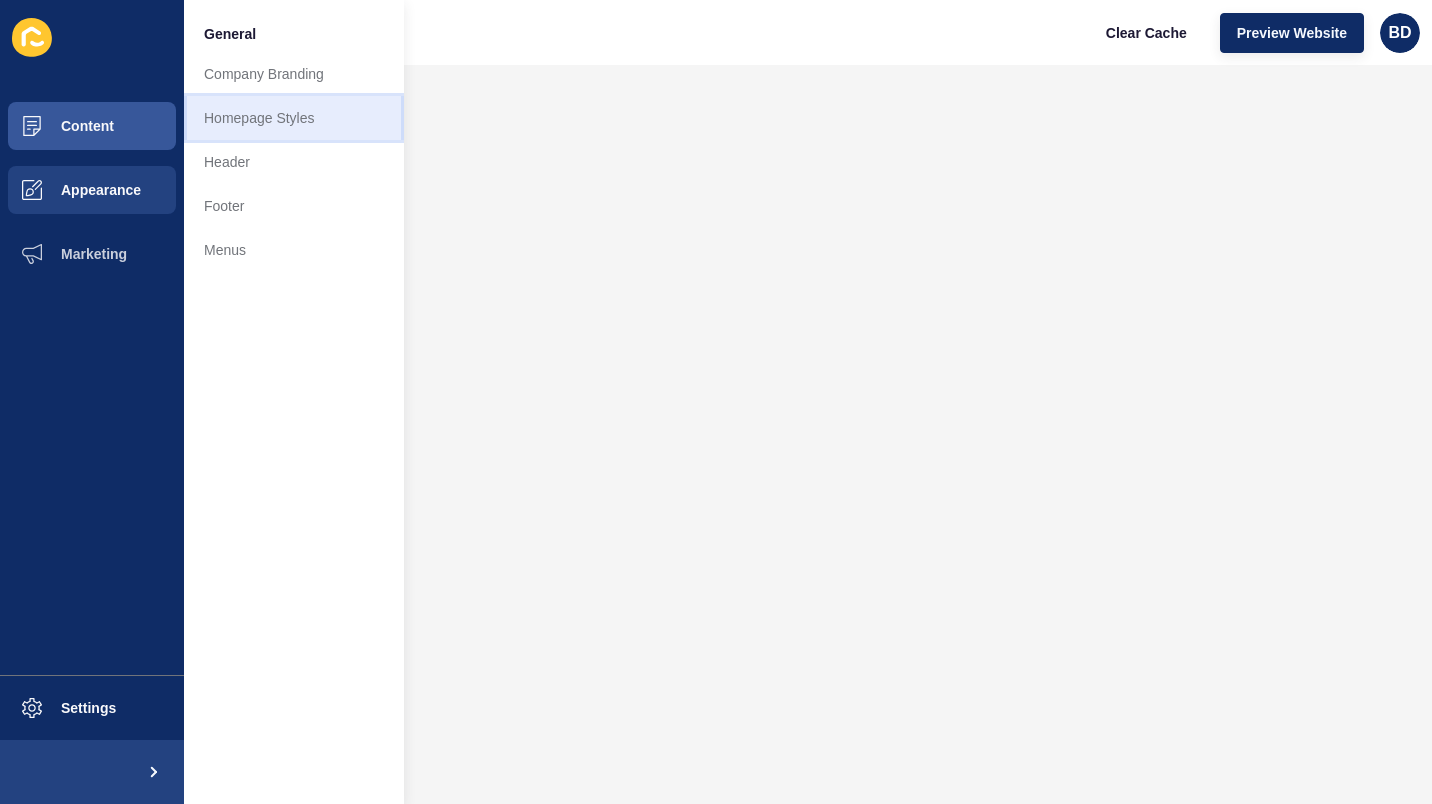 click on "Homepage Styles" at bounding box center (294, 118) 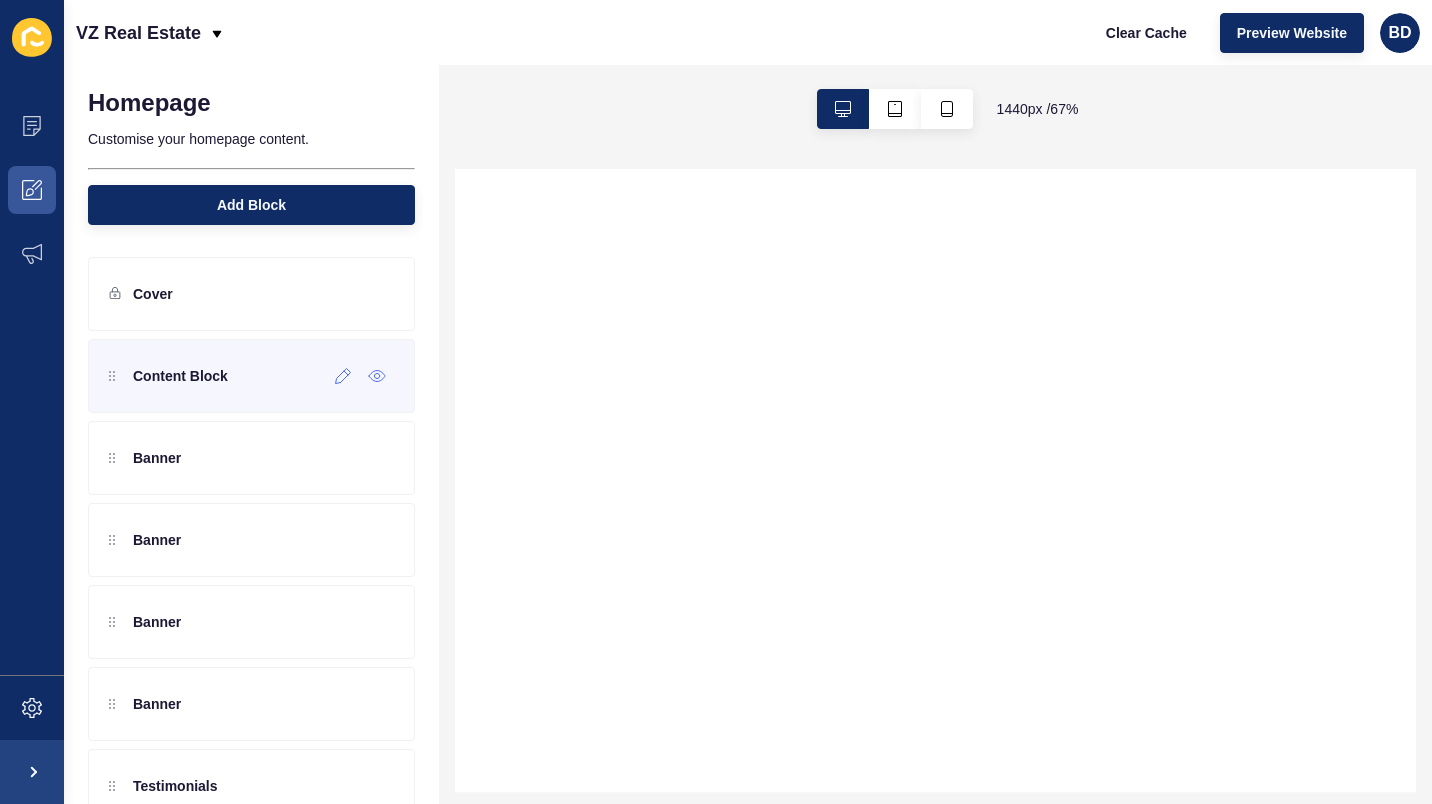 select 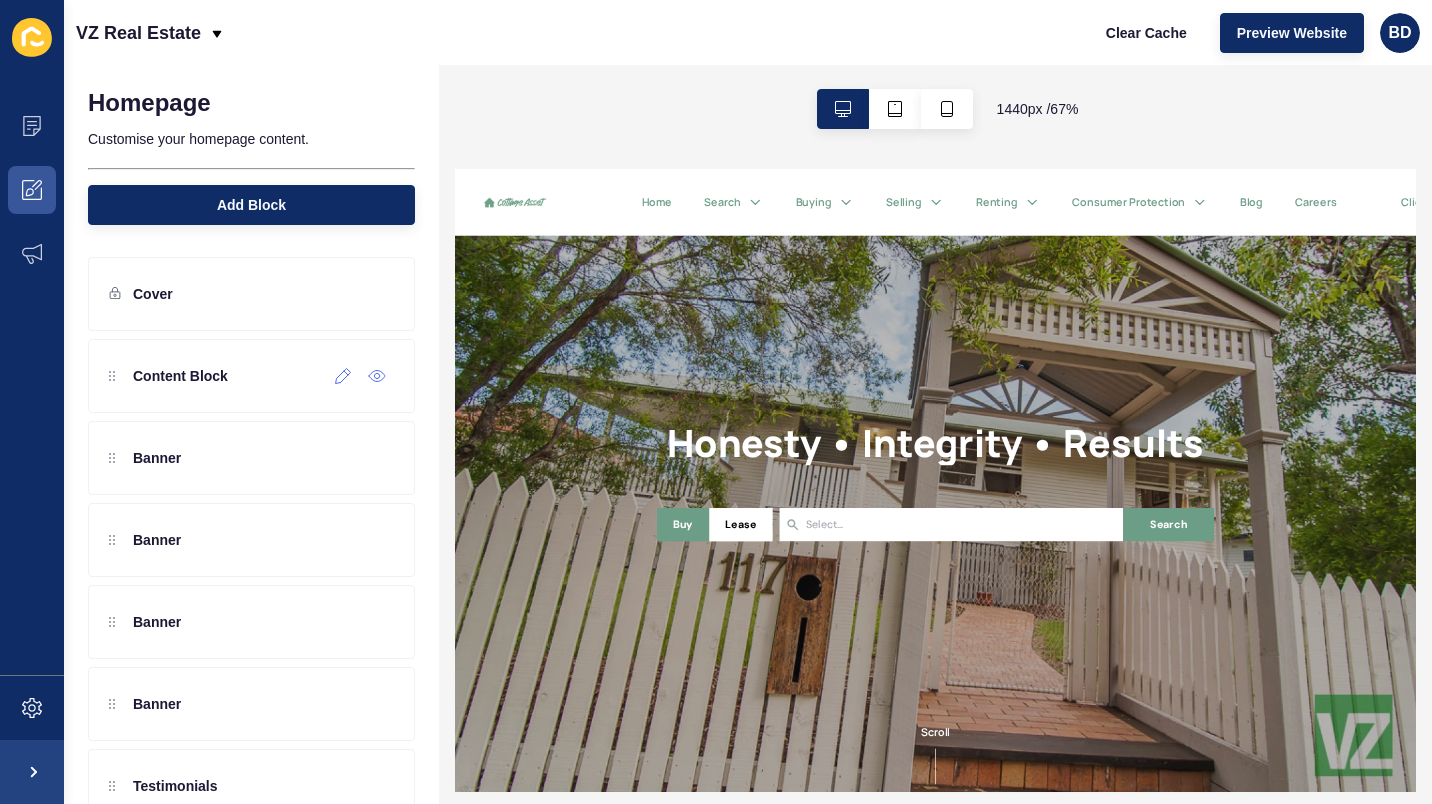 scroll, scrollTop: 0, scrollLeft: 0, axis: both 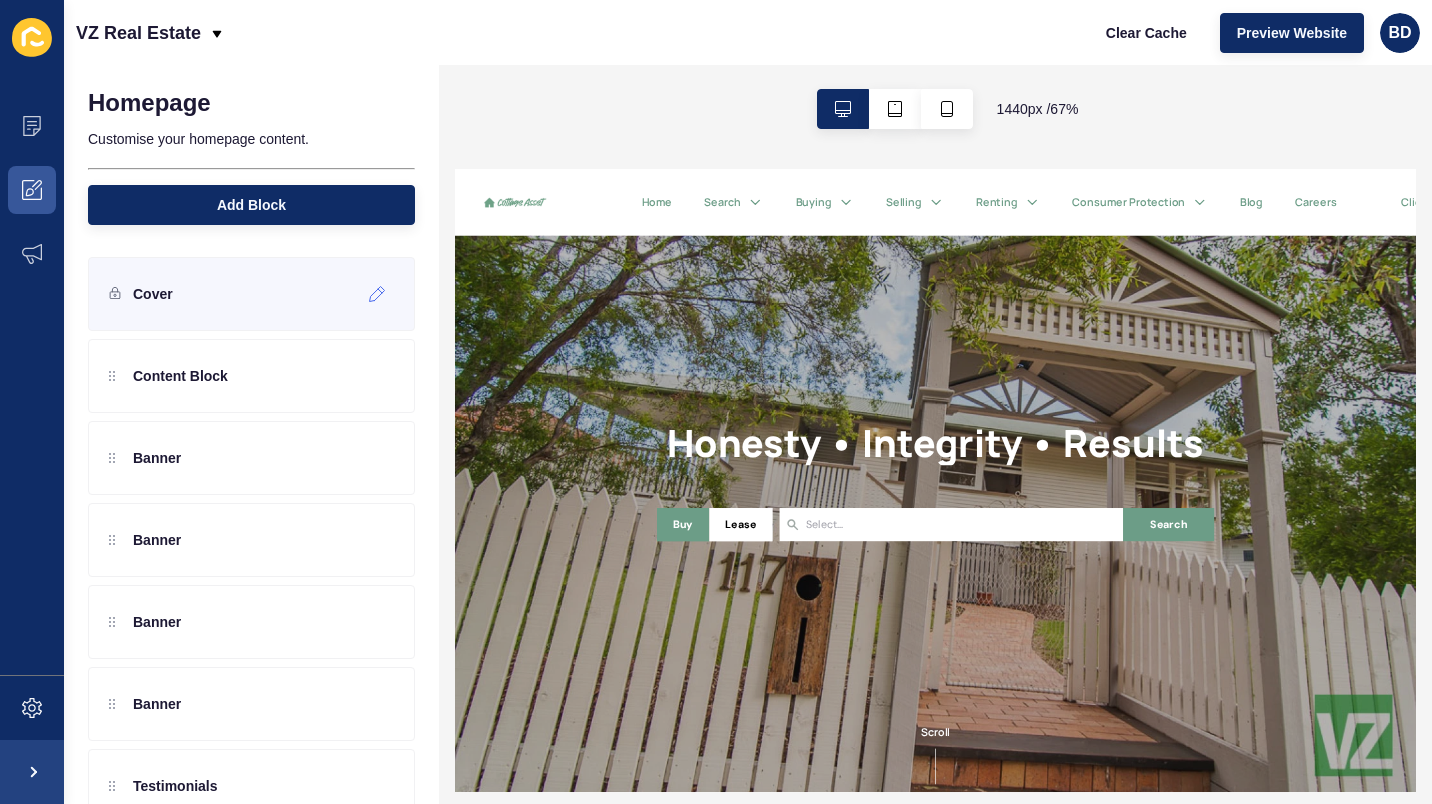 click on "Cover" at bounding box center (251, 294) 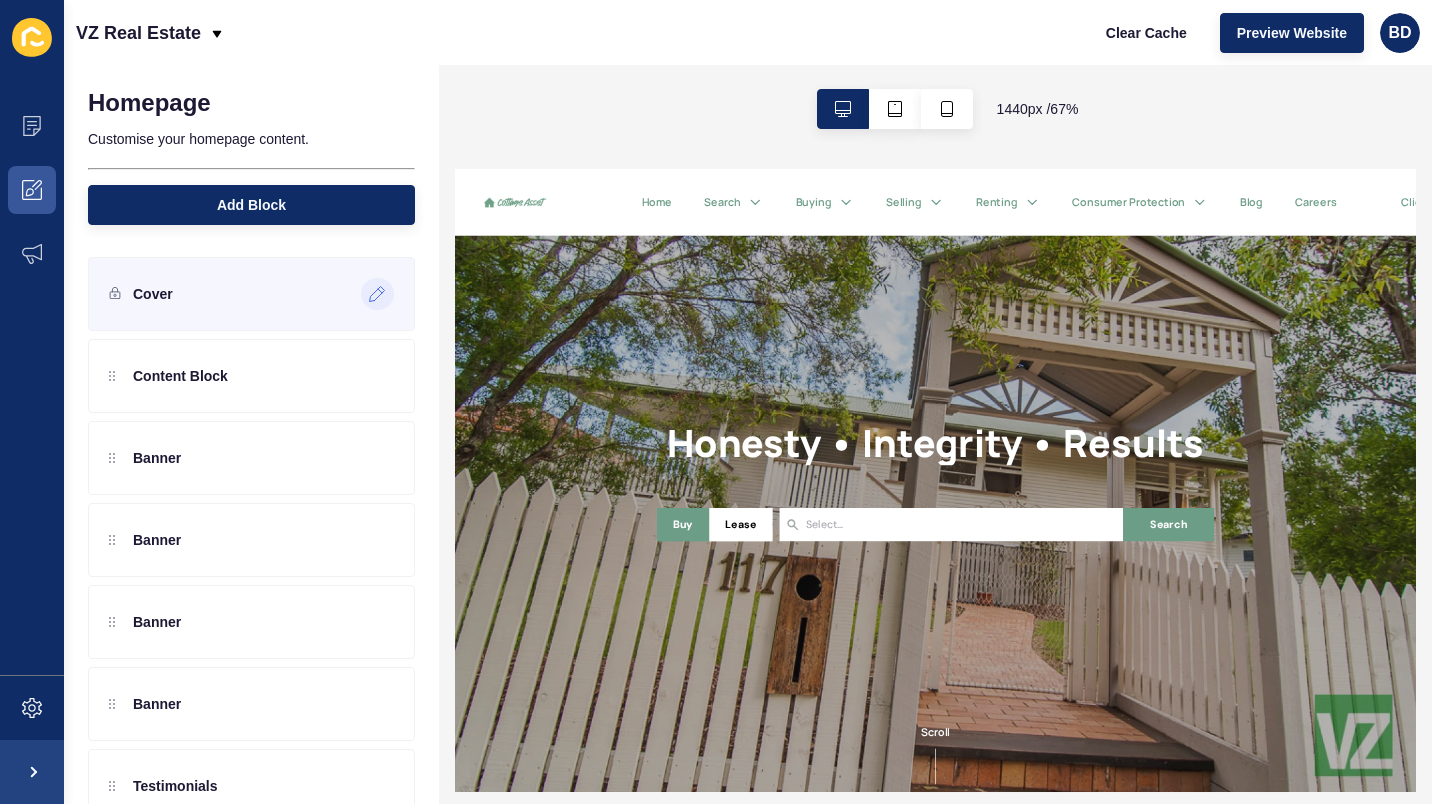 click at bounding box center (377, 294) 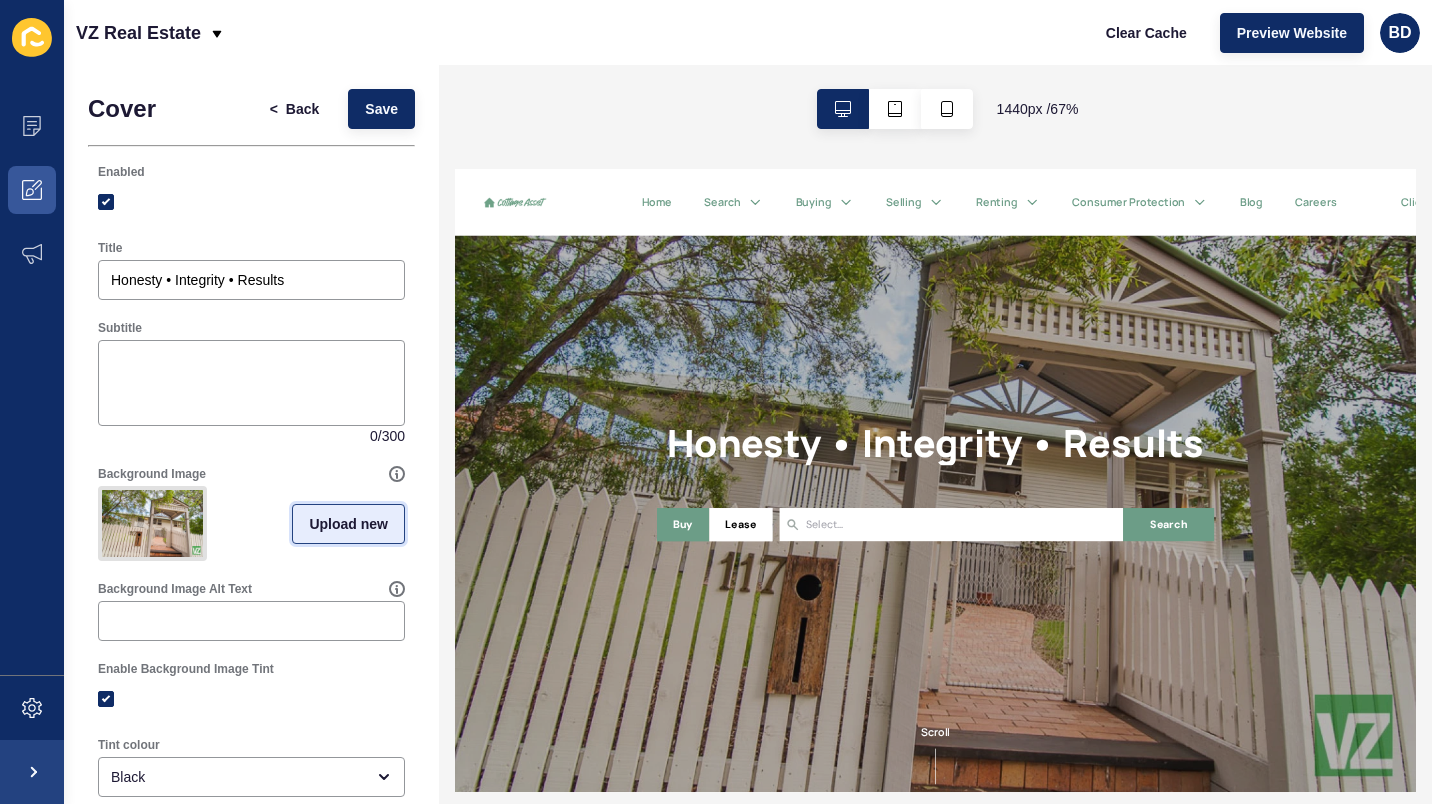 click on "Upload new" at bounding box center [348, 524] 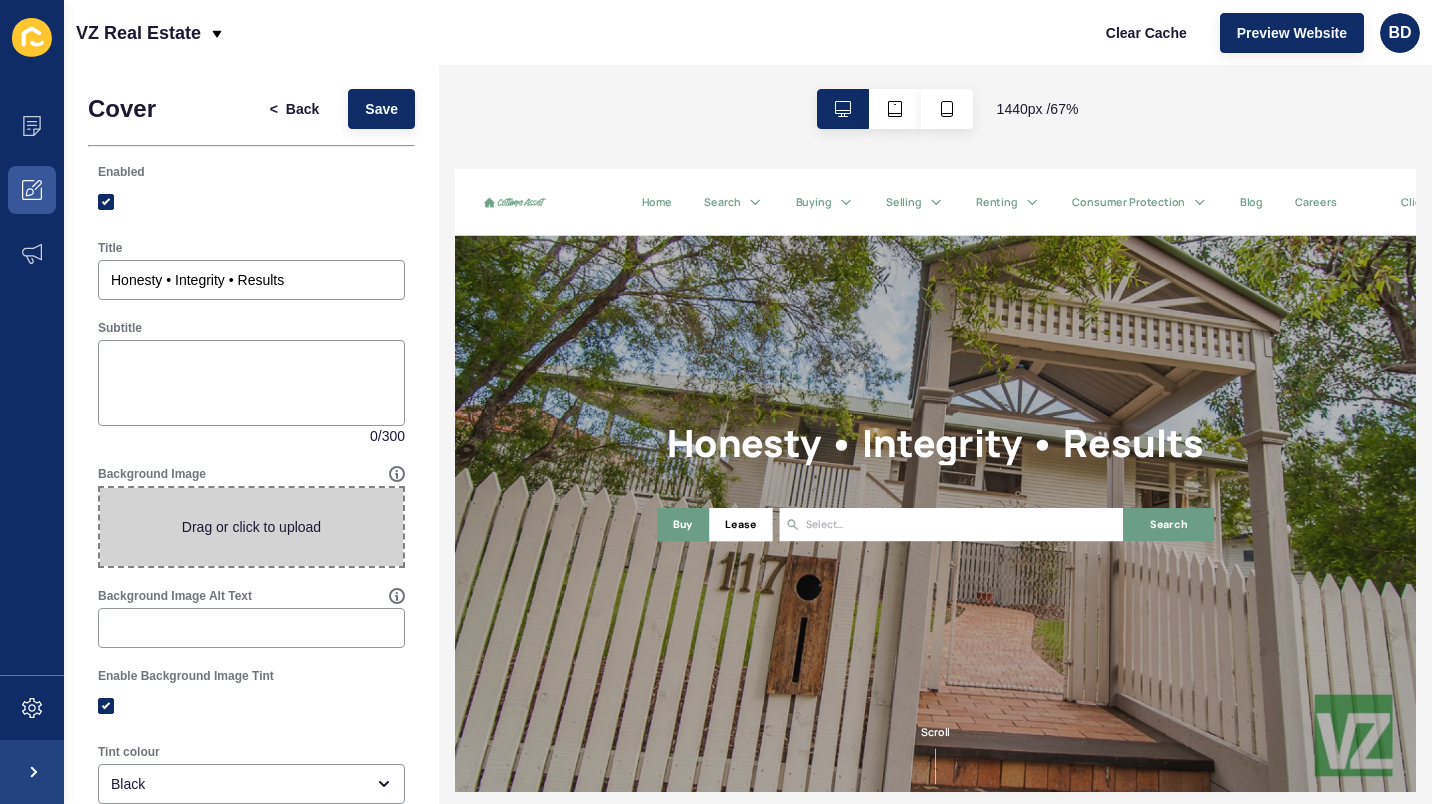 click at bounding box center [251, 527] 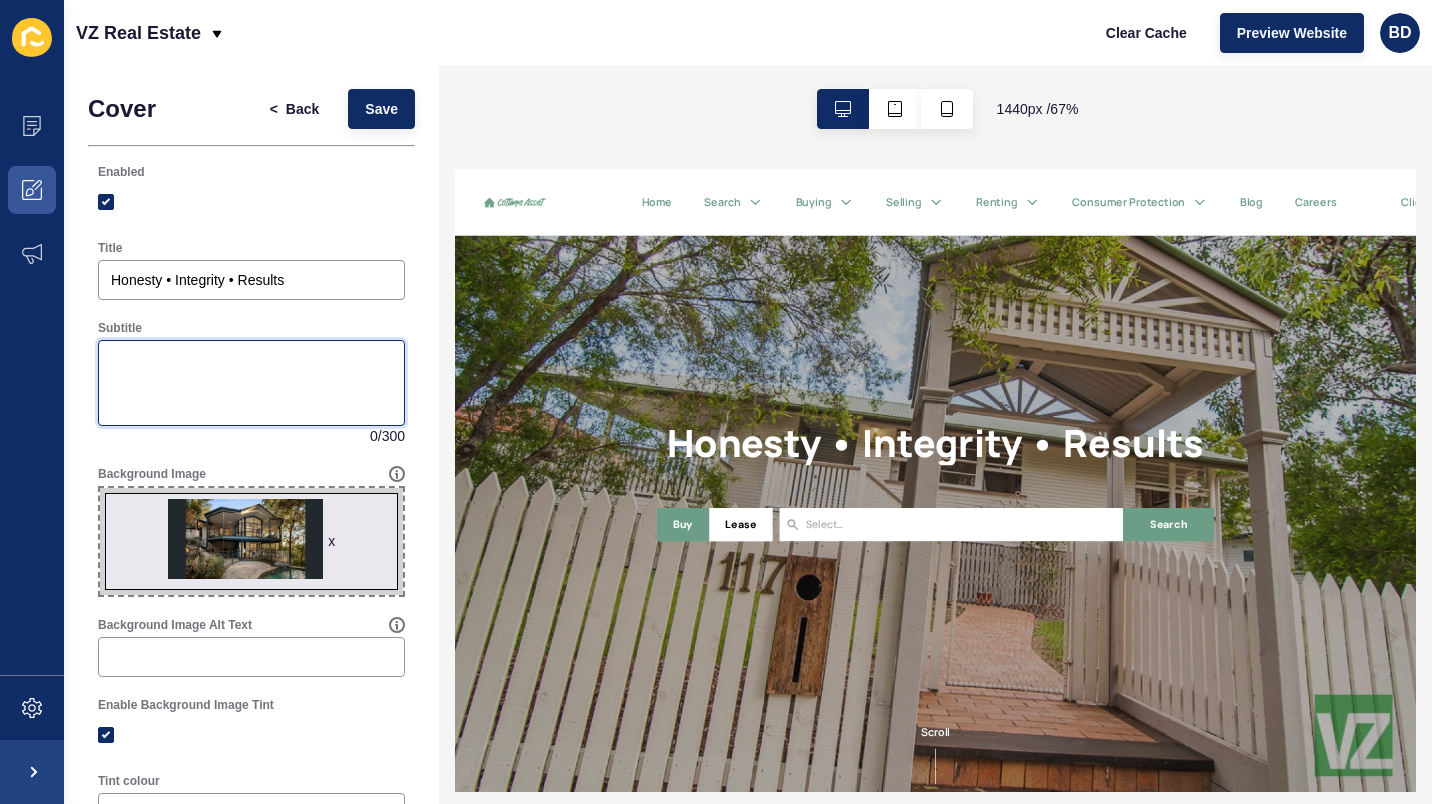 click on "Subtitle" at bounding box center [251, 383] 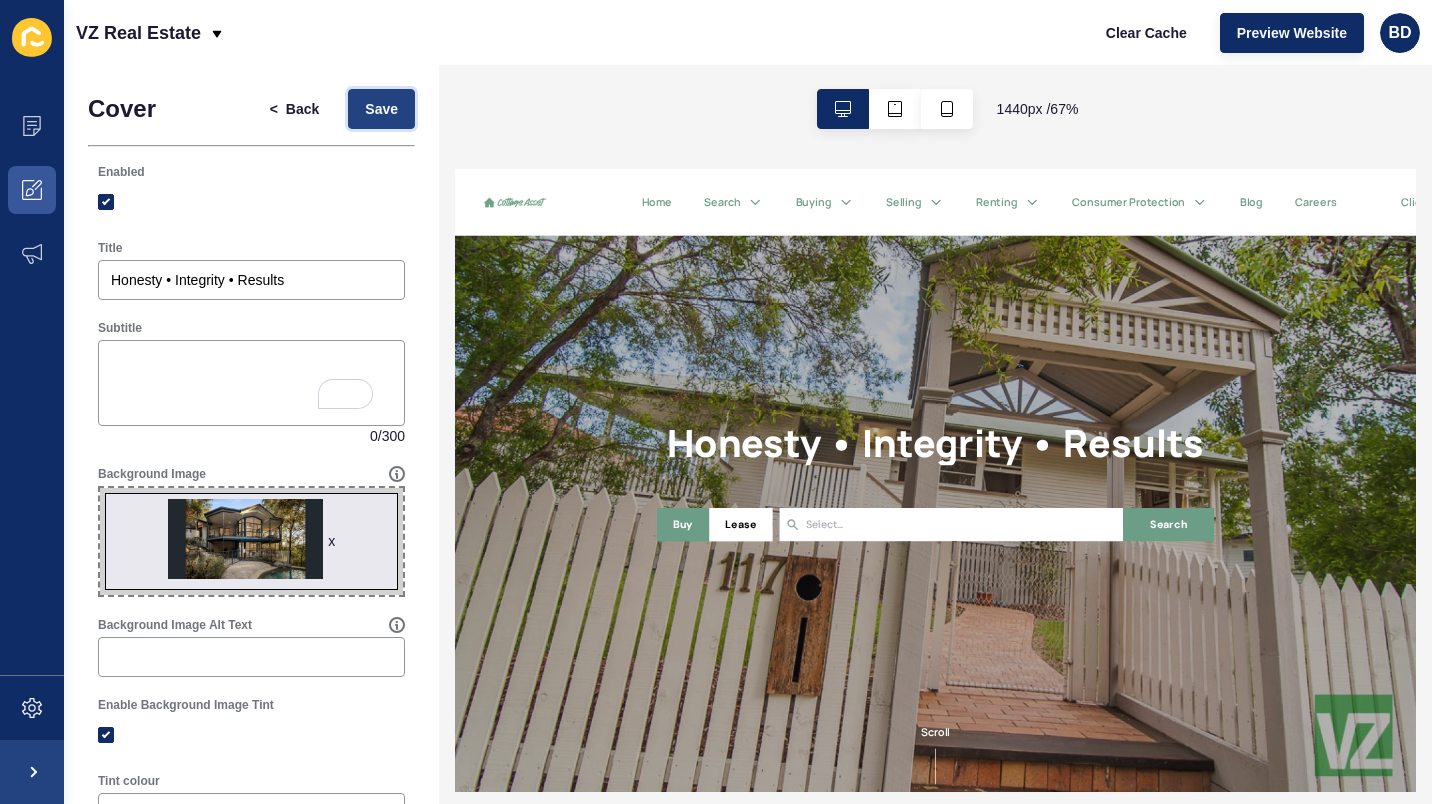 click on "Save" at bounding box center [381, 109] 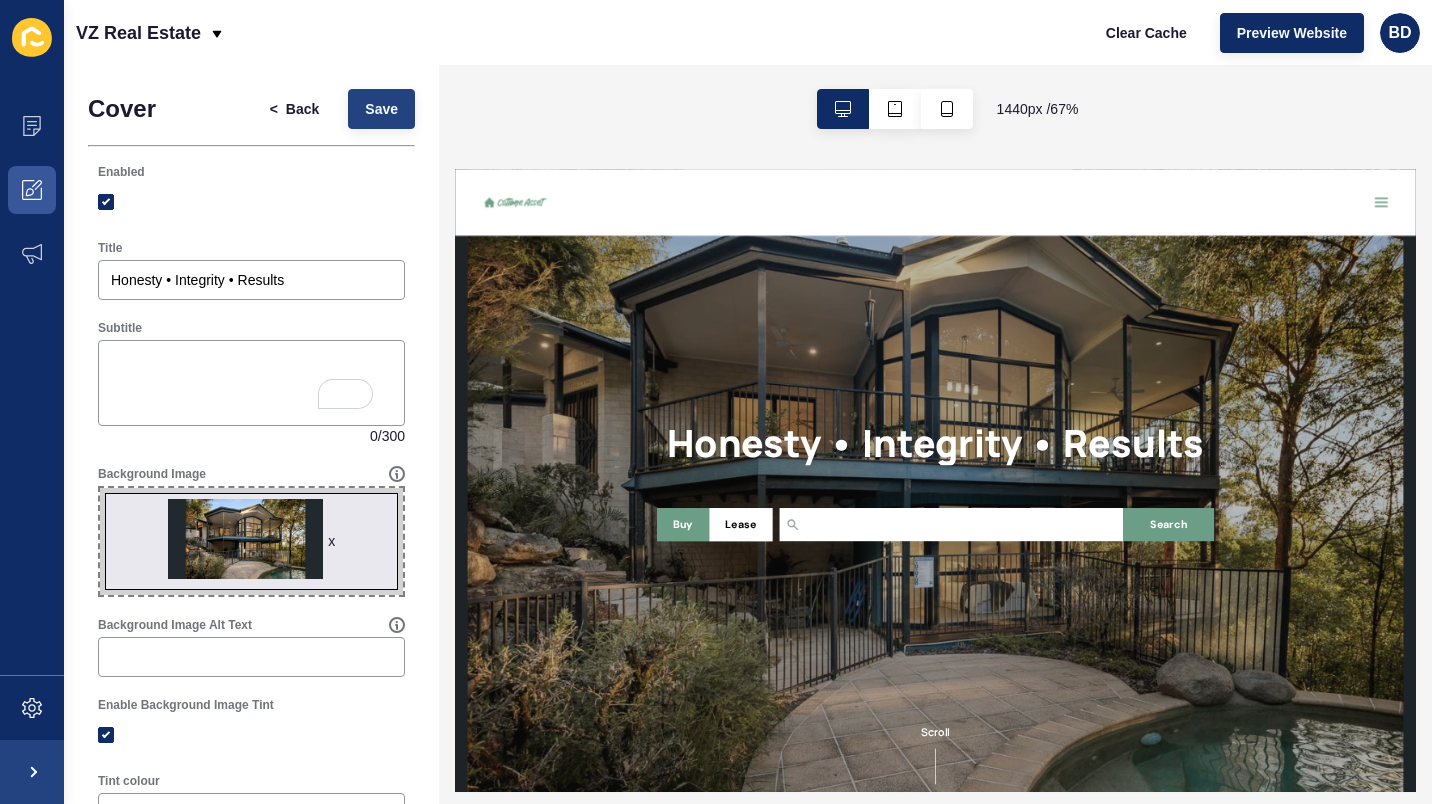 scroll, scrollTop: 0, scrollLeft: 0, axis: both 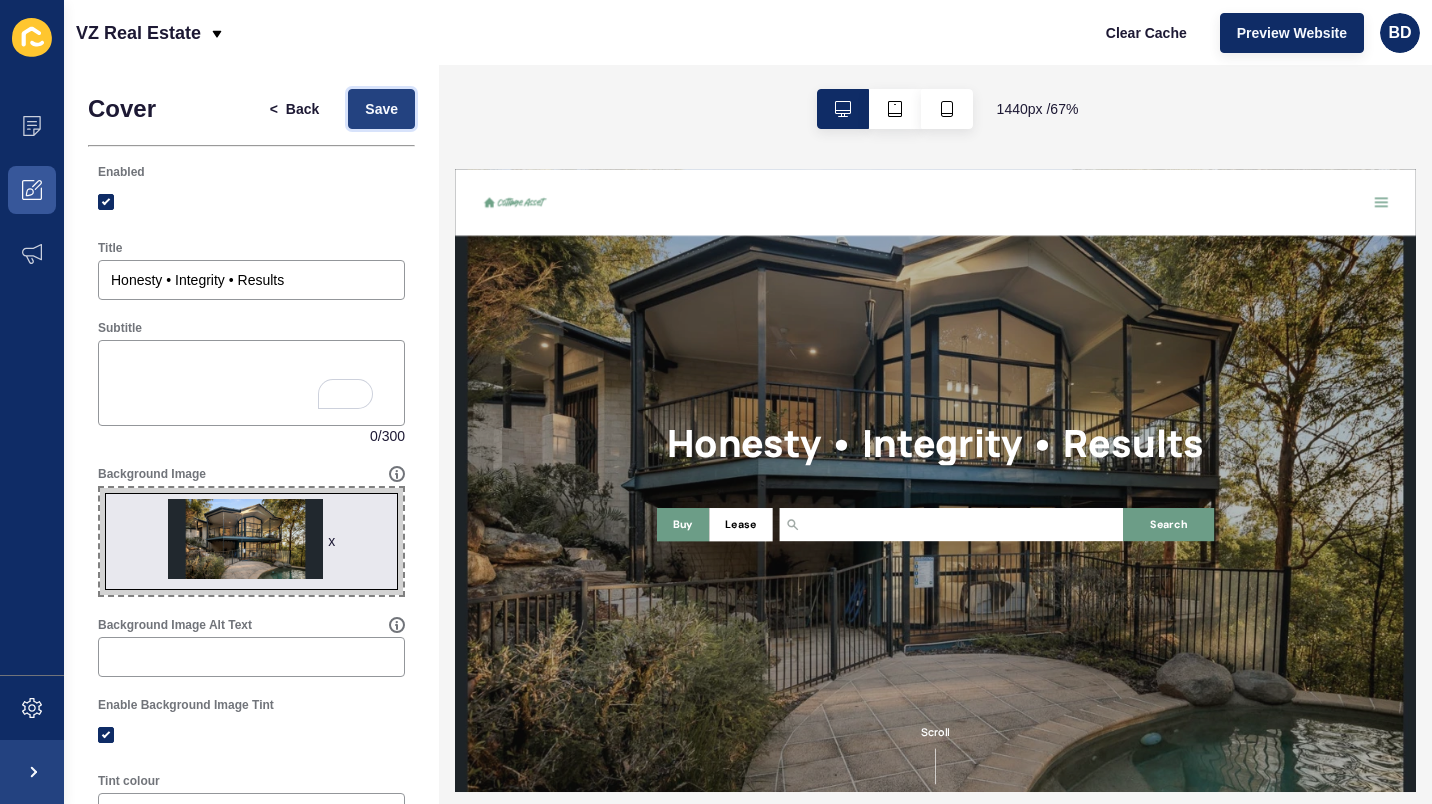 click on "Save" at bounding box center (381, 109) 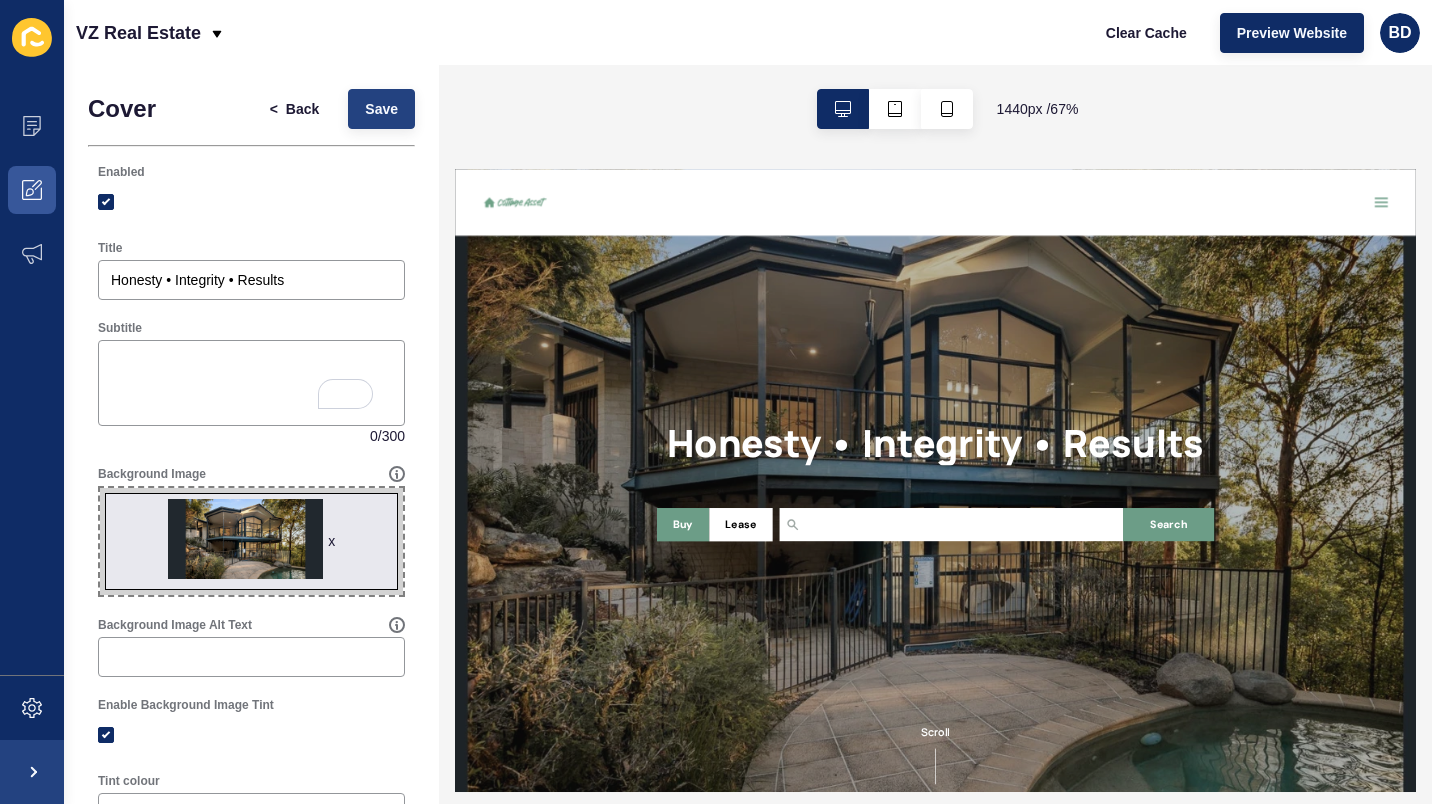 scroll, scrollTop: 0, scrollLeft: 0, axis: both 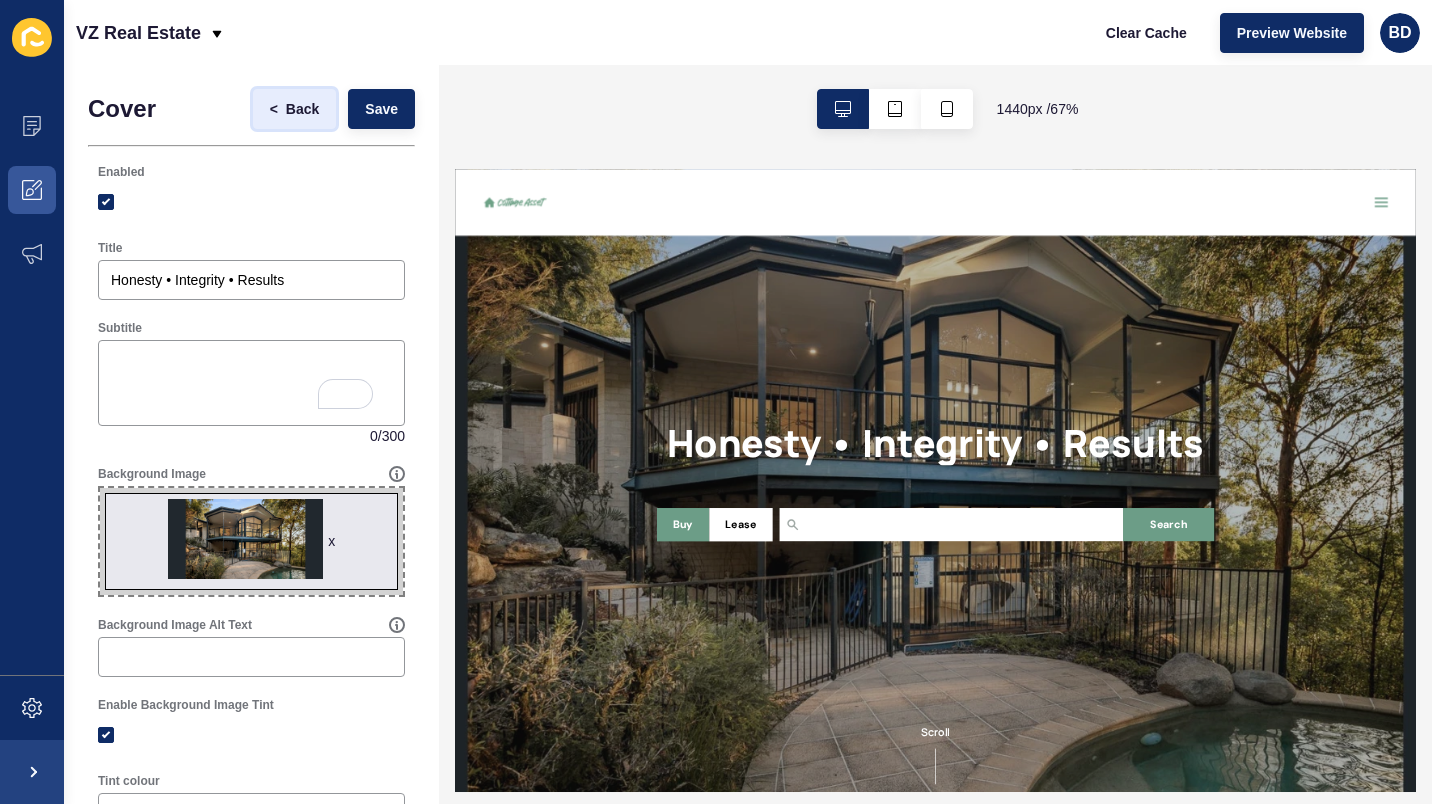 click on "Back" at bounding box center (302, 109) 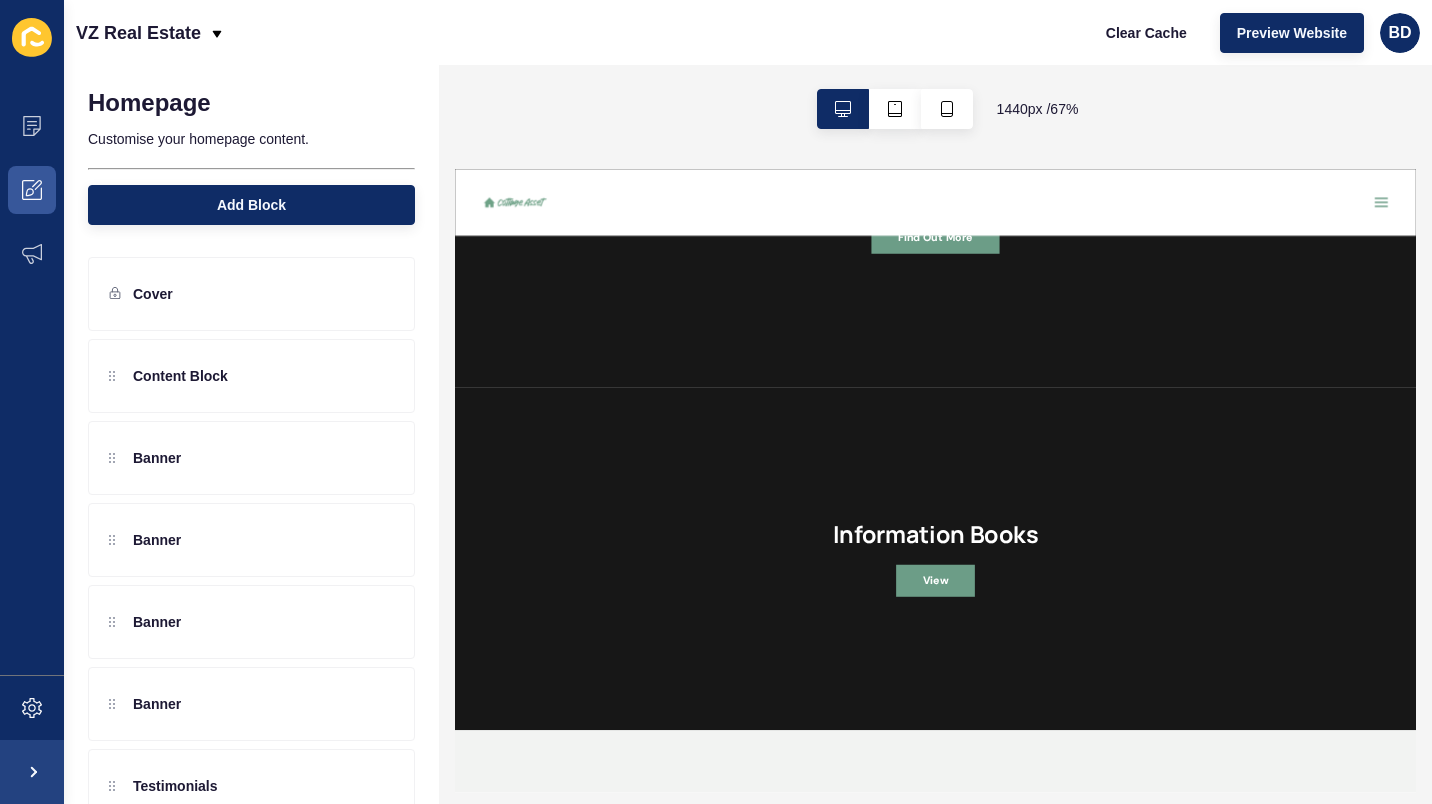 scroll, scrollTop: 2701, scrollLeft: 0, axis: vertical 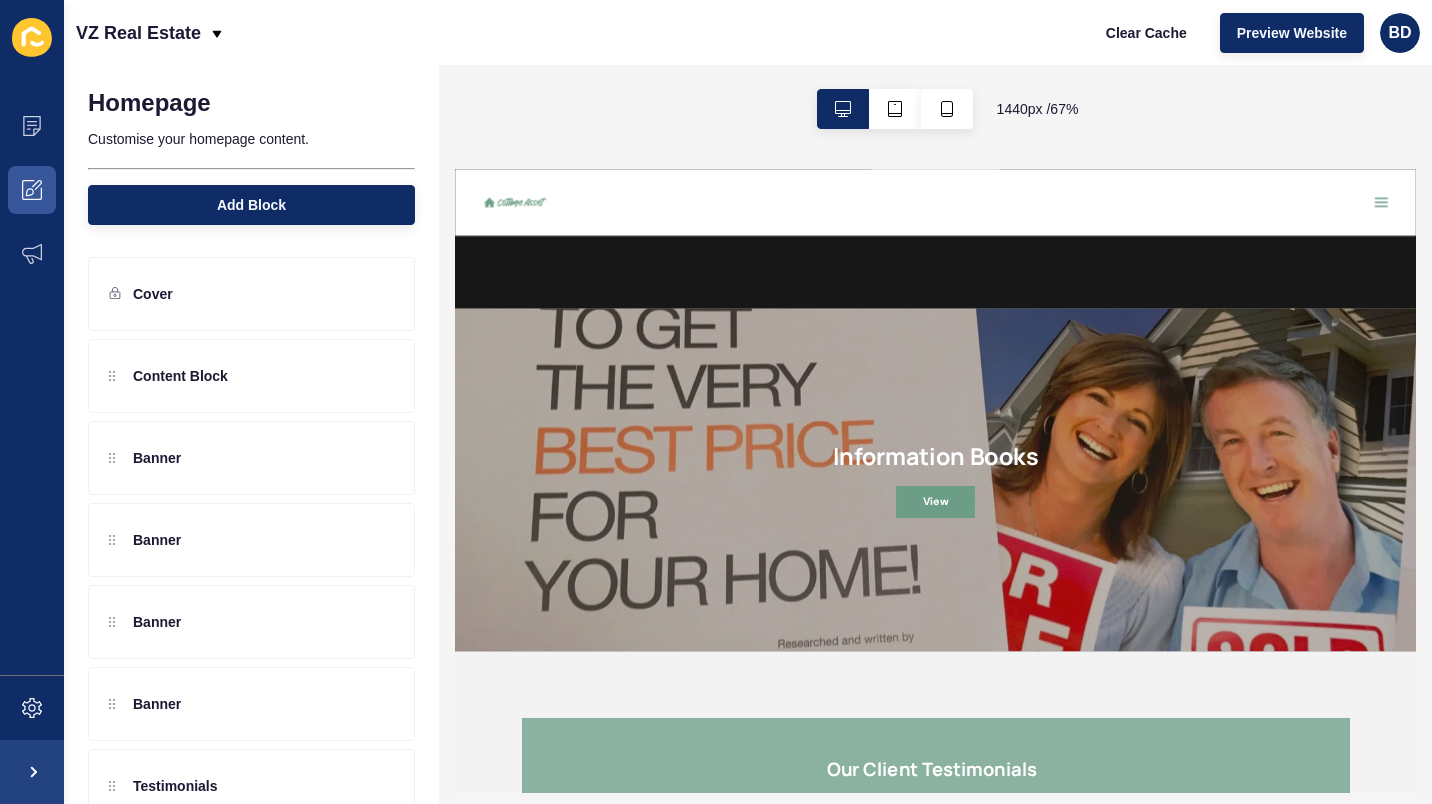 click on "Information Books
View" at bounding box center [1175, -907] 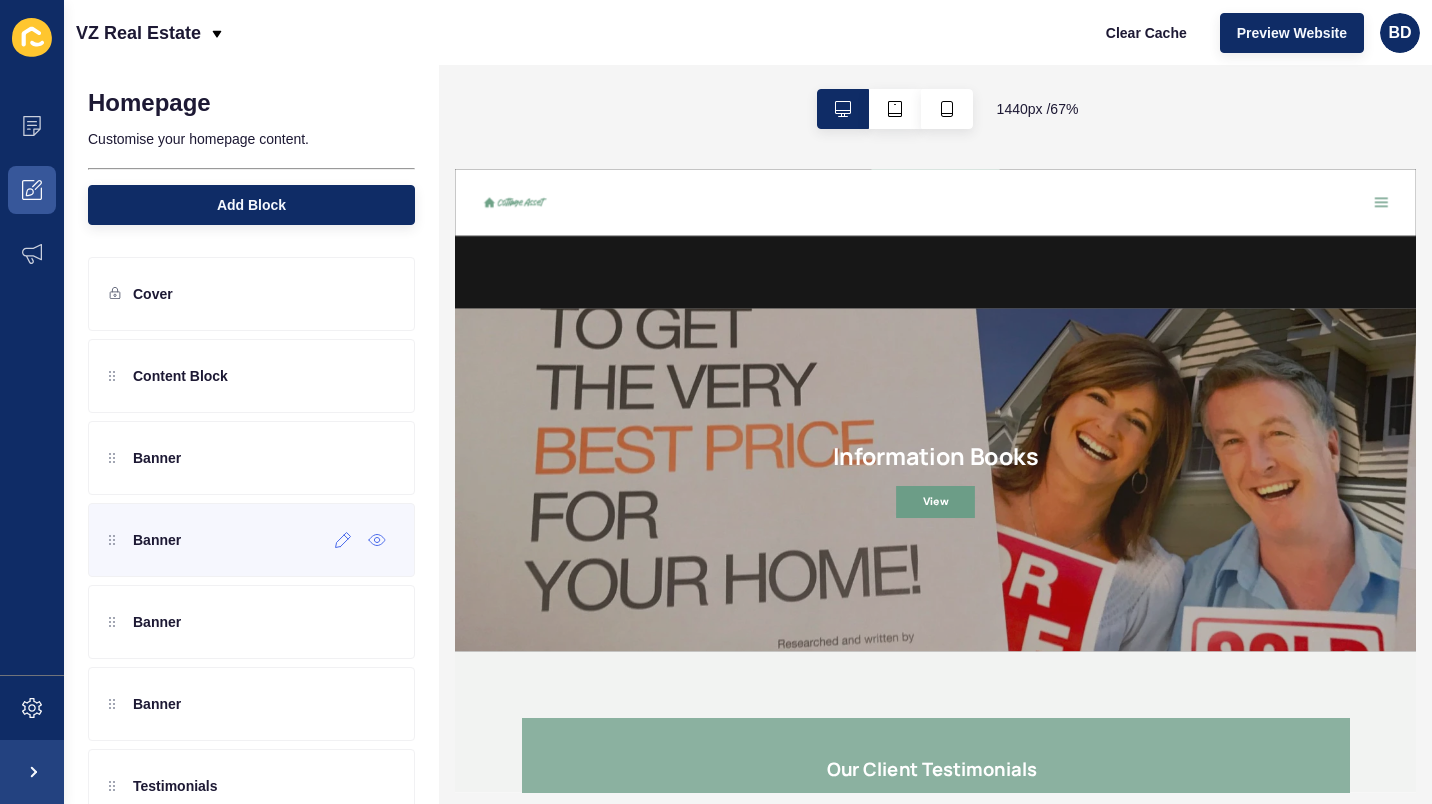 click on "Banner" at bounding box center (251, 540) 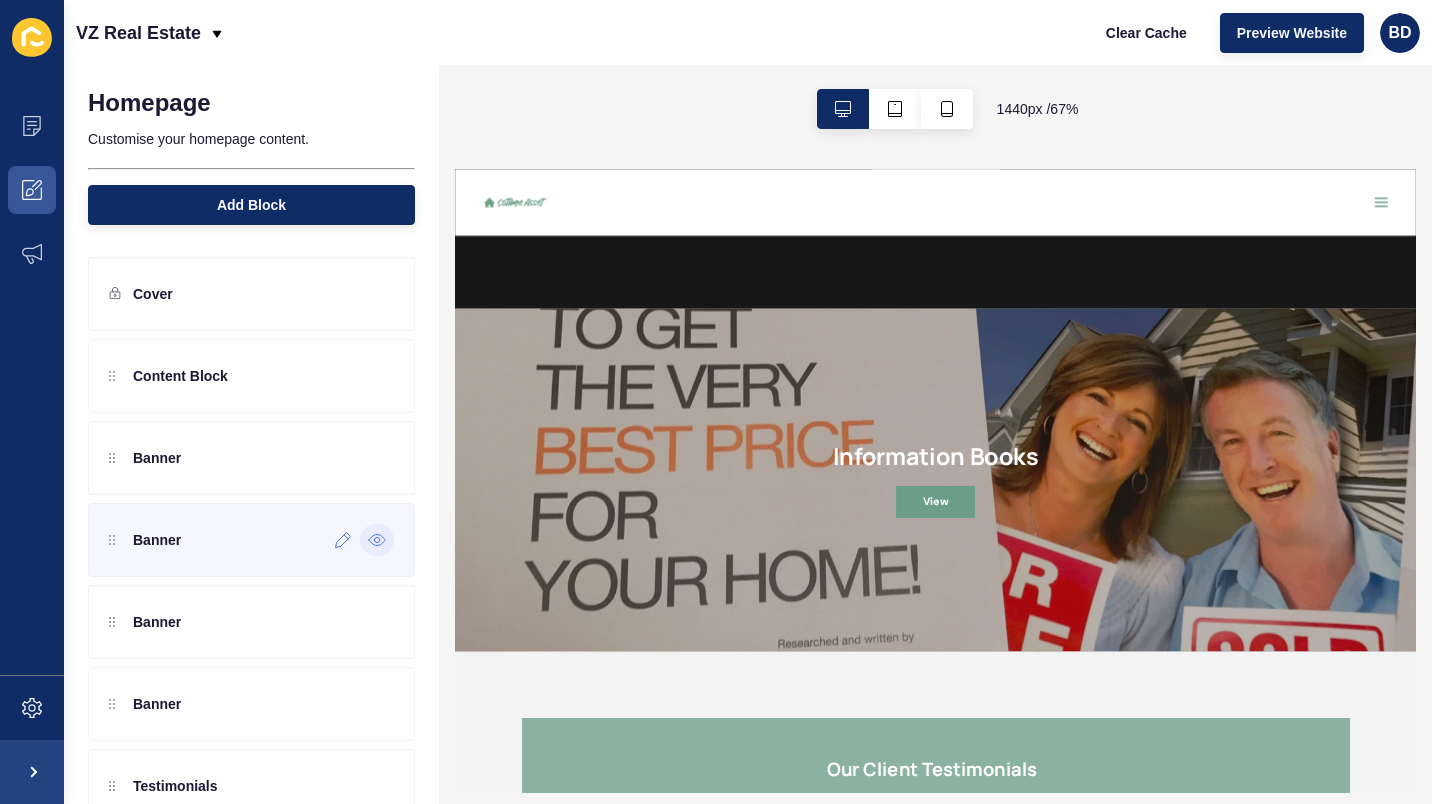 click 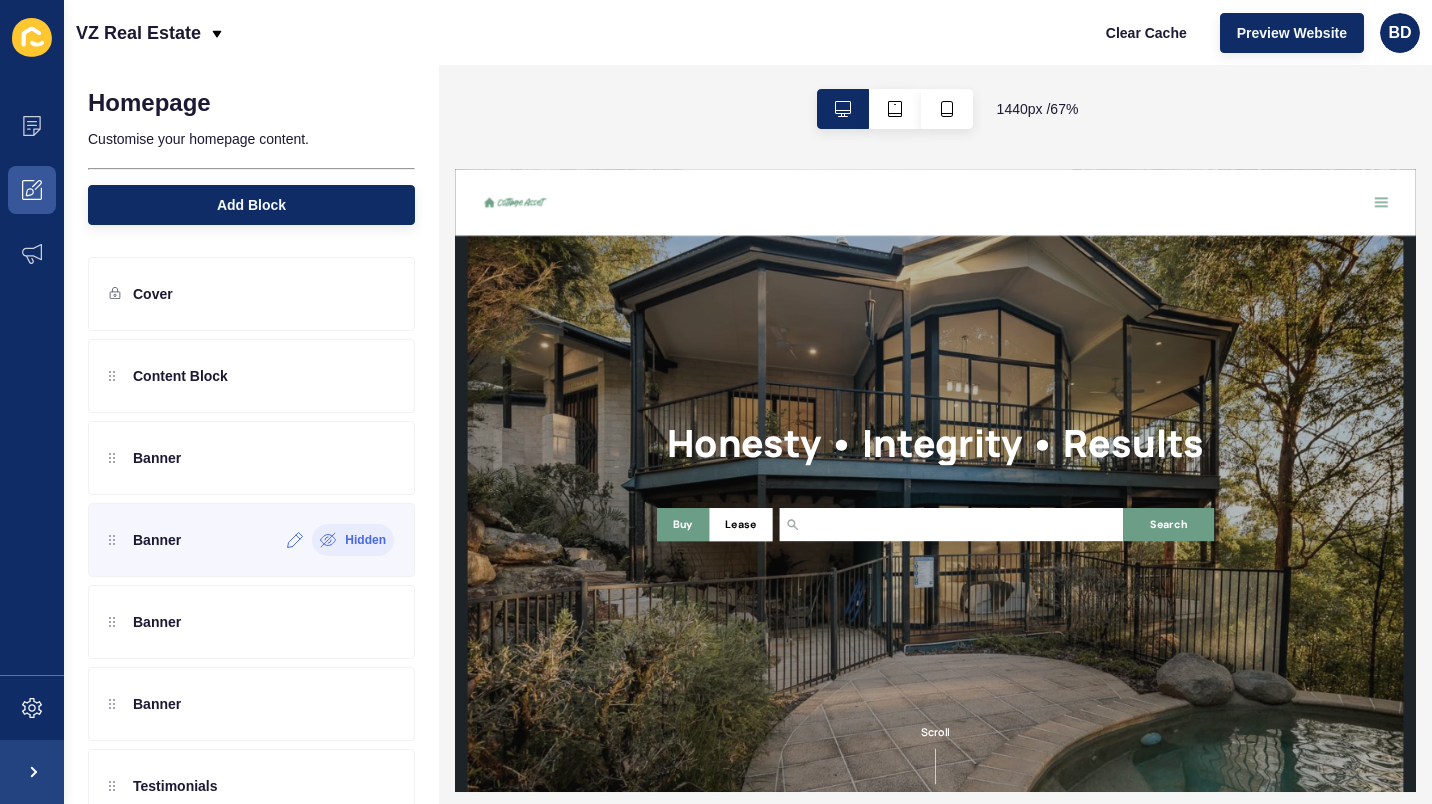 scroll, scrollTop: 0, scrollLeft: 0, axis: both 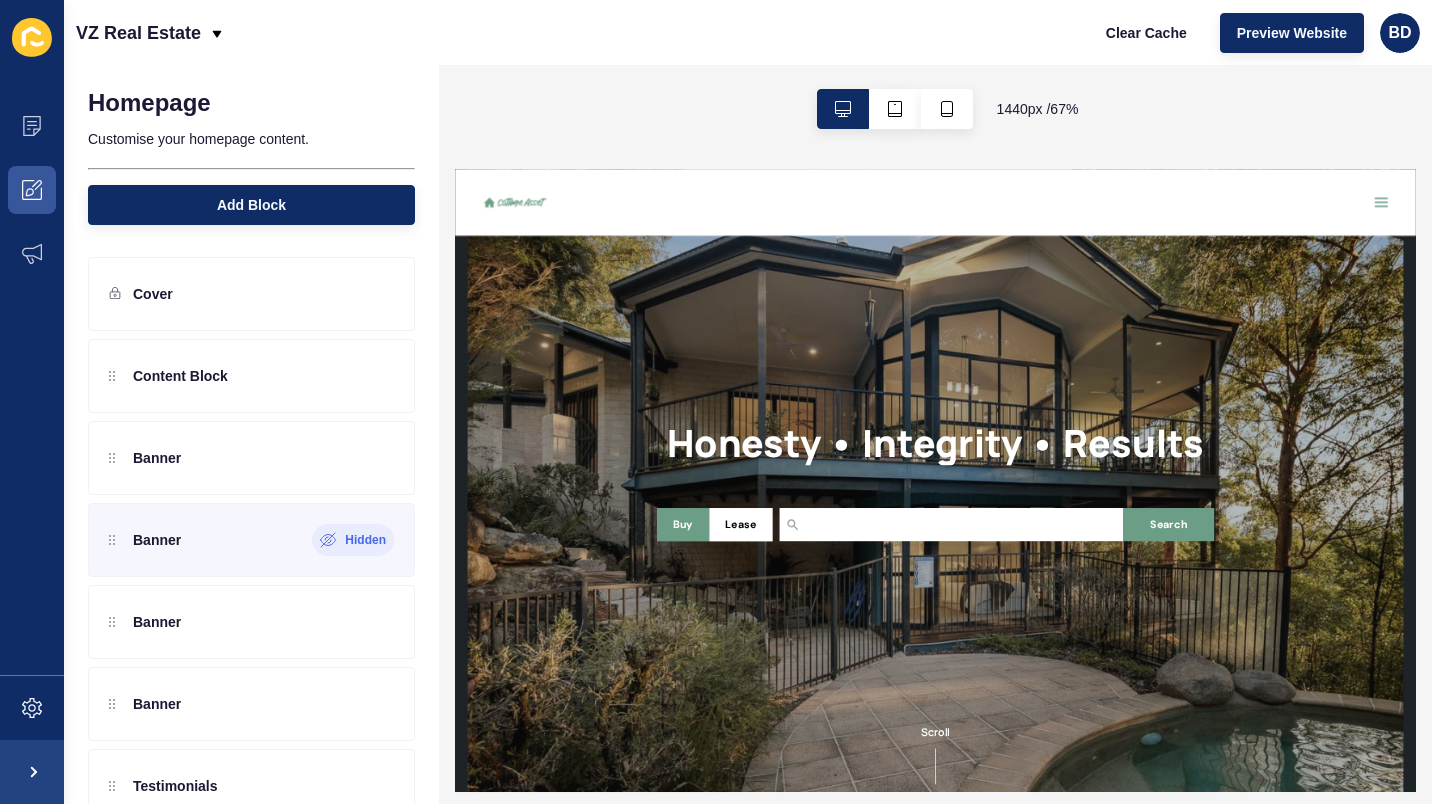 click on "Honesty • Integrity • Results
Buy
Lease
ARANA HILLS
ARMSTRONG CREEK
ASPLEY
Albany Creek
Alpha
Ashgrove
BRASSALL
BRAY PARK
Banyo
Blackall
Boondall
Booval
Boronia Heights
Bracken Ridge
Brendale
Bridgeman Downs
Burpengary" at bounding box center (1175, 636) 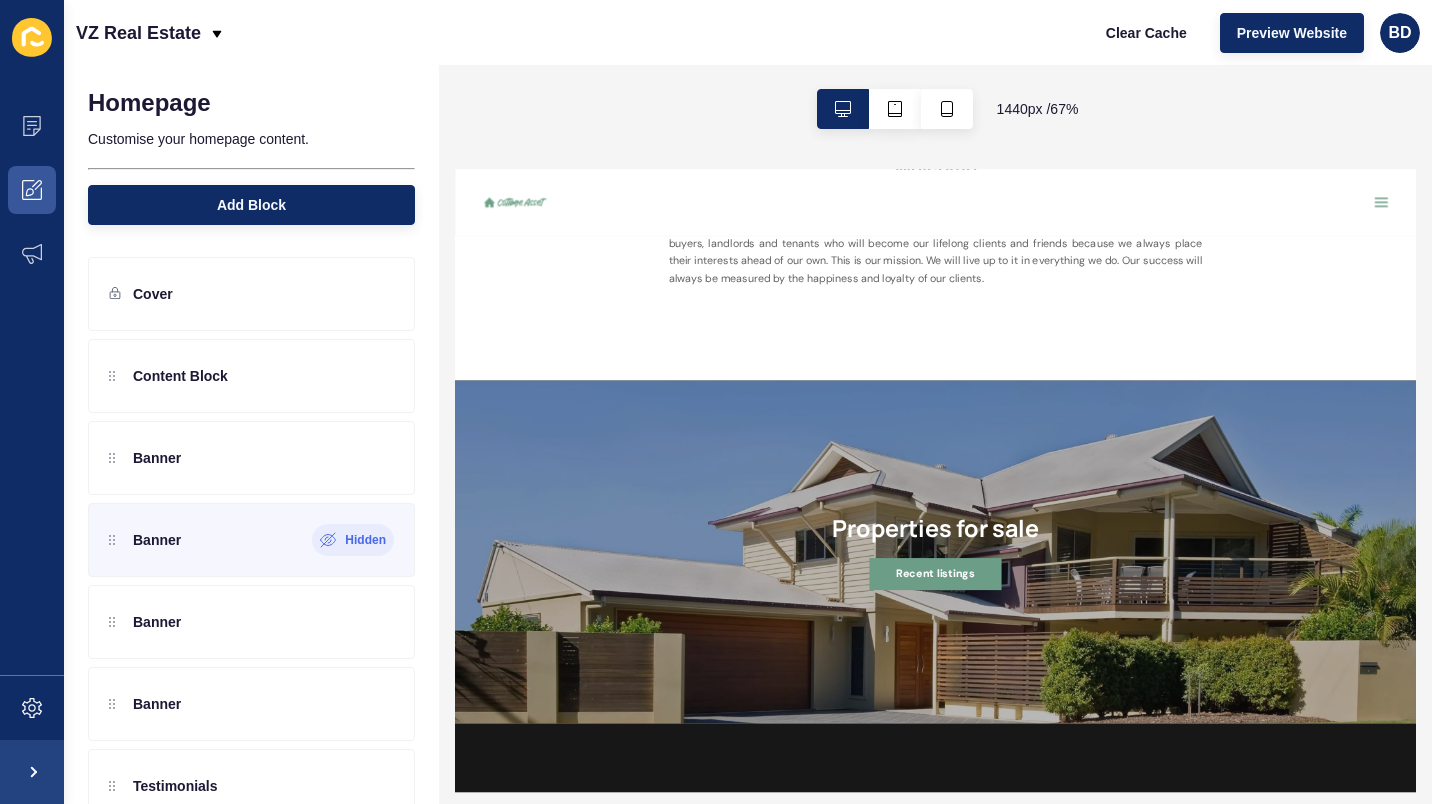 scroll, scrollTop: 1031, scrollLeft: 0, axis: vertical 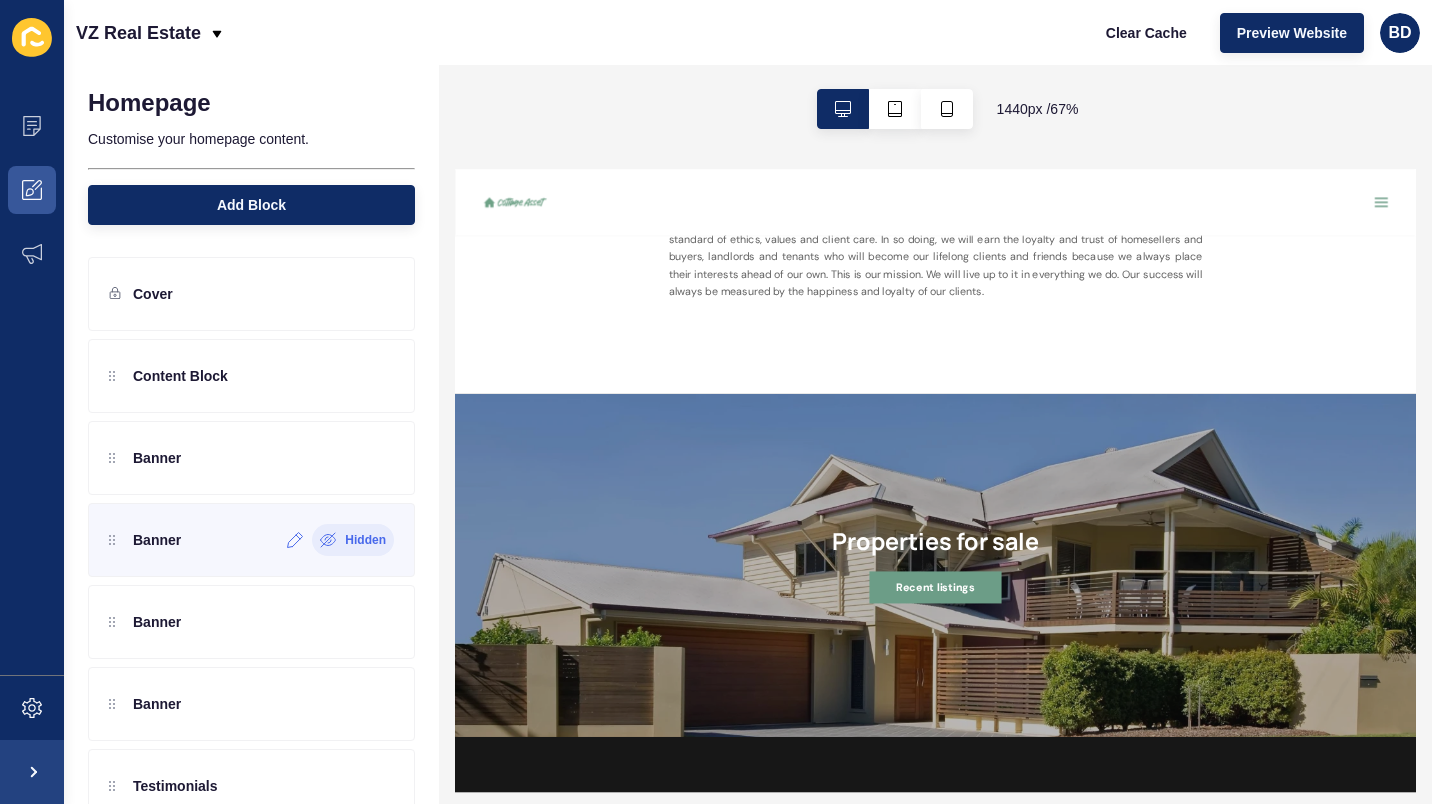 click on "Hidden" at bounding box center [365, 540] 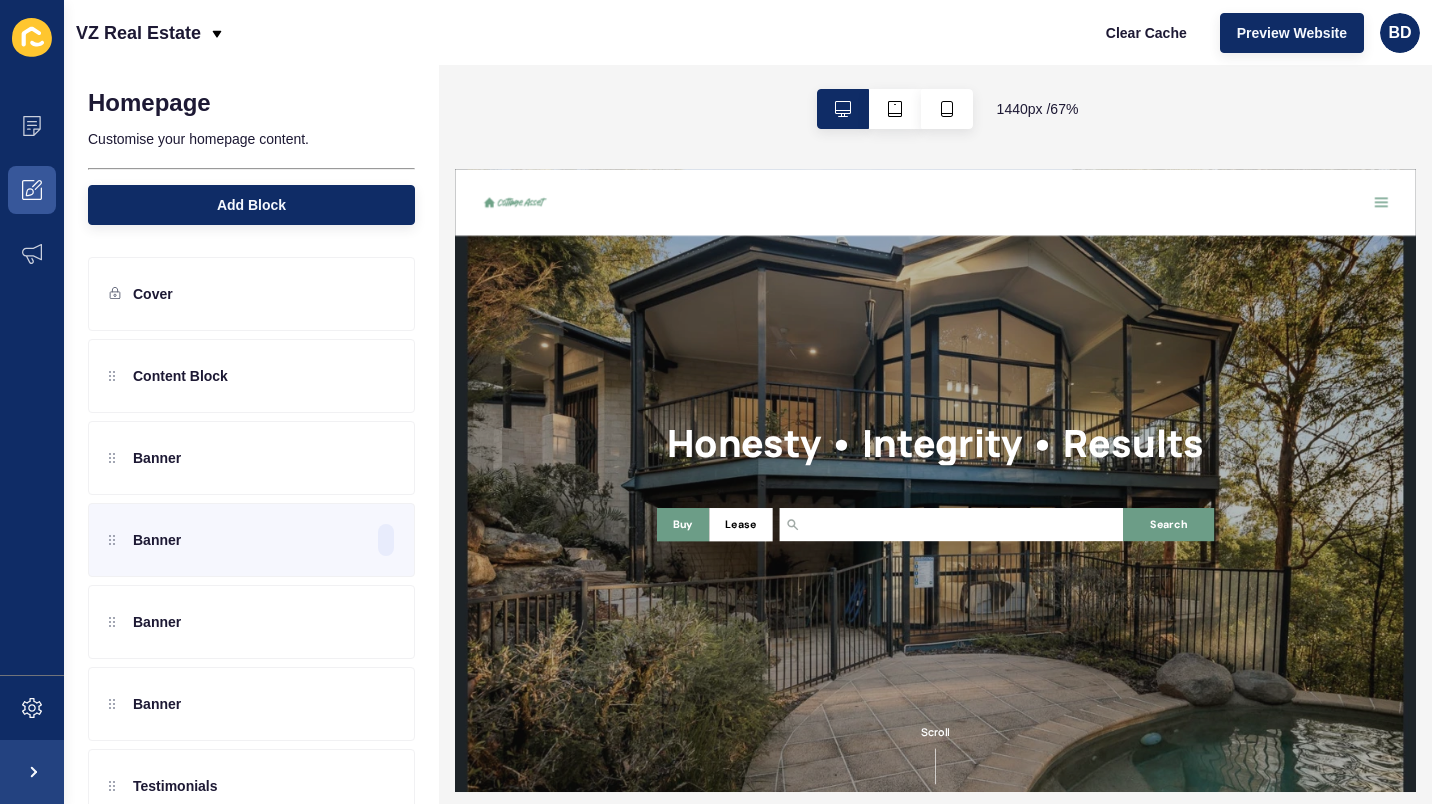 scroll, scrollTop: 0, scrollLeft: 0, axis: both 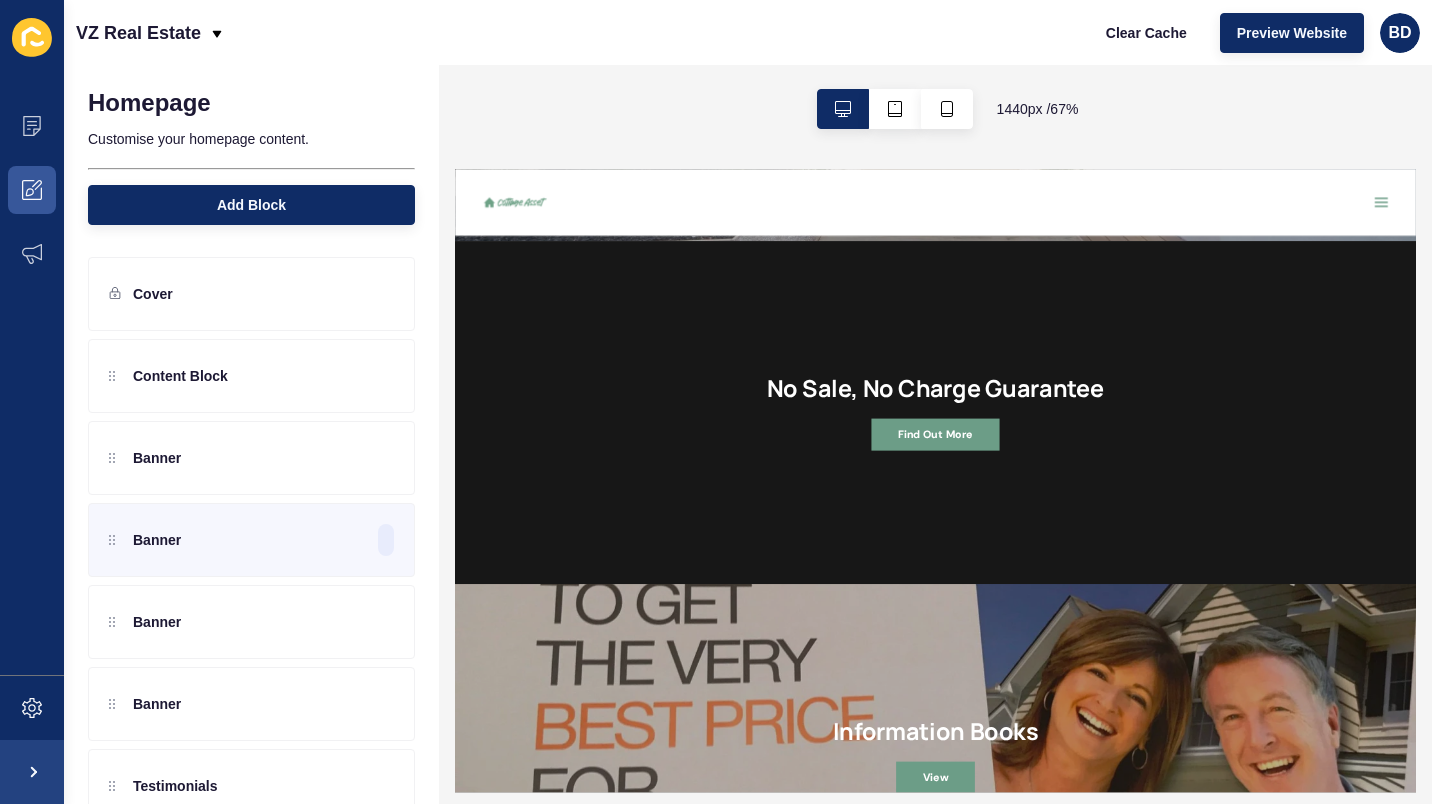 drag, startPoint x: 1883, startPoint y: 258, endPoint x: 1886, endPoint y: 609, distance: 351.01282 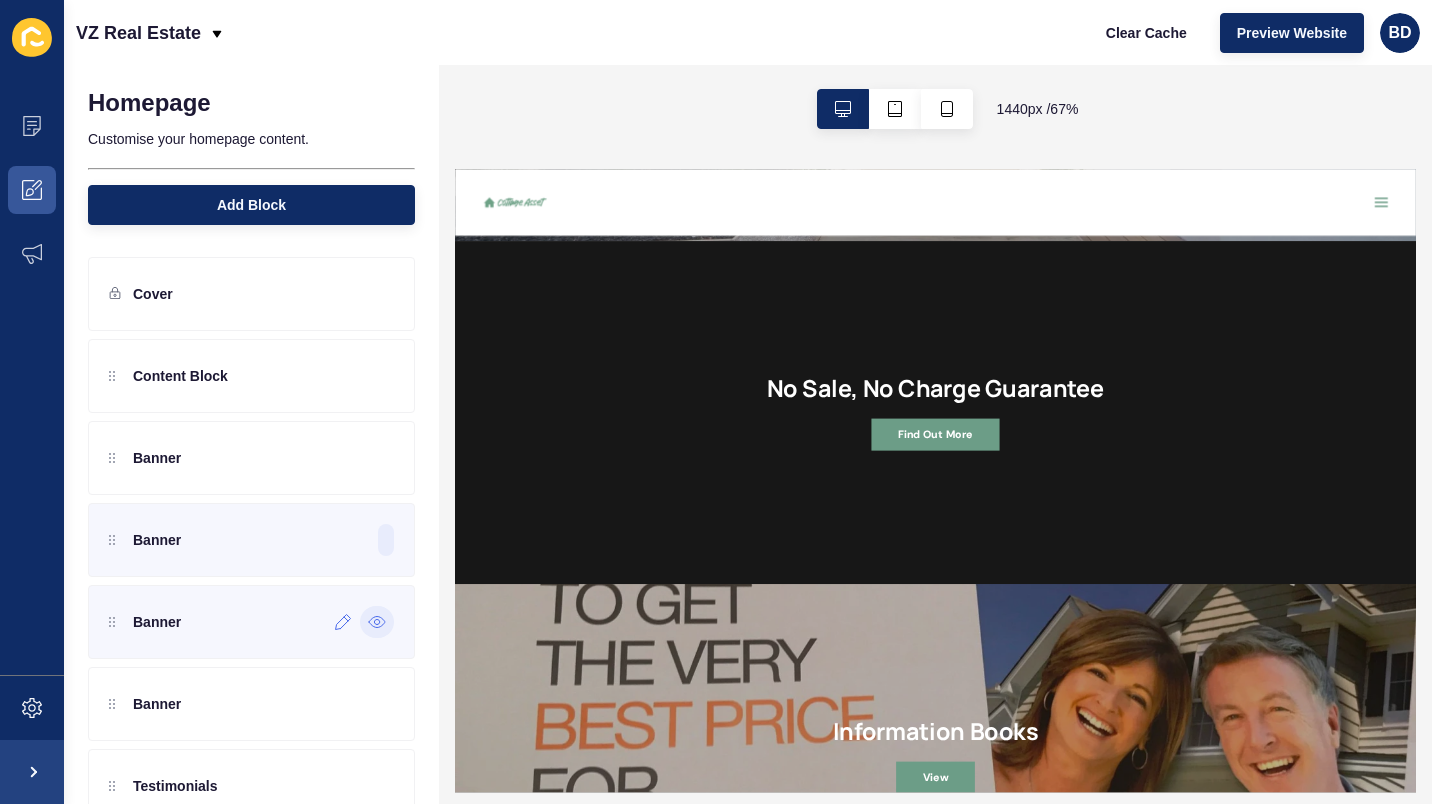 click at bounding box center (377, 622) 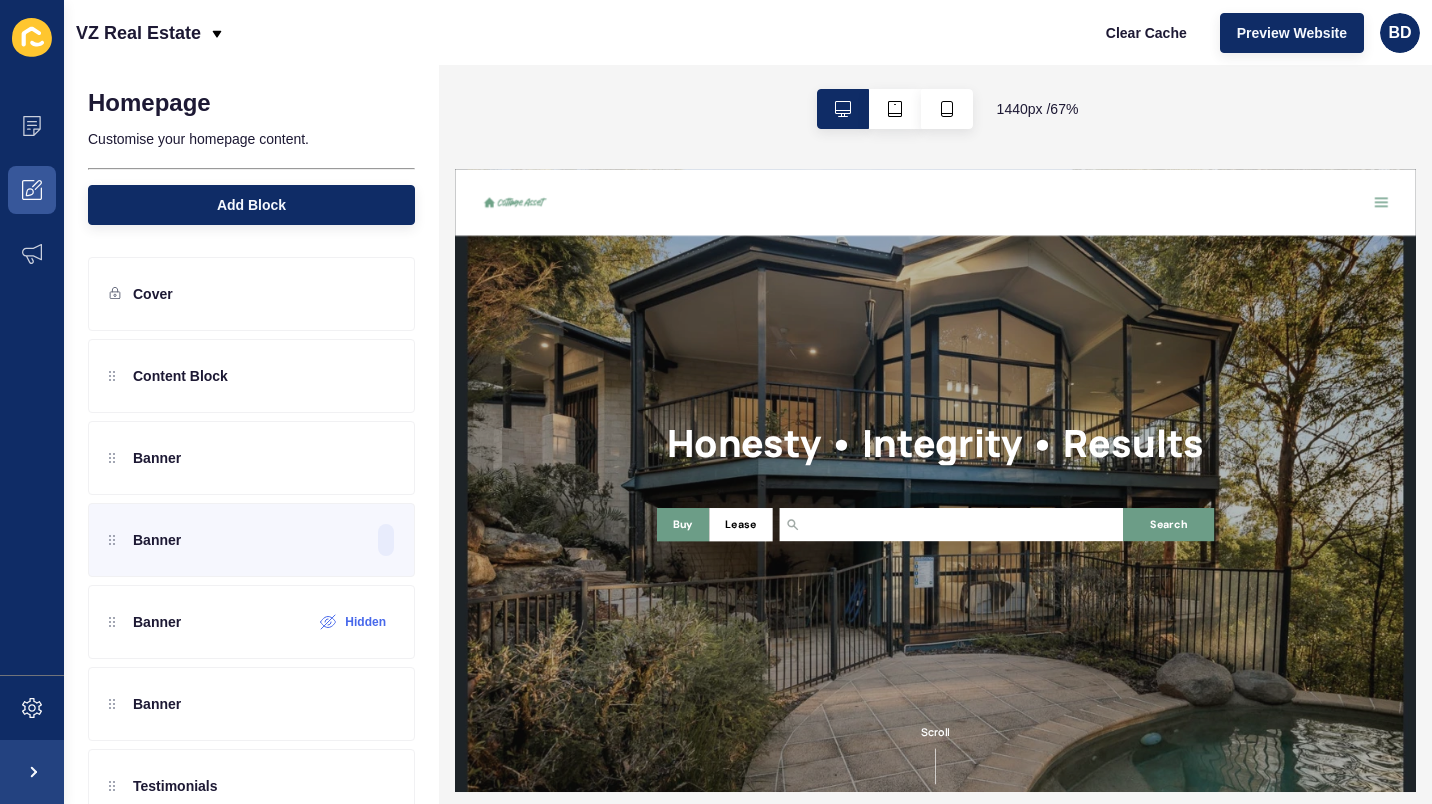 scroll, scrollTop: 0, scrollLeft: 0, axis: both 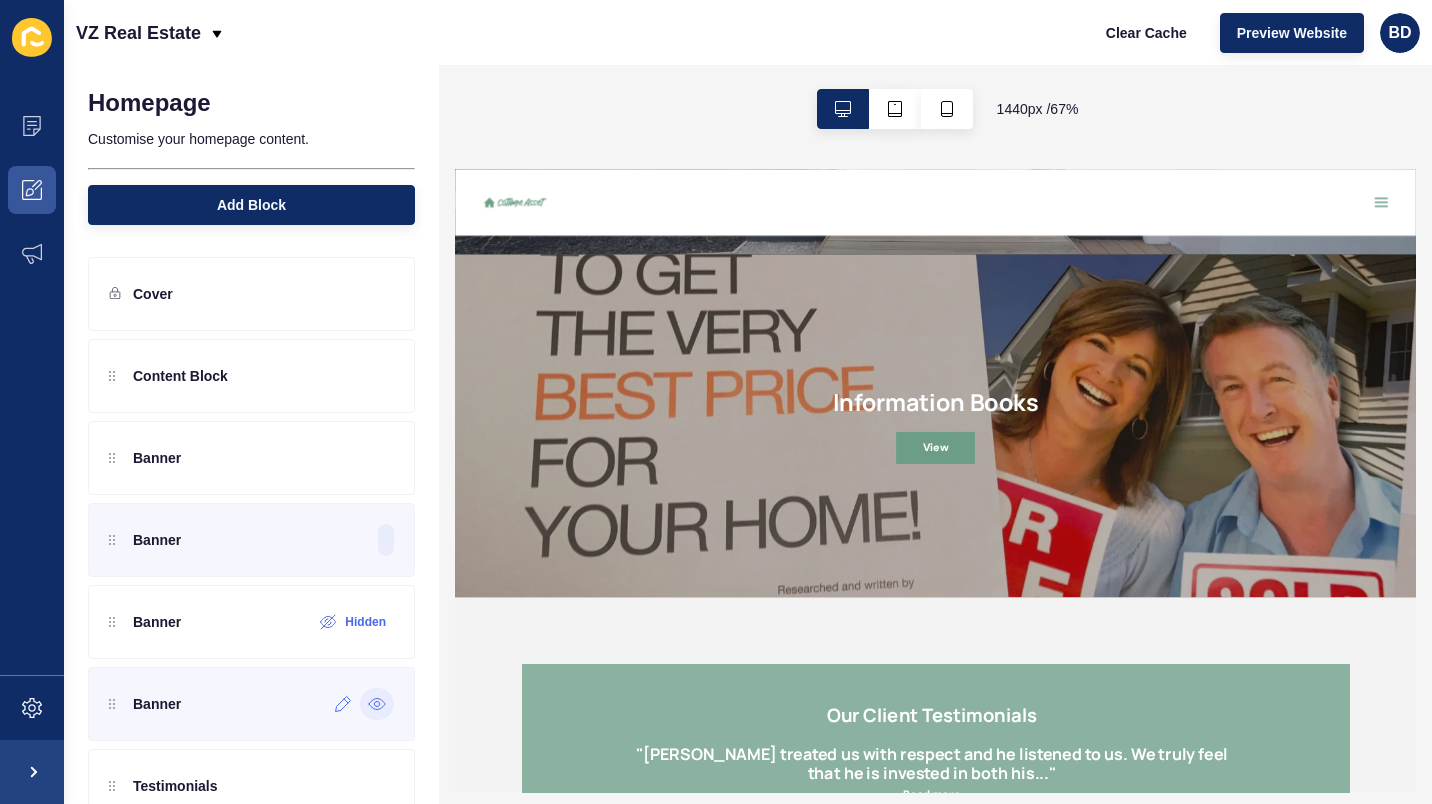 click 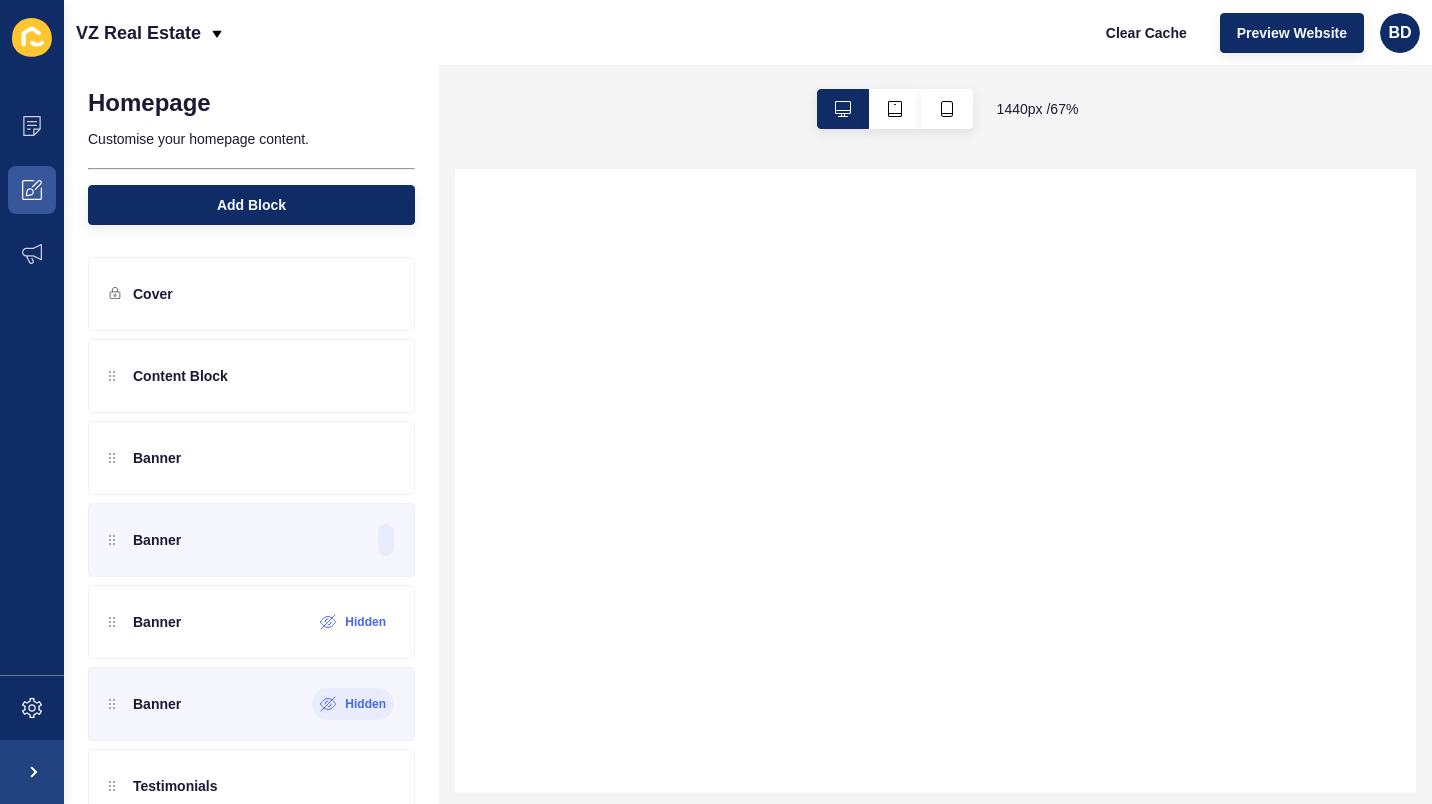 select 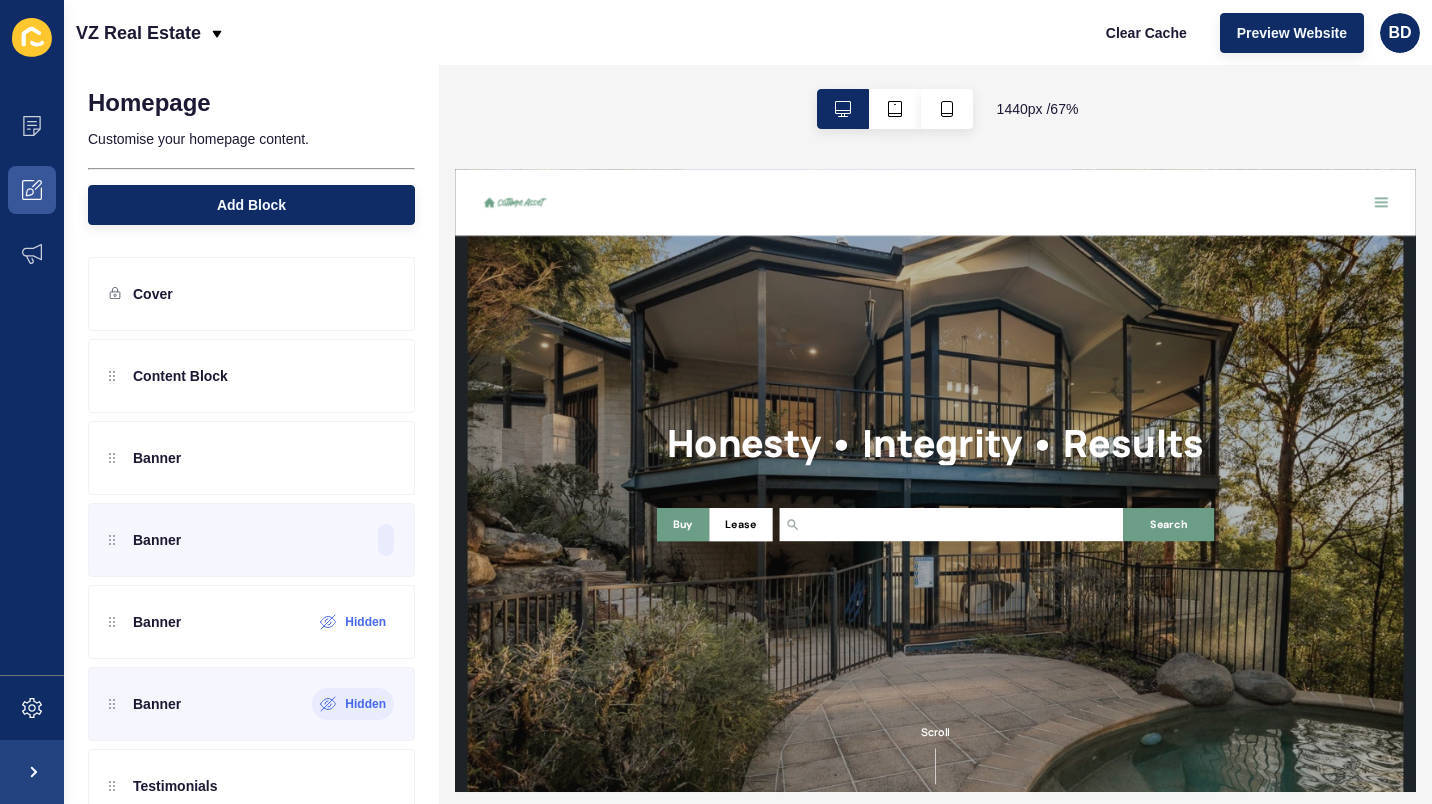 scroll, scrollTop: 0, scrollLeft: 0, axis: both 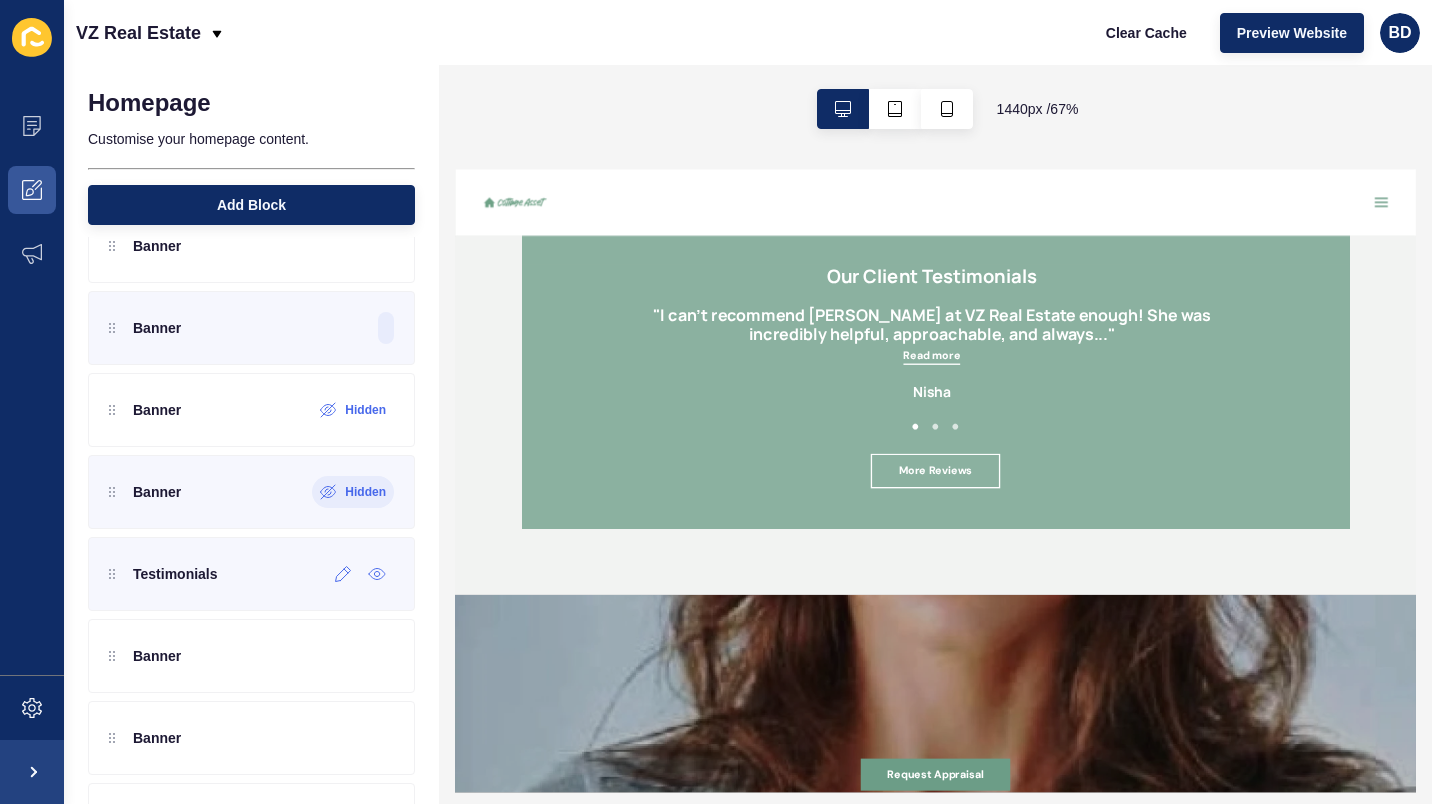 click on "Testimonials" at bounding box center [251, 574] 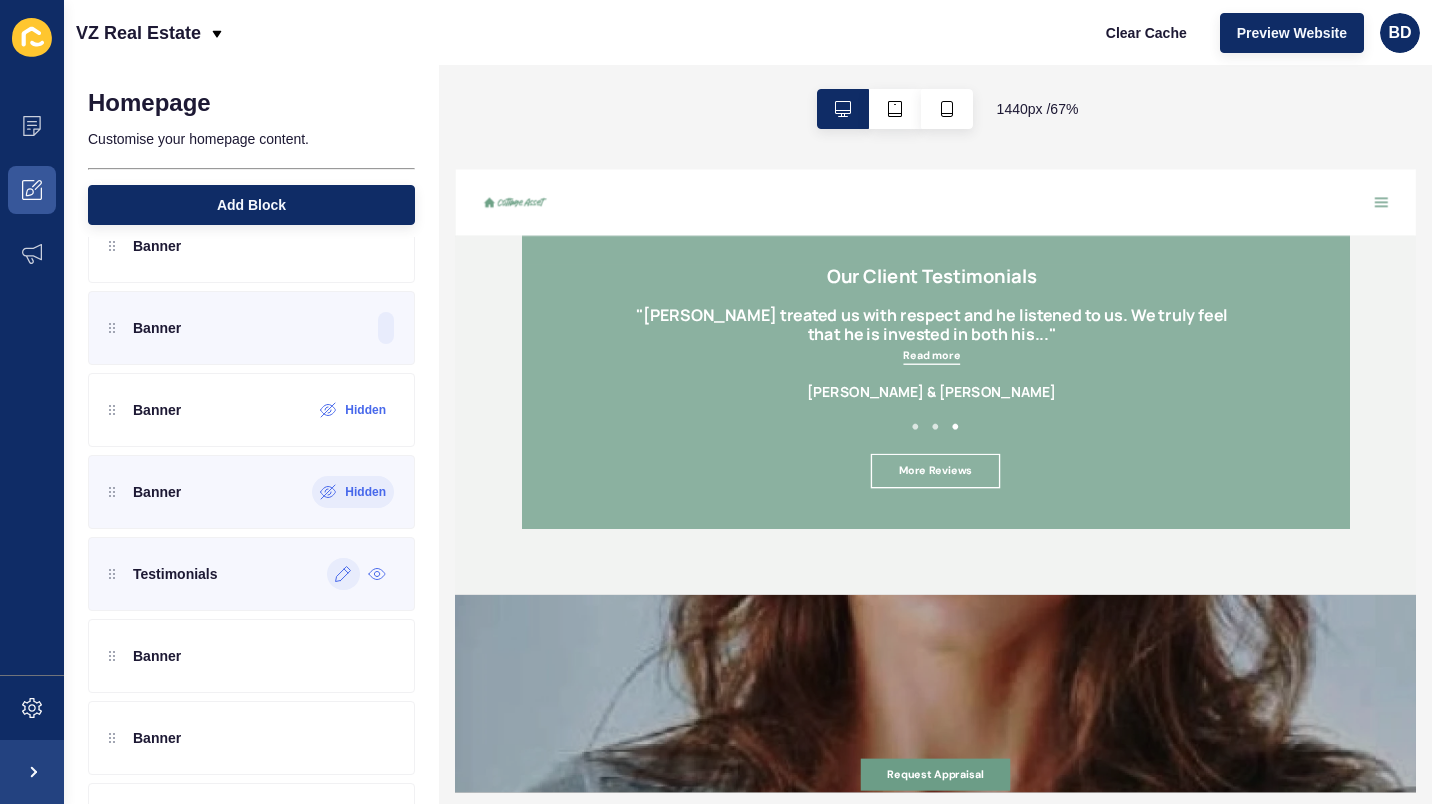 click 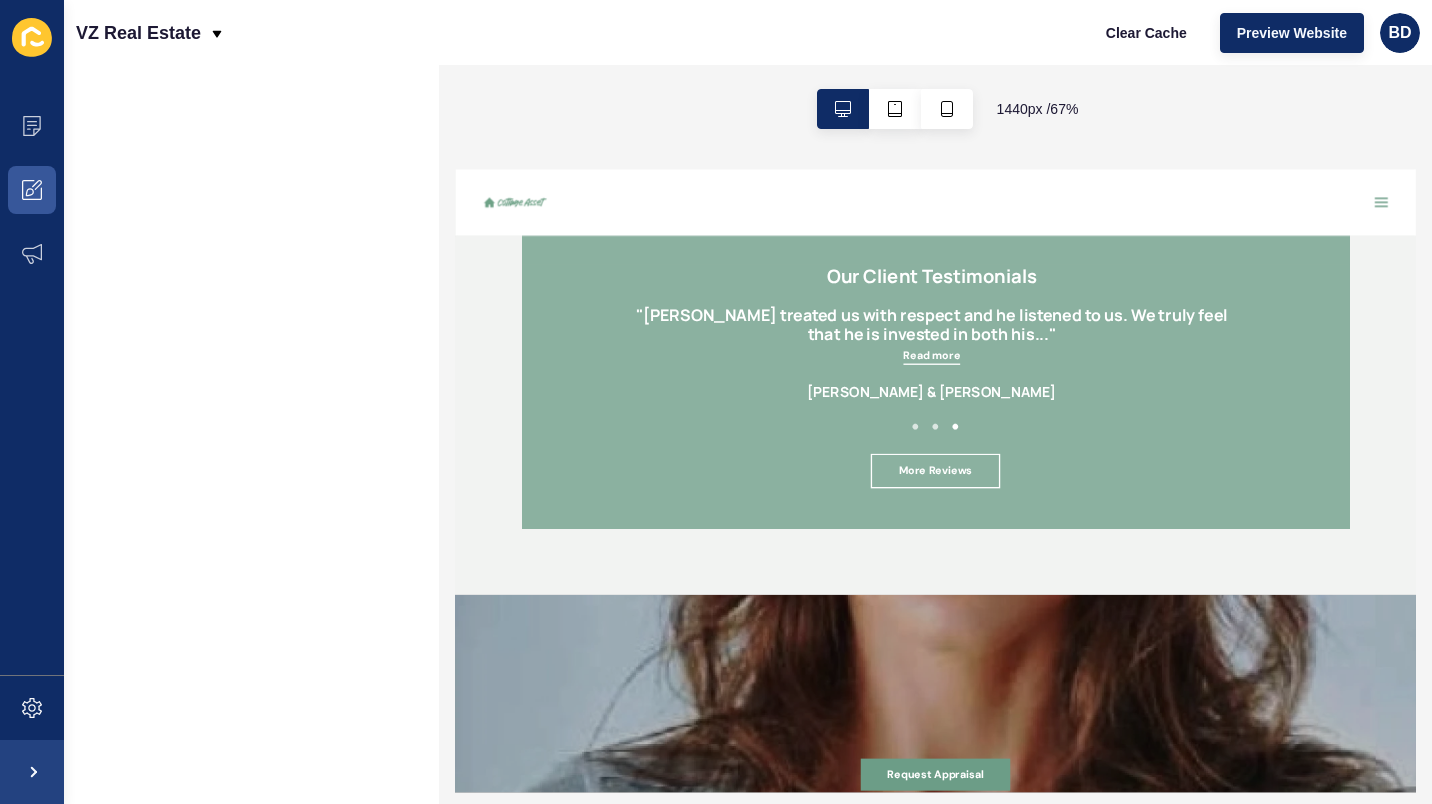 scroll, scrollTop: 0, scrollLeft: 0, axis: both 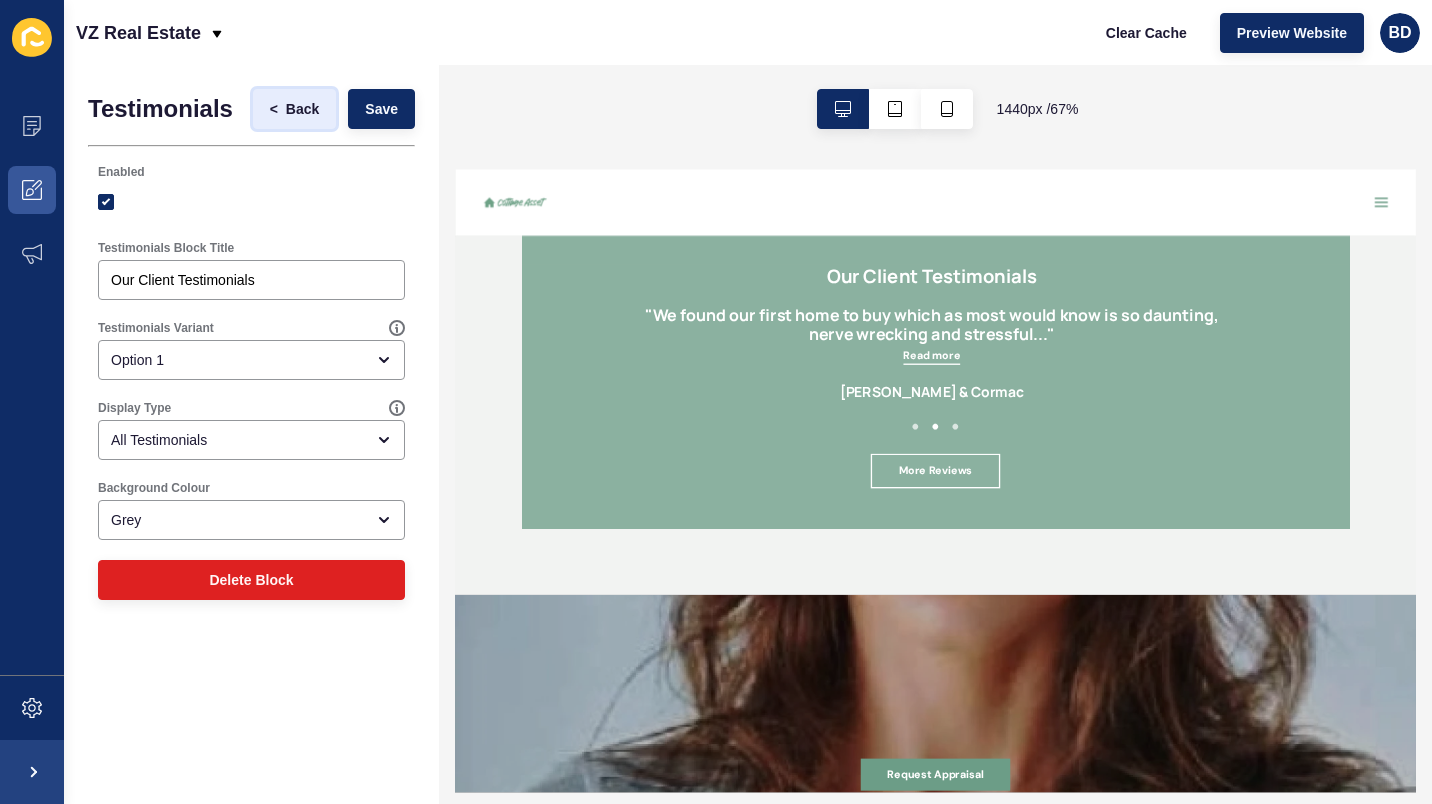 click on "Back" at bounding box center (302, 109) 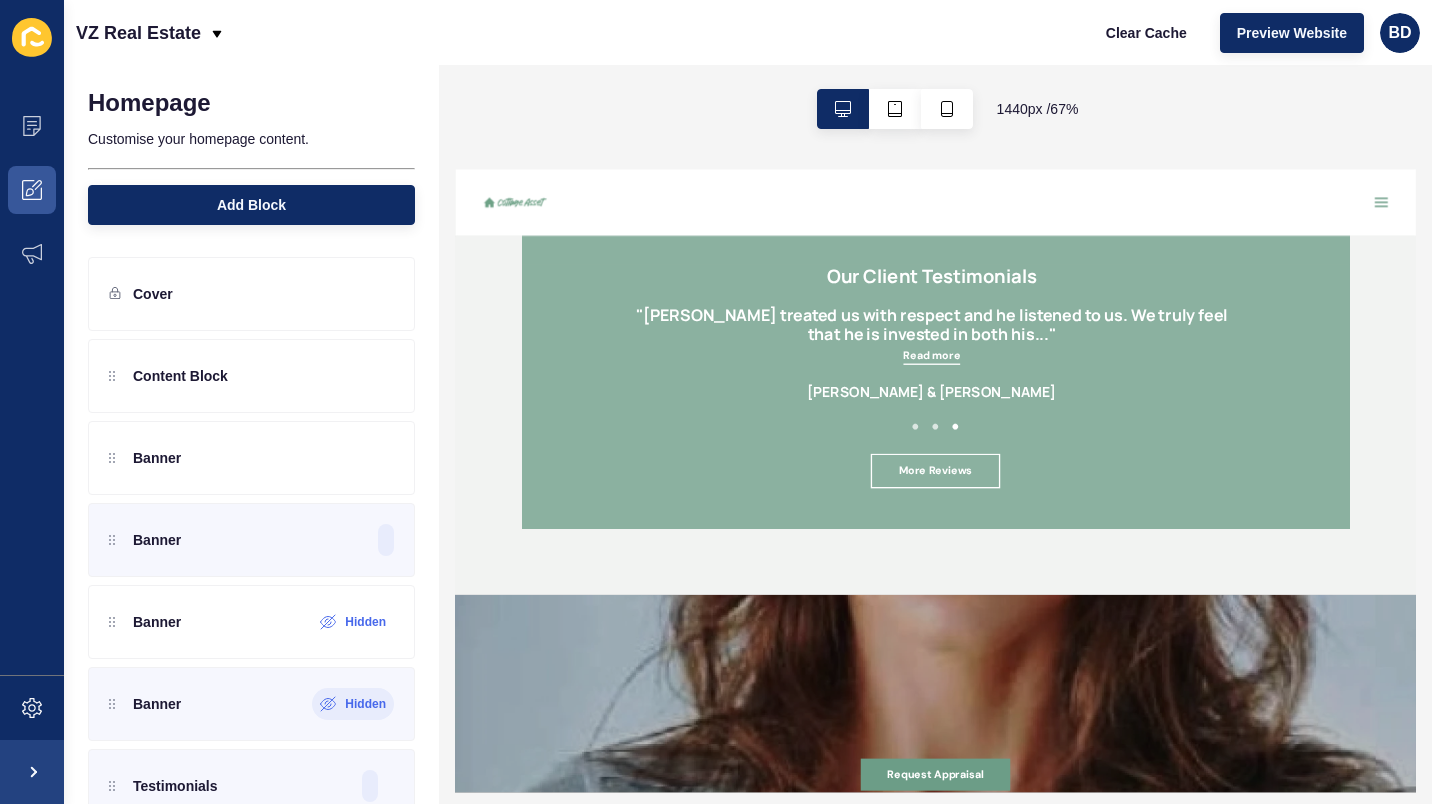 drag, startPoint x: 1879, startPoint y: 659, endPoint x: 1876, endPoint y: 737, distance: 78.05767 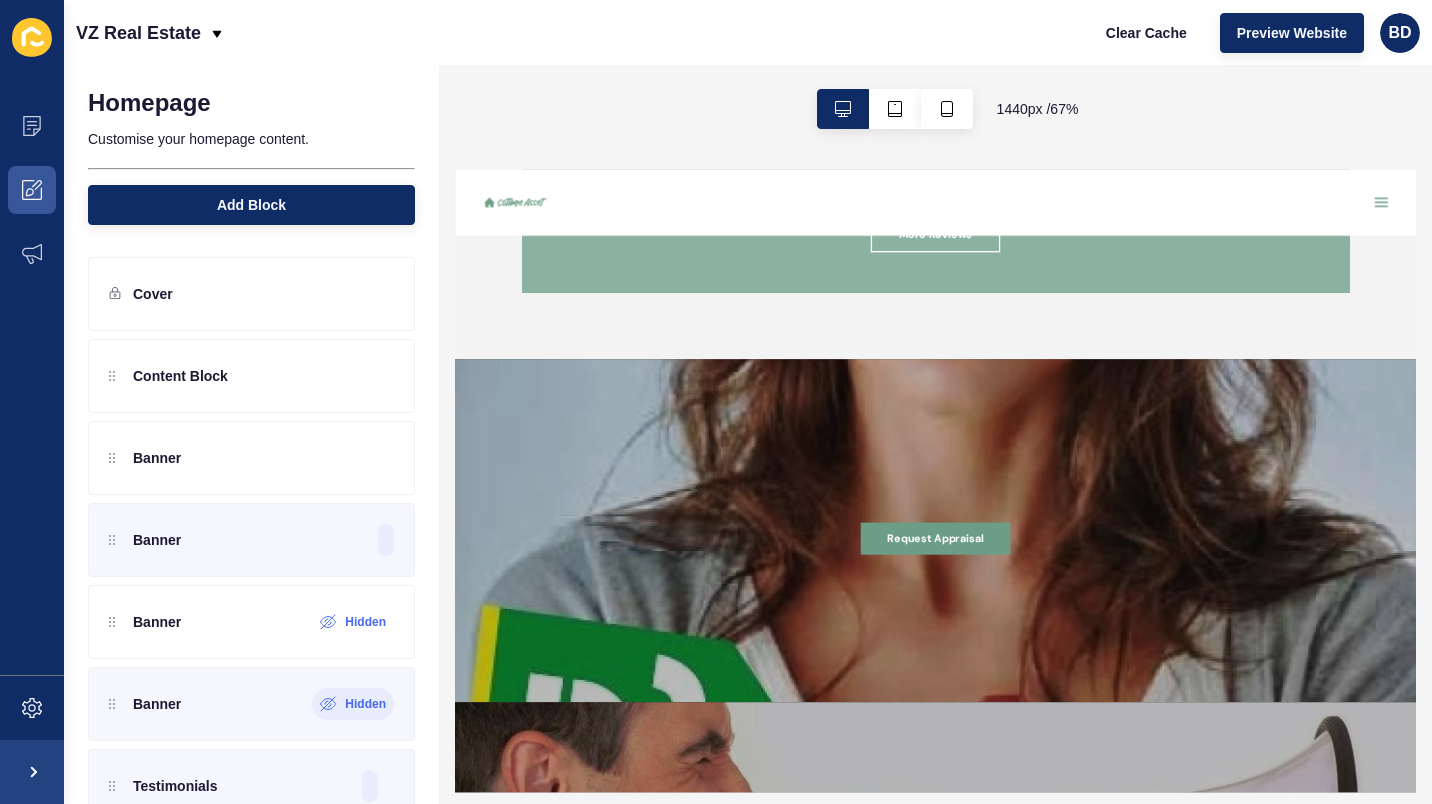 scroll, scrollTop: 2890, scrollLeft: 0, axis: vertical 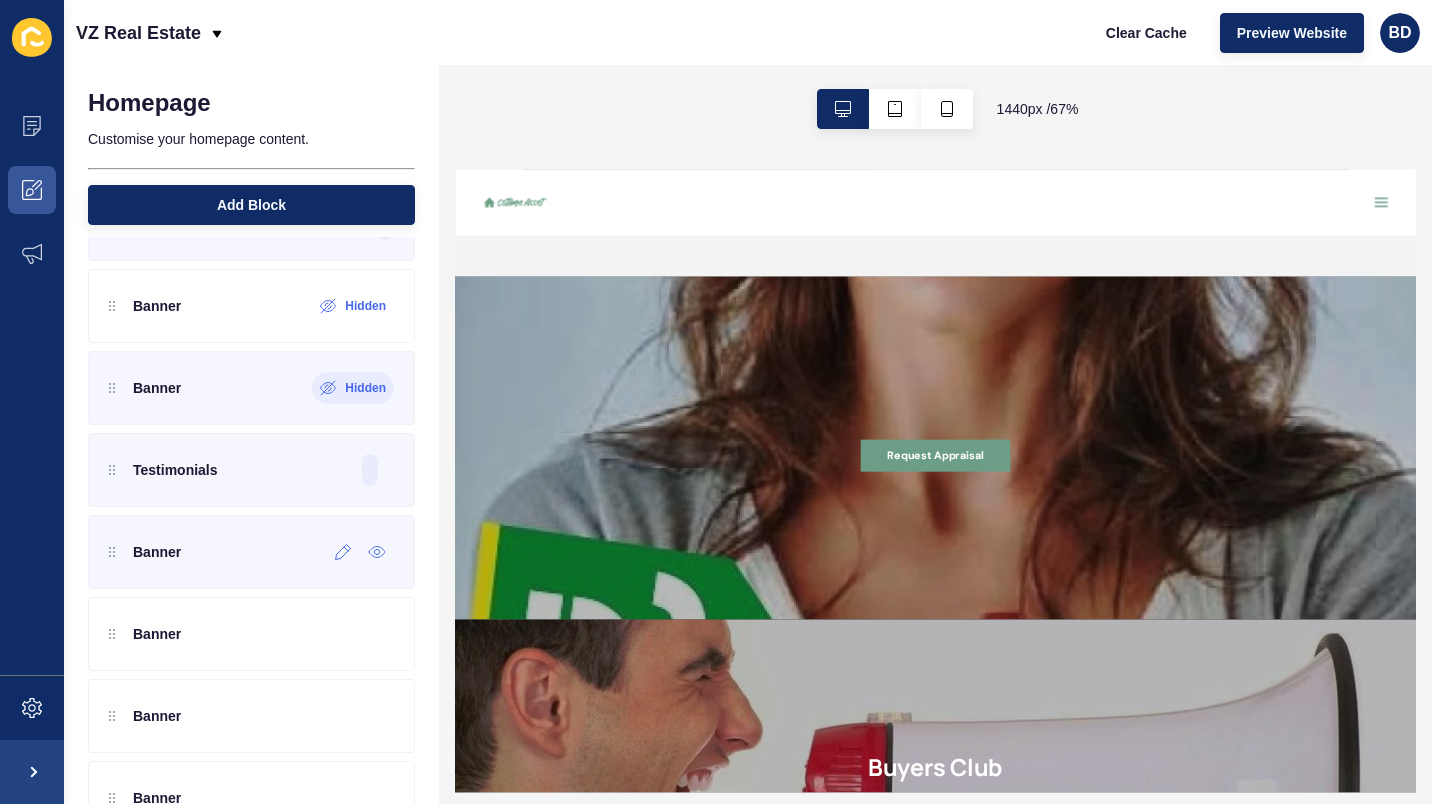 click on "Banner" at bounding box center (251, 552) 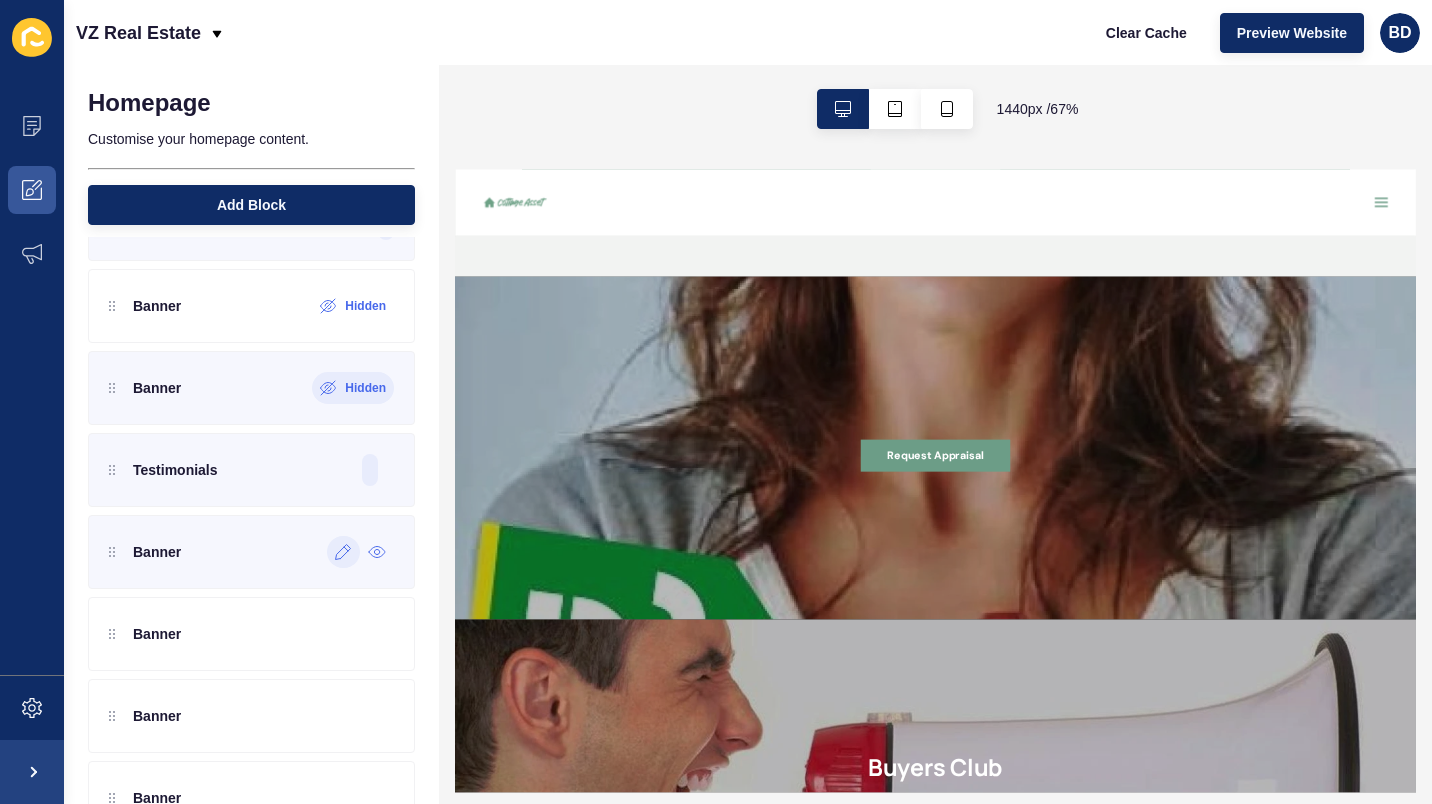 click at bounding box center [343, 552] 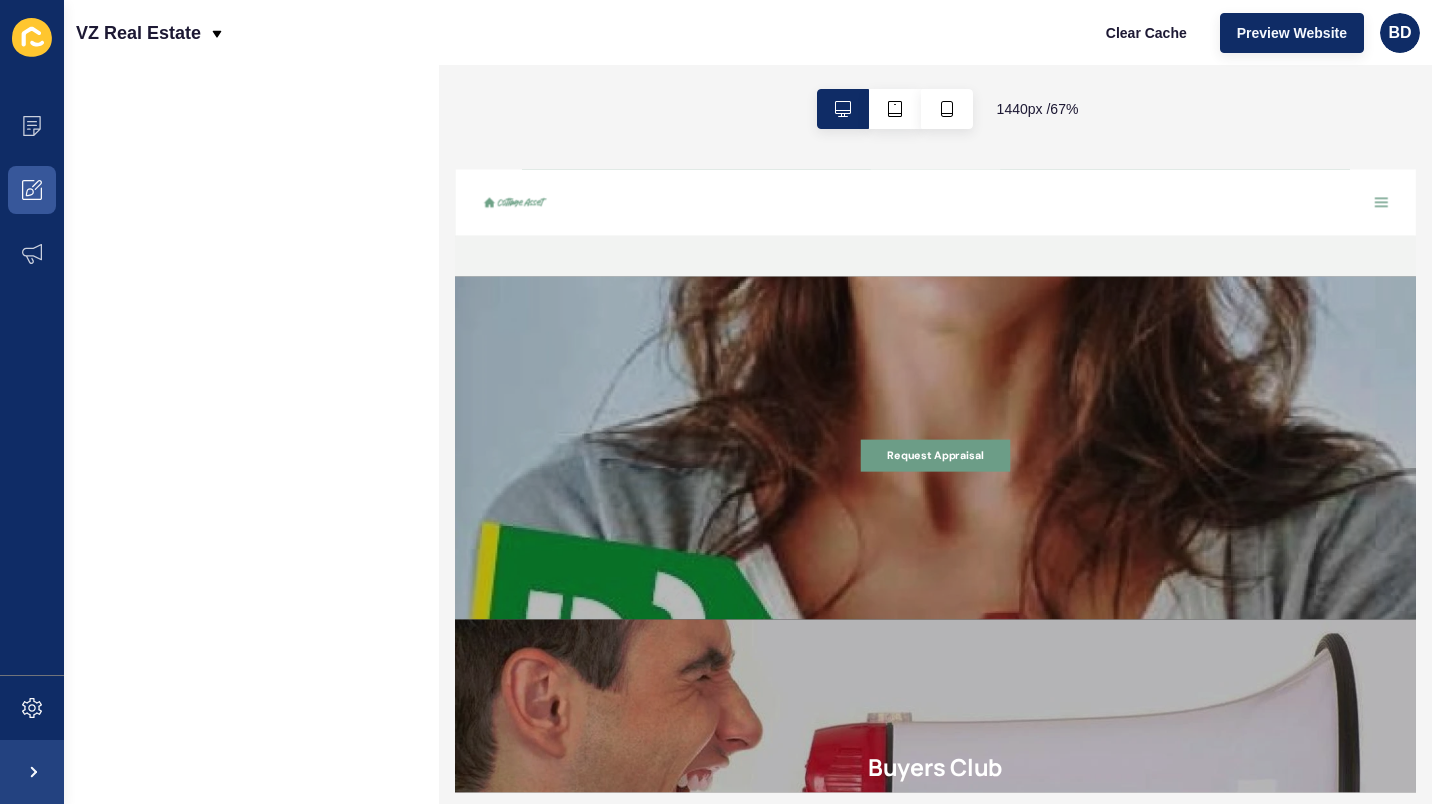 scroll, scrollTop: 0, scrollLeft: 0, axis: both 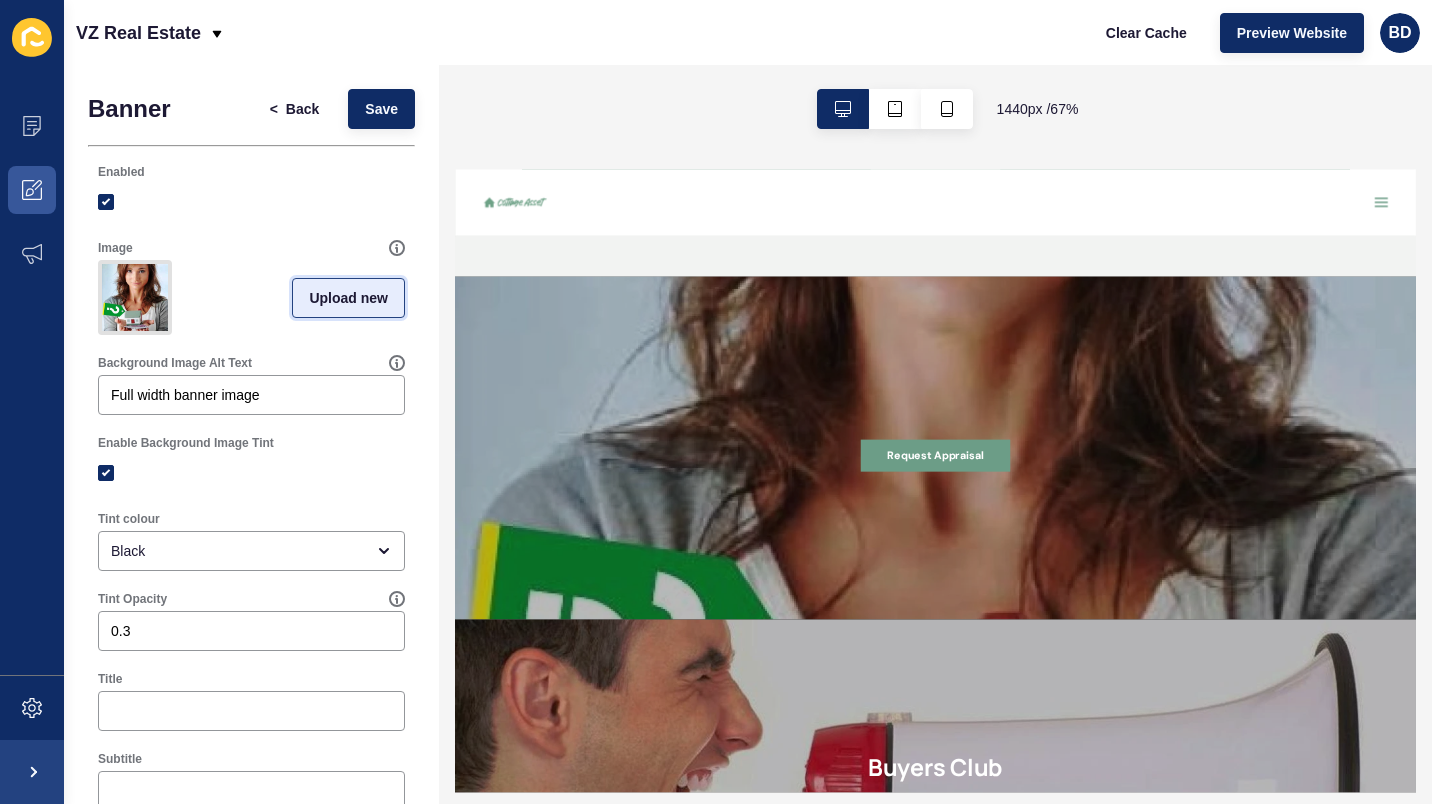 click on "Upload new" at bounding box center (348, 298) 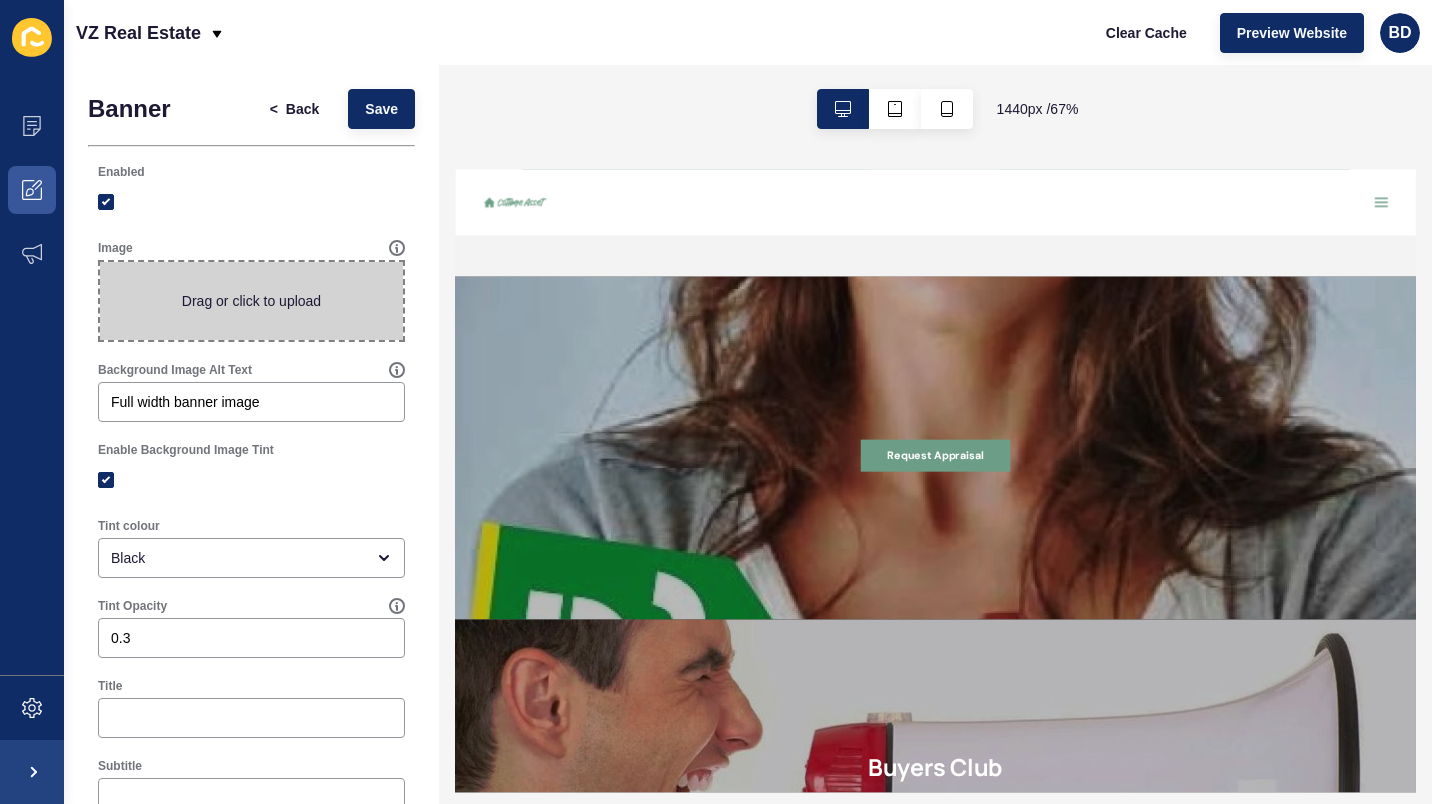 click at bounding box center (251, 301) 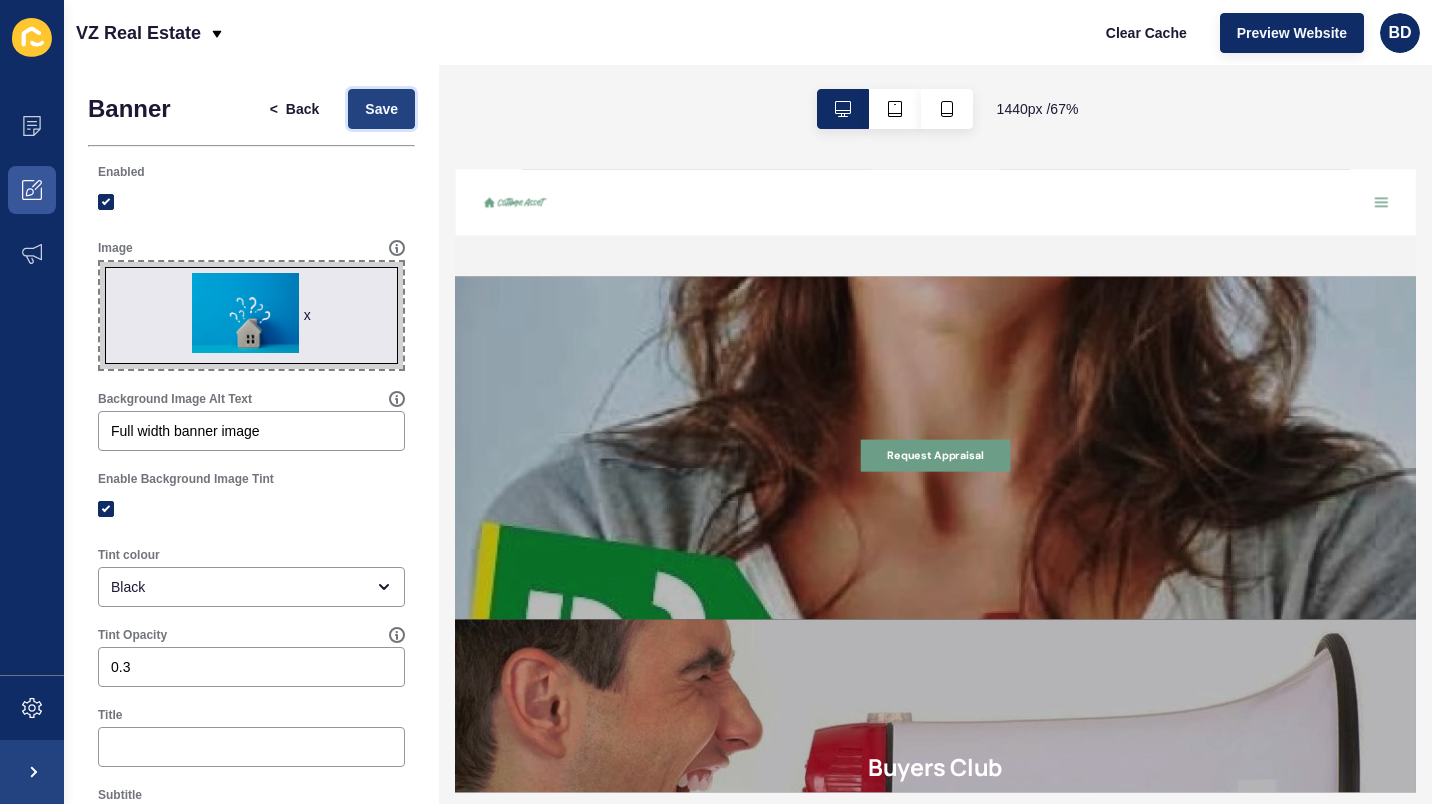 click on "Save" at bounding box center [381, 109] 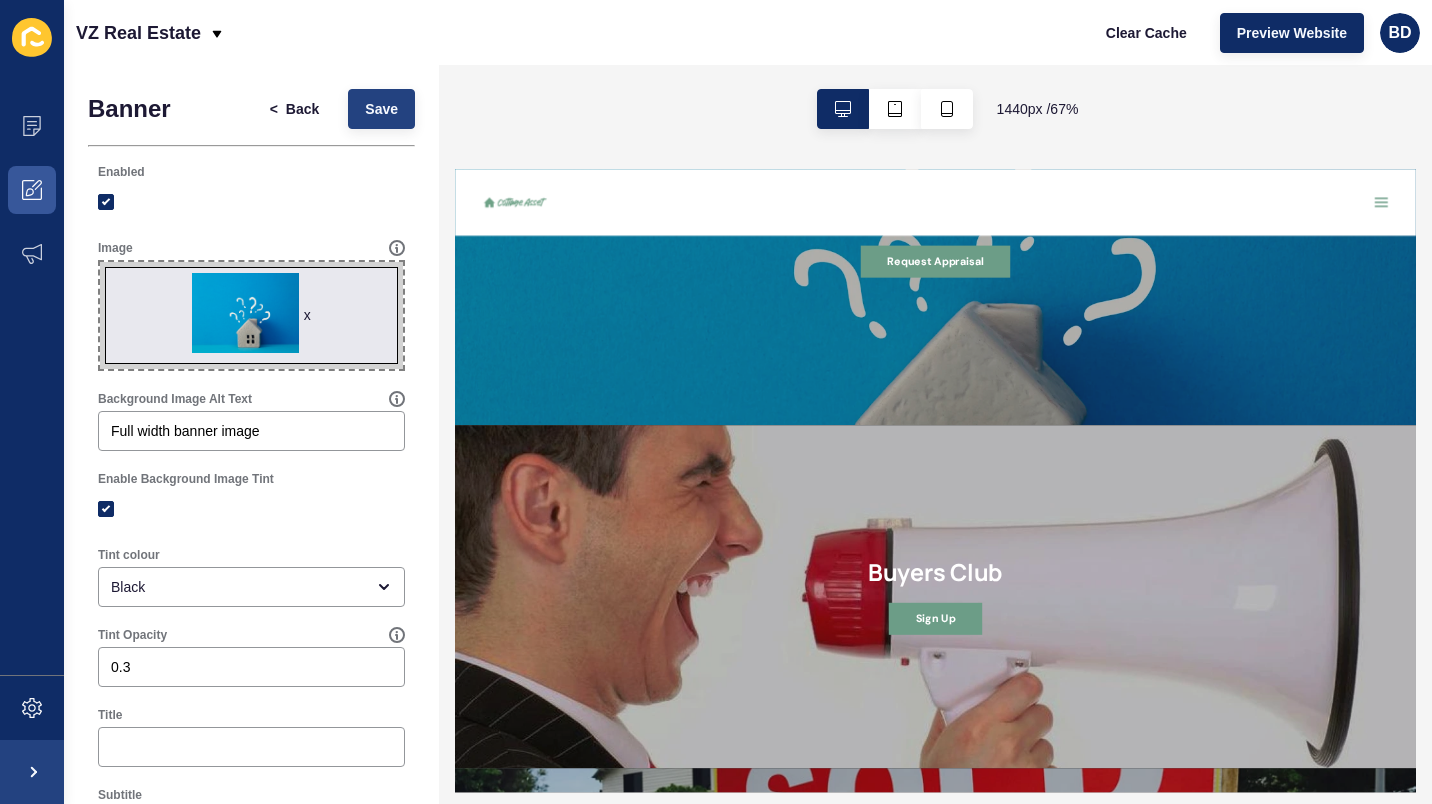 scroll, scrollTop: 3301, scrollLeft: 0, axis: vertical 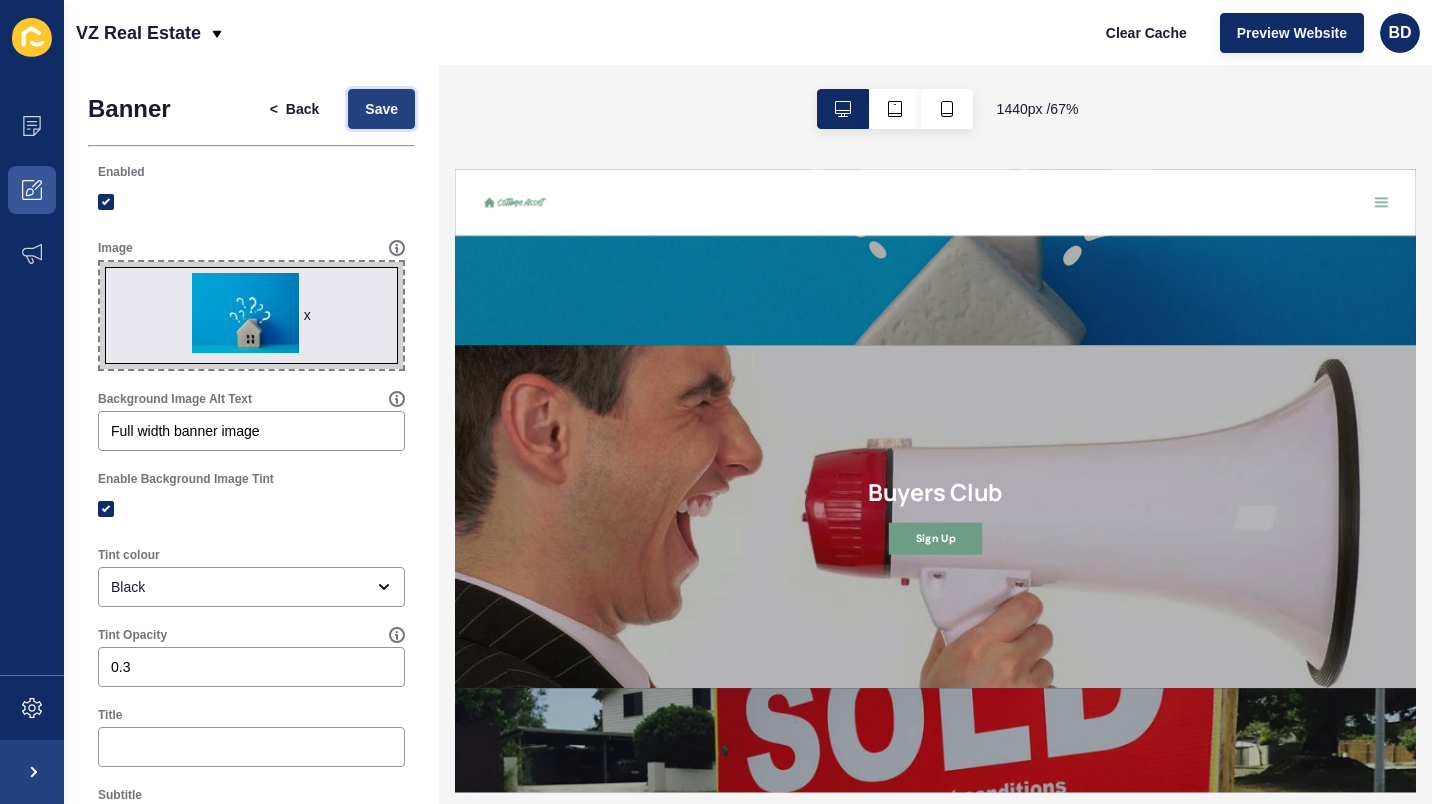 click on "Save" at bounding box center (381, 109) 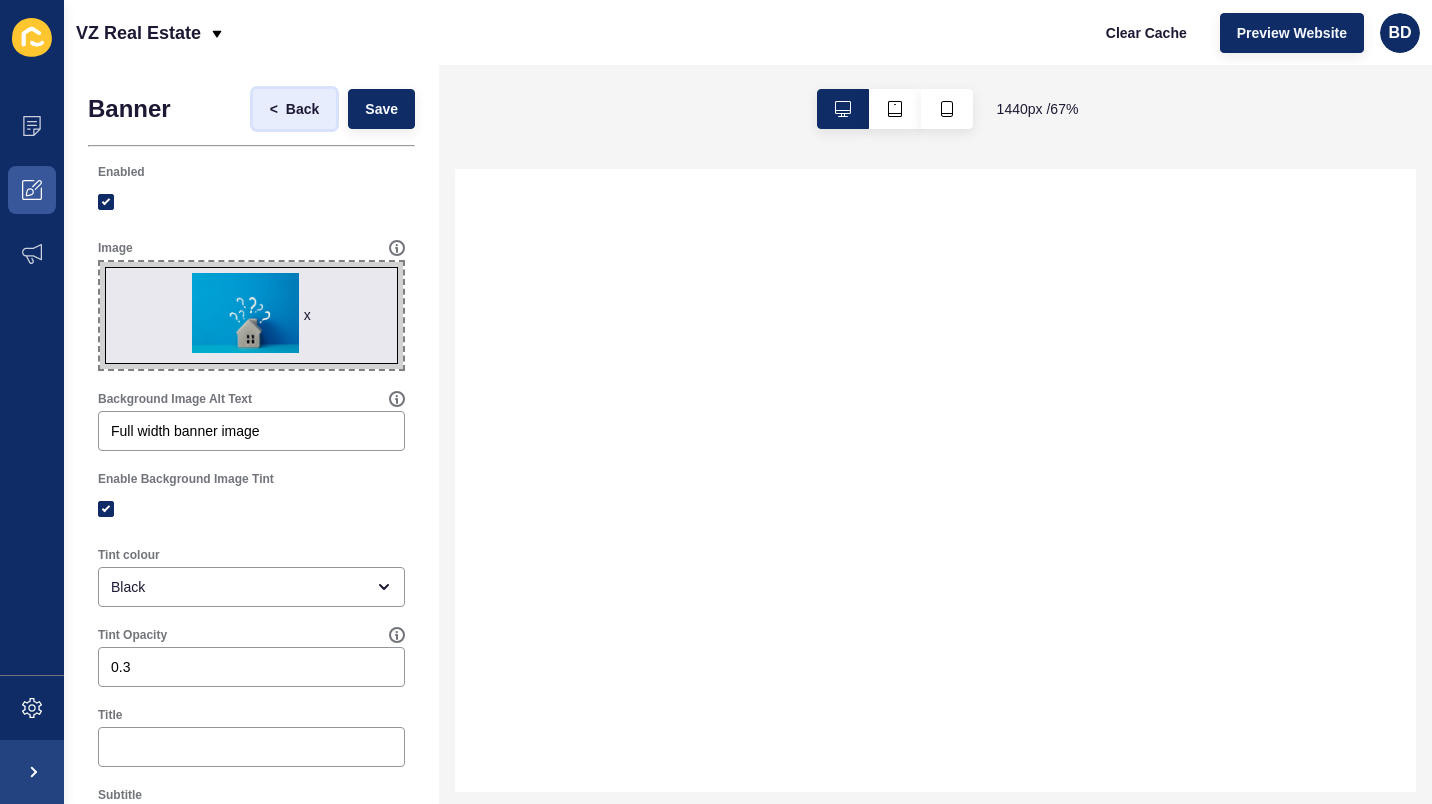 click on "Back" at bounding box center (302, 109) 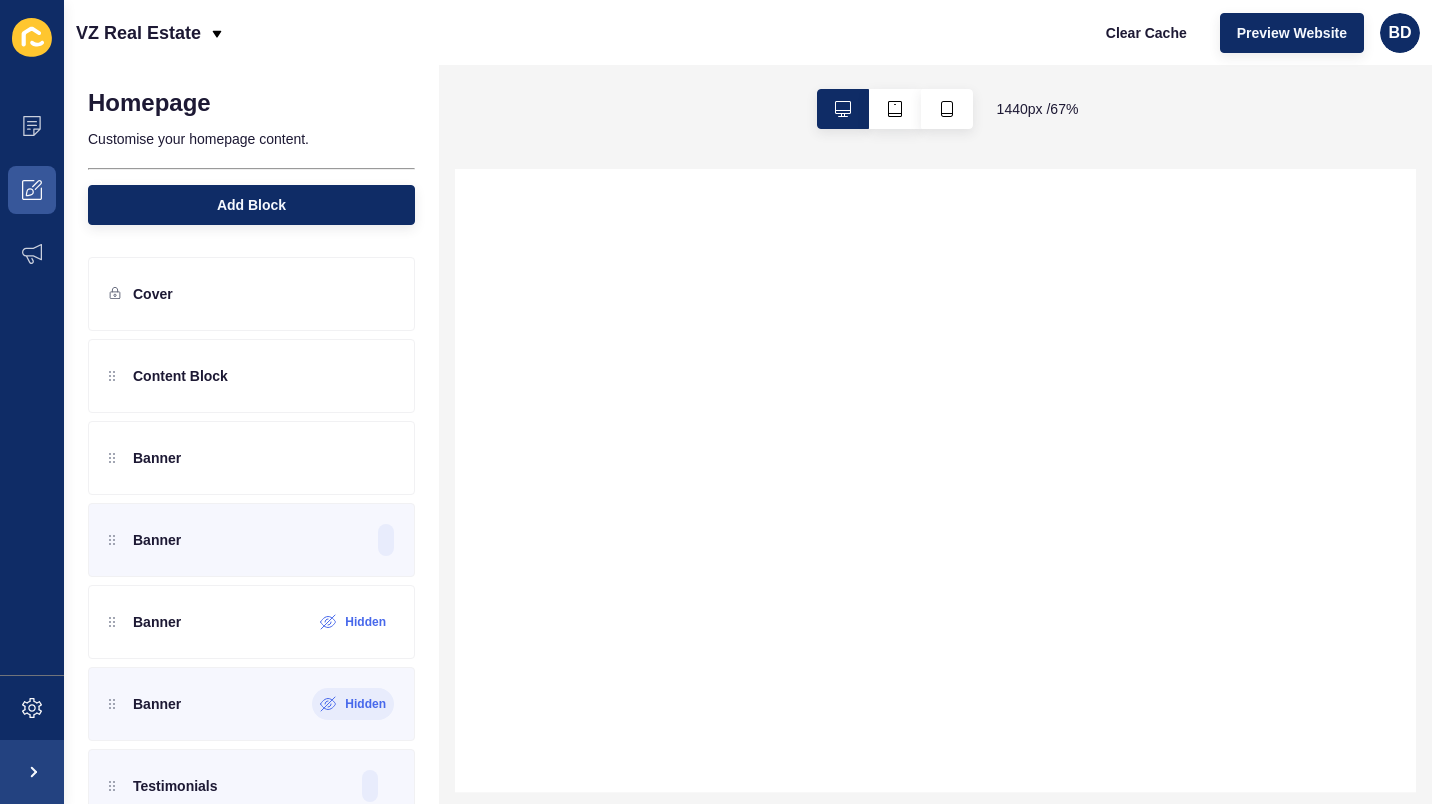 select 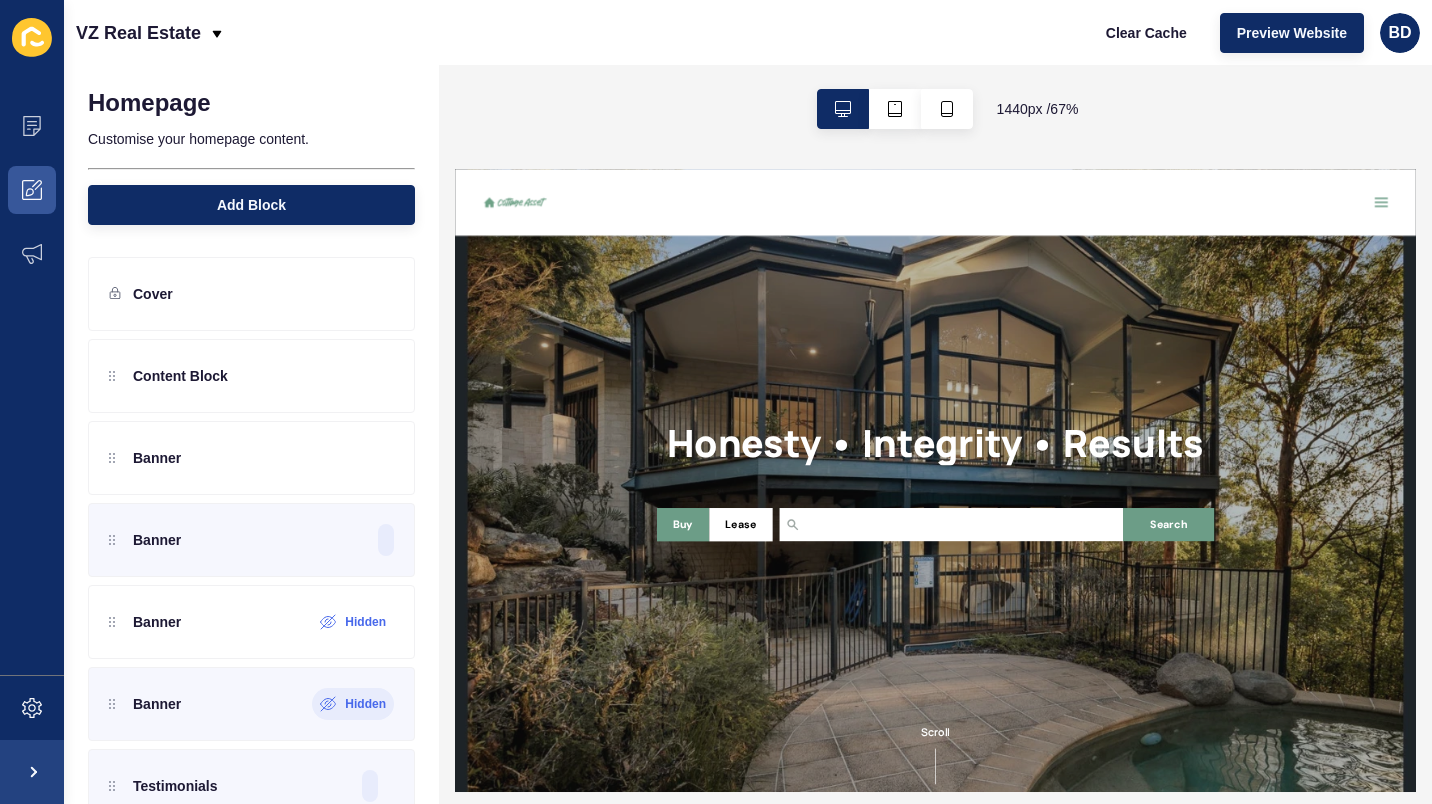 scroll, scrollTop: 0, scrollLeft: 0, axis: both 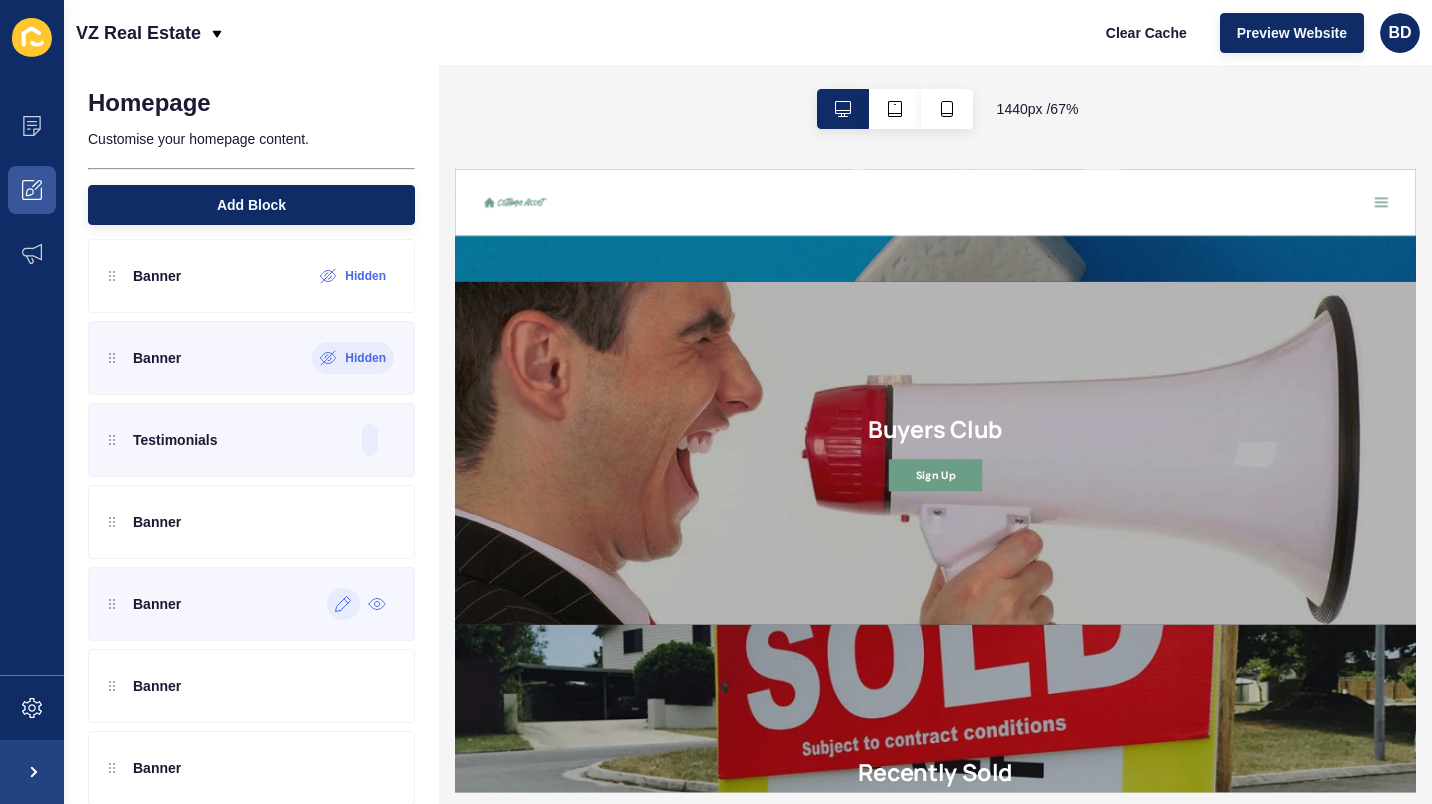 click 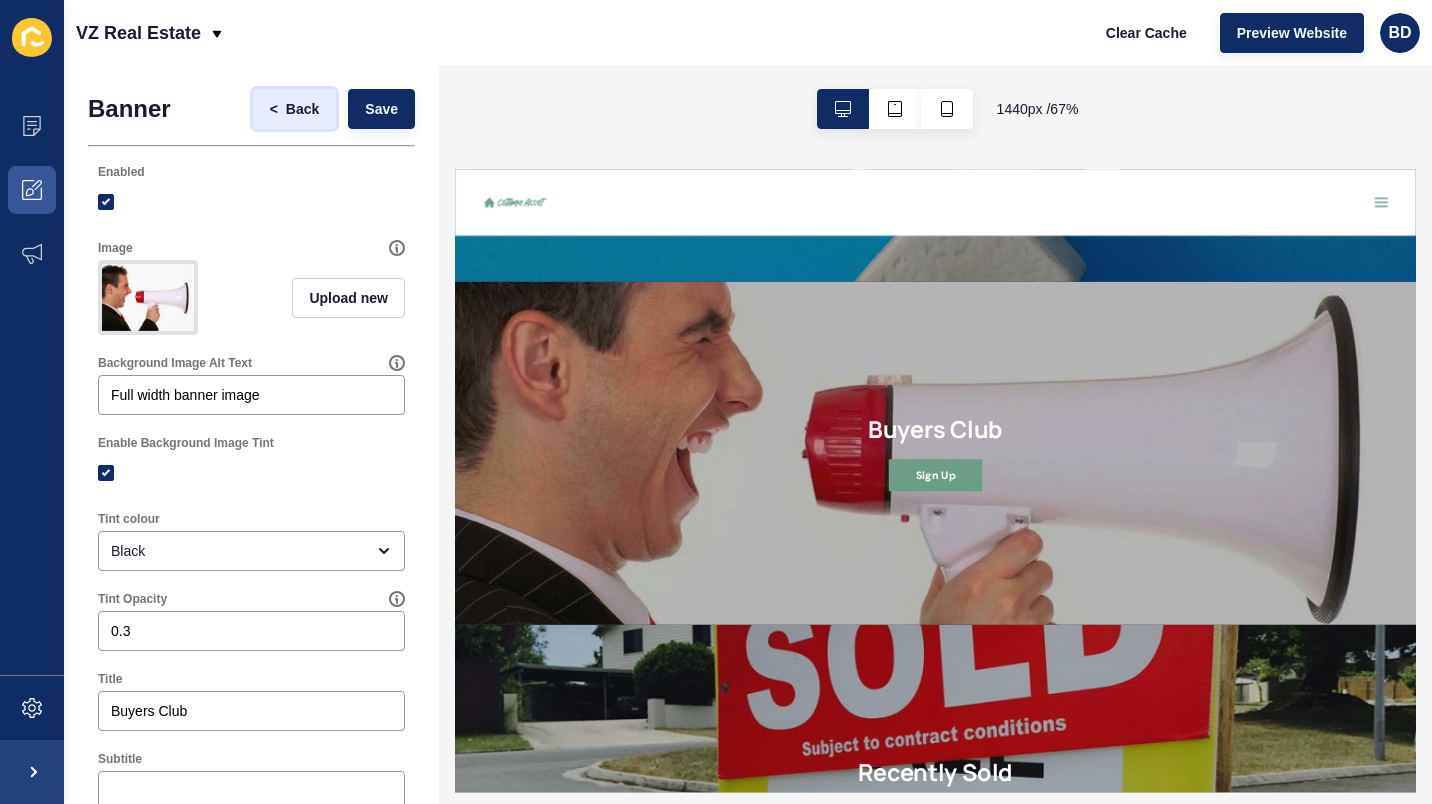 click on "Back" at bounding box center (302, 109) 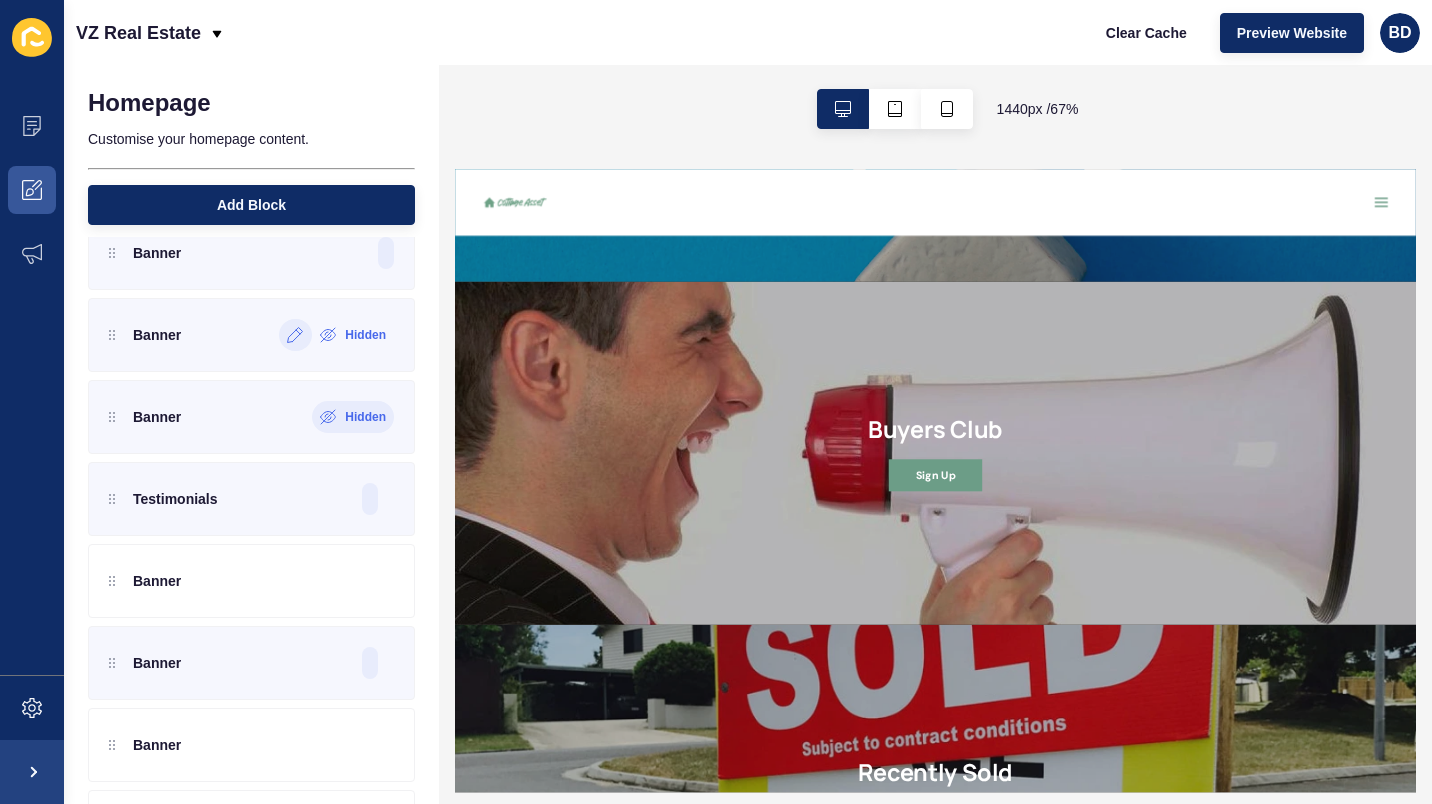 scroll, scrollTop: 293, scrollLeft: 0, axis: vertical 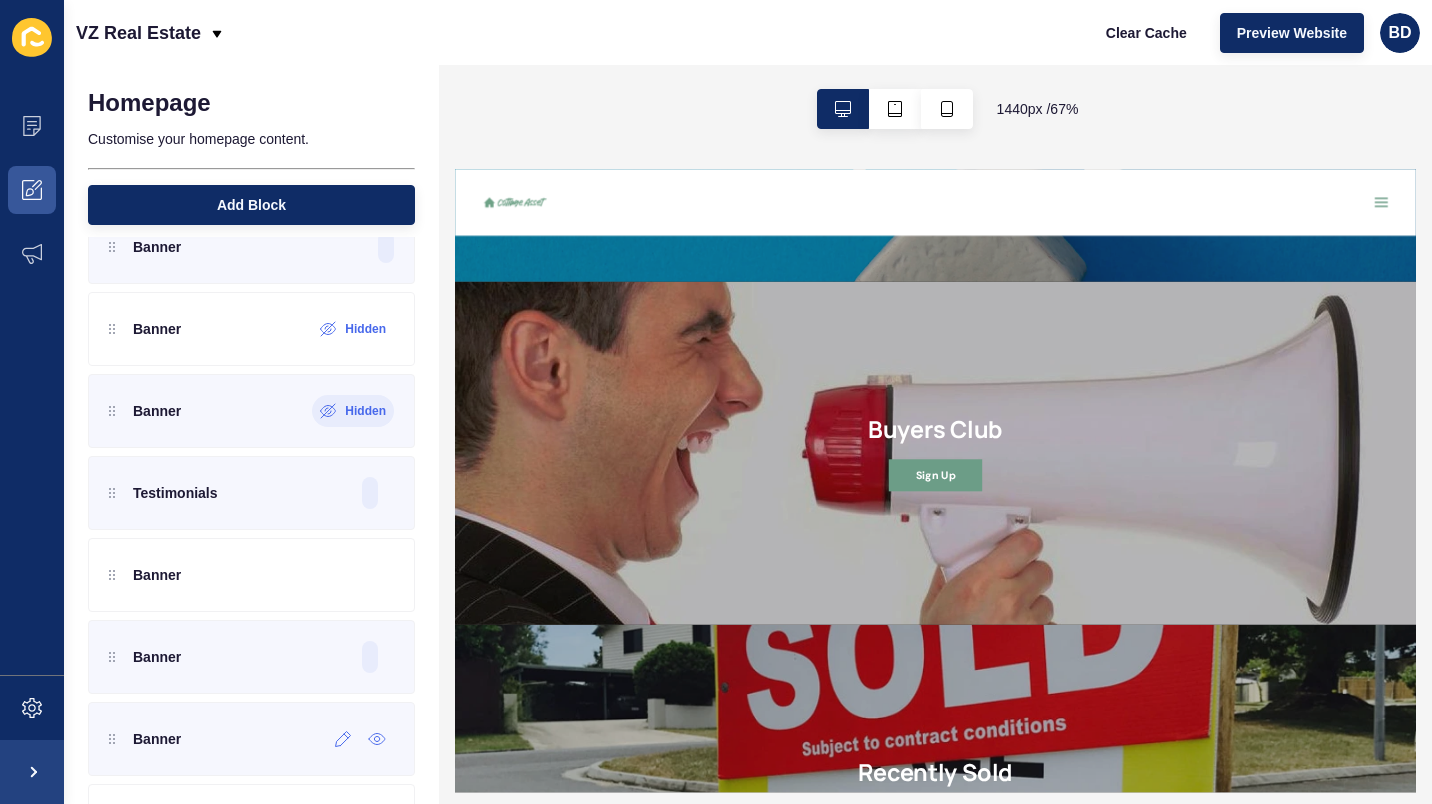 click on "Banner" at bounding box center [251, 739] 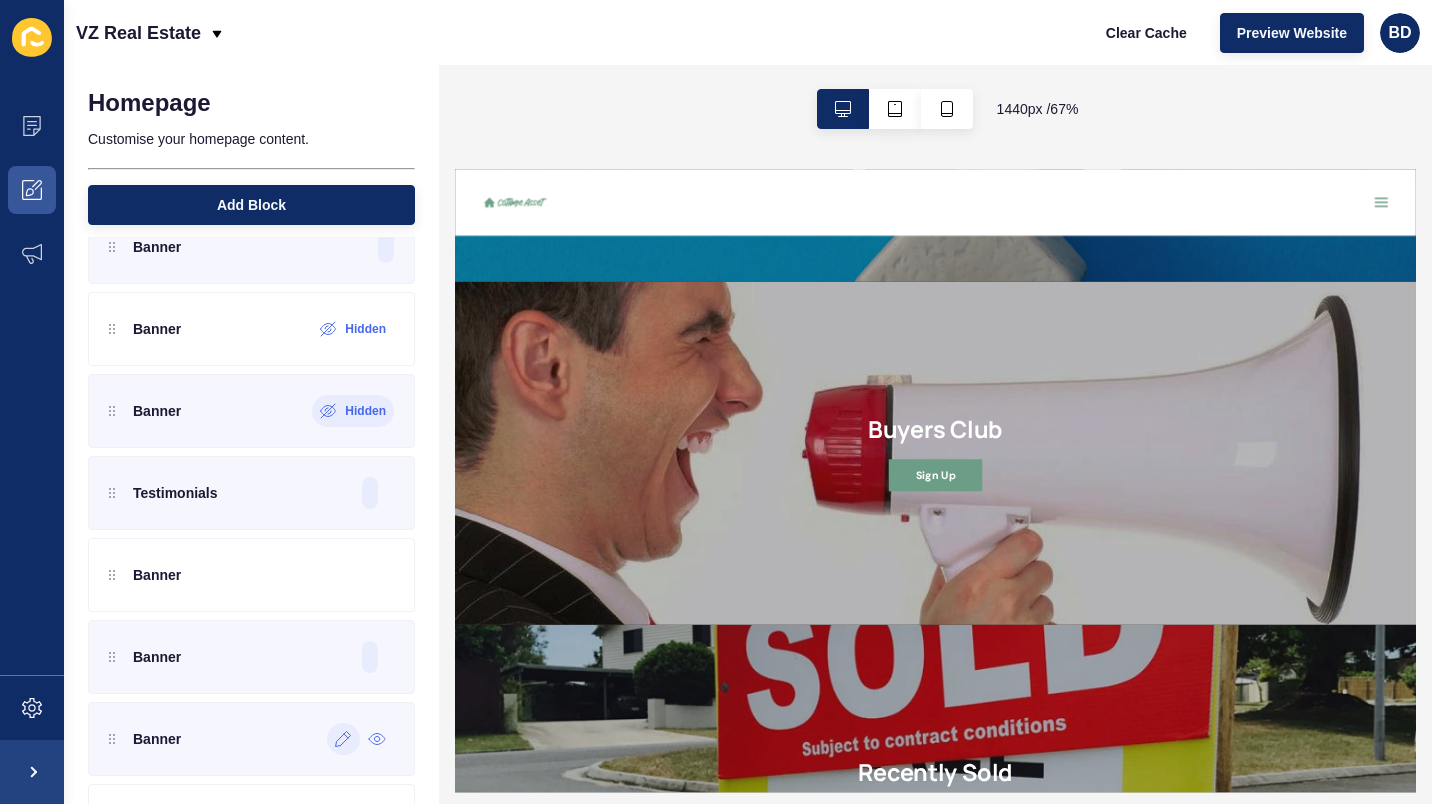 click 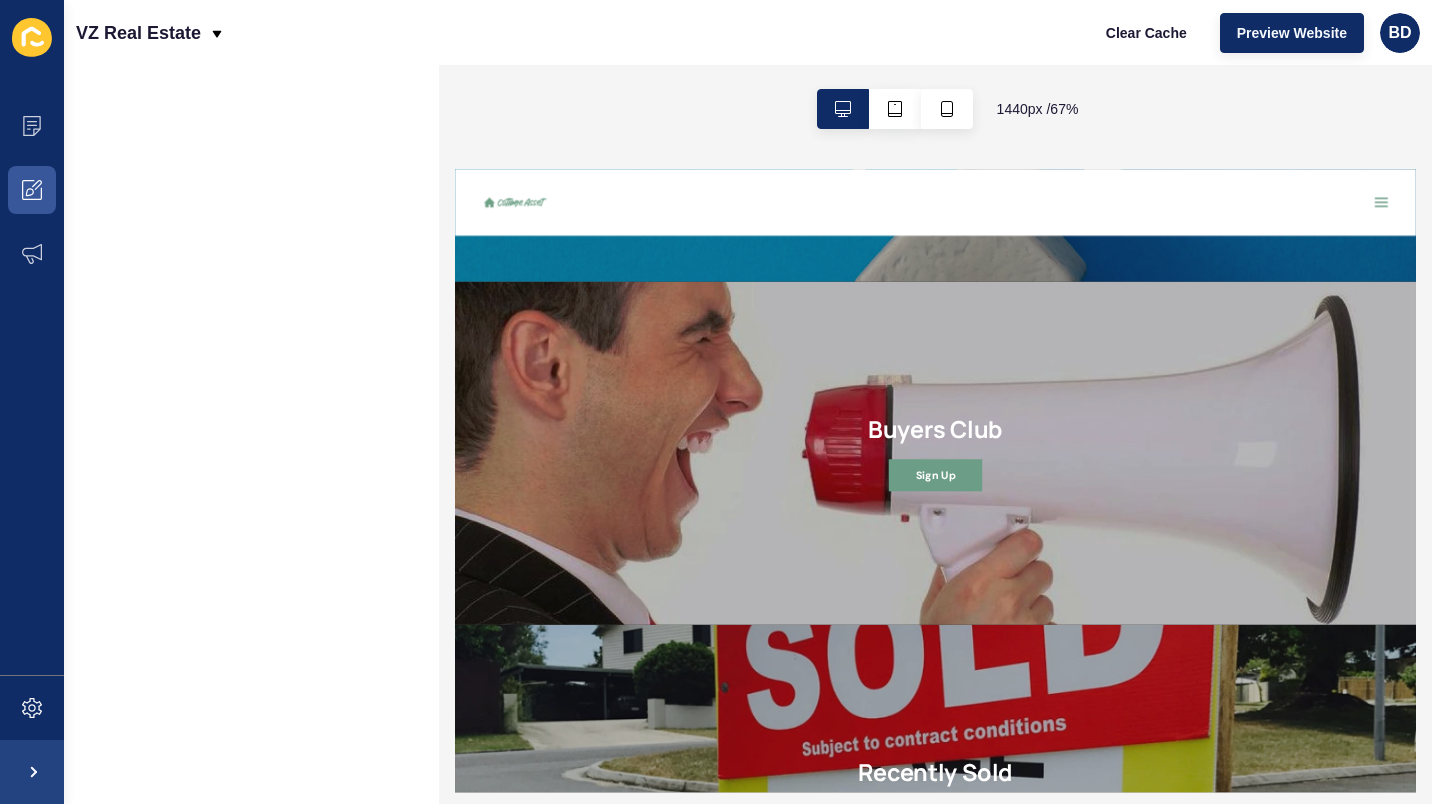 scroll, scrollTop: 0, scrollLeft: 0, axis: both 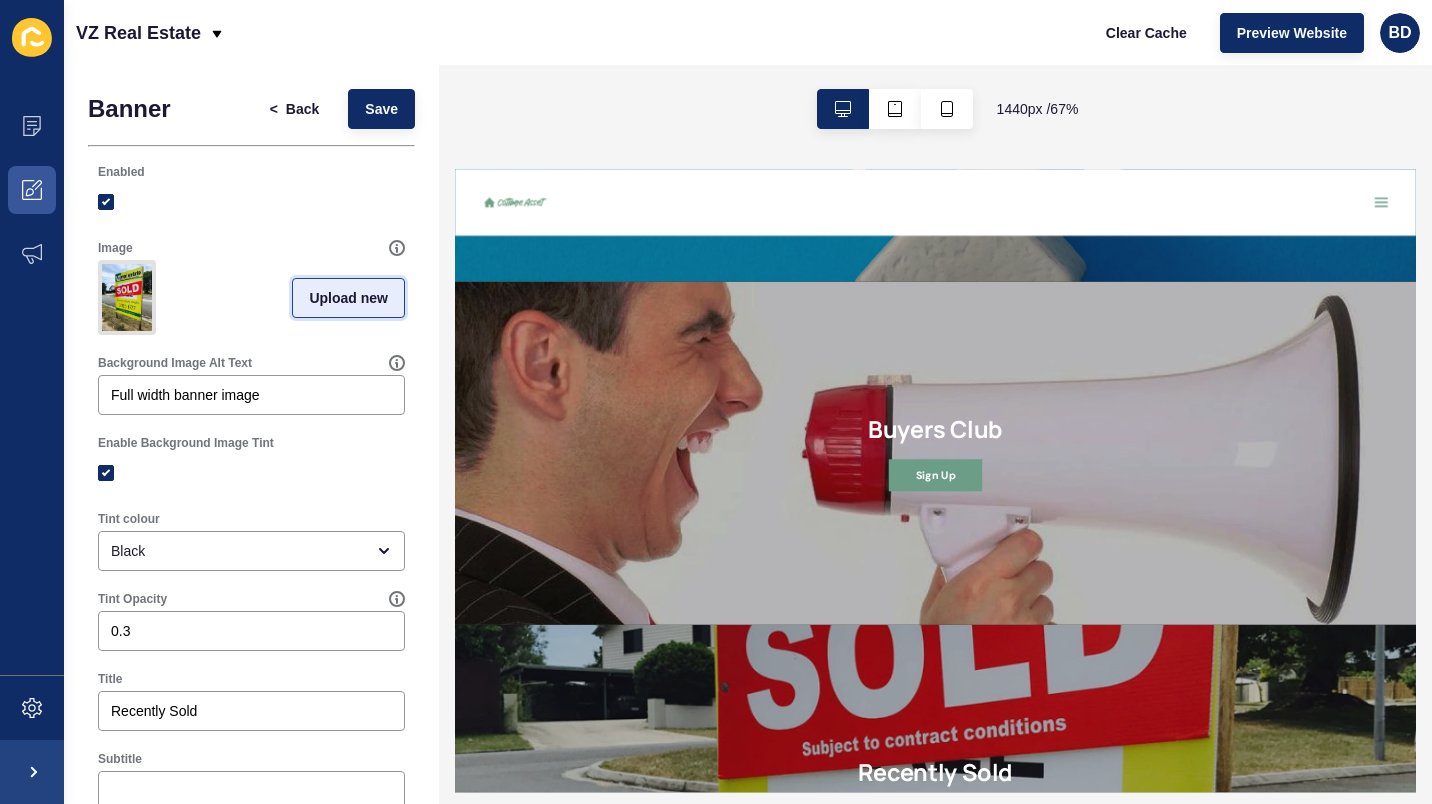 click on "Upload new" at bounding box center (348, 298) 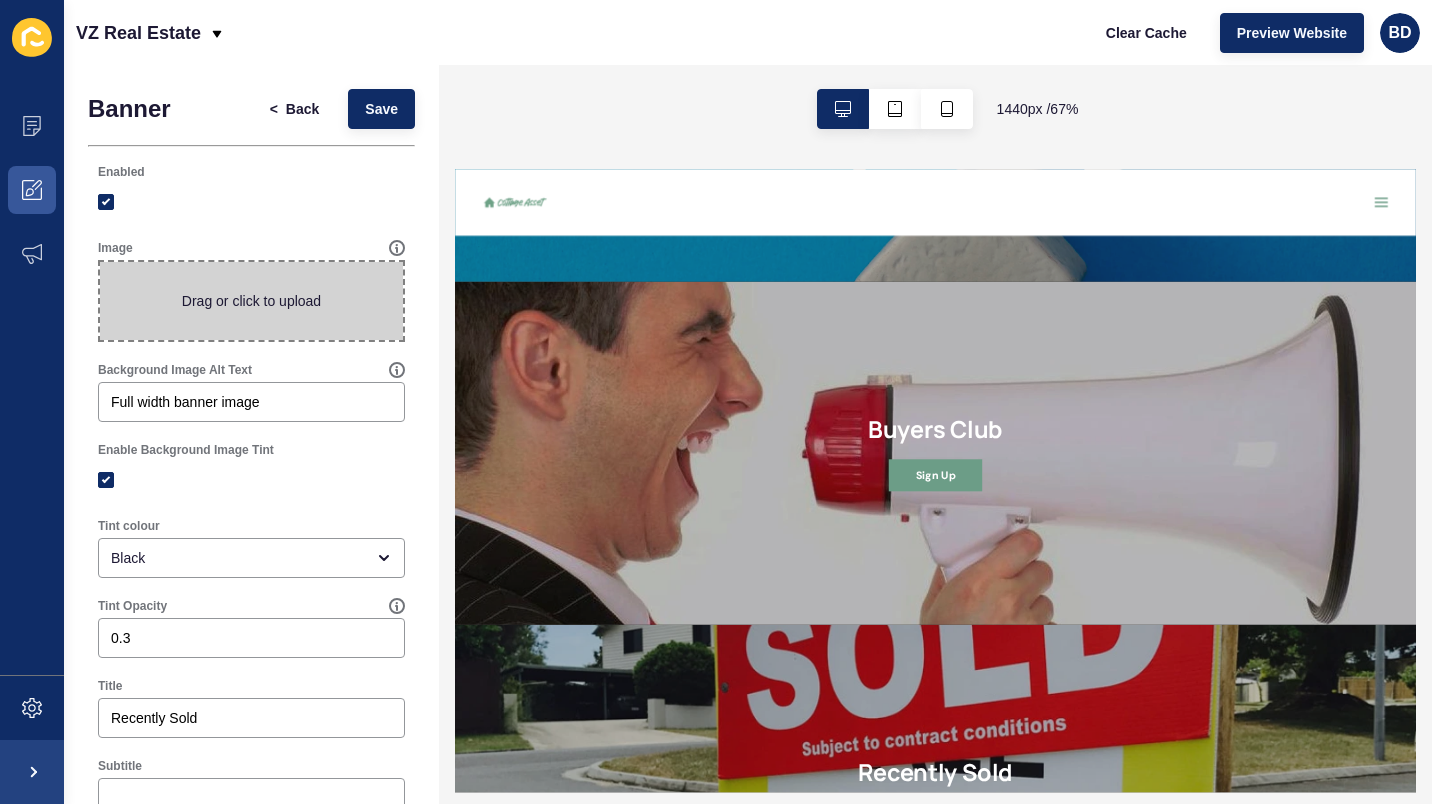 click at bounding box center [251, 301] 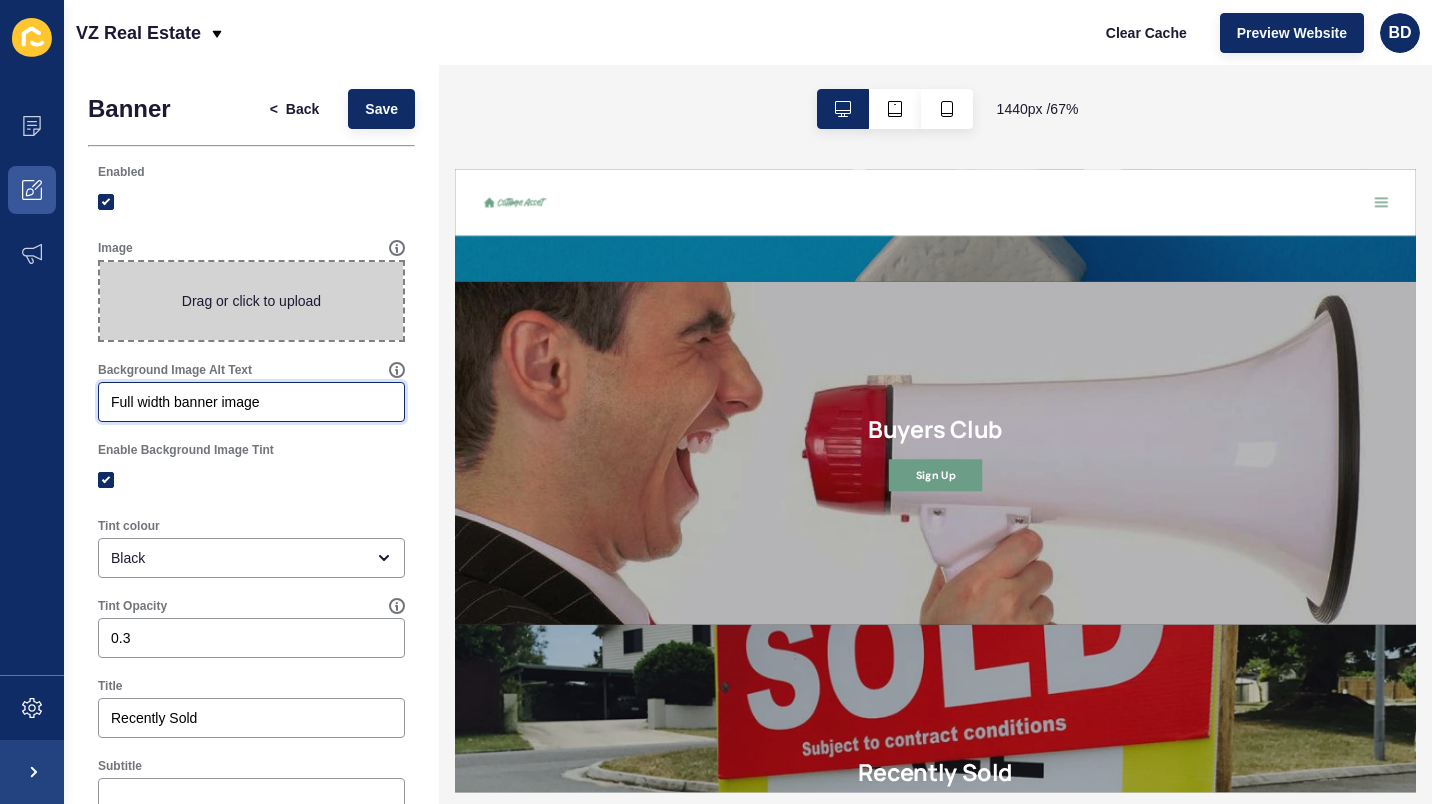 click on "Full width banner image" at bounding box center (251, 402) 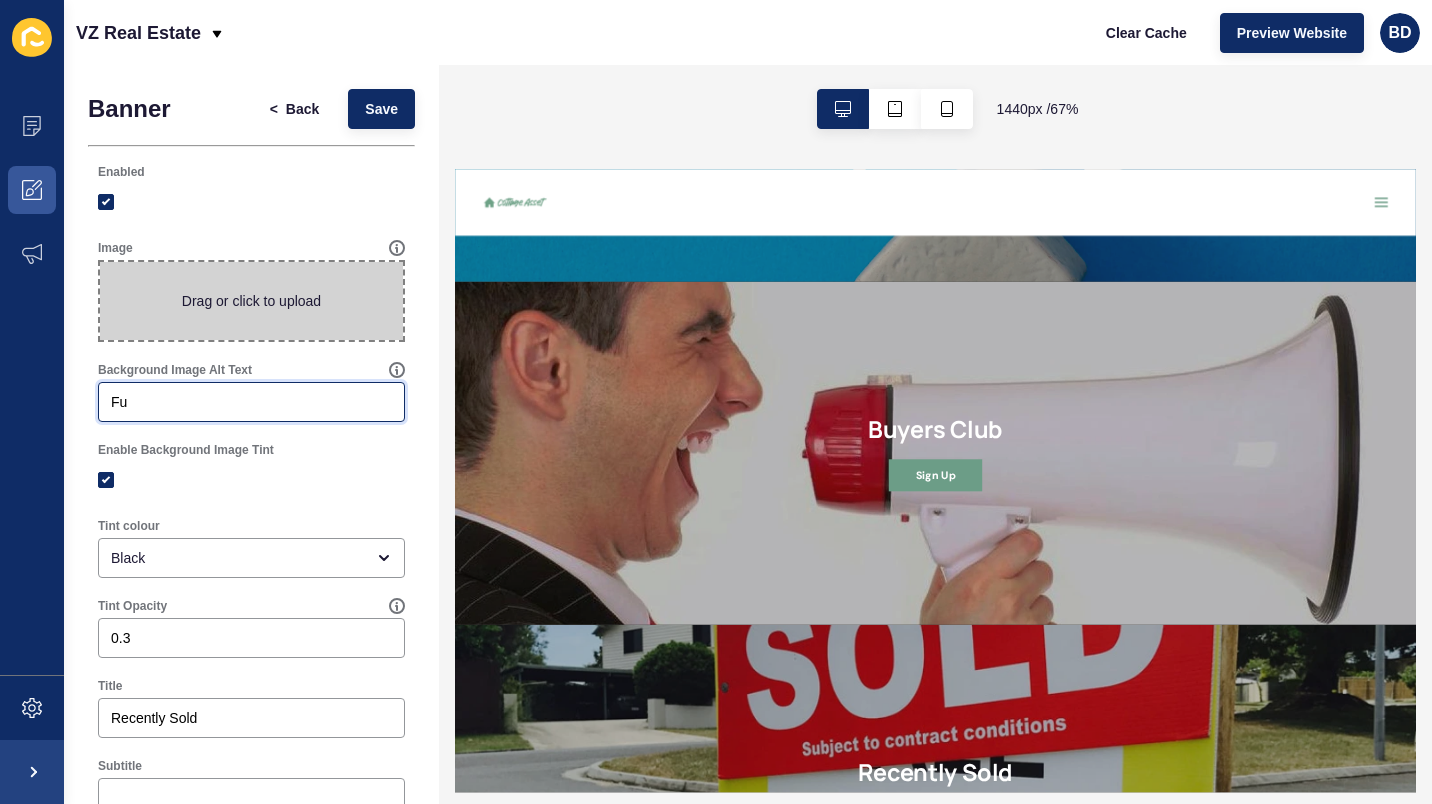 type on "F" 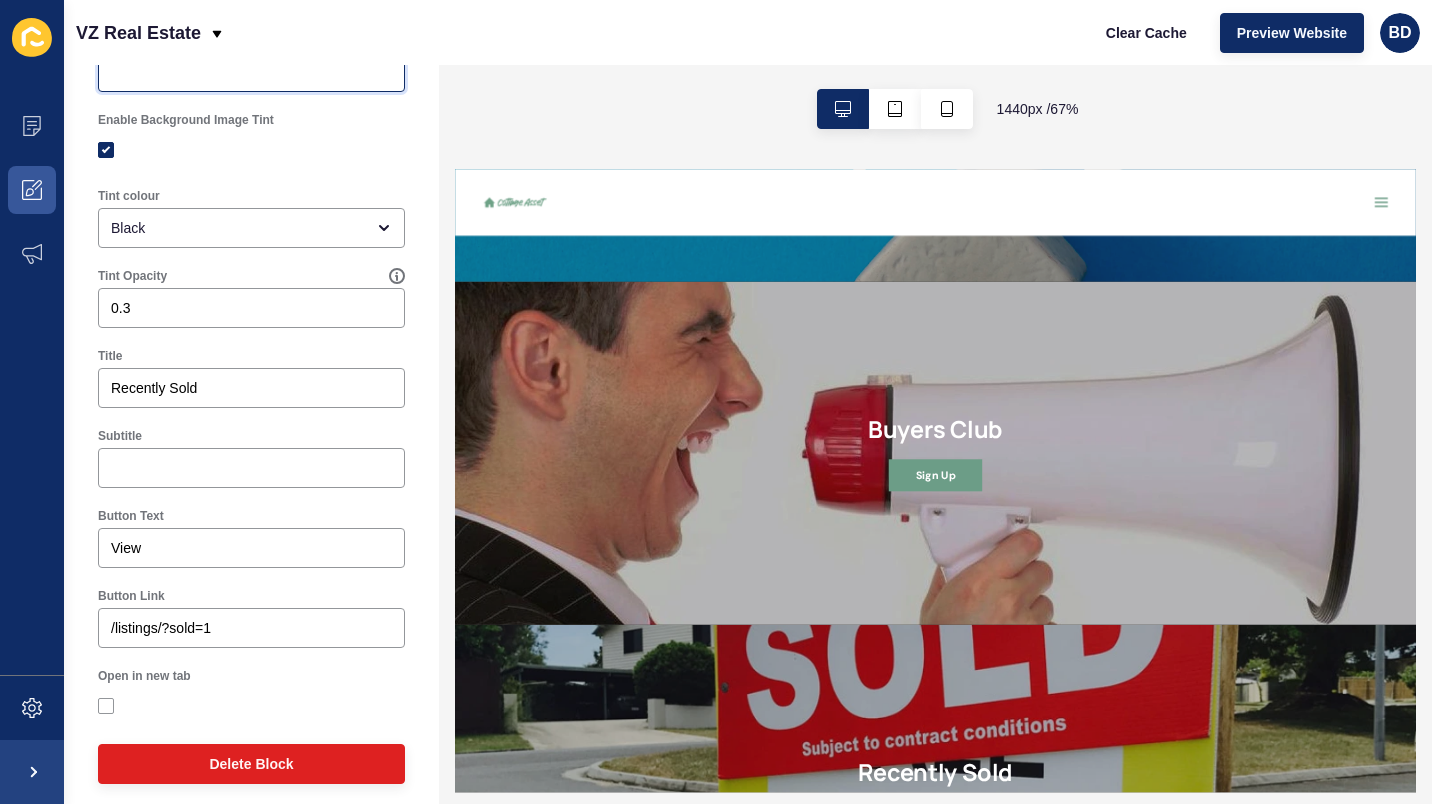 scroll, scrollTop: 0, scrollLeft: 0, axis: both 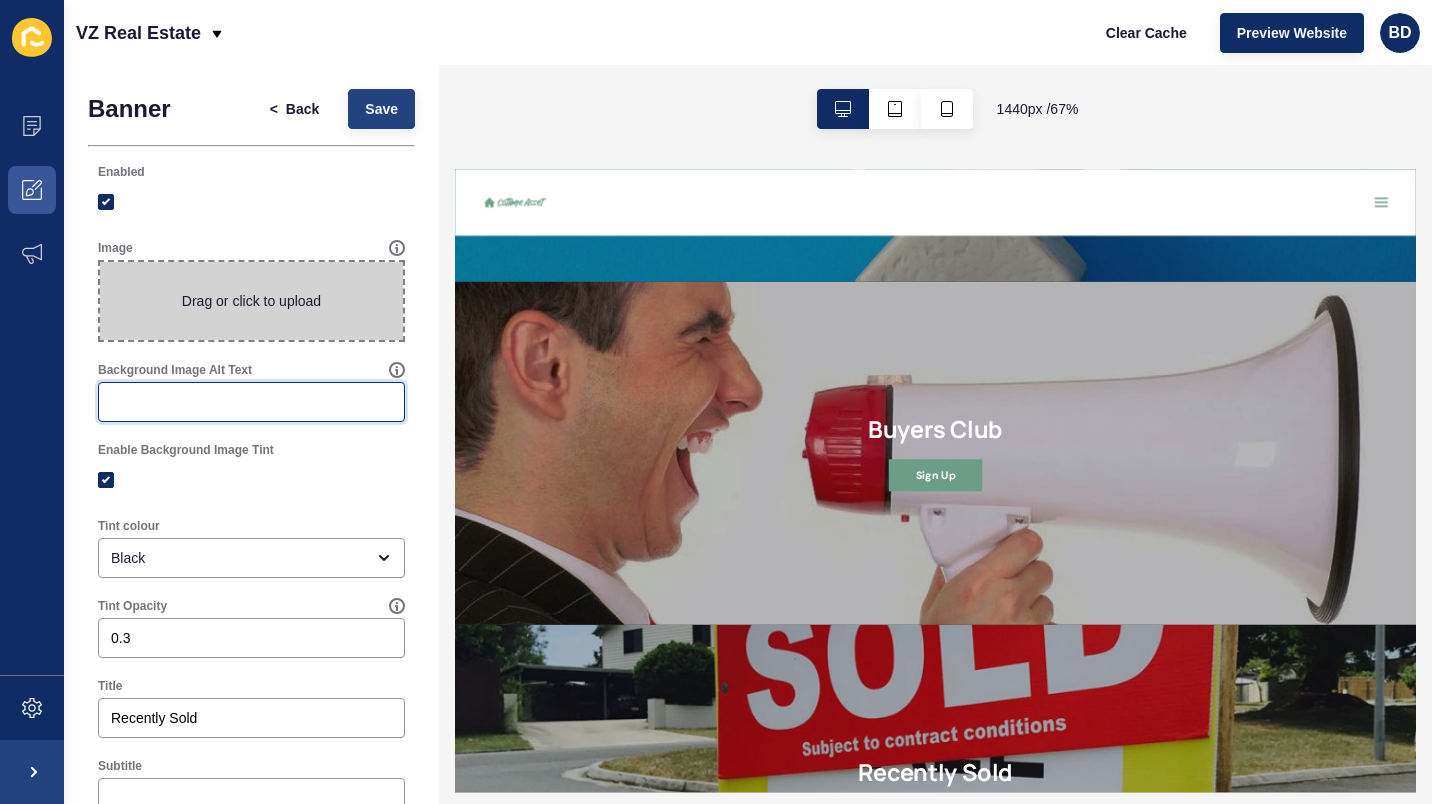 type 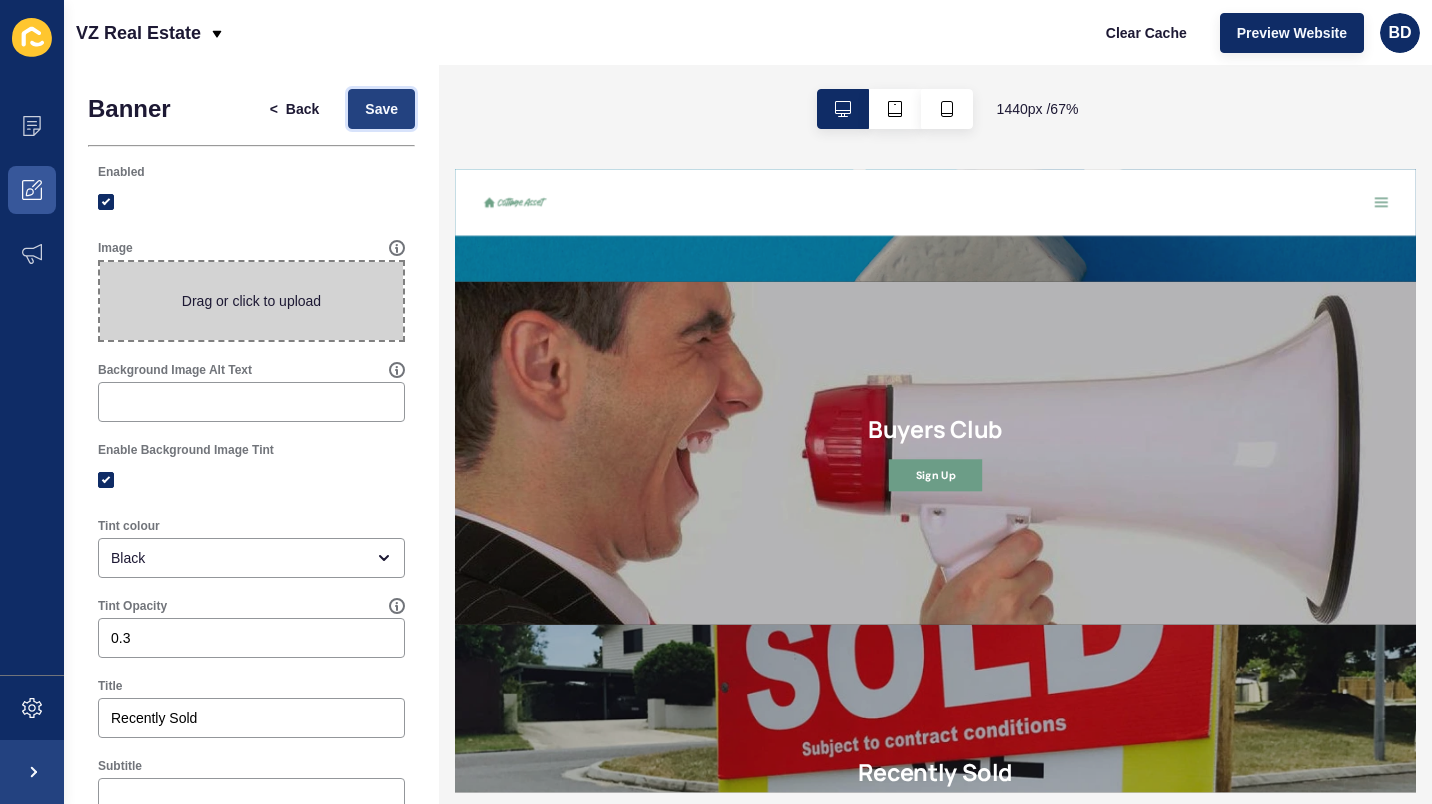 click on "Save" at bounding box center (381, 109) 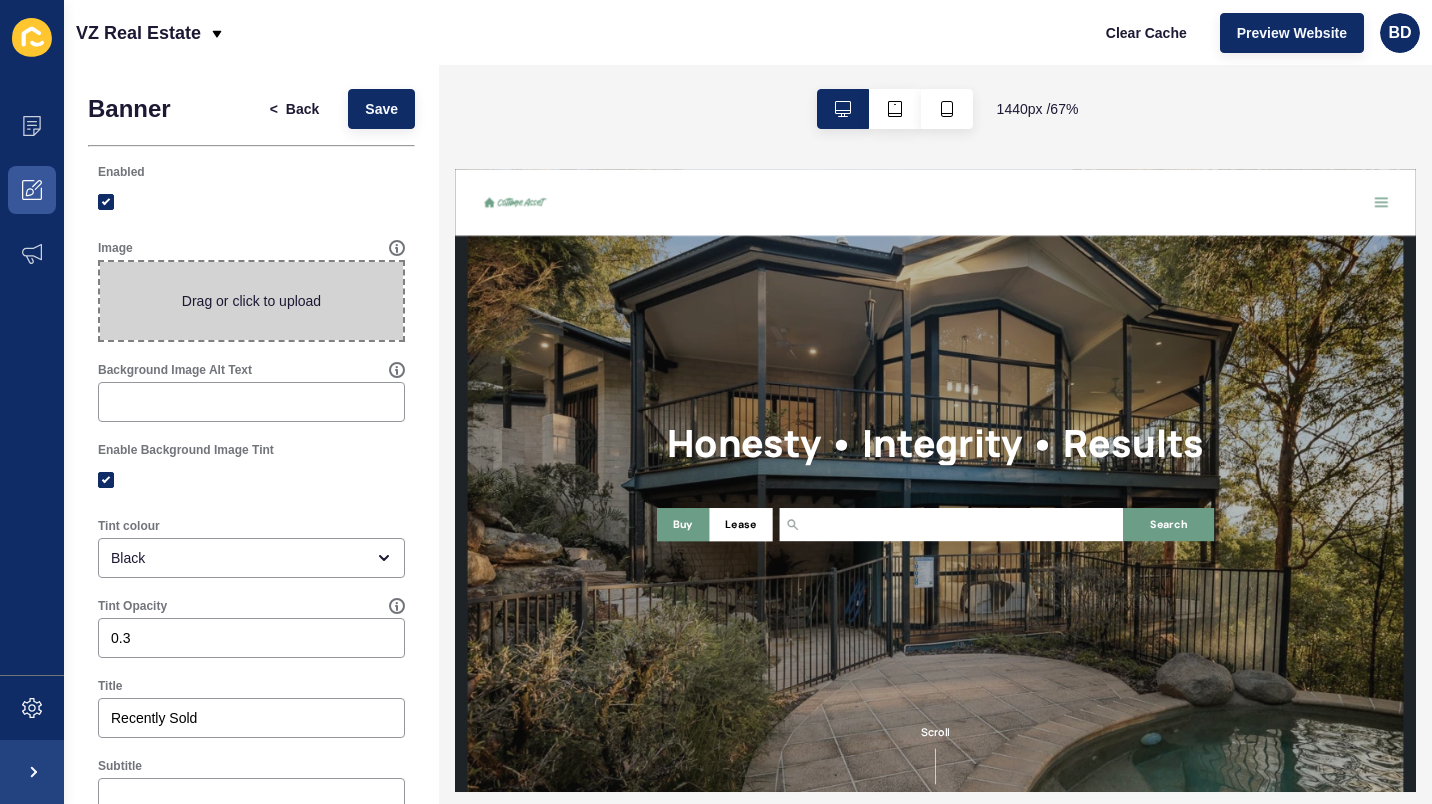 scroll, scrollTop: 0, scrollLeft: 0, axis: both 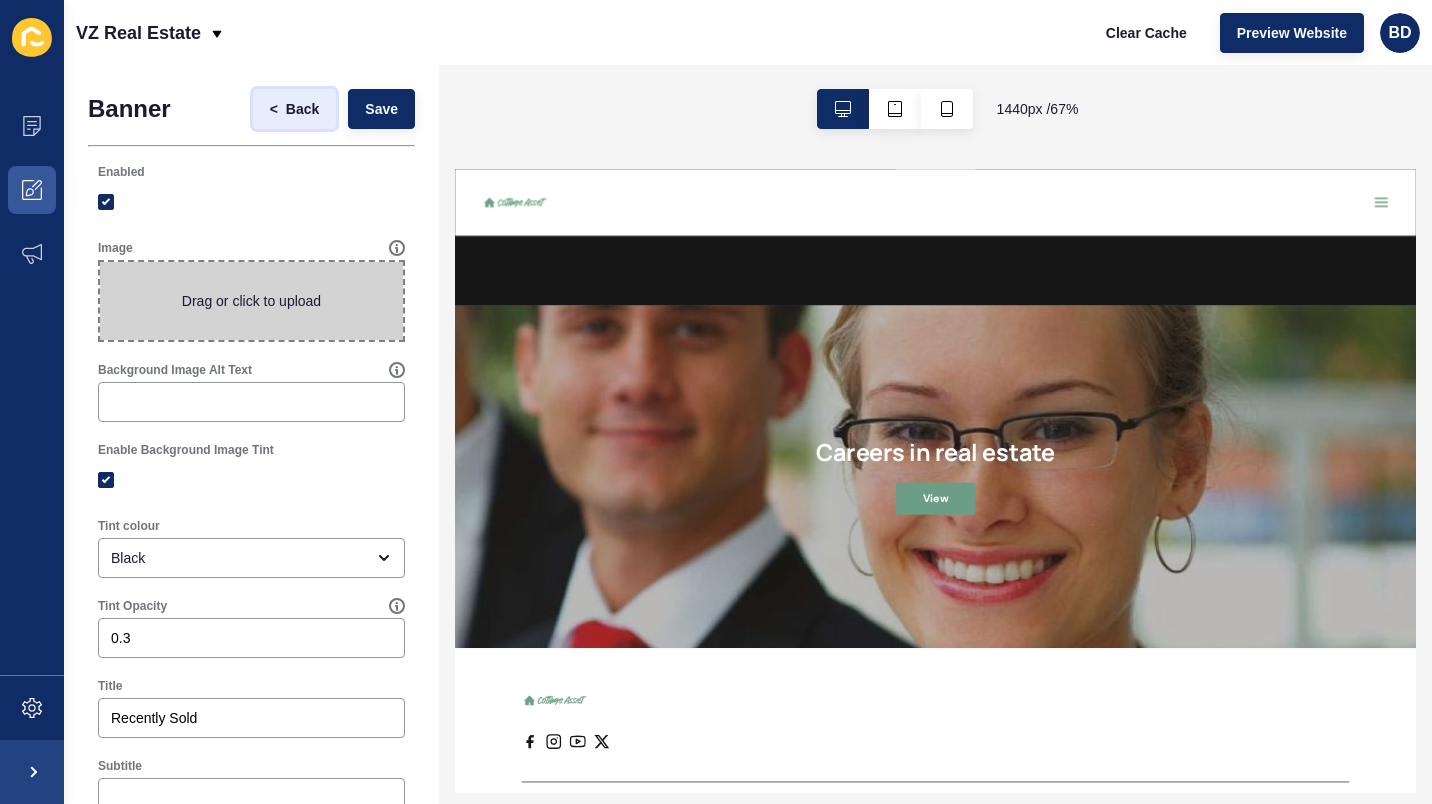 click on "Back" at bounding box center [302, 109] 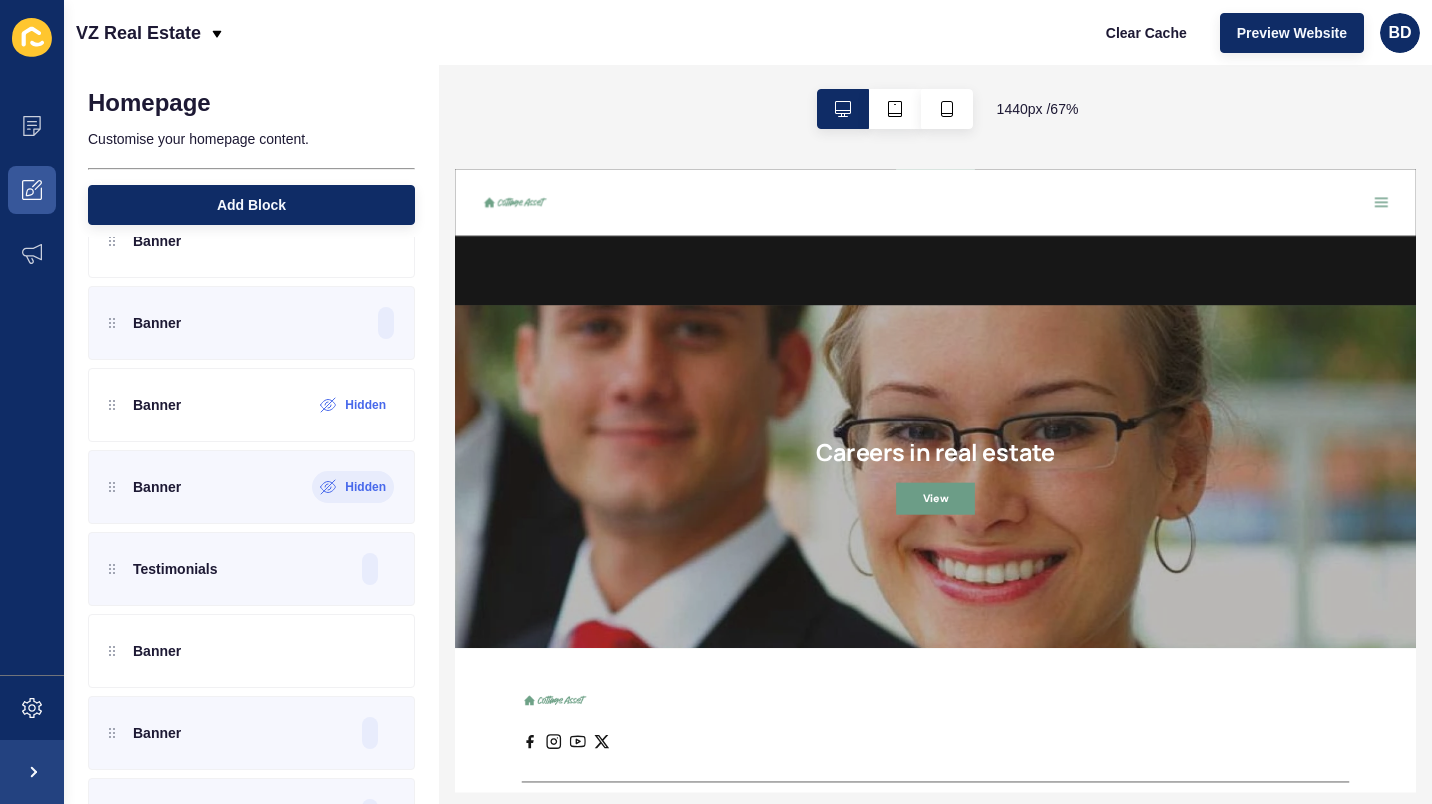 scroll, scrollTop: 379, scrollLeft: 0, axis: vertical 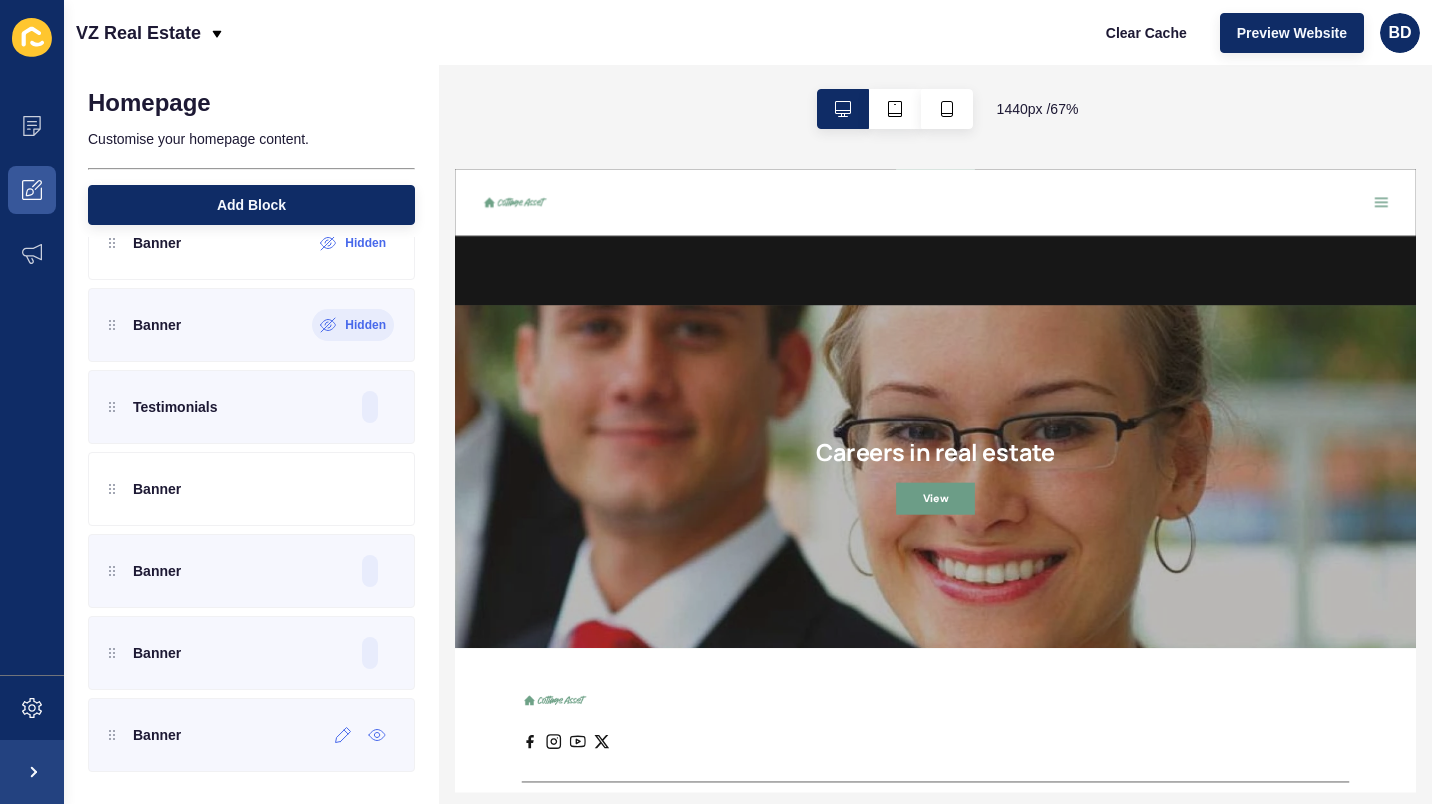 click on "Banner" at bounding box center [251, 735] 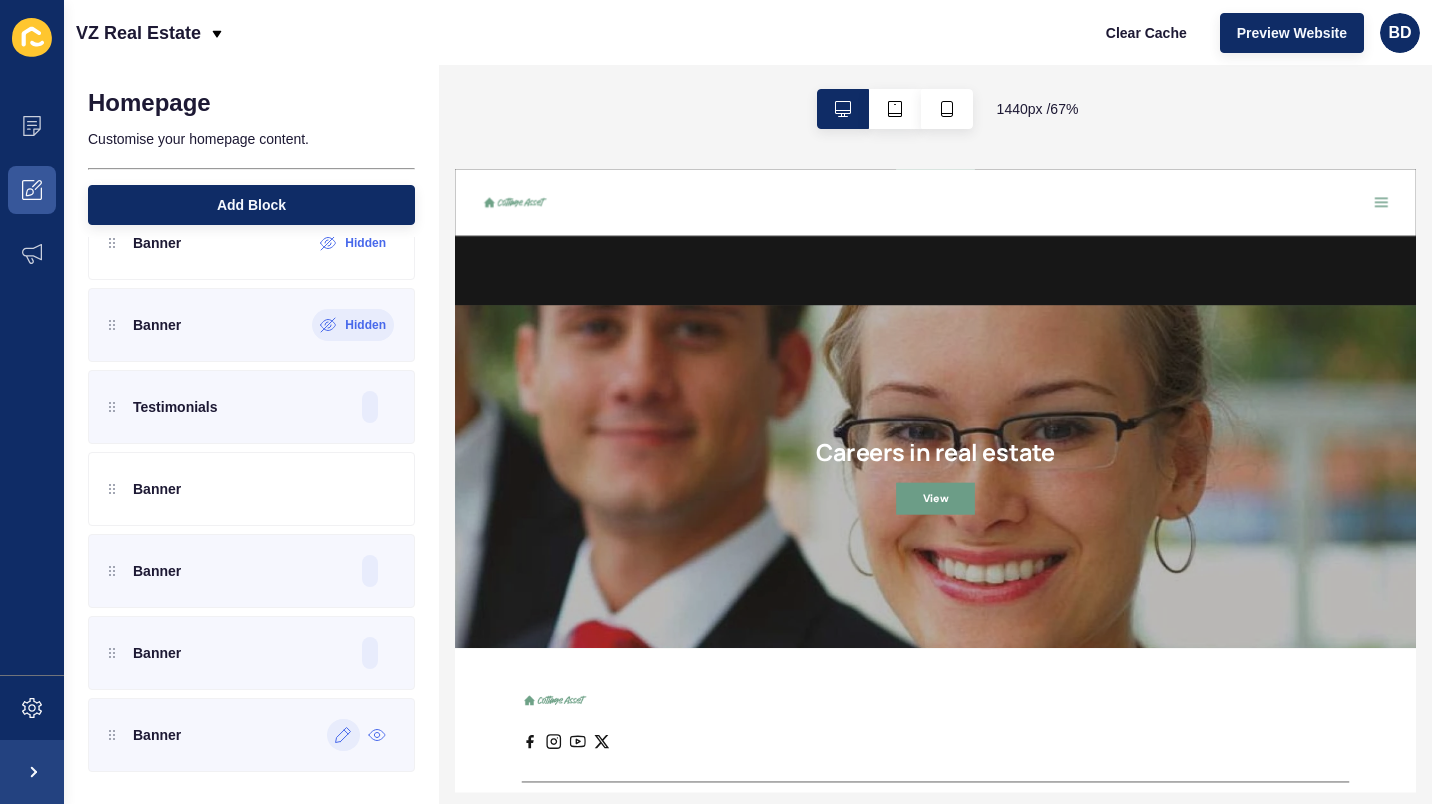 click 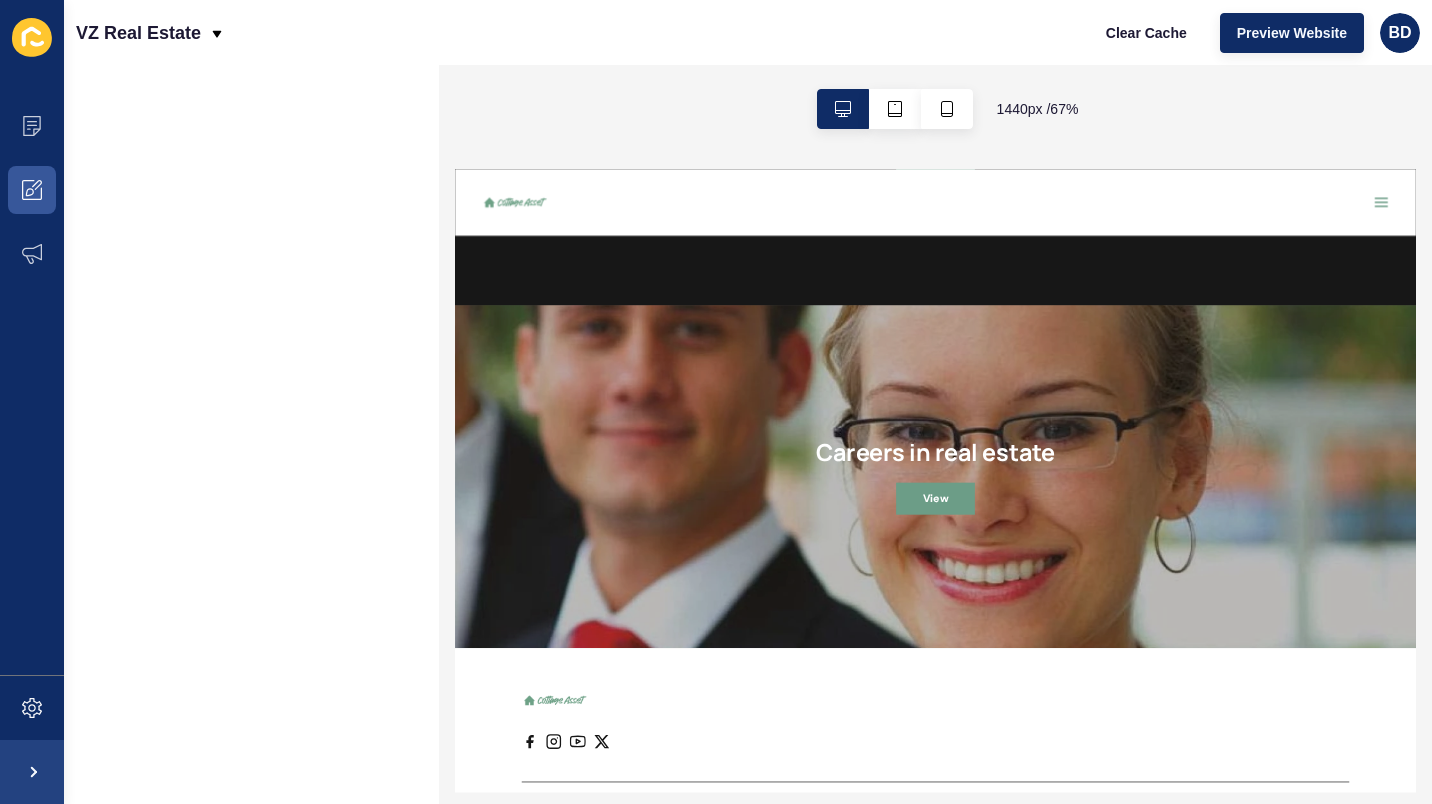 scroll, scrollTop: 0, scrollLeft: 0, axis: both 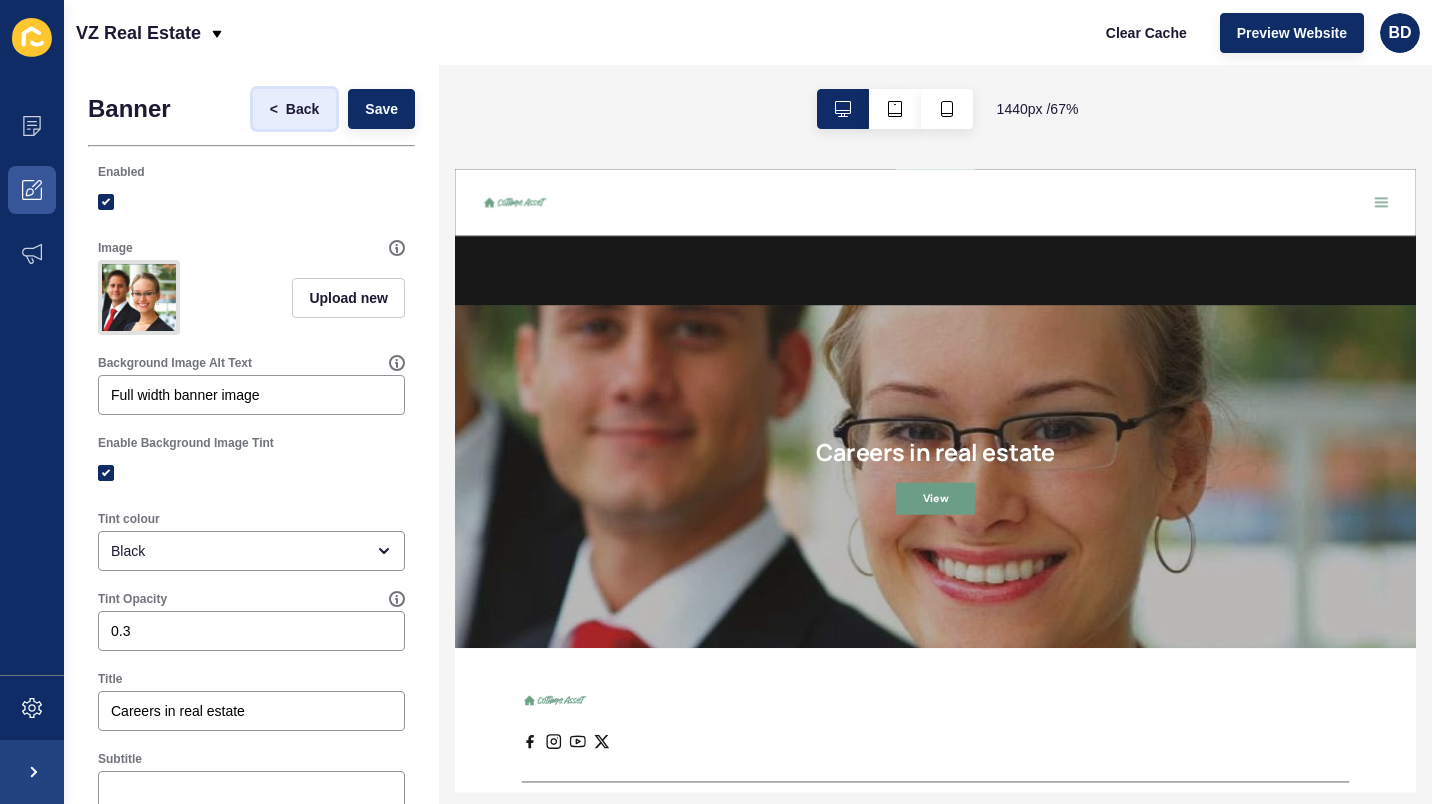click on "Back" at bounding box center [302, 109] 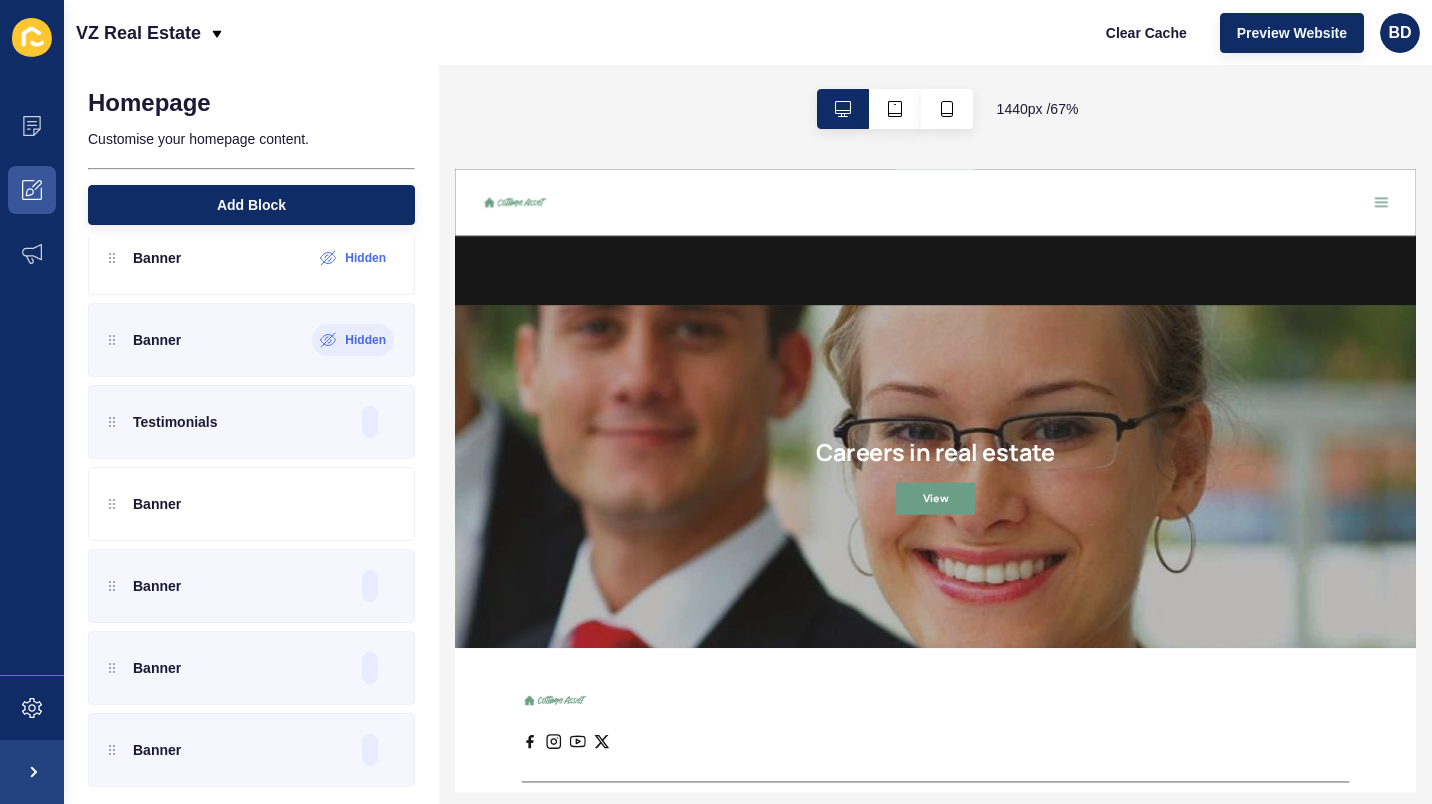 scroll, scrollTop: 379, scrollLeft: 0, axis: vertical 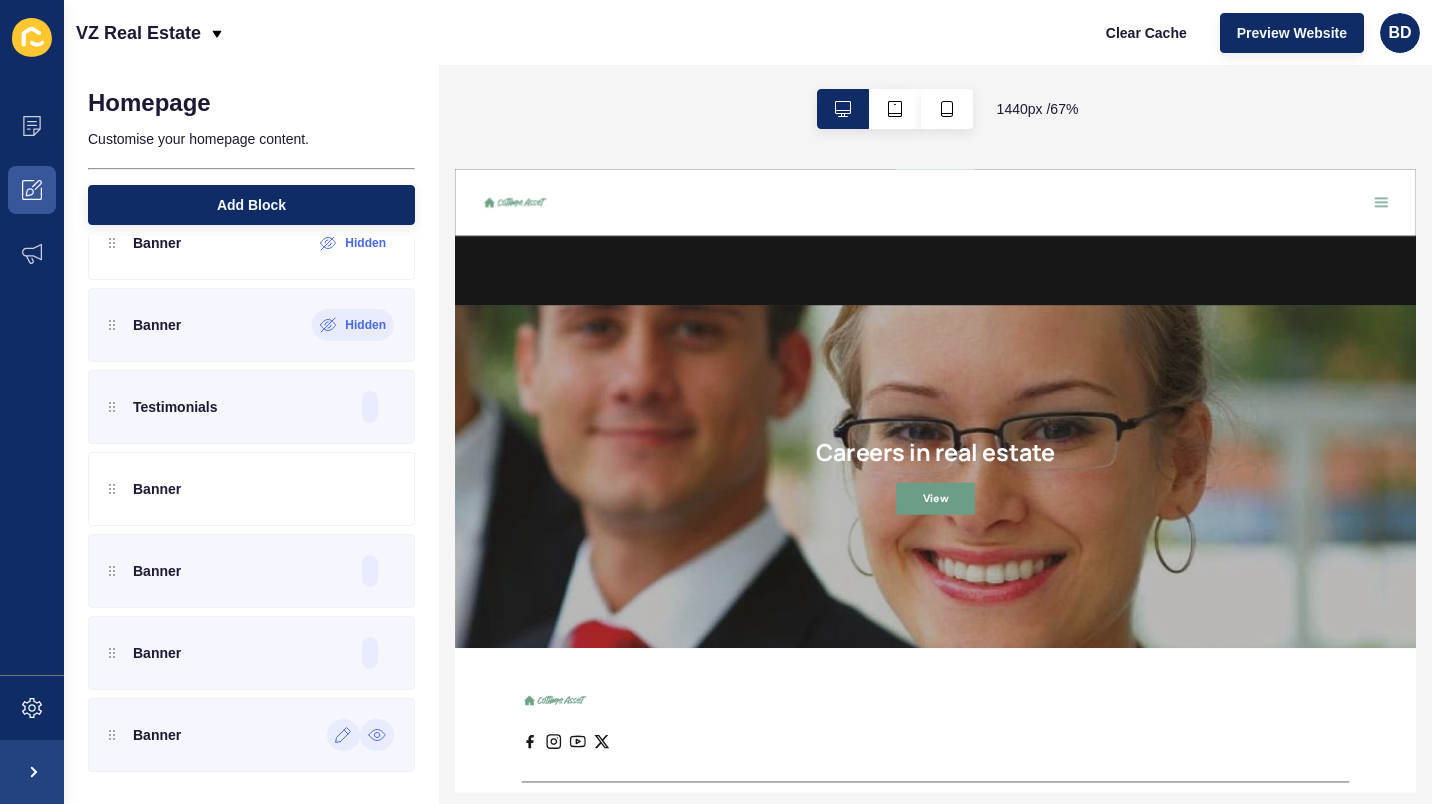 click 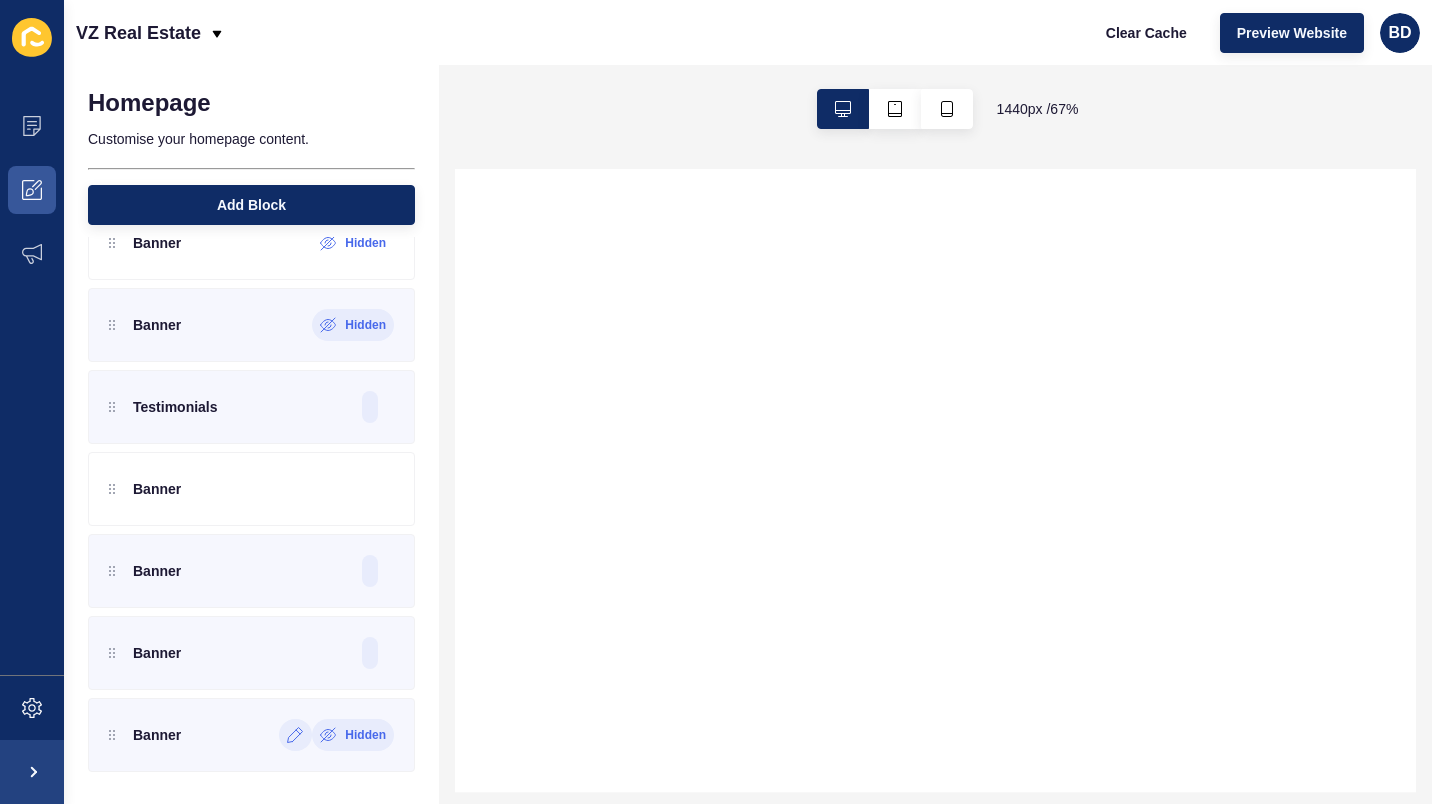 select 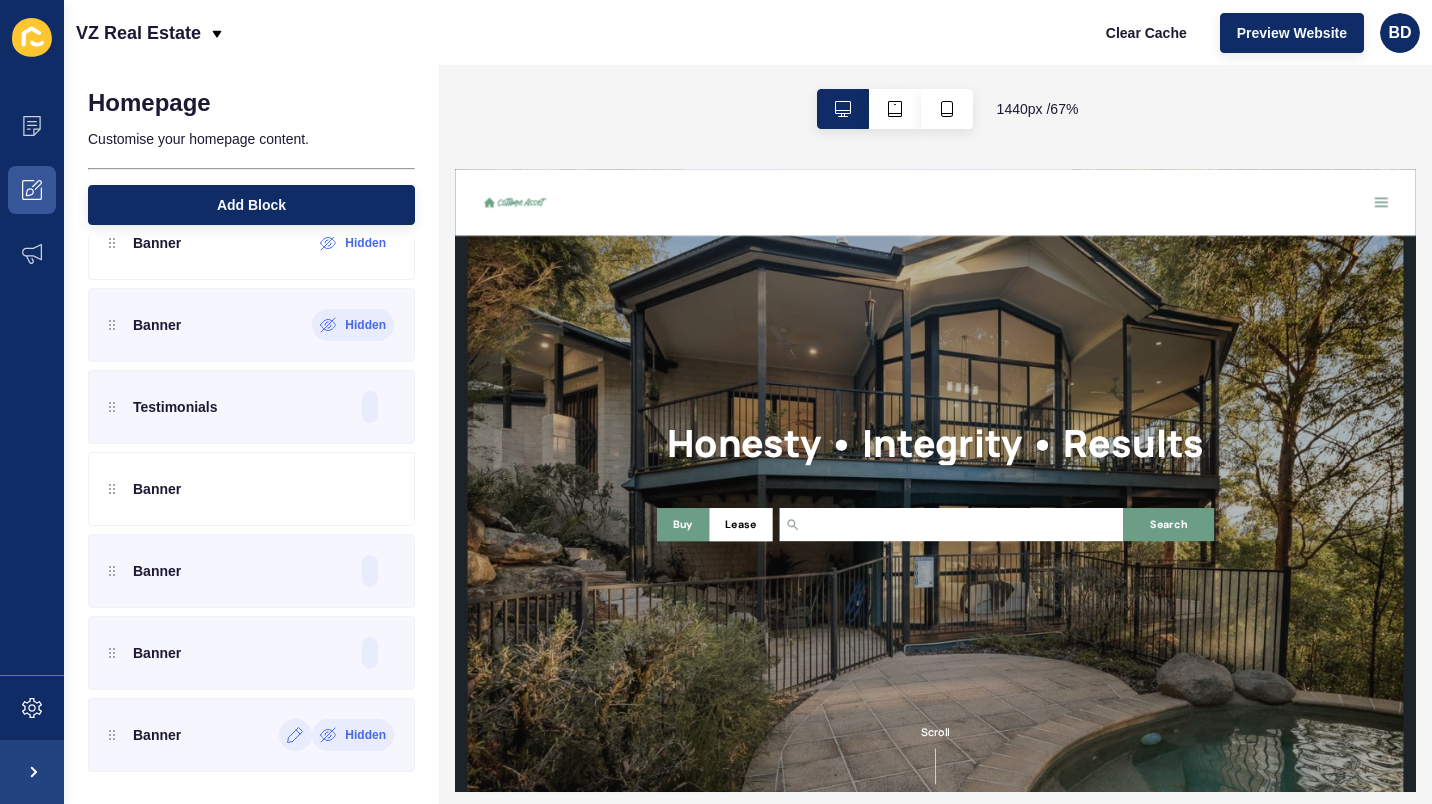 scroll, scrollTop: 0, scrollLeft: 0, axis: both 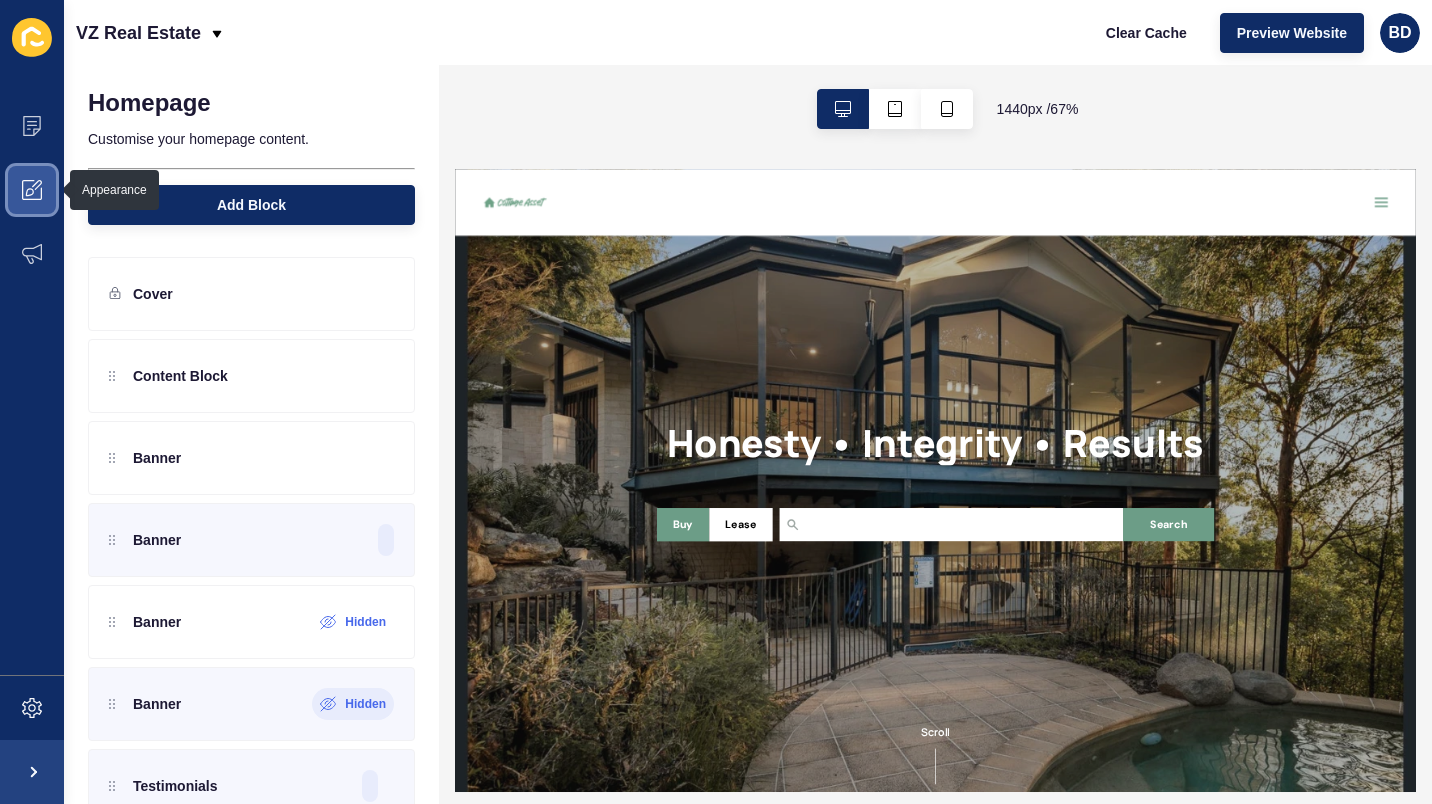 click 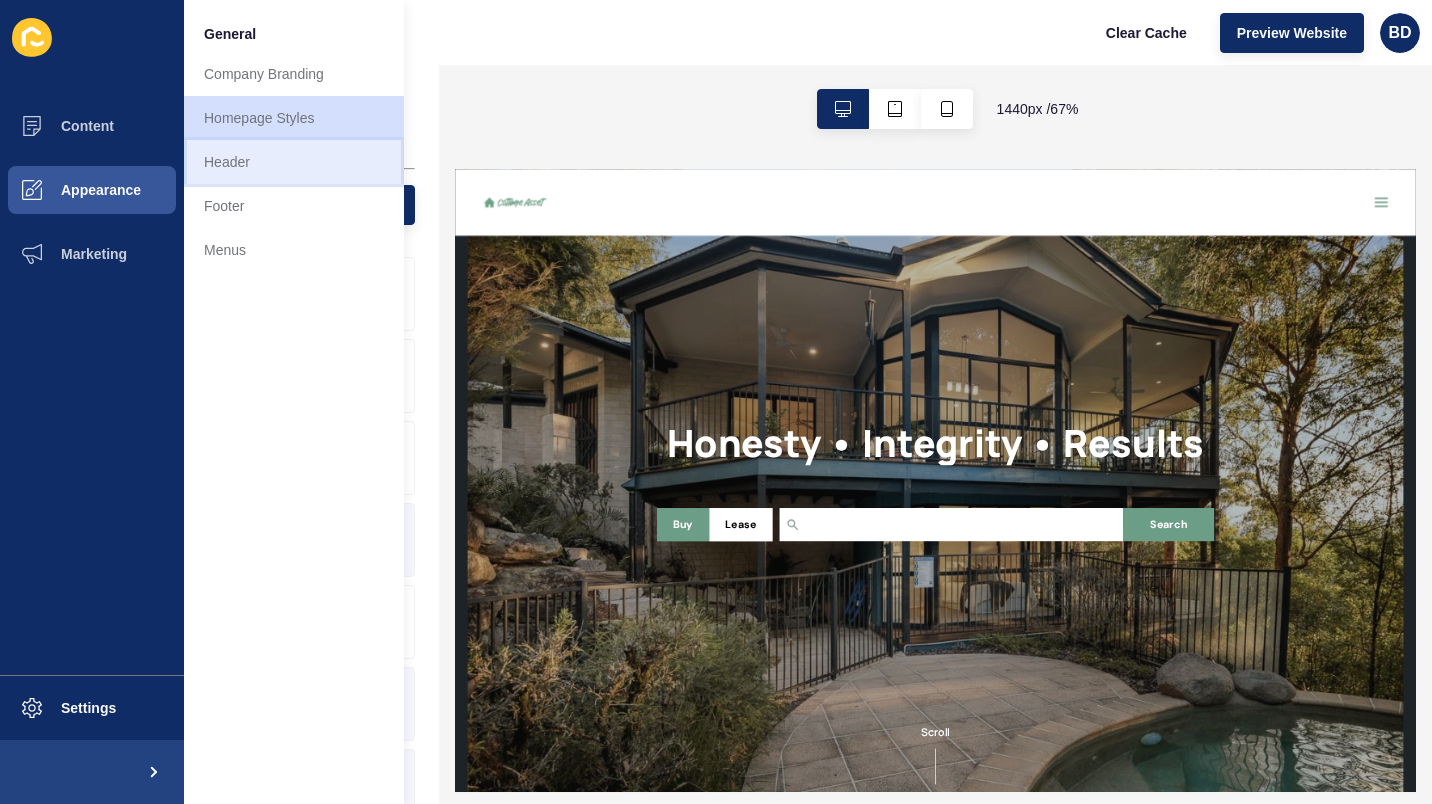 click on "Header" at bounding box center (294, 162) 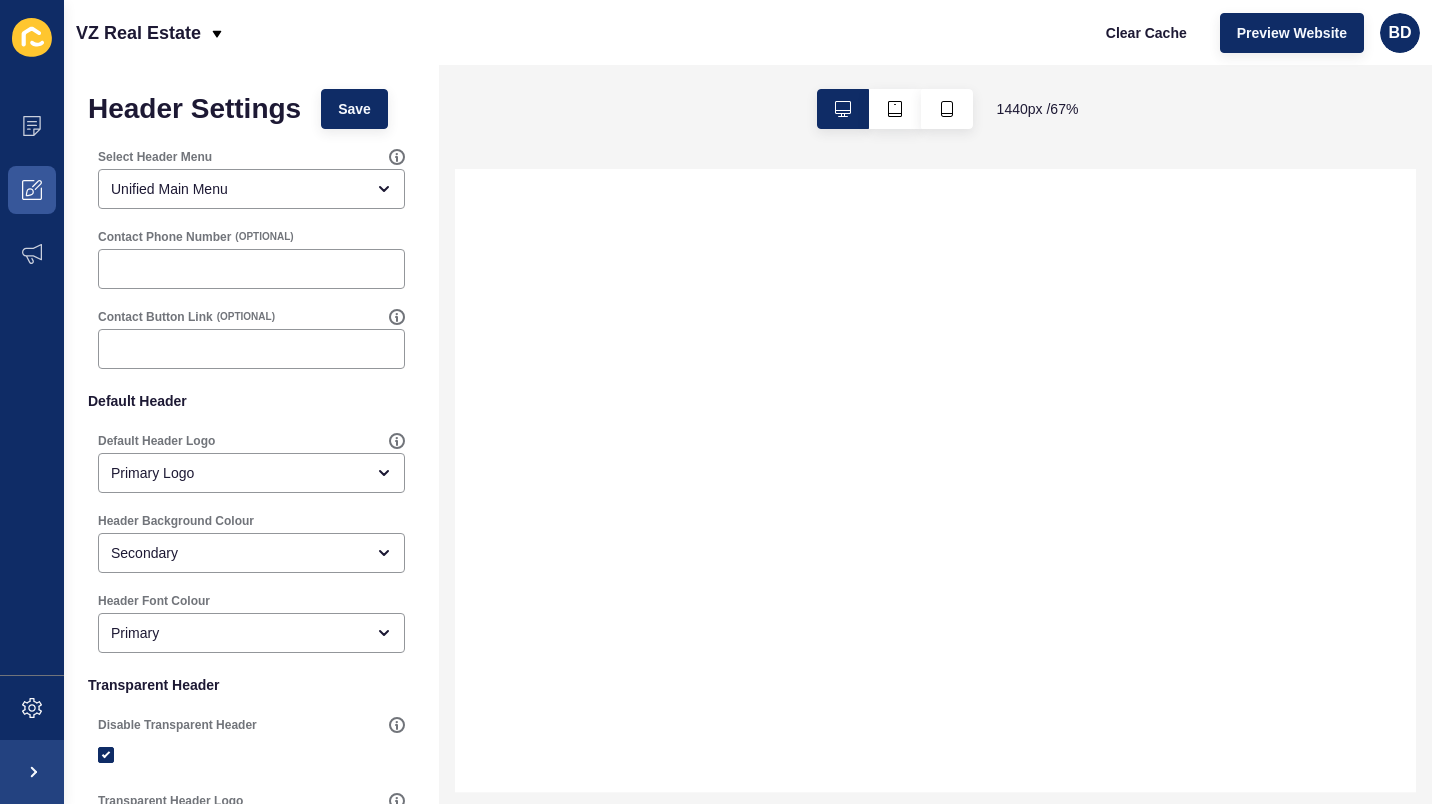 select 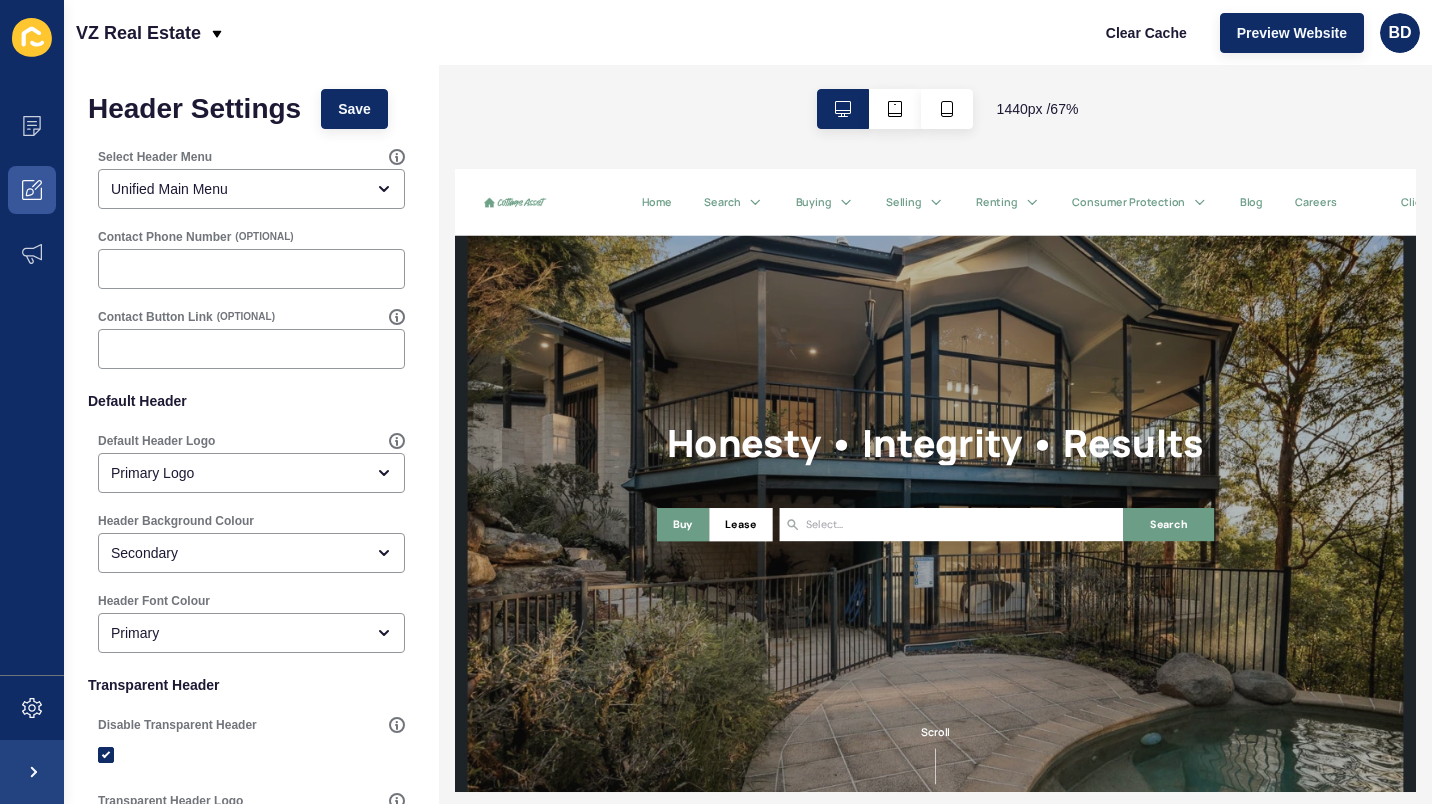 scroll, scrollTop: 0, scrollLeft: 0, axis: both 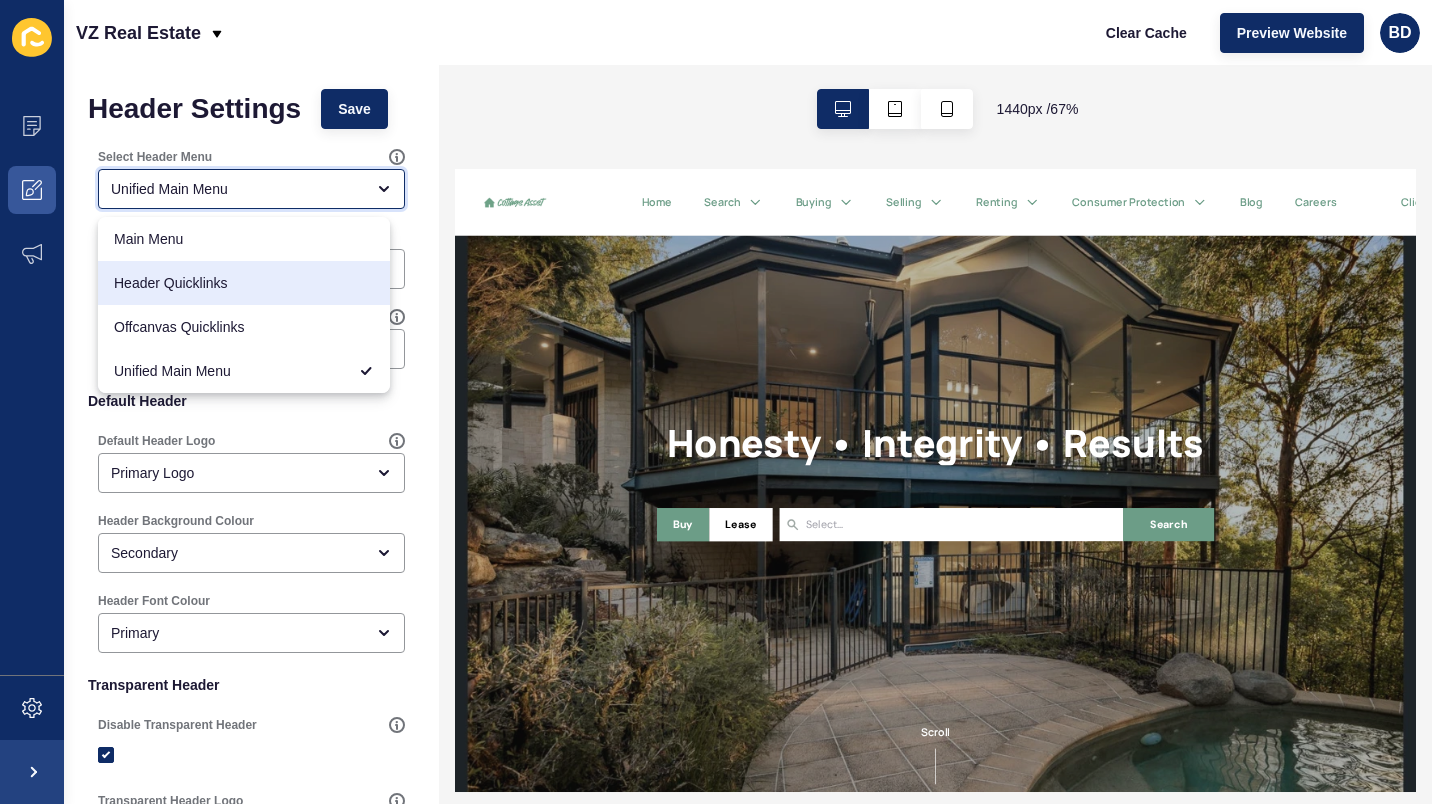 click on "Header Quicklinks" at bounding box center (244, 283) 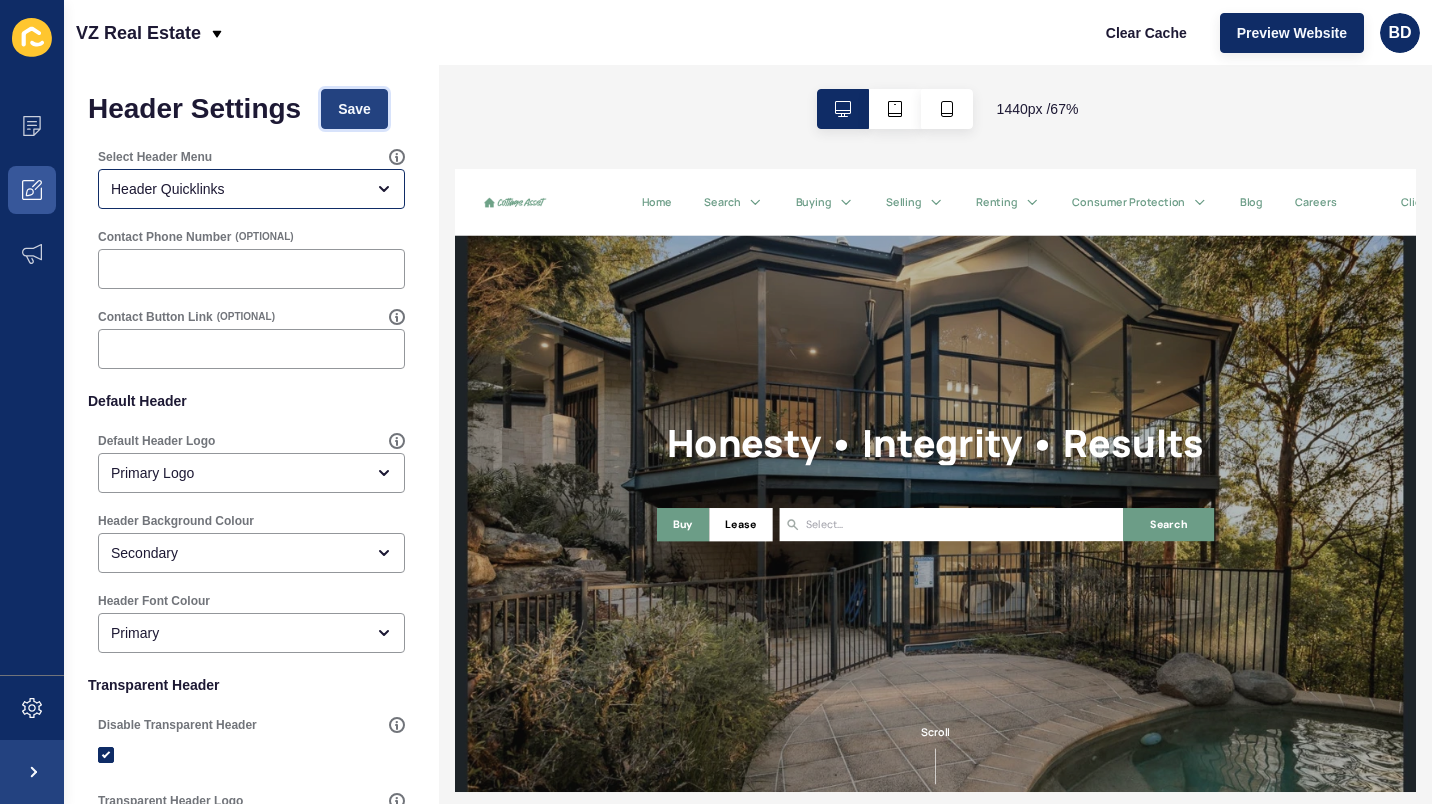 click on "Save" at bounding box center (354, 109) 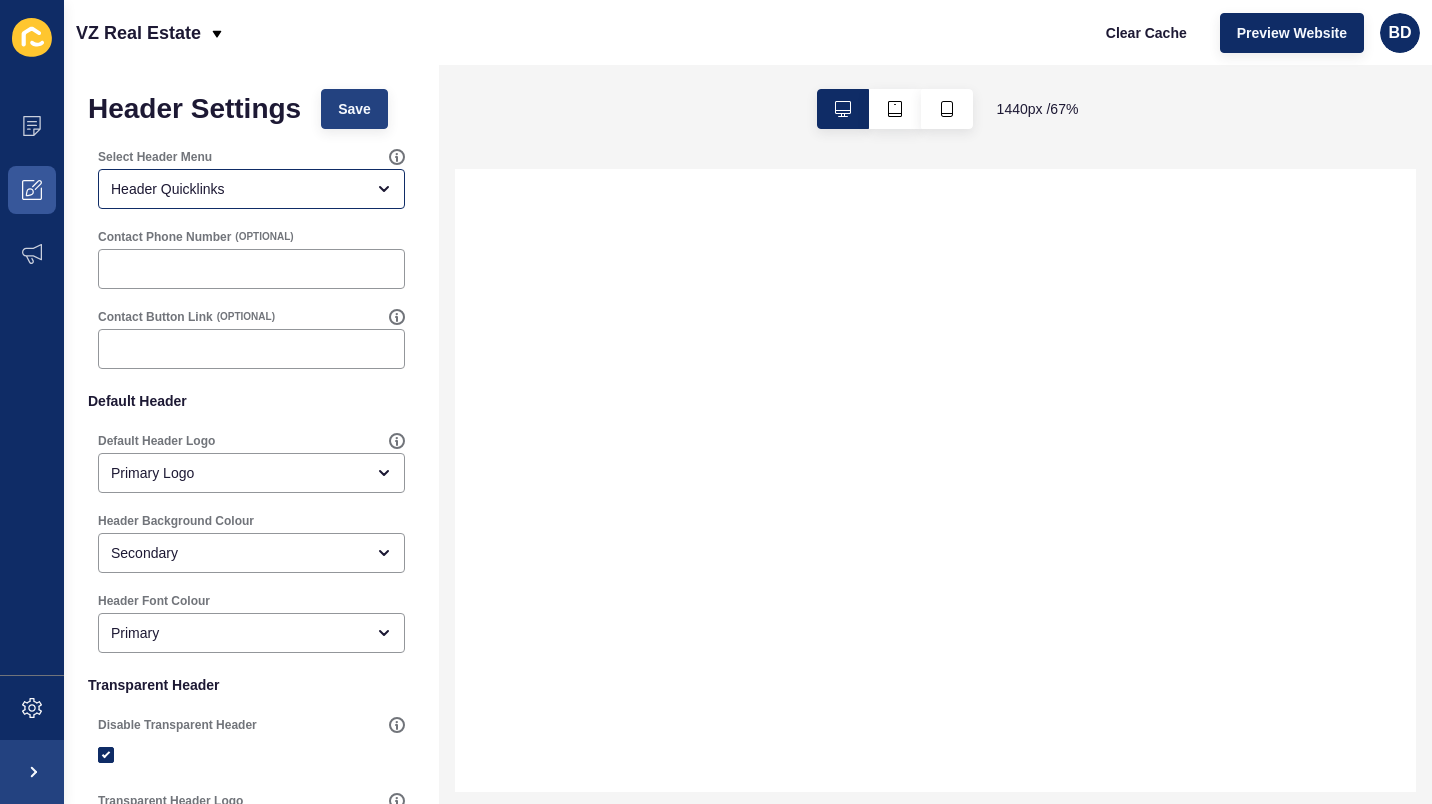 select 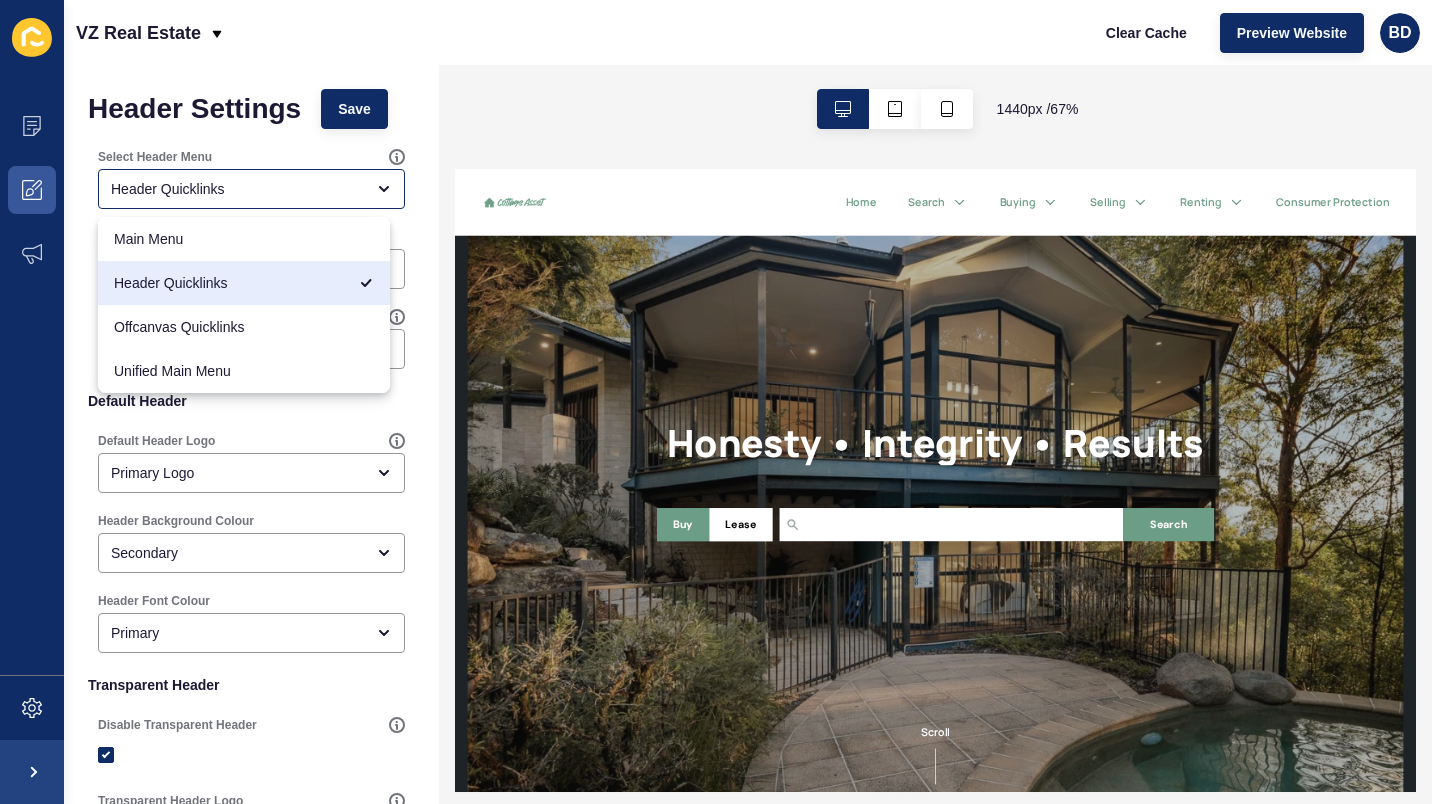click on "Header Settings Save Select Header Menu Header Quicklinks Contact Phone Number (OPTIONAL) Contact Button Link (OPTIONAL) Default Header Default Header Logo Primary Logo Header Background Colour Secondary Header Font Colour Primary Transparent Header Disable Transparent Header Transparent Header Logo Primary Logo Transparent Header Font Colour Mobile Menu Mobile Menu Background Colour Mobile Menu Font Colour" at bounding box center (251, 668) 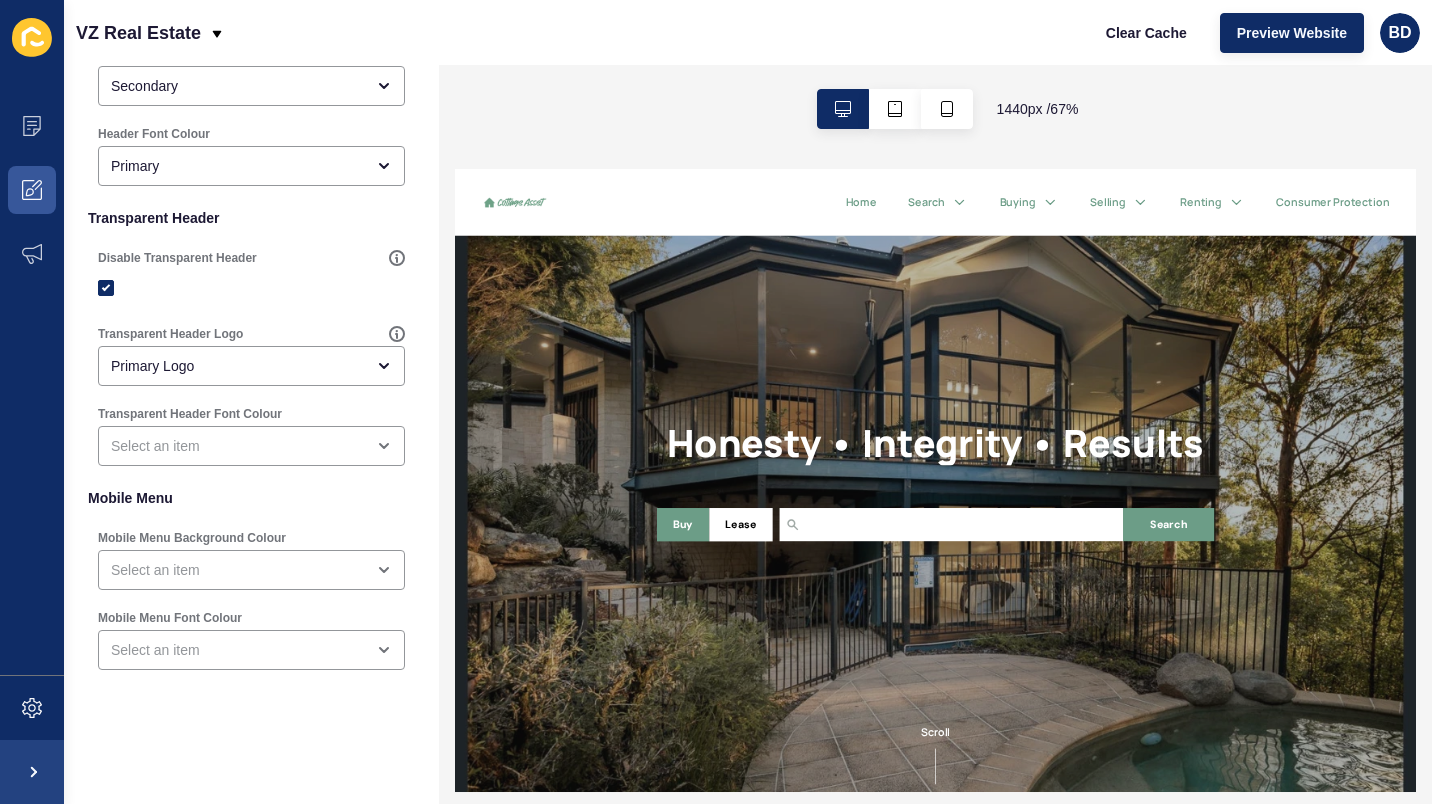 scroll, scrollTop: 0, scrollLeft: 0, axis: both 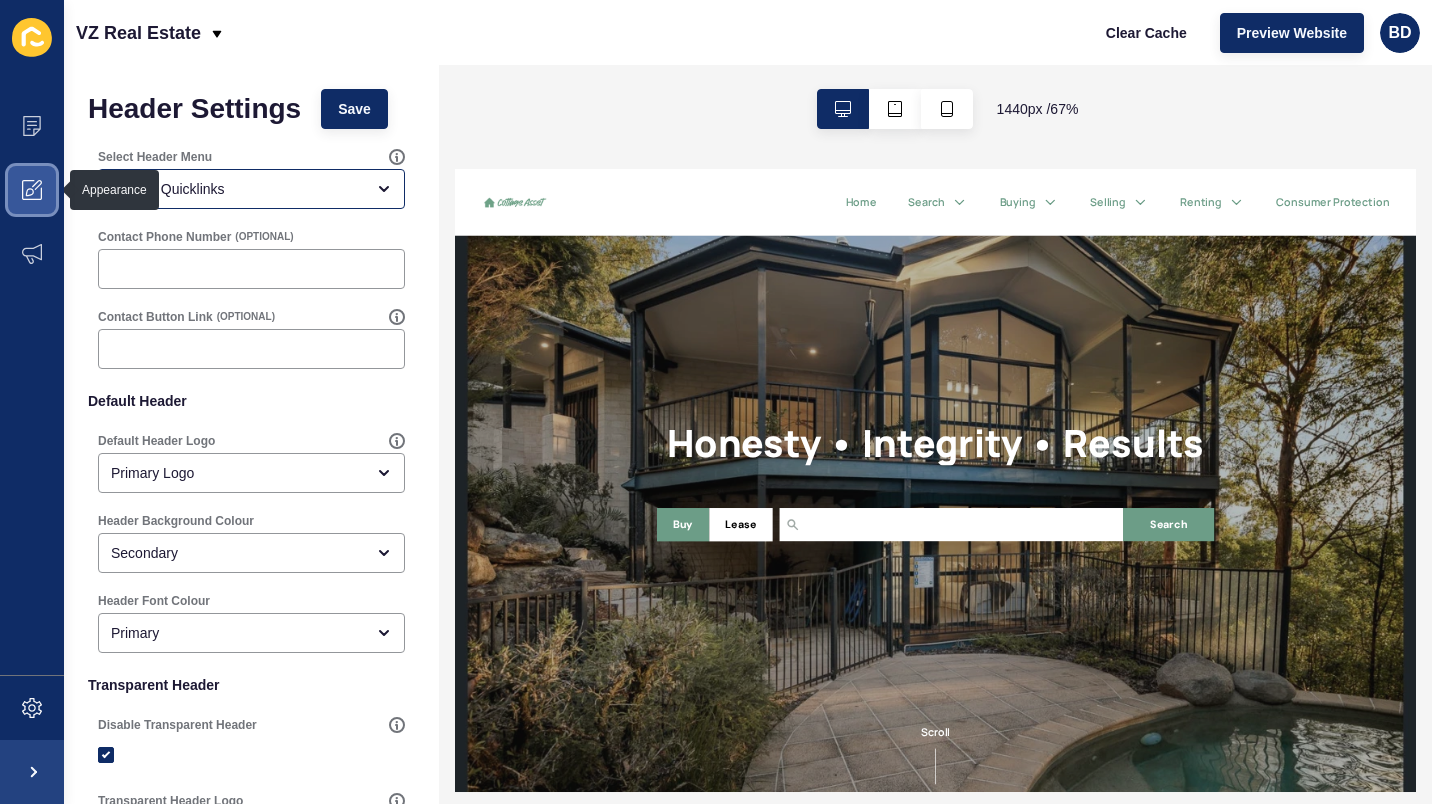 click 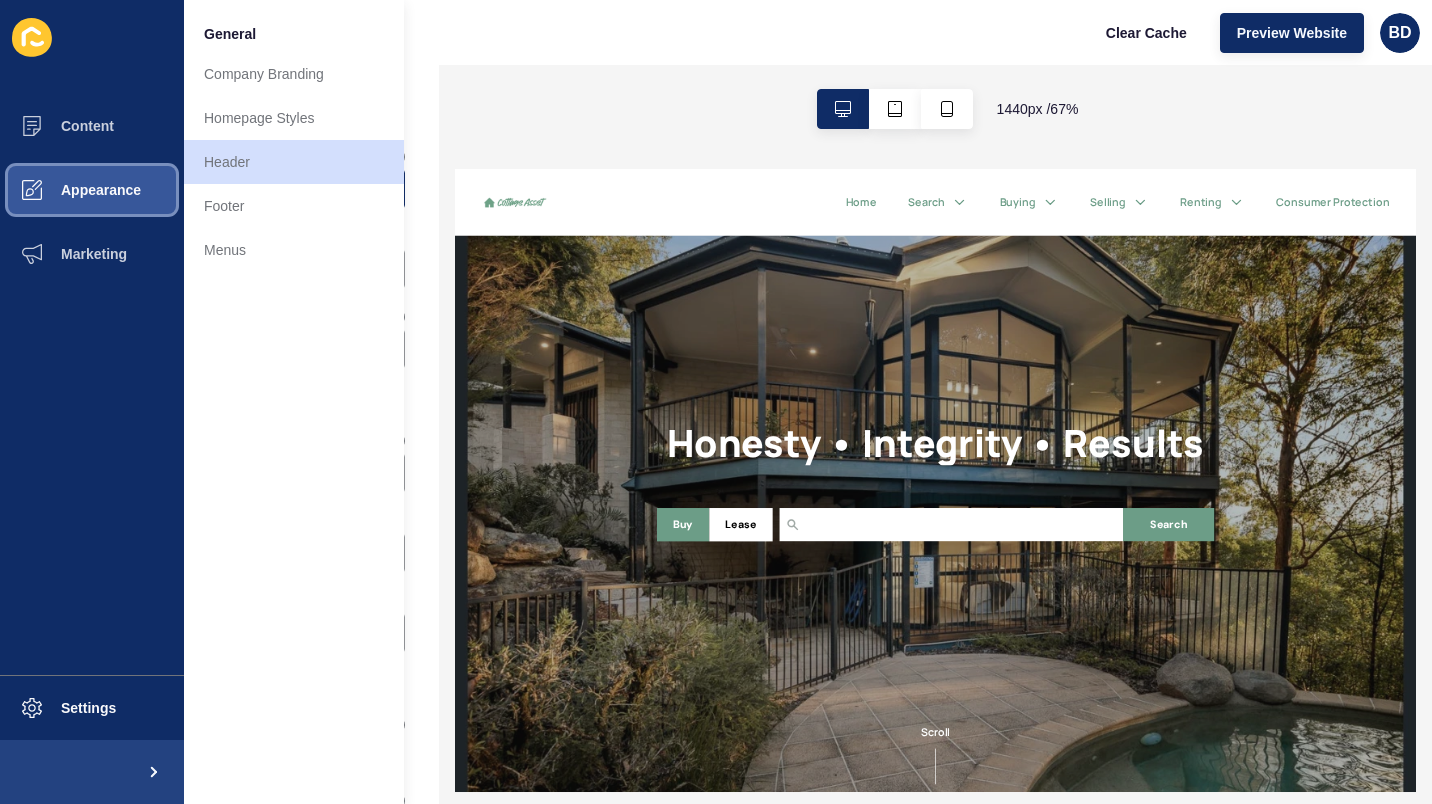 click on "Appearance" at bounding box center (92, 190) 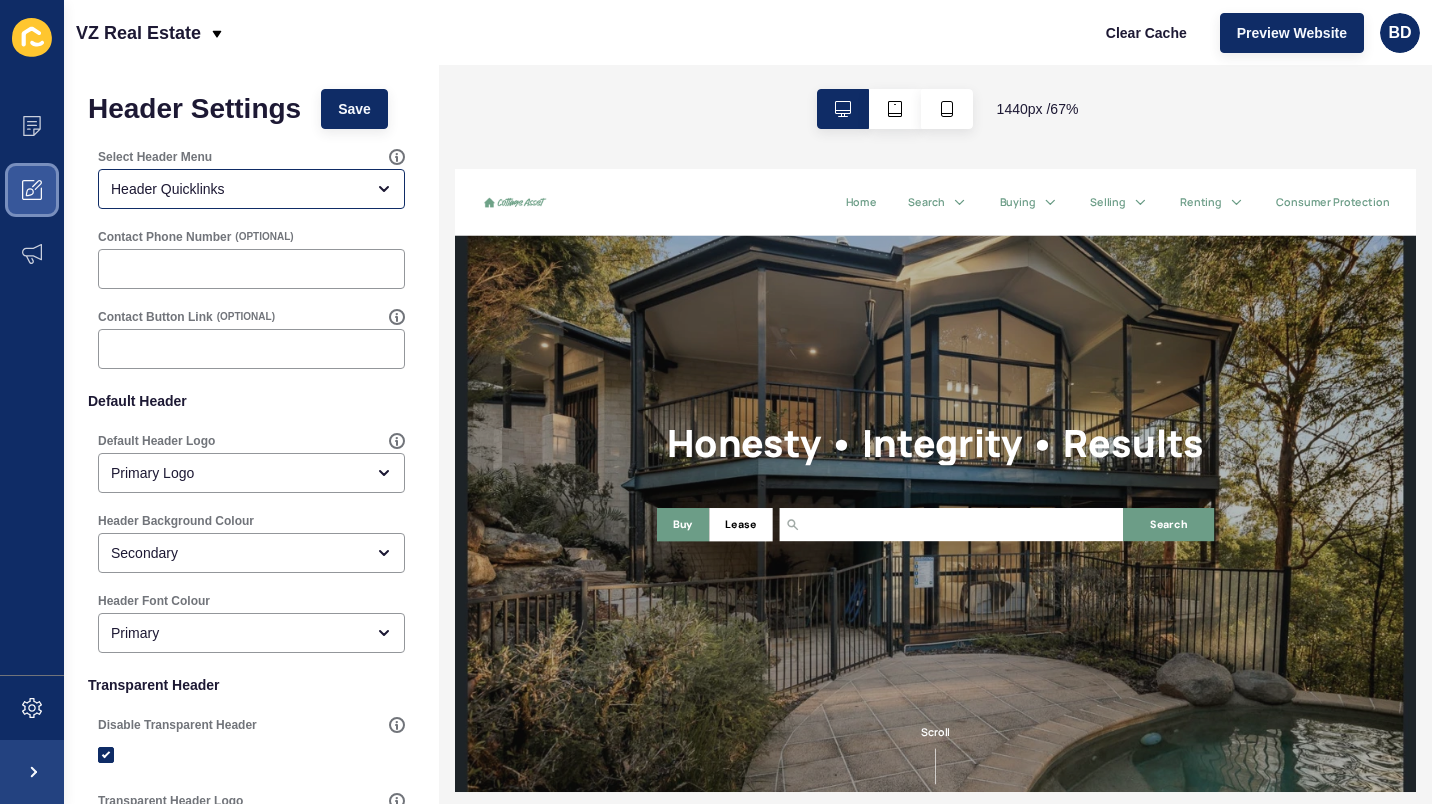 click at bounding box center (32, 190) 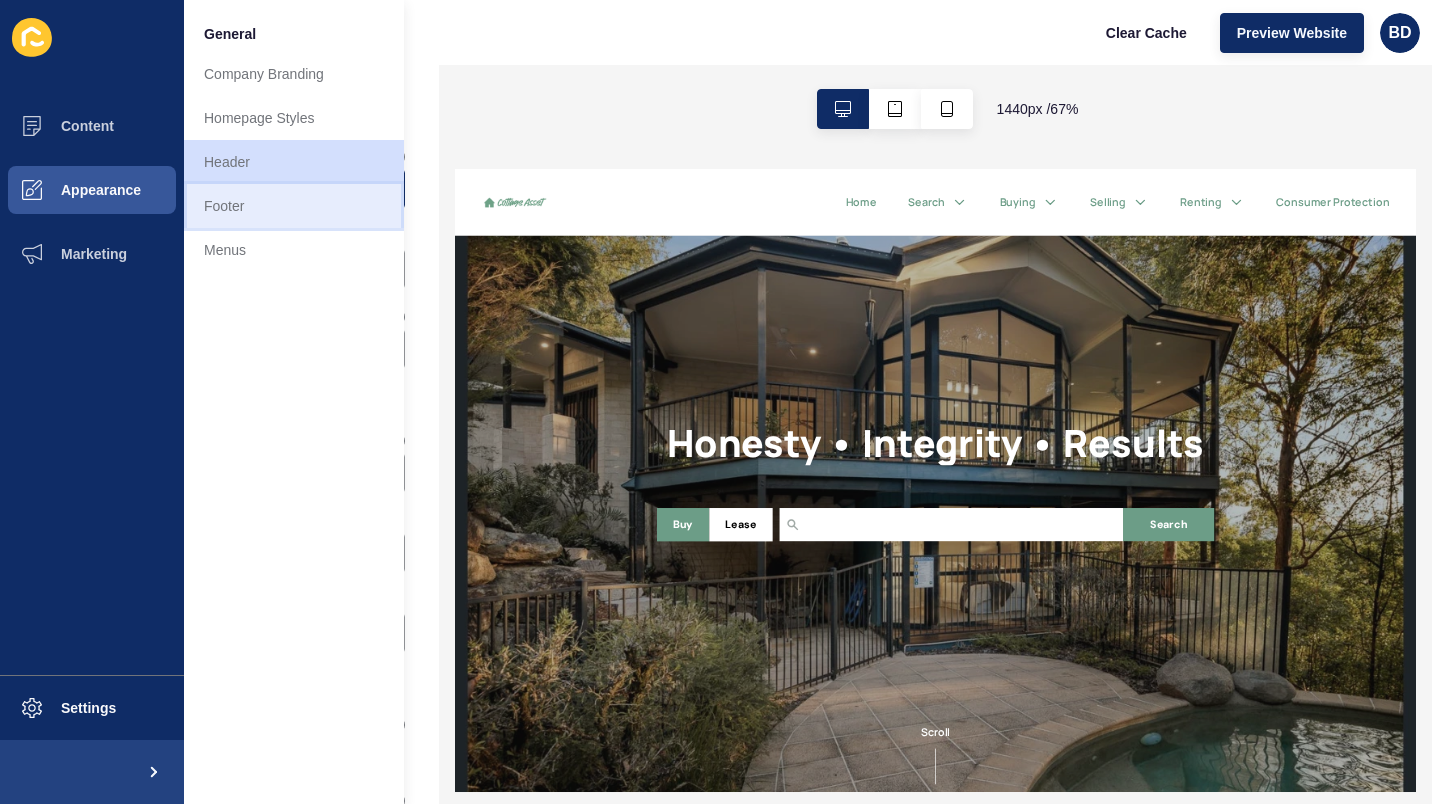 click on "Footer" at bounding box center [294, 206] 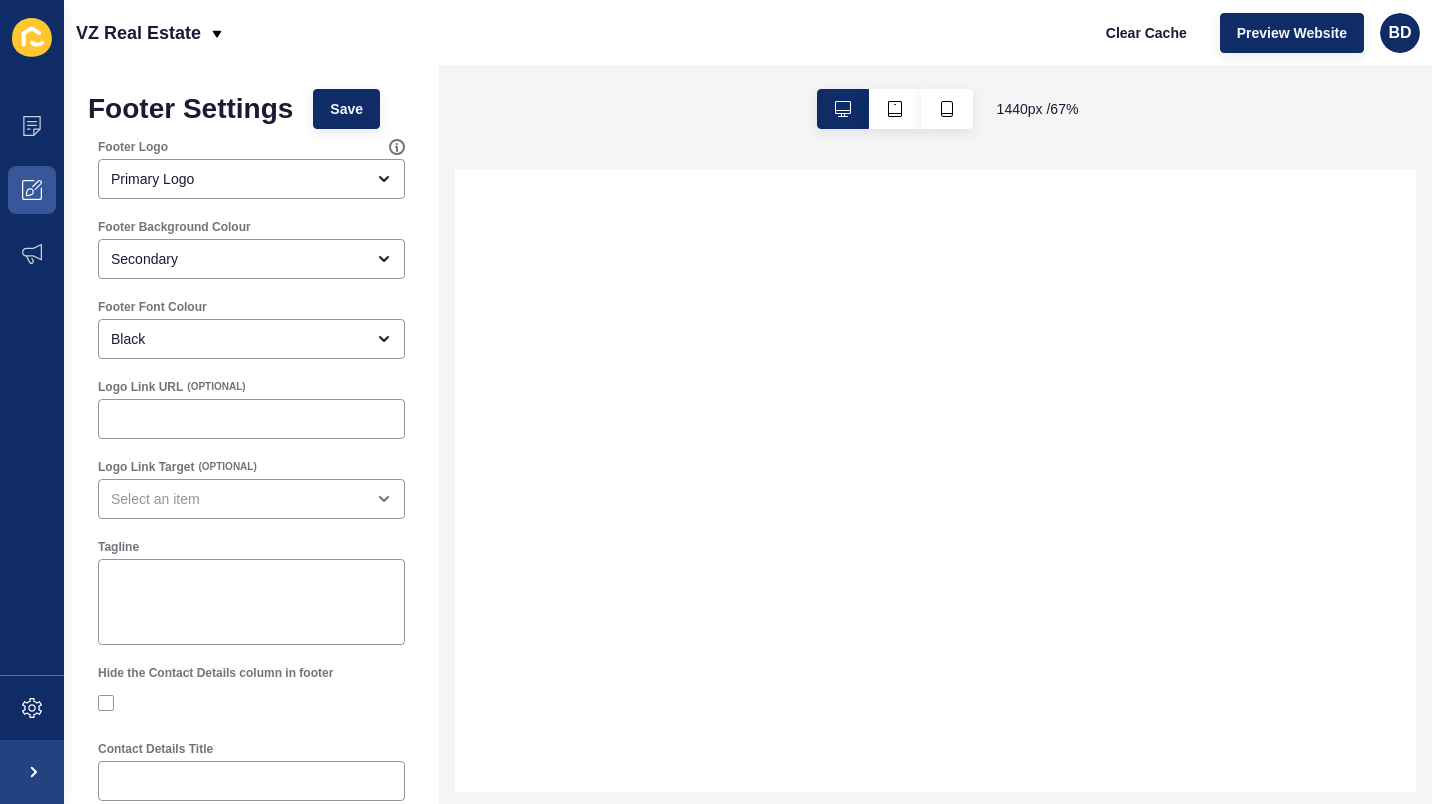 scroll, scrollTop: 0, scrollLeft: 0, axis: both 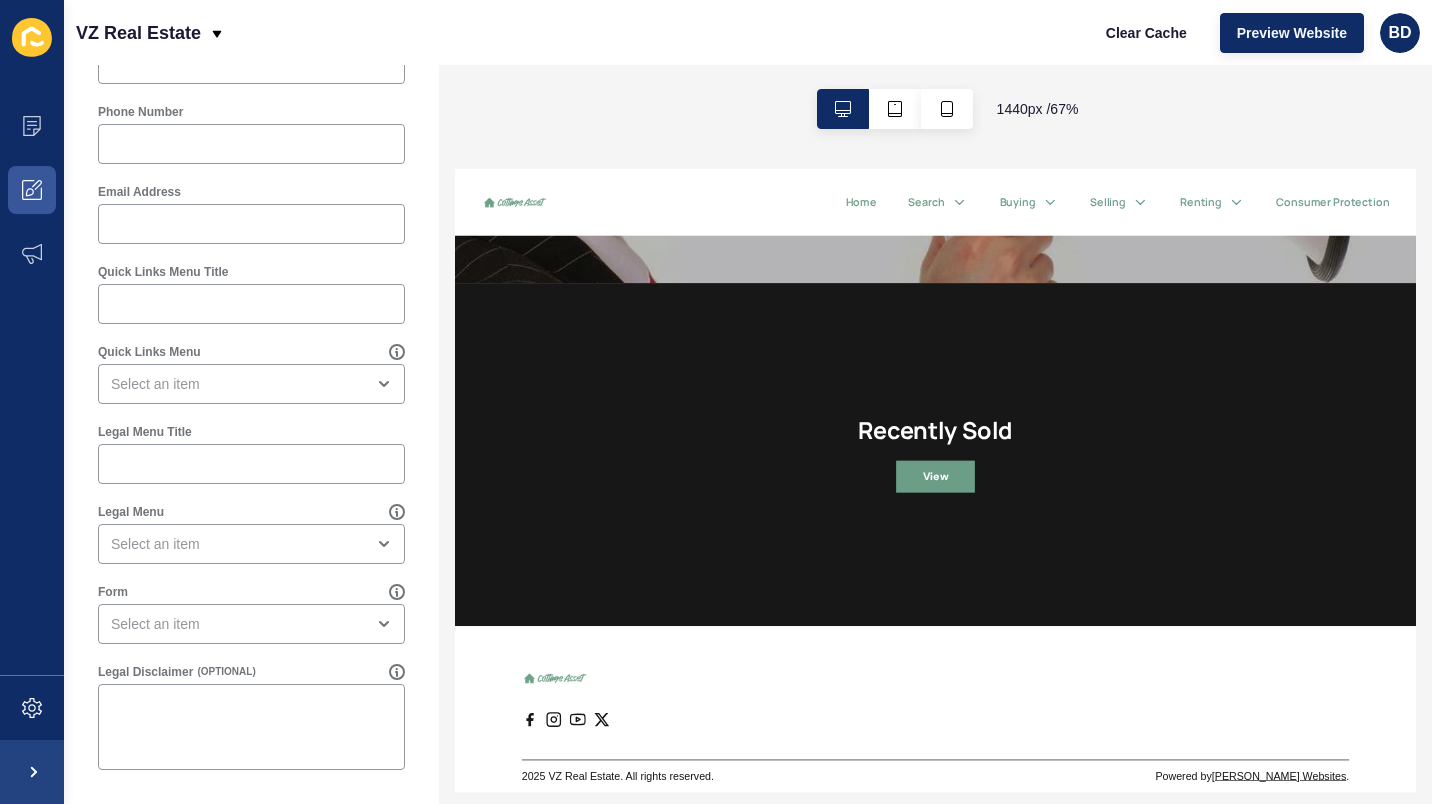 click on "2025 VZ Real Estate. All rights reserved." at bounding box center [699, 1079] 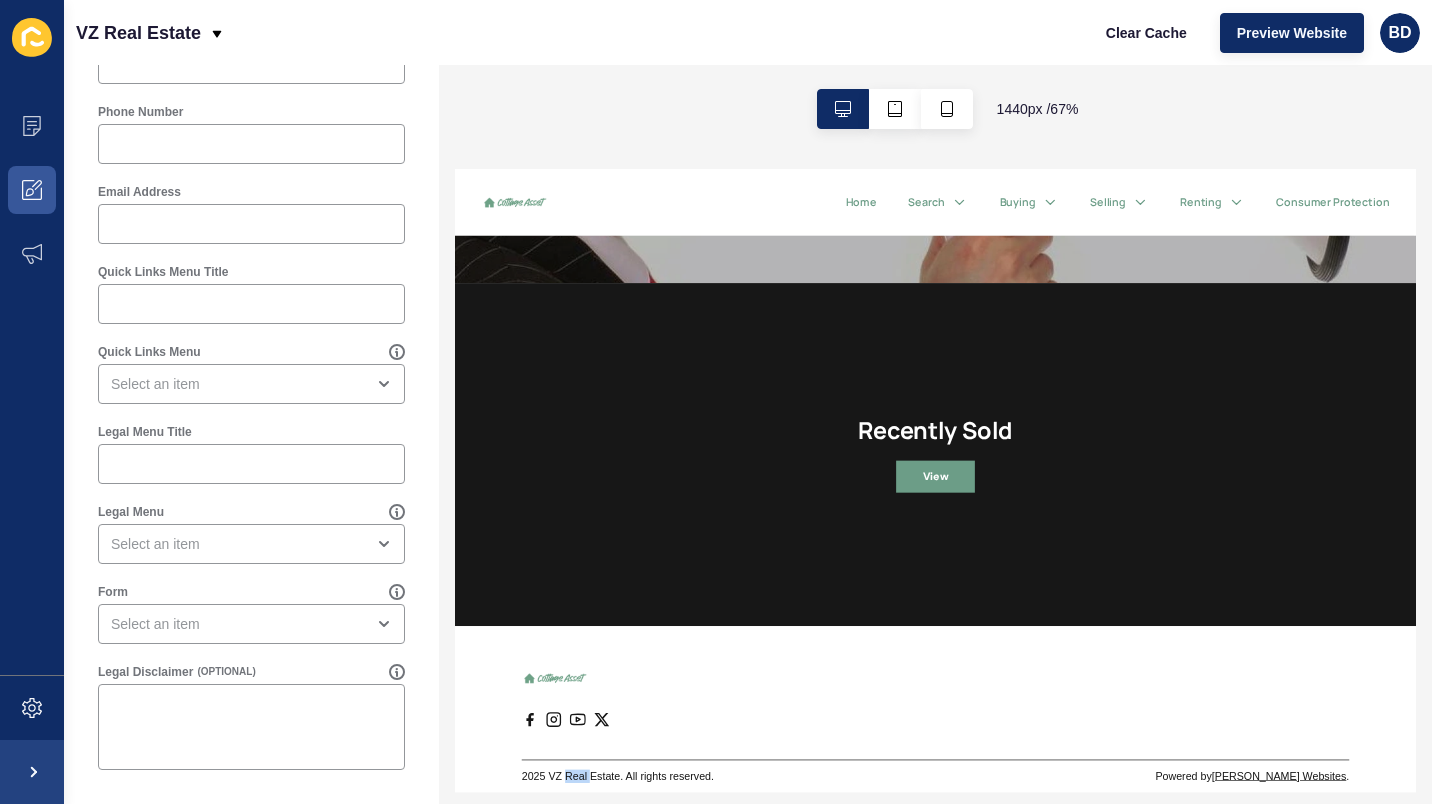 click on "2025 VZ Real Estate. All rights reserved." at bounding box center (699, 1079) 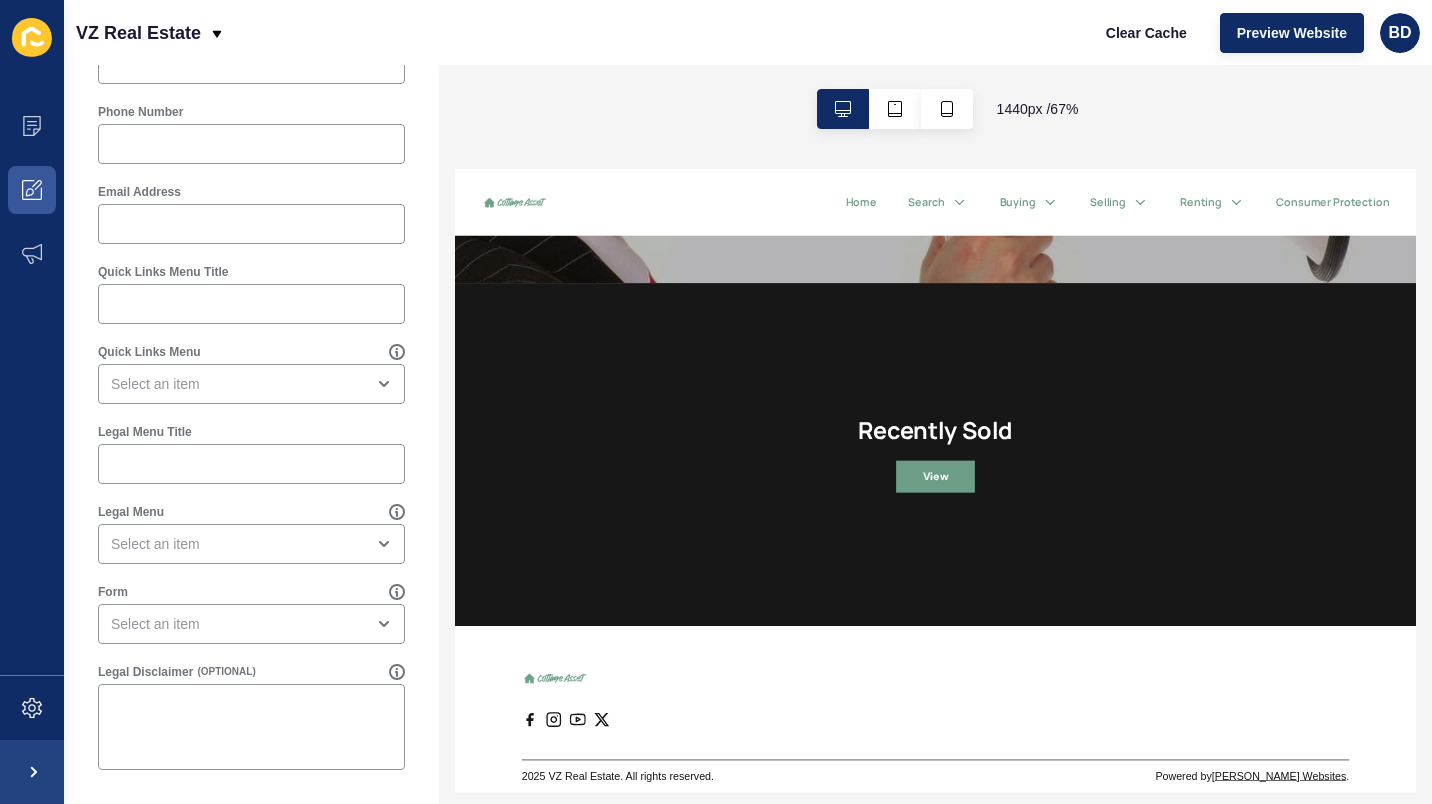 click on "2025 VZ Real Estate. All rights reserved.
Powered by  Rex Websites ." at bounding box center [1175, 978] 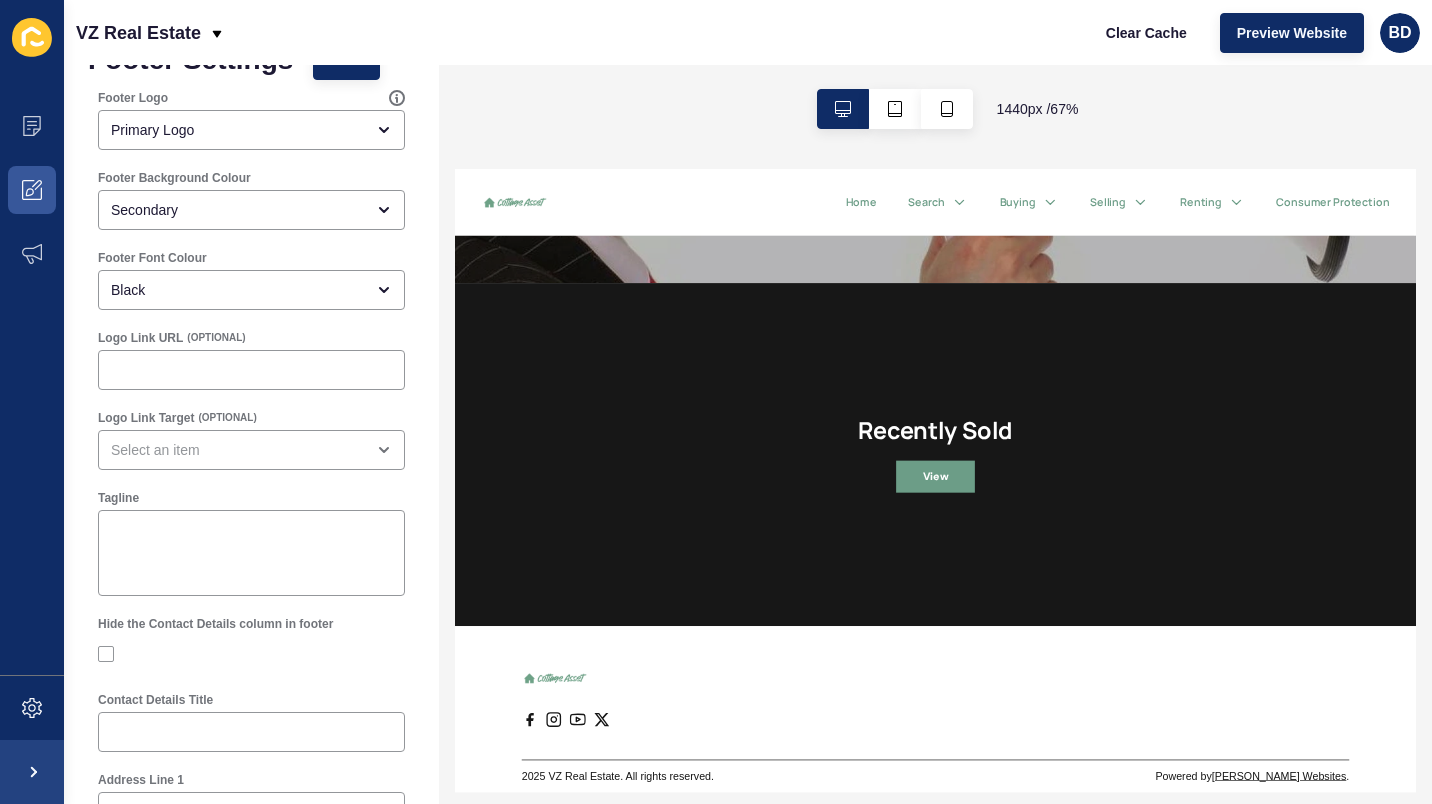 scroll, scrollTop: 0, scrollLeft: 0, axis: both 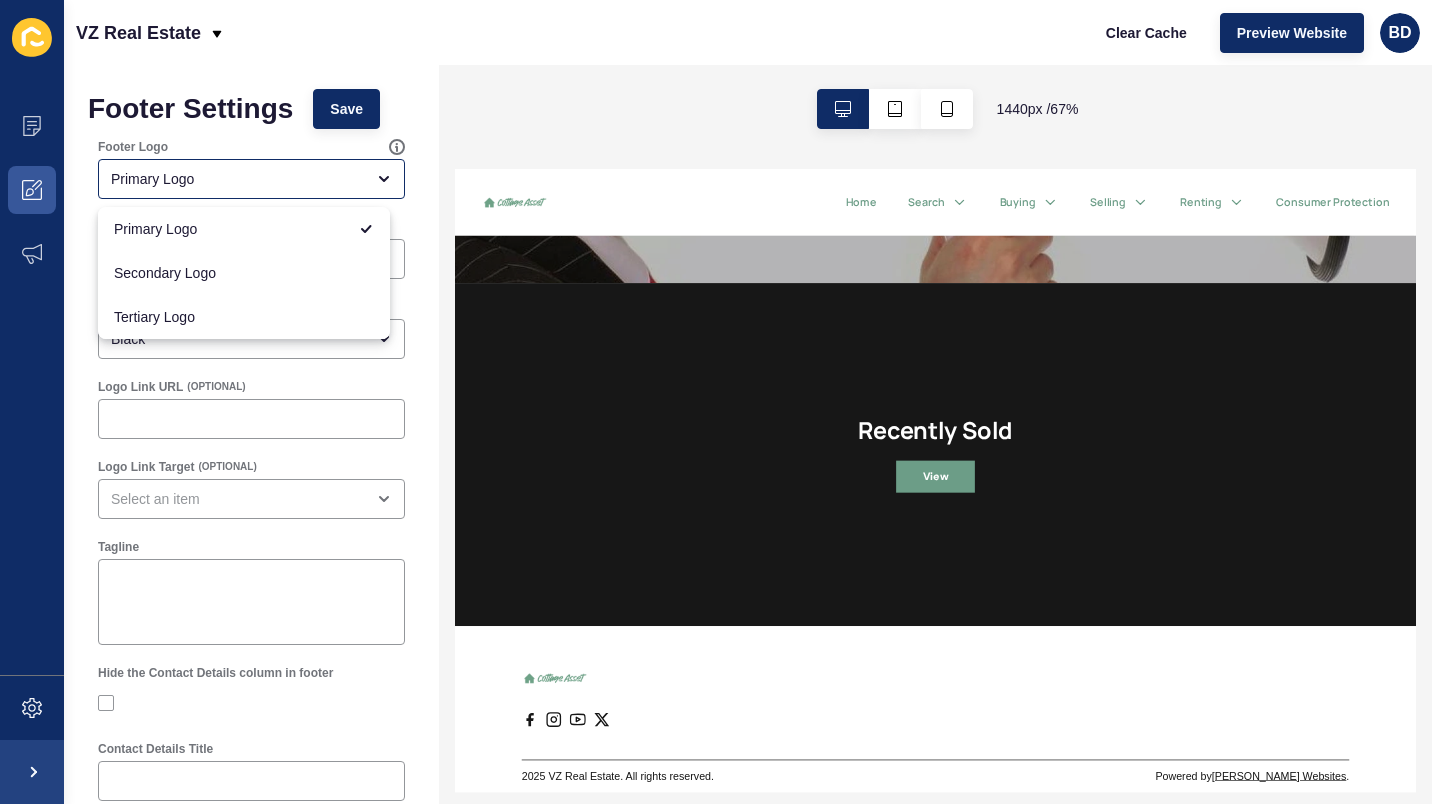 click on "VZ Real Estate Clear Cache Preview Website BD" at bounding box center (748, 32) 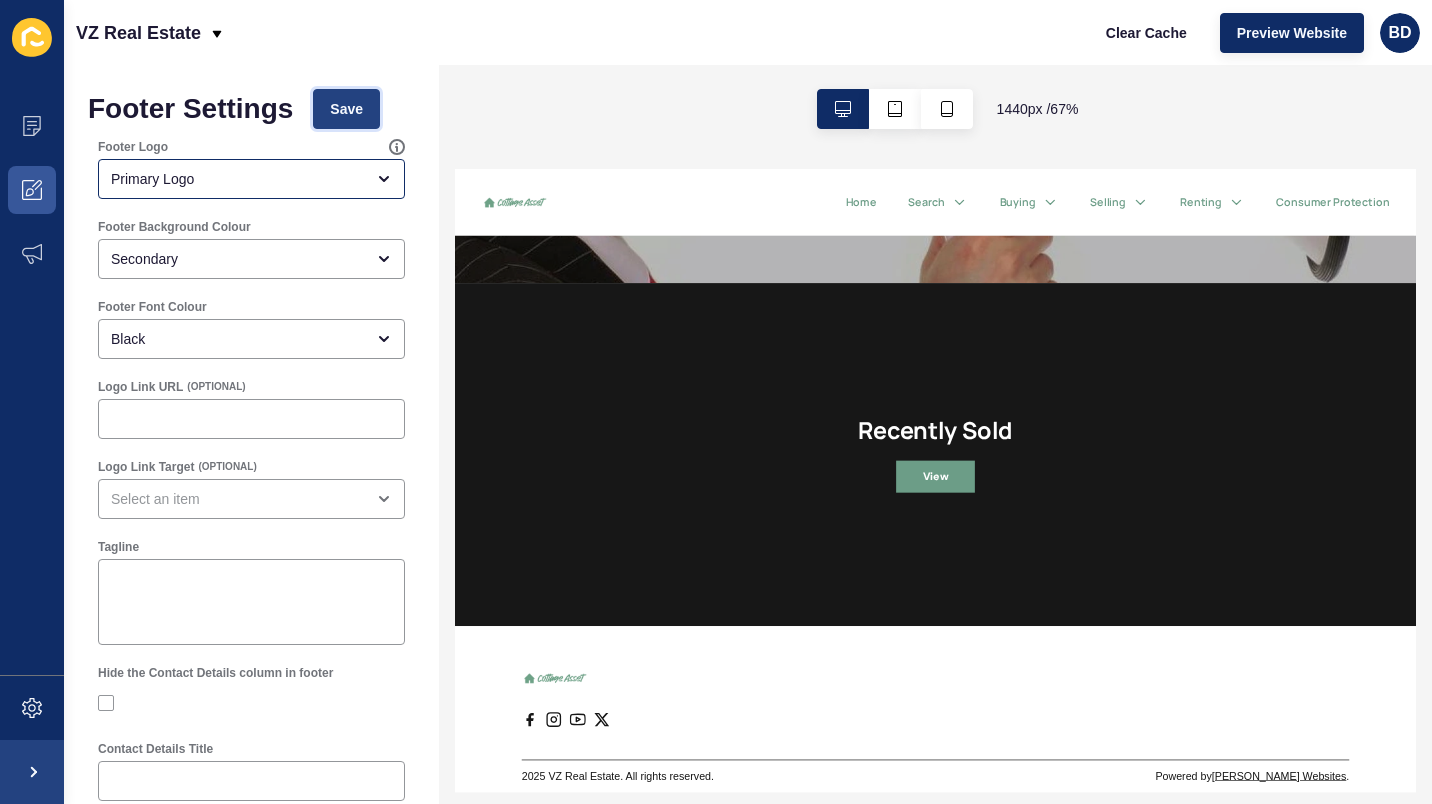 click on "Save" at bounding box center [346, 109] 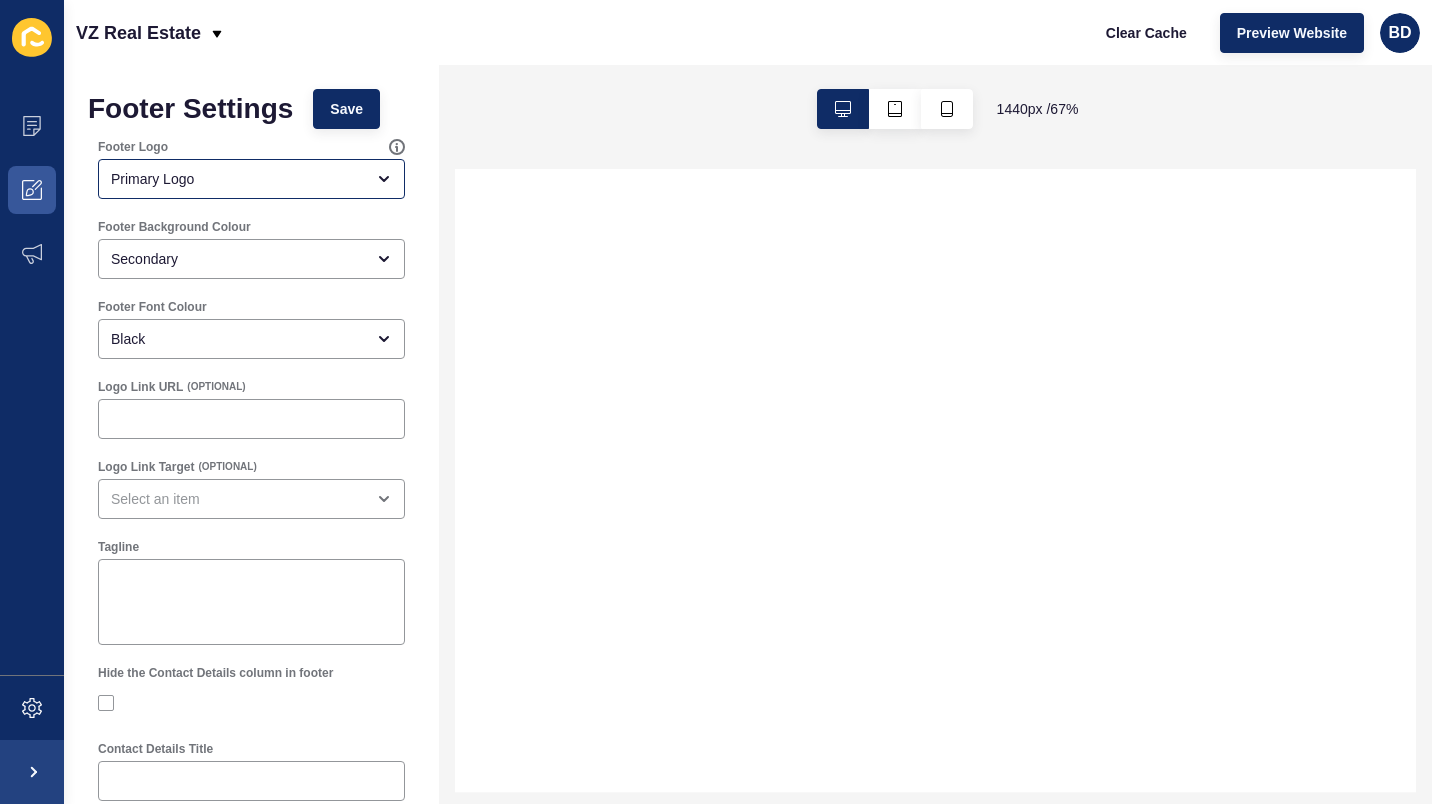 select 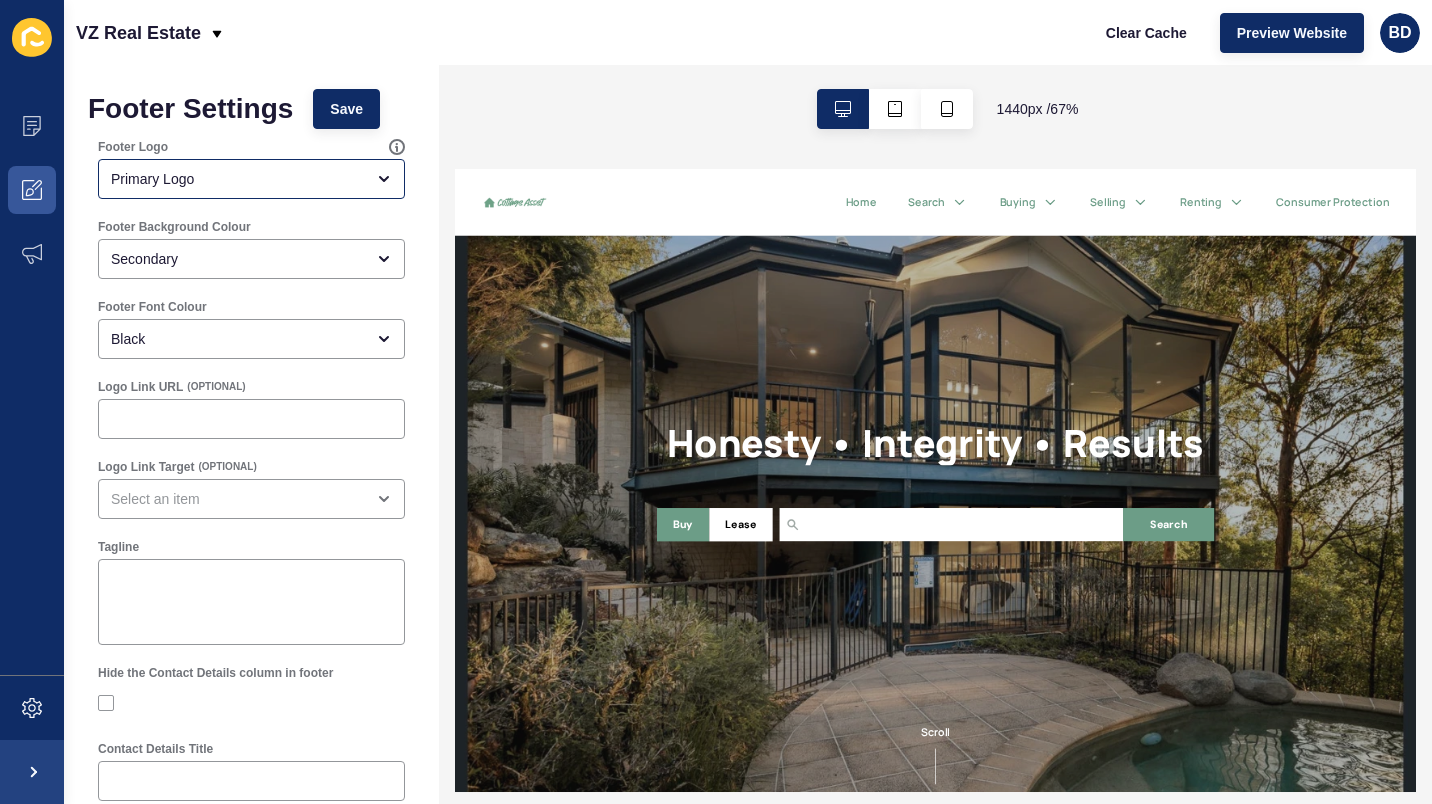 scroll, scrollTop: 0, scrollLeft: 0, axis: both 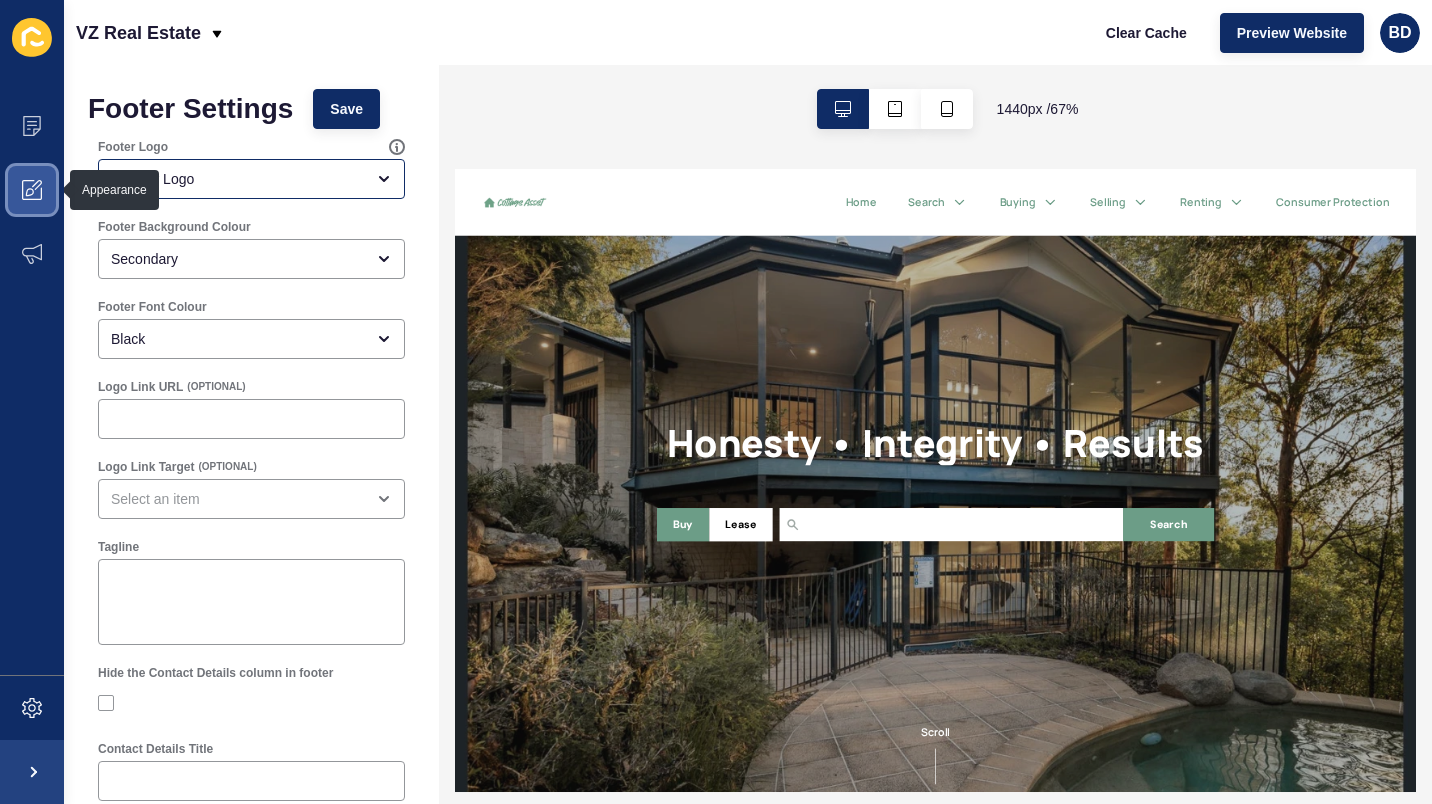 click 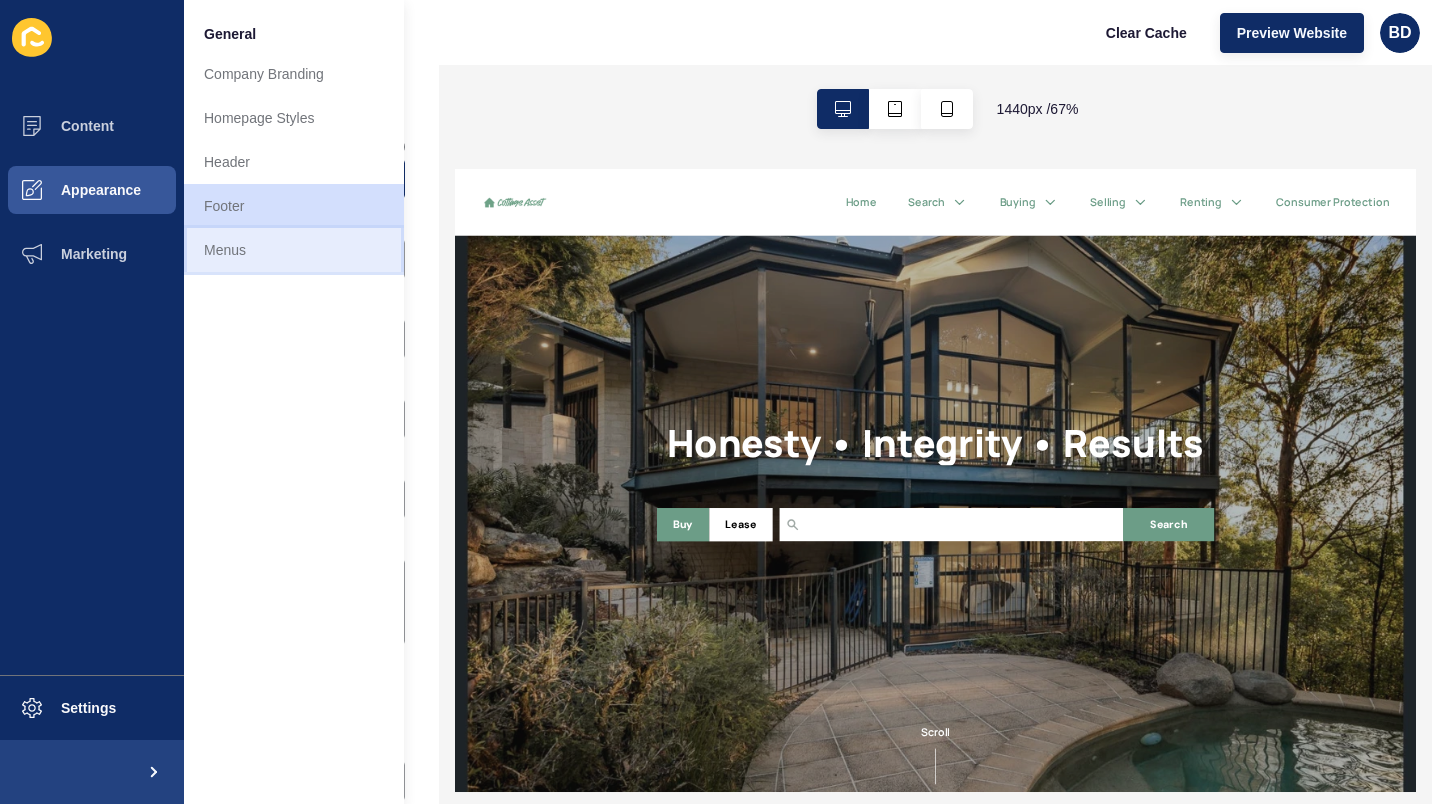 click on "Menus" at bounding box center (294, 250) 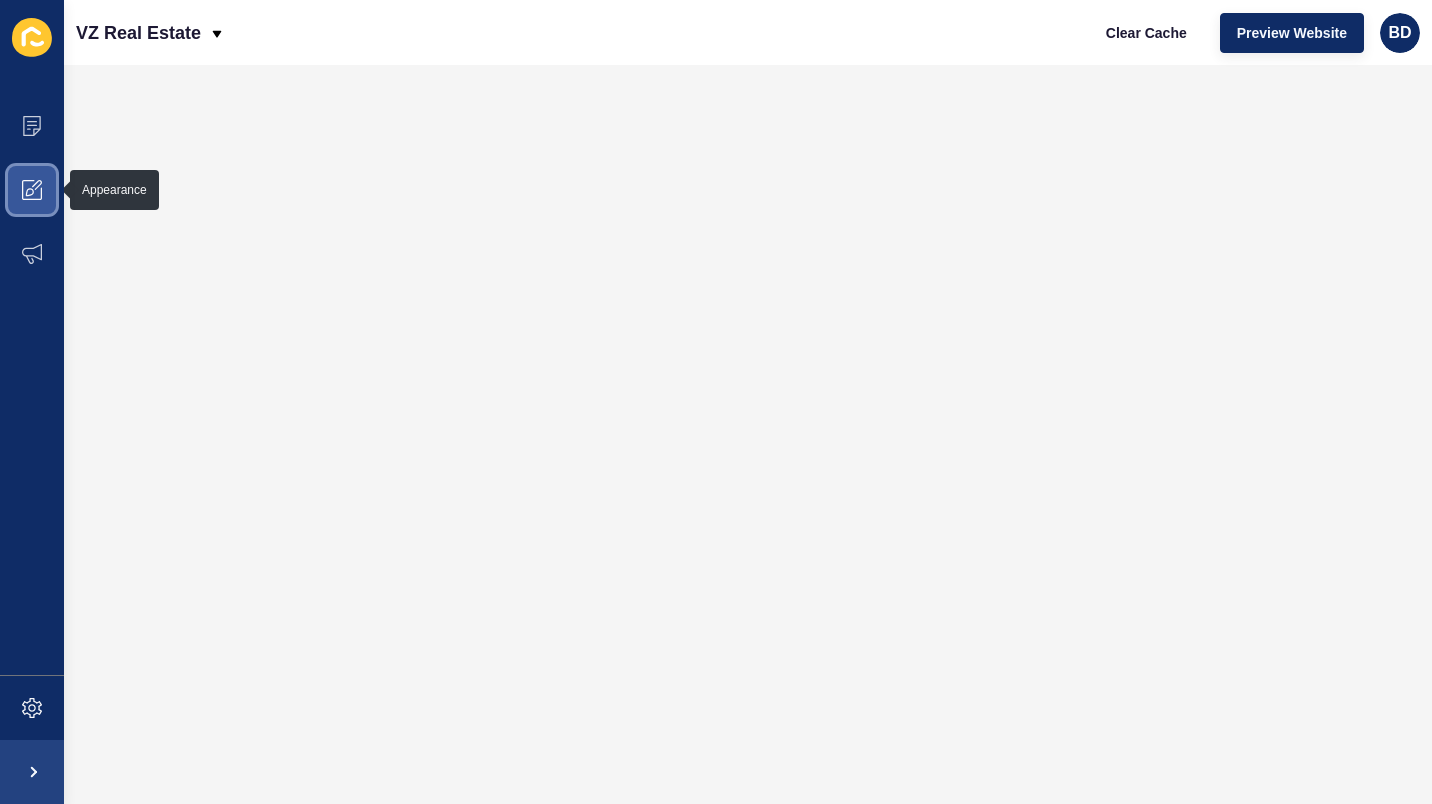 click 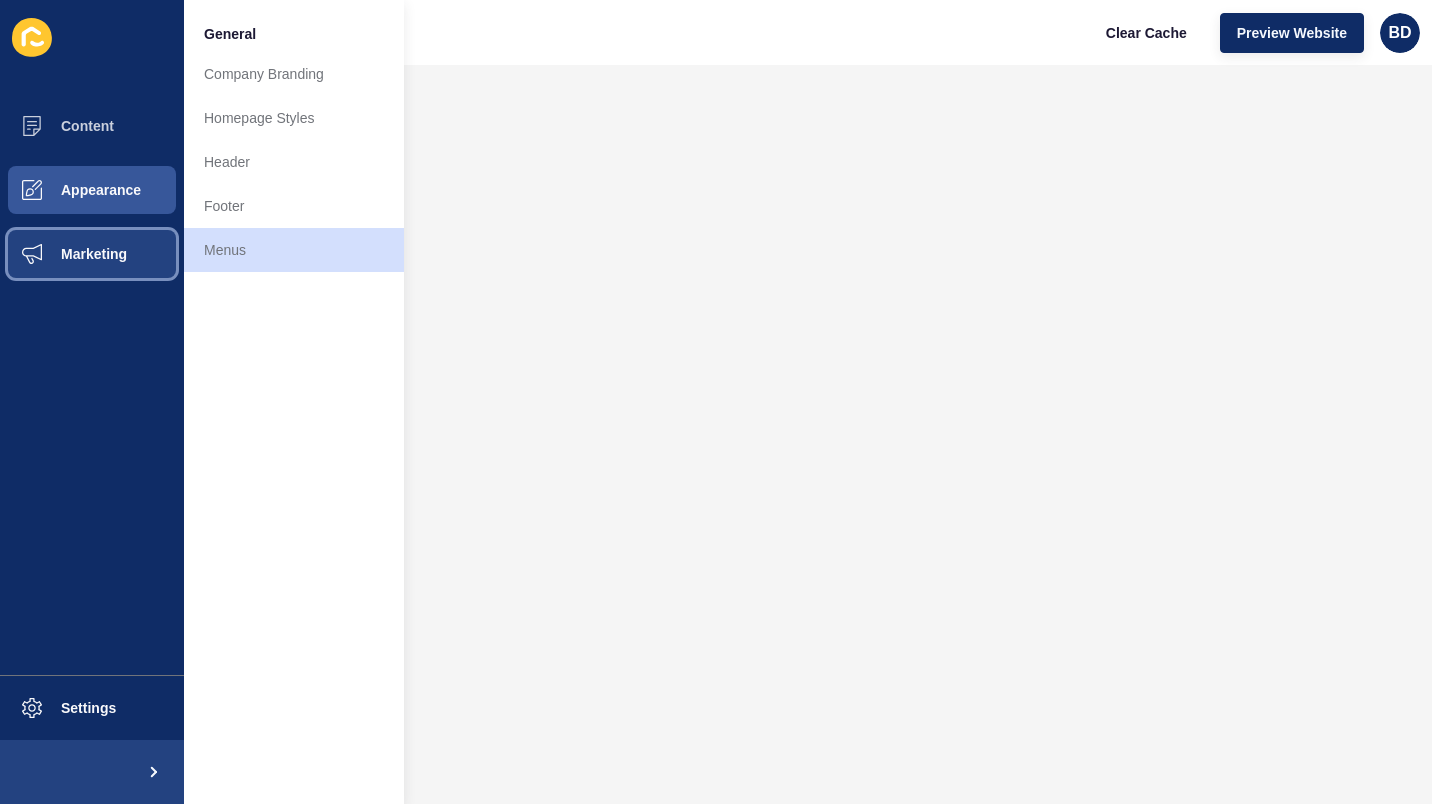 click on "Marketing" at bounding box center (92, 254) 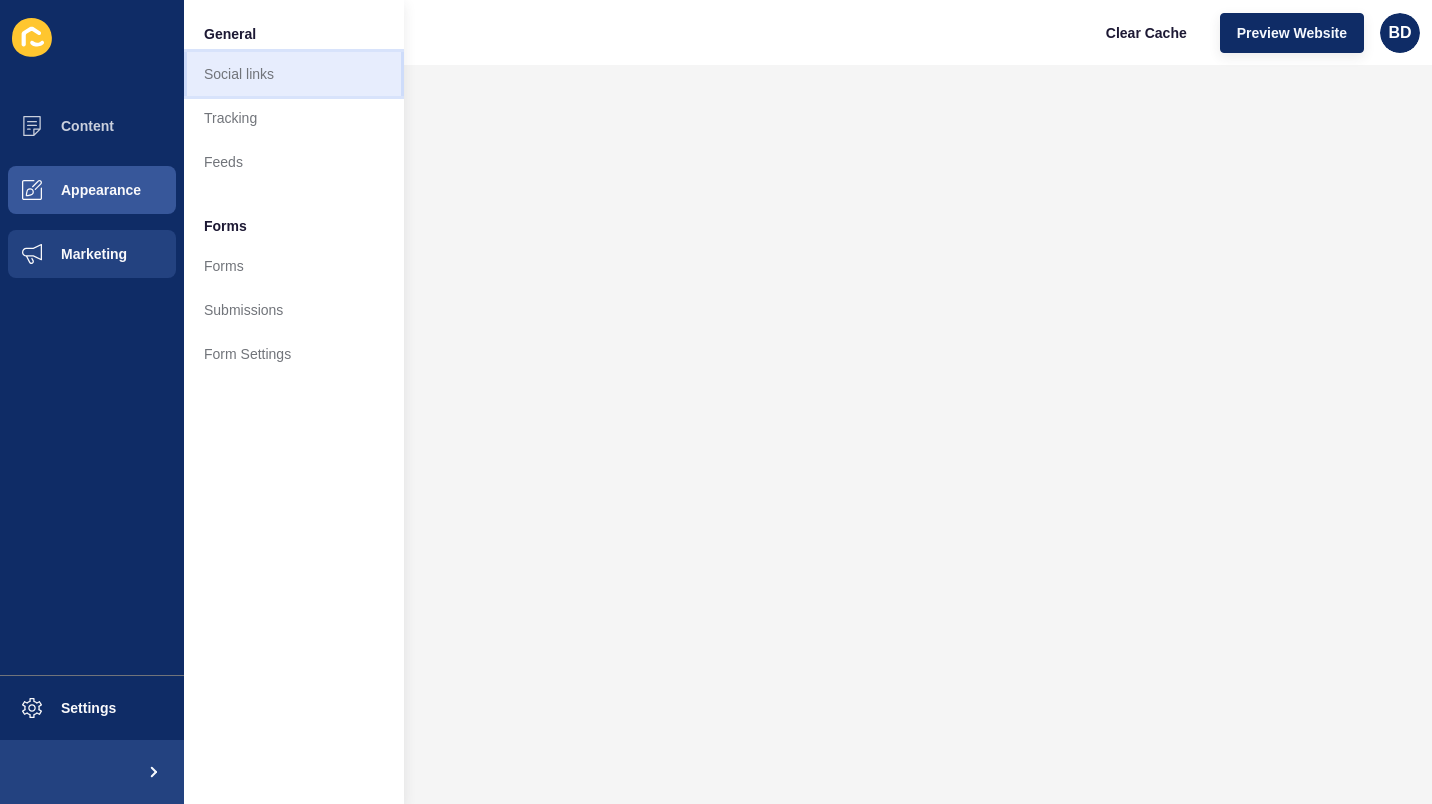 click on "Social links" at bounding box center (294, 74) 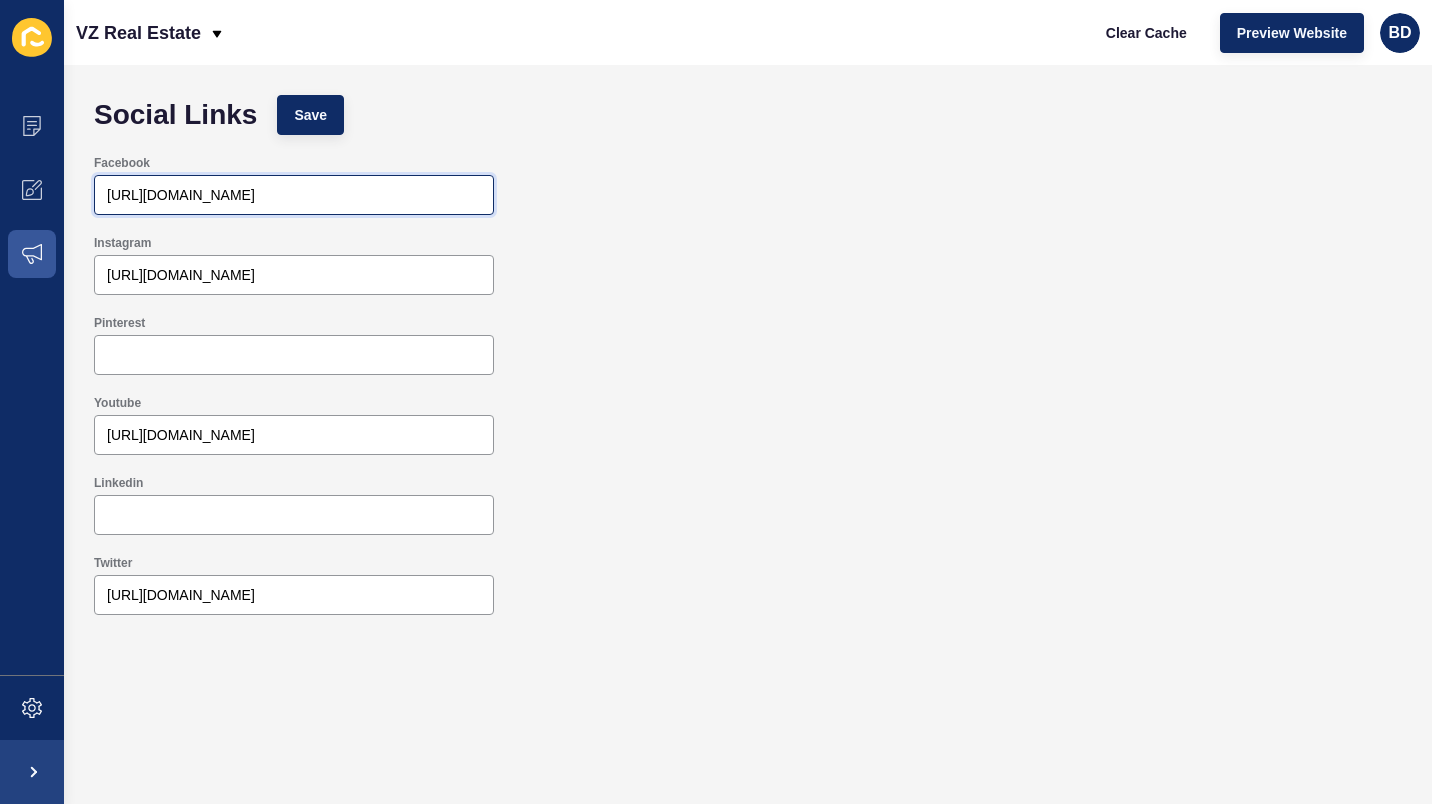click on "https://www.facebook.com/VZRealEstate" at bounding box center (294, 195) 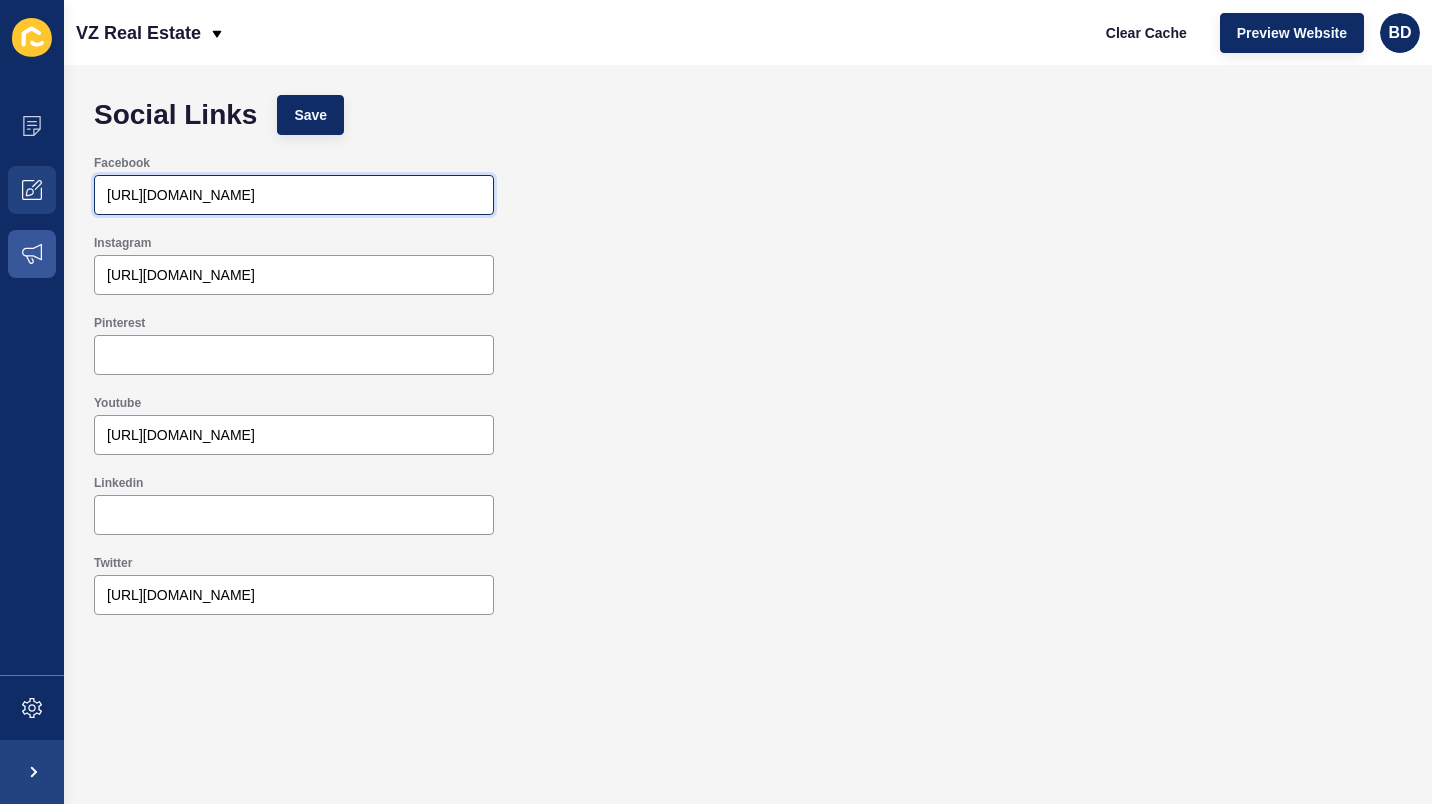 drag, startPoint x: 414, startPoint y: 195, endPoint x: 37, endPoint y: 207, distance: 377.19092 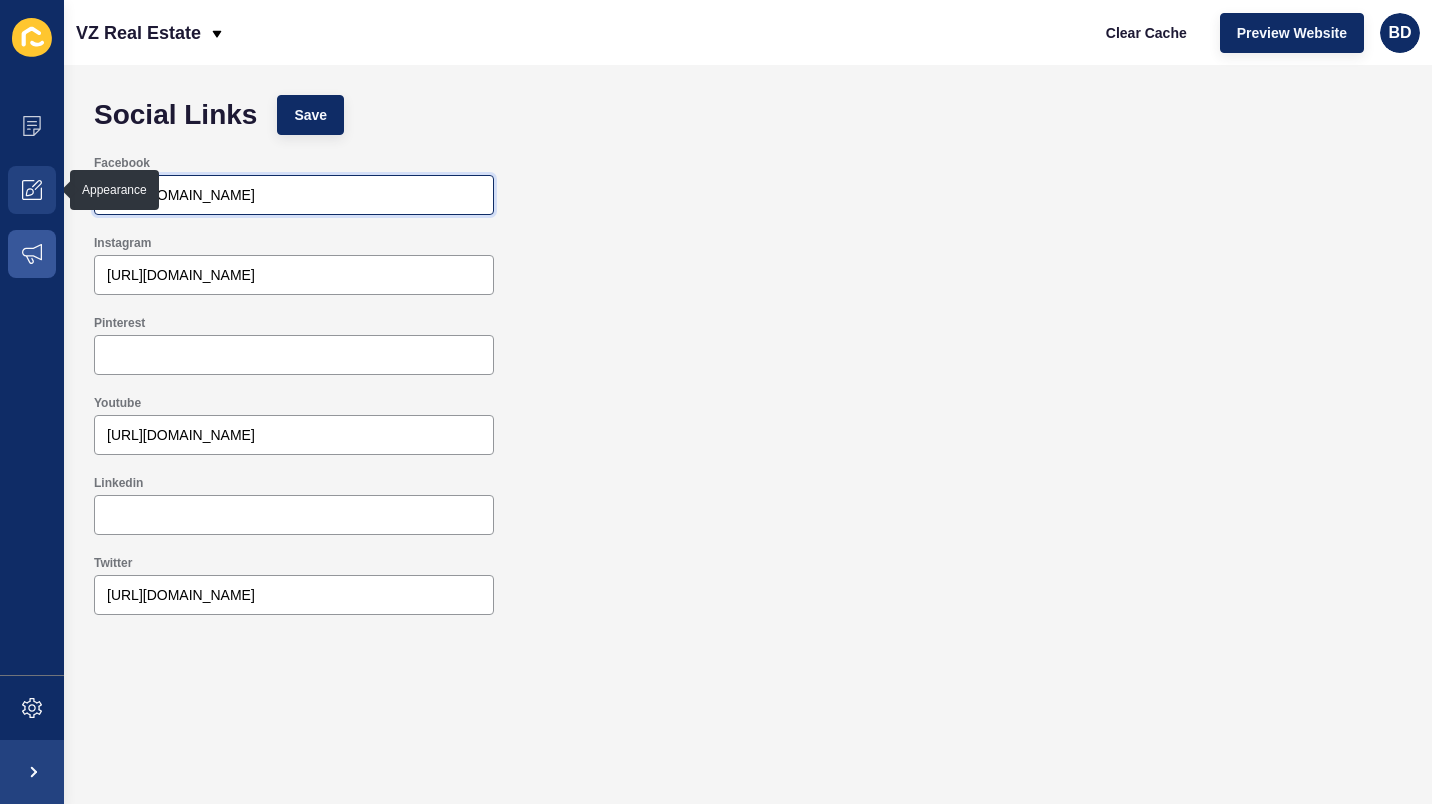 paste on "profile.php/?id=100087878904289" 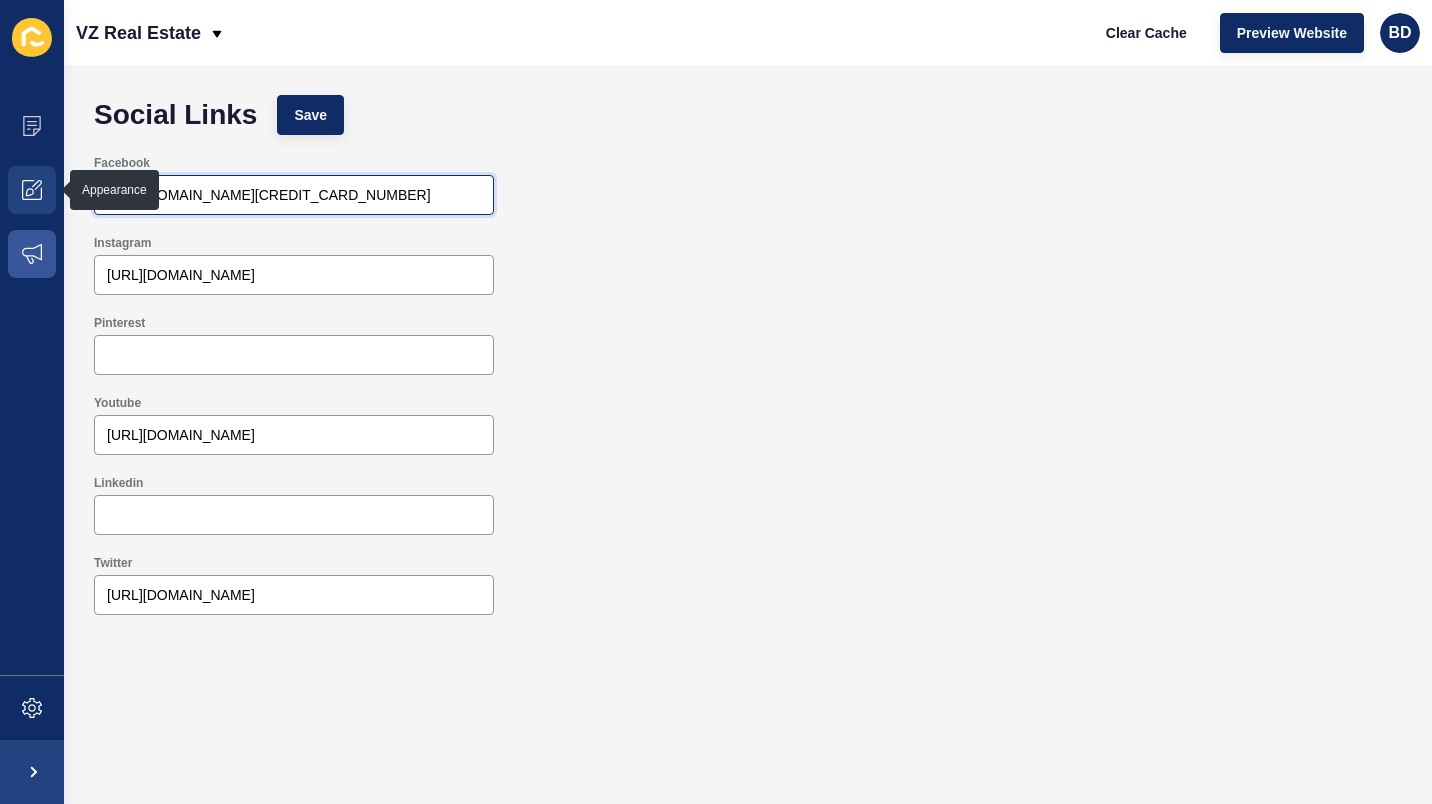 scroll, scrollTop: 0, scrollLeft: 48, axis: horizontal 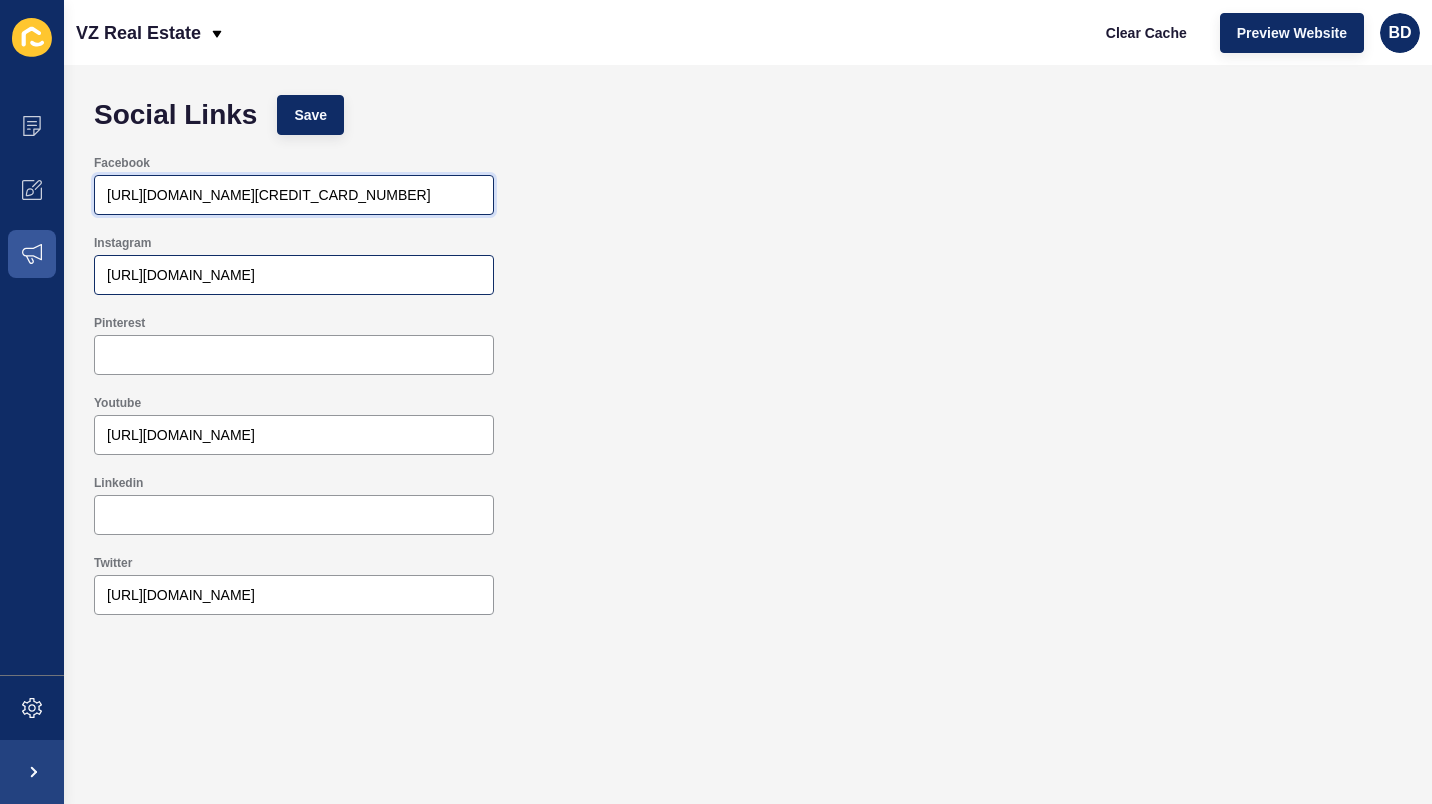type on "https://www.facebook.com/profile.php/?id=100087878904289" 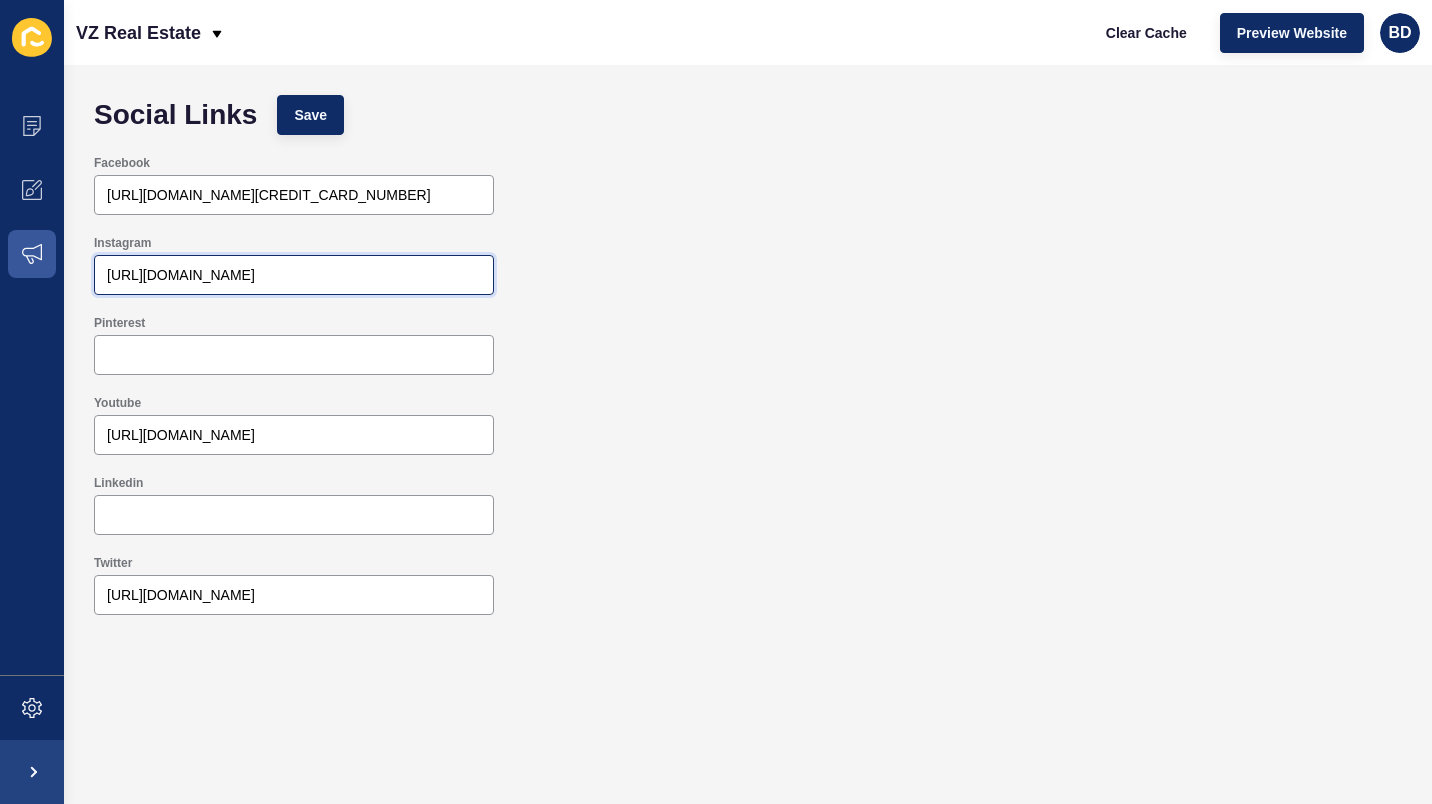 scroll, scrollTop: 0, scrollLeft: 0, axis: both 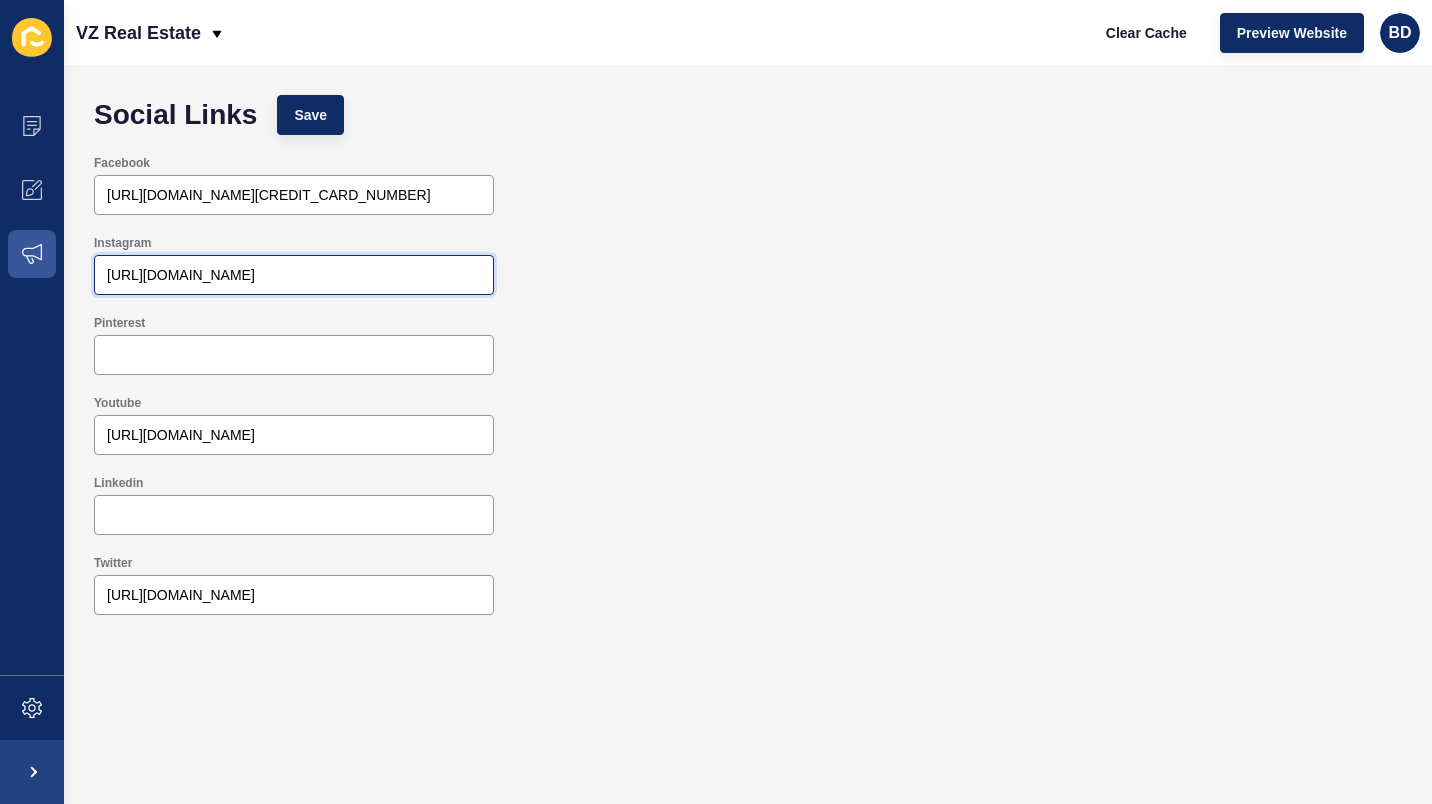 drag, startPoint x: 454, startPoint y: 274, endPoint x: 80, endPoint y: 237, distance: 375.82574 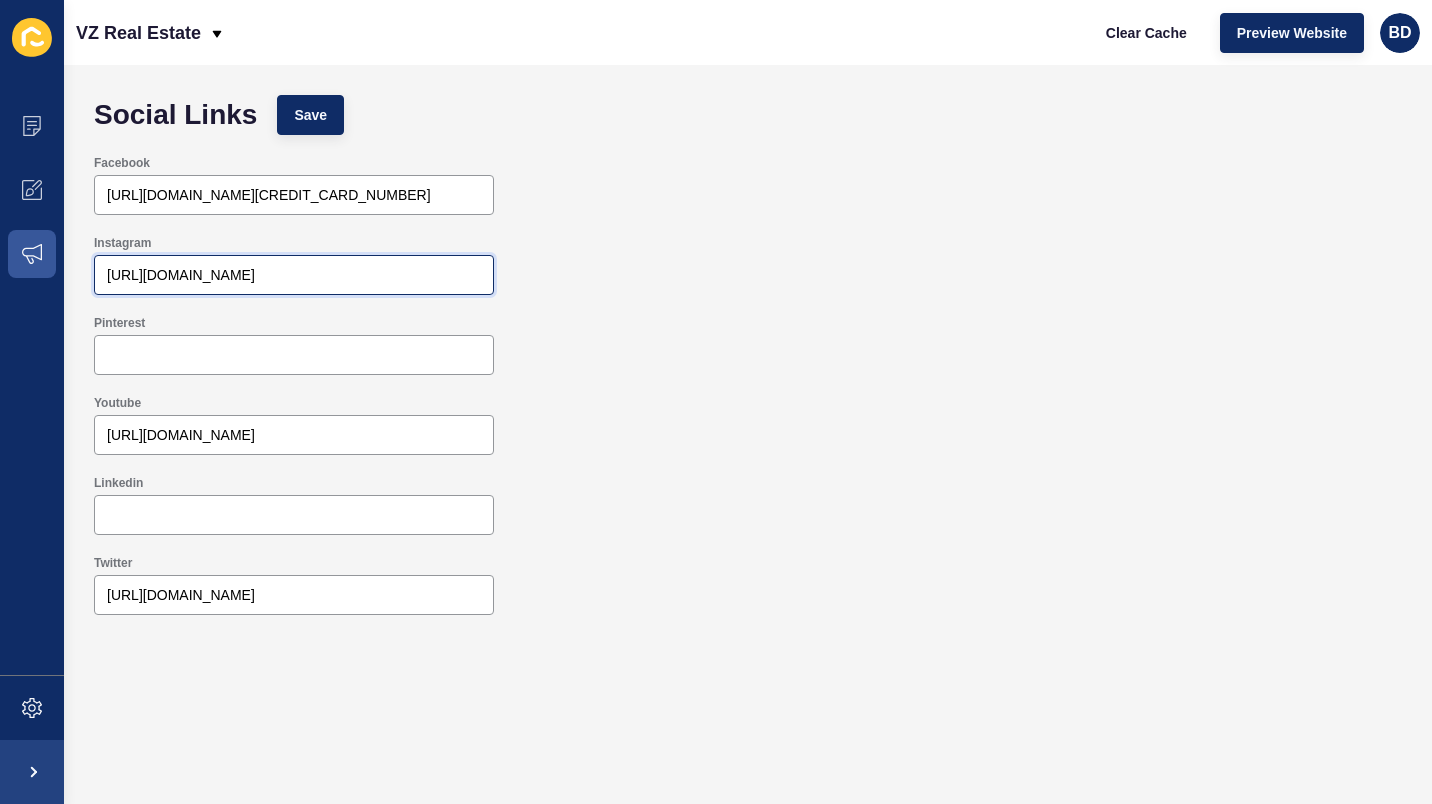 paste on "cottage.asset/" 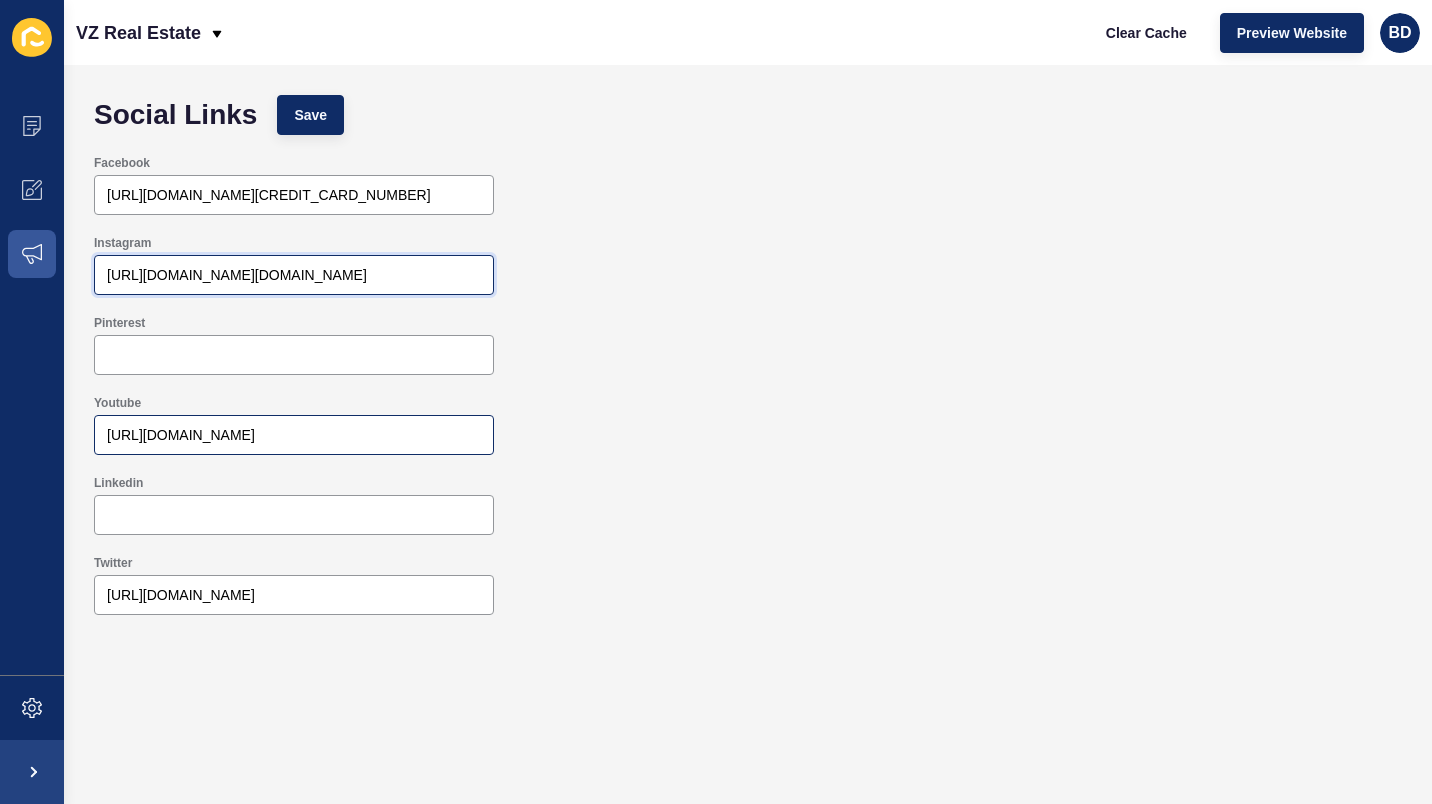 type on "https://www.instagram.com/cottage.asset/" 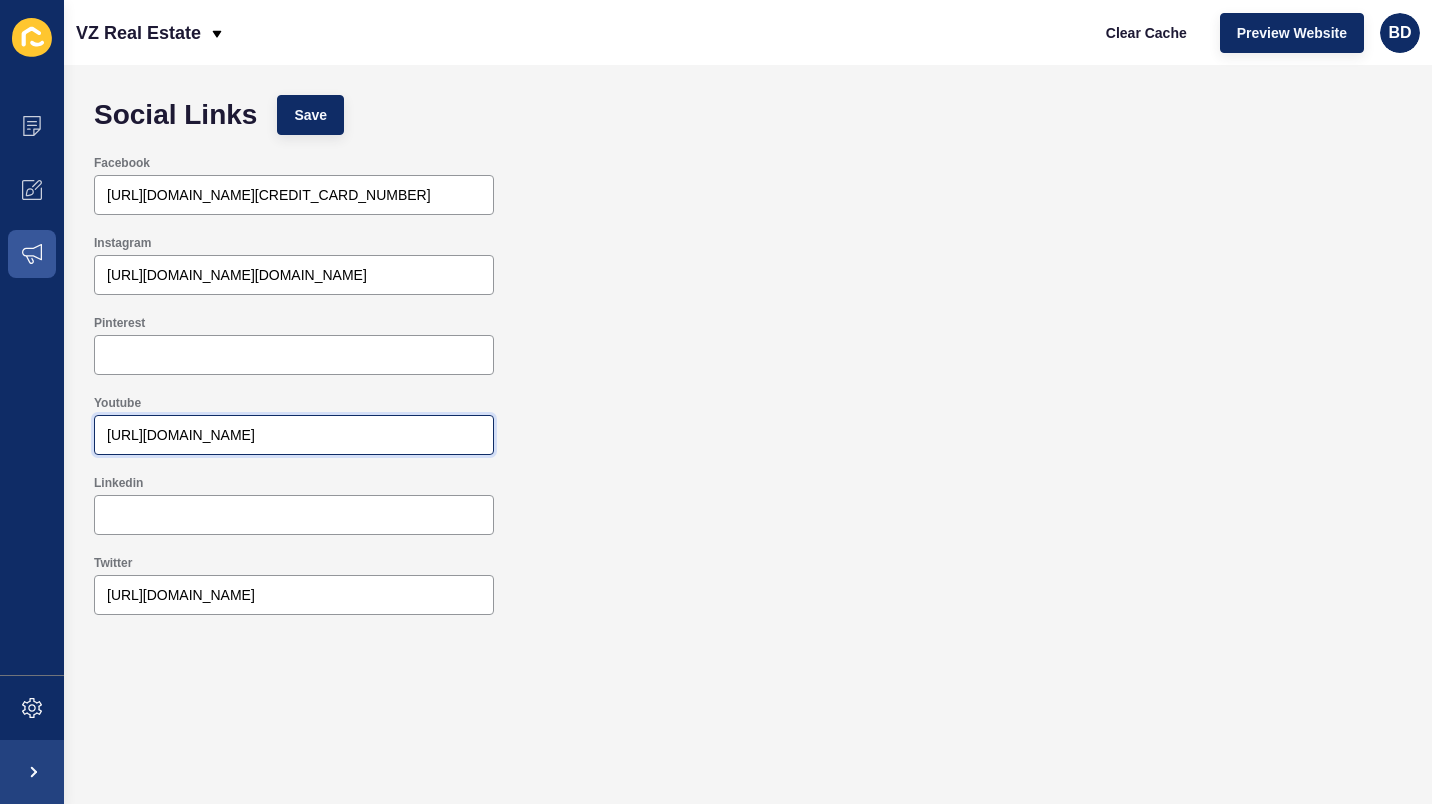 scroll, scrollTop: 0, scrollLeft: 62, axis: horizontal 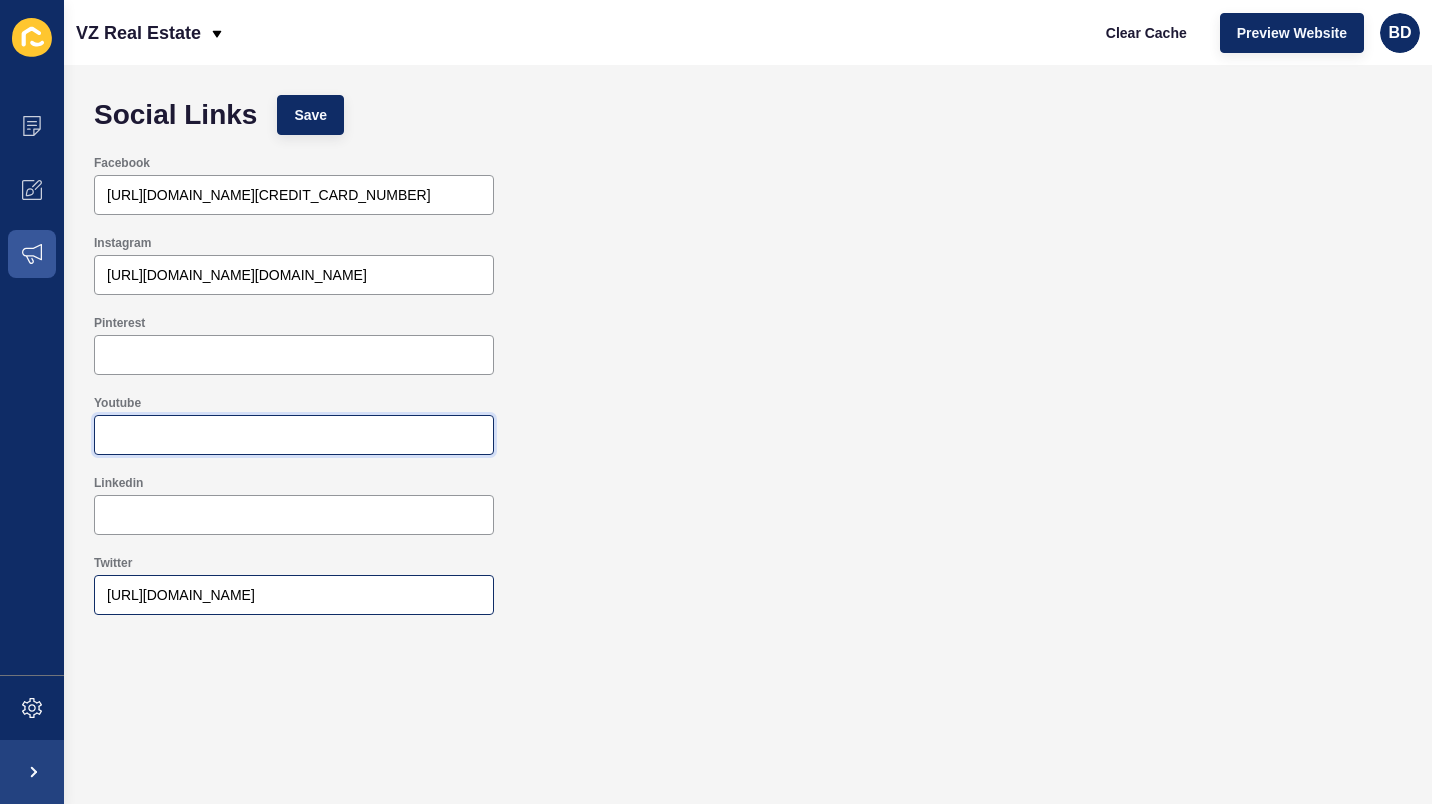 type 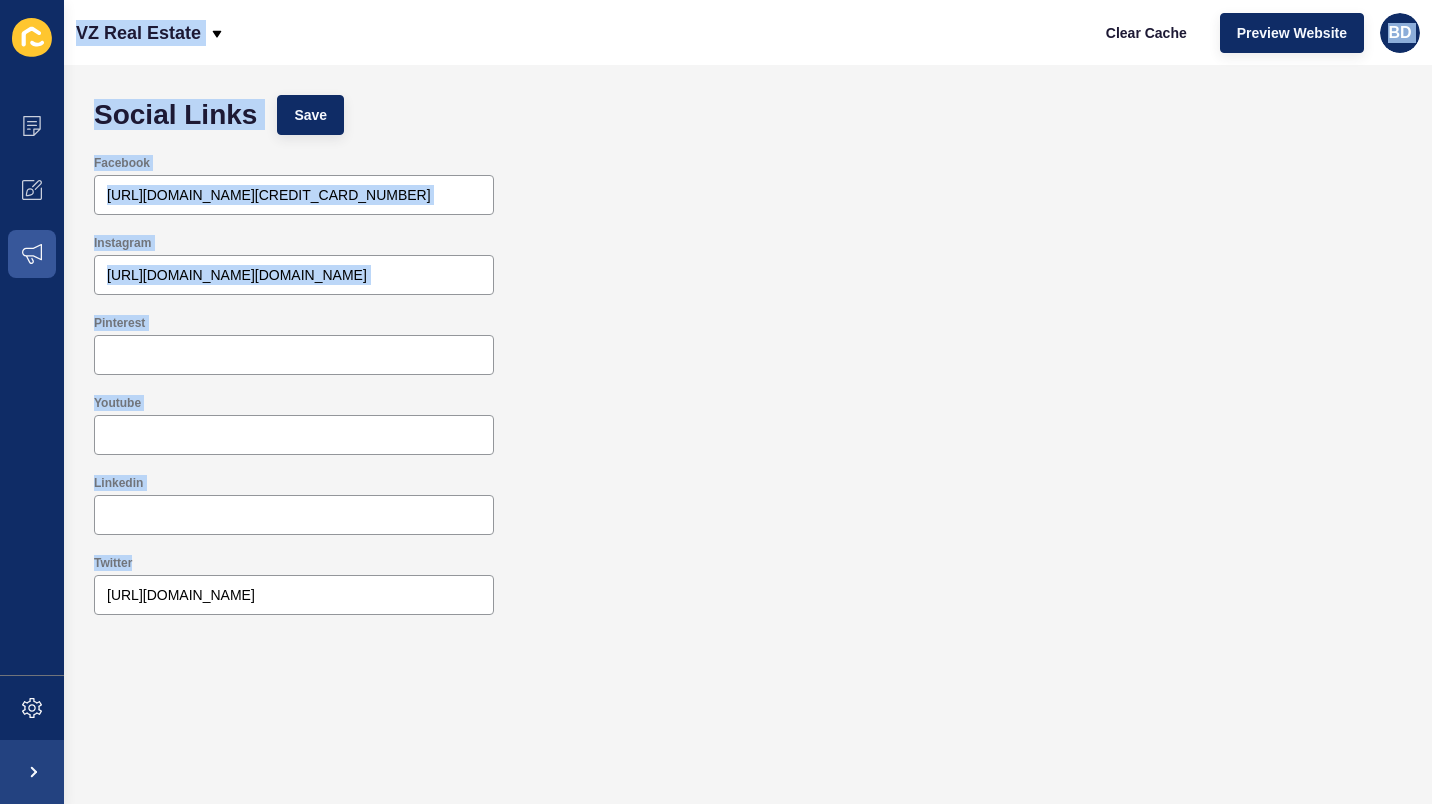 drag, startPoint x: 352, startPoint y: 606, endPoint x: -4, endPoint y: 560, distance: 358.9596 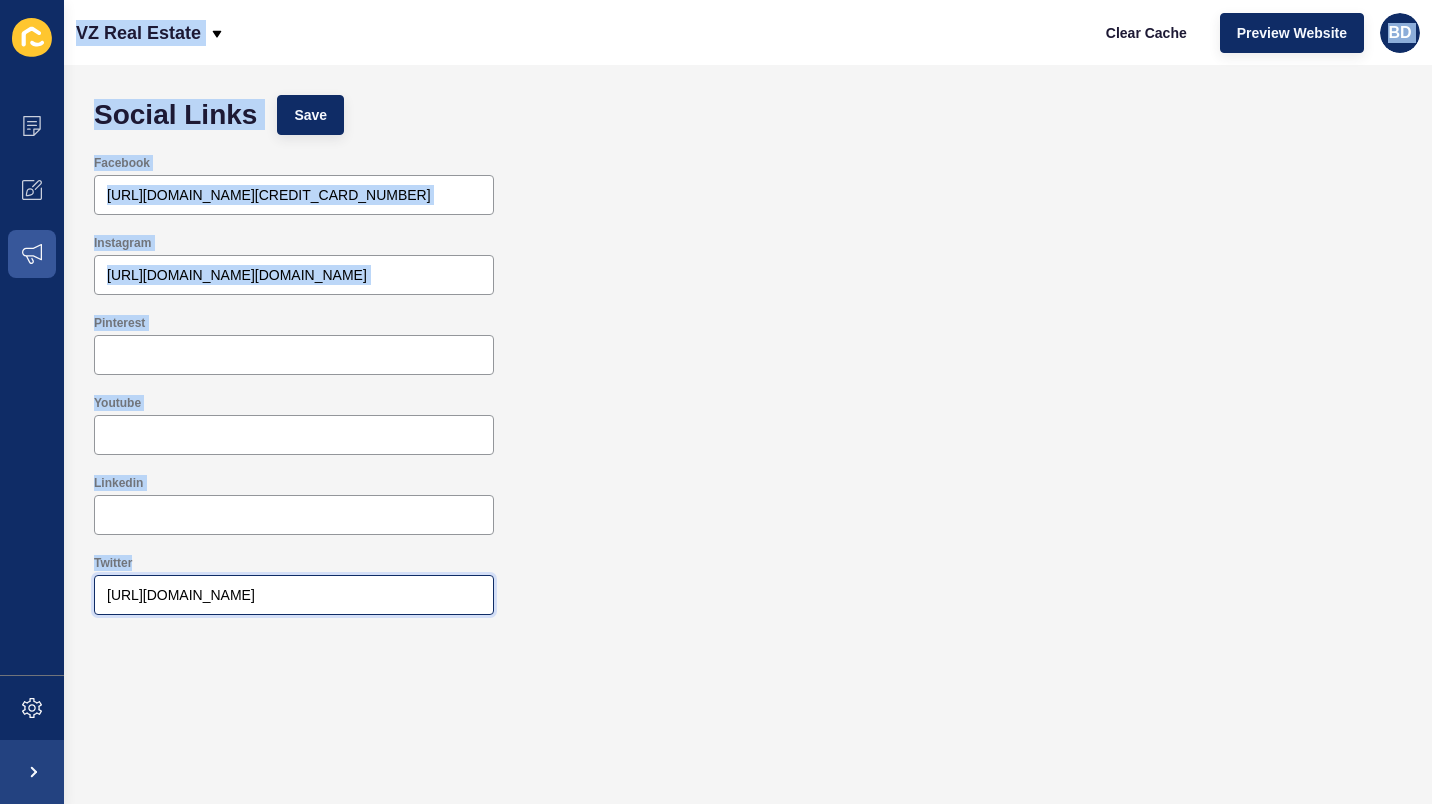 click on "https://twitter.com/VZrealestate" at bounding box center (294, 595) 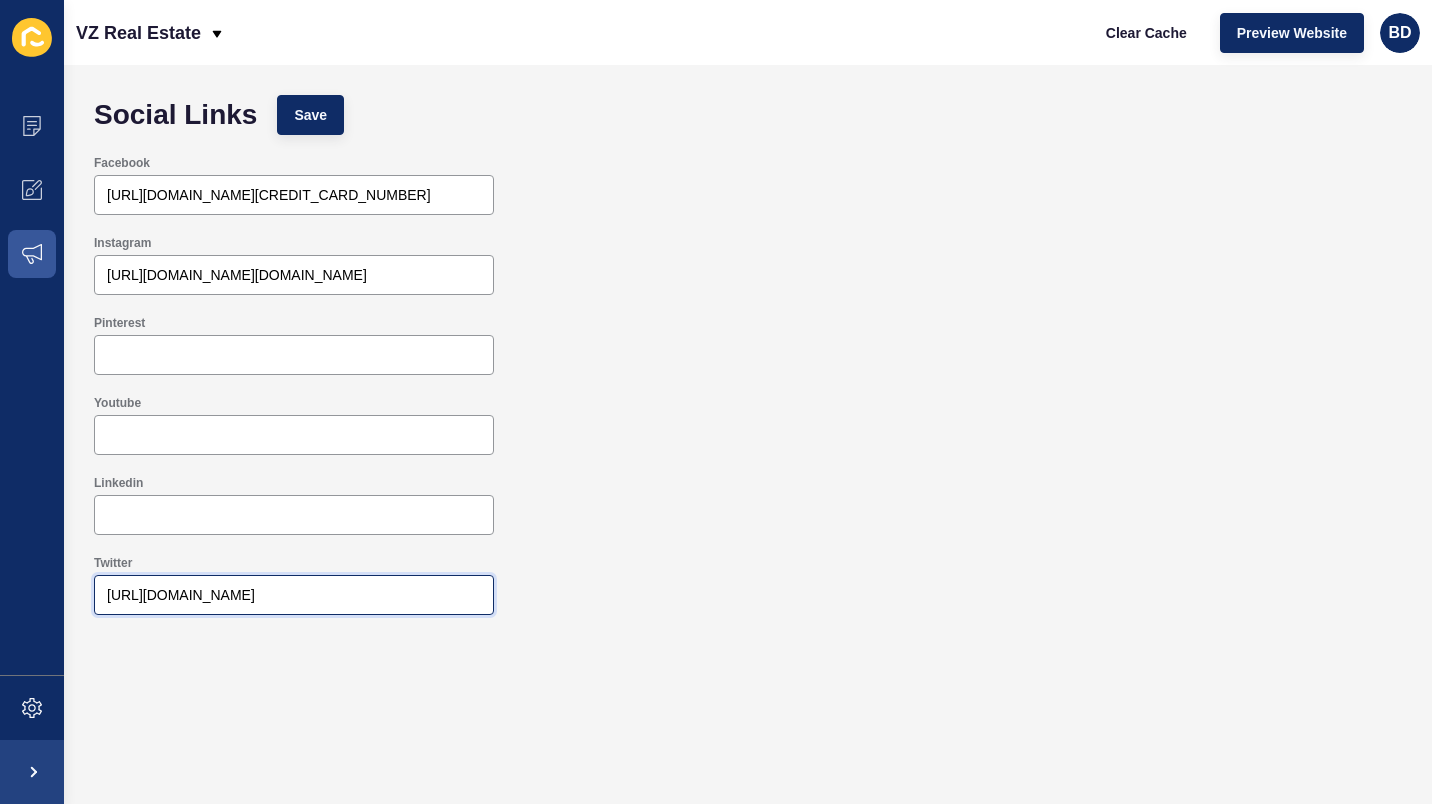 drag, startPoint x: 401, startPoint y: 593, endPoint x: 53, endPoint y: 566, distance: 349.04584 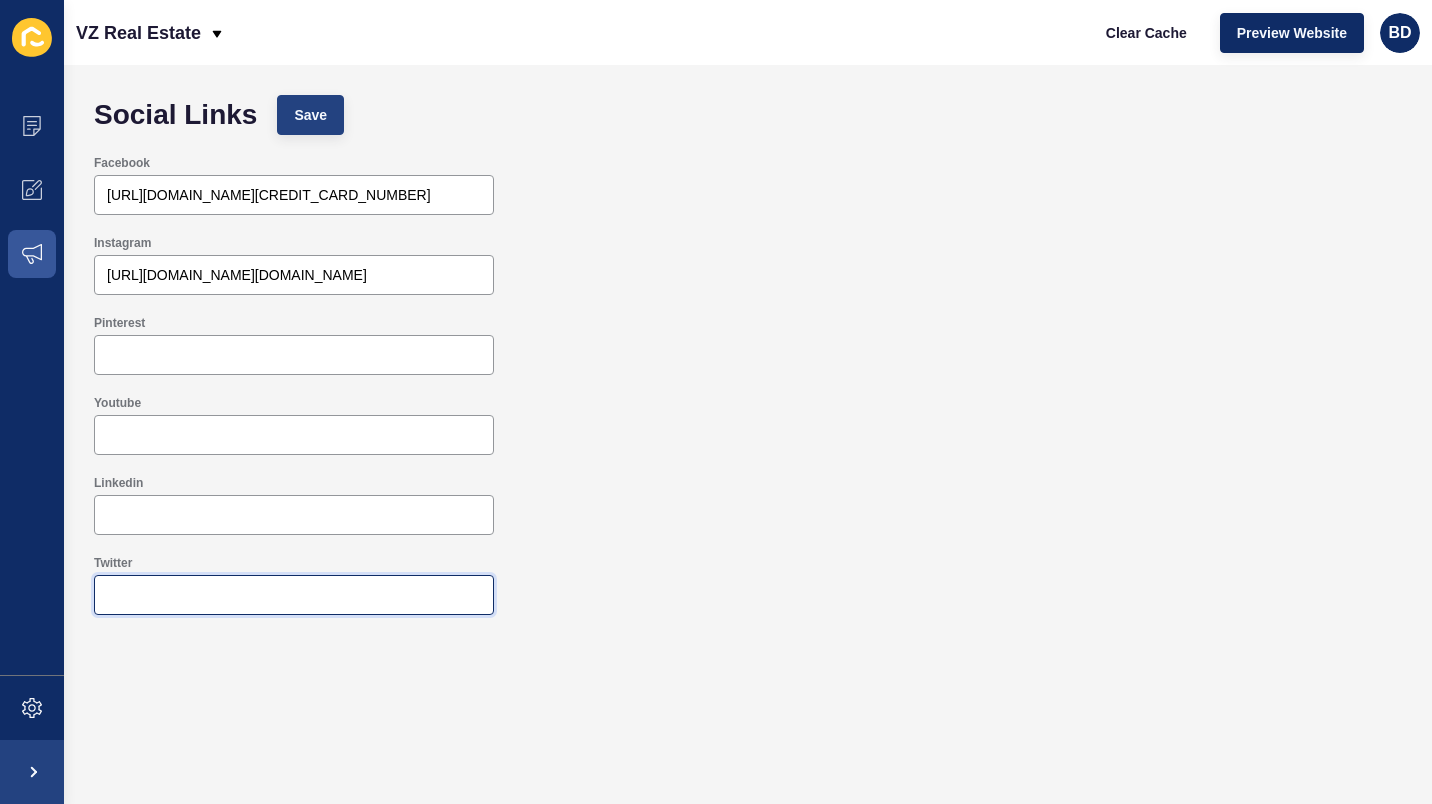 type 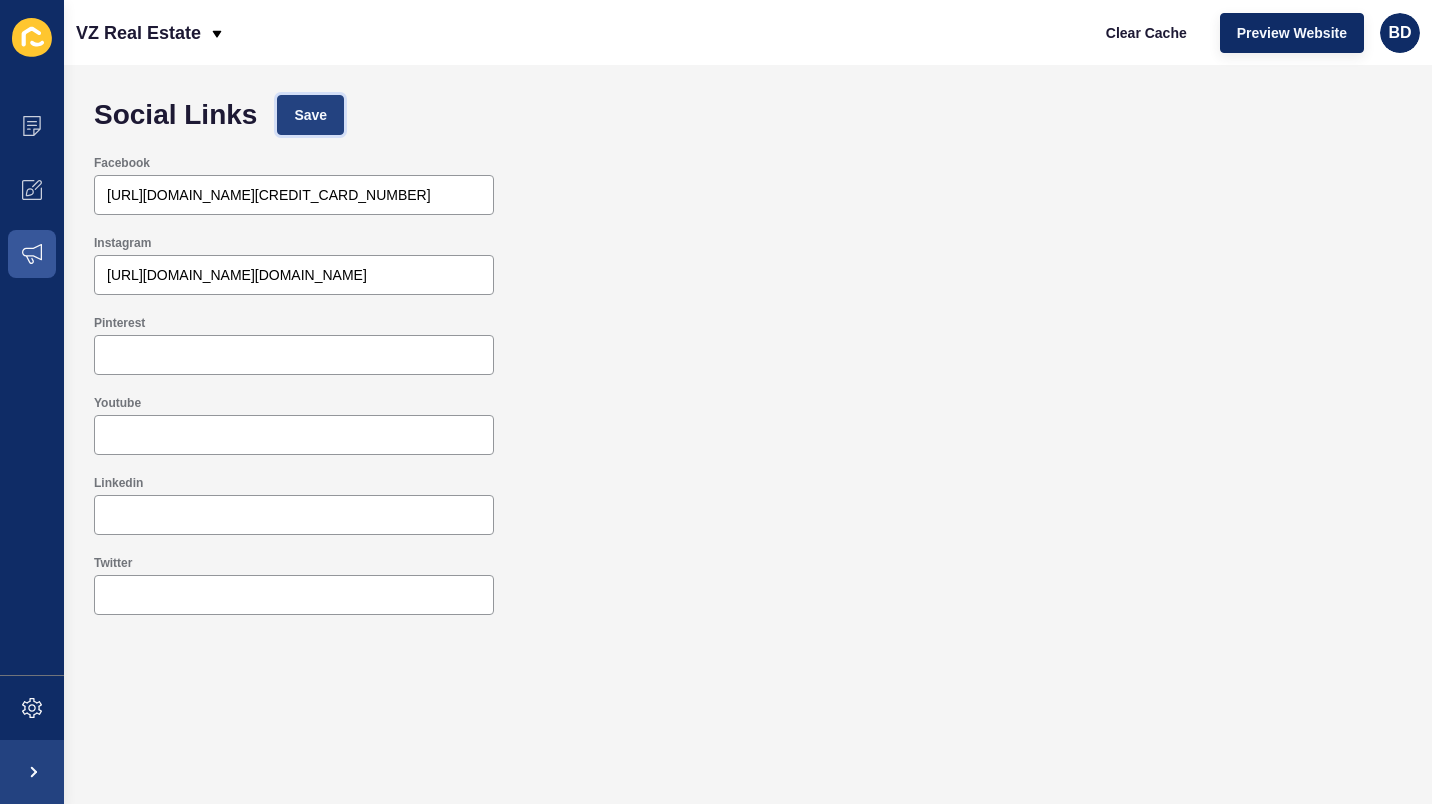 click on "Save" at bounding box center [310, 115] 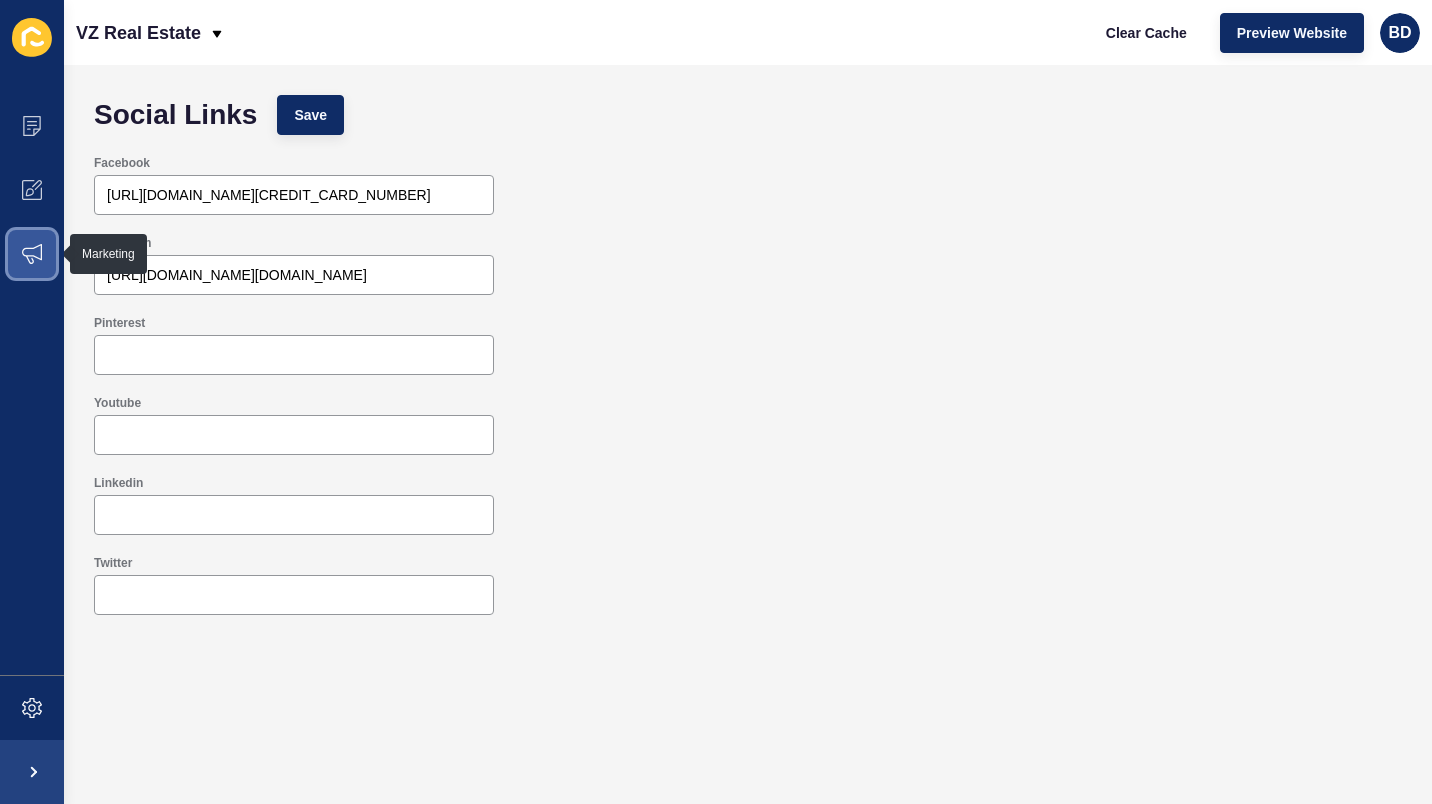 click 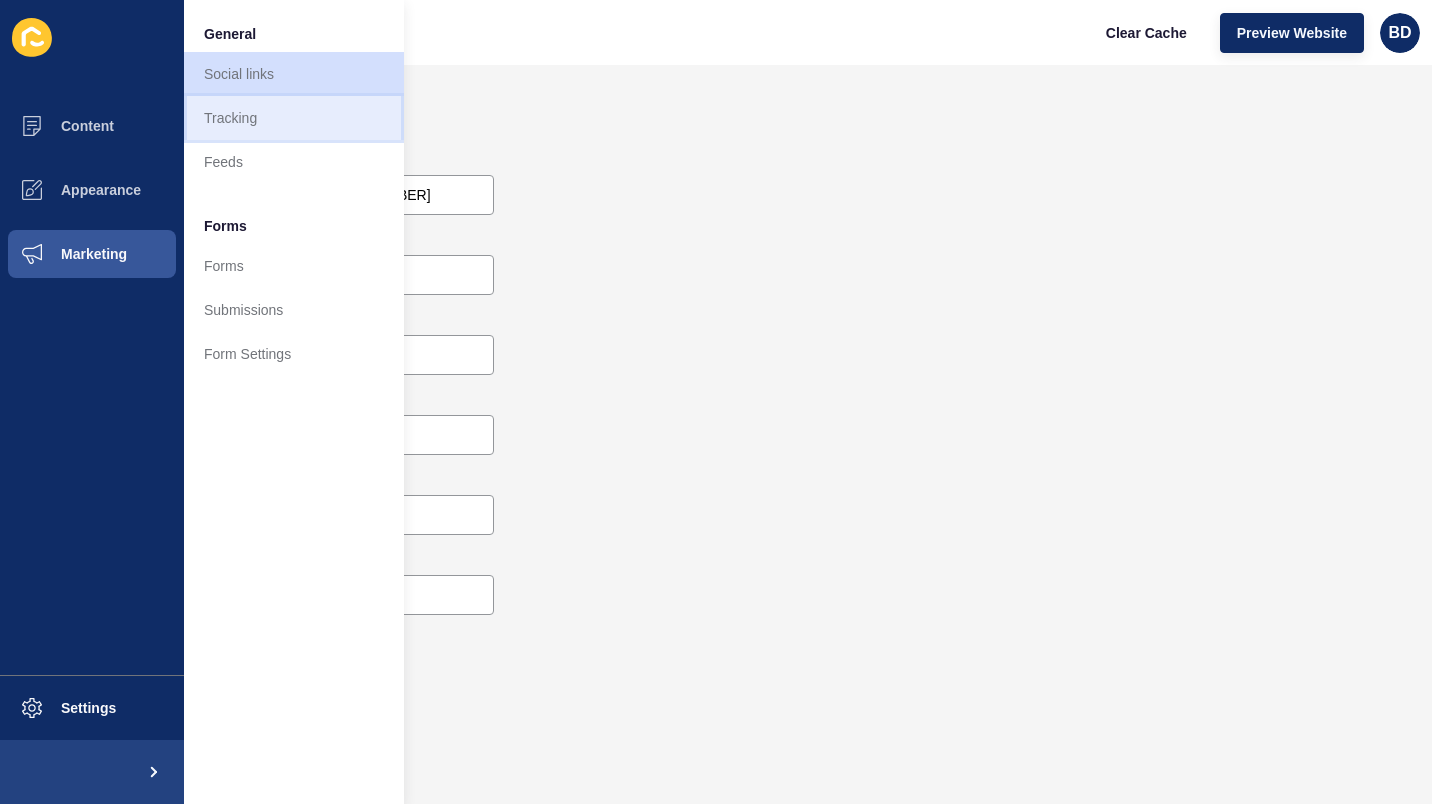 click on "Tracking" at bounding box center (294, 118) 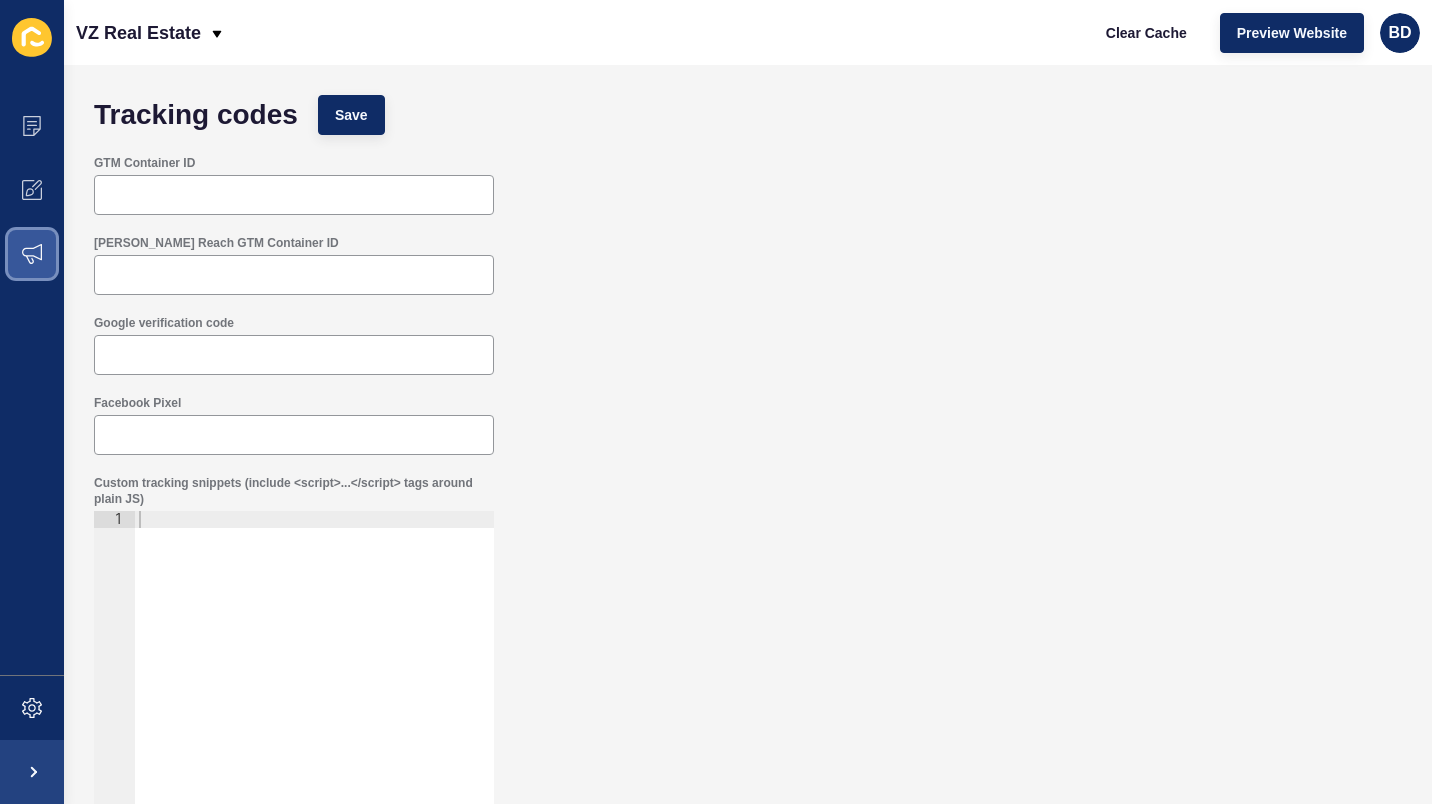 click at bounding box center [32, 254] 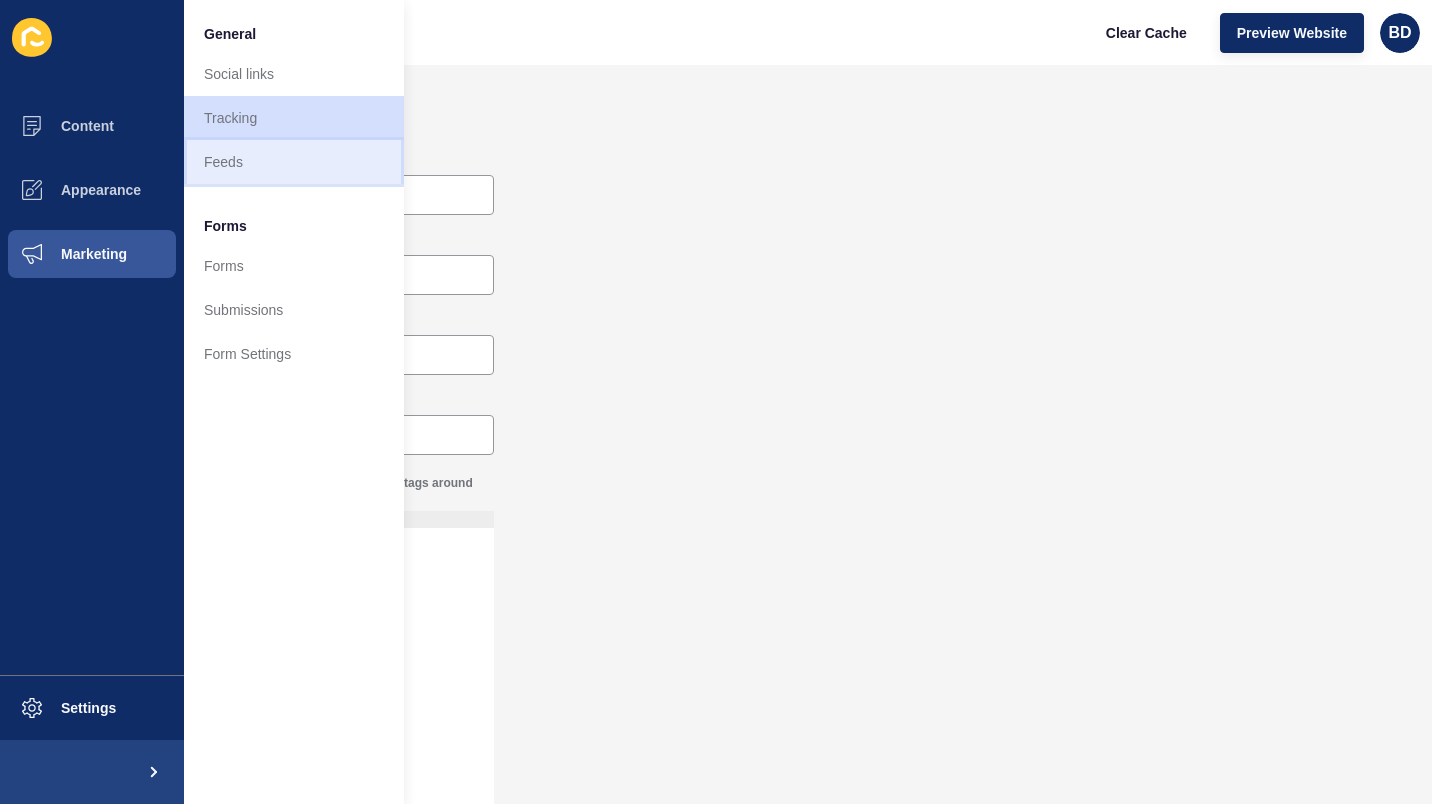click on "Feeds" at bounding box center [294, 162] 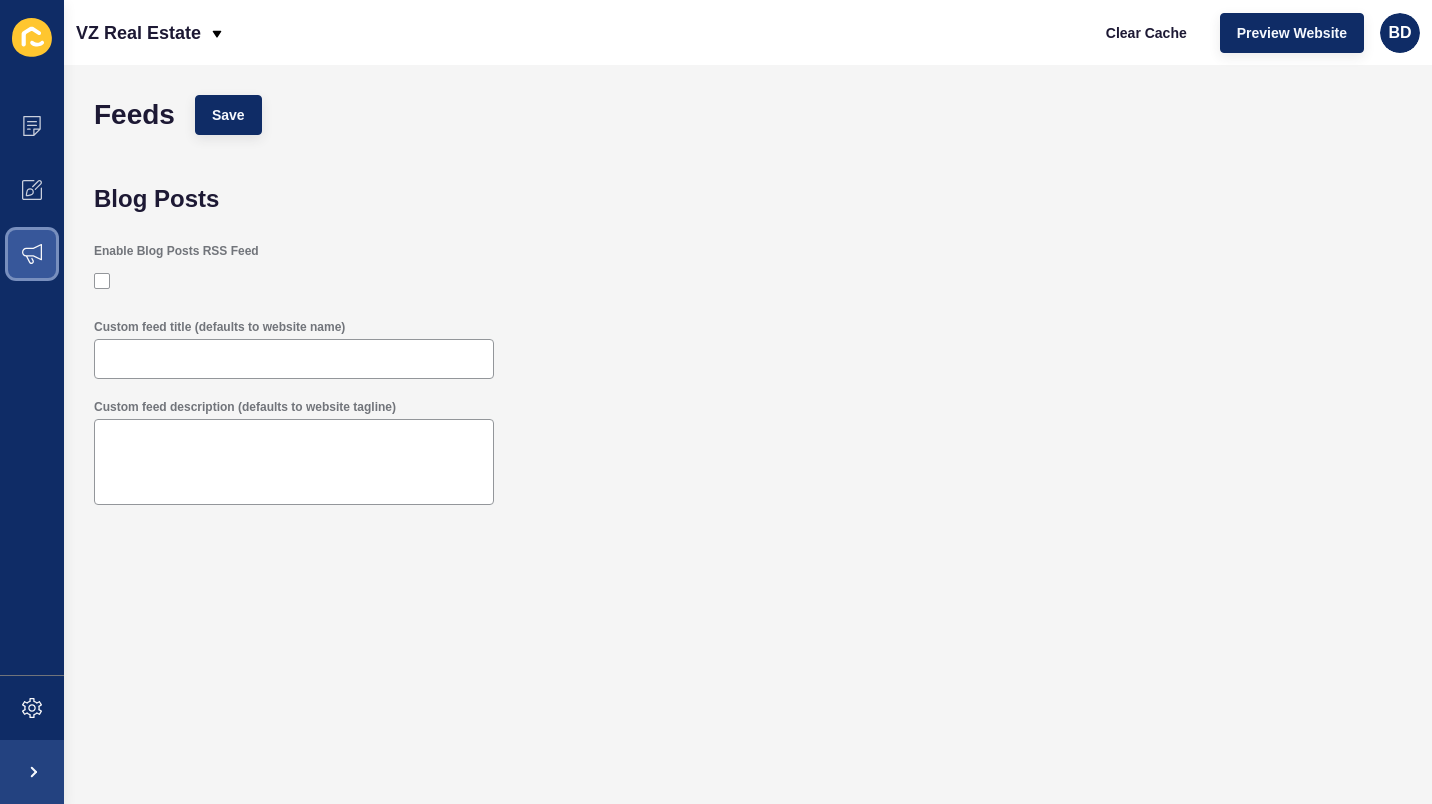 click at bounding box center (32, 254) 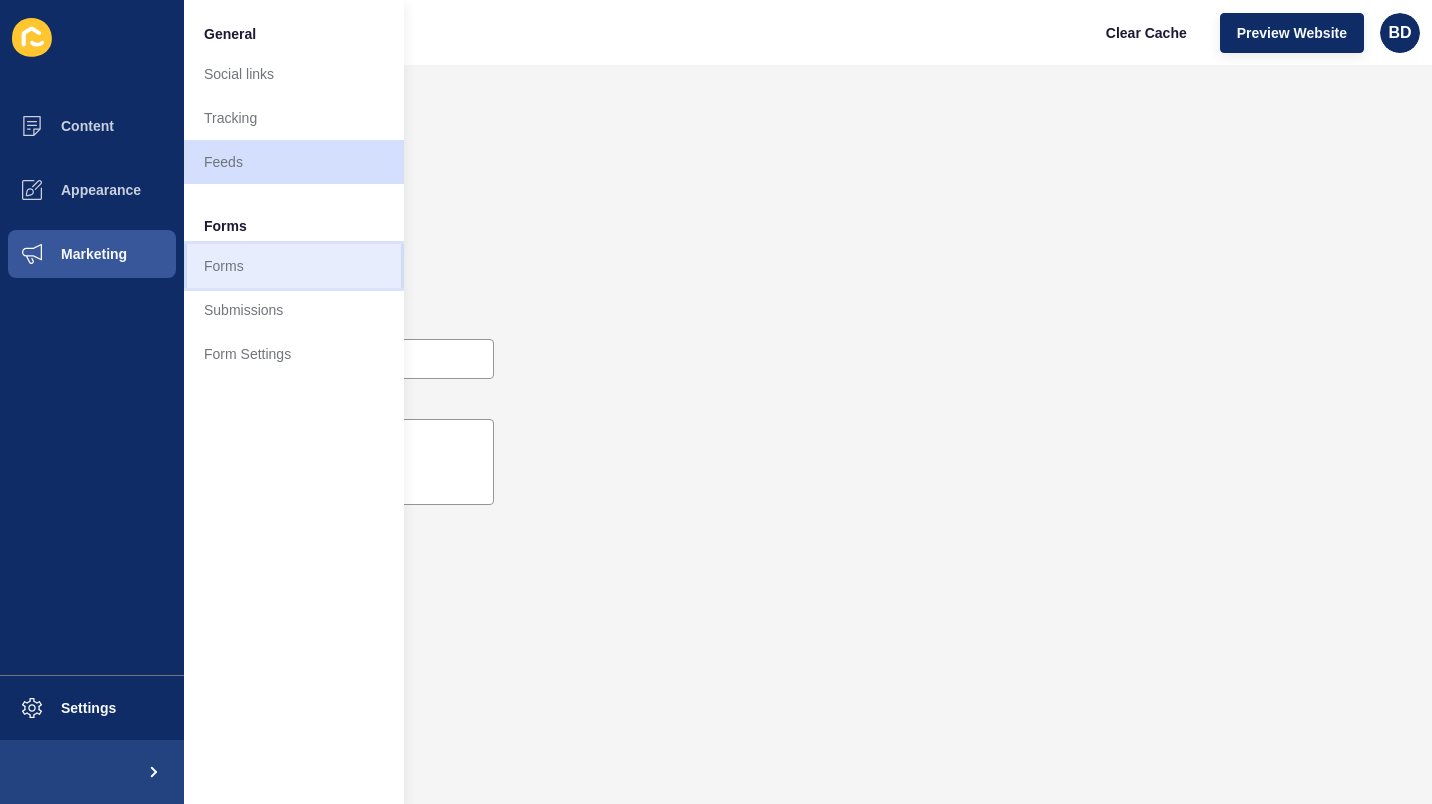 click on "Forms" at bounding box center [294, 266] 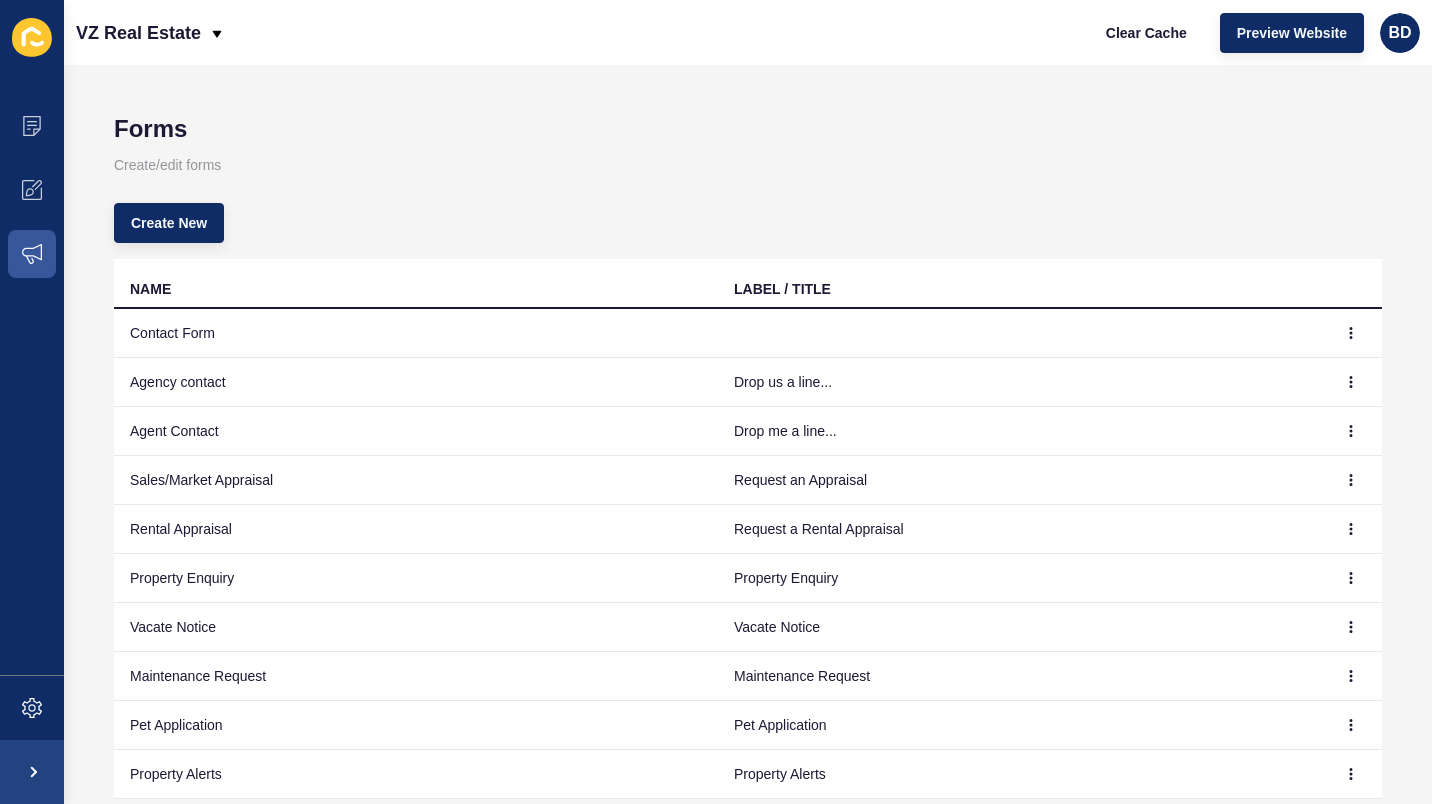 click on "Contact Form" at bounding box center (416, 333) 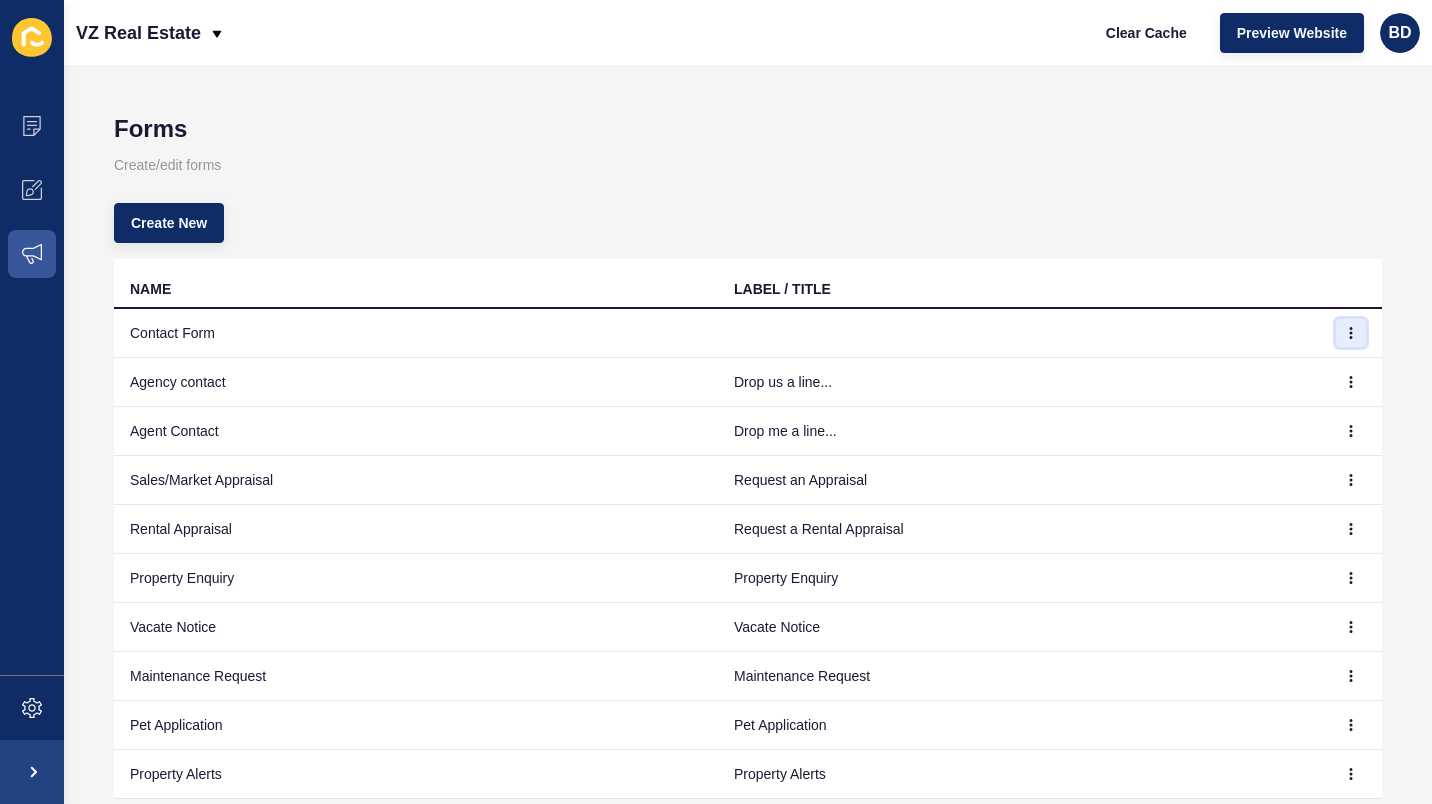click 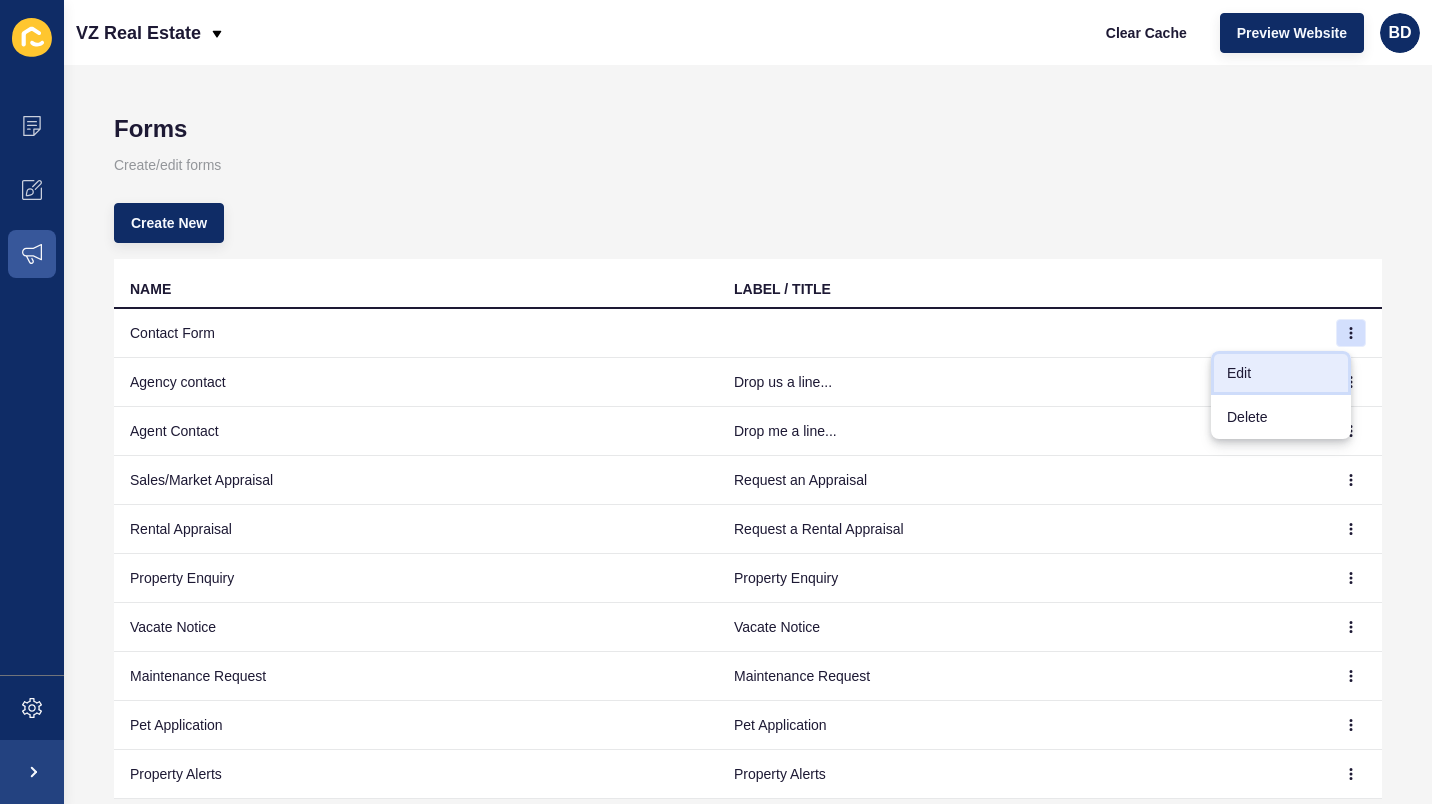 click on "Edit" at bounding box center [1281, 373] 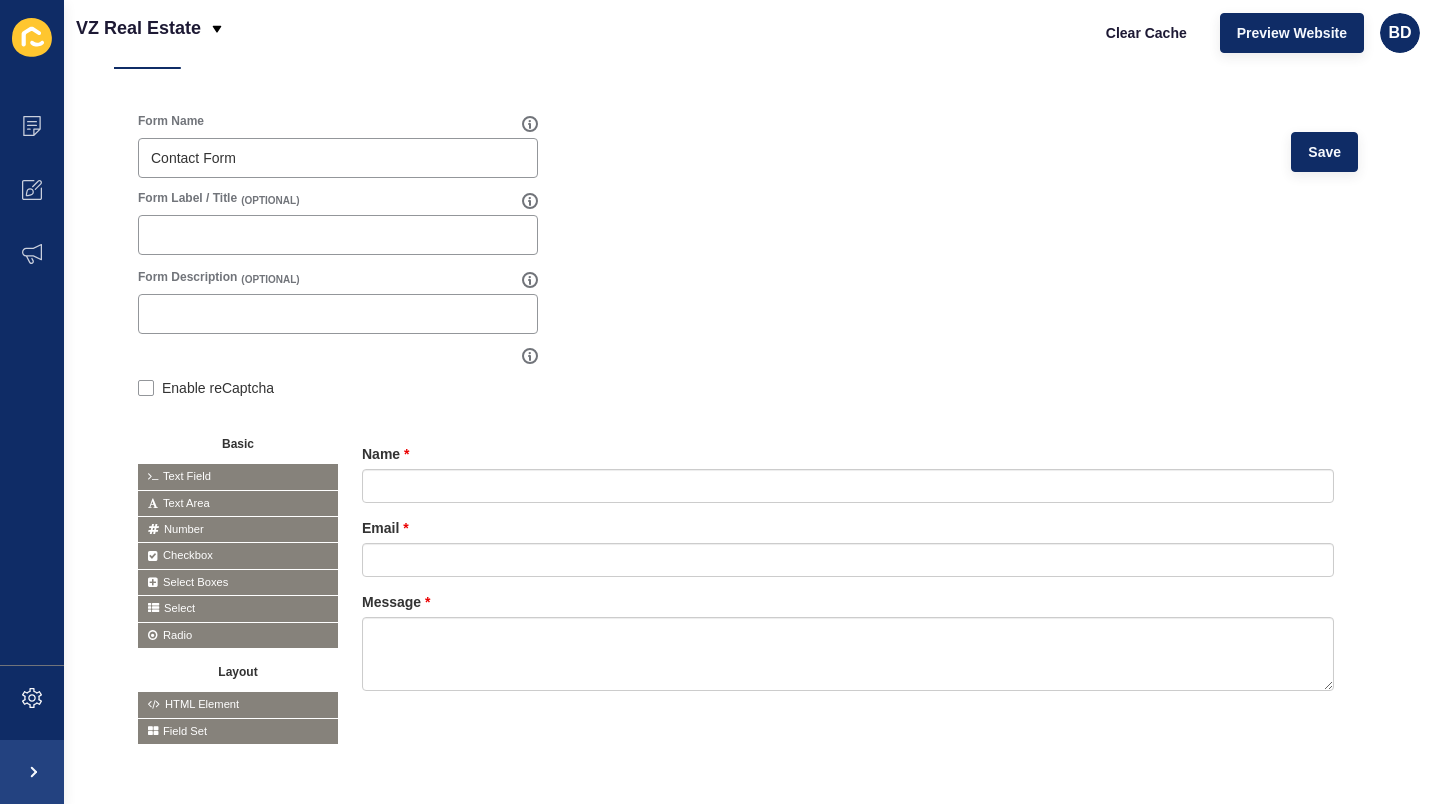 scroll, scrollTop: 0, scrollLeft: 0, axis: both 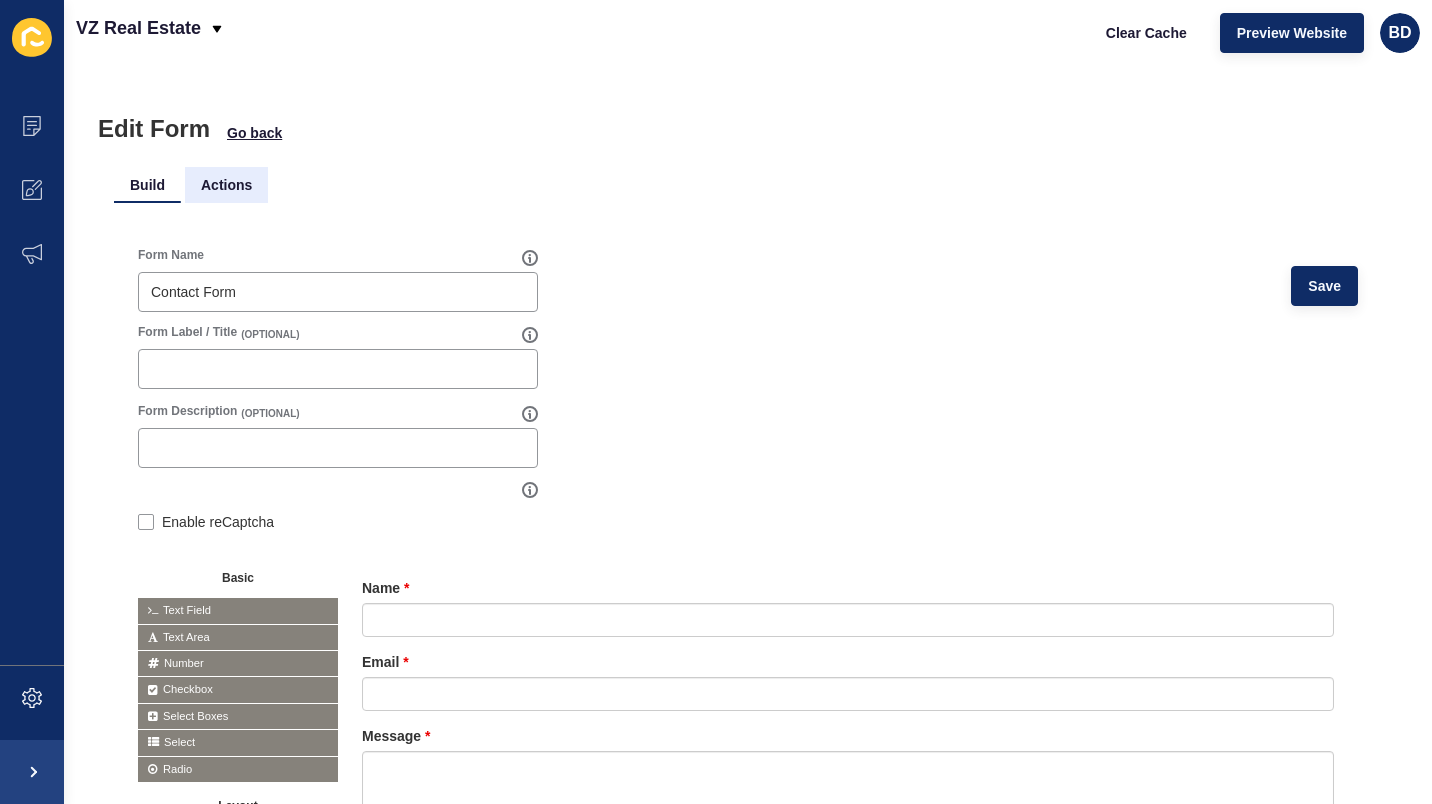 click on "Actions" at bounding box center [226, 185] 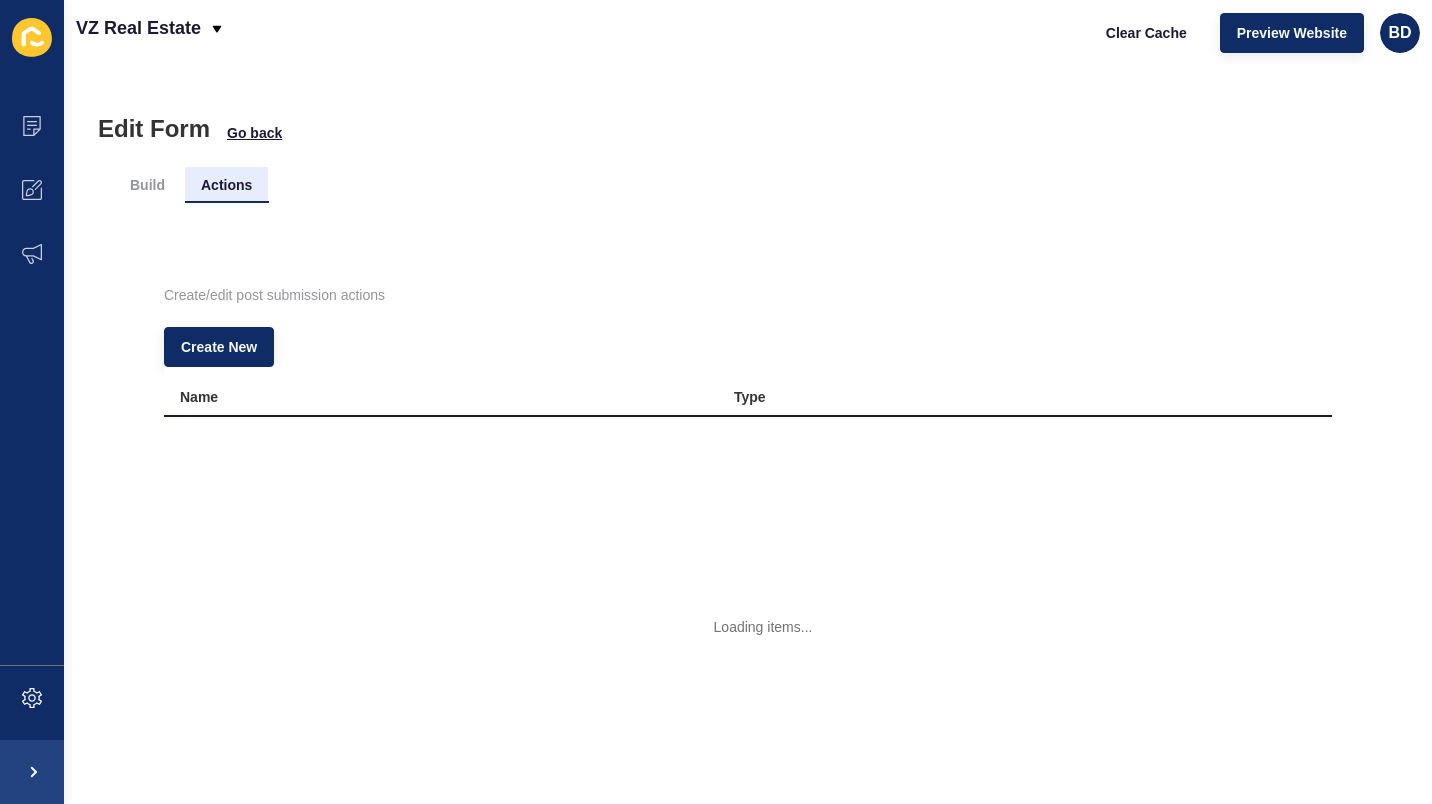 scroll, scrollTop: 0, scrollLeft: 0, axis: both 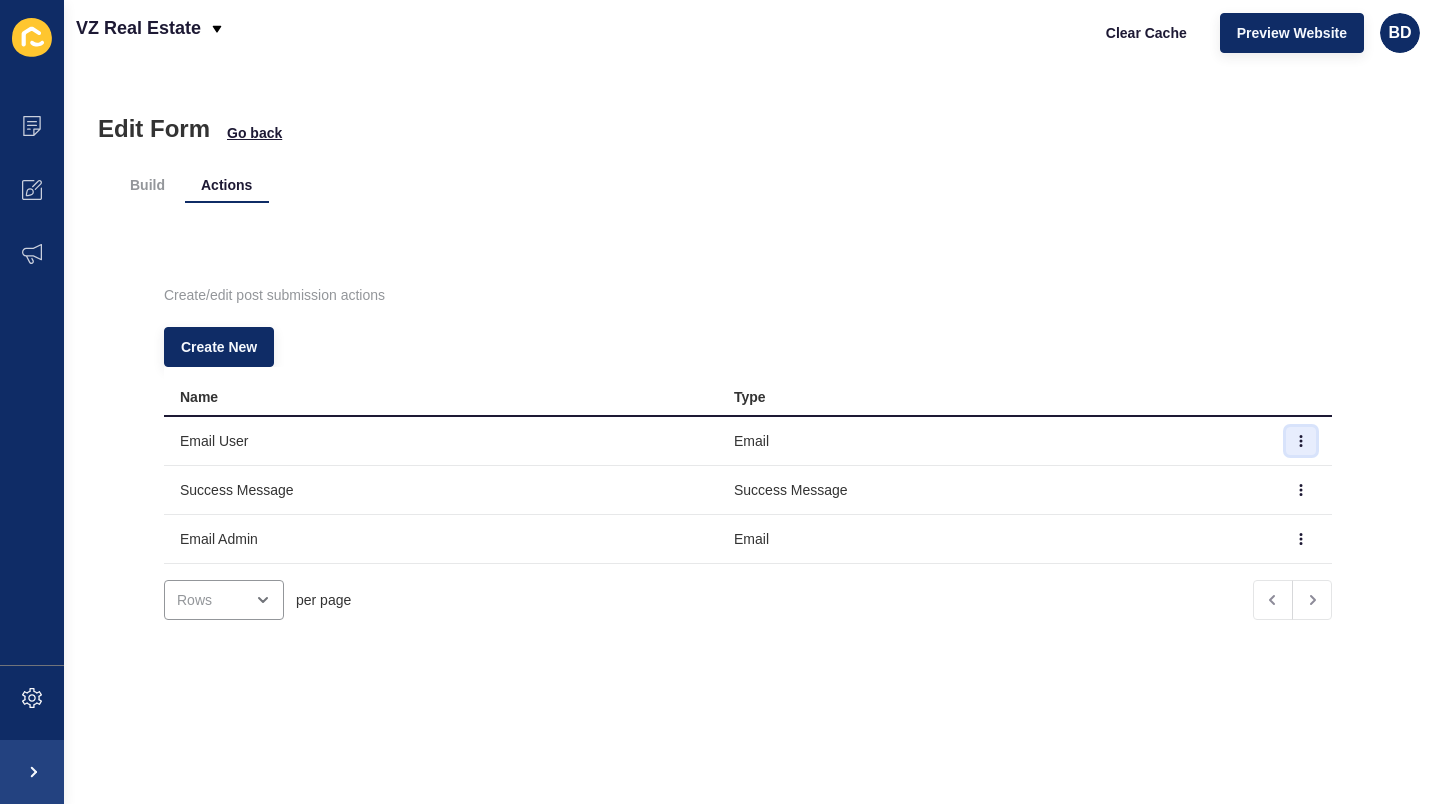 click 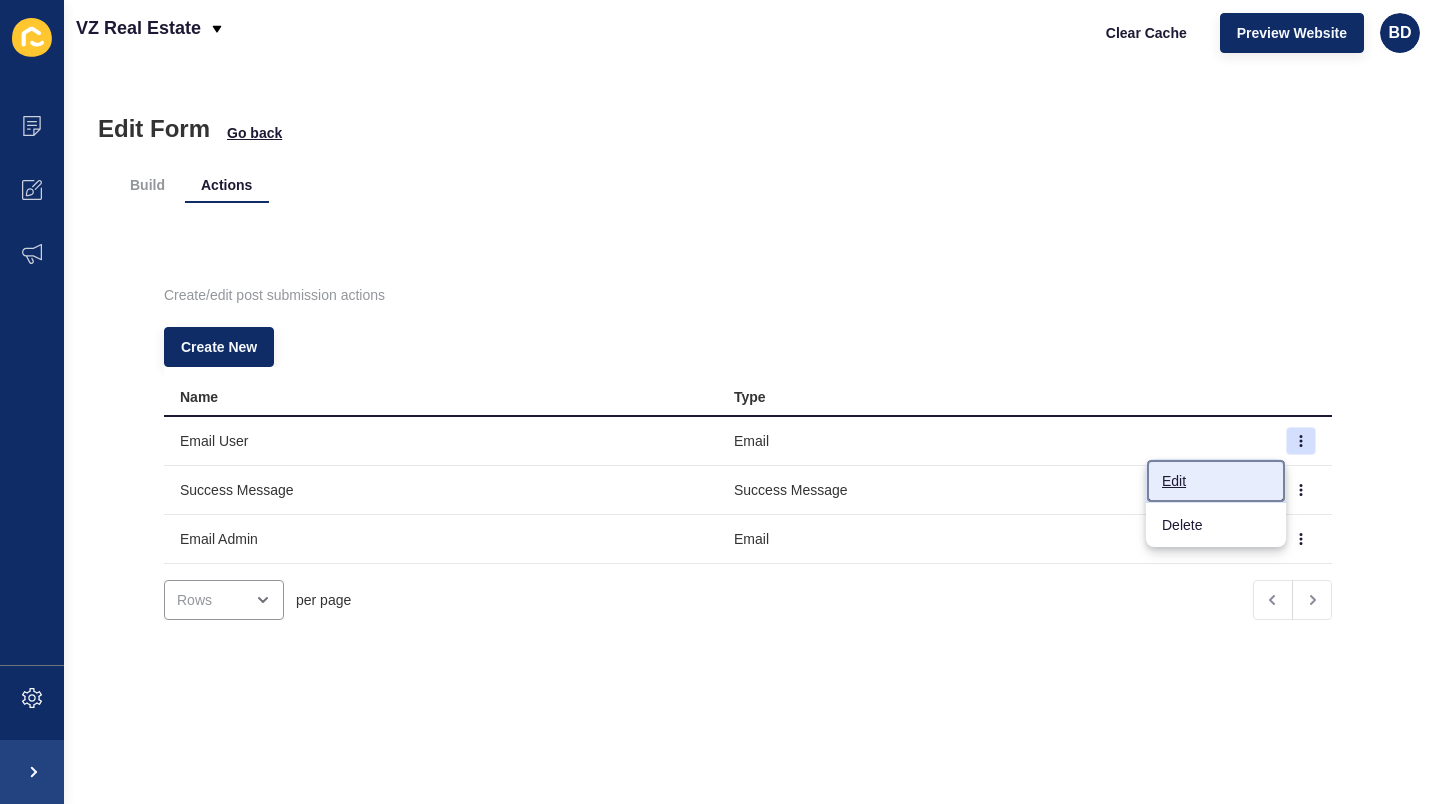 click on "Edit" at bounding box center (1216, 481) 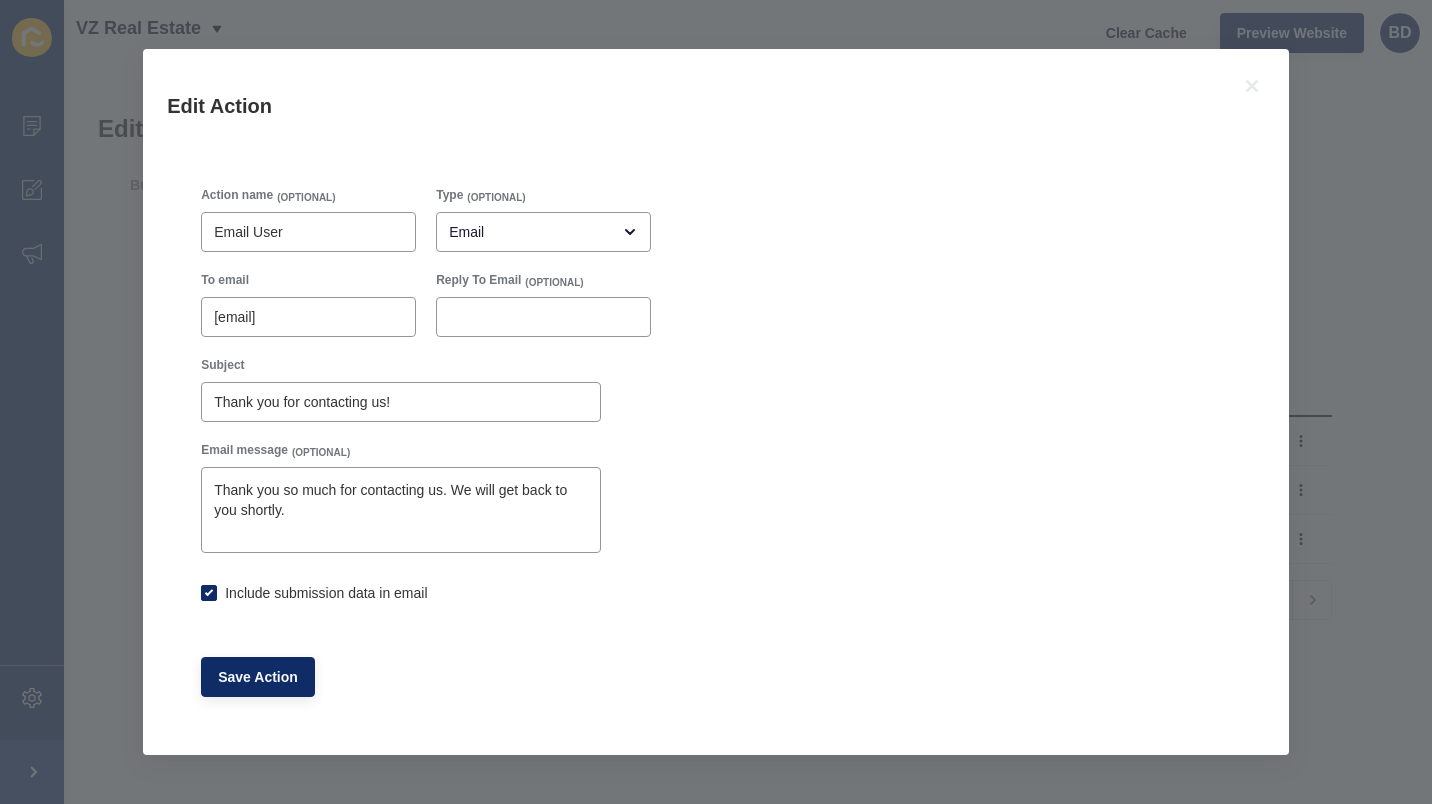 checkbox on "true" 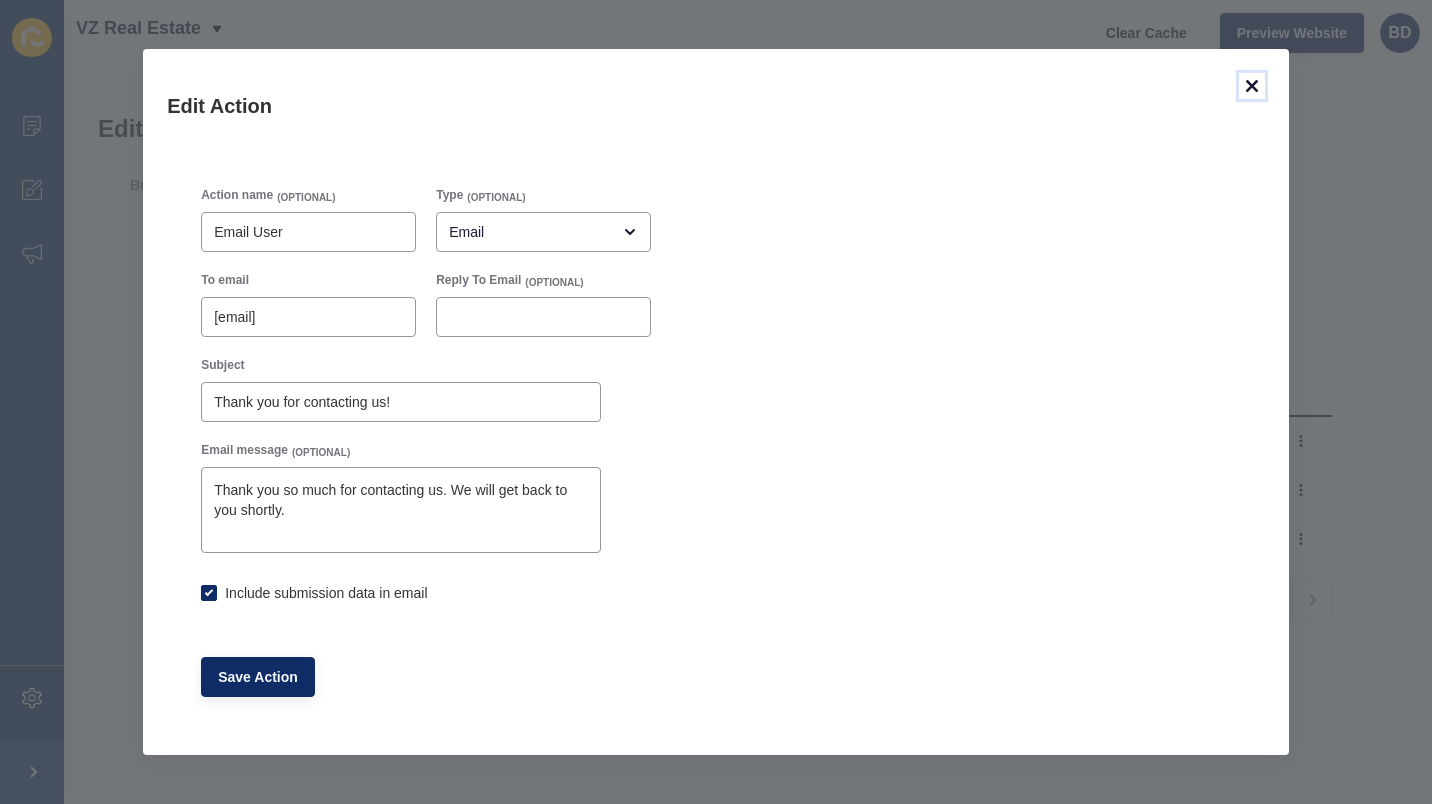 click 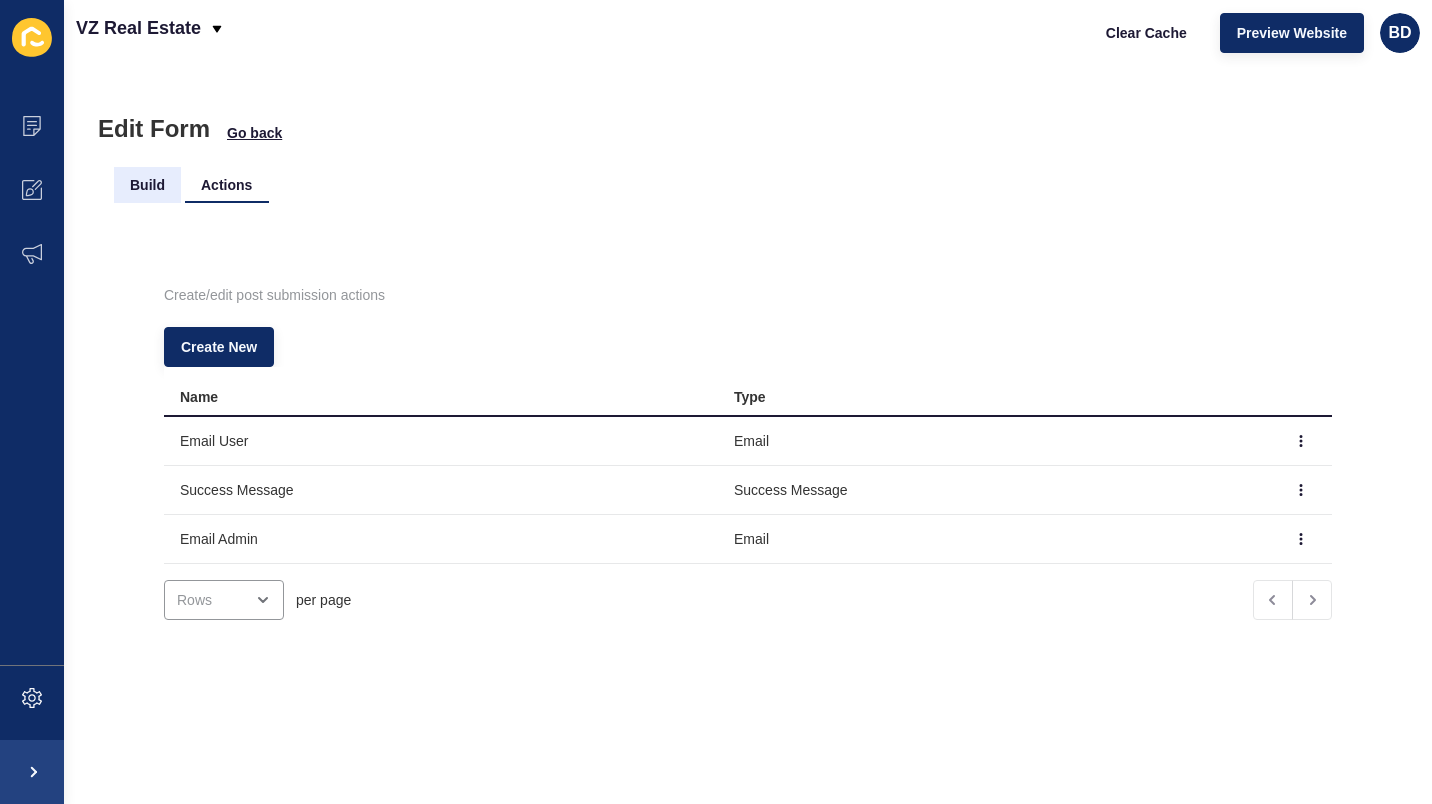 click on "Build" at bounding box center (147, 185) 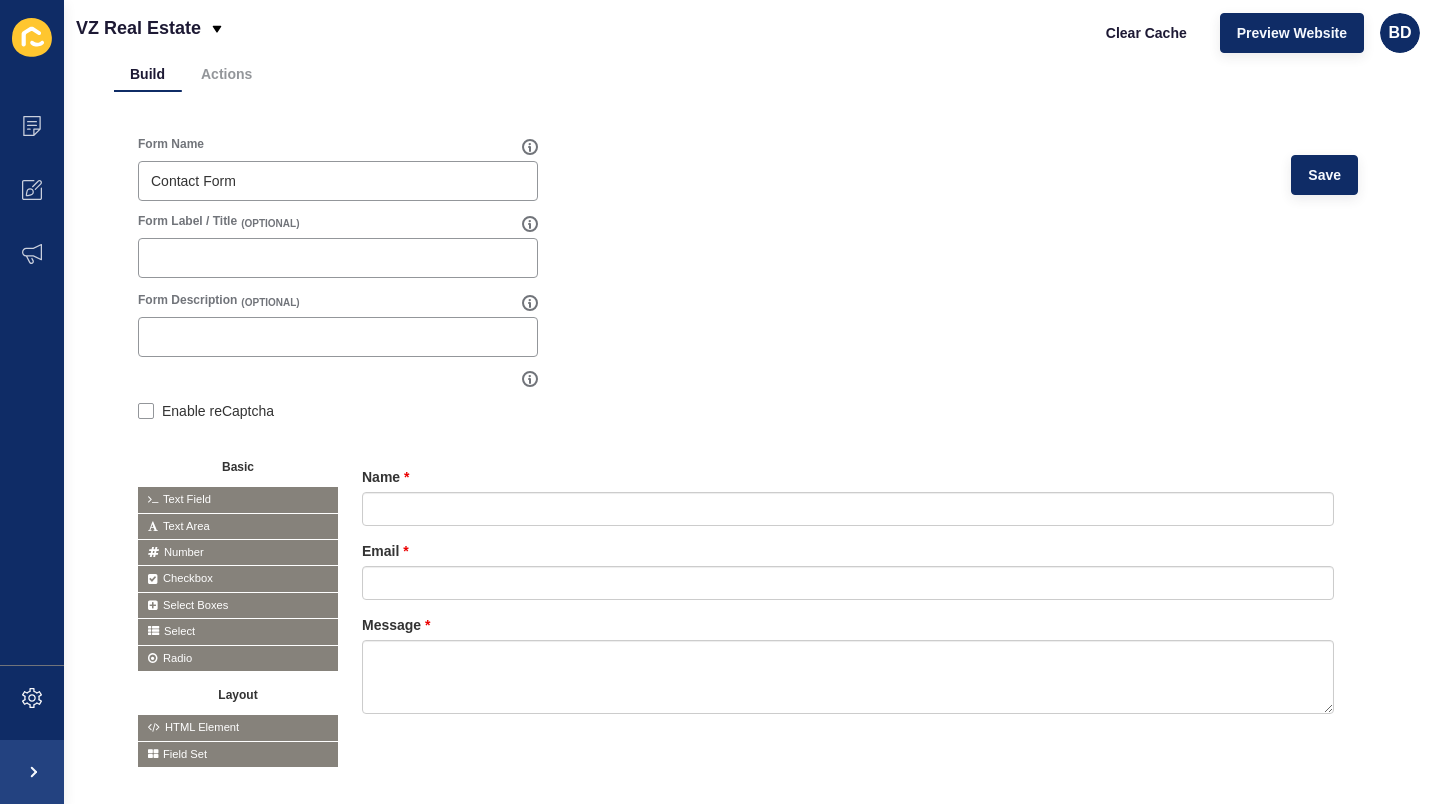 scroll, scrollTop: 164, scrollLeft: 0, axis: vertical 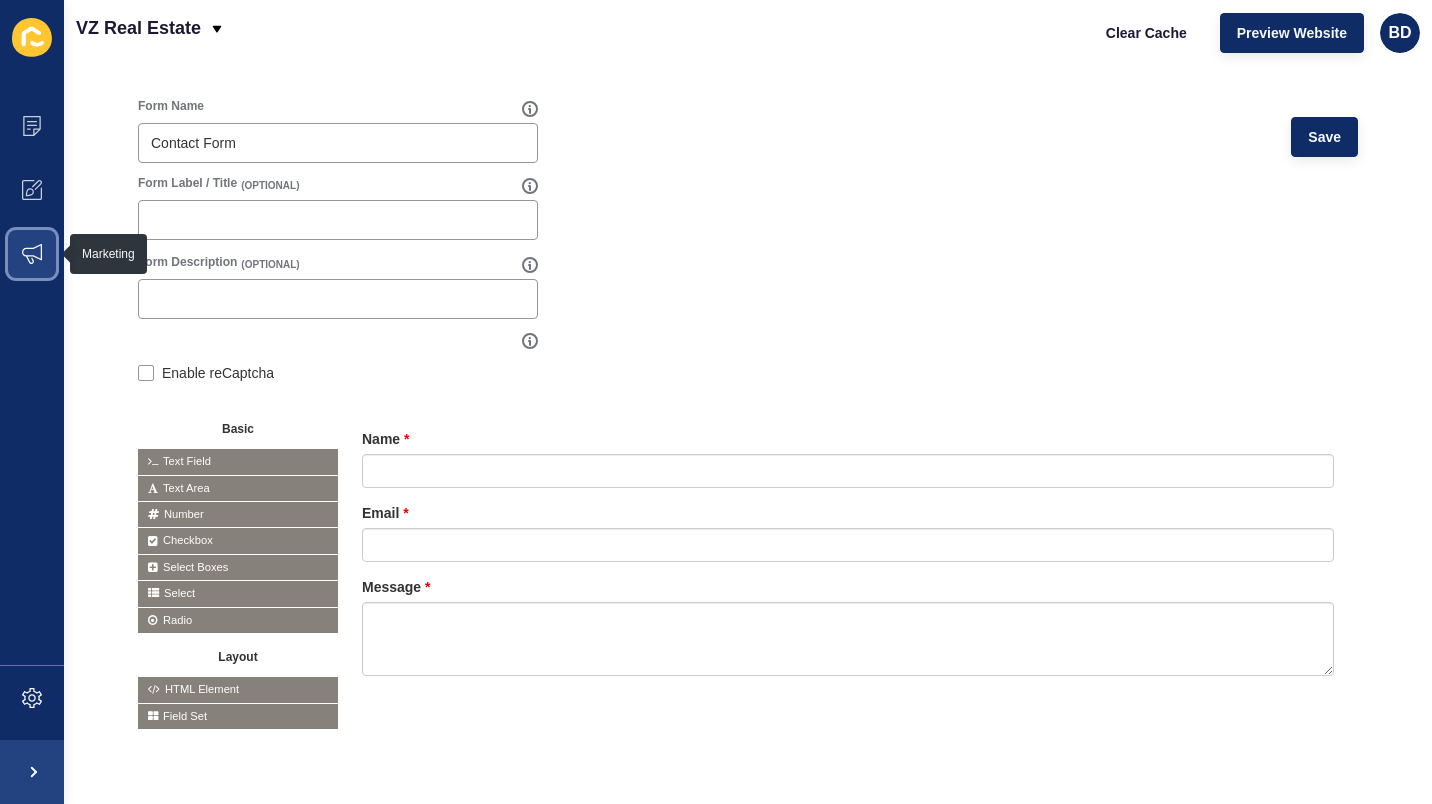 click 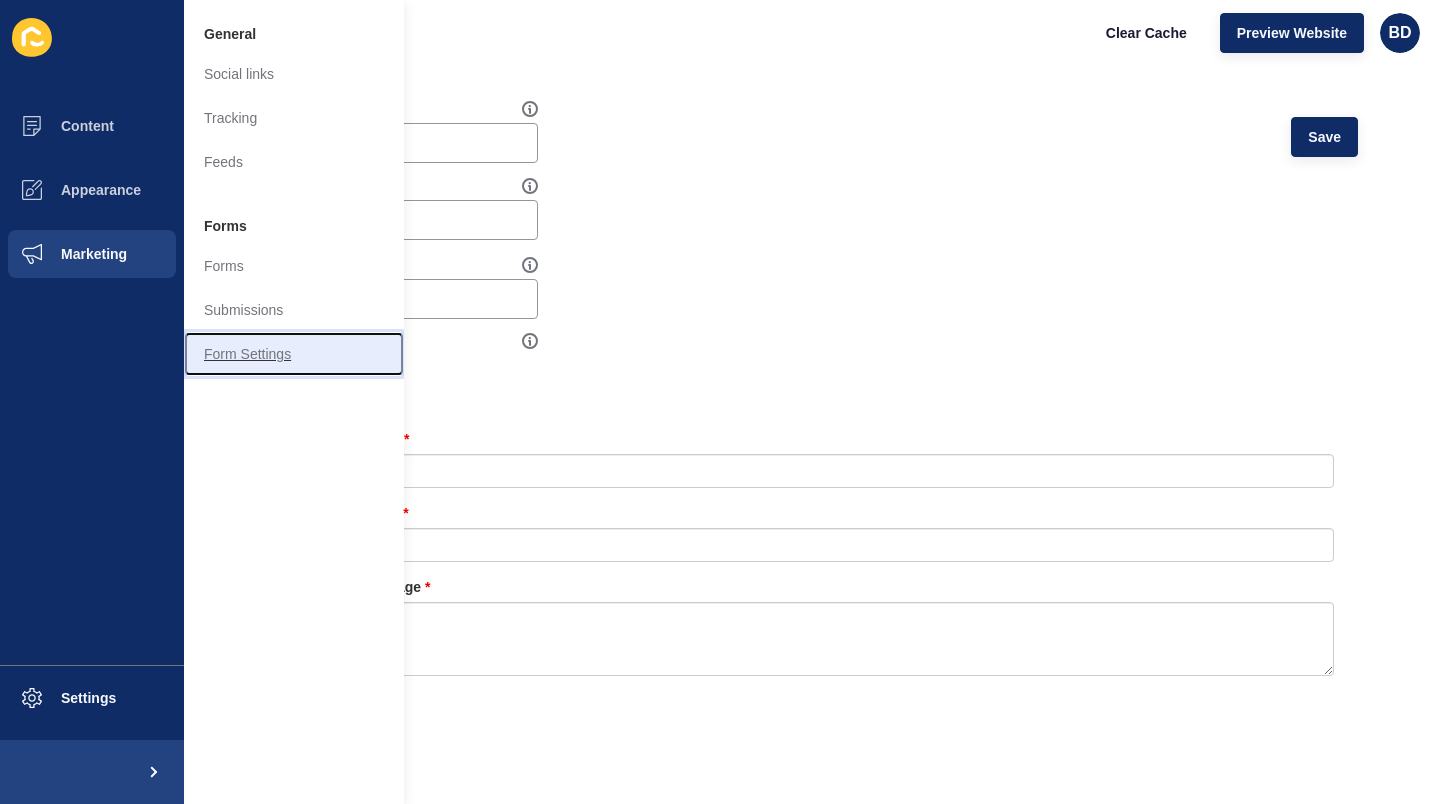 click on "Form Settings" at bounding box center (294, 354) 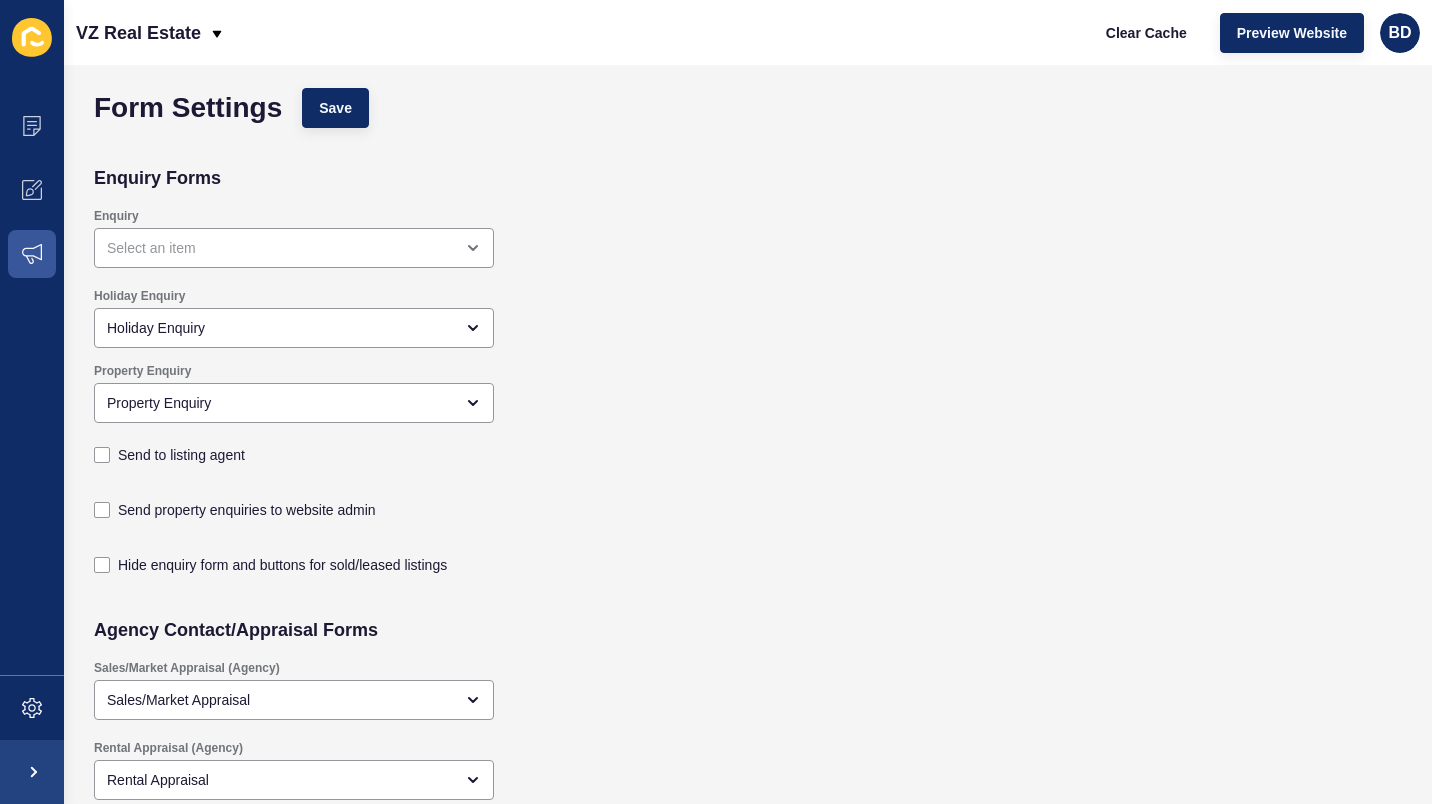 scroll, scrollTop: 0, scrollLeft: 0, axis: both 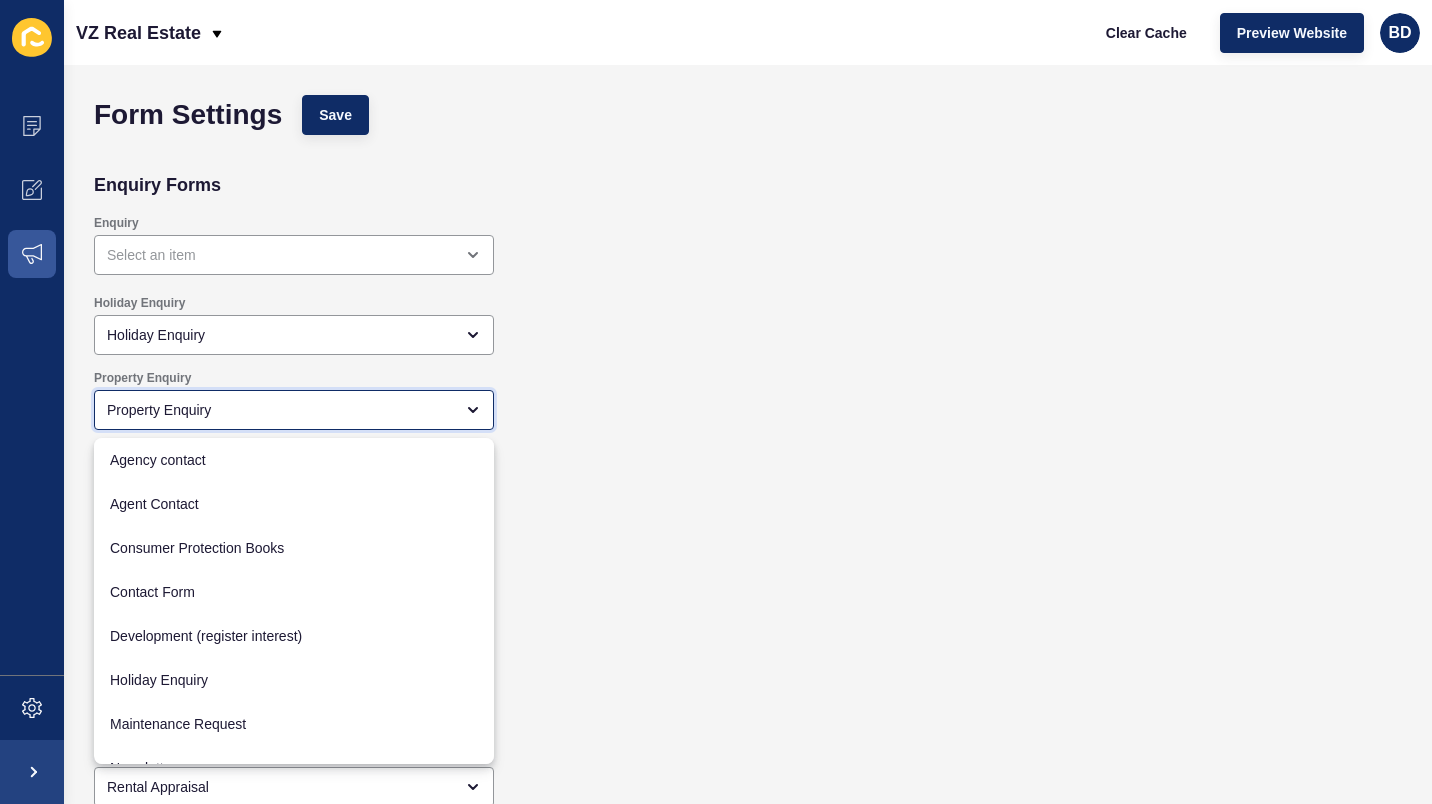 click 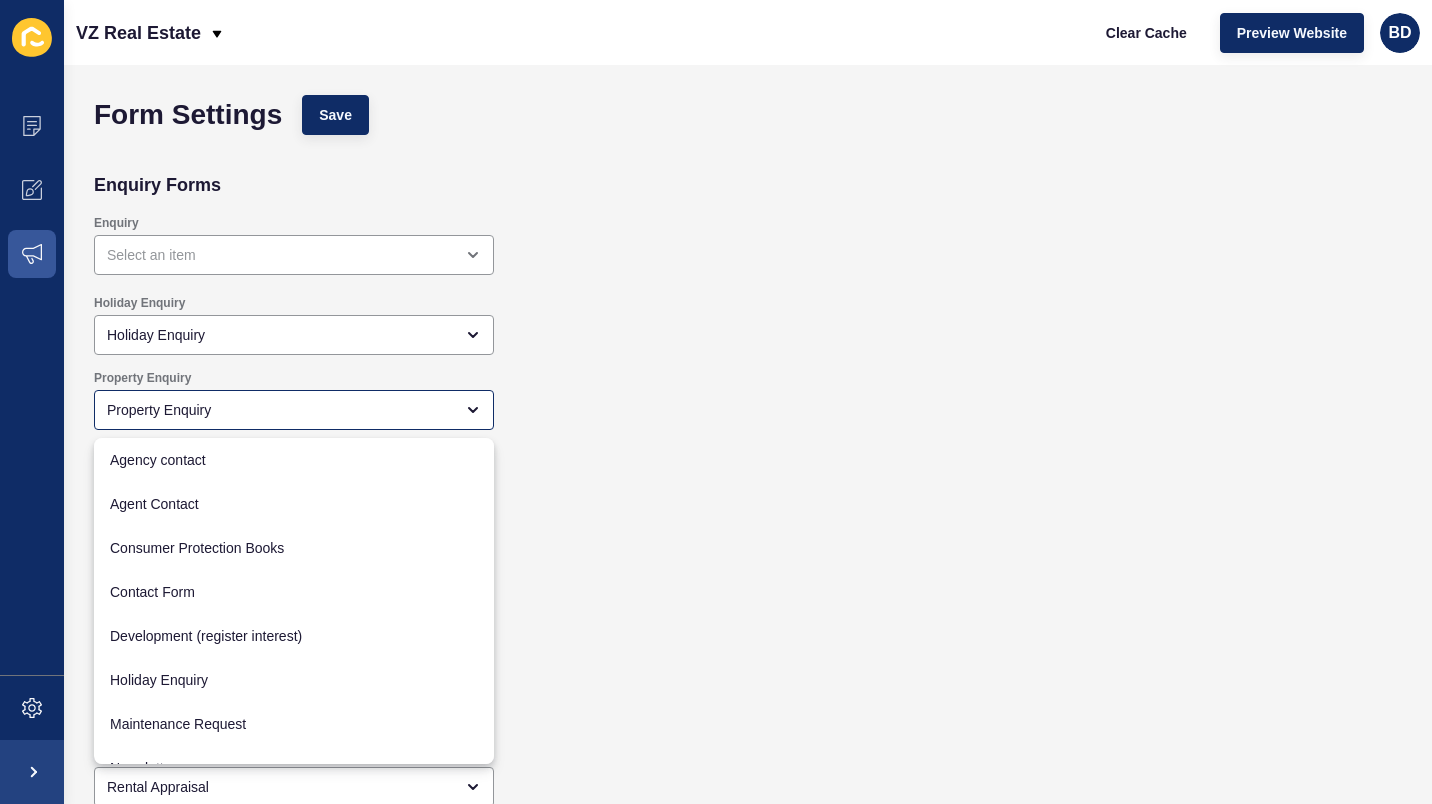 click on "Send property enquiries to website admin" at bounding box center [615, 514] 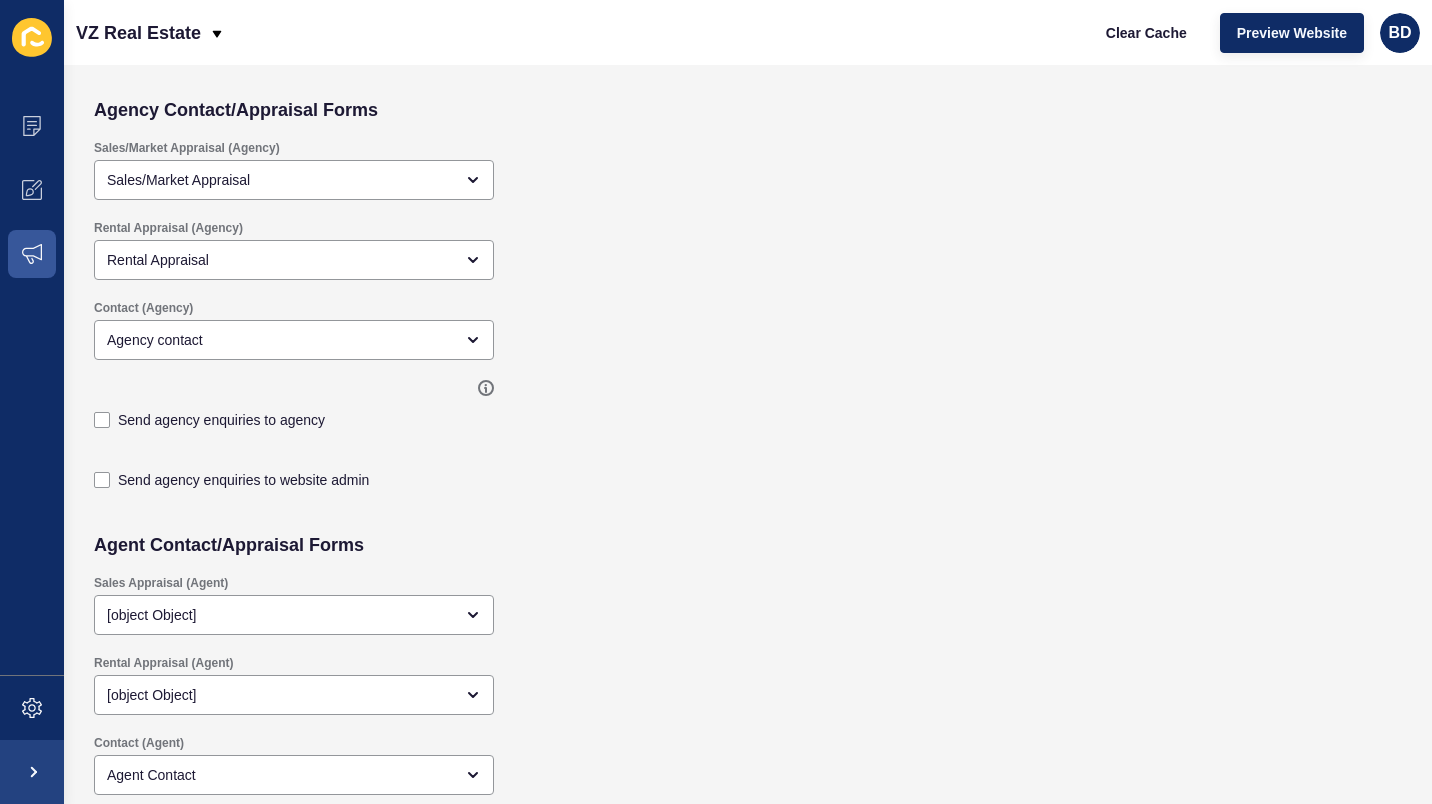 scroll, scrollTop: 533, scrollLeft: 0, axis: vertical 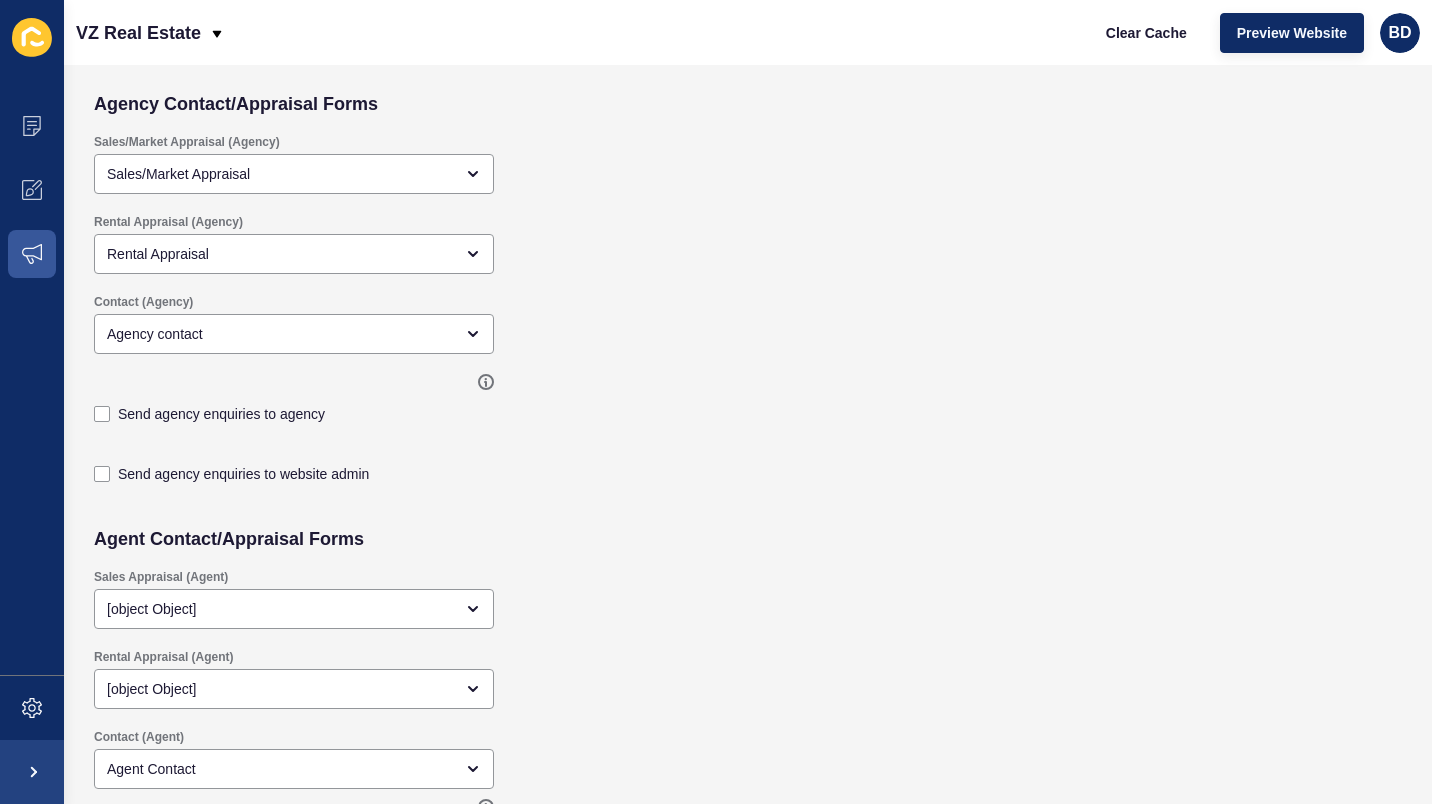 click on "Contact (Agent) Agent Contact" at bounding box center [615, 759] 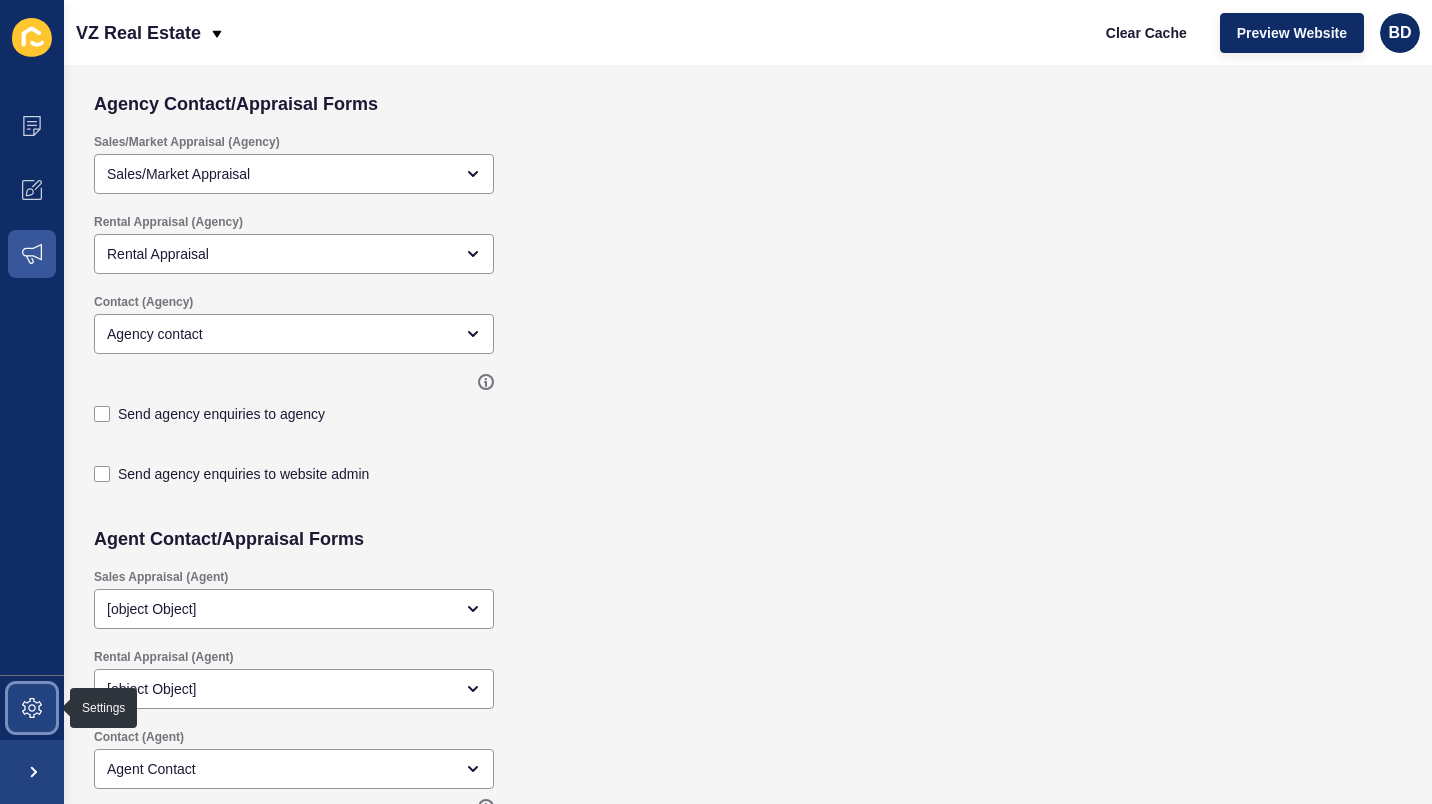 click 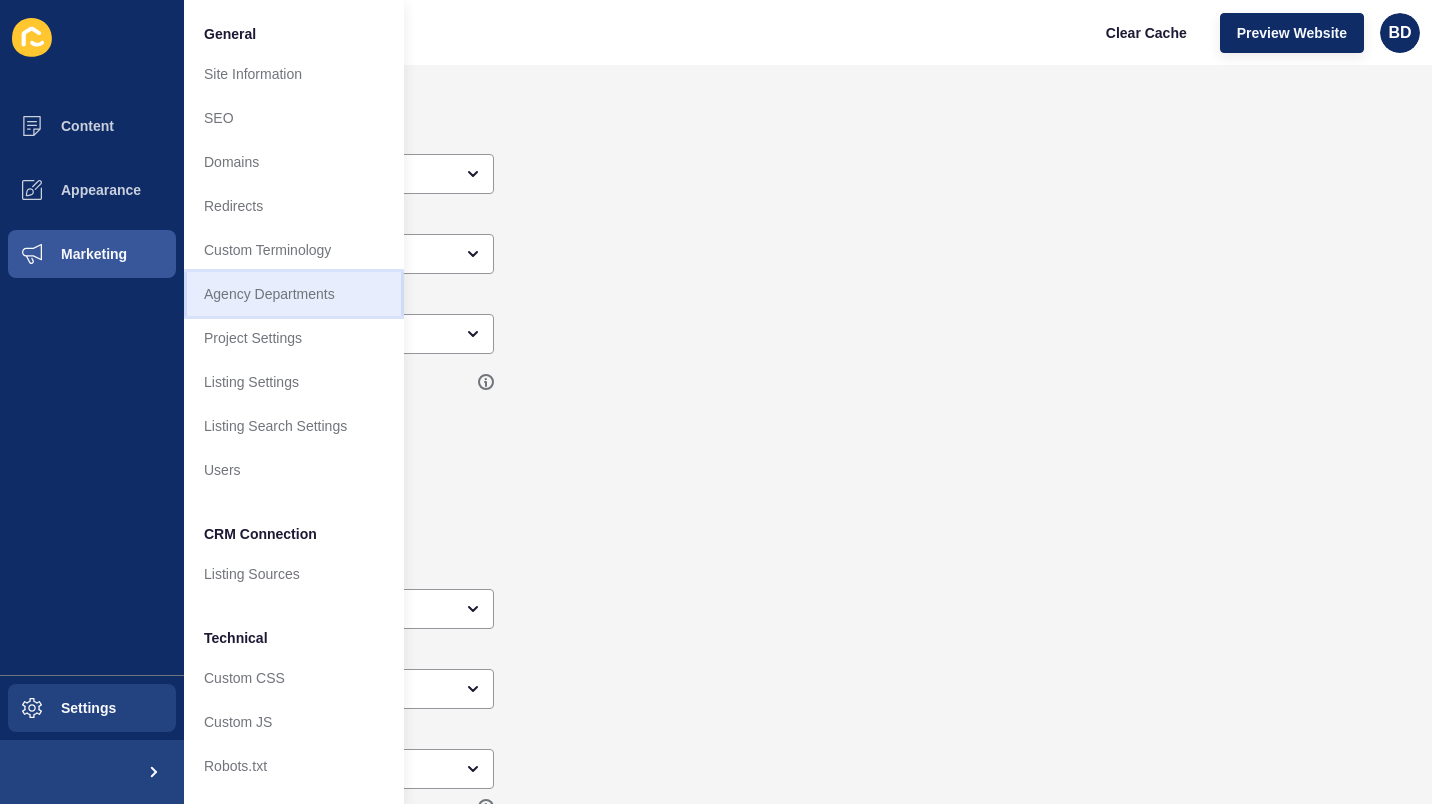 click on "Agency Departments" at bounding box center (294, 294) 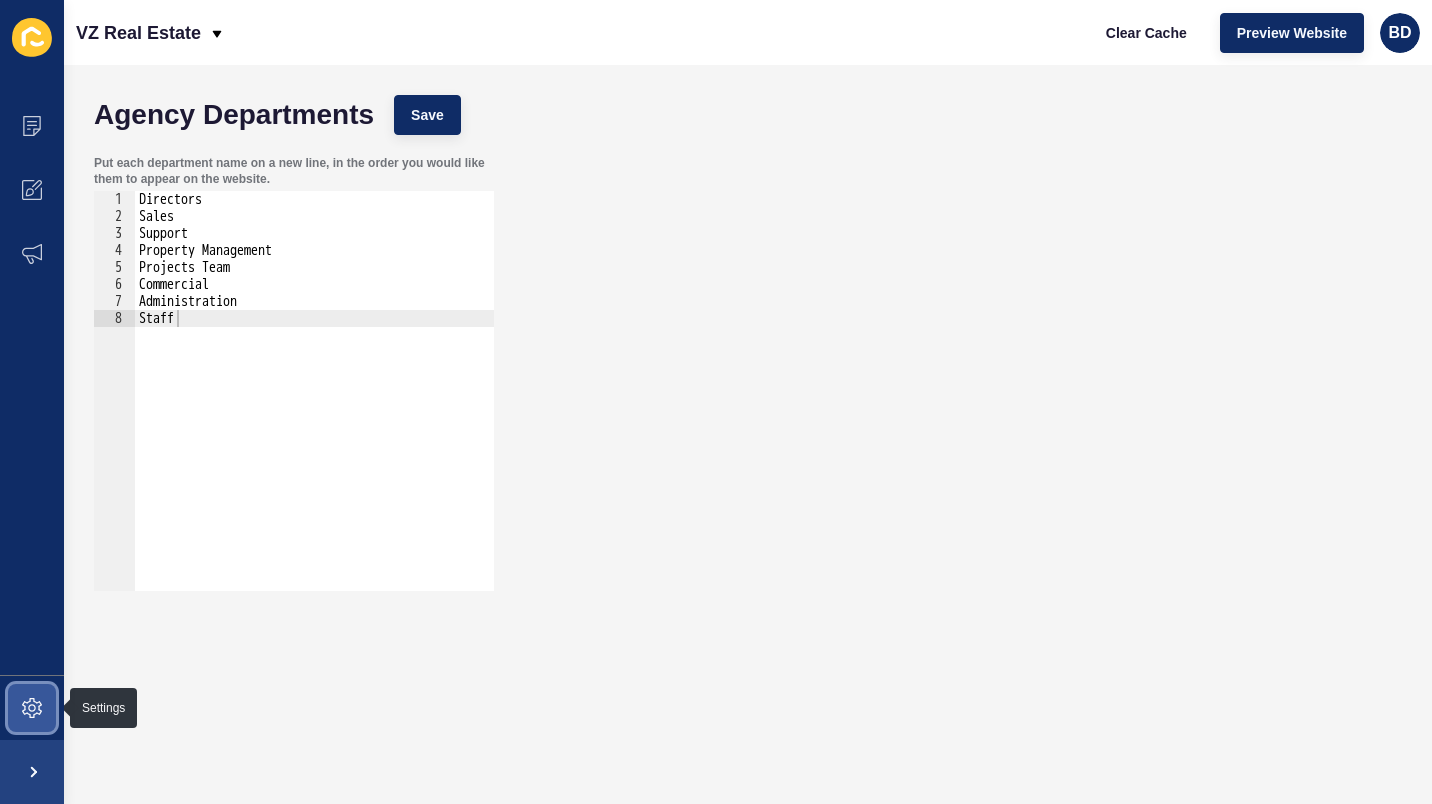 click 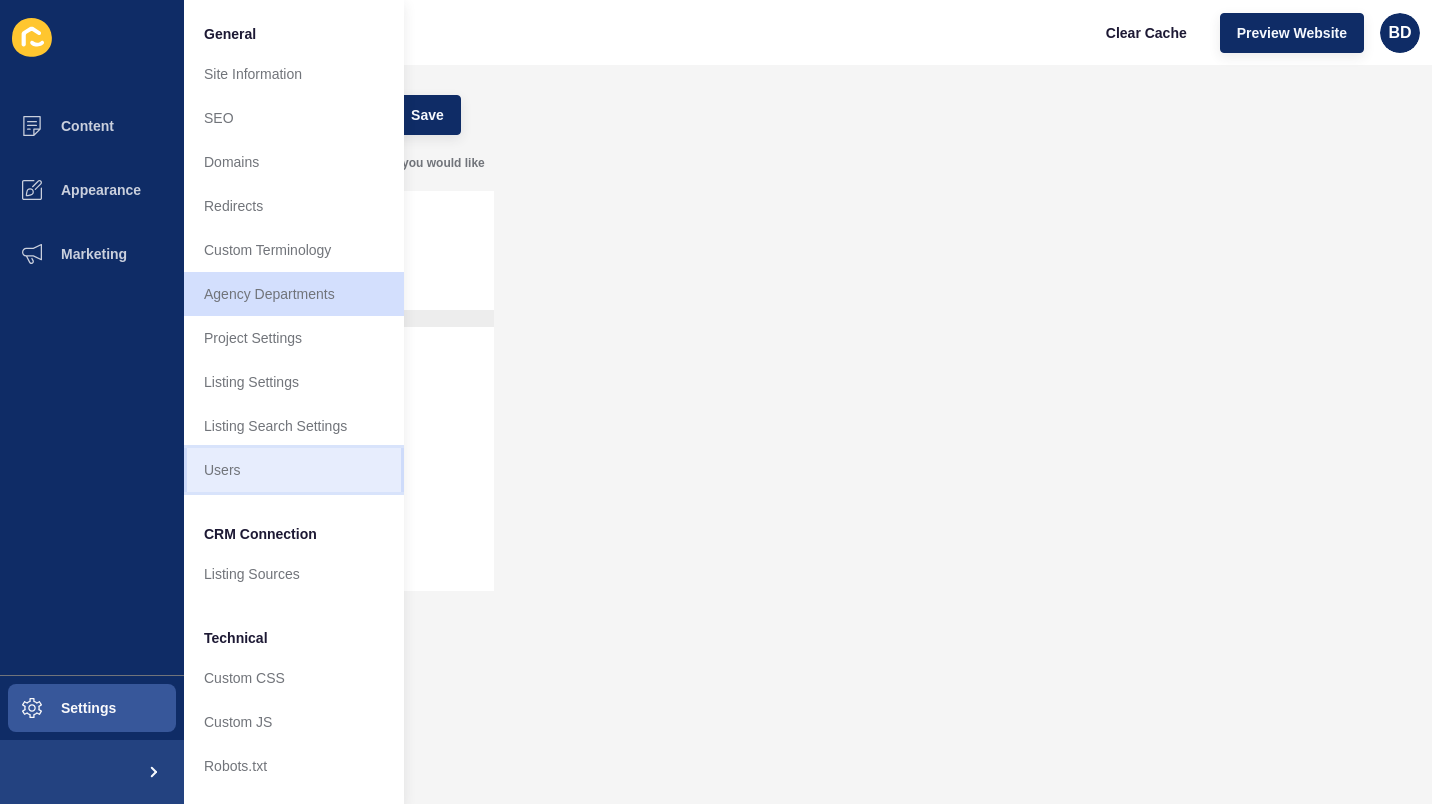 click on "Users" at bounding box center [294, 470] 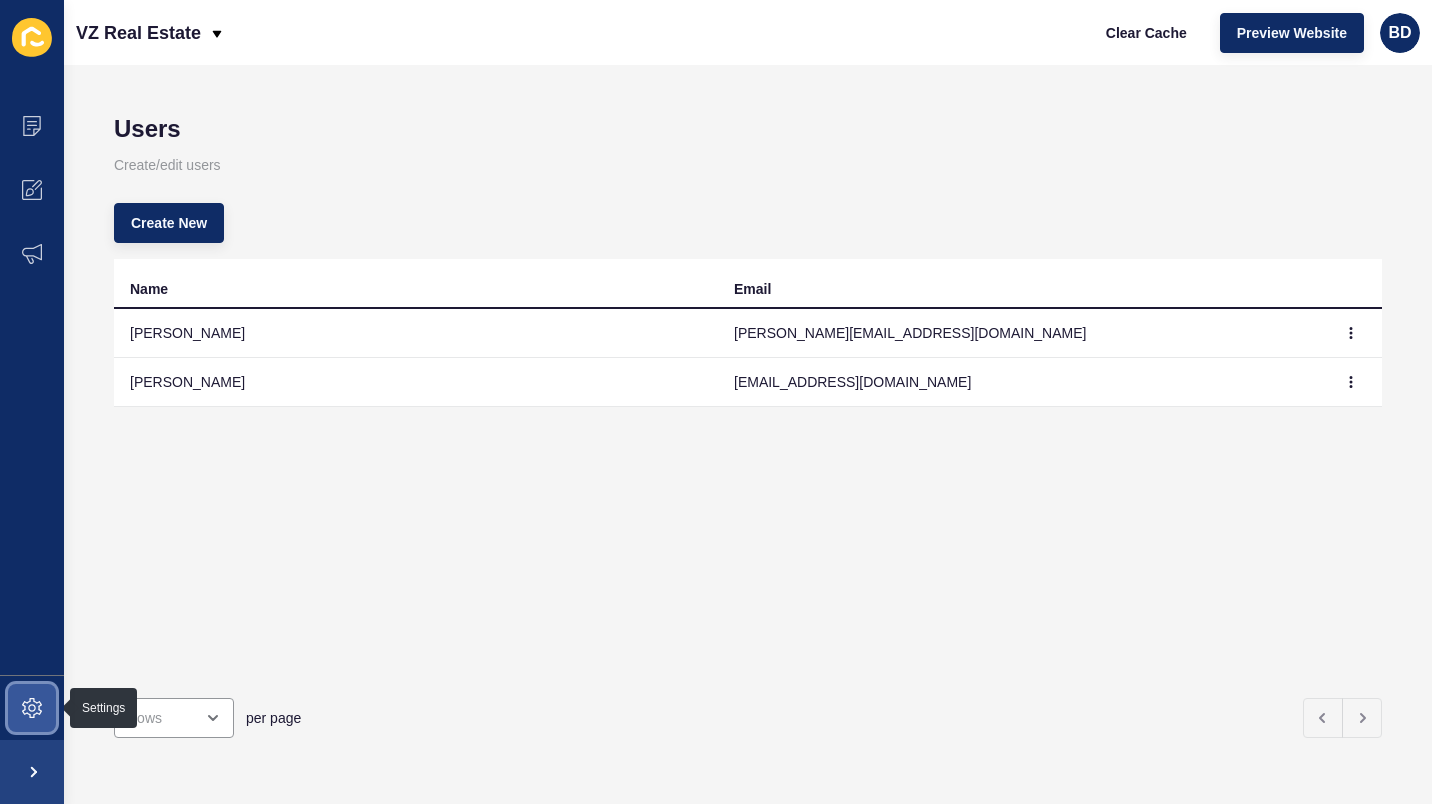 click 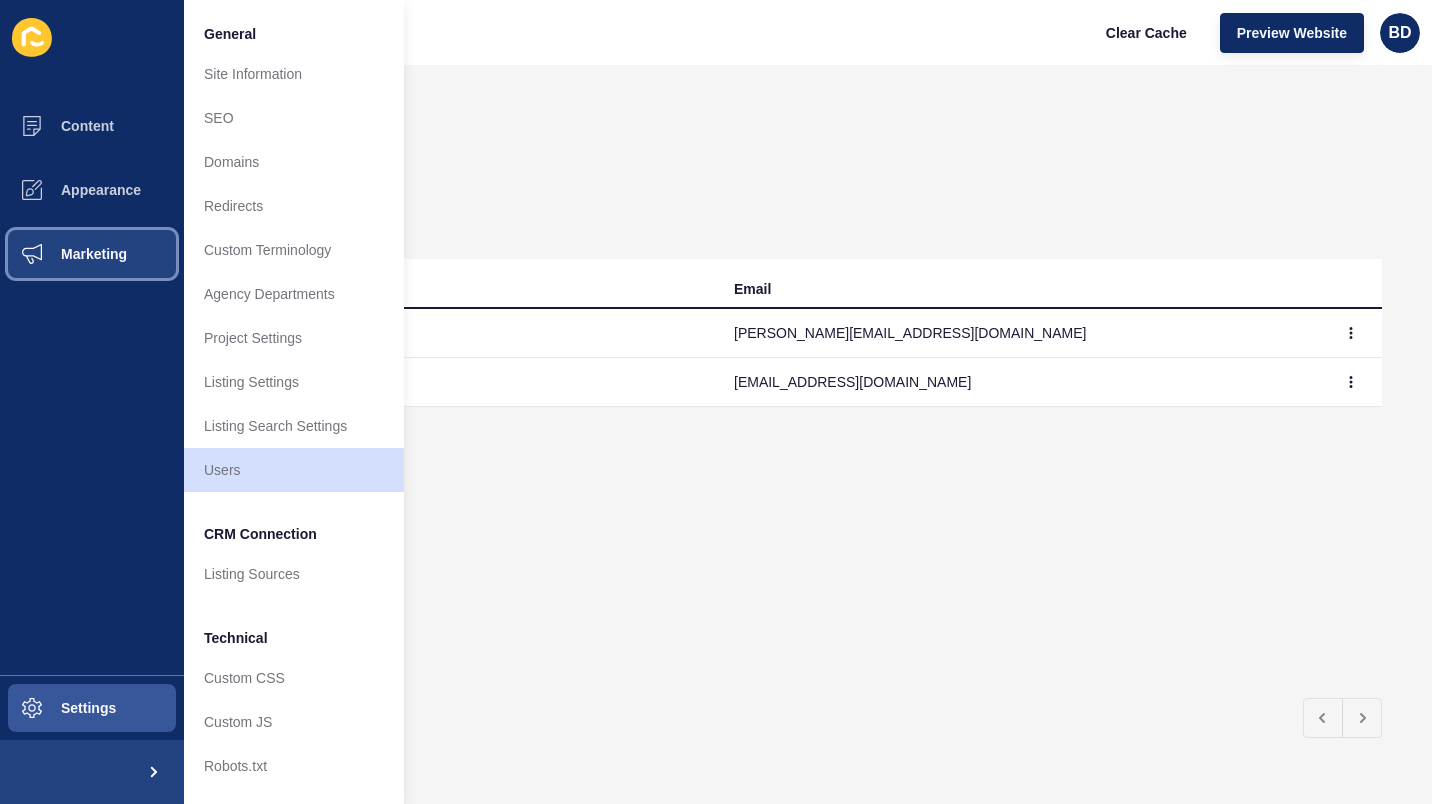 click on "Marketing" at bounding box center (62, 254) 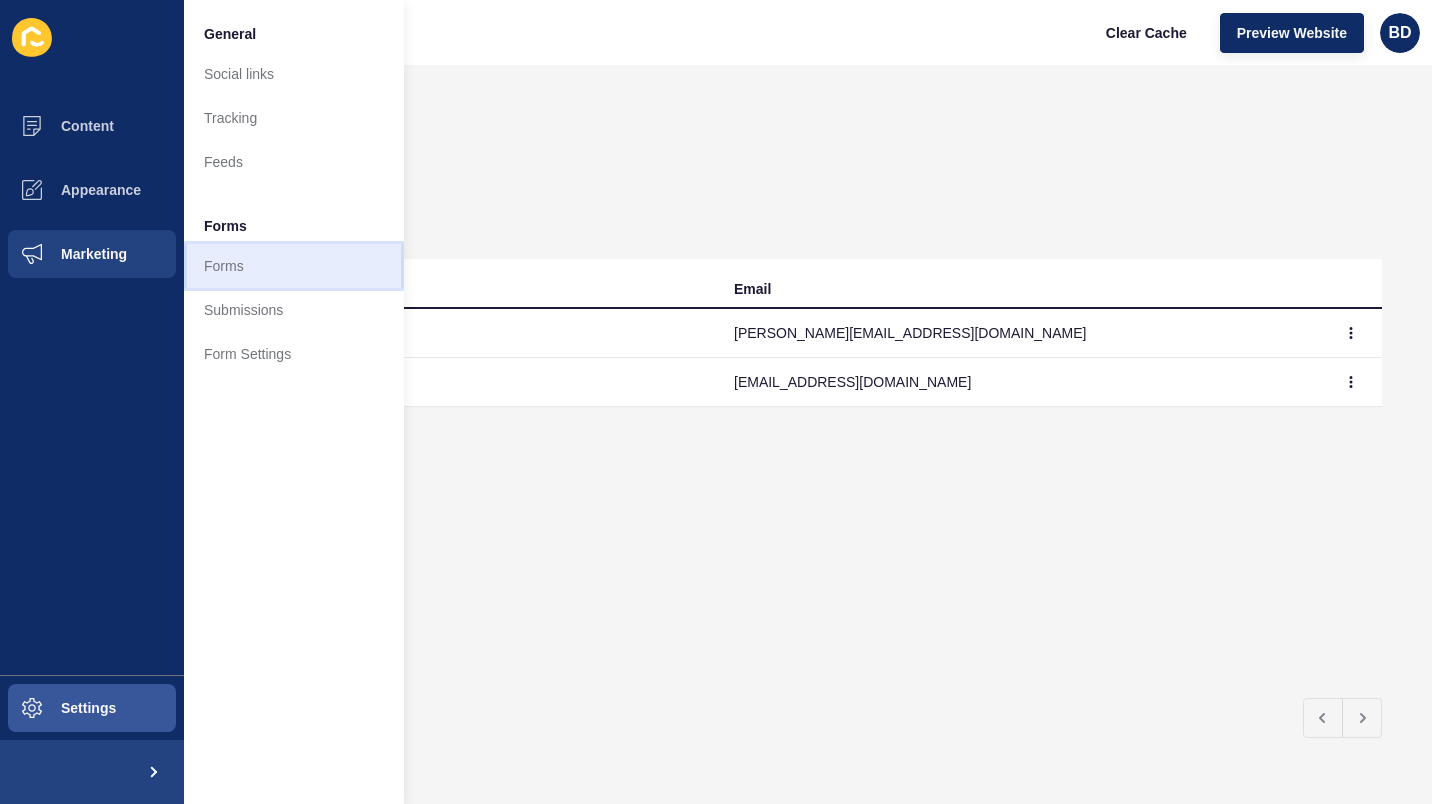 click on "Forms" at bounding box center (294, 266) 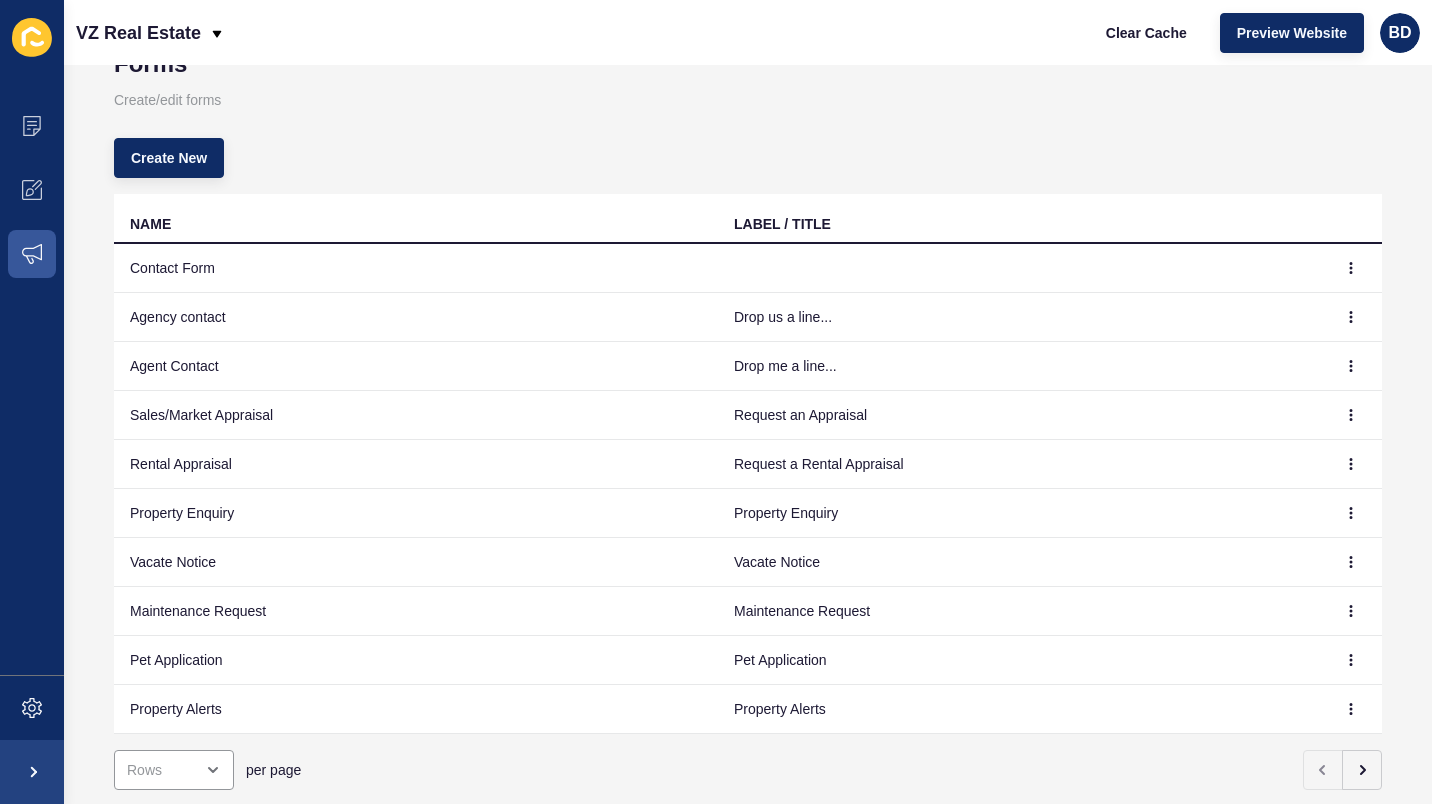 scroll, scrollTop: 0, scrollLeft: 0, axis: both 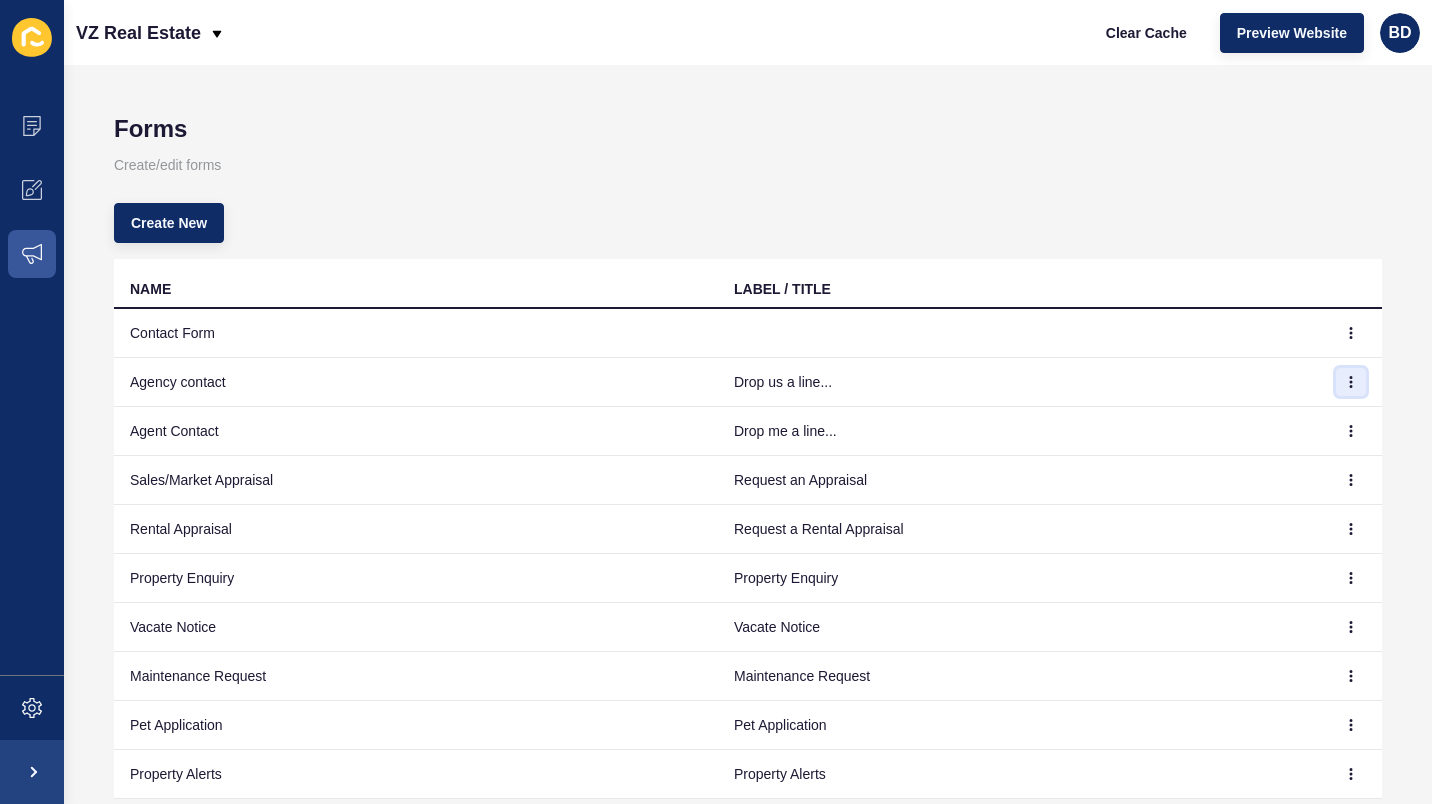 click 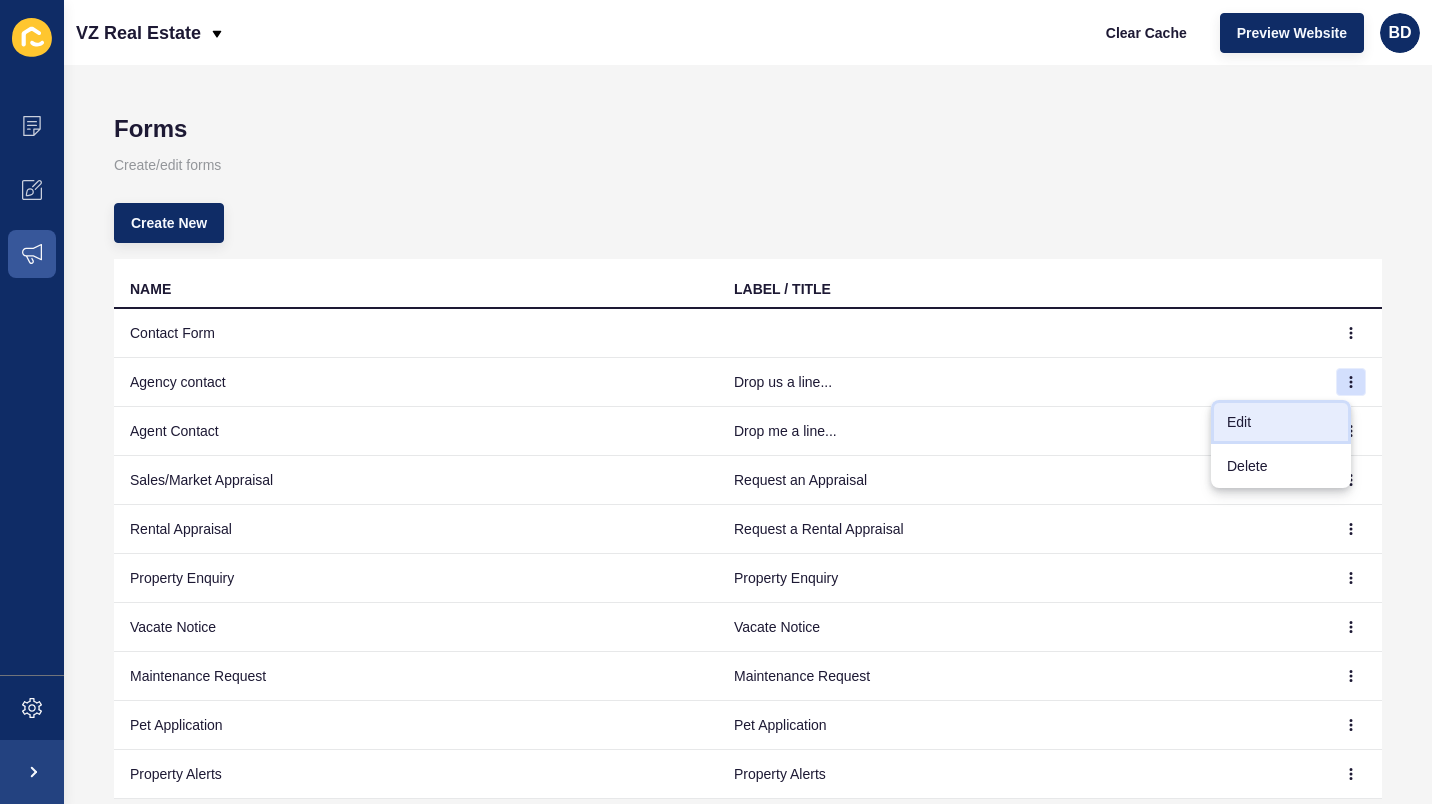 click on "Edit" at bounding box center [1281, 422] 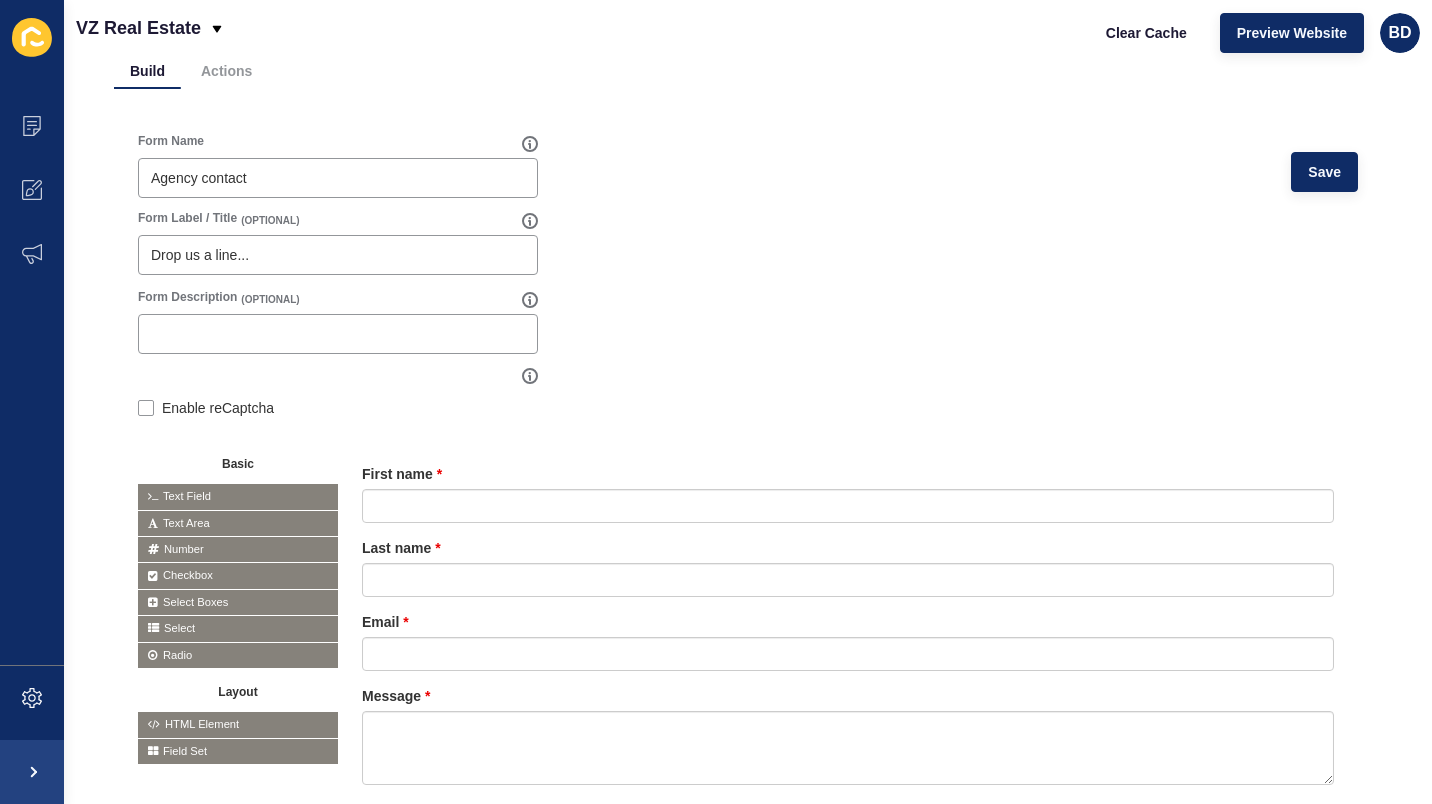 scroll, scrollTop: 0, scrollLeft: 0, axis: both 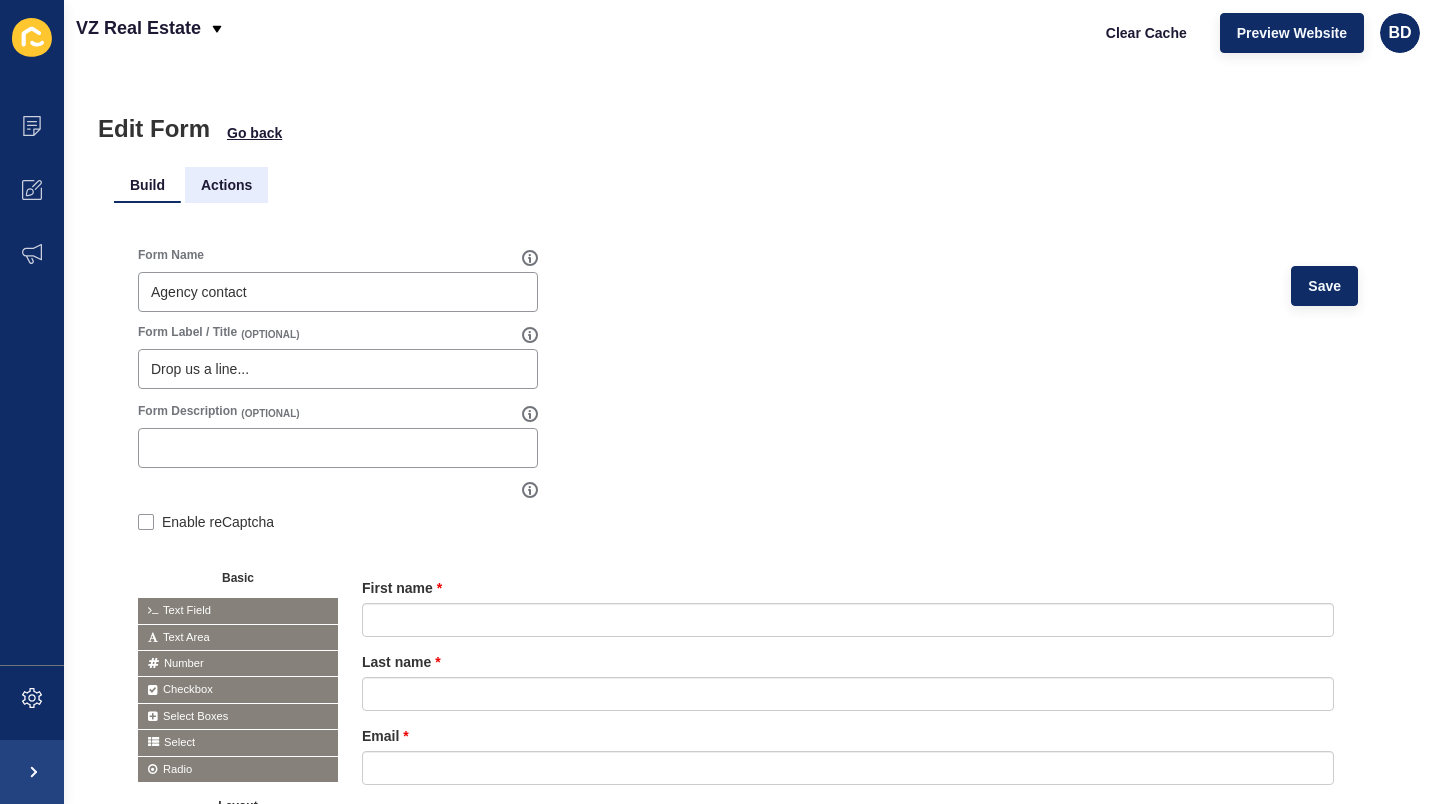click on "Actions" at bounding box center (226, 185) 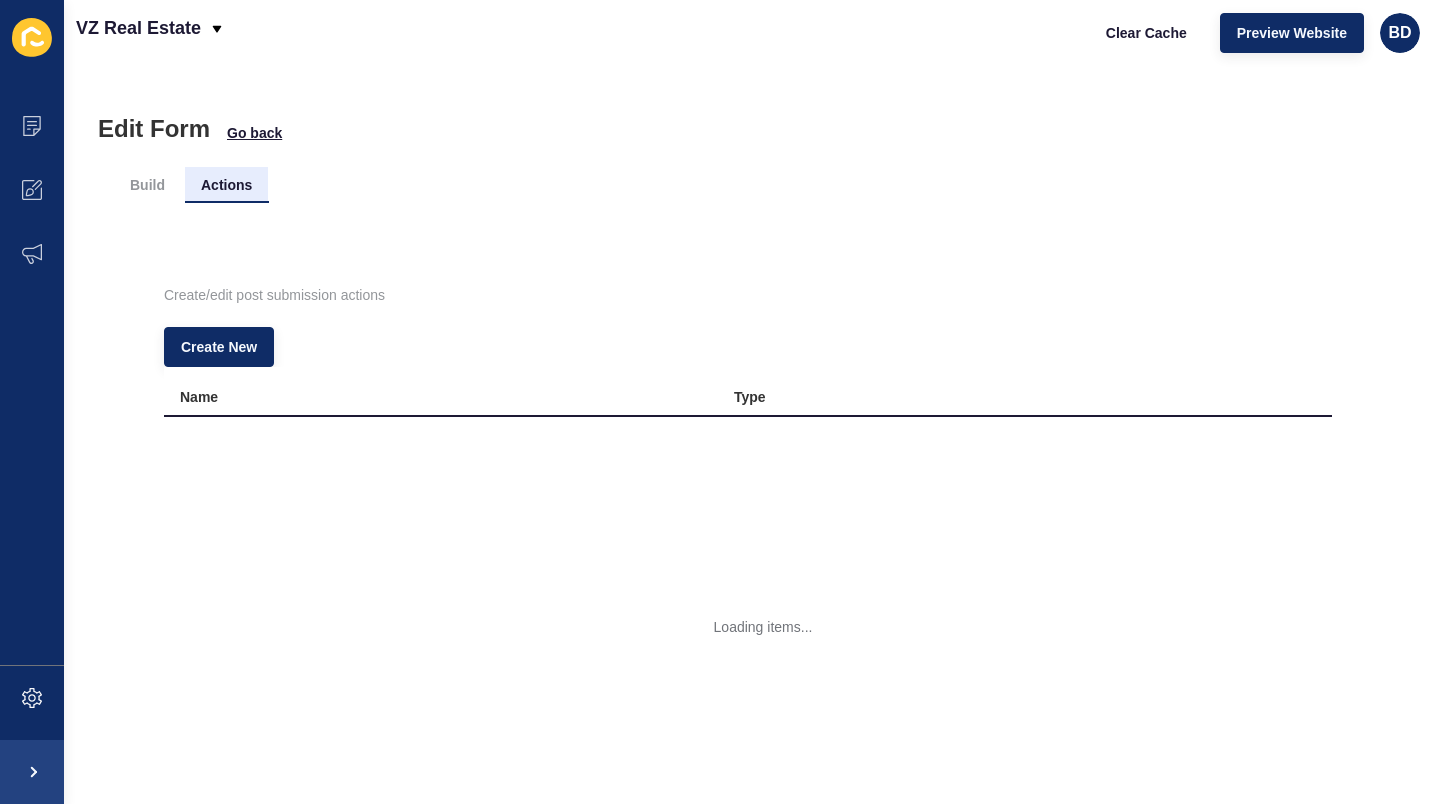 scroll, scrollTop: 0, scrollLeft: 0, axis: both 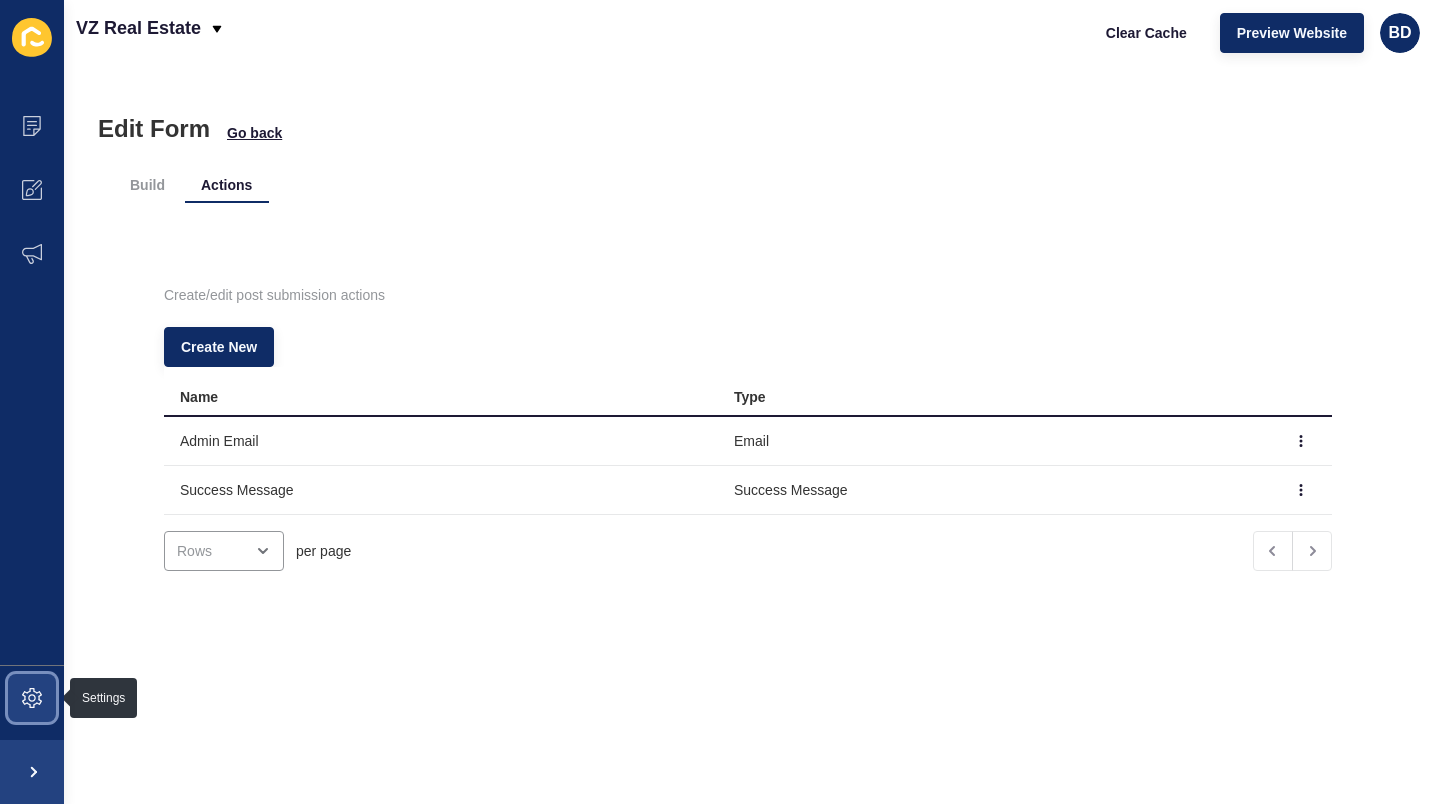 click at bounding box center (32, 698) 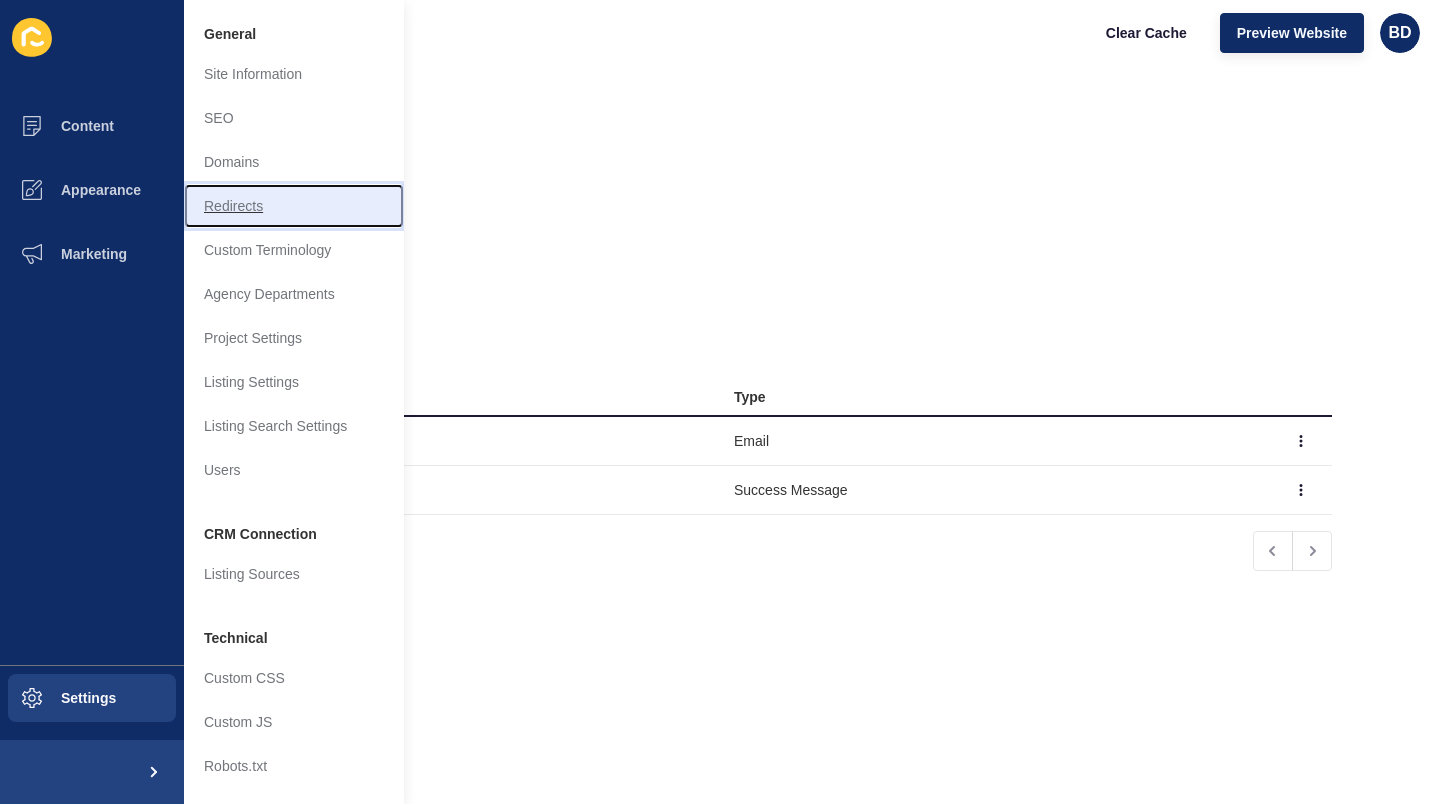 click on "Redirects" at bounding box center (294, 206) 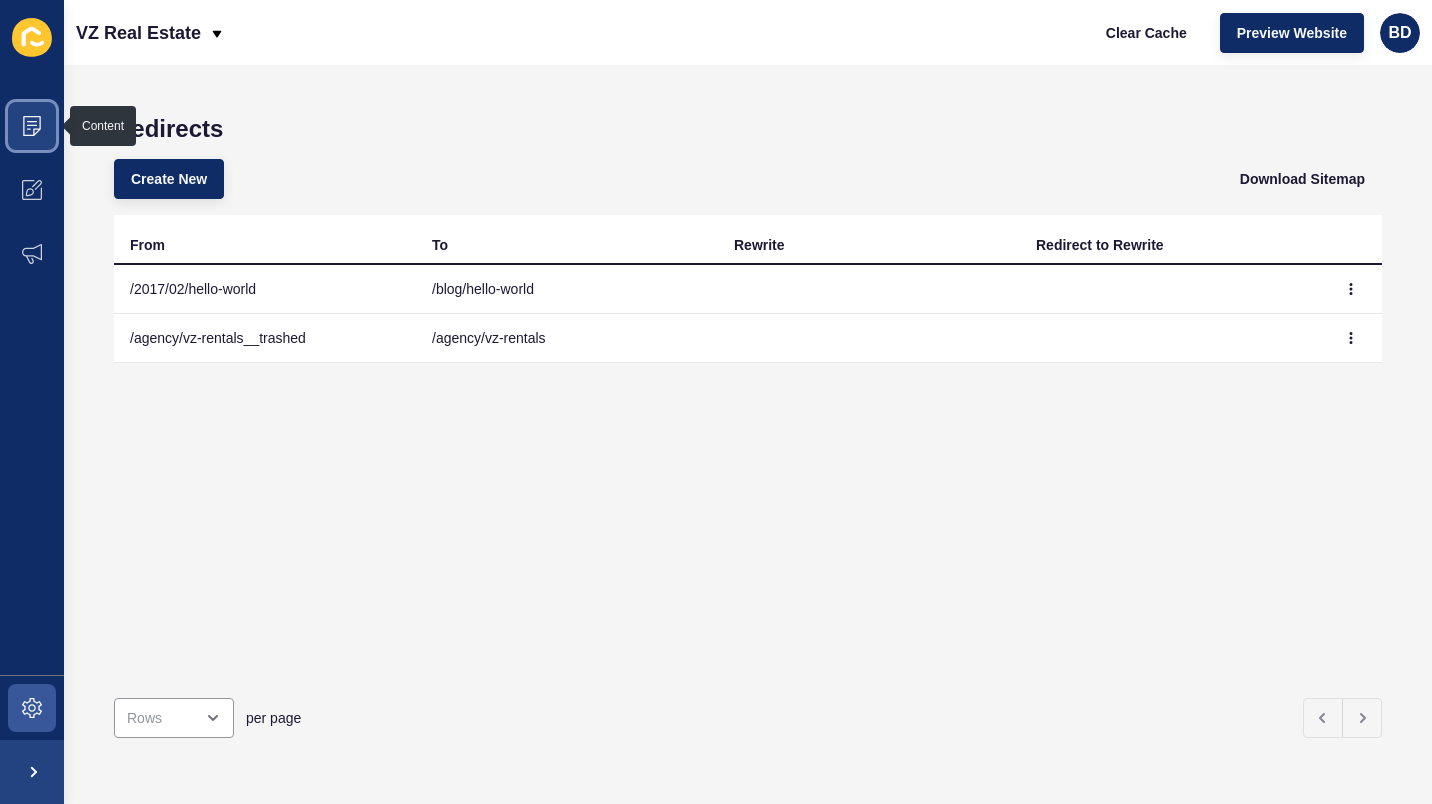 click at bounding box center [32, 126] 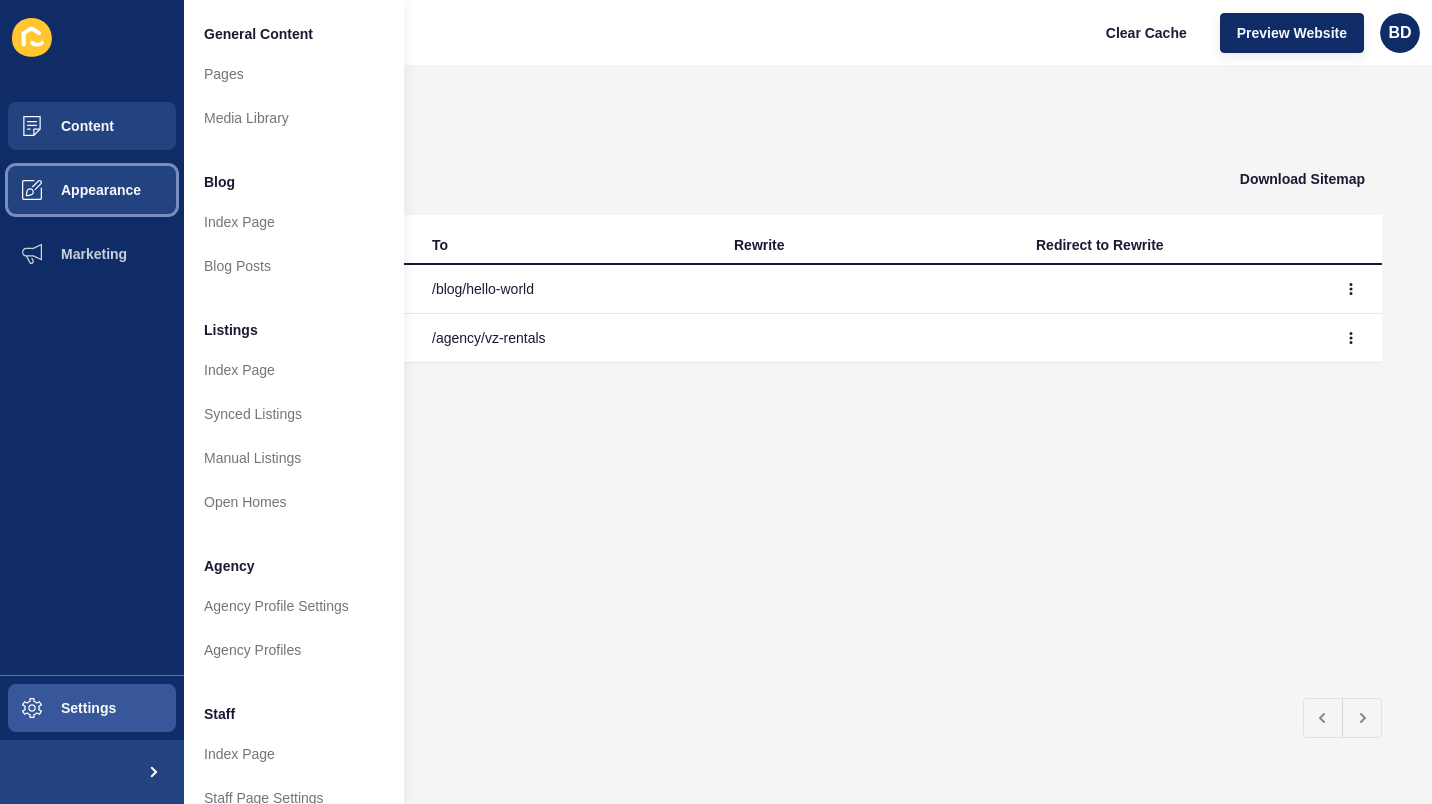 click on "Appearance" at bounding box center (69, 190) 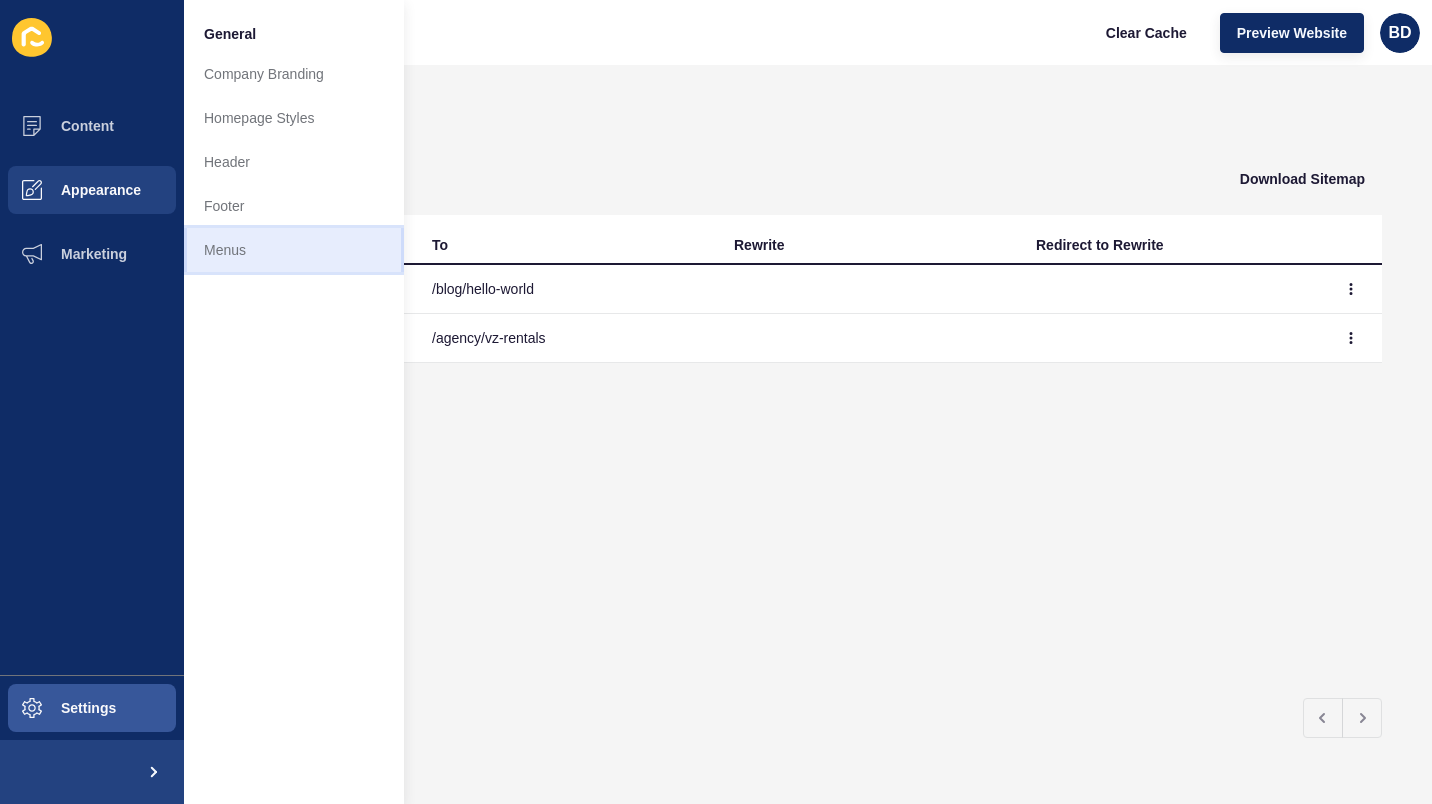 click on "Menus" at bounding box center (294, 250) 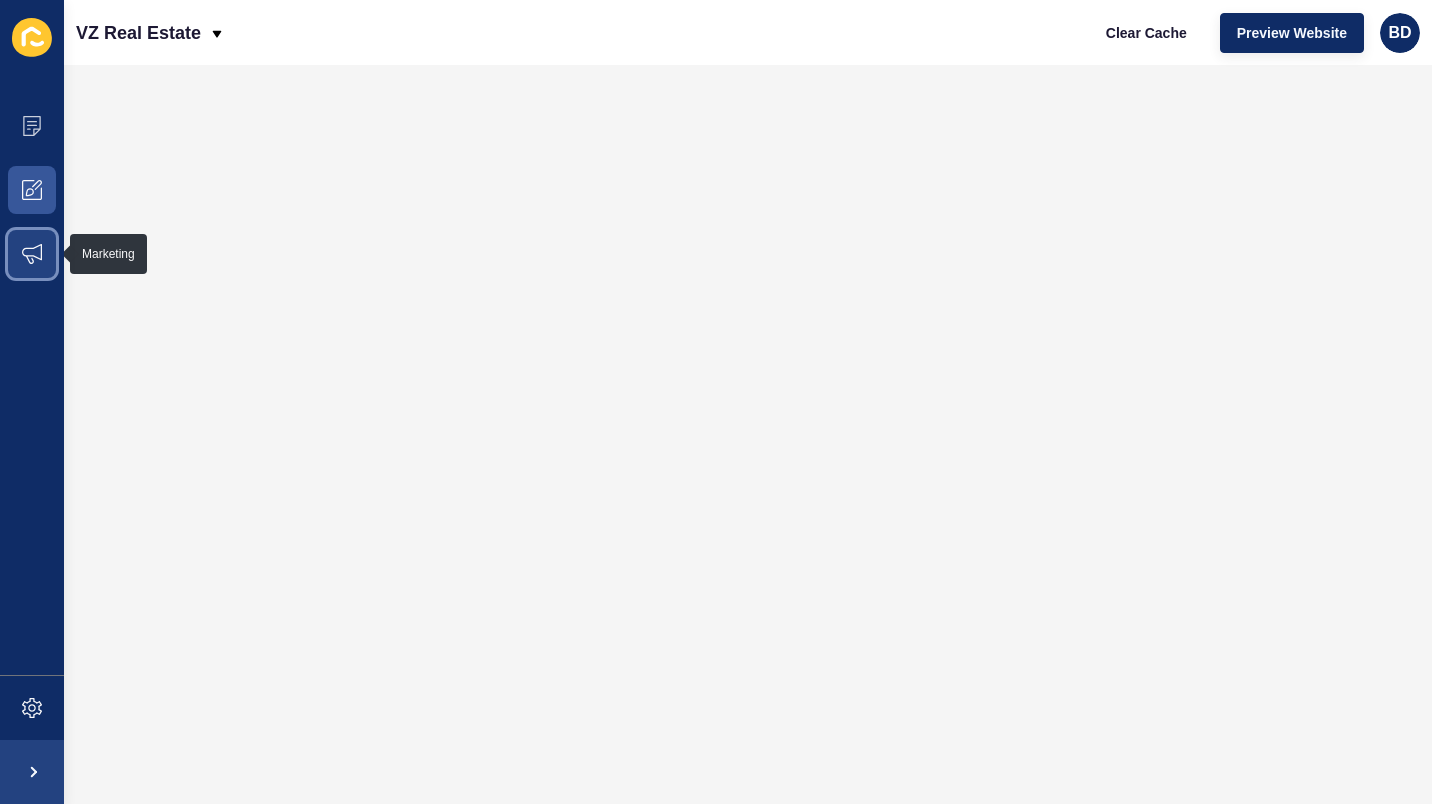 click 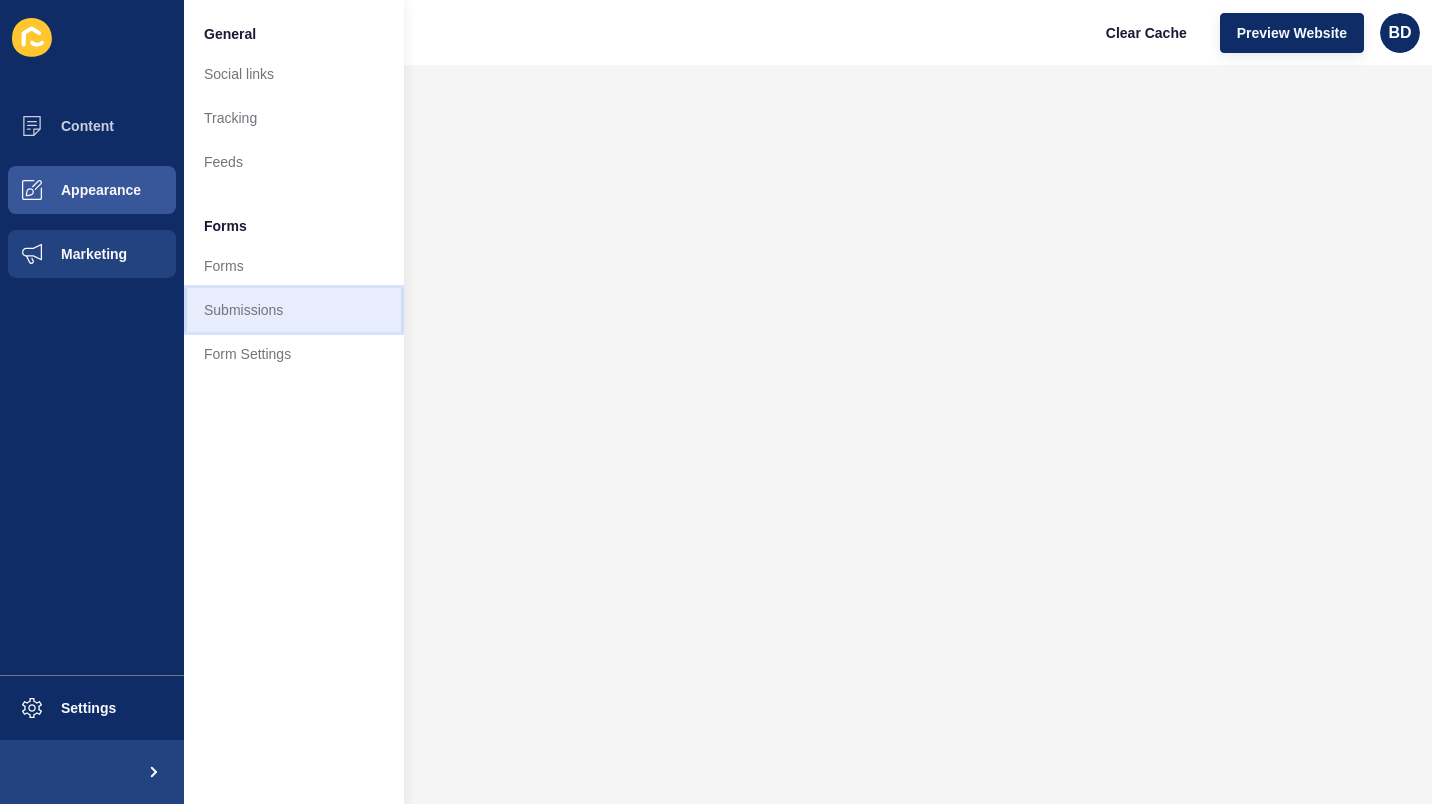 click on "Submissions" at bounding box center [294, 310] 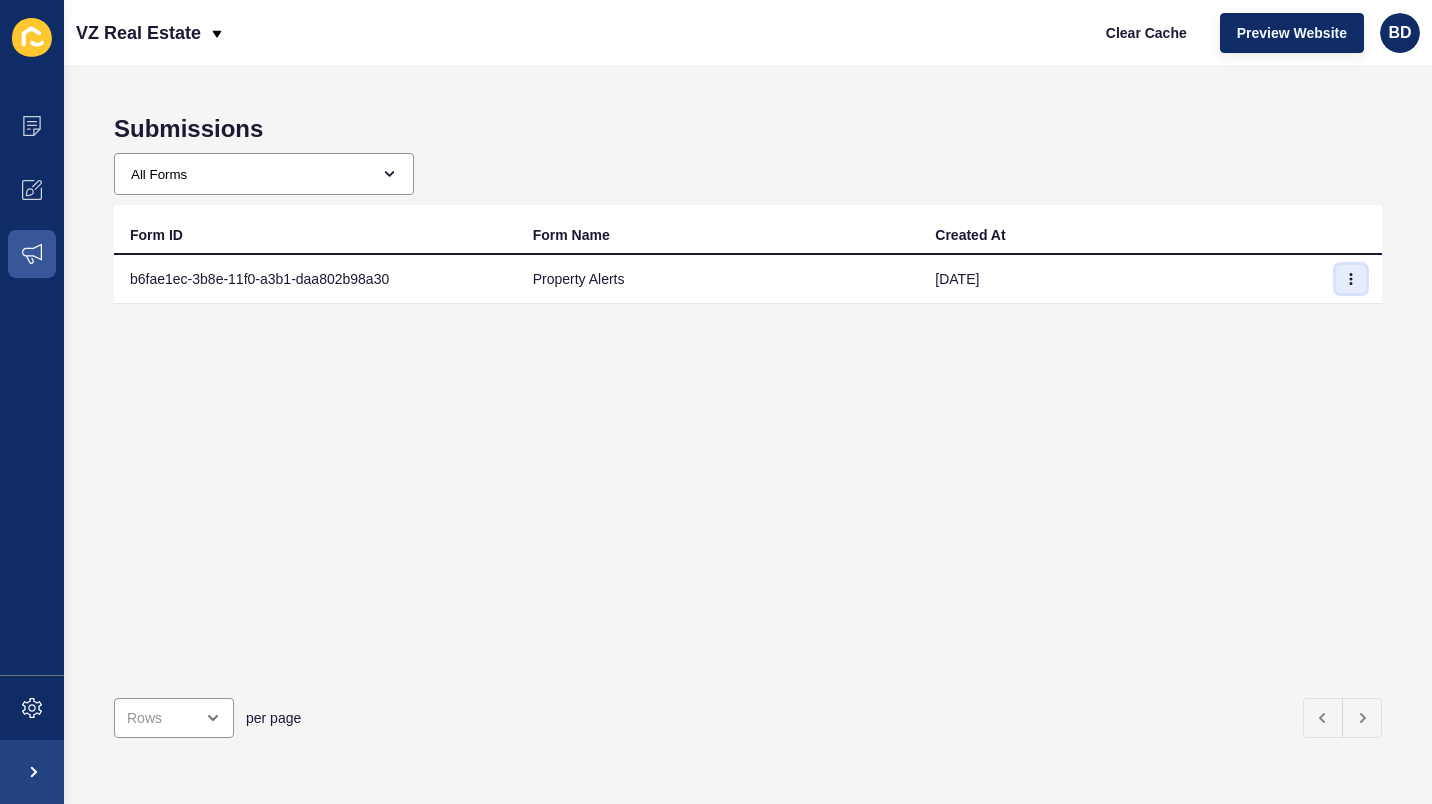 click at bounding box center [1351, 279] 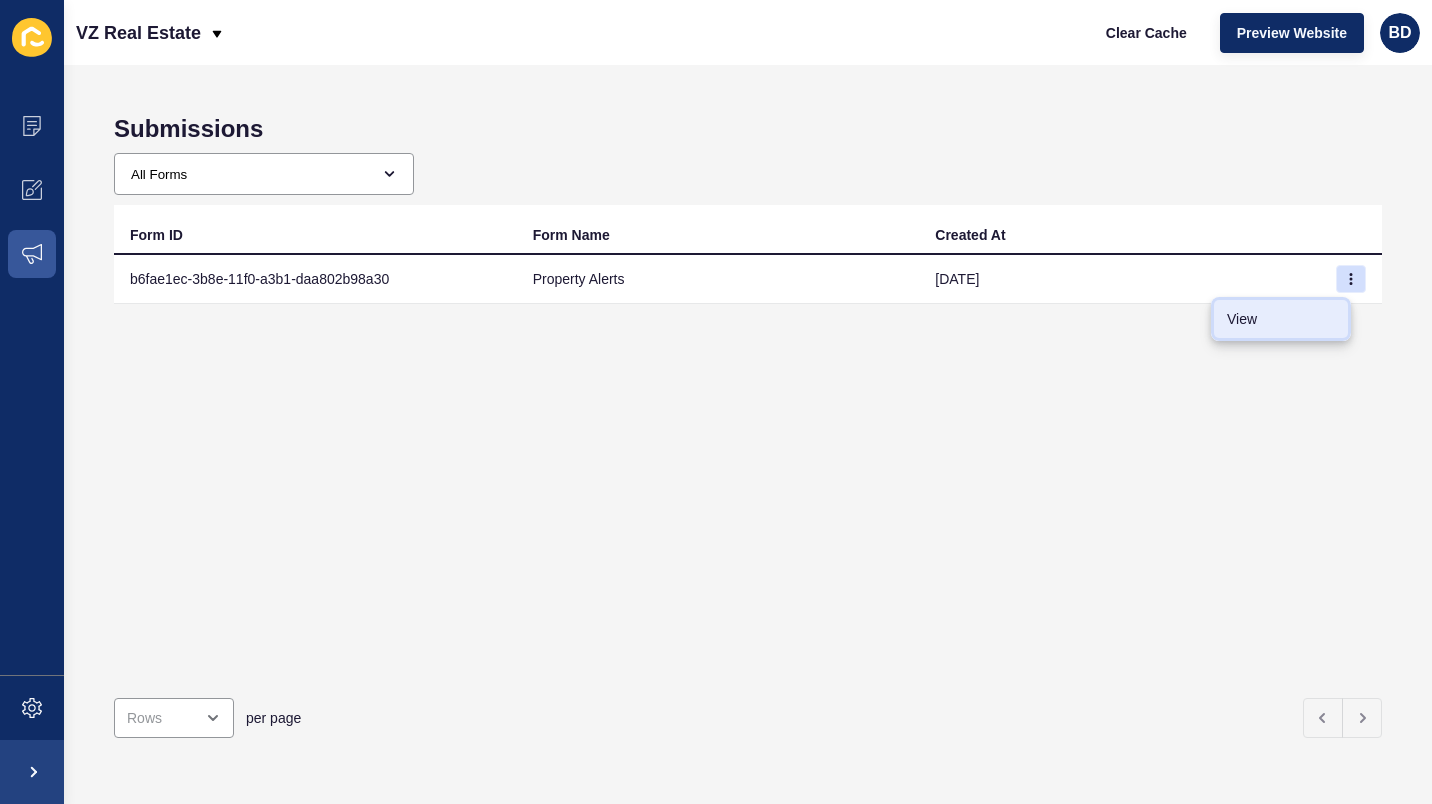 click on "View" at bounding box center [1281, 319] 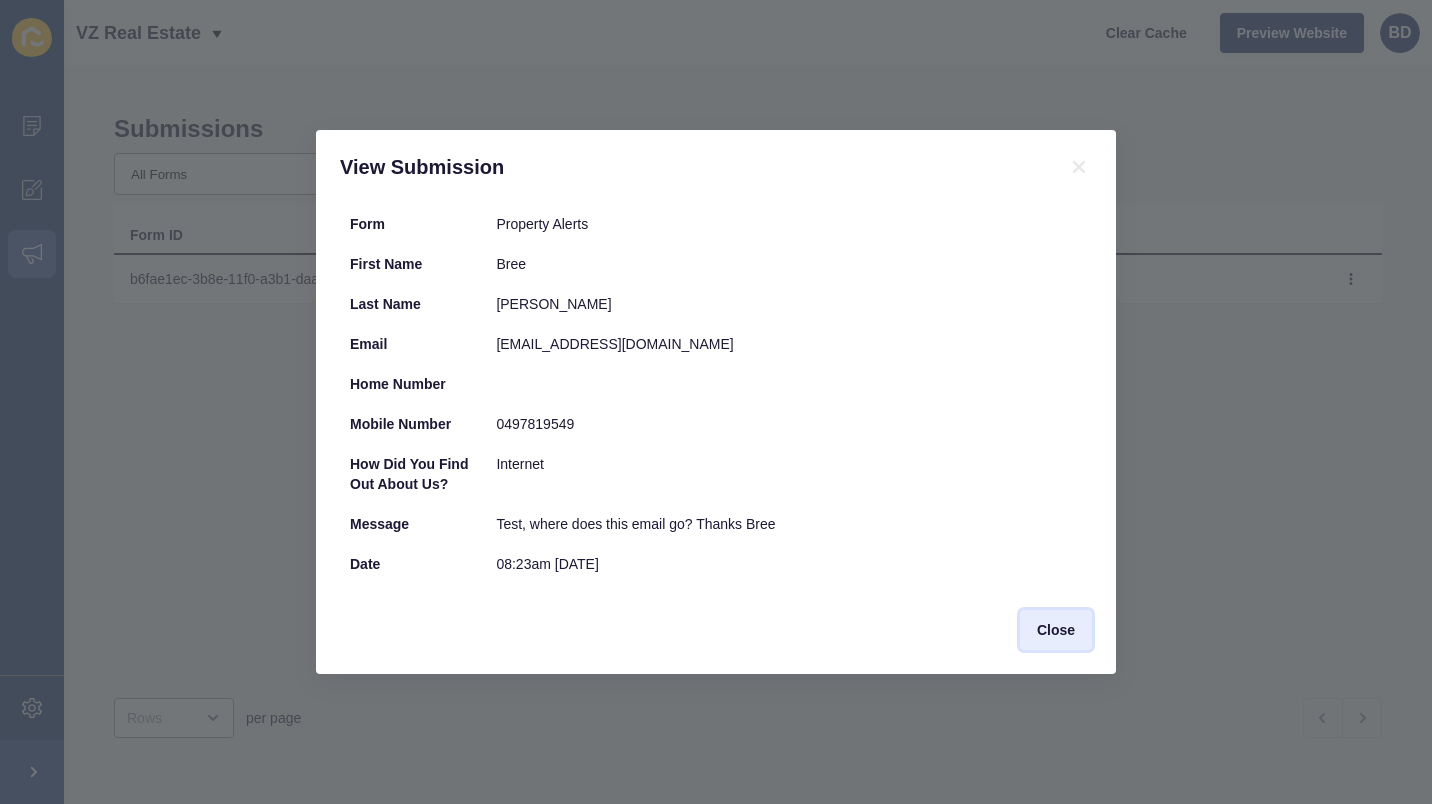 click on "Close" at bounding box center (1056, 630) 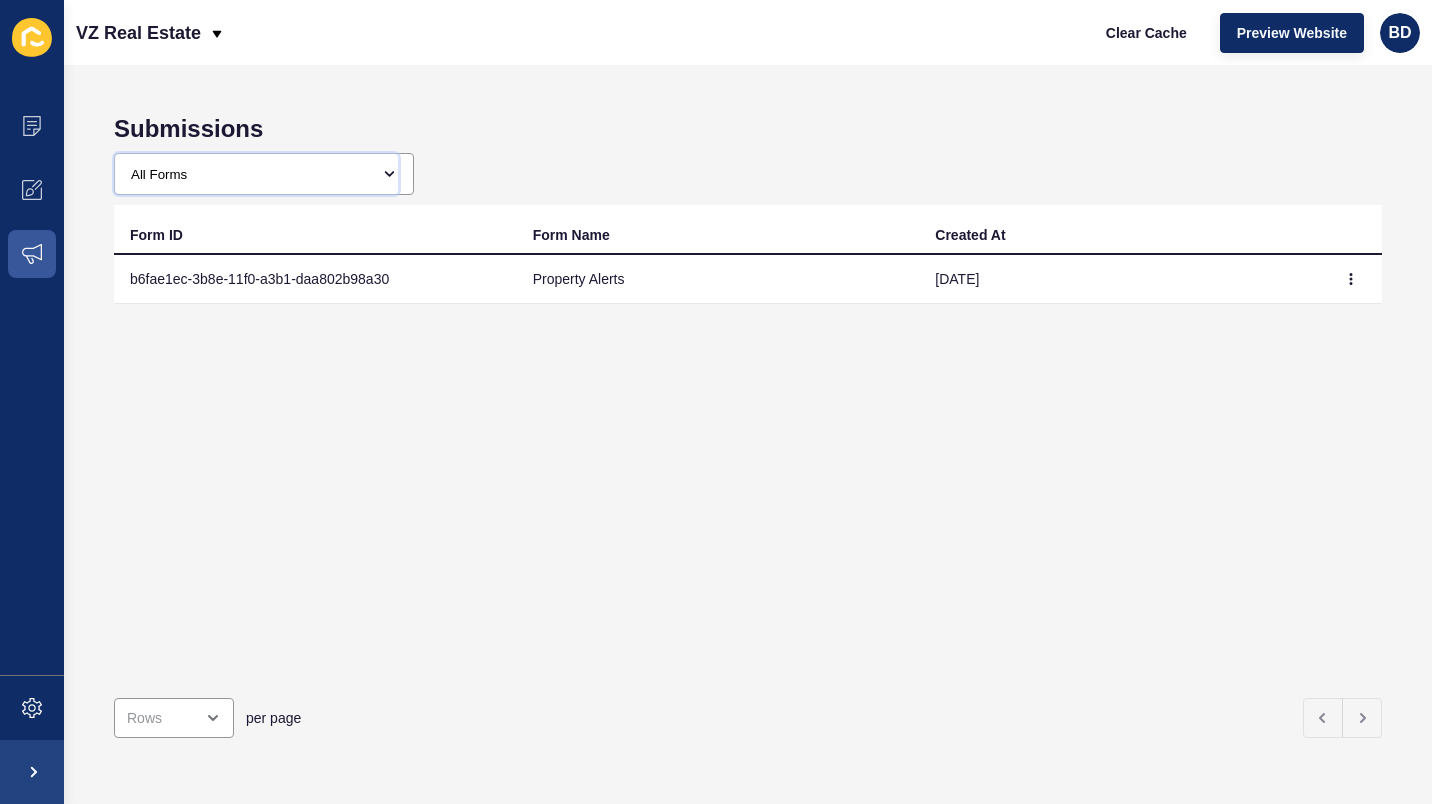 click on "All Forms Contact Form Agency contact Agent Contact Sales/Market Appraisal Rental Appraisal Property Enquiry Vacate Notice  Maintenance Request Pet Application  Property Alerts Newsletter Tenant Newsletter Development (register interest) Holiday Enquiry Consumer Protection Books" at bounding box center (256, 174) 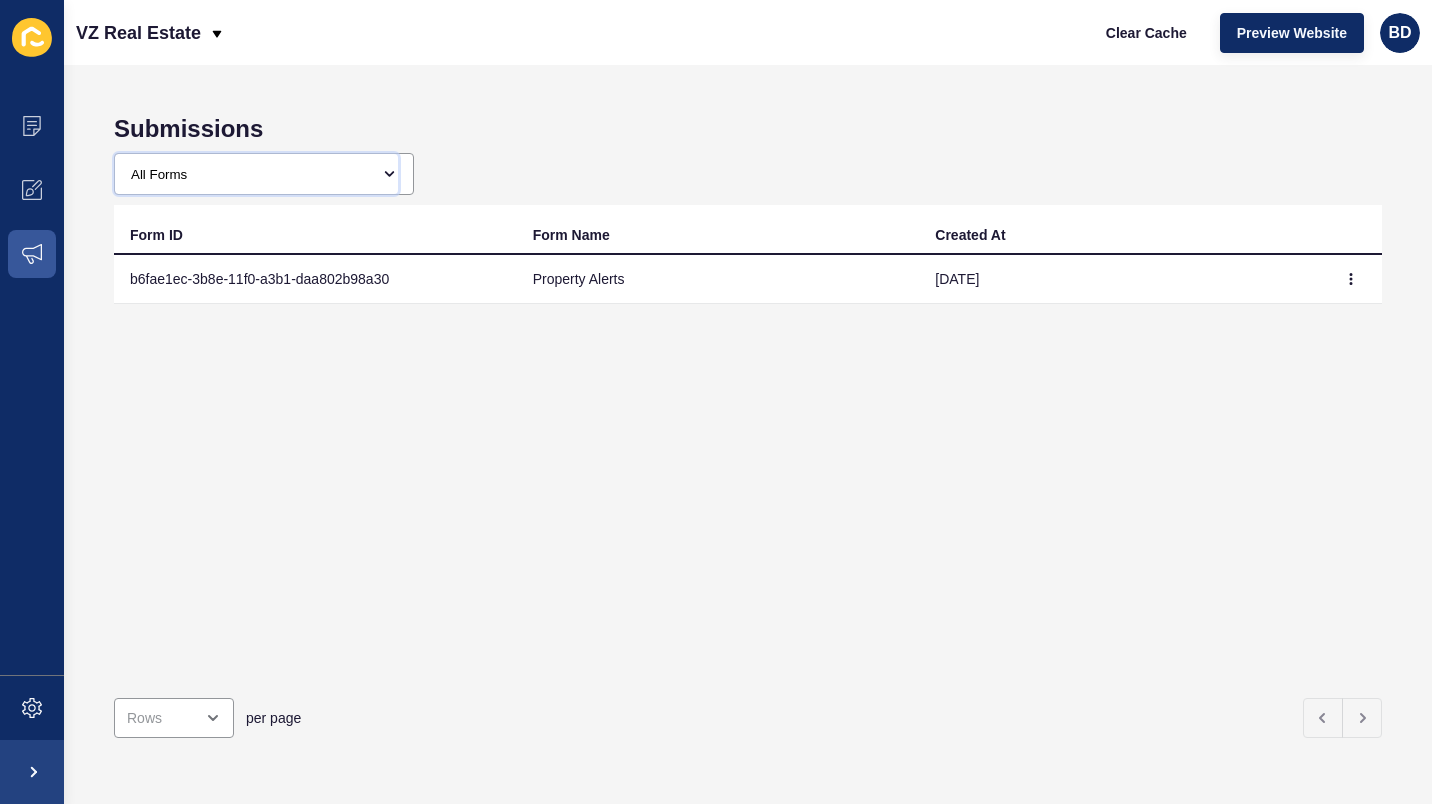 select on "b6ce78a0-3b8e-11f0-81c7-daa802b98a30" 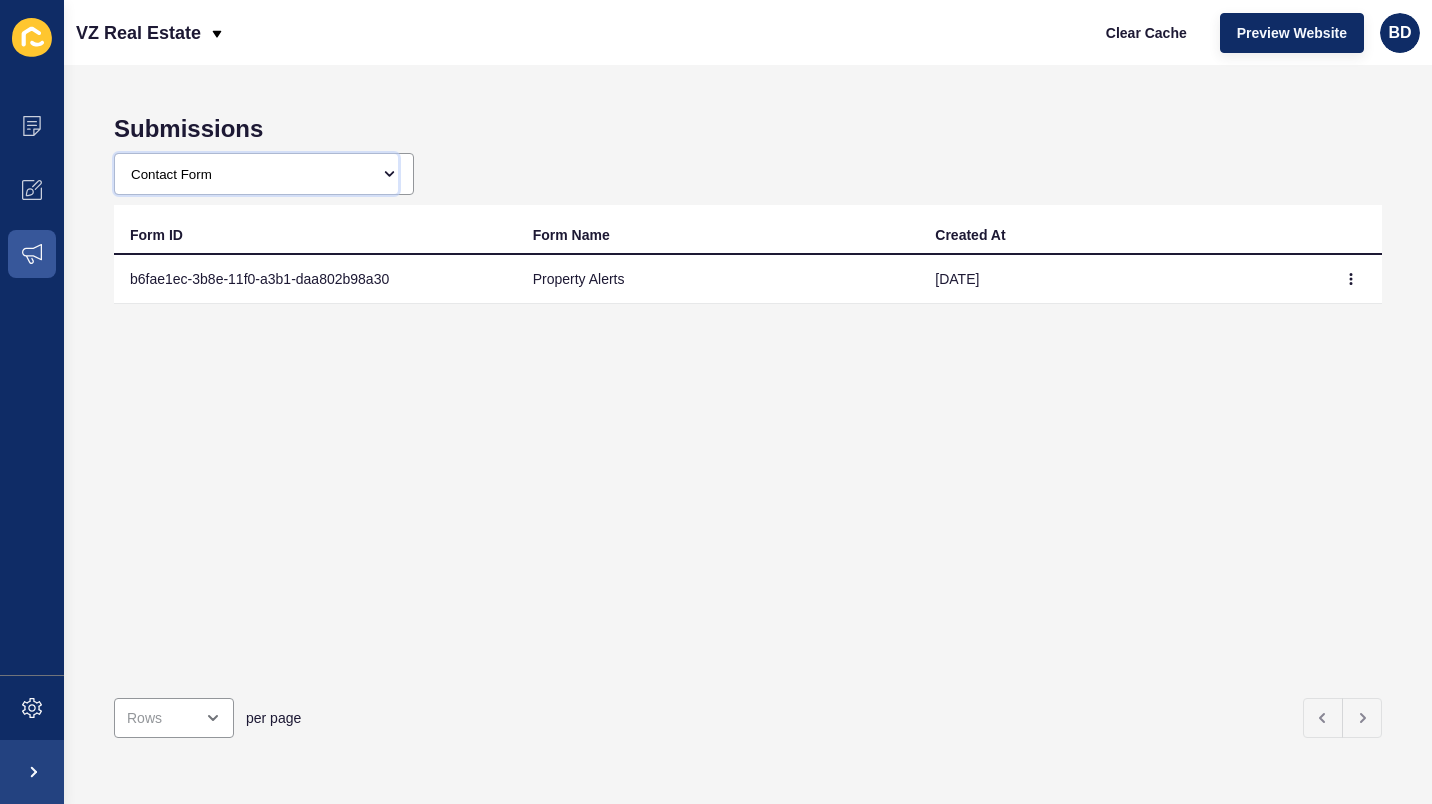 click on "All Forms Contact Form Agency contact Agent Contact Sales/Market Appraisal Rental Appraisal Property Enquiry Vacate Notice  Maintenance Request Pet Application  Property Alerts Newsletter Tenant Newsletter Development (register interest) Holiday Enquiry Consumer Protection Books" at bounding box center (256, 174) 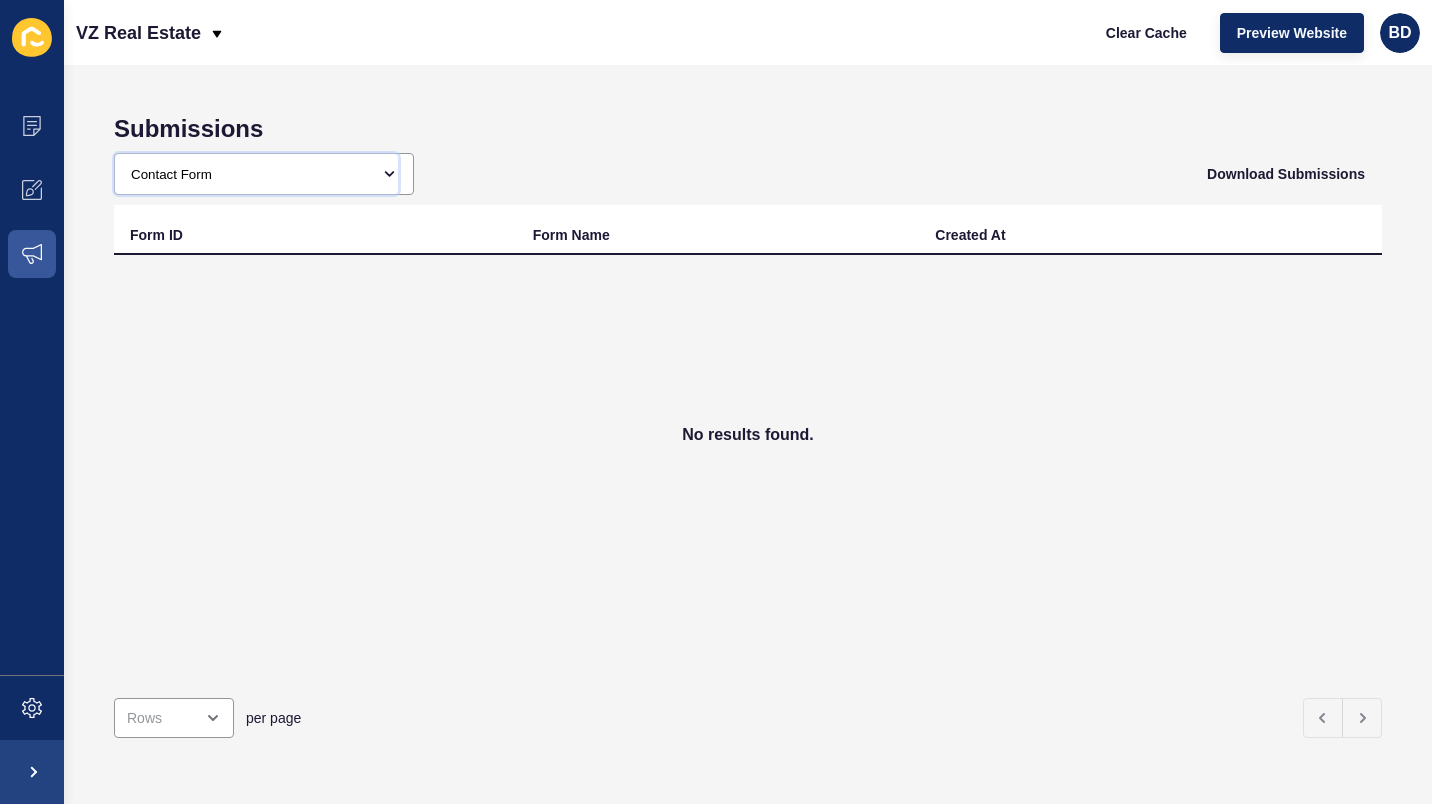 click on "All Forms Contact Form Agency contact Agent Contact Sales/Market Appraisal Rental Appraisal Property Enquiry Vacate Notice  Maintenance Request Pet Application  Property Alerts Newsletter Tenant Newsletter Development (register interest) Holiday Enquiry Consumer Protection Books" at bounding box center (256, 174) 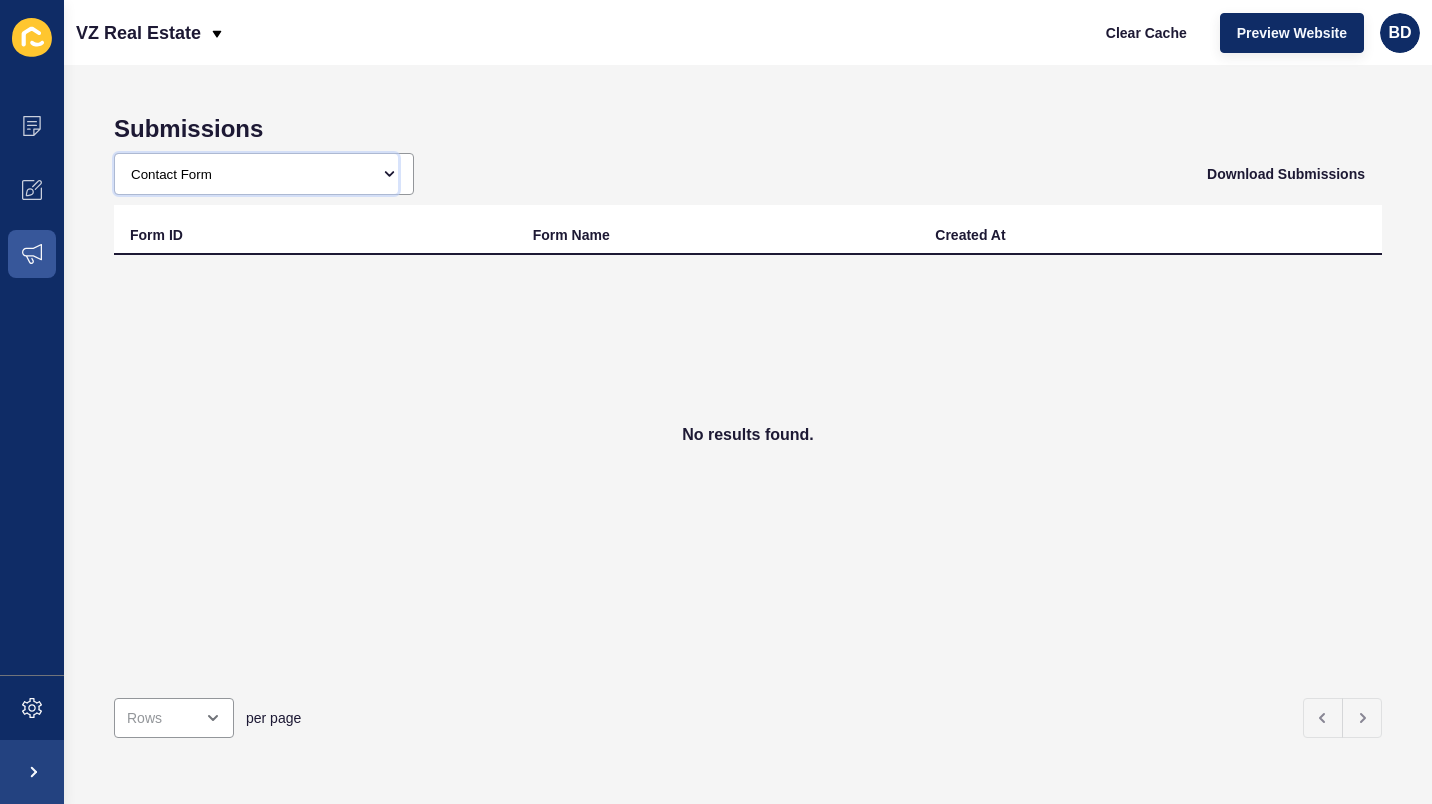 select 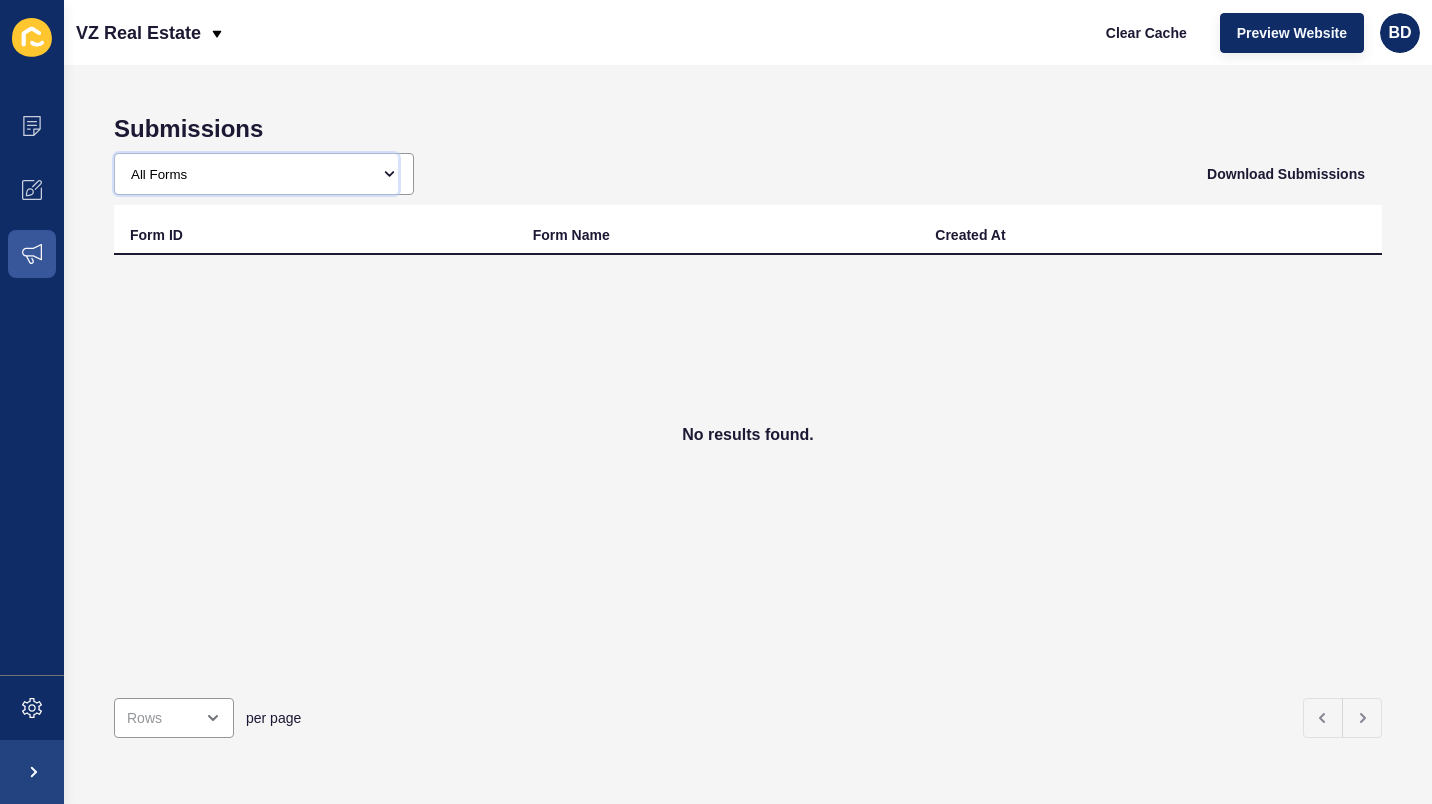 click on "All Forms Contact Form Agency contact Agent Contact Sales/Market Appraisal Rental Appraisal Property Enquiry Vacate Notice  Maintenance Request Pet Application  Property Alerts Newsletter Tenant Newsletter Development (register interest) Holiday Enquiry Consumer Protection Books" at bounding box center (256, 174) 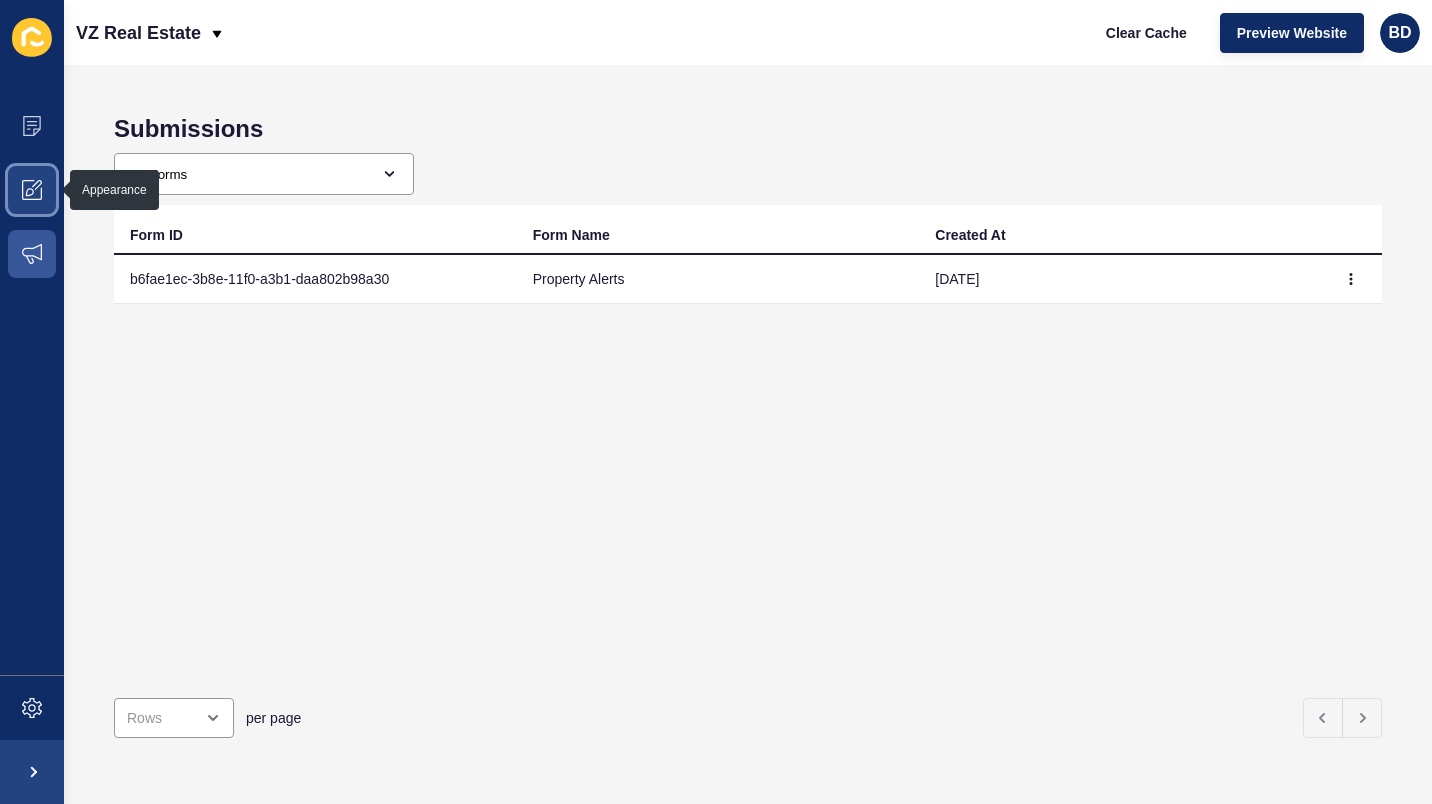click 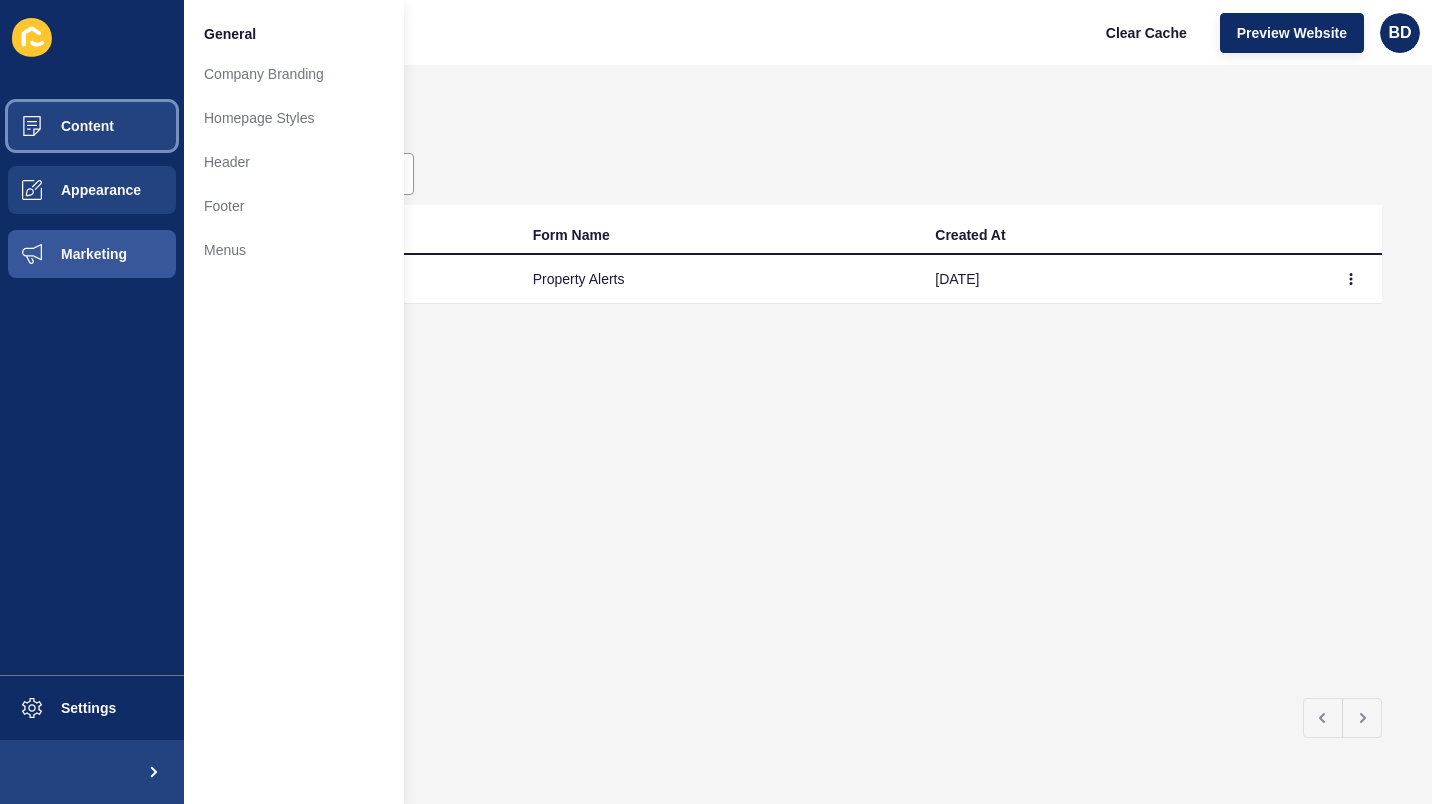 click on "Content" at bounding box center (55, 126) 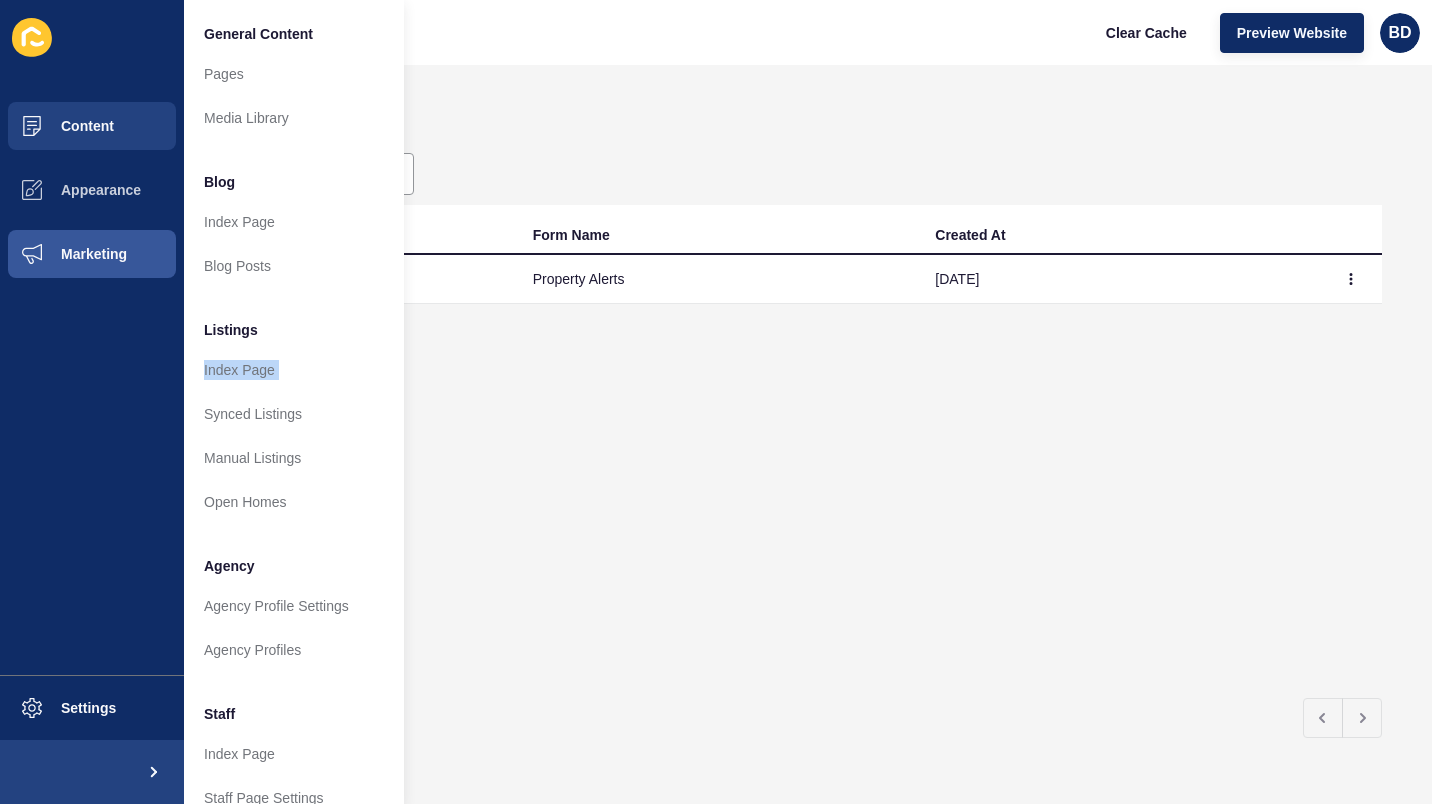 scroll, scrollTop: 0, scrollLeft: 15, axis: horizontal 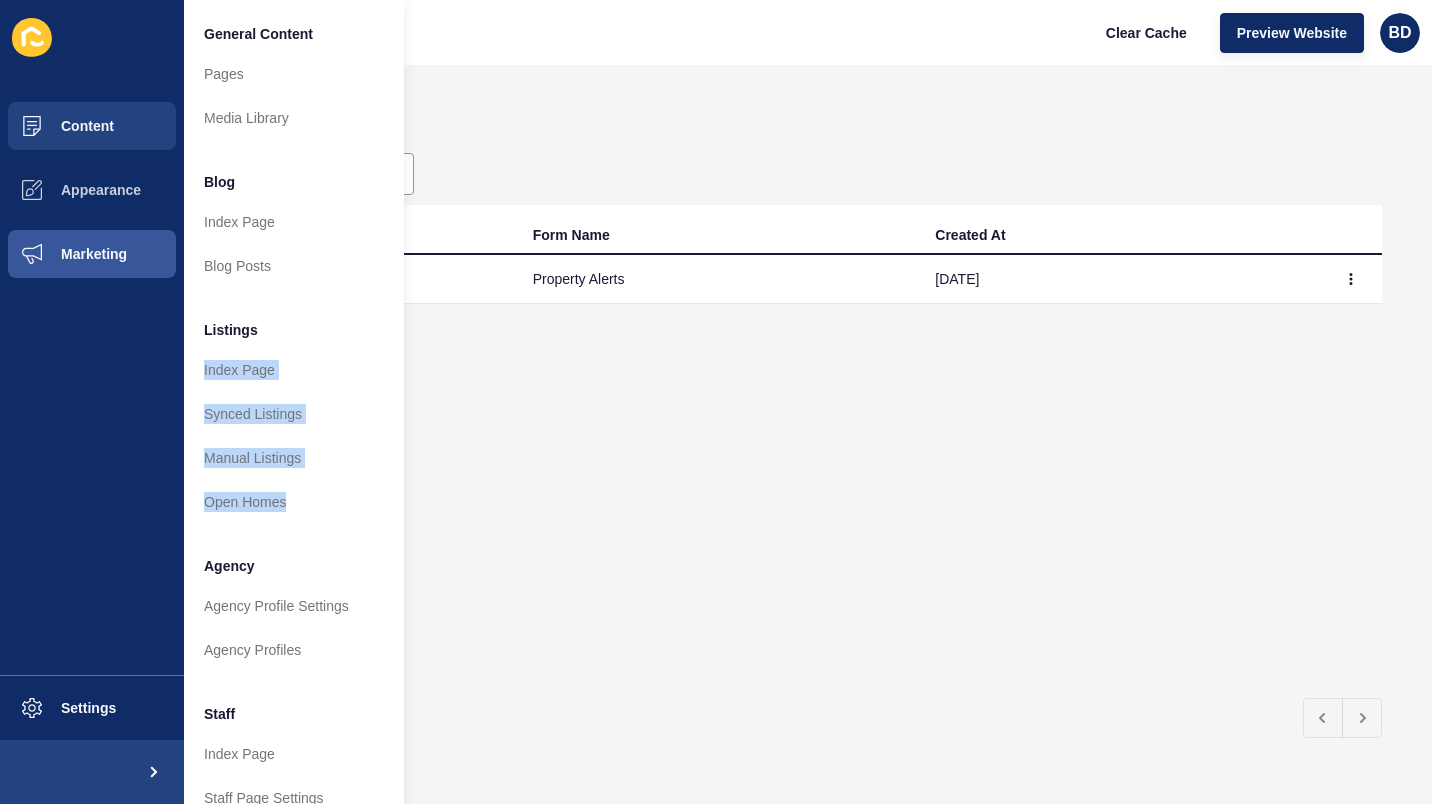 drag, startPoint x: 384, startPoint y: 309, endPoint x: 394, endPoint y: 503, distance: 194.25757 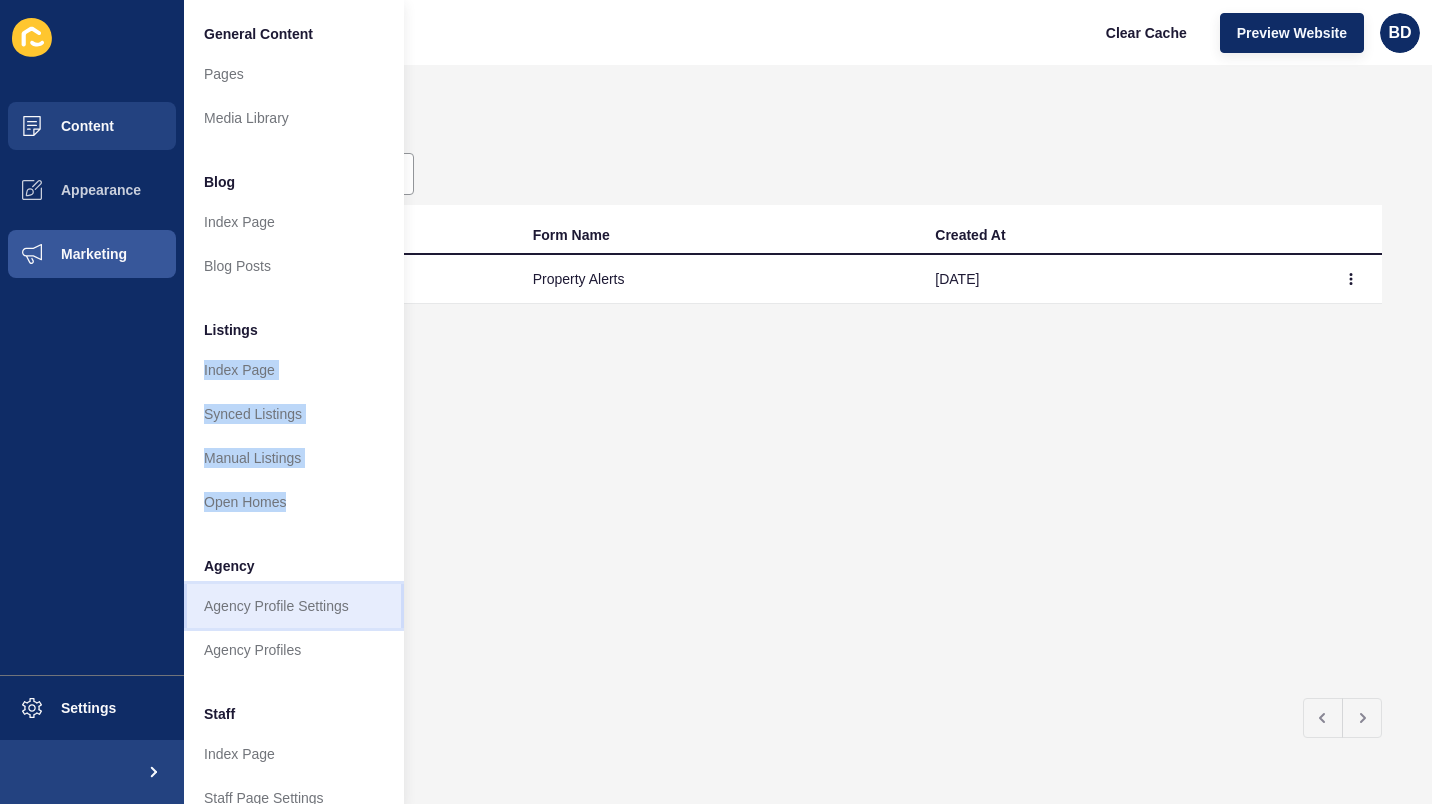 drag, startPoint x: 394, startPoint y: 503, endPoint x: 317, endPoint y: 600, distance: 123.84668 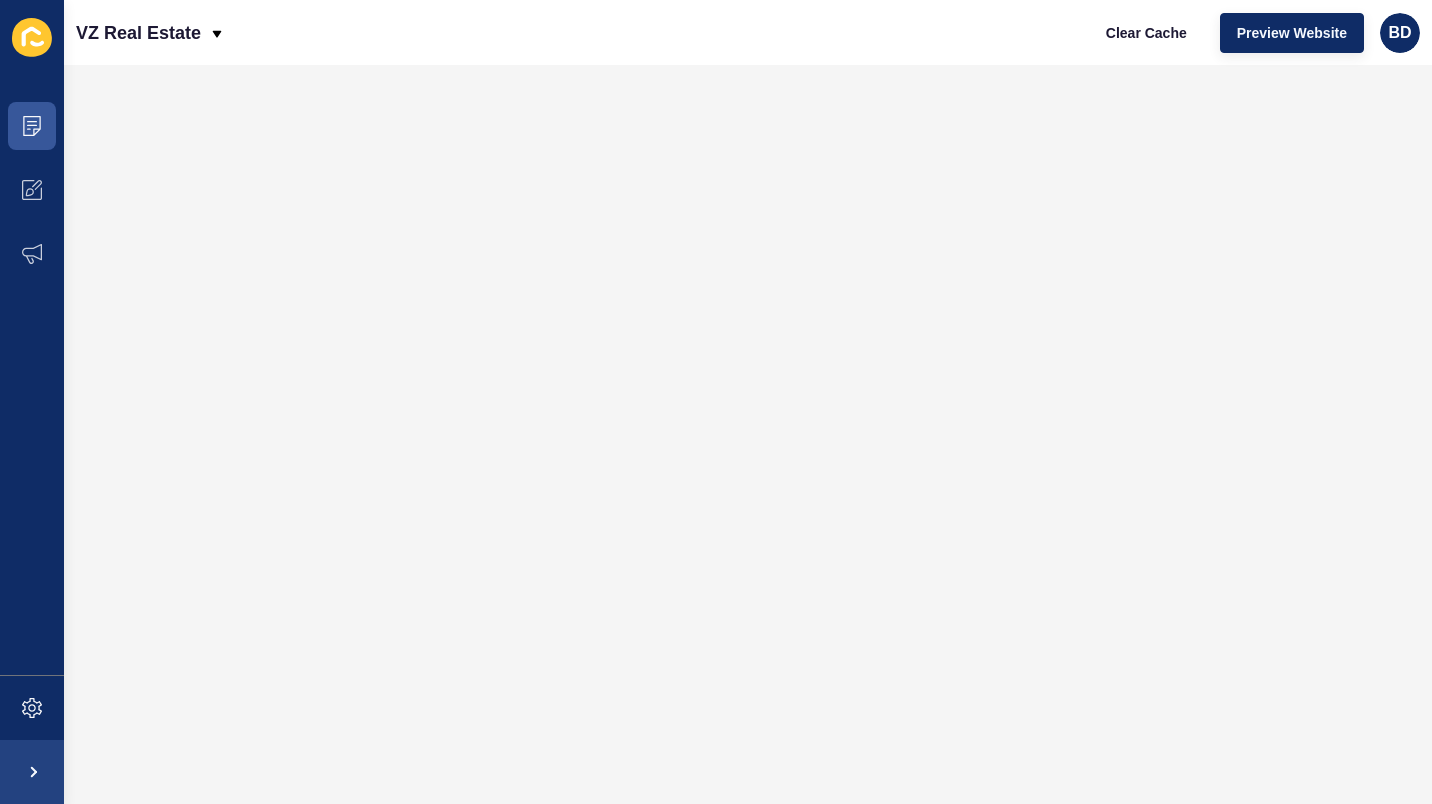 scroll, scrollTop: 0, scrollLeft: 0, axis: both 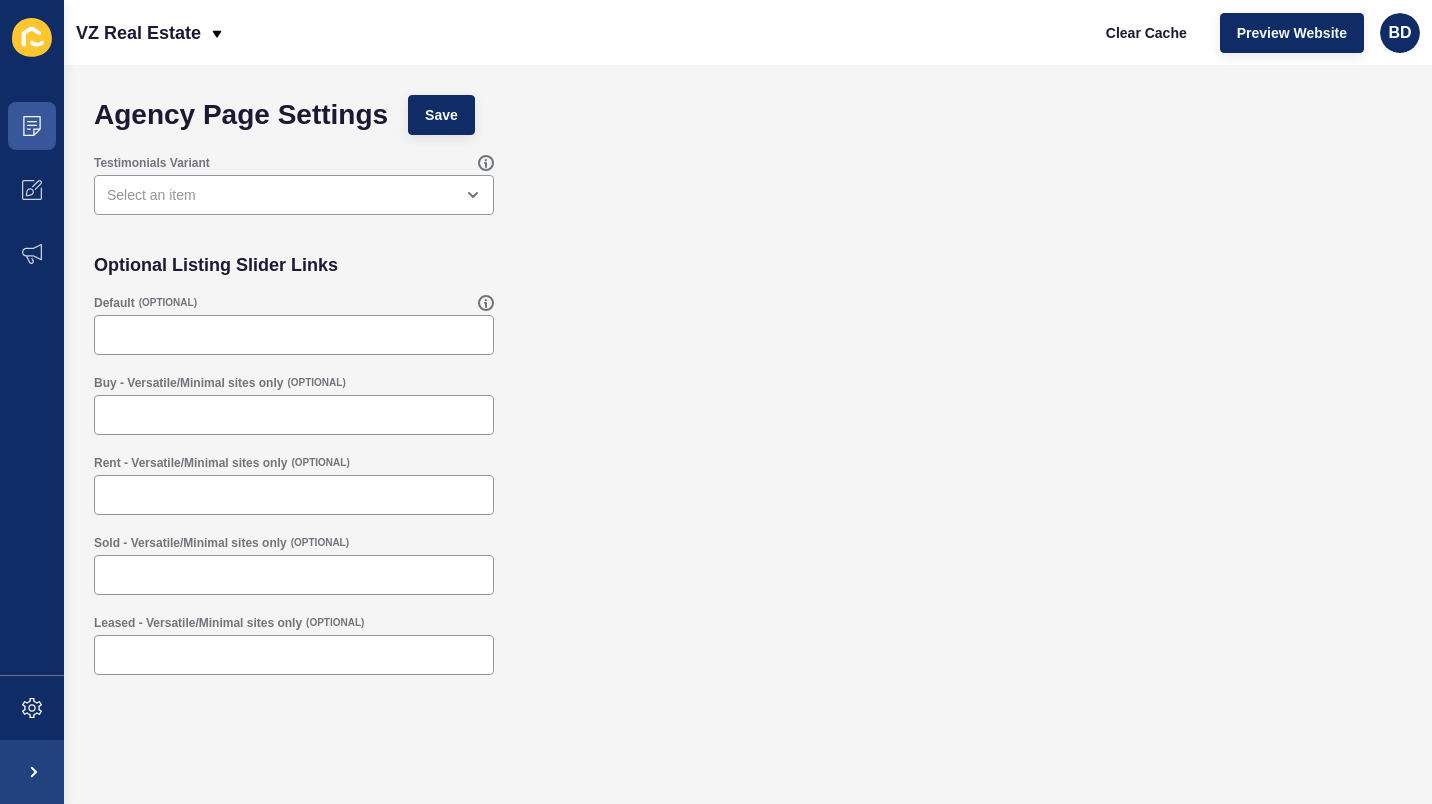 click on "Testimonials Variant" at bounding box center (748, 185) 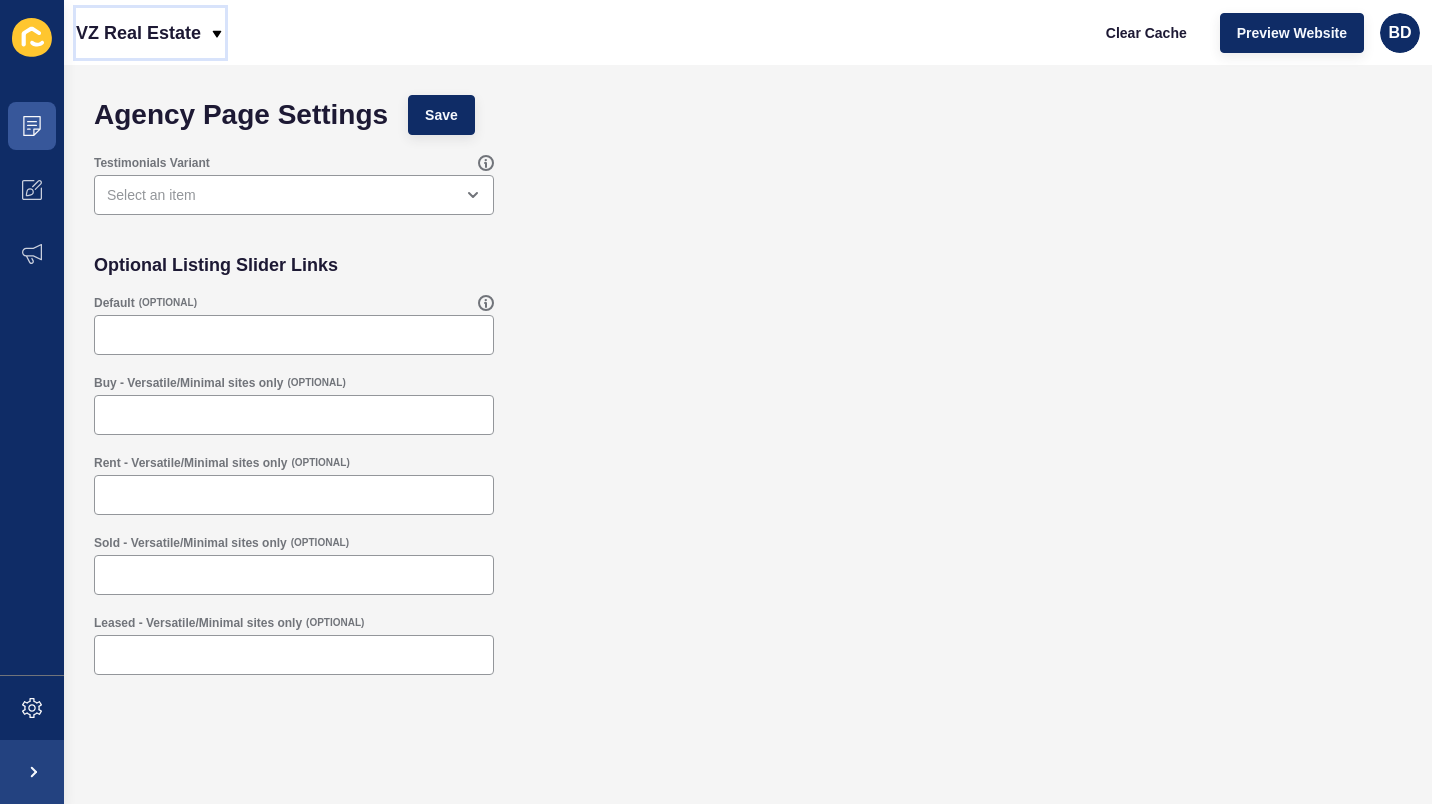 click 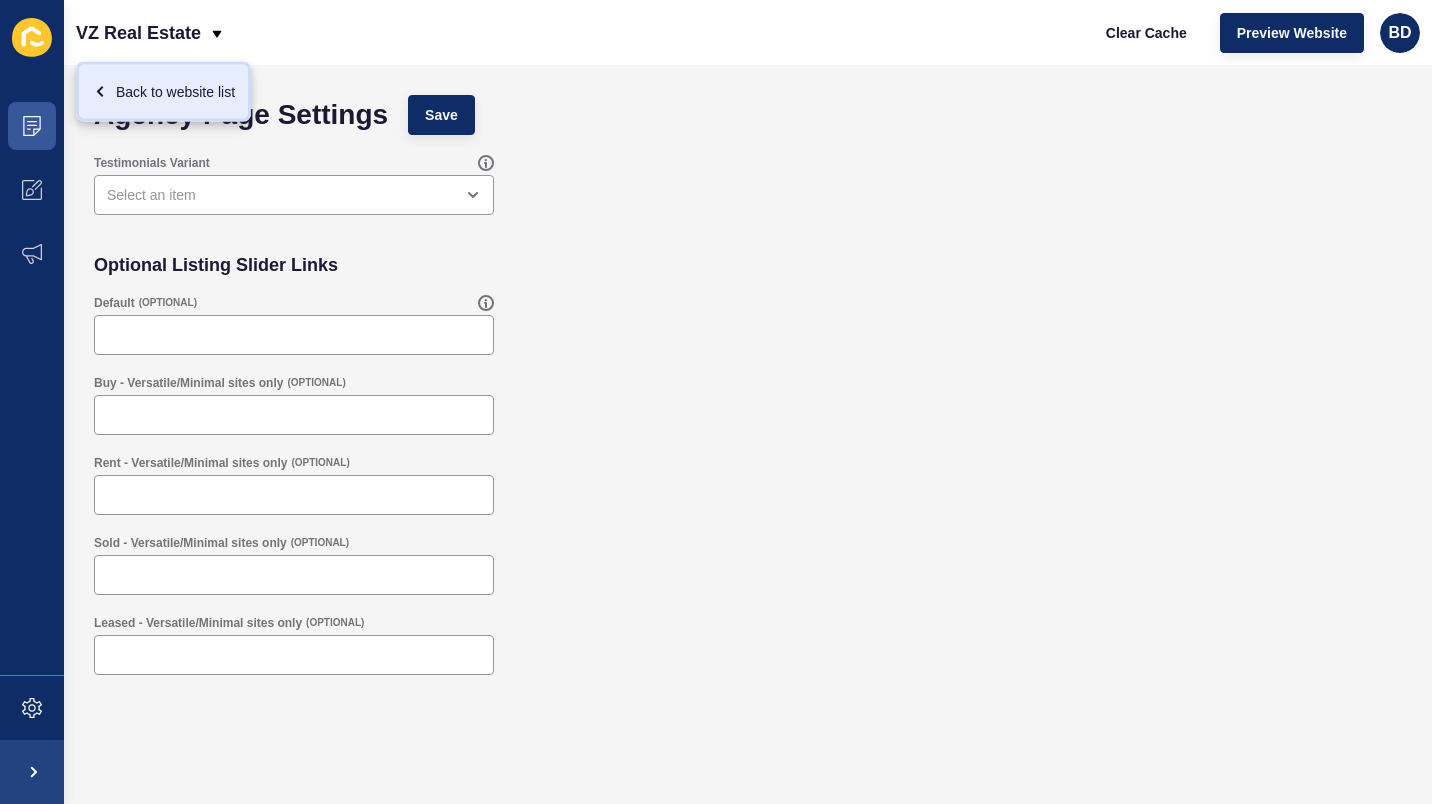 click on "Back to website list" at bounding box center (163, 92) 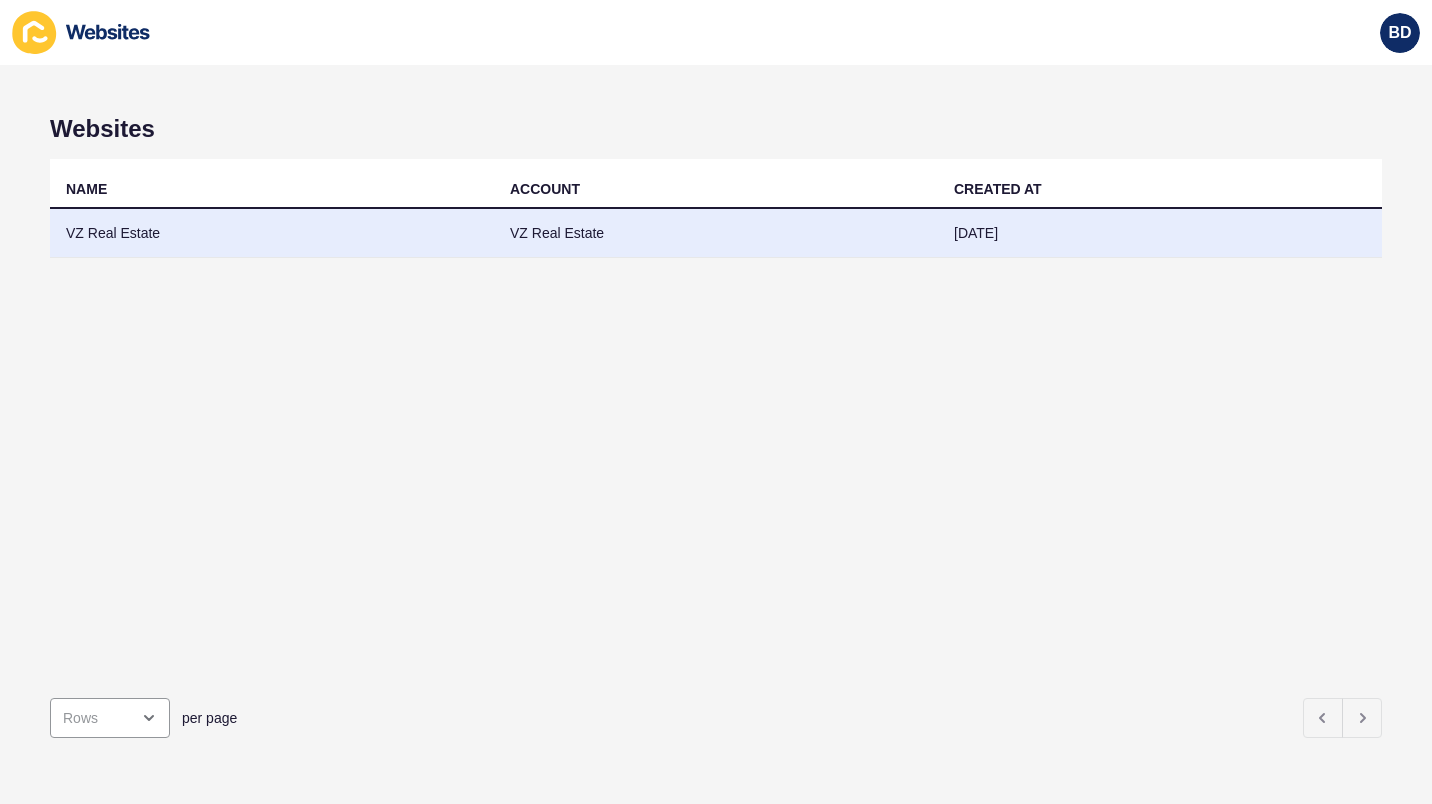 click on "VZ Real Estate" at bounding box center (716, 233) 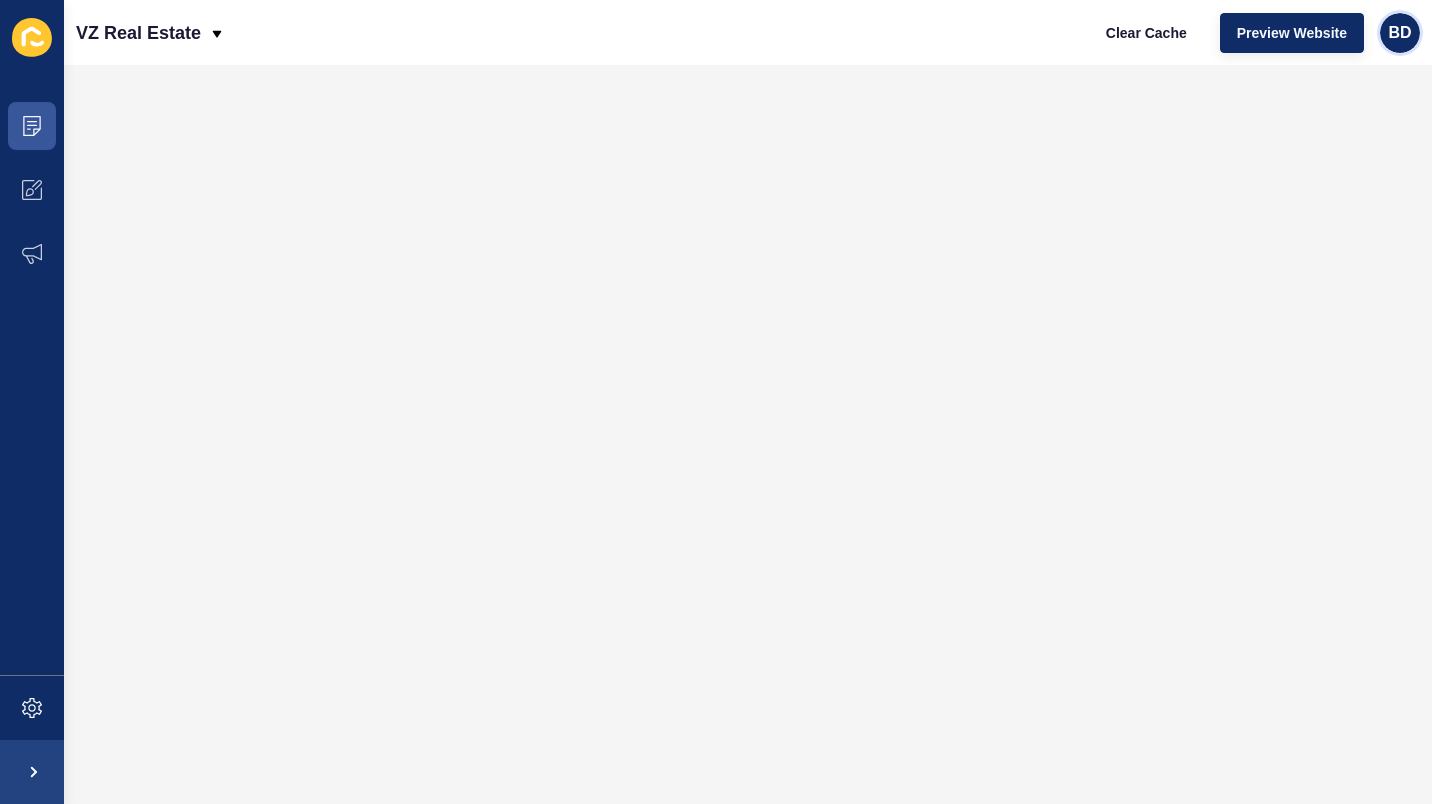 click on "BD" at bounding box center [1399, 33] 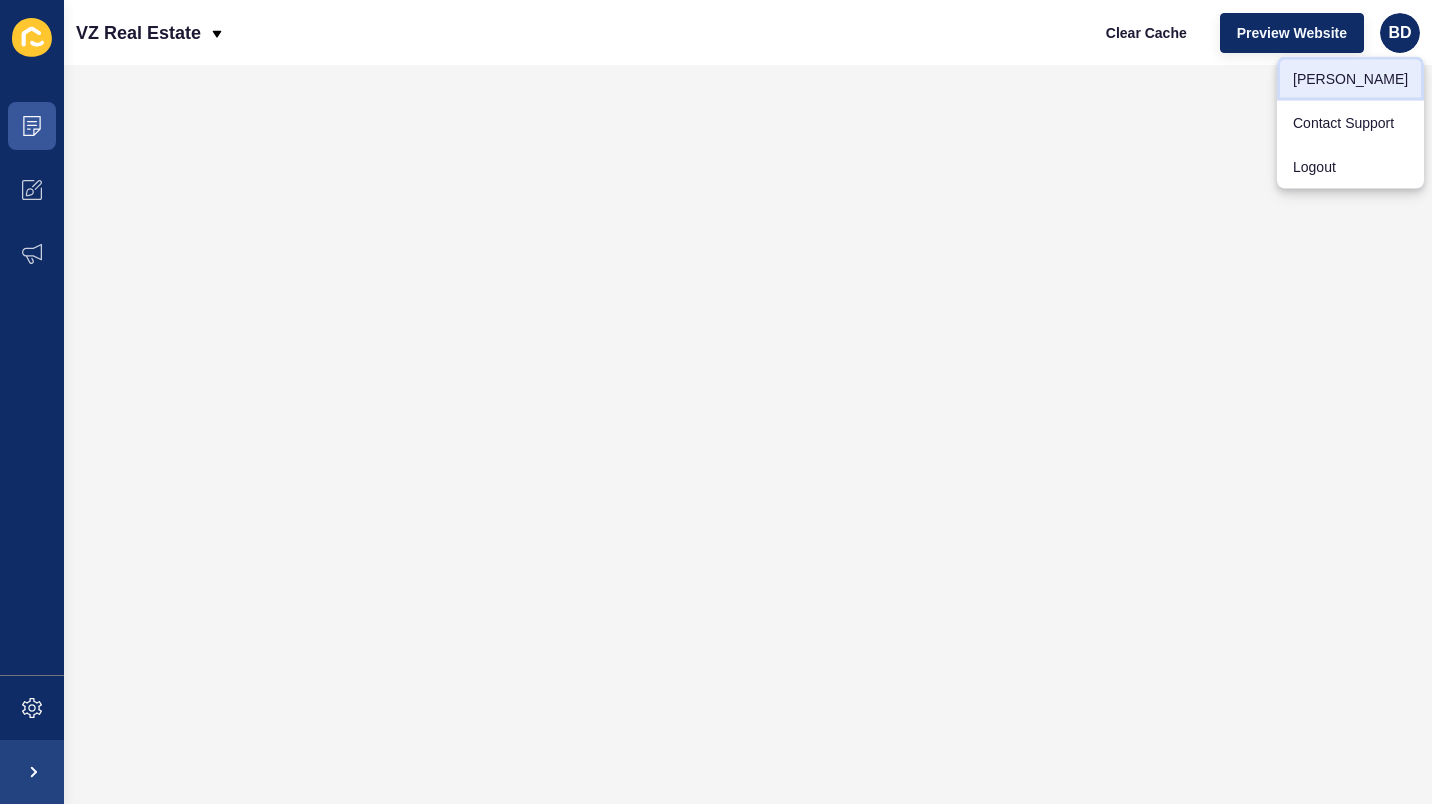 click on "[PERSON_NAME]" at bounding box center [1350, 79] 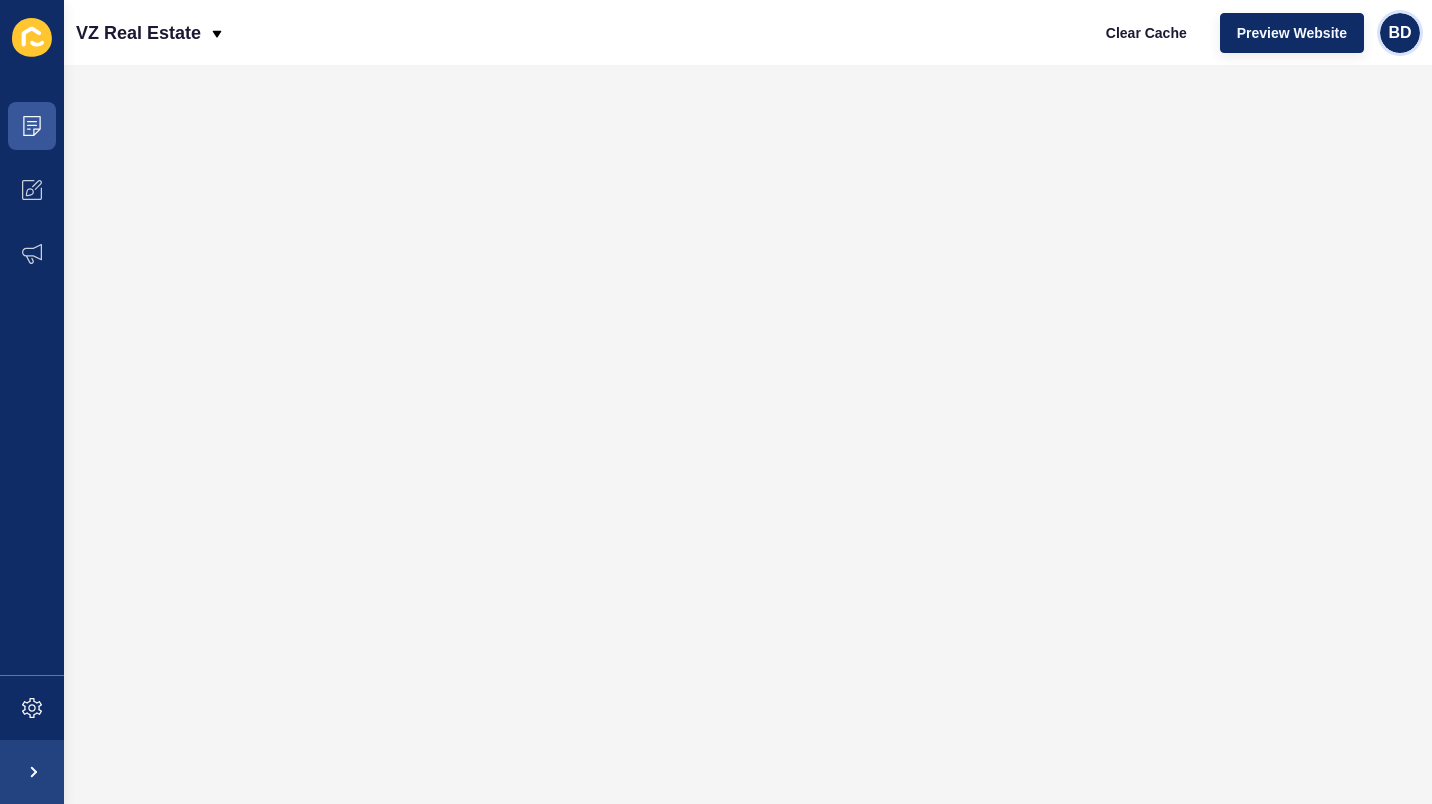 click on "BD" at bounding box center (1399, 33) 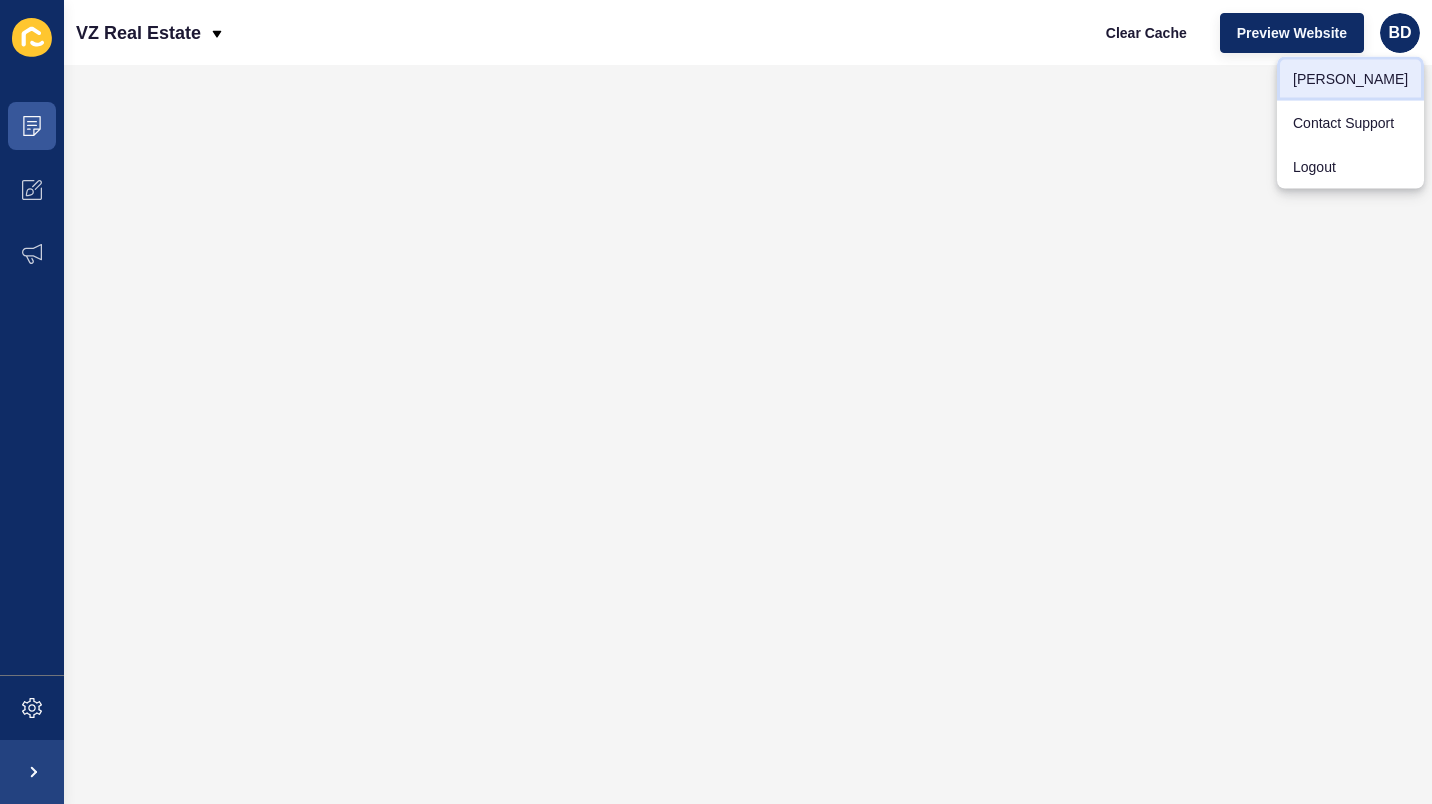 click on "[PERSON_NAME]" at bounding box center (1350, 79) 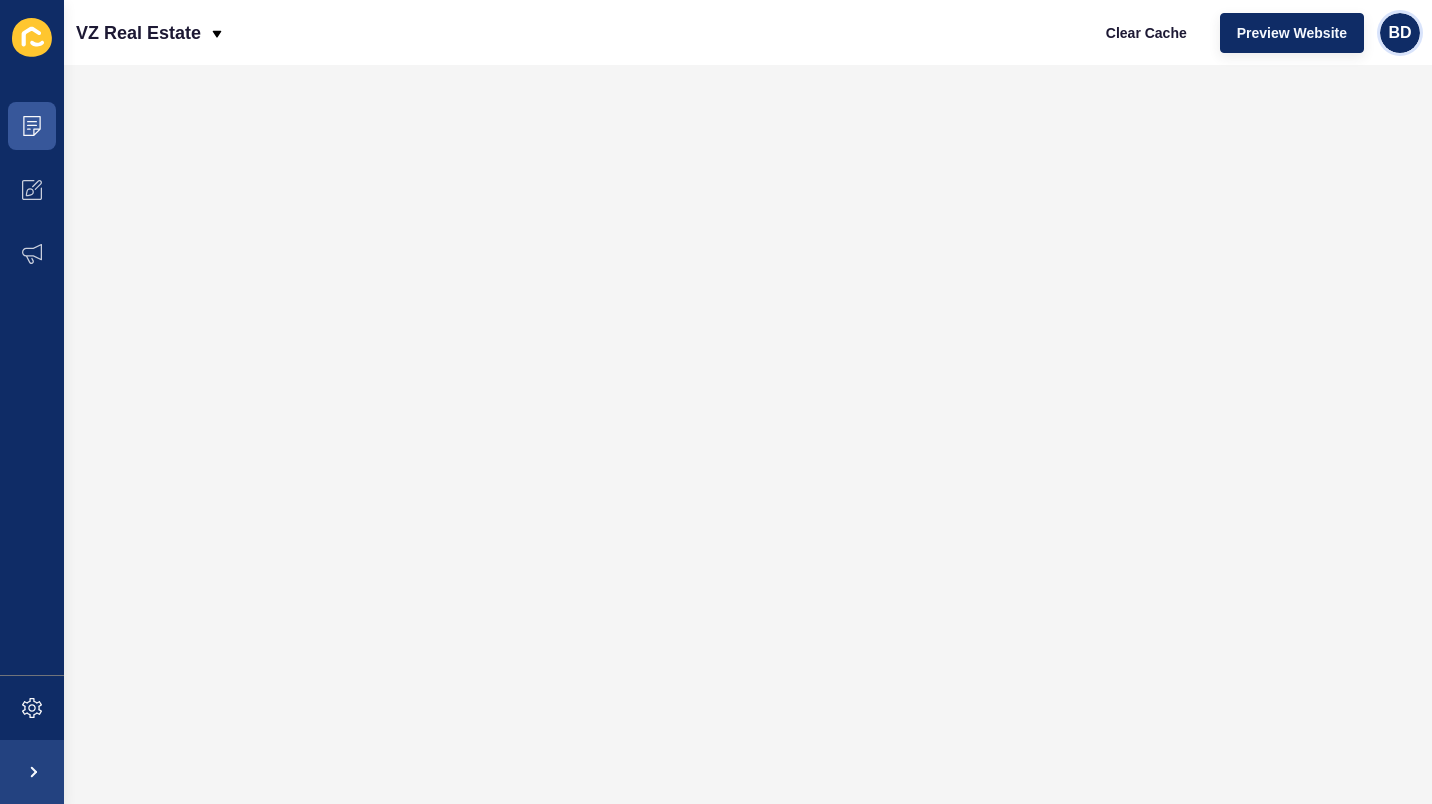 click on "BD" at bounding box center [1400, 33] 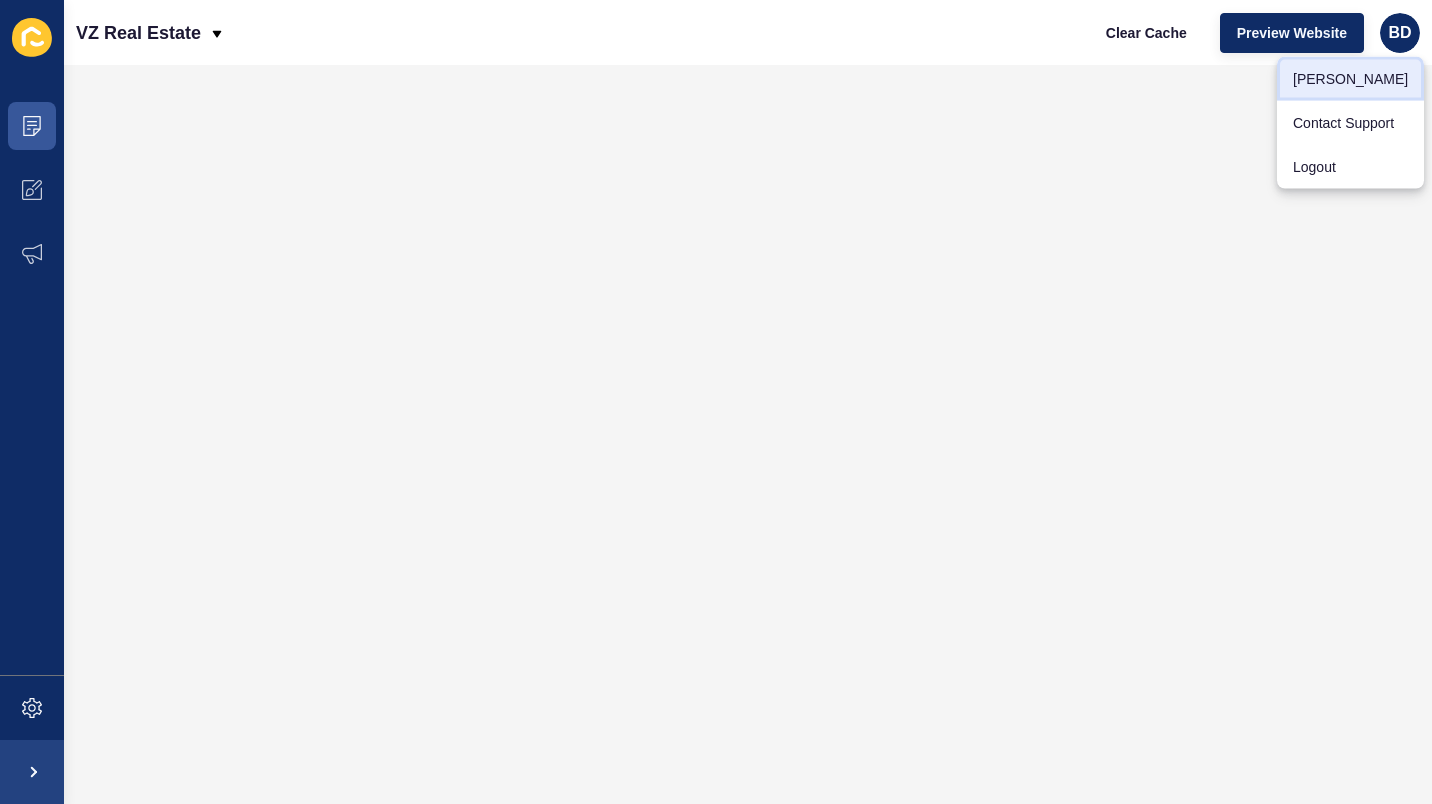 click on "[PERSON_NAME]" at bounding box center [1350, 79] 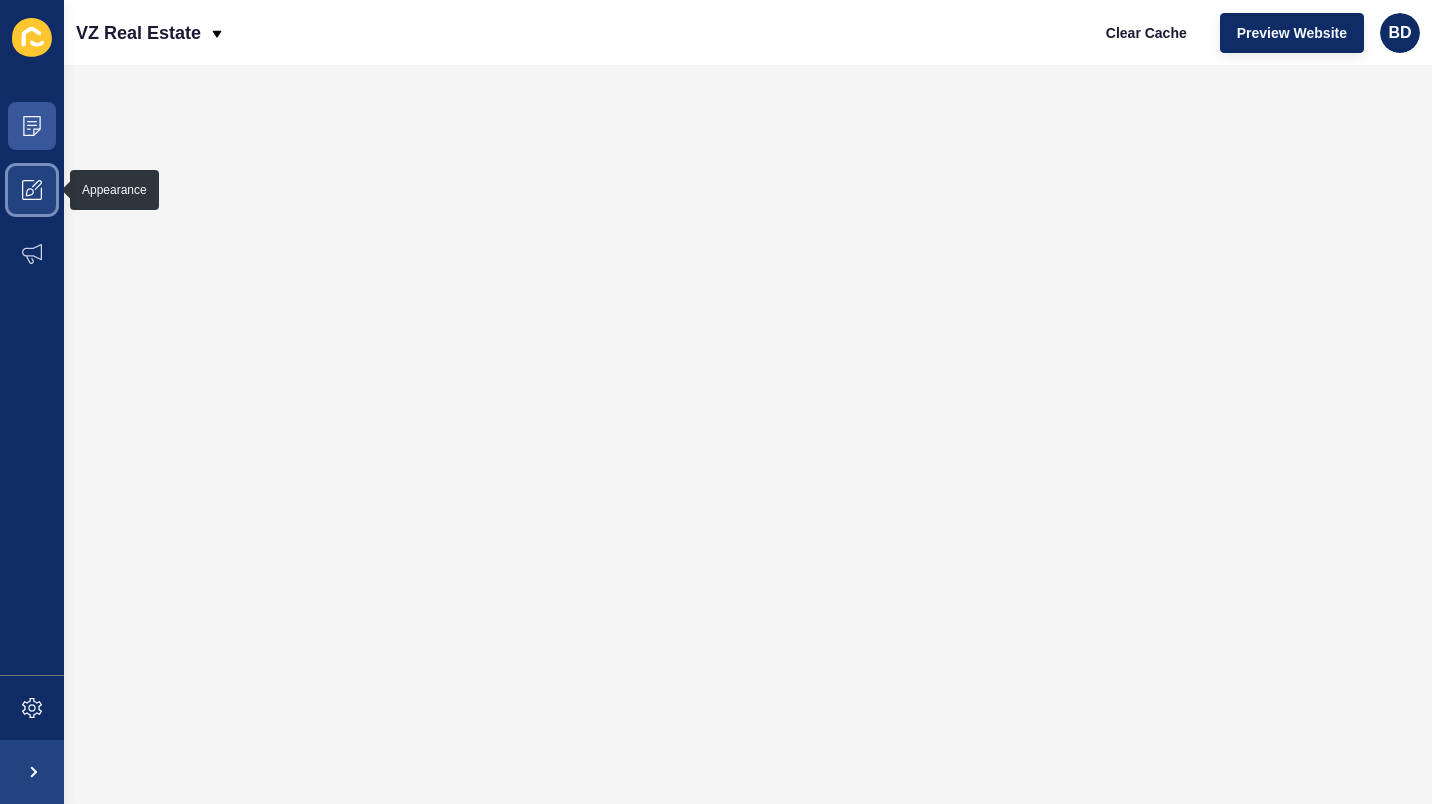 click 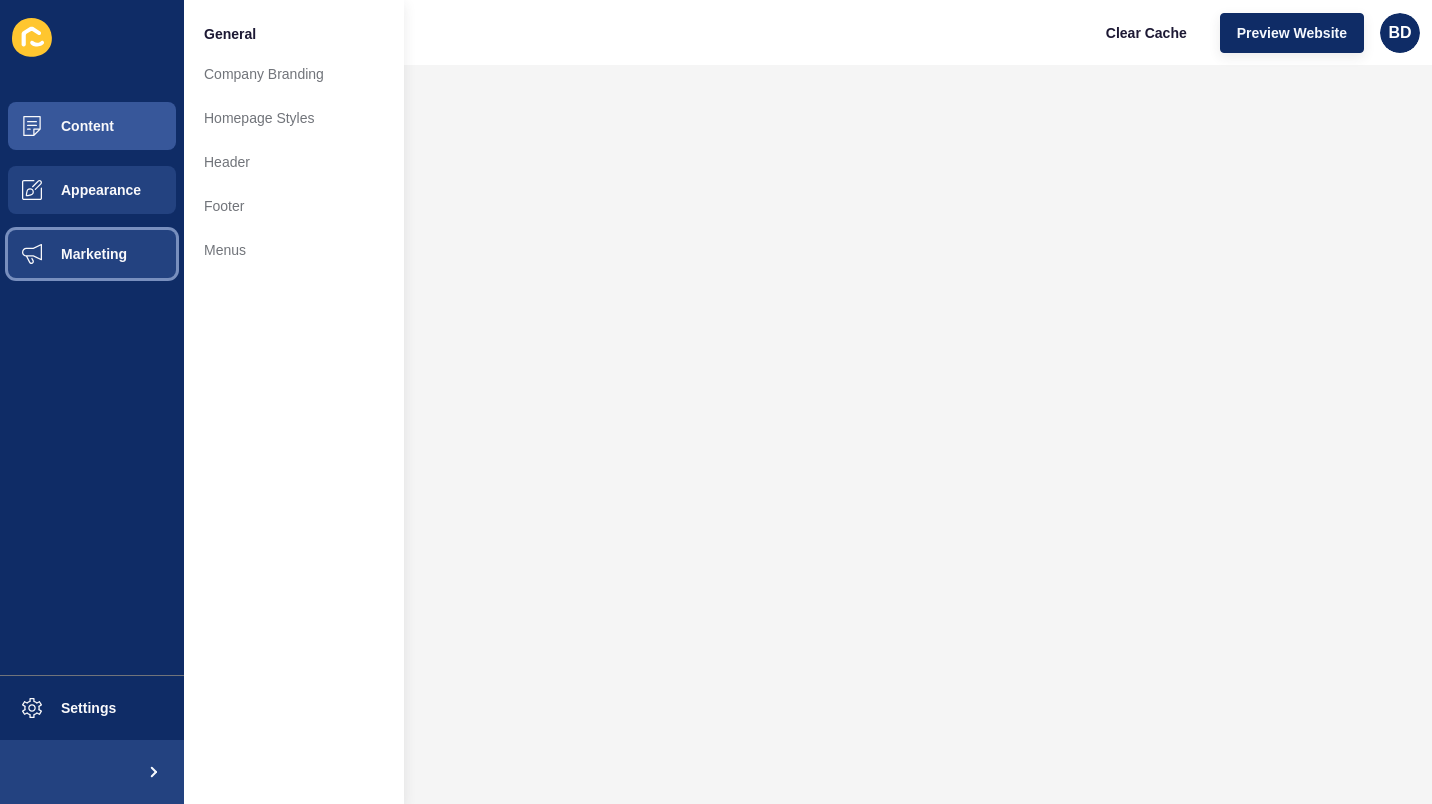 click on "Marketing" at bounding box center [92, 254] 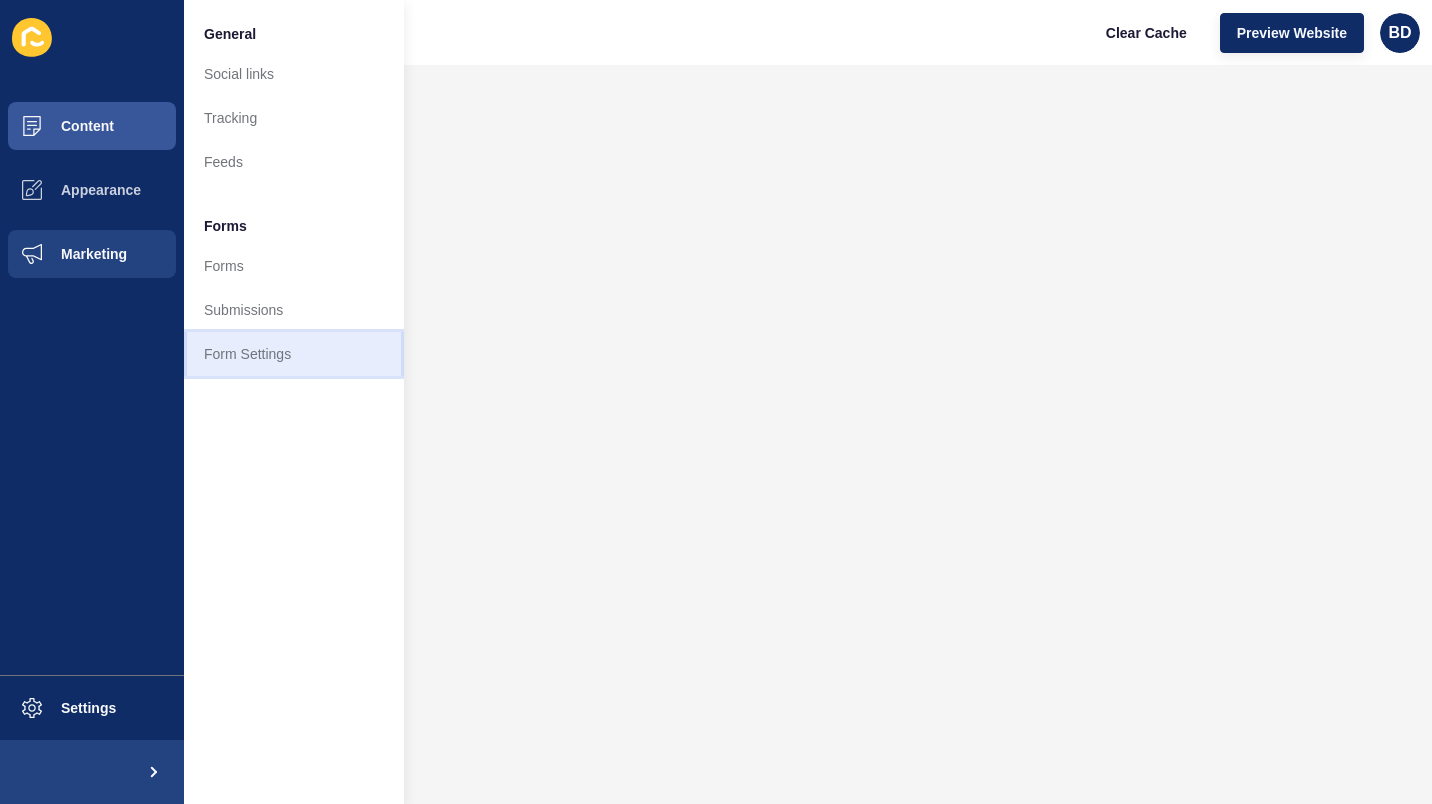 click on "Form Settings" at bounding box center [294, 354] 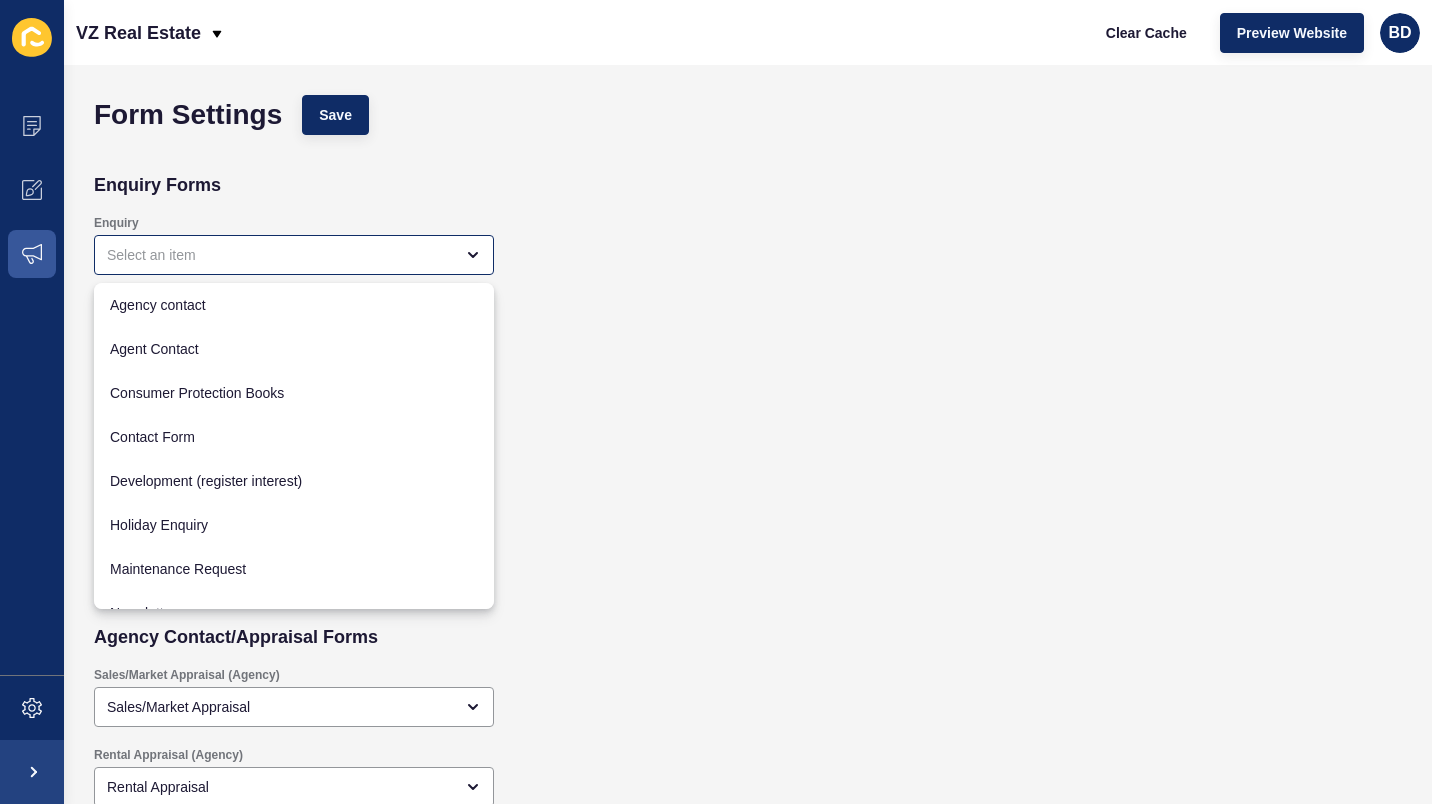 click on "Form Settings Save Enquiry Forms Enquiry Holiday Enquiry Holiday Enquiry Property Enquiry Property Enquiry Send to listing agent Send property enquiries to website admin Hide enquiry form and buttons for sold/leased listings Agency Contact/Appraisal Forms Sales/Market Appraisal (Agency) Sales/Market Appraisal Rental Appraisal (Agency) Rental Appraisal Contact (Agency) Agency contact Send agency enquiries to agency Send agency enquiries to website admin Agent Contact/Appraisal Forms Sales Appraisal (Agent) [object Object] Rental Appraisal (Agent) [object Object] Contact (Agent) Agent Contact Send staff profile appraisal/contact requests to staff member Send staff profile appraisal/contact requests to website admin Application Forms Tenancy Application Pet Application Pet Application Request Forms Maintenance Request Maintenance Request Notices and Newsletters Newsletter Newsletter Tenant Newsletter Tenant Newsletter Vacate Notice Vacate Notice Property Alert Property Alerts Development Register Interest Save" at bounding box center [748, 434] 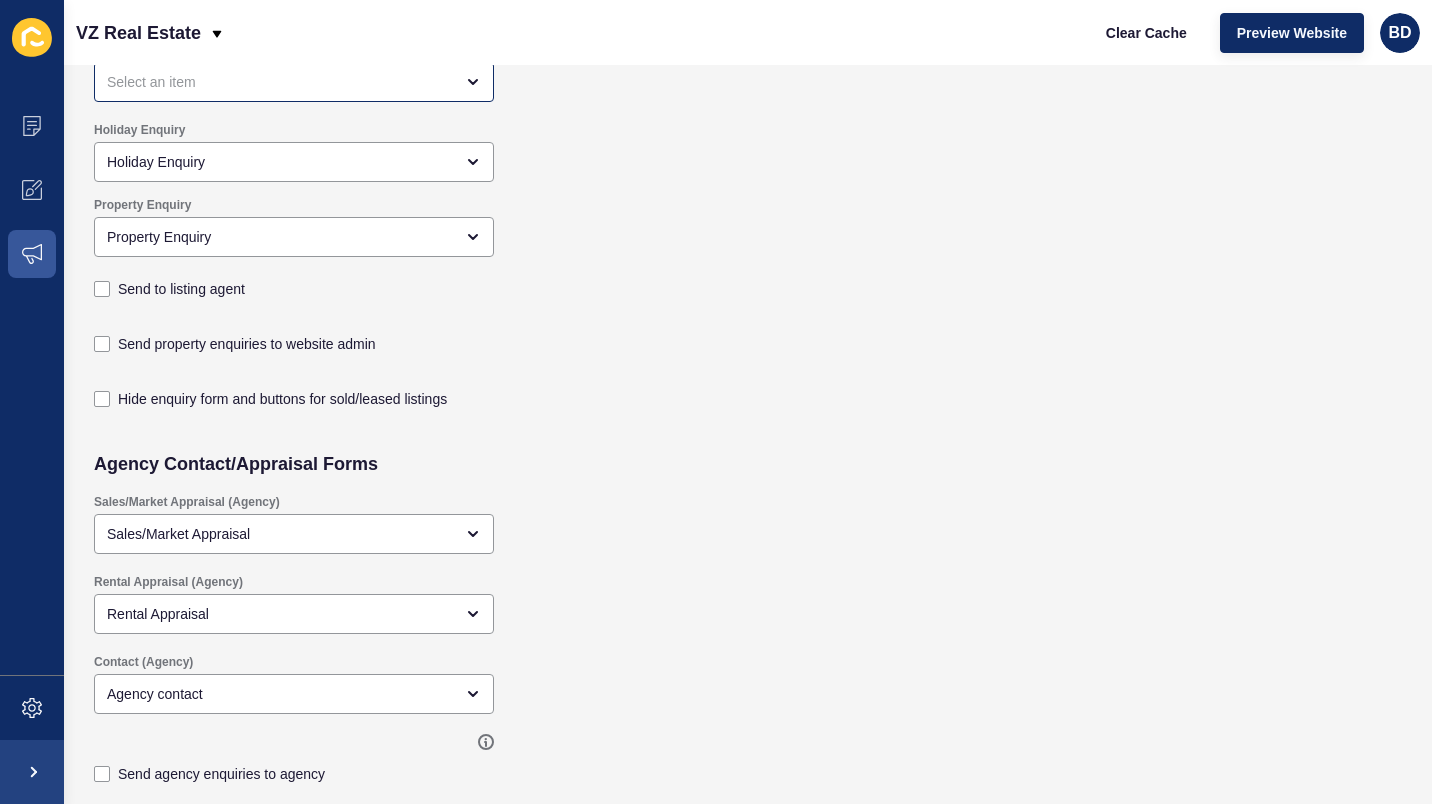 scroll, scrollTop: 197, scrollLeft: 0, axis: vertical 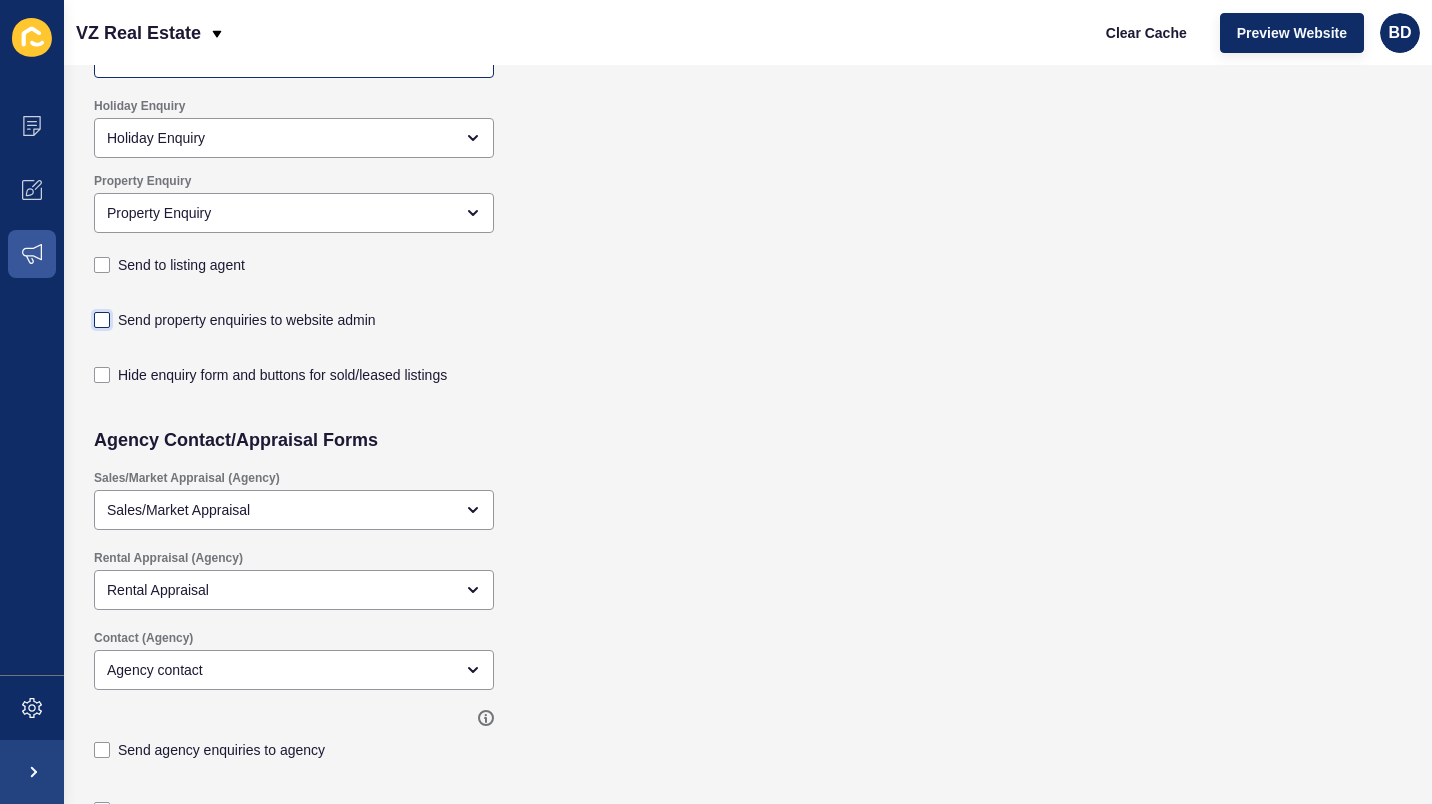 click at bounding box center [102, 320] 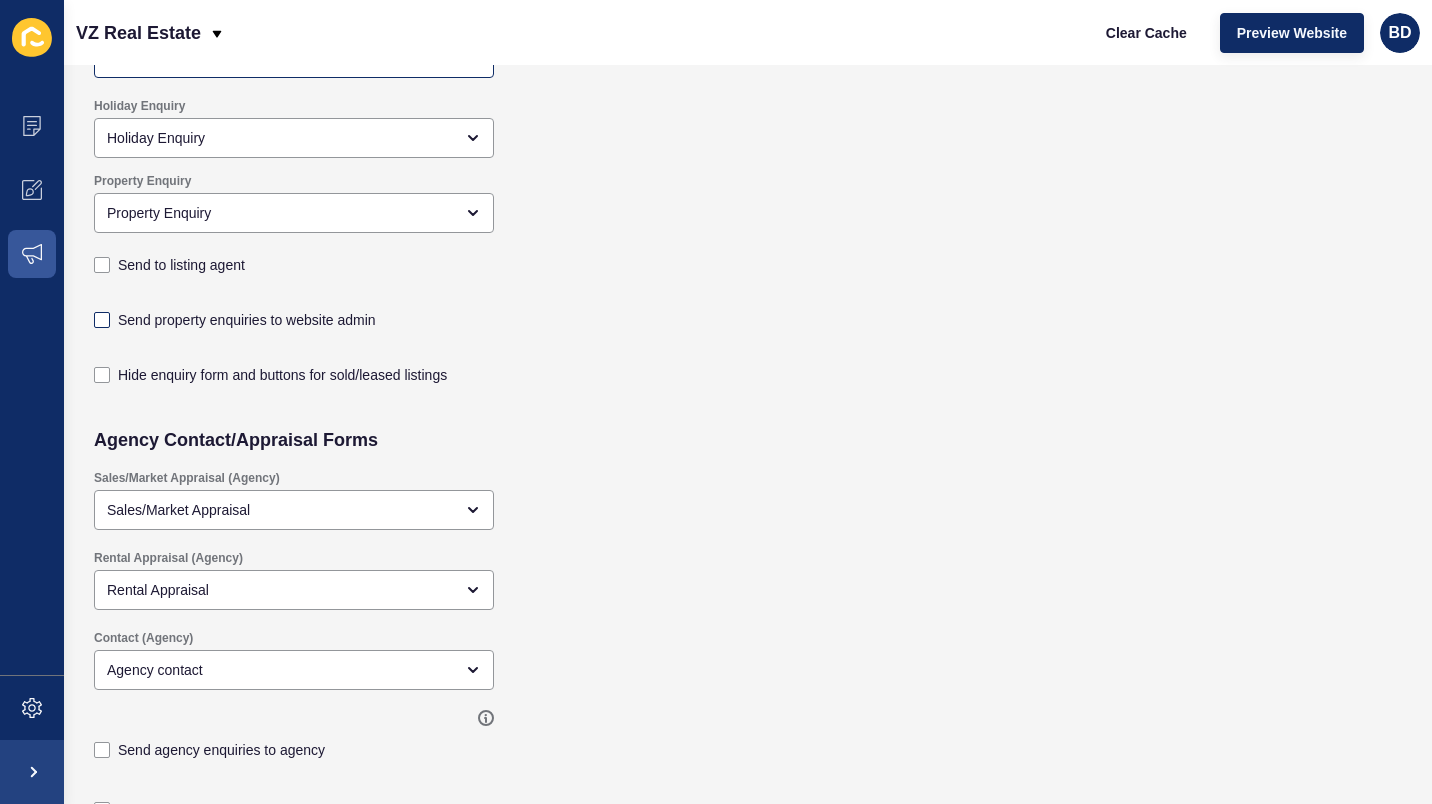 click on "Send property enquiries to website admin" at bounding box center [104, 517] 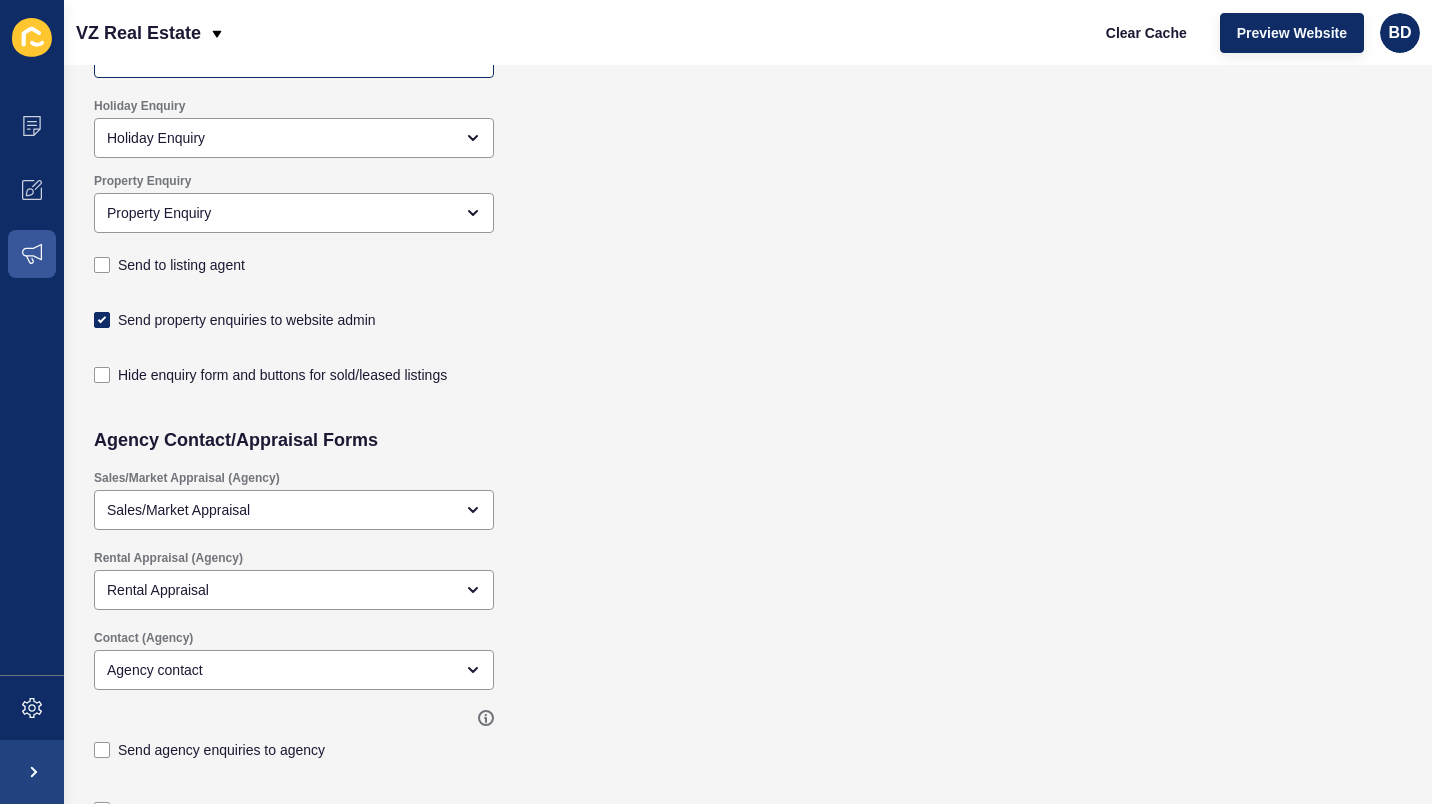 checkbox on "true" 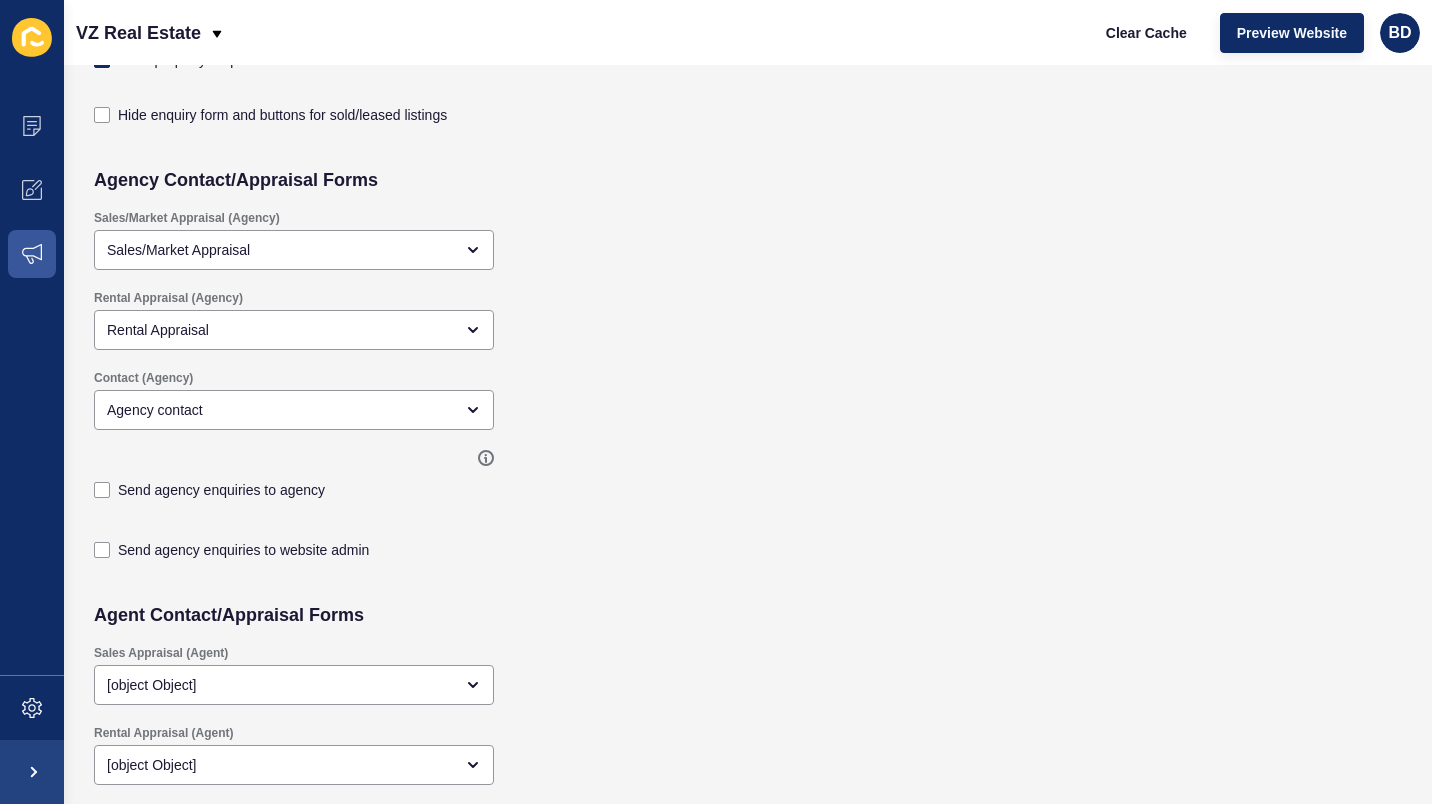 scroll, scrollTop: 480, scrollLeft: 0, axis: vertical 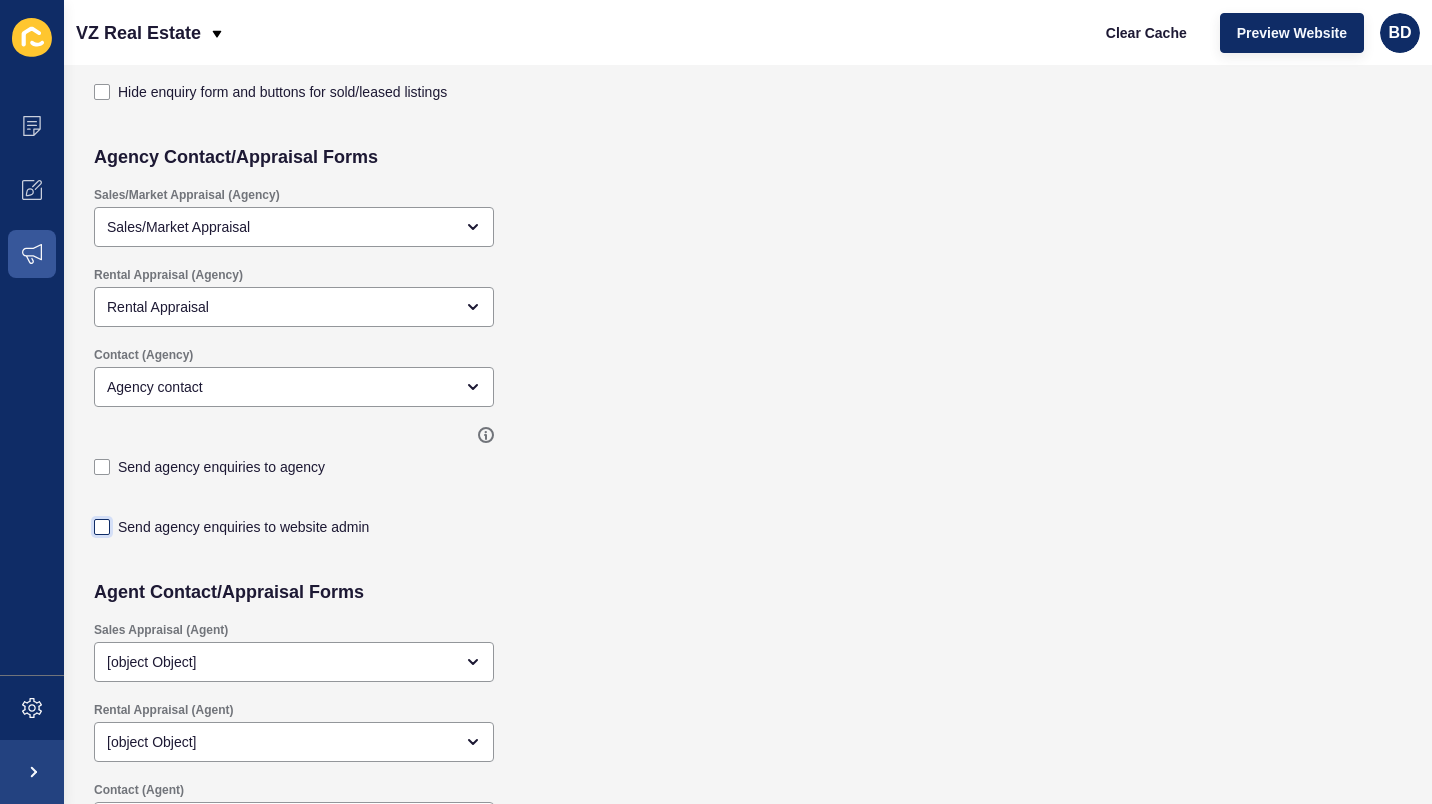 click at bounding box center [102, 527] 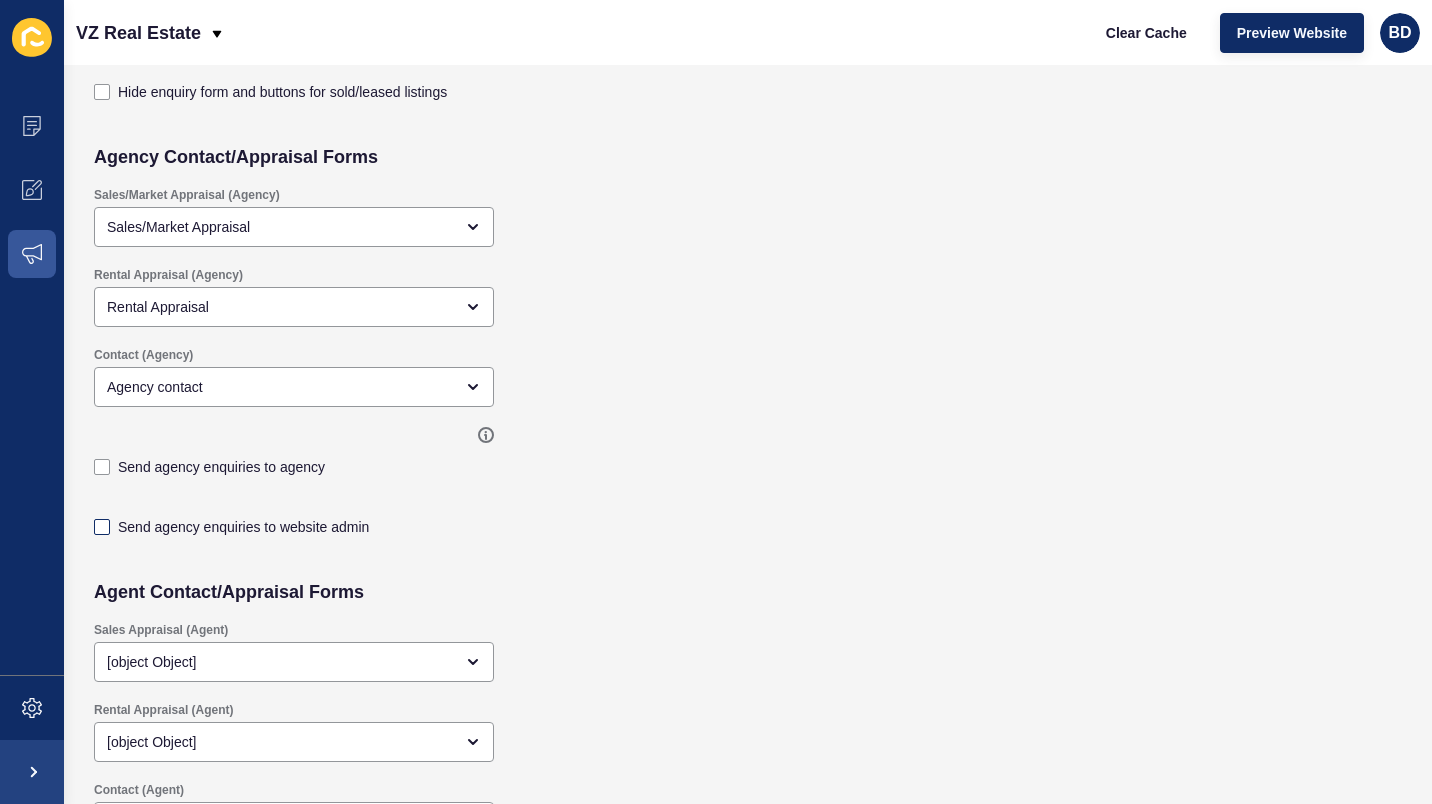 click on "Send agency enquiries to website admin" at bounding box center (104, 1007) 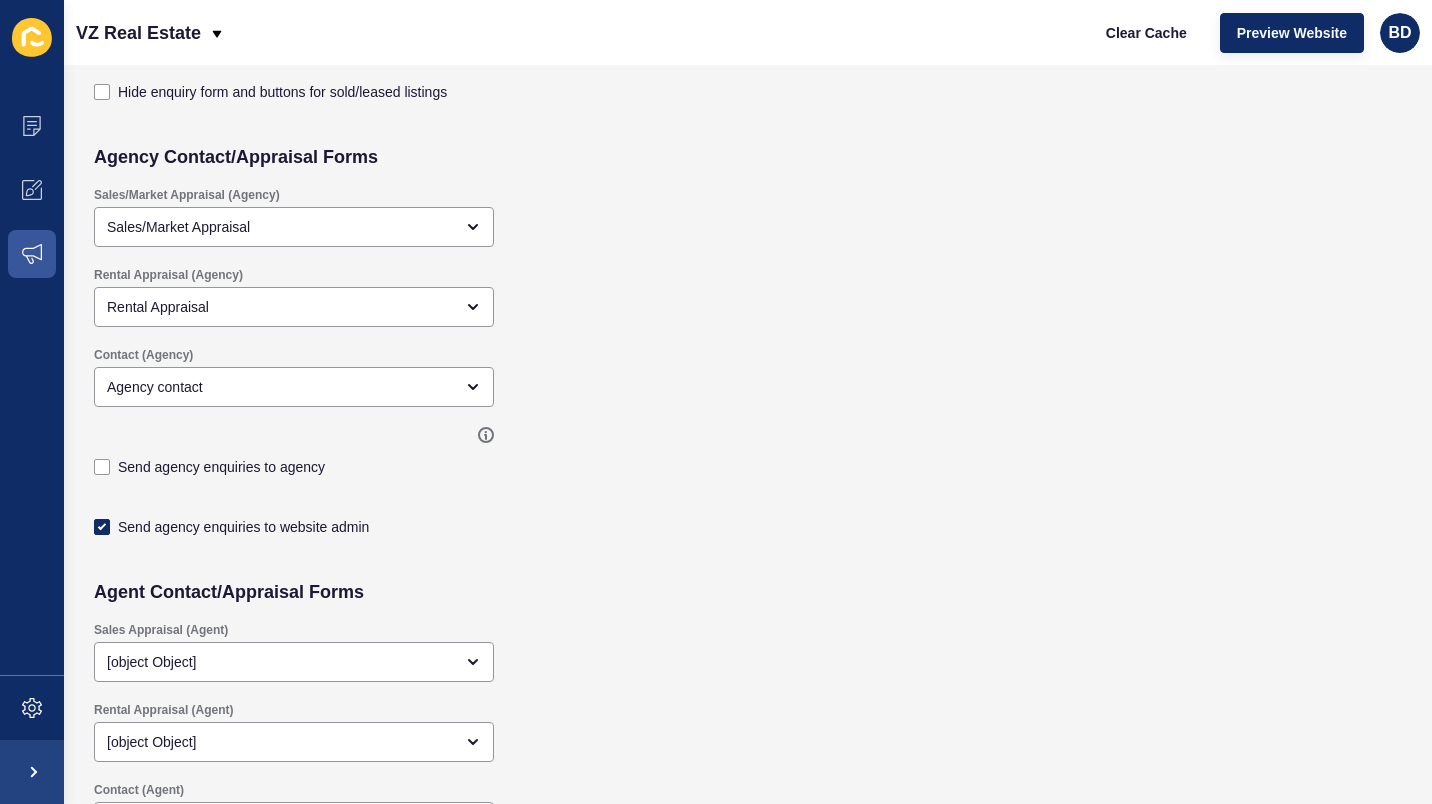 checkbox on "true" 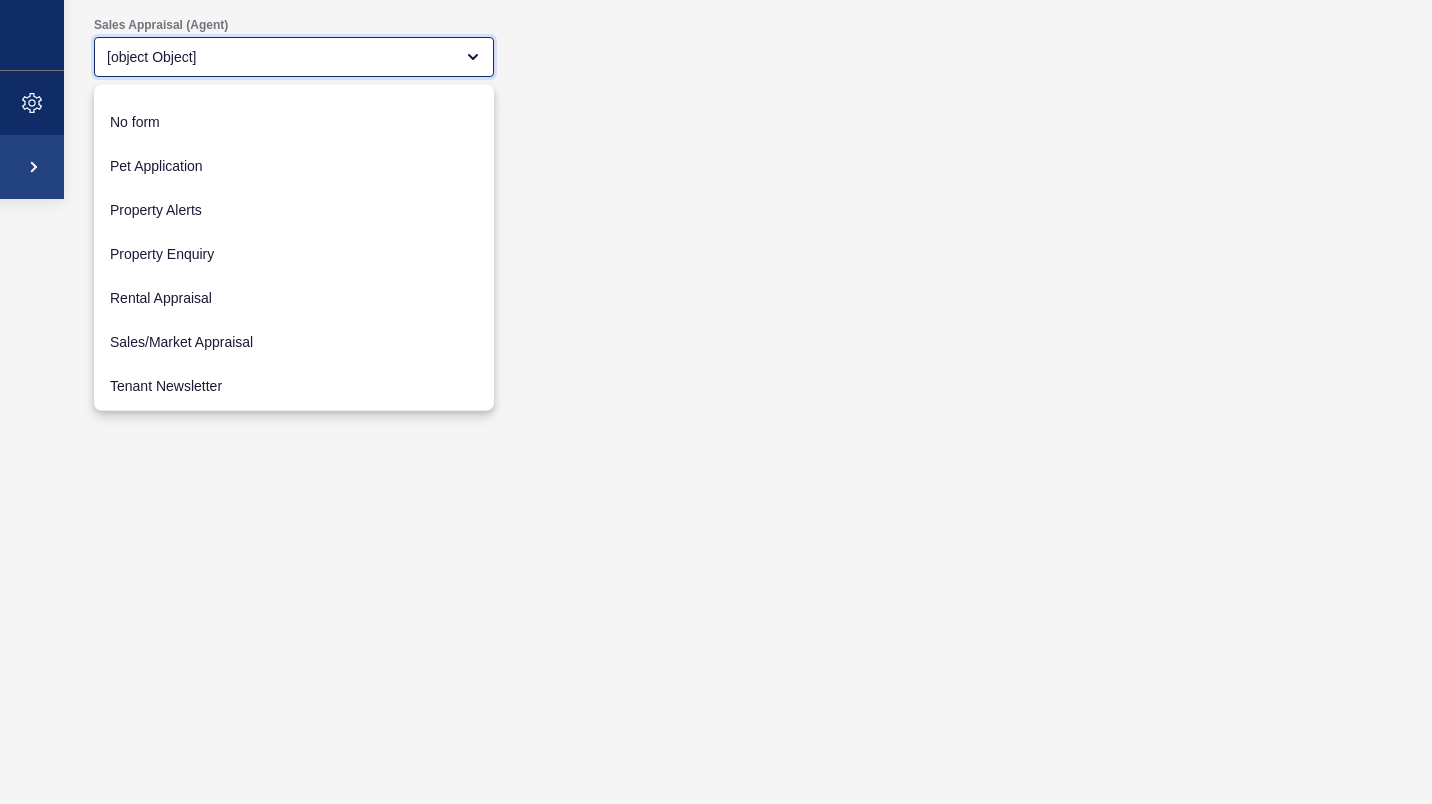 scroll, scrollTop: 378, scrollLeft: 0, axis: vertical 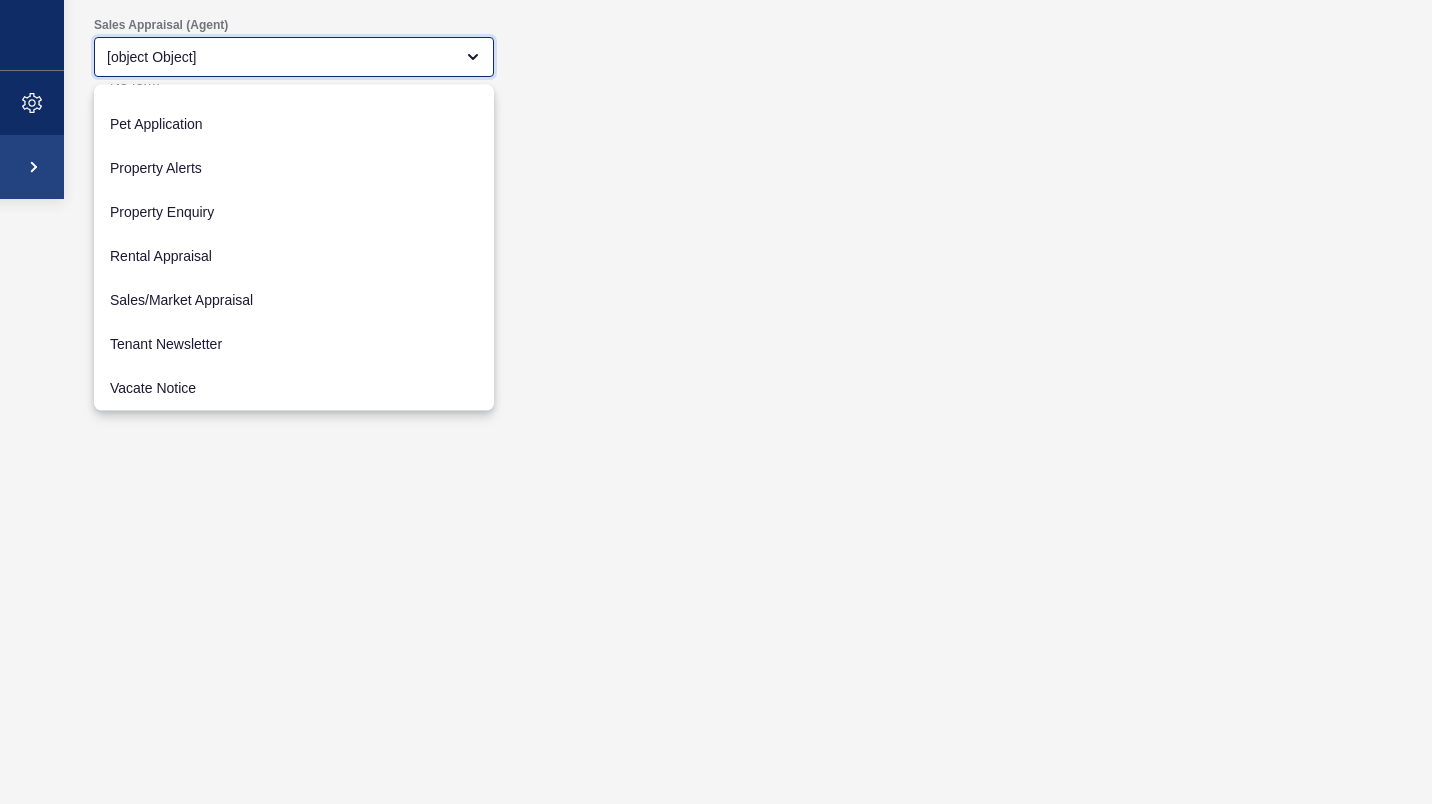 click on "Sales/Market Appraisal" at bounding box center (294, 301) 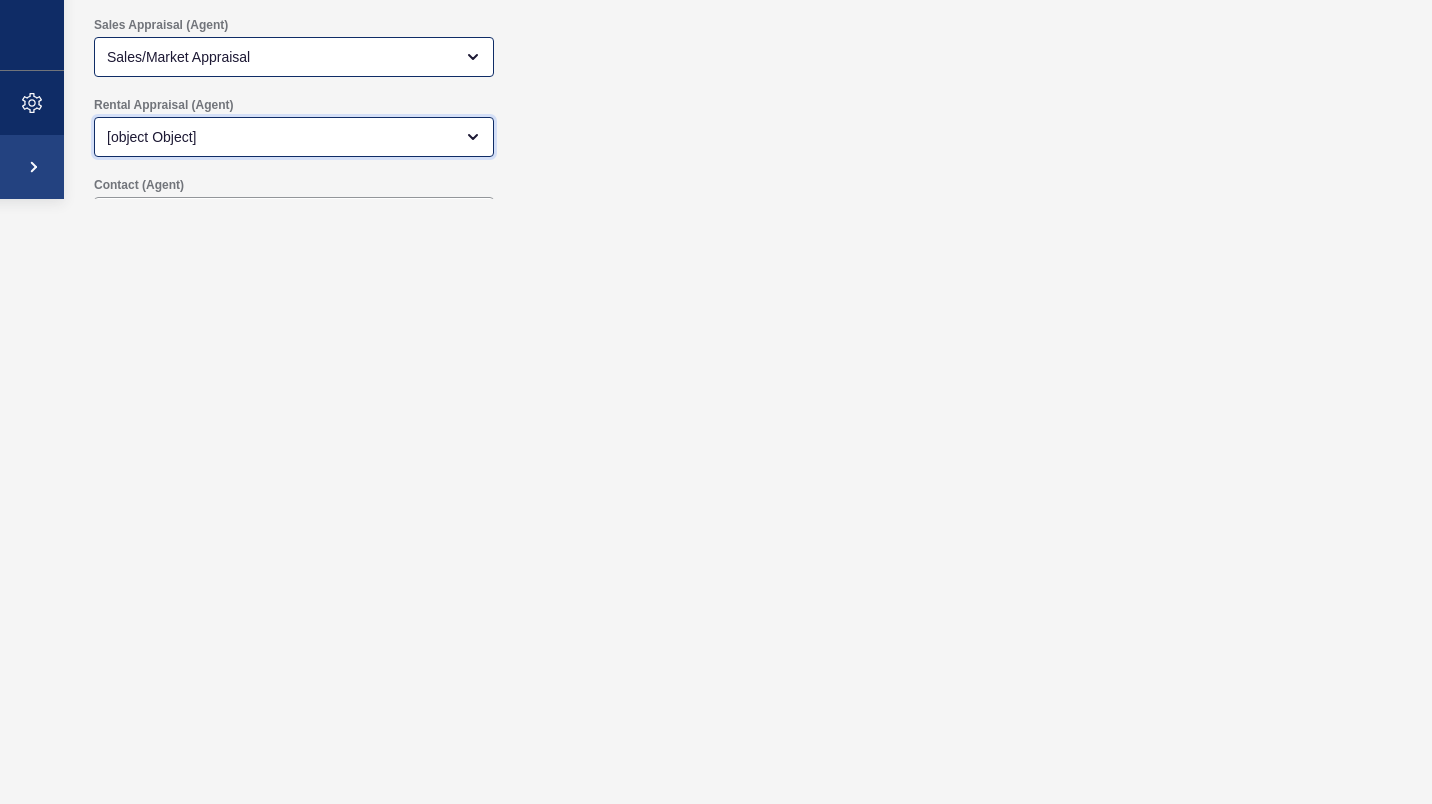 click on "[object Object]" at bounding box center (280, 137) 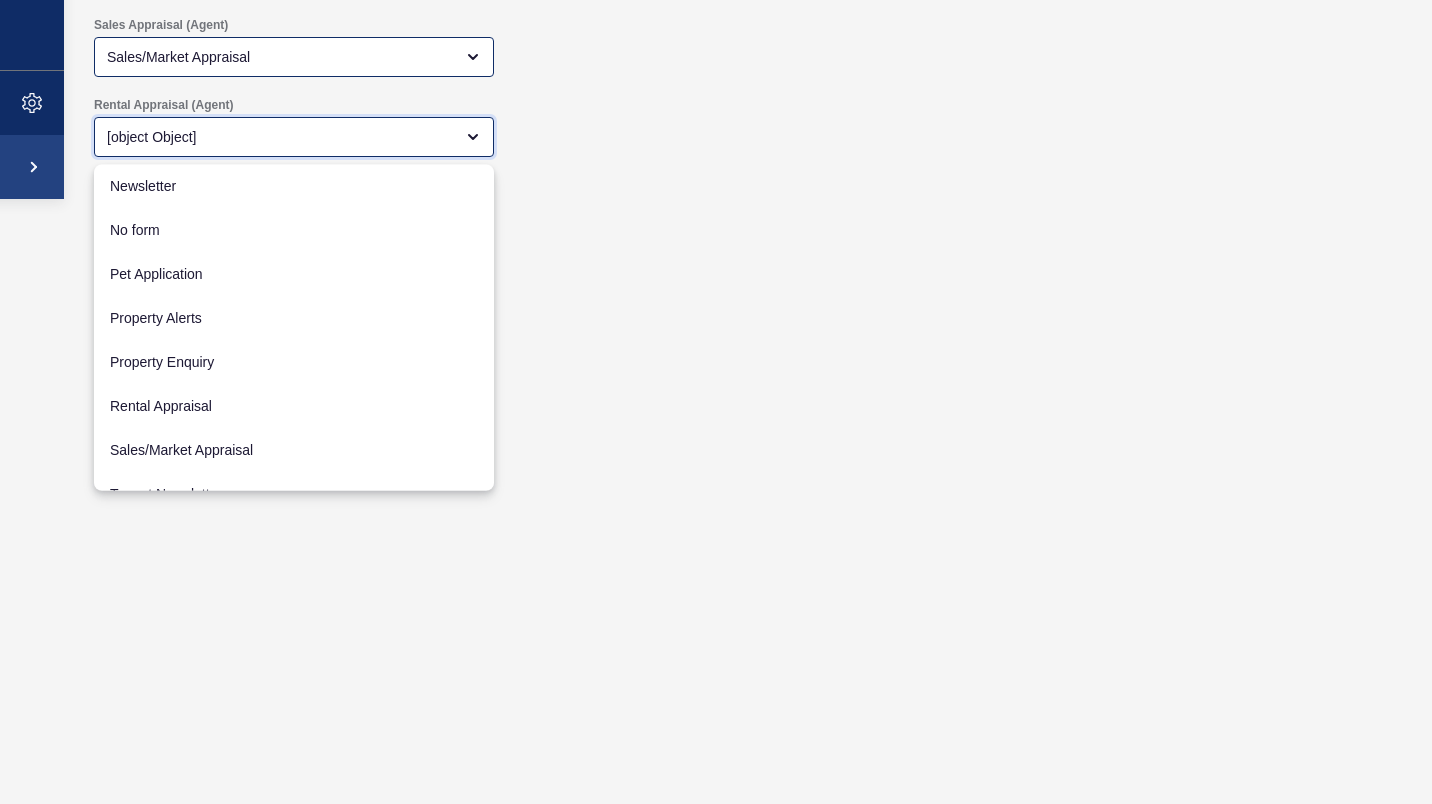 scroll, scrollTop: 309, scrollLeft: 0, axis: vertical 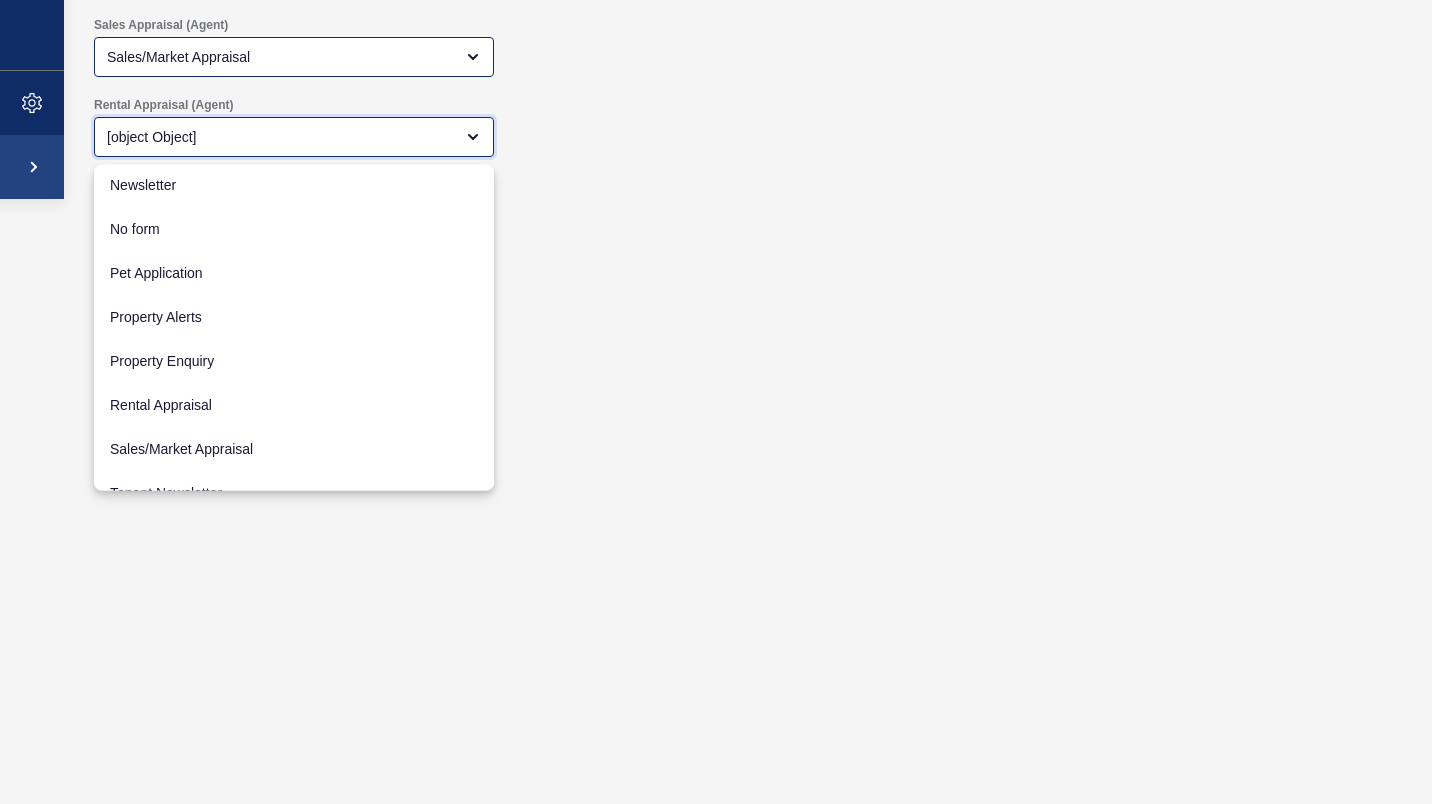 click on "Rental Appraisal" at bounding box center [294, 406] 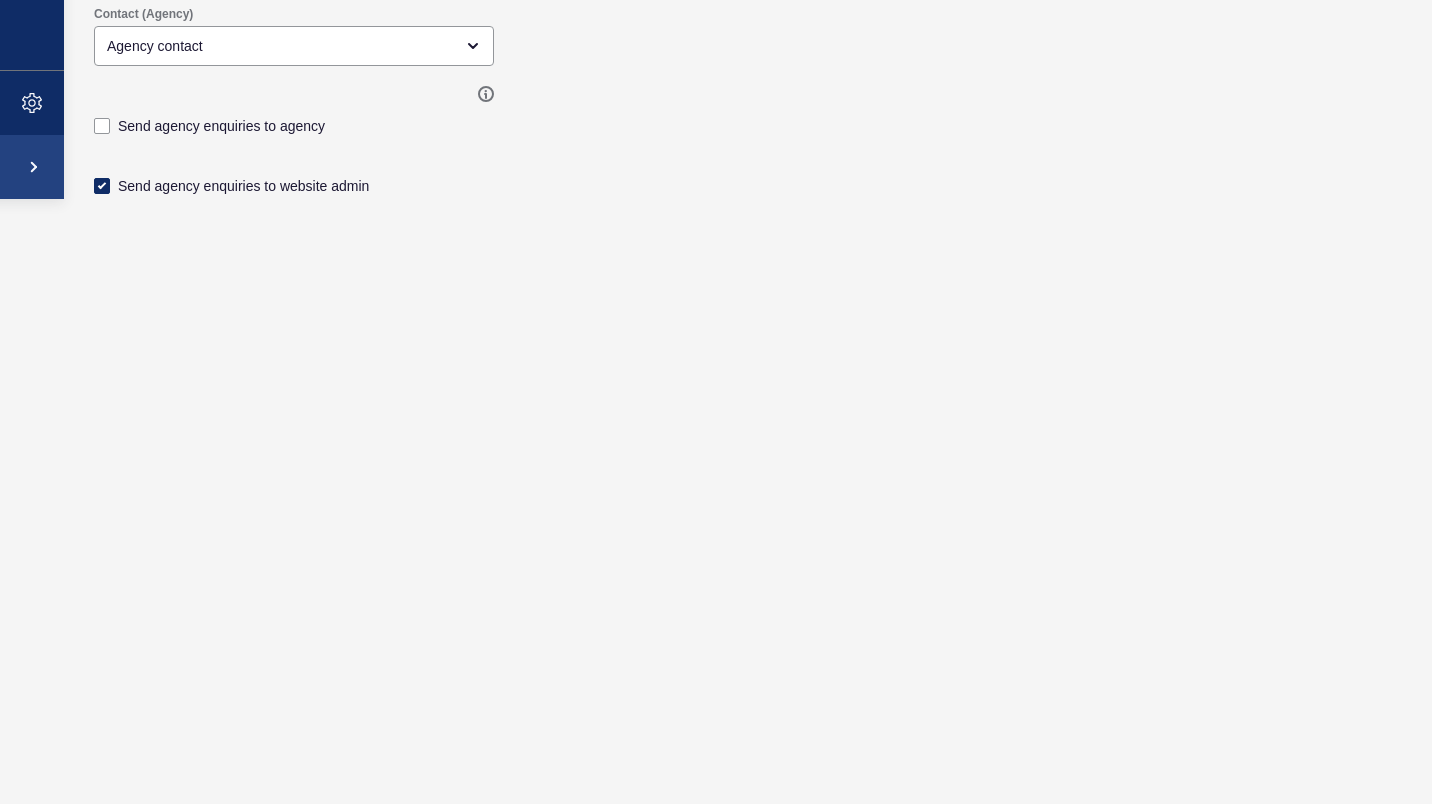 scroll, scrollTop: 218, scrollLeft: 0, axis: vertical 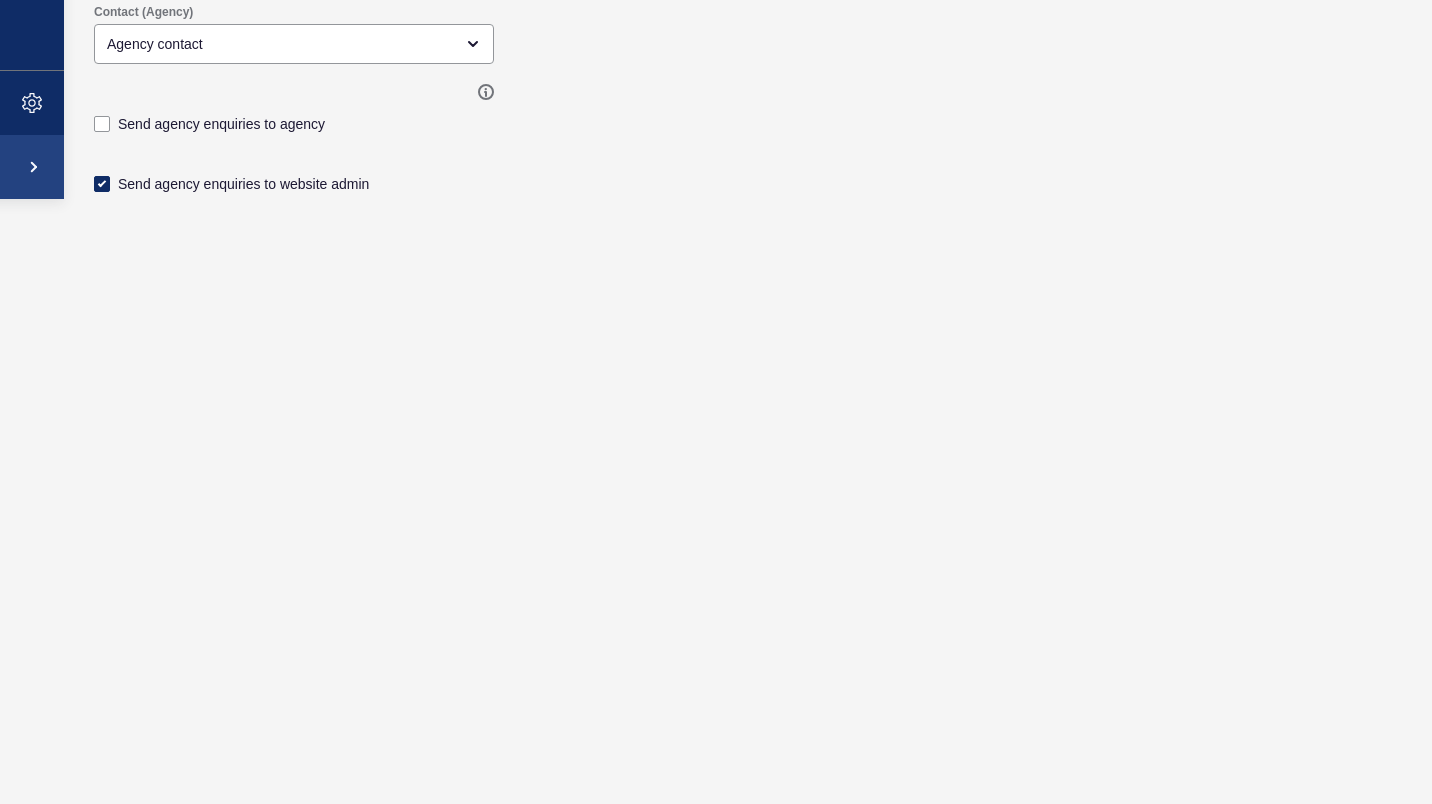 click on "Content Appearance Marketing Settings VZ Real Estate Clear Cache Preview Website BD Form Settings Save Enquiry Forms Enquiry Holiday Enquiry Holiday Enquiry Property Enquiry Property Enquiry Send to listing agent Send property enquiries to website admin Hide enquiry form and buttons for sold/leased listings Agency Contact/Appraisal Forms Sales/Market Appraisal (Agency) Sales/Market Appraisal Rental Appraisal (Agency) Rental Appraisal Contact (Agency) Agency contact Send agency enquiries to agency Send agency enquiries to website admin Agent Contact/Appraisal Forms Sales Appraisal (Agent) Sales/Market Appraisal Rental Appraisal (Agent) Rental Appraisal Contact (Agent) Agent Contact Send staff profile appraisal/contact requests to staff member Send staff profile appraisal/contact requests to website admin Application Forms Tenancy Application Pet Application Pet Application Request Forms Maintenance Request Maintenance Request Notices and Newsletters Newsletter Newsletter Tenant Newsletter reCaptcha" at bounding box center (716, -203) 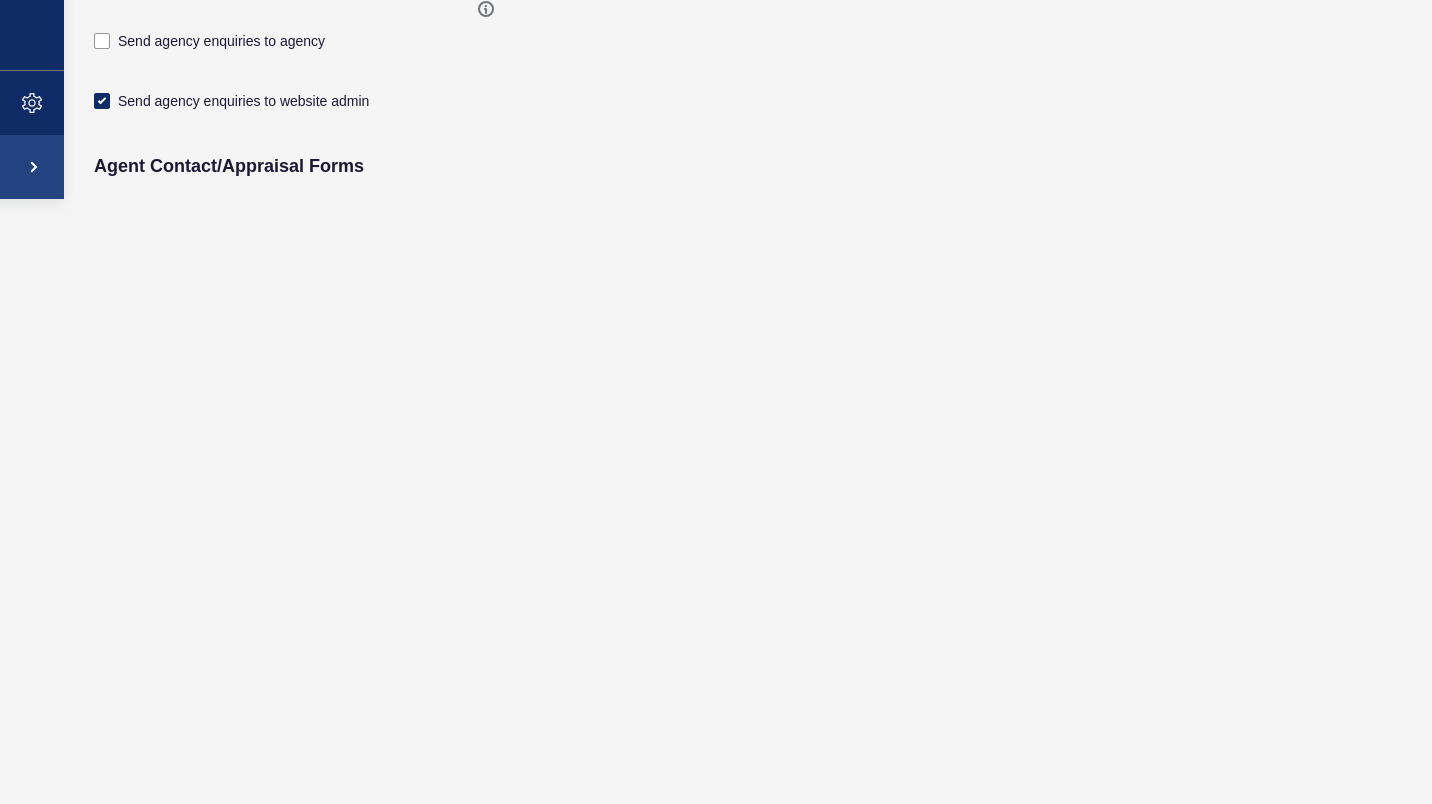 scroll, scrollTop: 317, scrollLeft: 0, axis: vertical 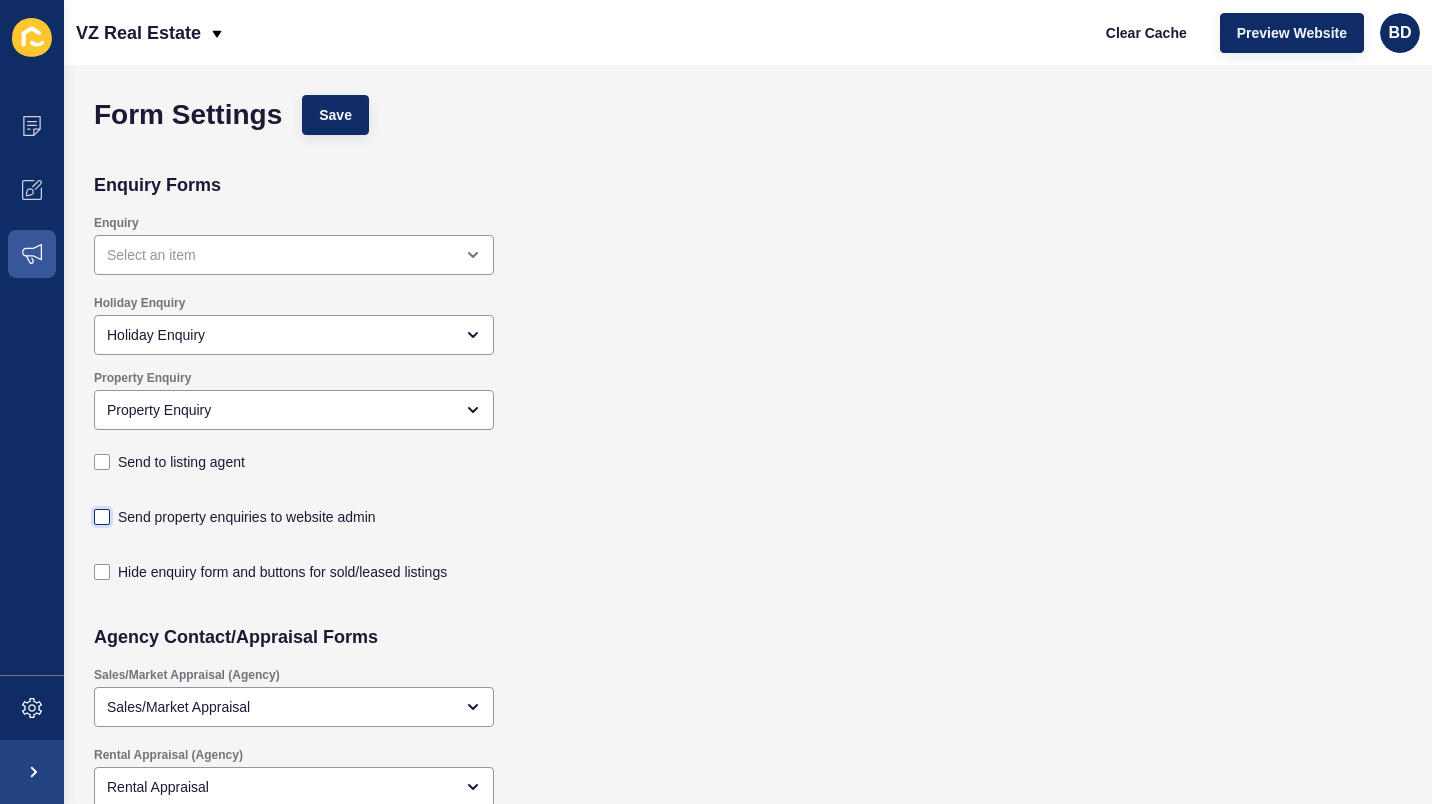 click at bounding box center (102, 517) 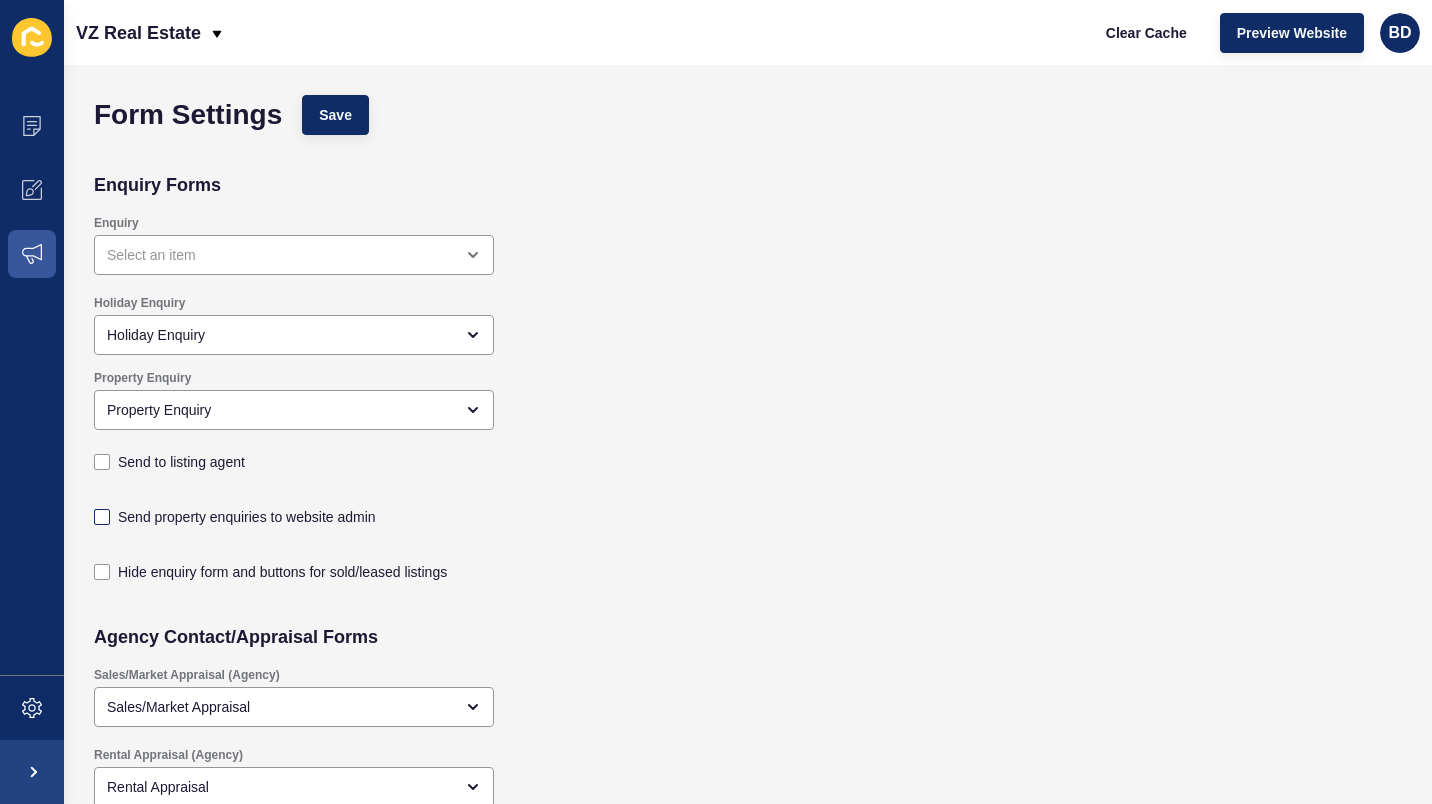 click on "Send property enquiries to website admin" at bounding box center (104, 517) 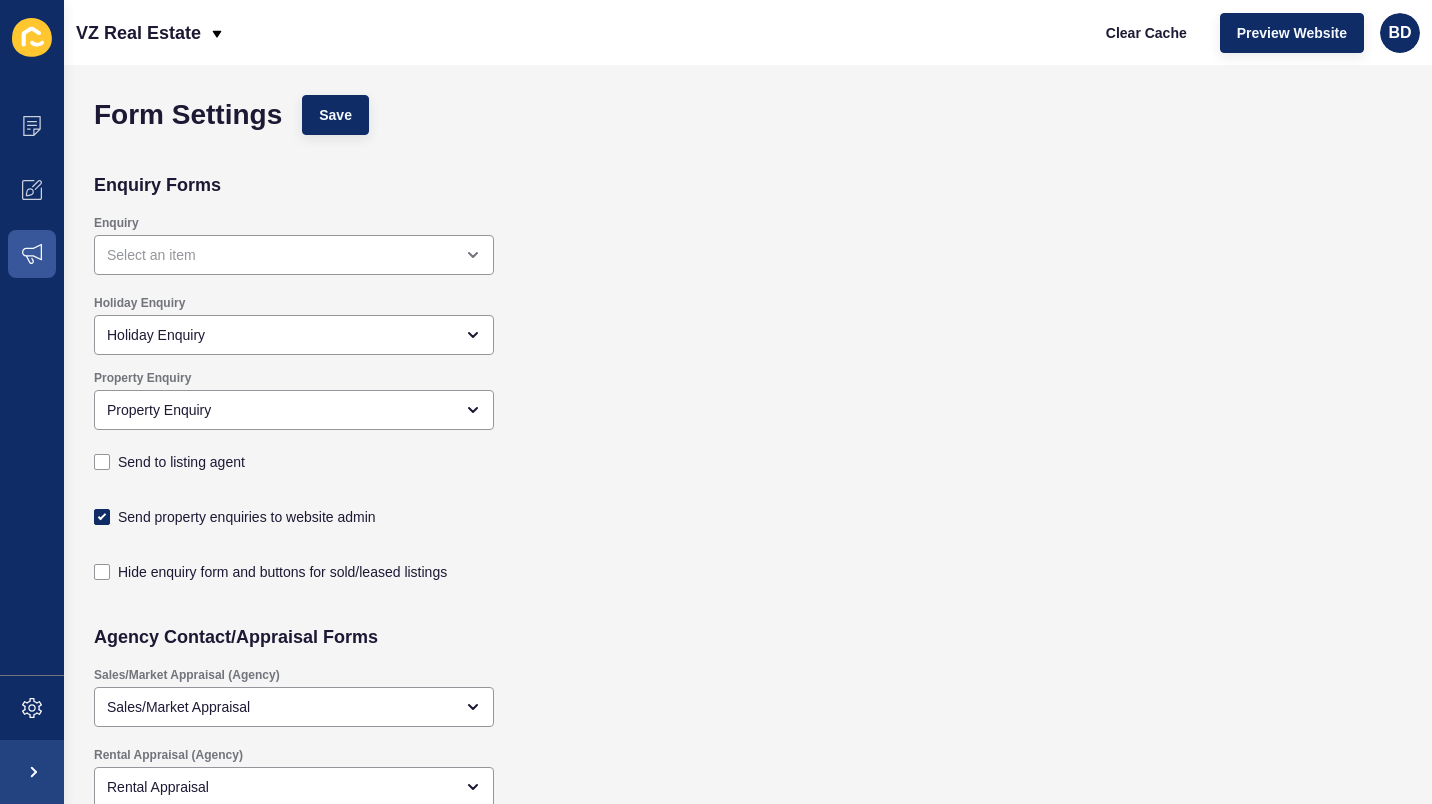 checkbox on "true" 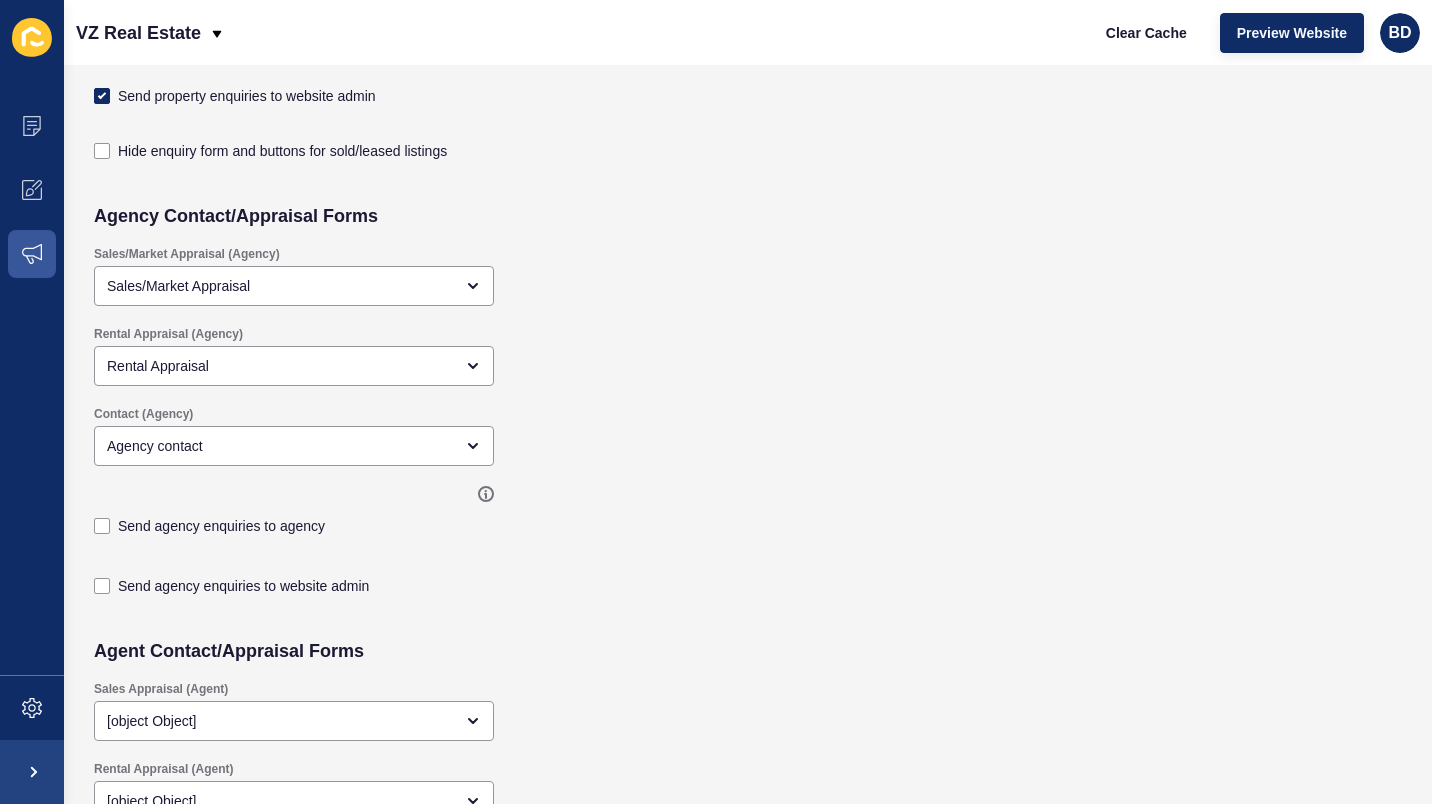 scroll, scrollTop: 543, scrollLeft: 0, axis: vertical 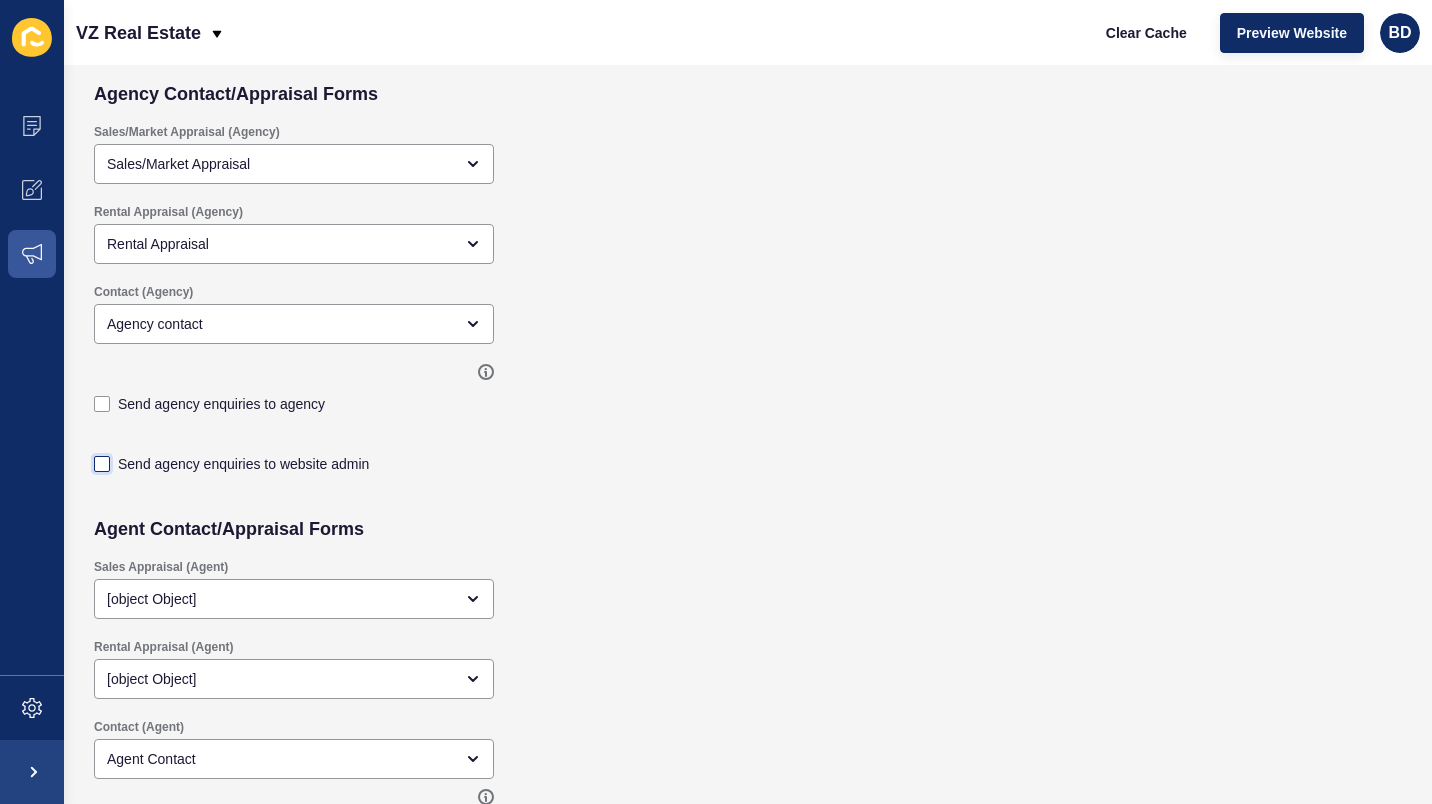 click at bounding box center [102, 464] 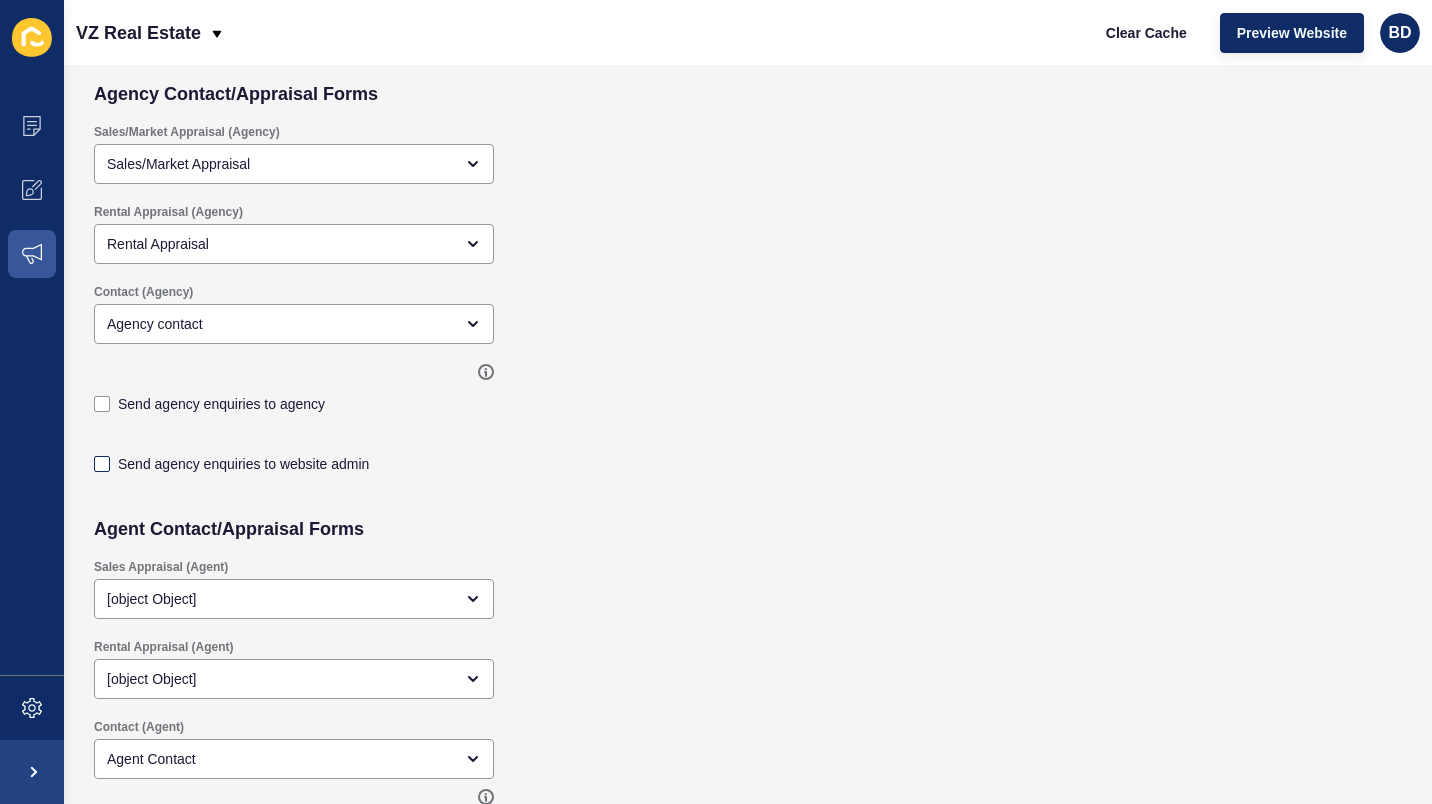 click on "Send agency enquiries to website admin" at bounding box center [104, 1007] 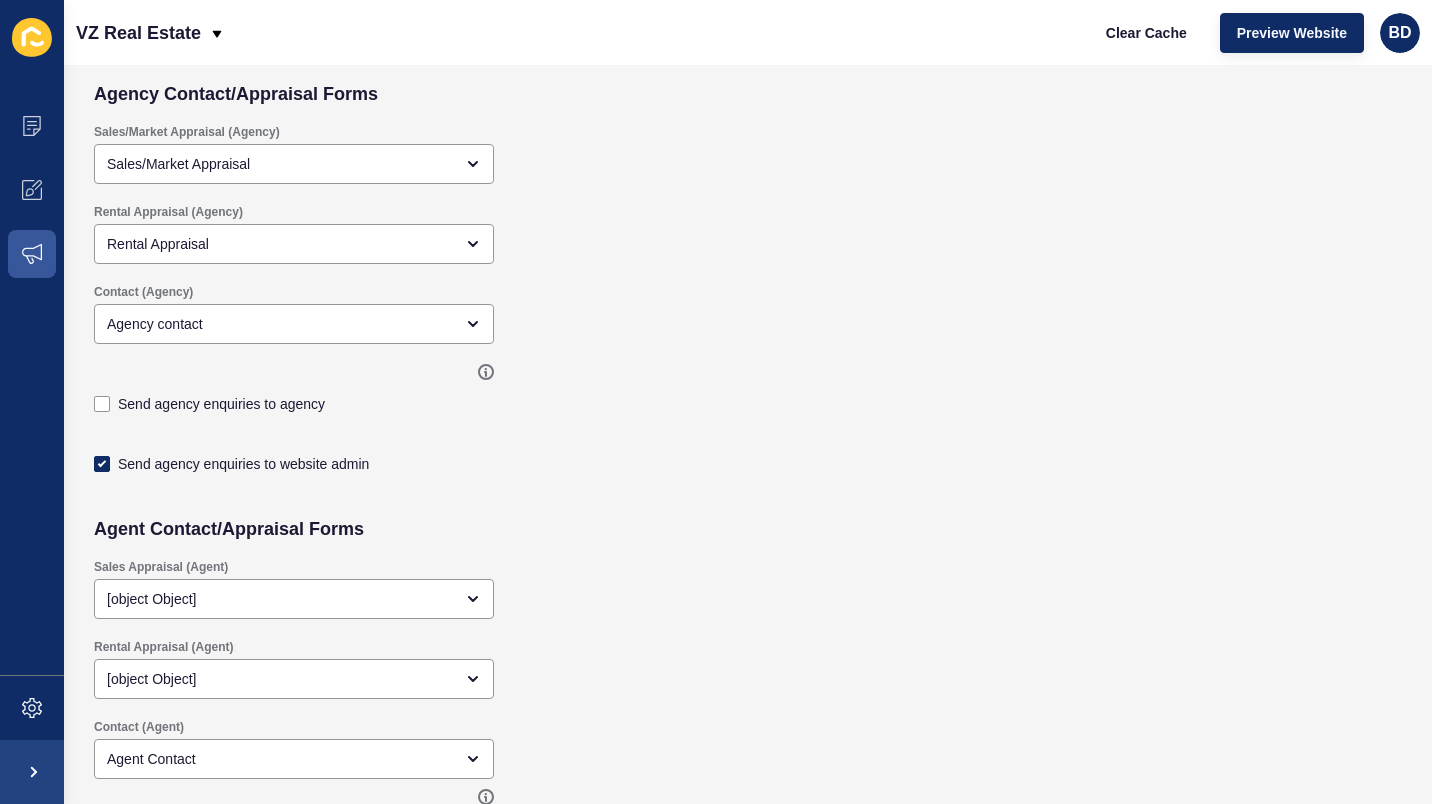 checkbox on "true" 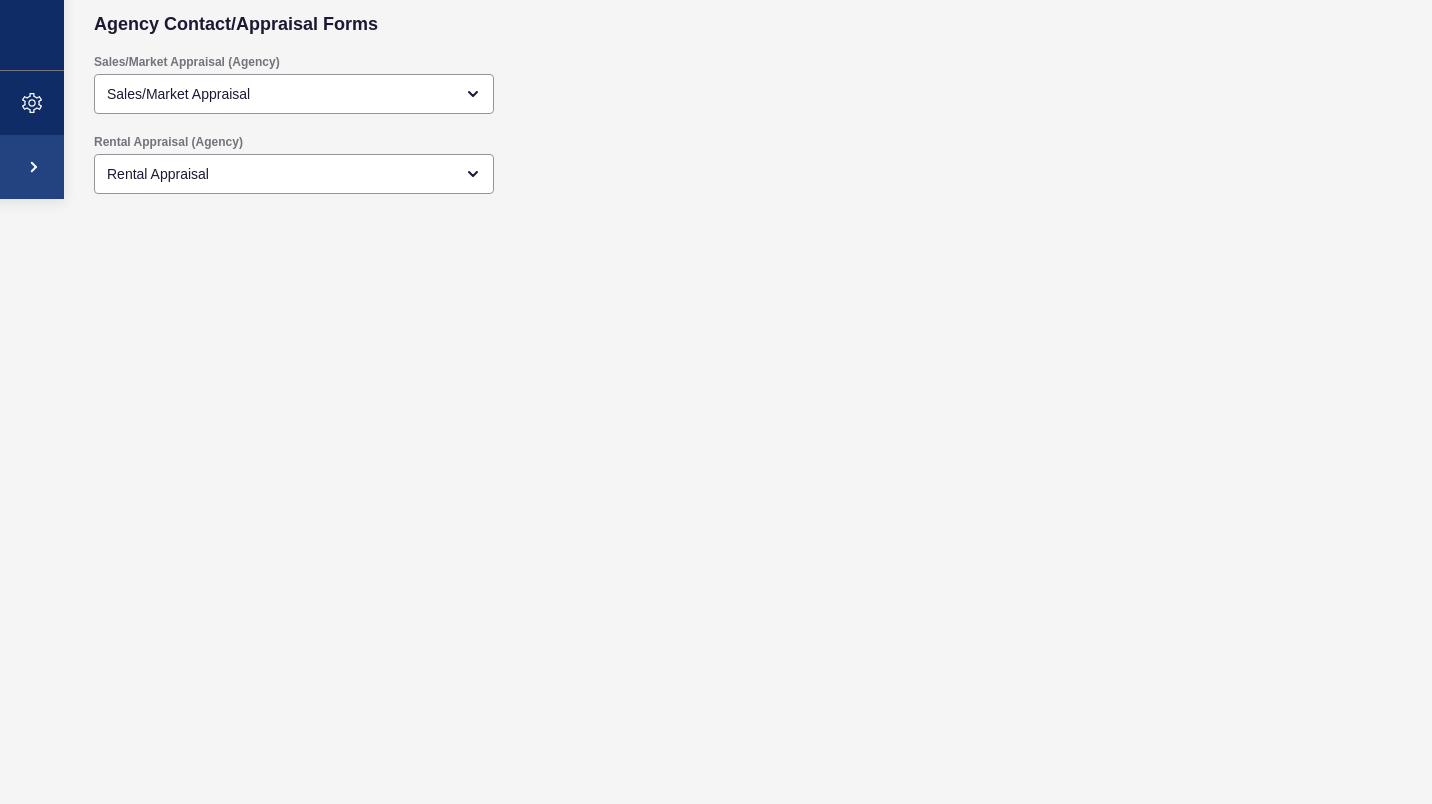 scroll, scrollTop: 0, scrollLeft: 0, axis: both 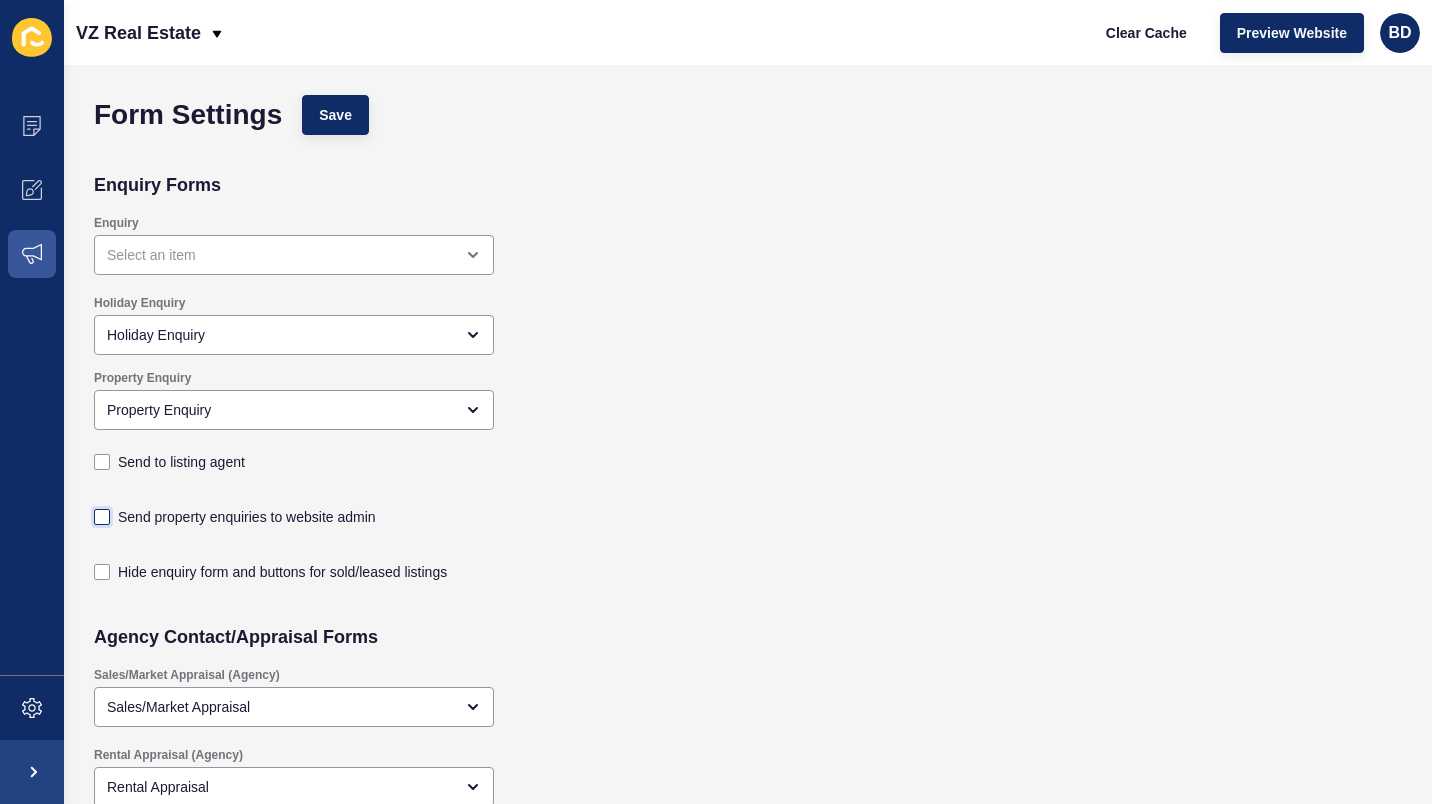 click at bounding box center [102, 517] 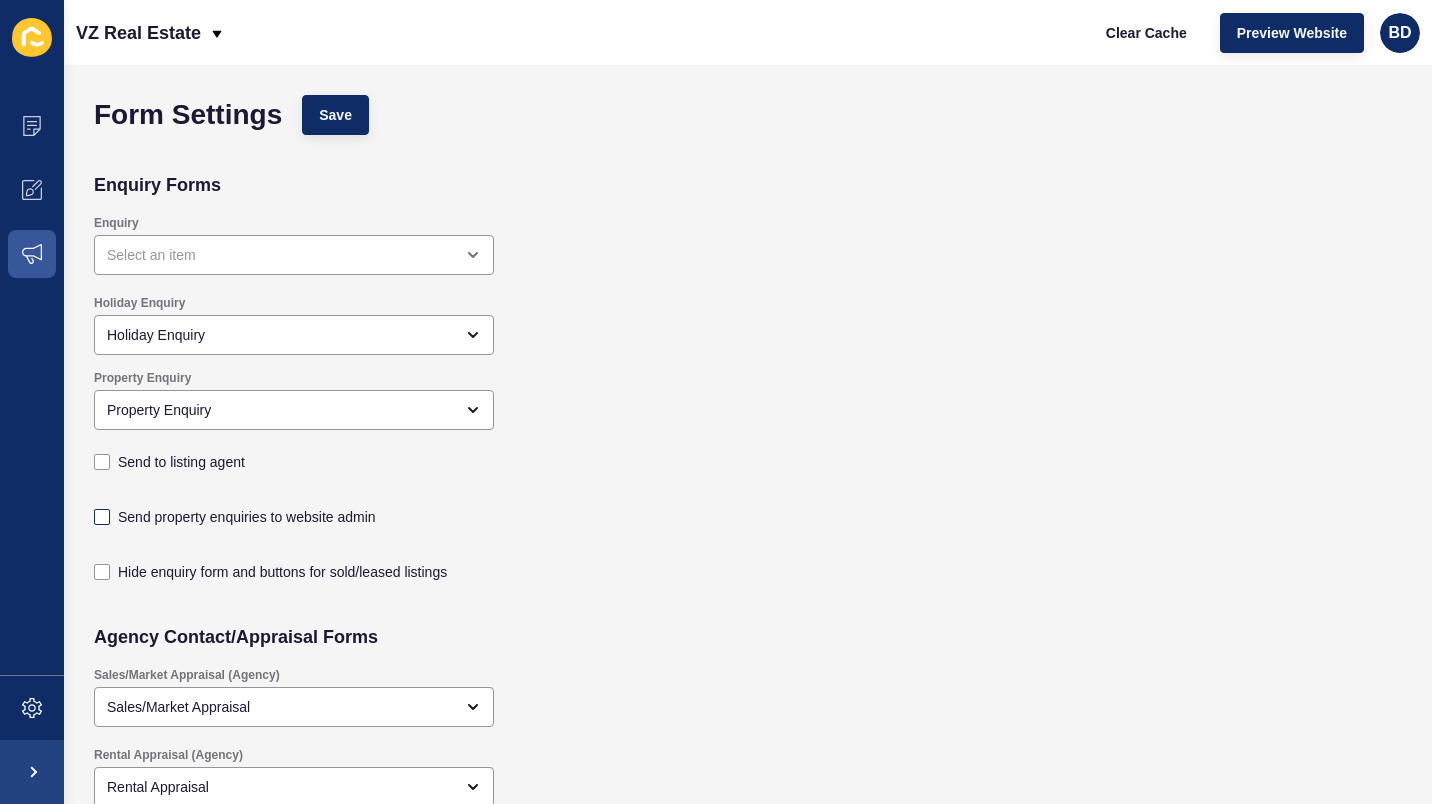 click on "Send property enquiries to website admin" at bounding box center (104, 517) 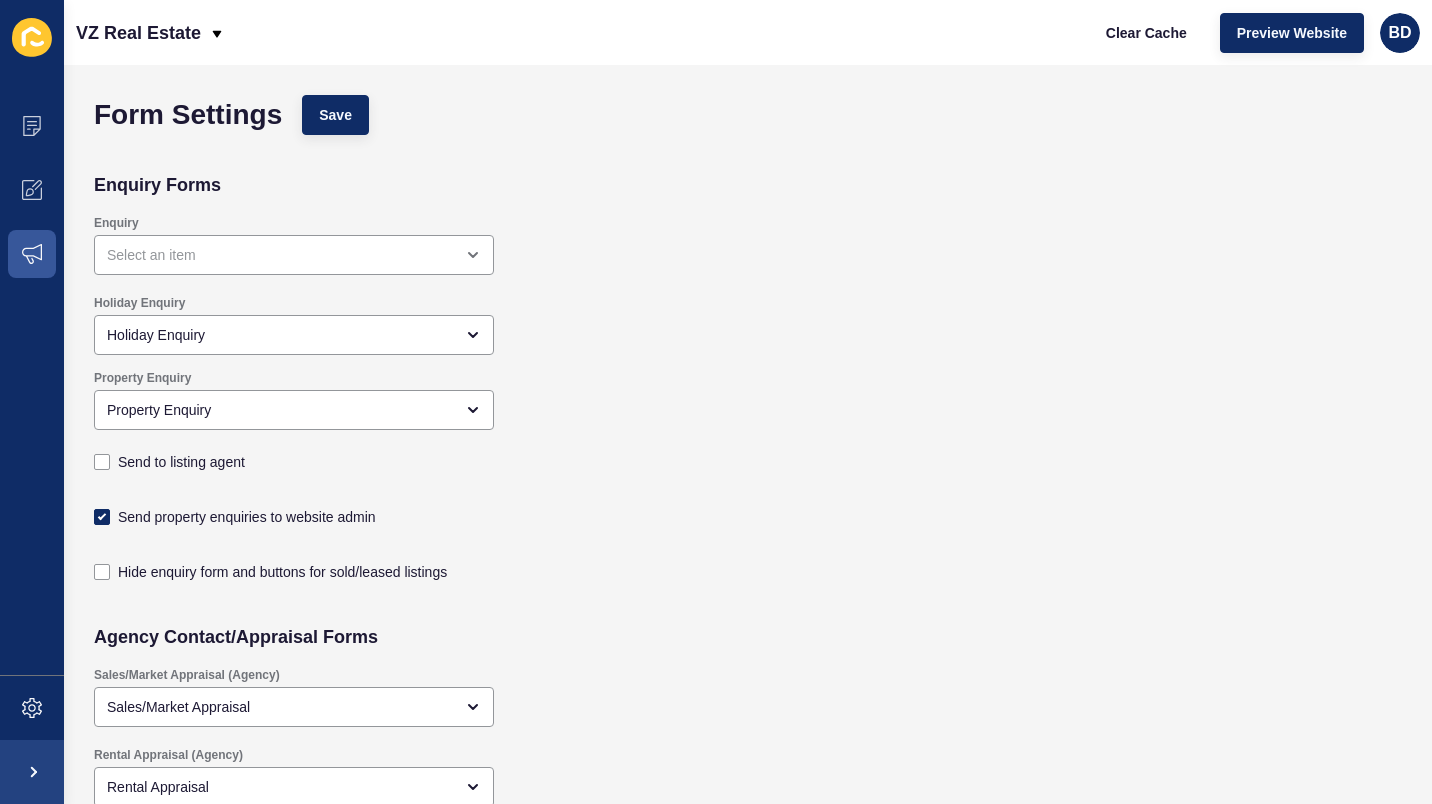 checkbox on "true" 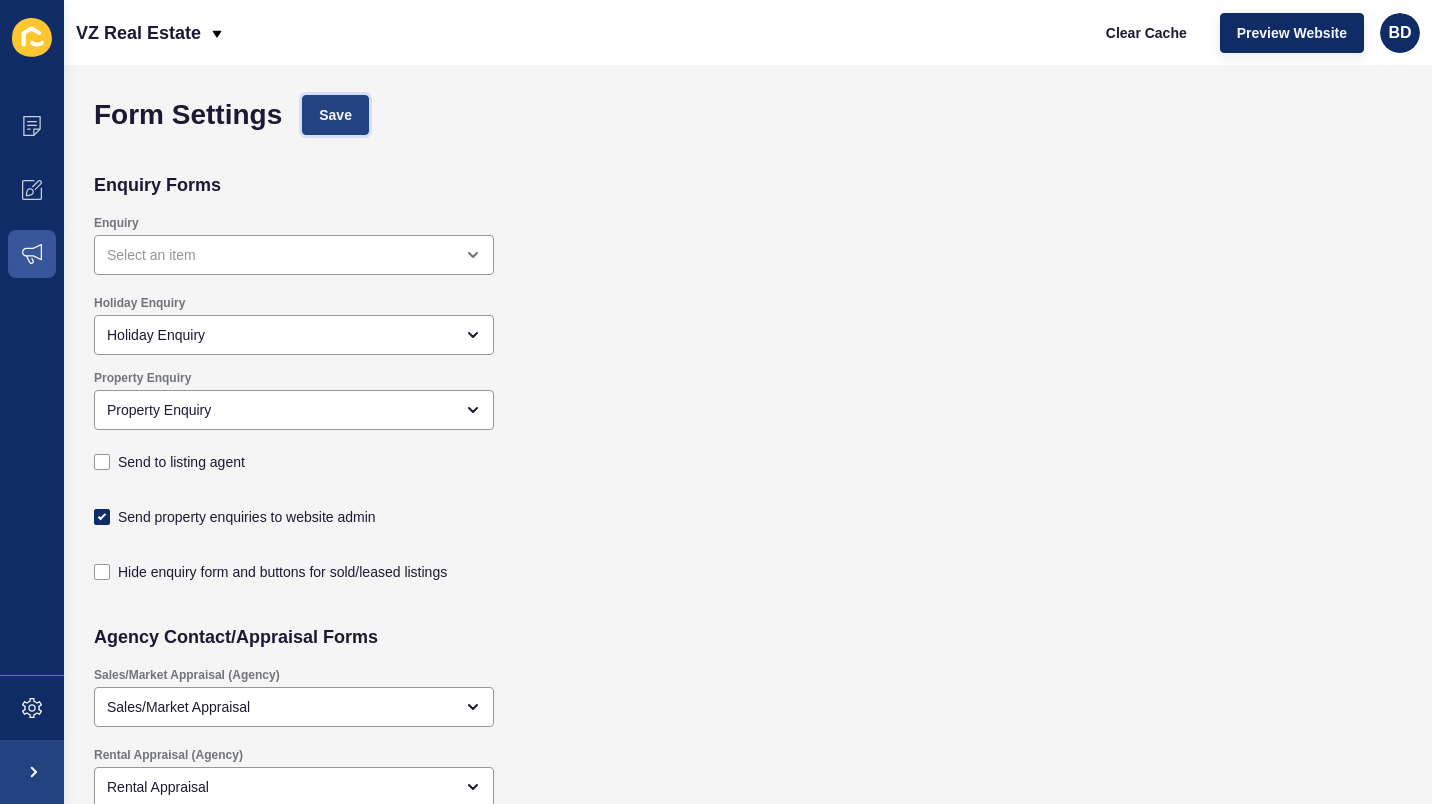 click on "Save" at bounding box center [335, 115] 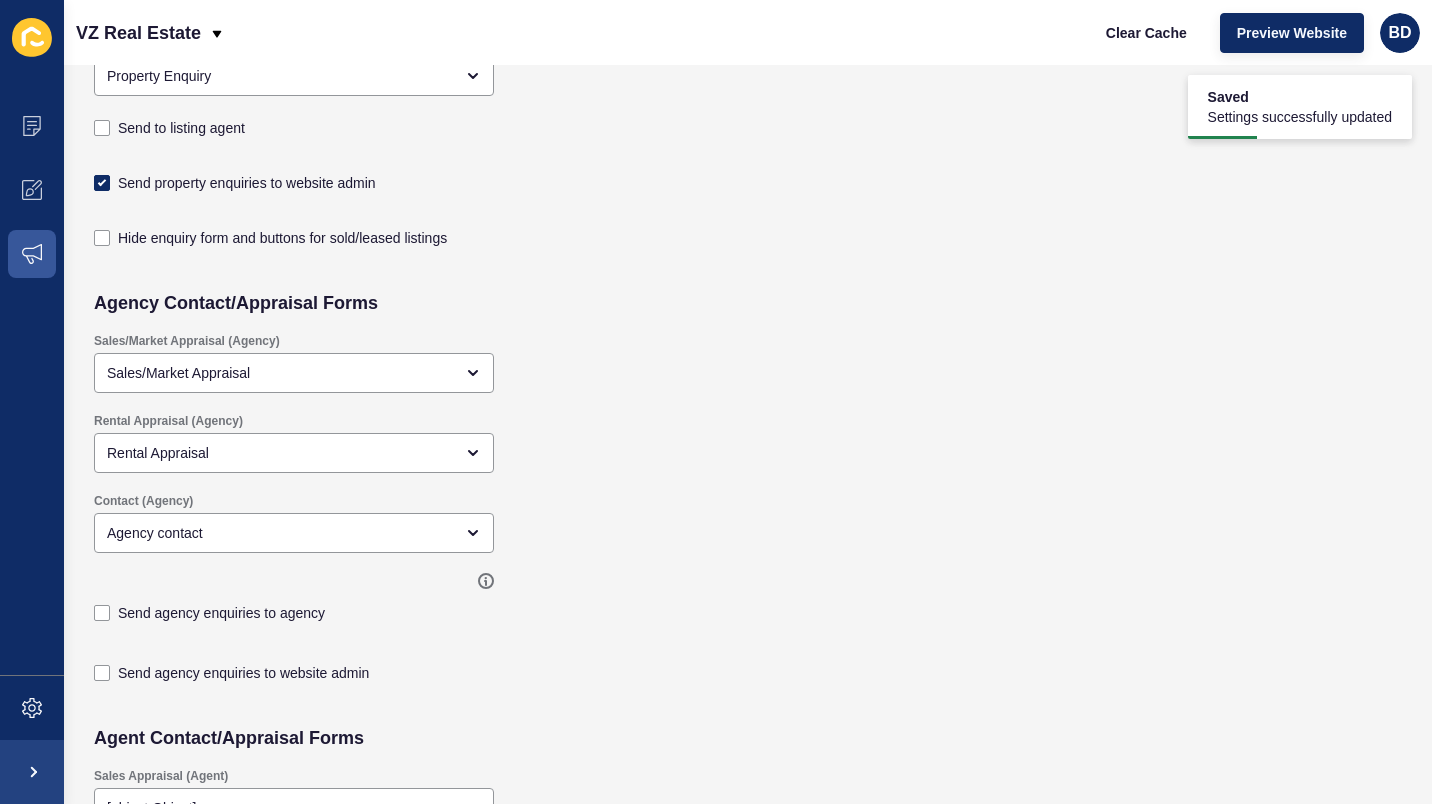 scroll, scrollTop: 338, scrollLeft: 0, axis: vertical 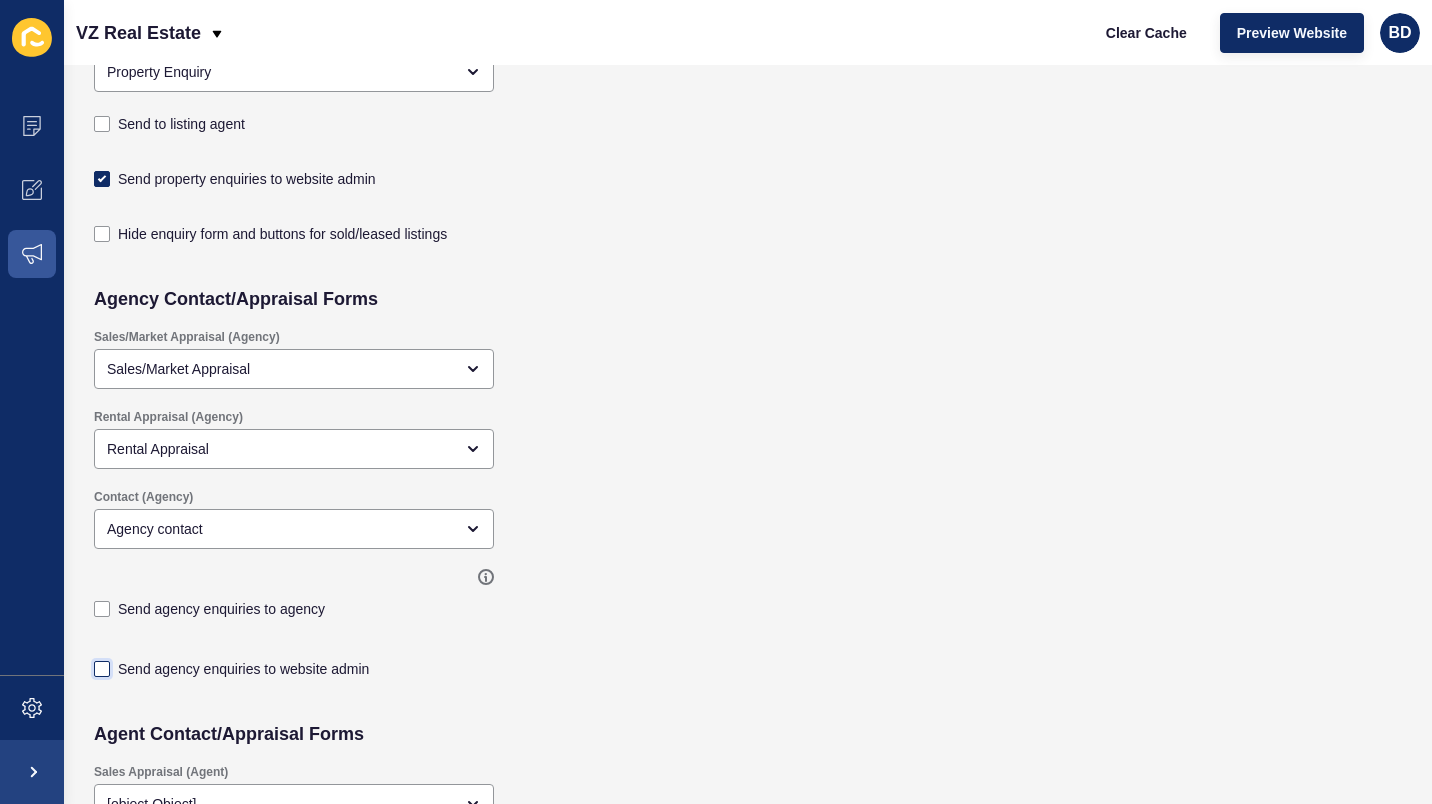 click at bounding box center [102, 669] 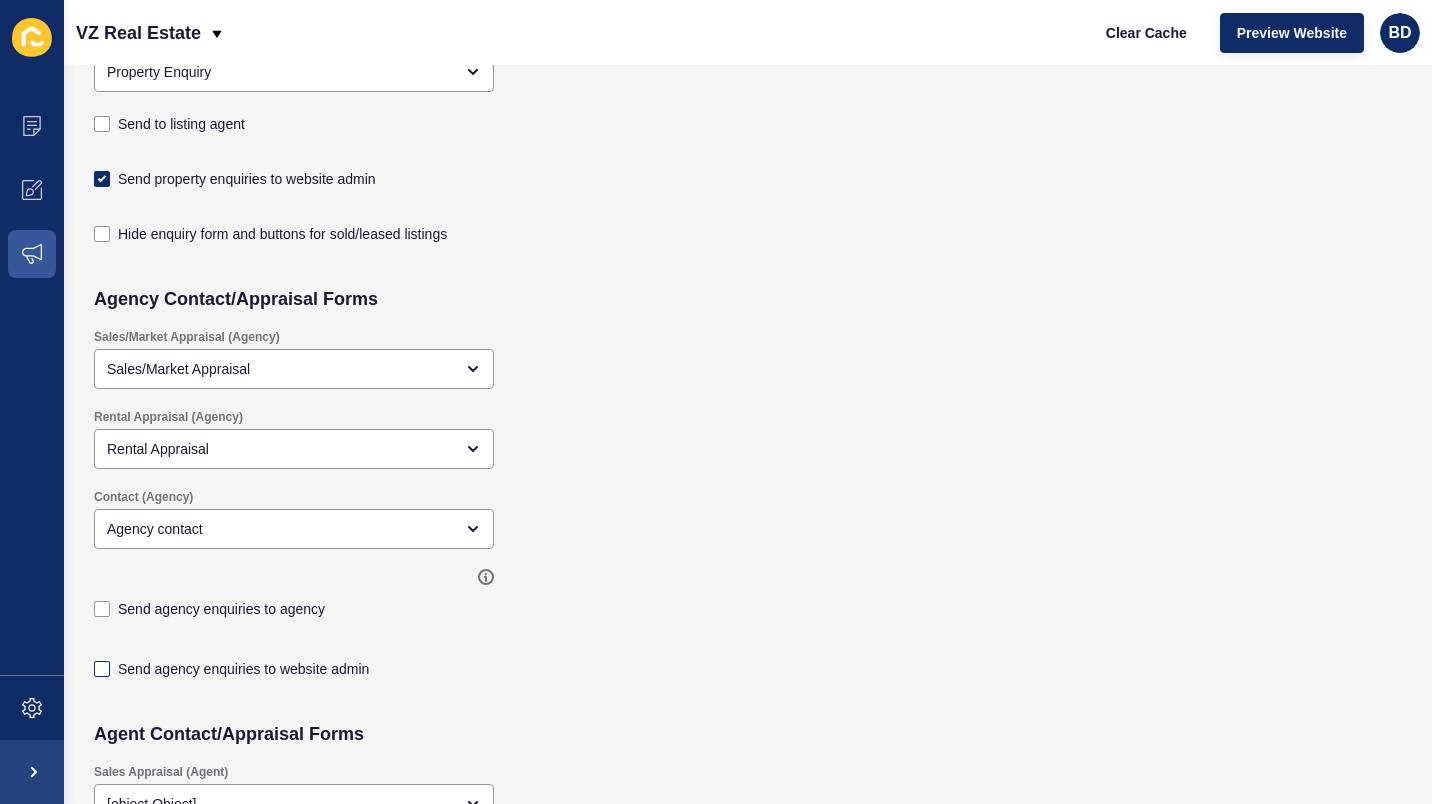 click on "Send agency enquiries to website admin" at bounding box center (104, 1007) 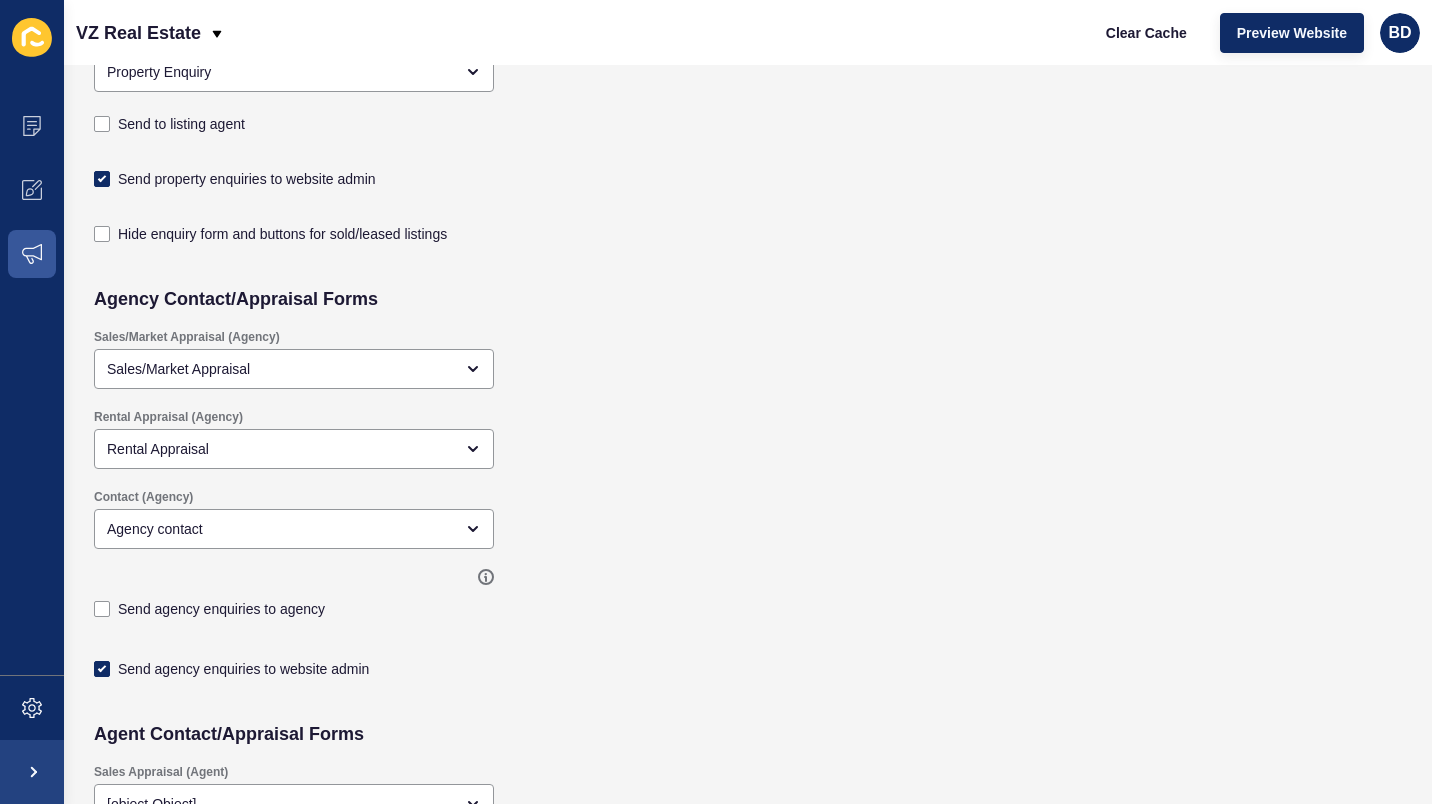 checkbox on "true" 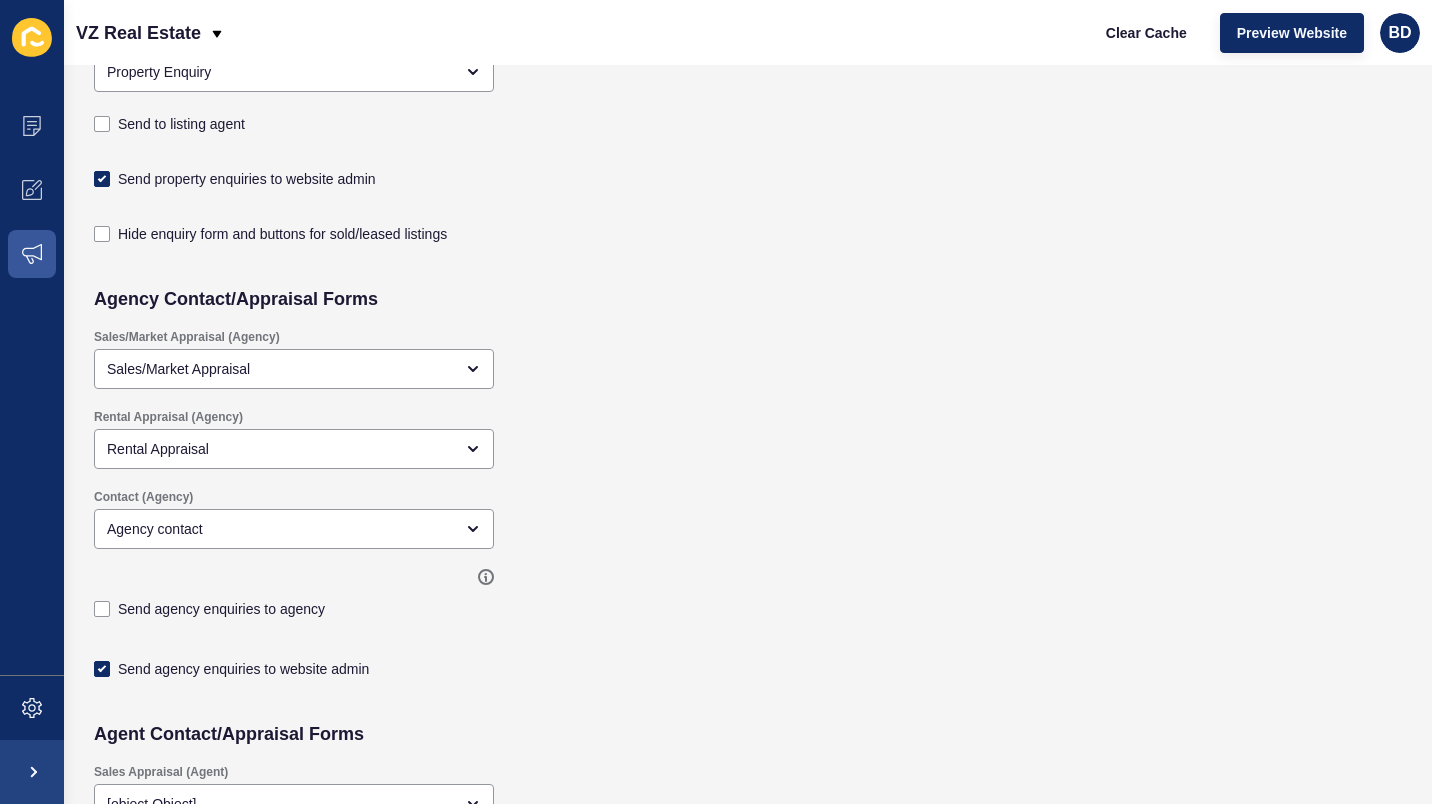 scroll, scrollTop: 605, scrollLeft: 0, axis: vertical 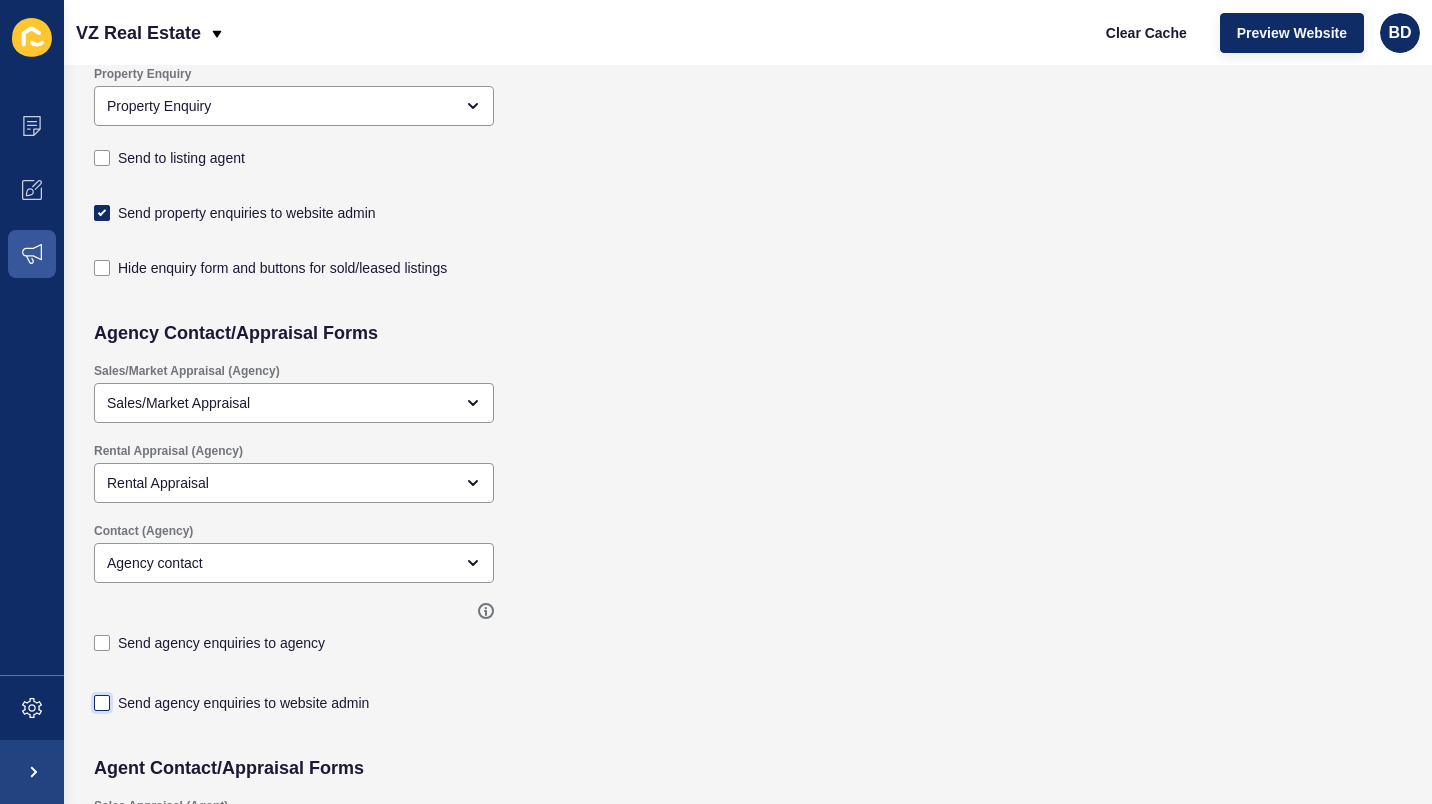 click at bounding box center [102, 703] 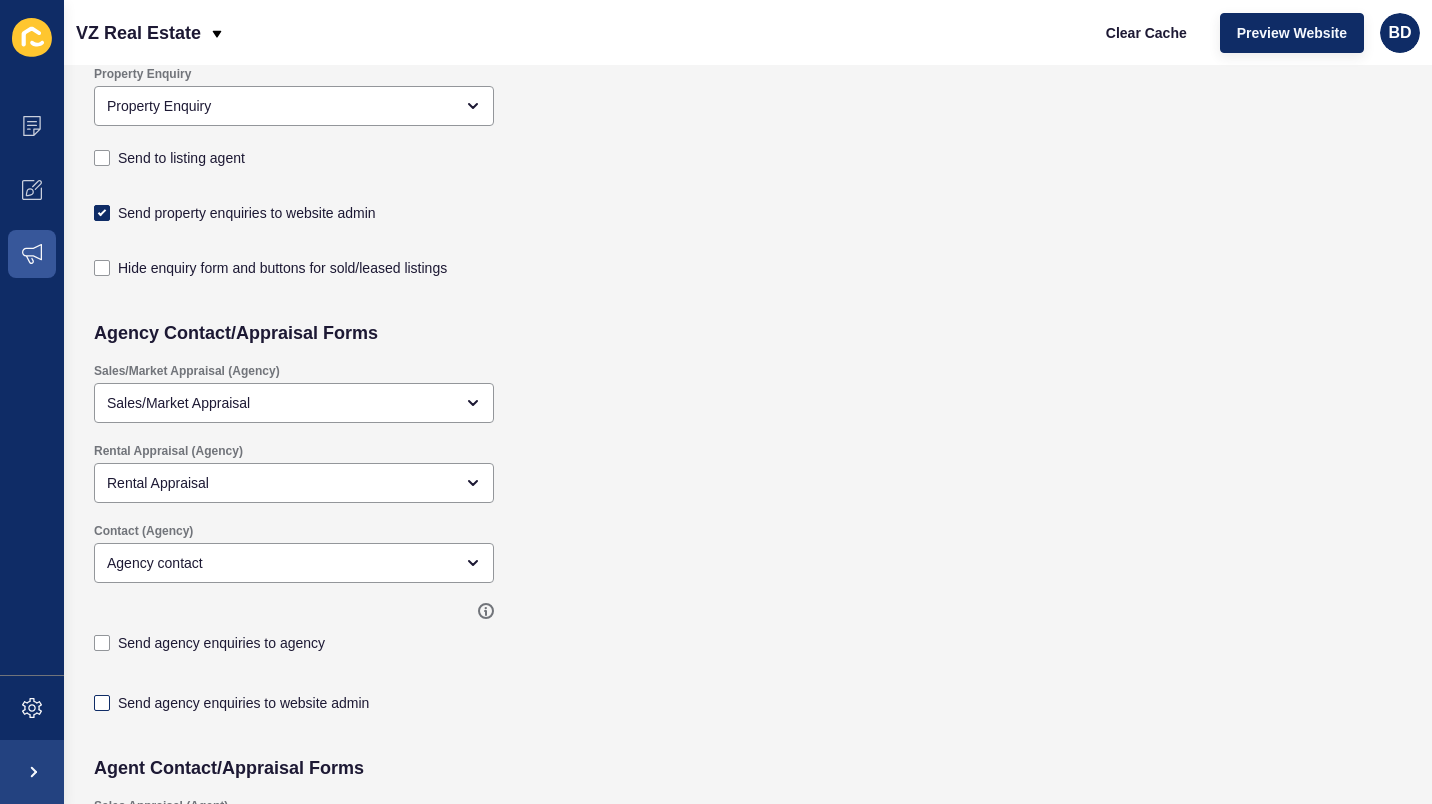 click on "Send agency enquiries to website admin" at bounding box center [104, 1007] 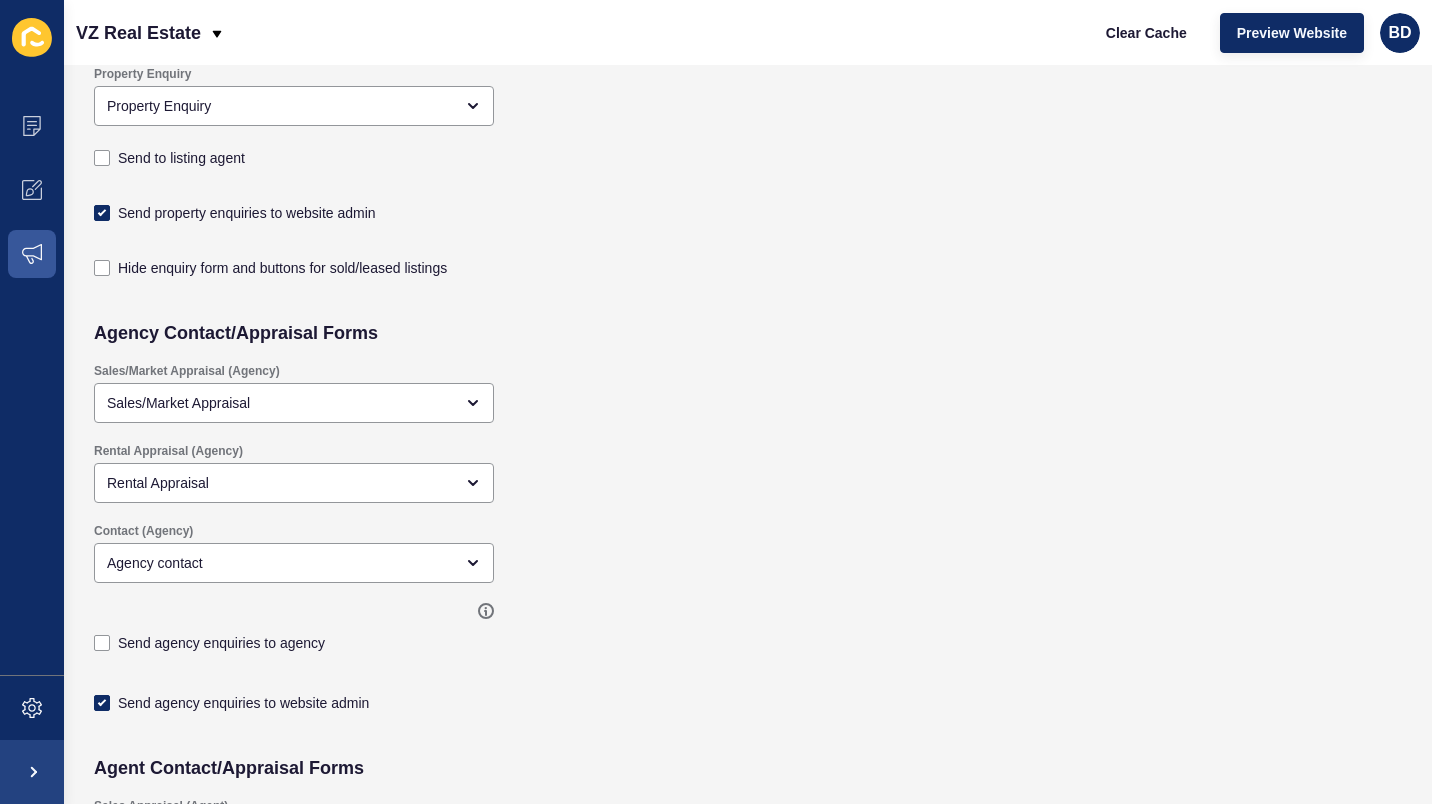 checkbox on "true" 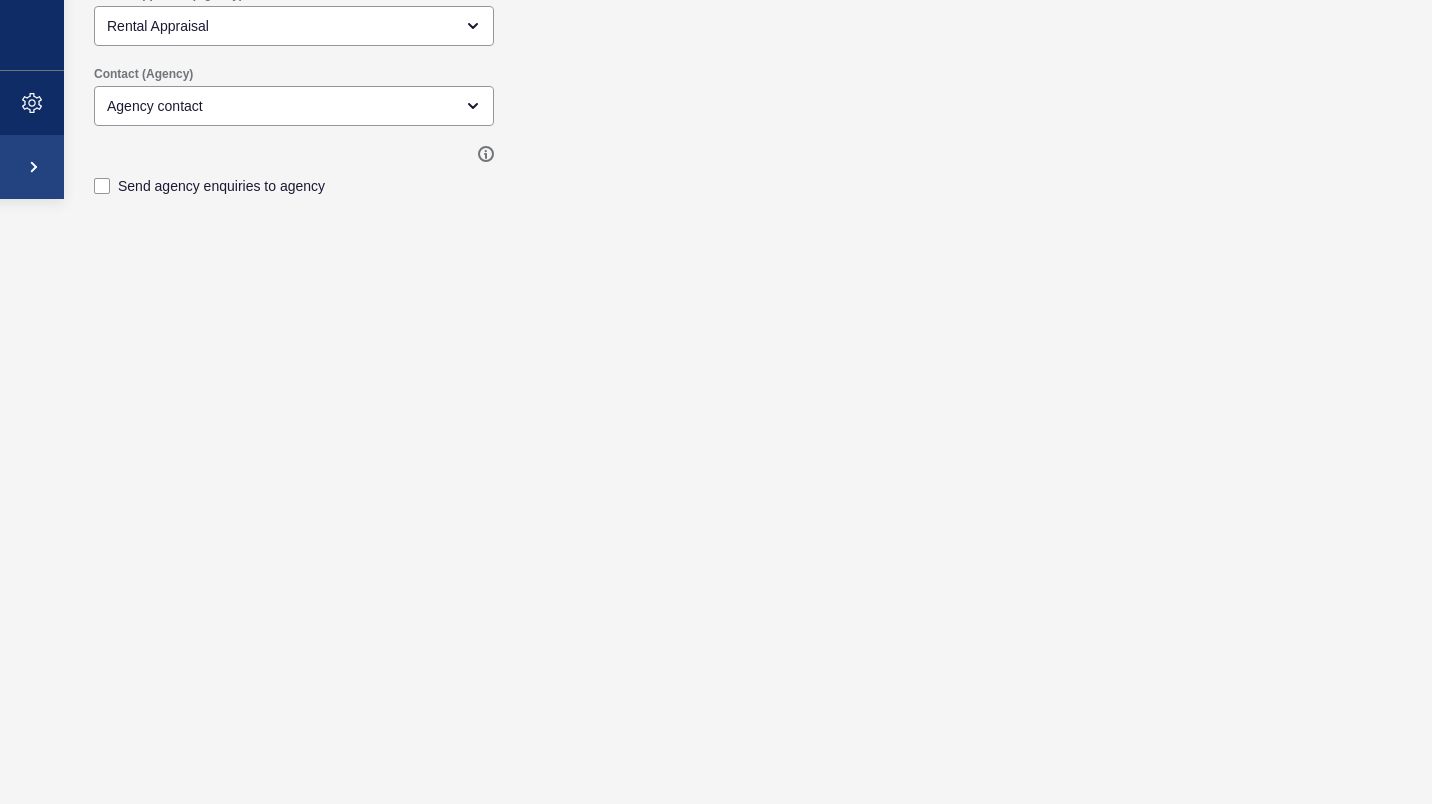 scroll, scrollTop: 0, scrollLeft: 0, axis: both 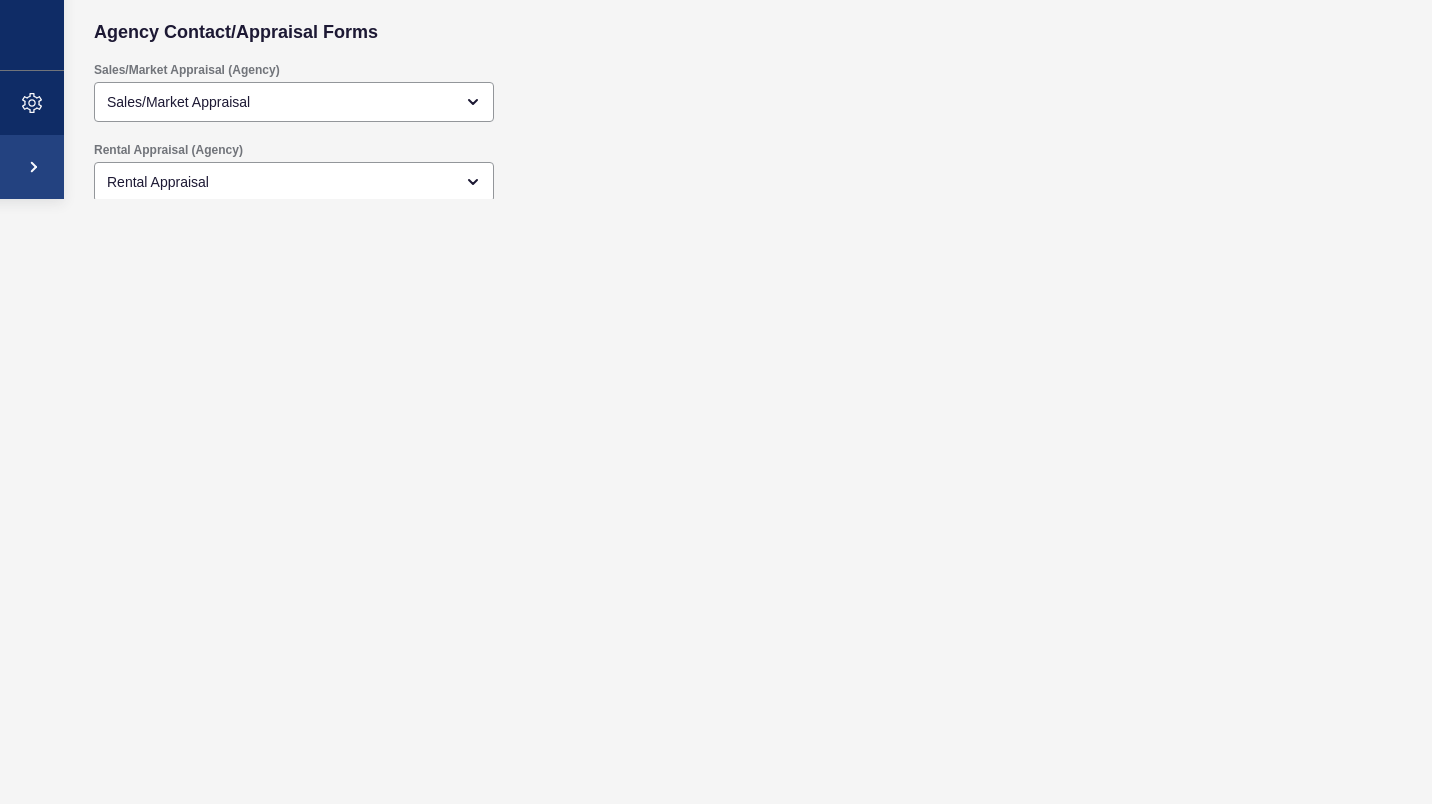 click on "Agency Contact/Appraisal Forms" at bounding box center (615, 32) 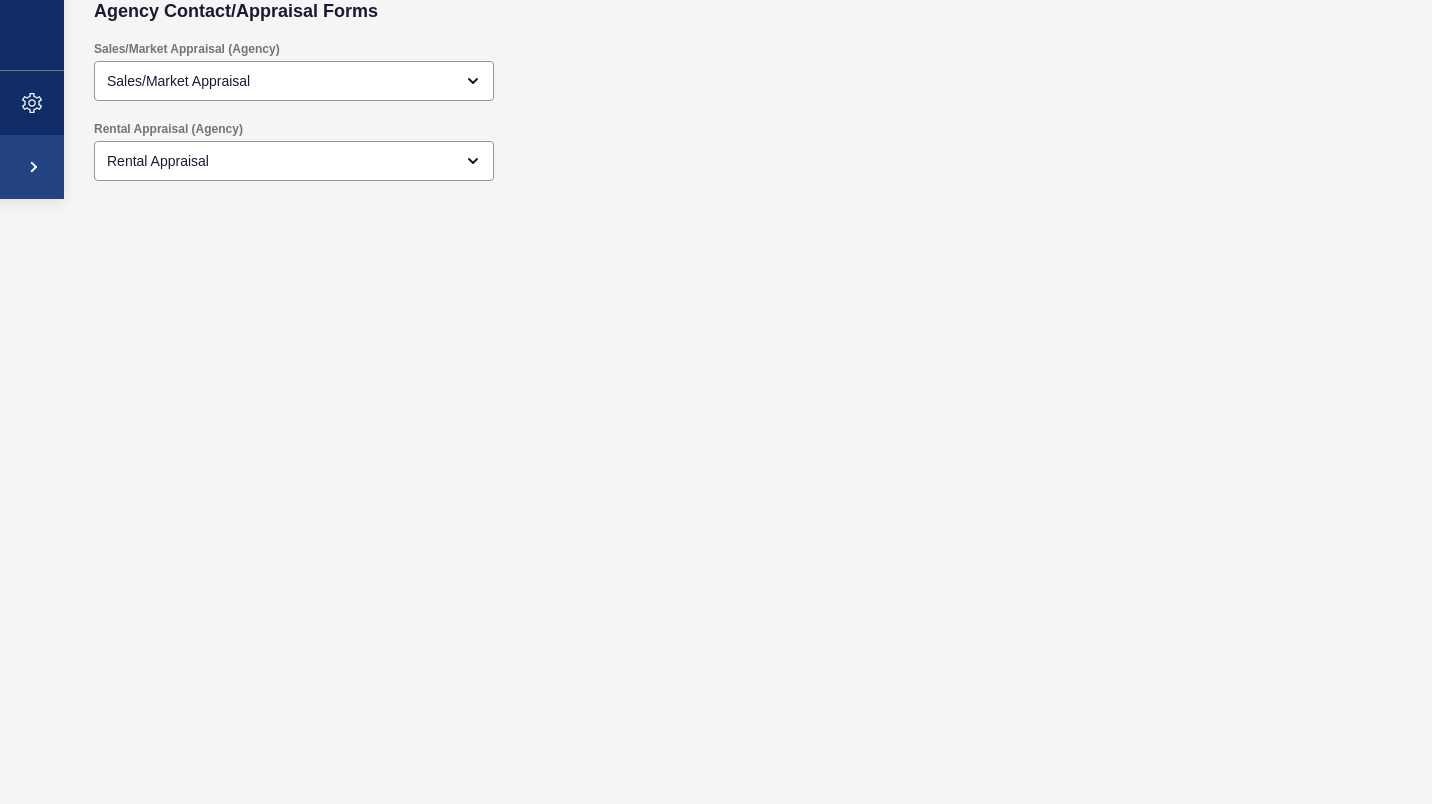 scroll, scrollTop: 40, scrollLeft: 0, axis: vertical 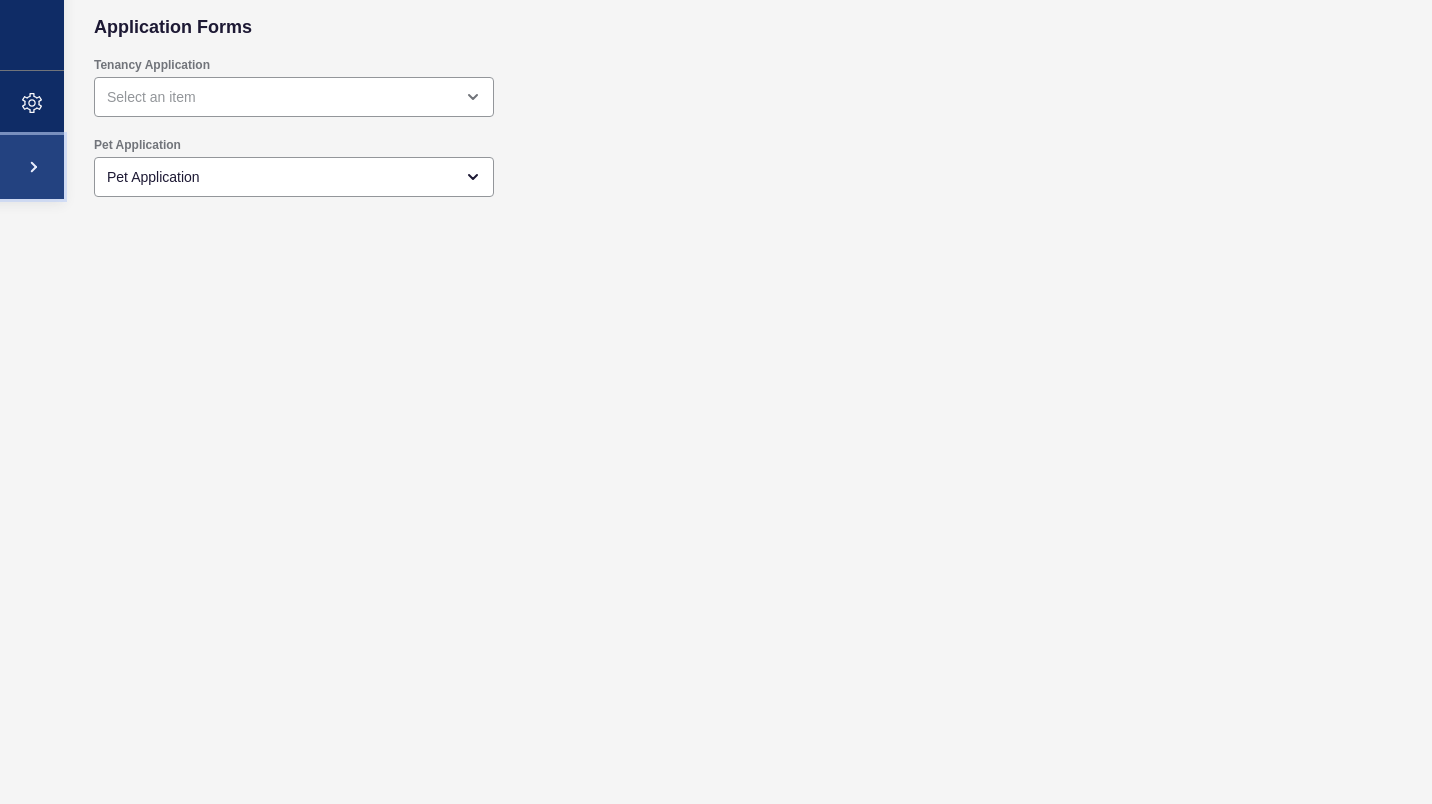 click at bounding box center (32, 167) 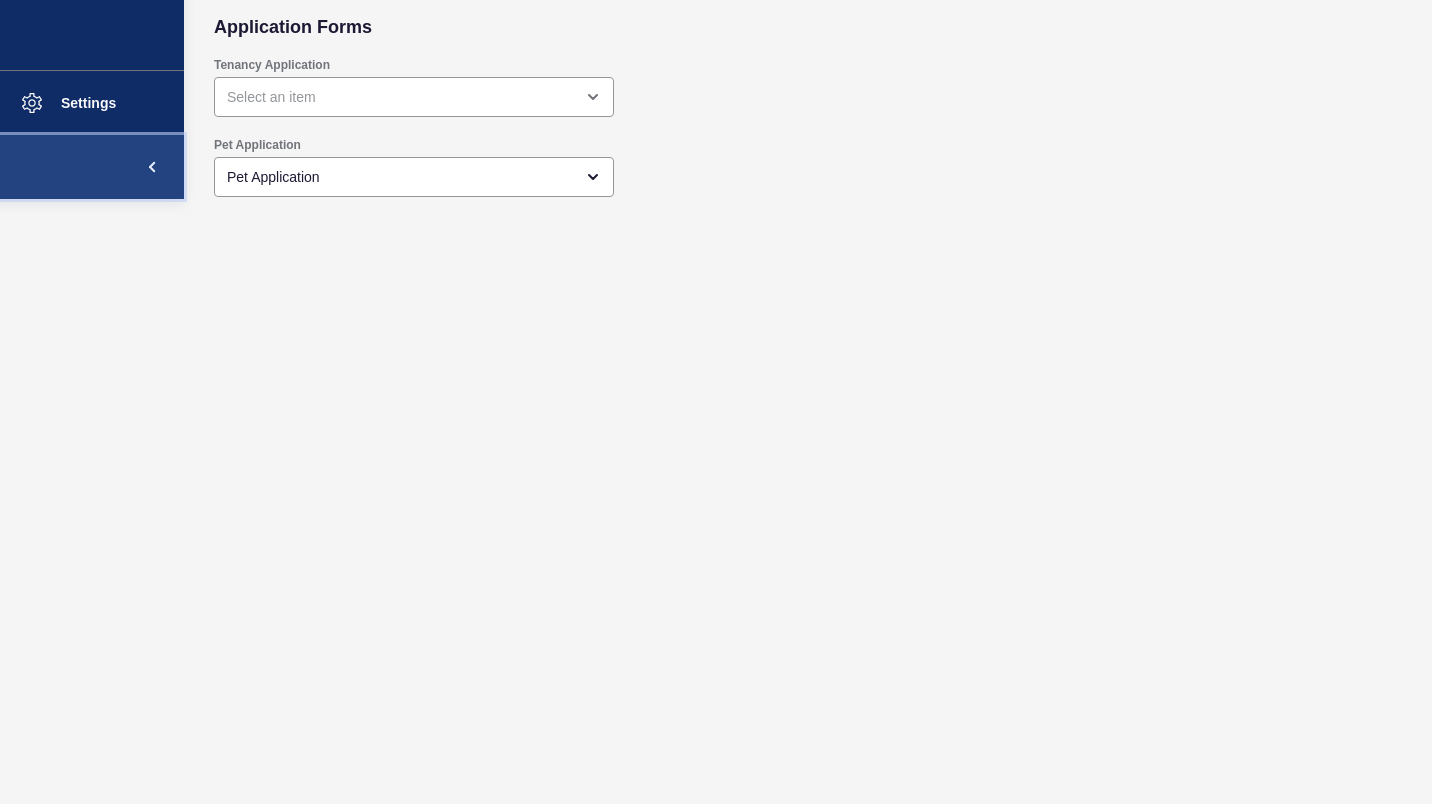click at bounding box center (92, 167) 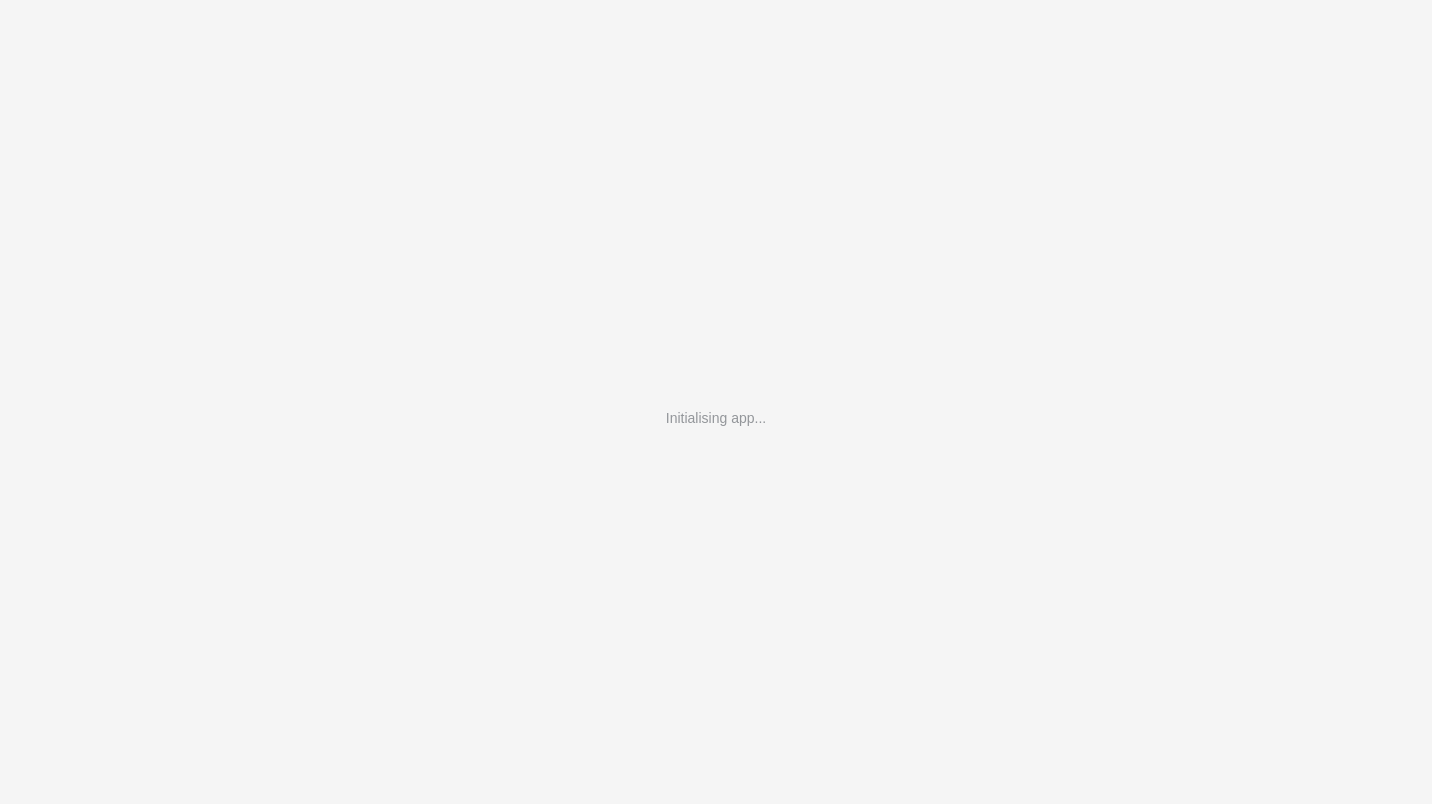 scroll, scrollTop: 0, scrollLeft: 0, axis: both 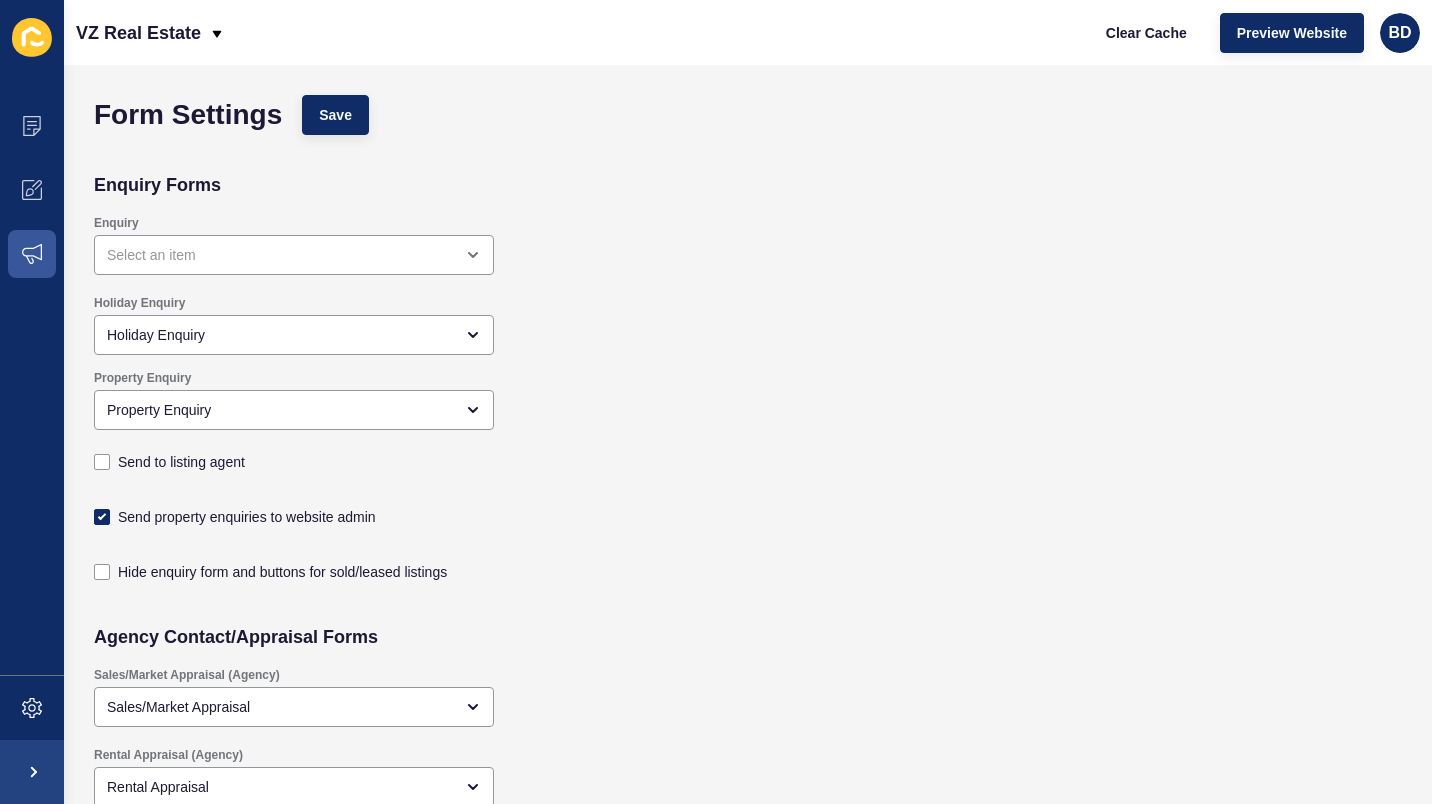 click 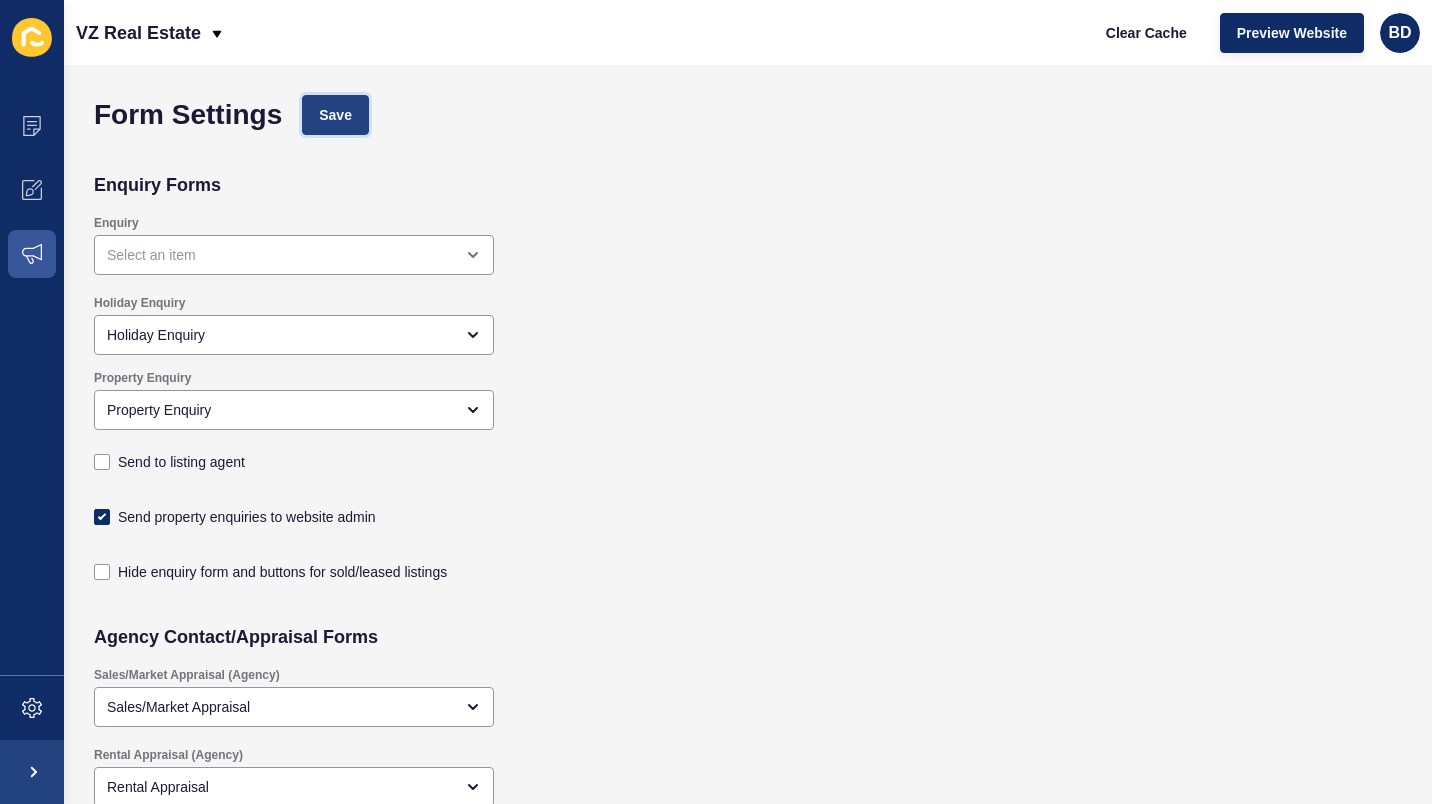 click on "Save" at bounding box center (335, 115) 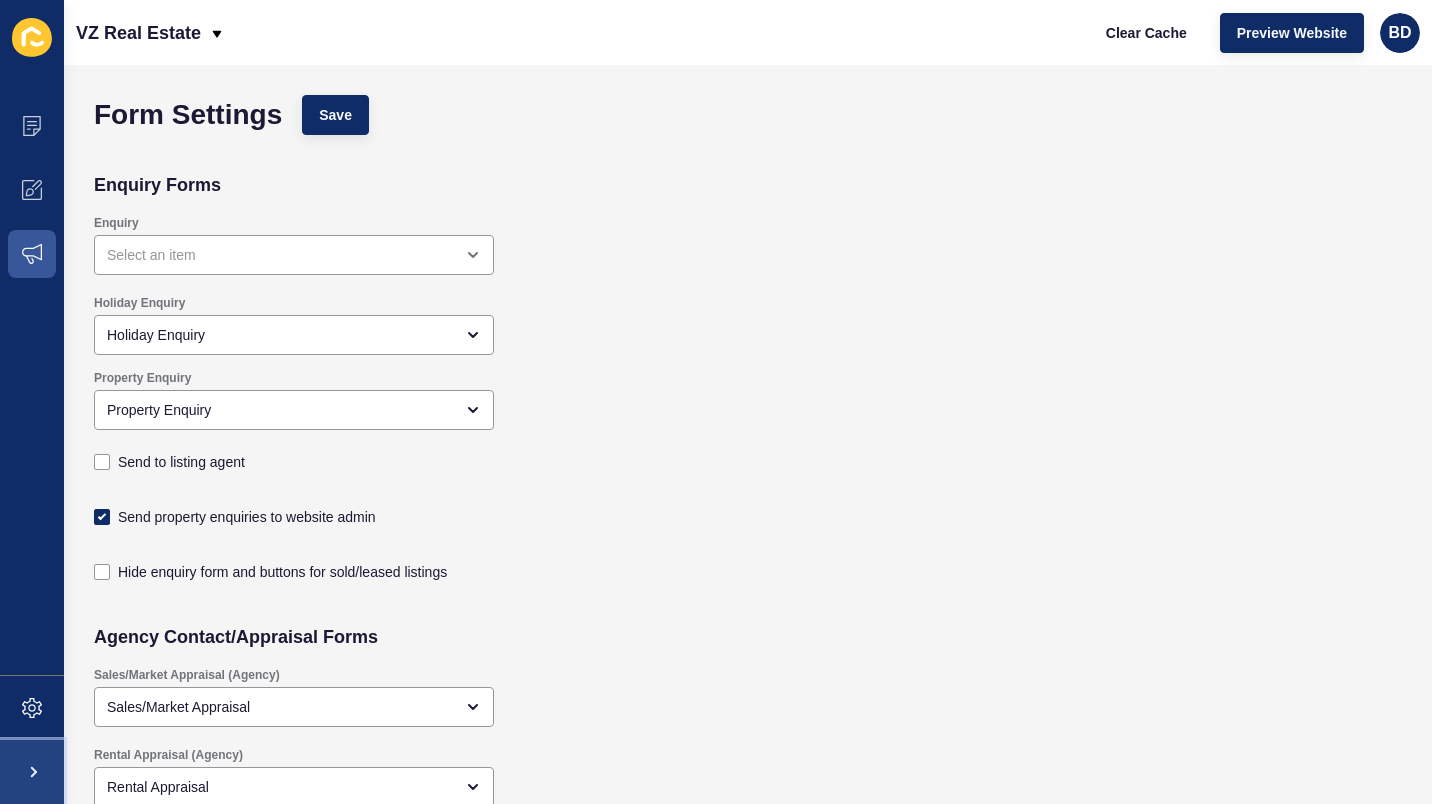 click at bounding box center [32, 772] 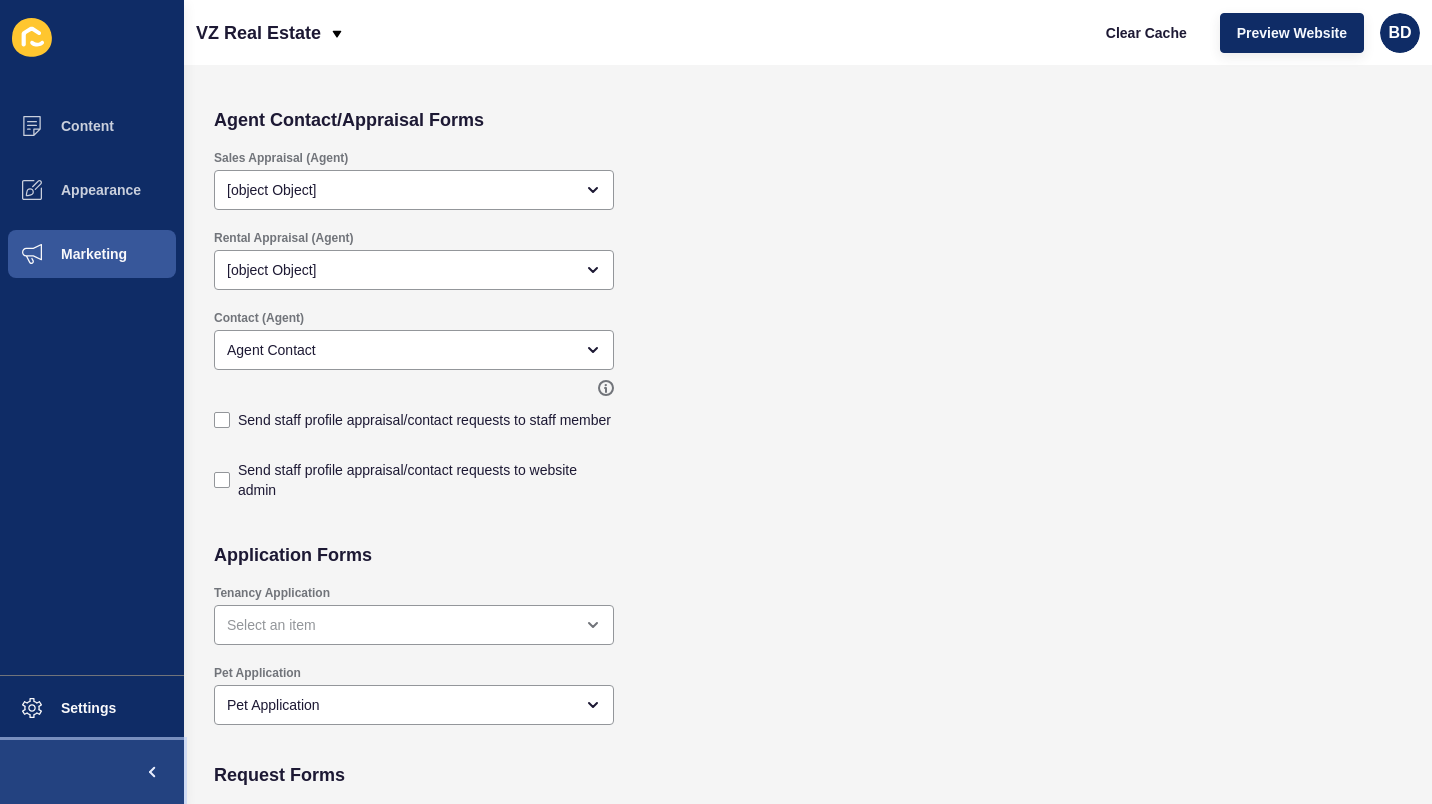 scroll, scrollTop: 968, scrollLeft: 0, axis: vertical 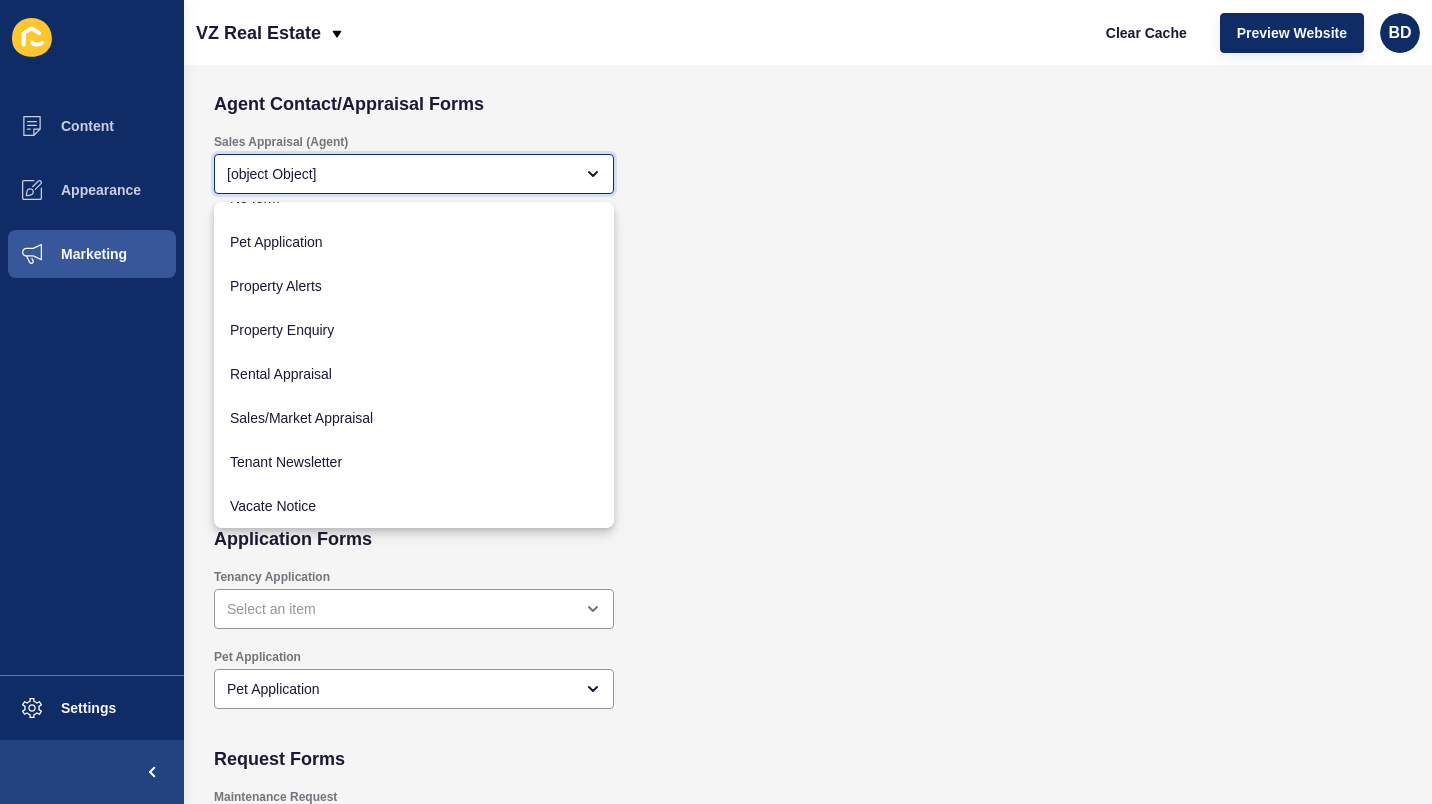 click on "Sales/Market Appraisal" at bounding box center [414, 418] 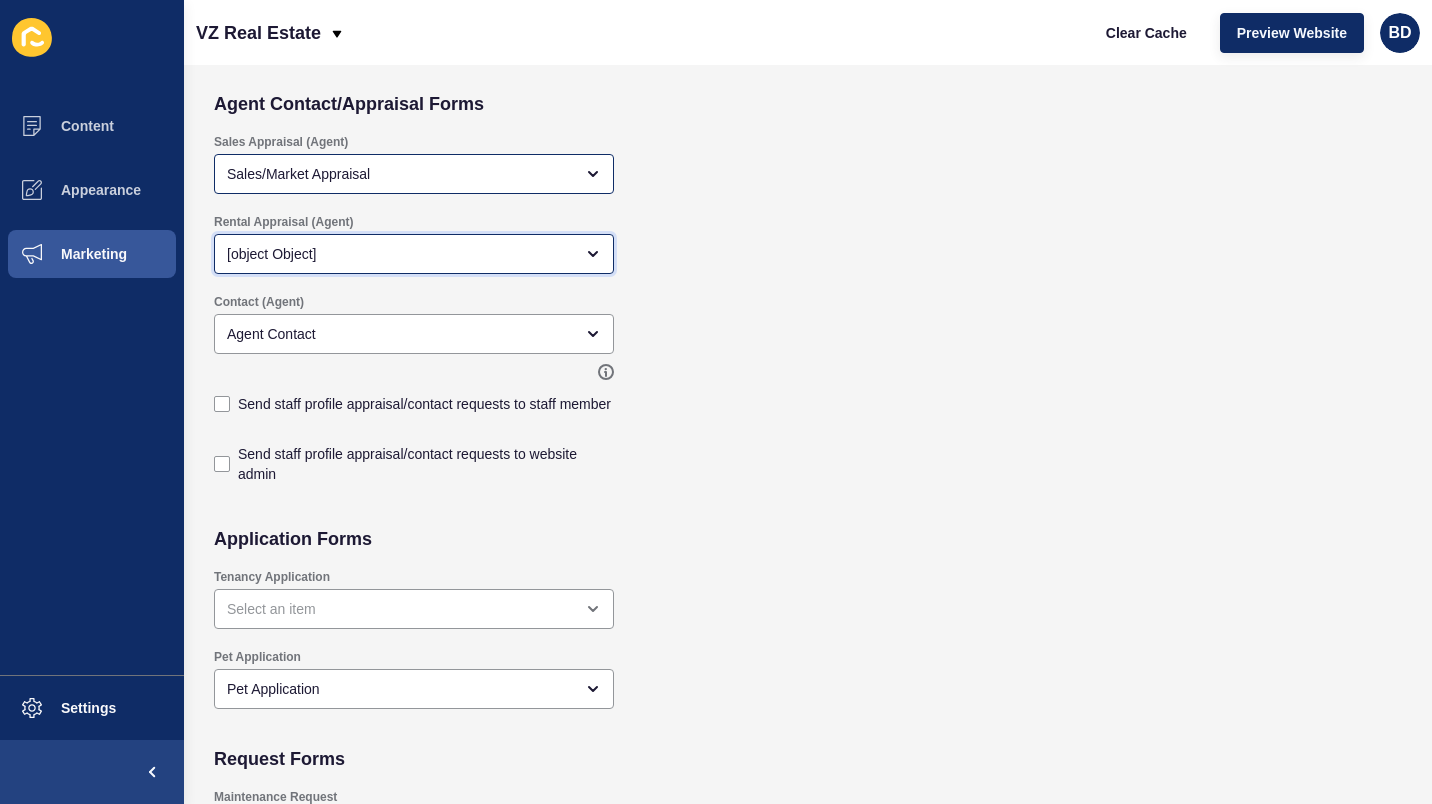 click at bounding box center [587, 254] 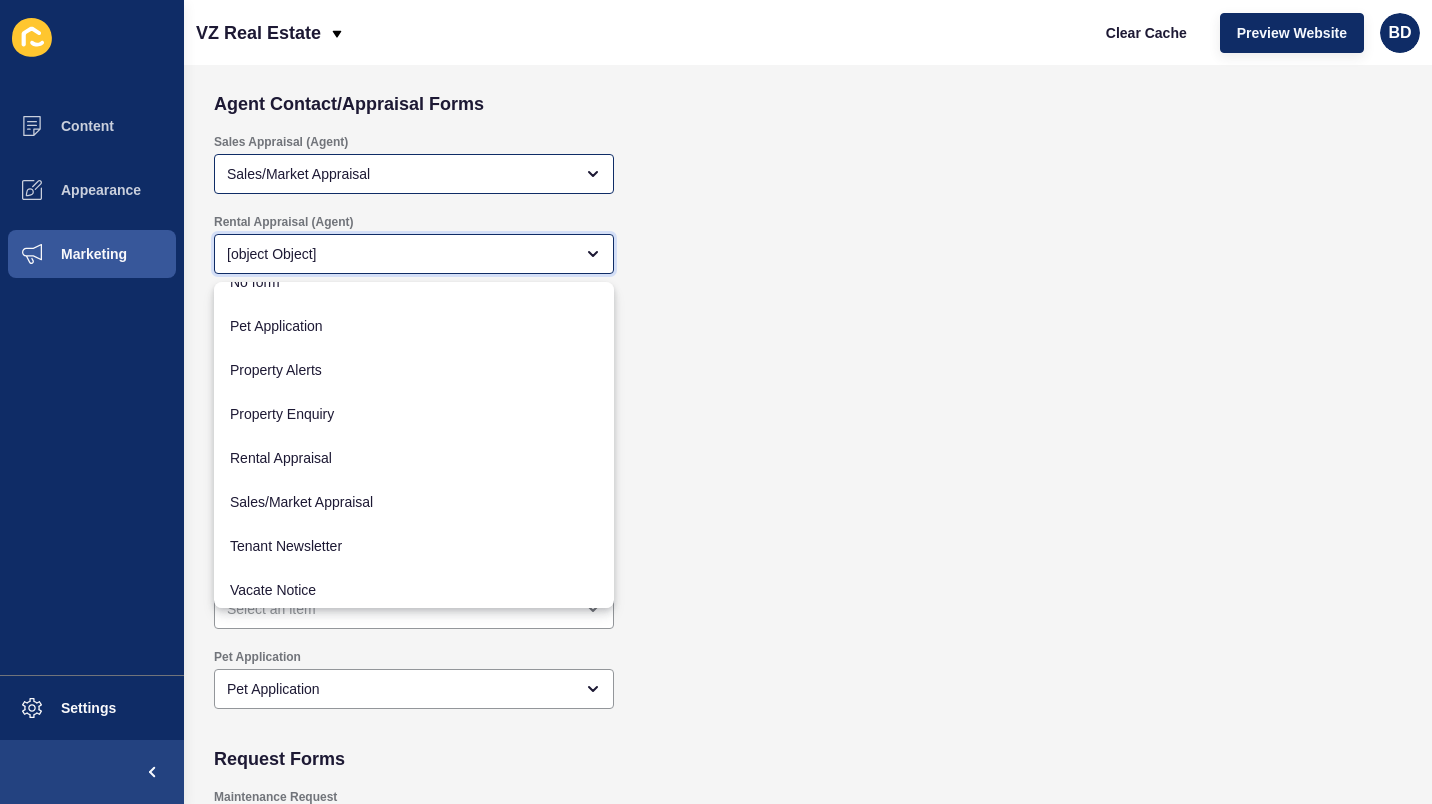 scroll, scrollTop: 378, scrollLeft: 0, axis: vertical 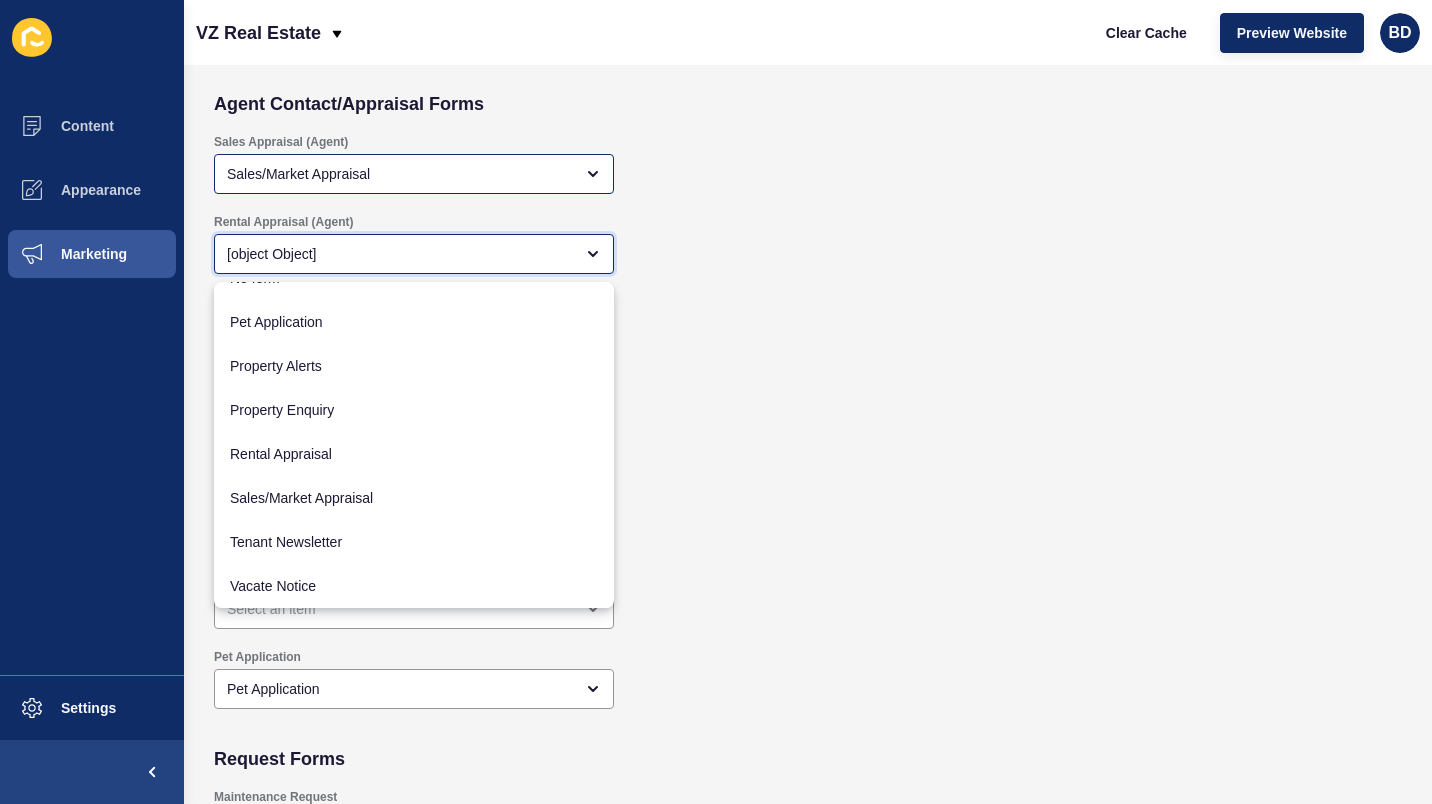 click on "Rental Appraisal" at bounding box center [414, 454] 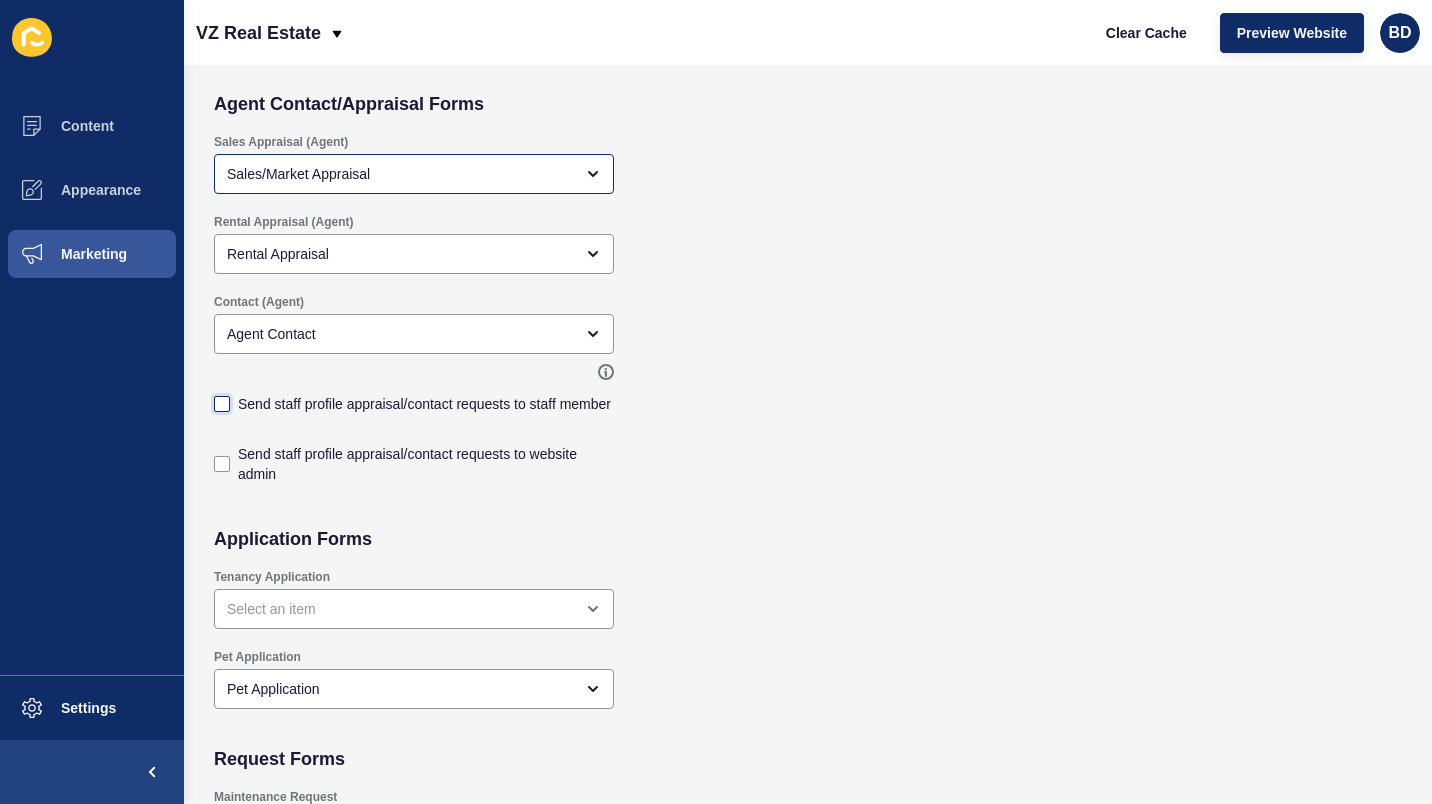 click at bounding box center (222, 404) 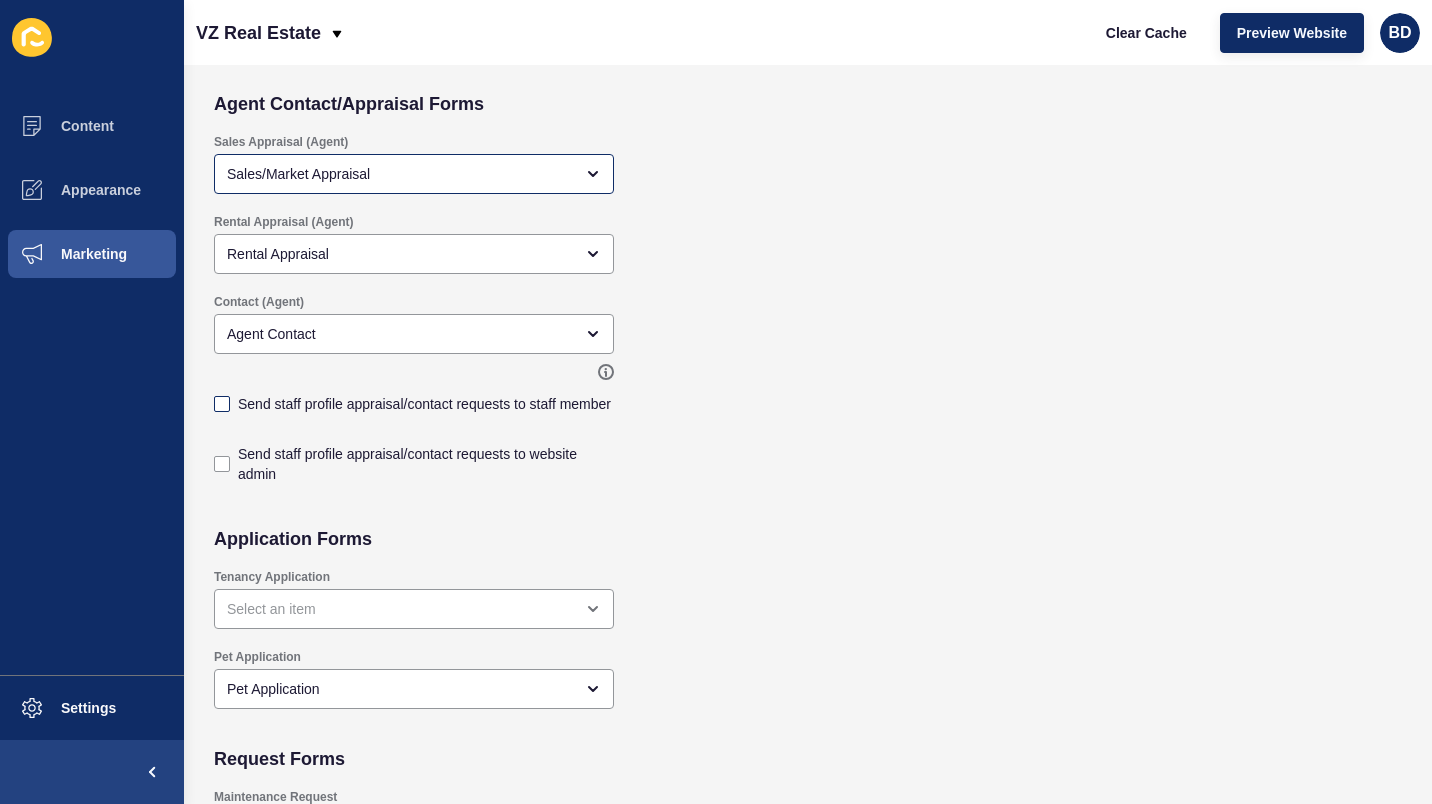 click on "Send staff profile appraisal/contact requests to staff member" at bounding box center (224, 1372) 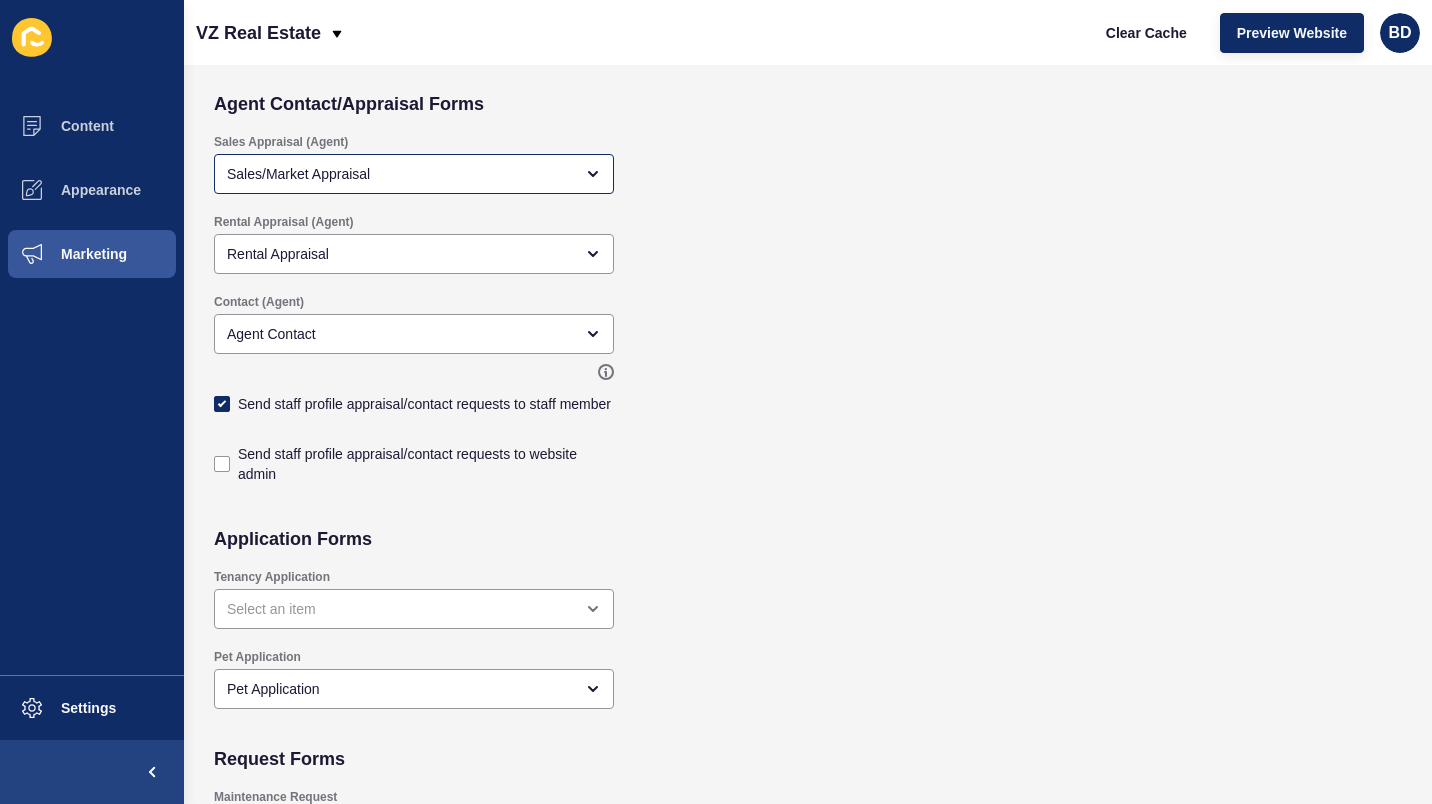 checkbox on "true" 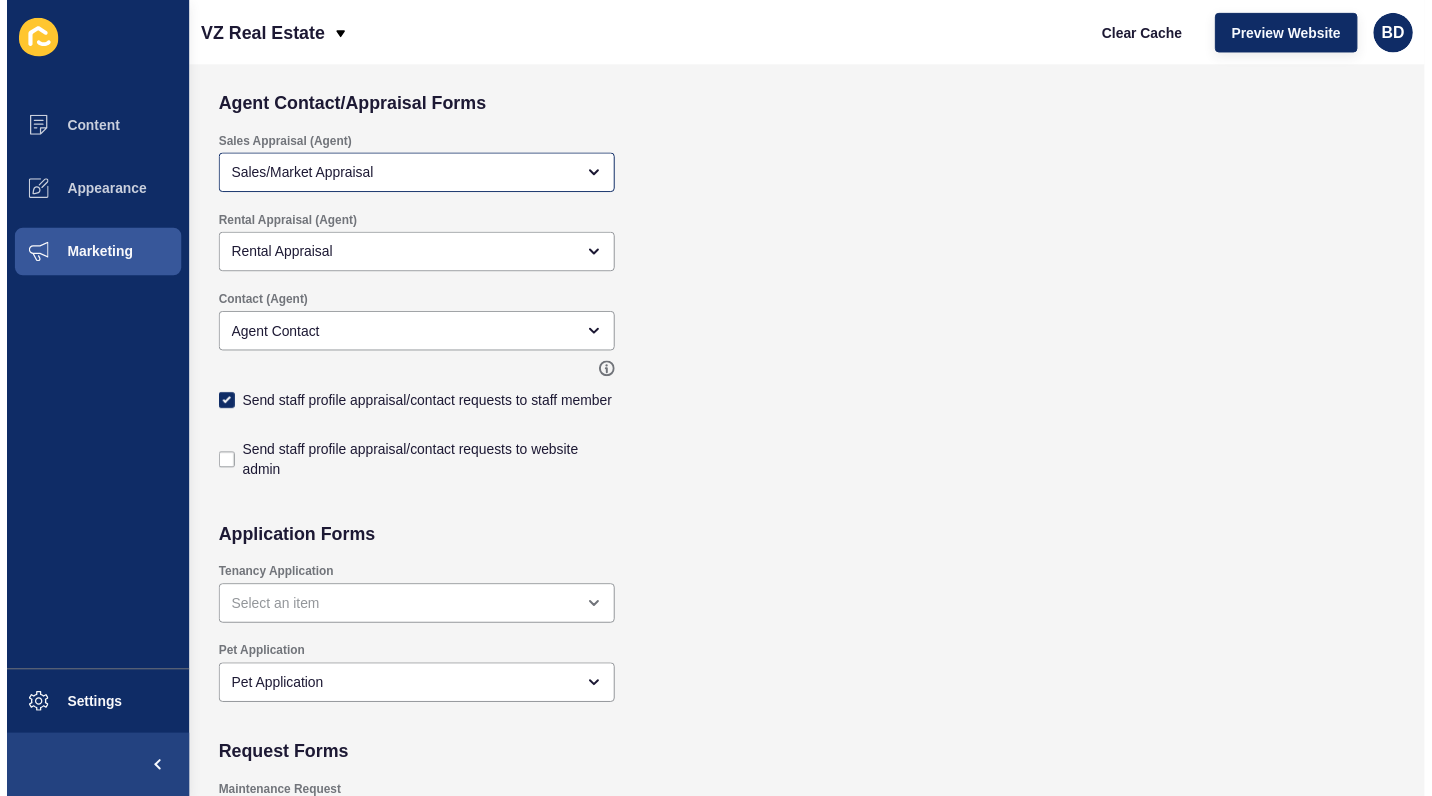 scroll, scrollTop: 654, scrollLeft: 0, axis: vertical 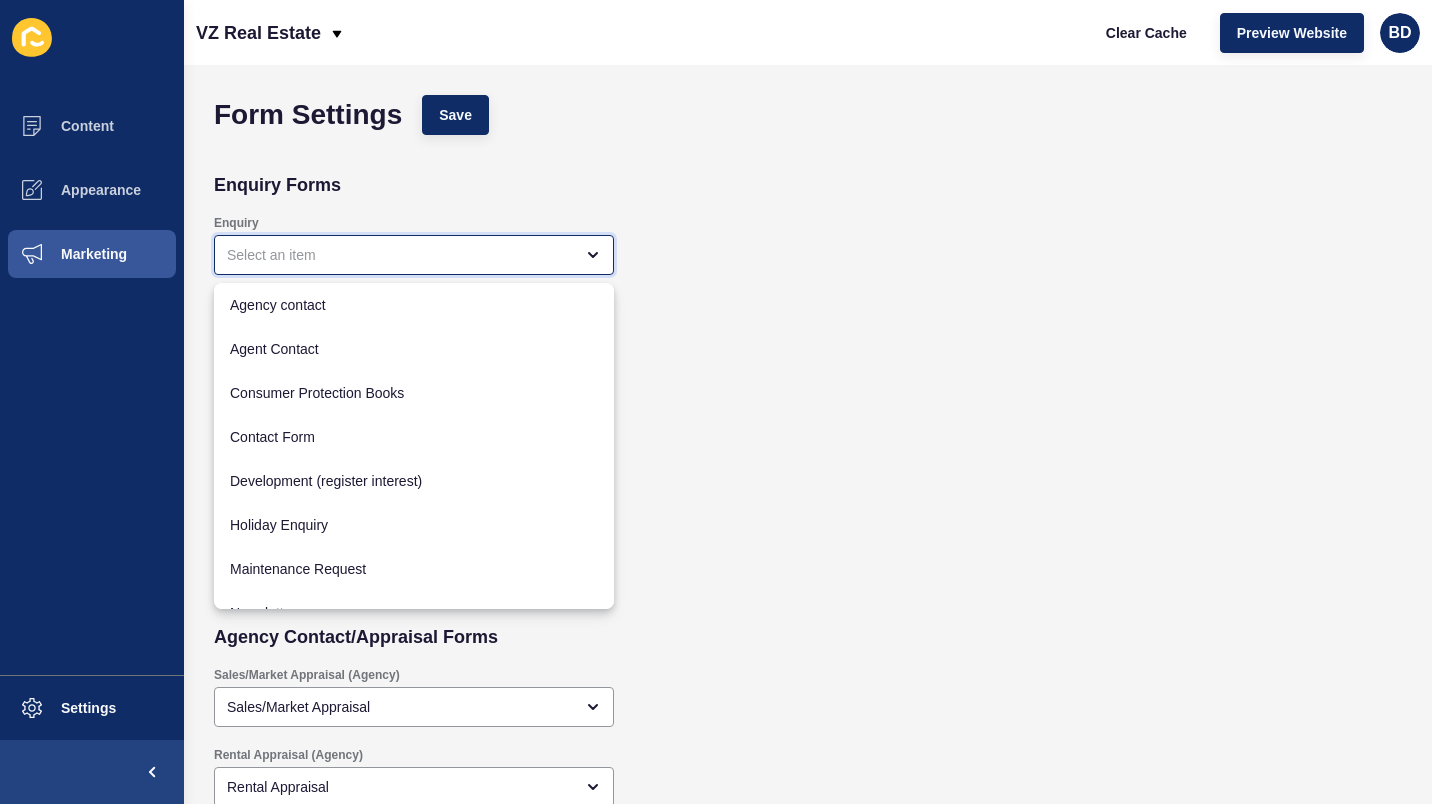 drag, startPoint x: 0, startPoint y: 0, endPoint x: 470, endPoint y: 274, distance: 544.03674 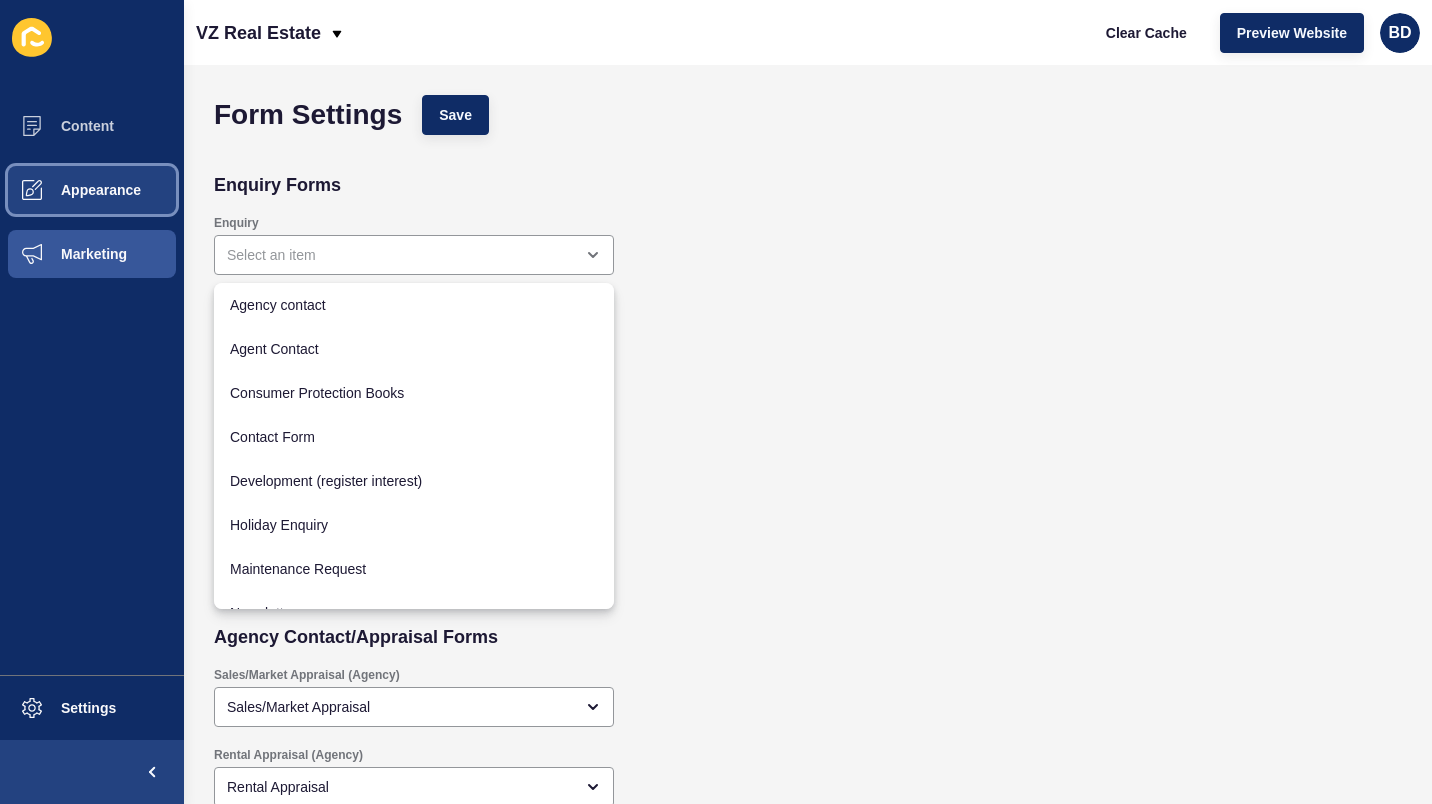 click on "Appearance" at bounding box center [69, 190] 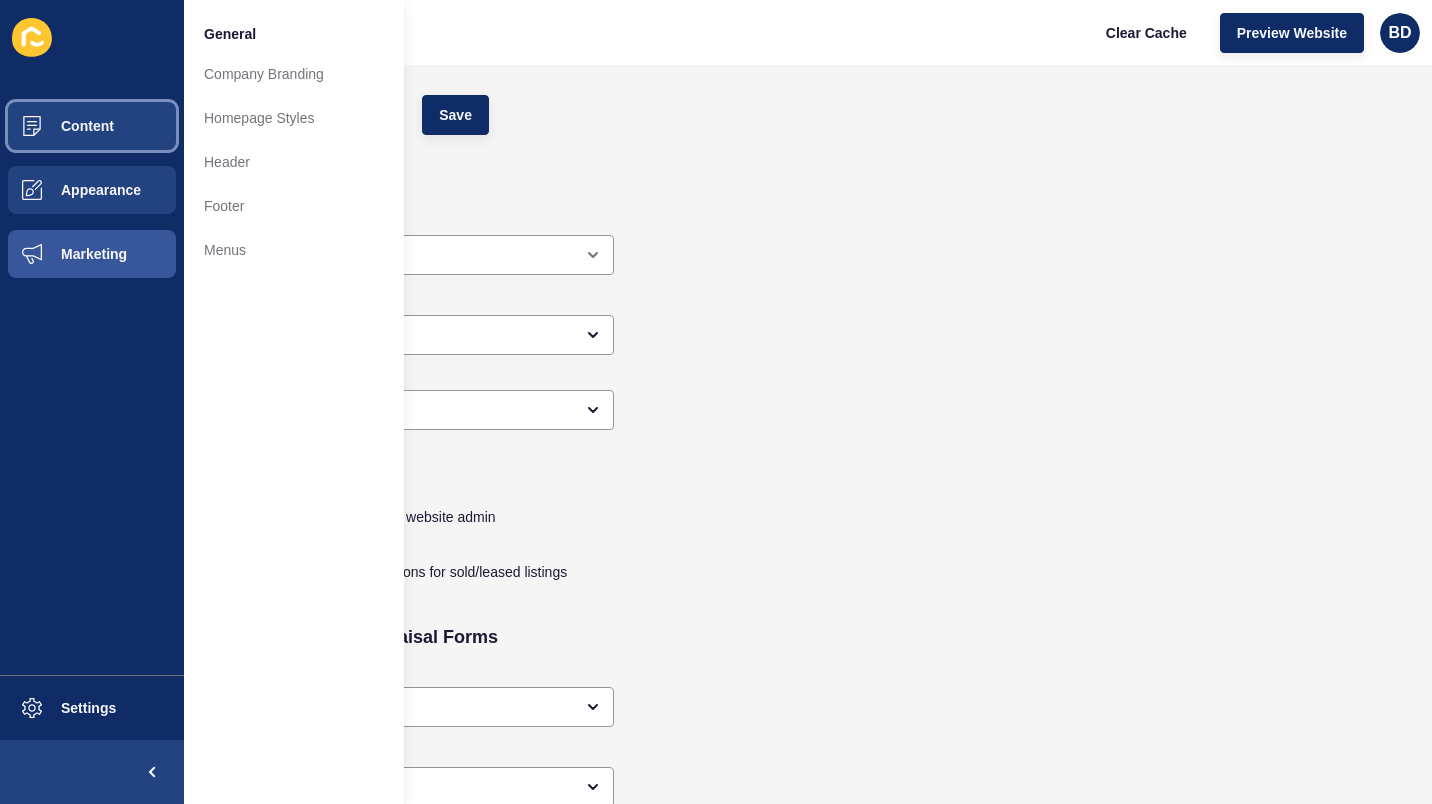 click on "Content" at bounding box center [55, 126] 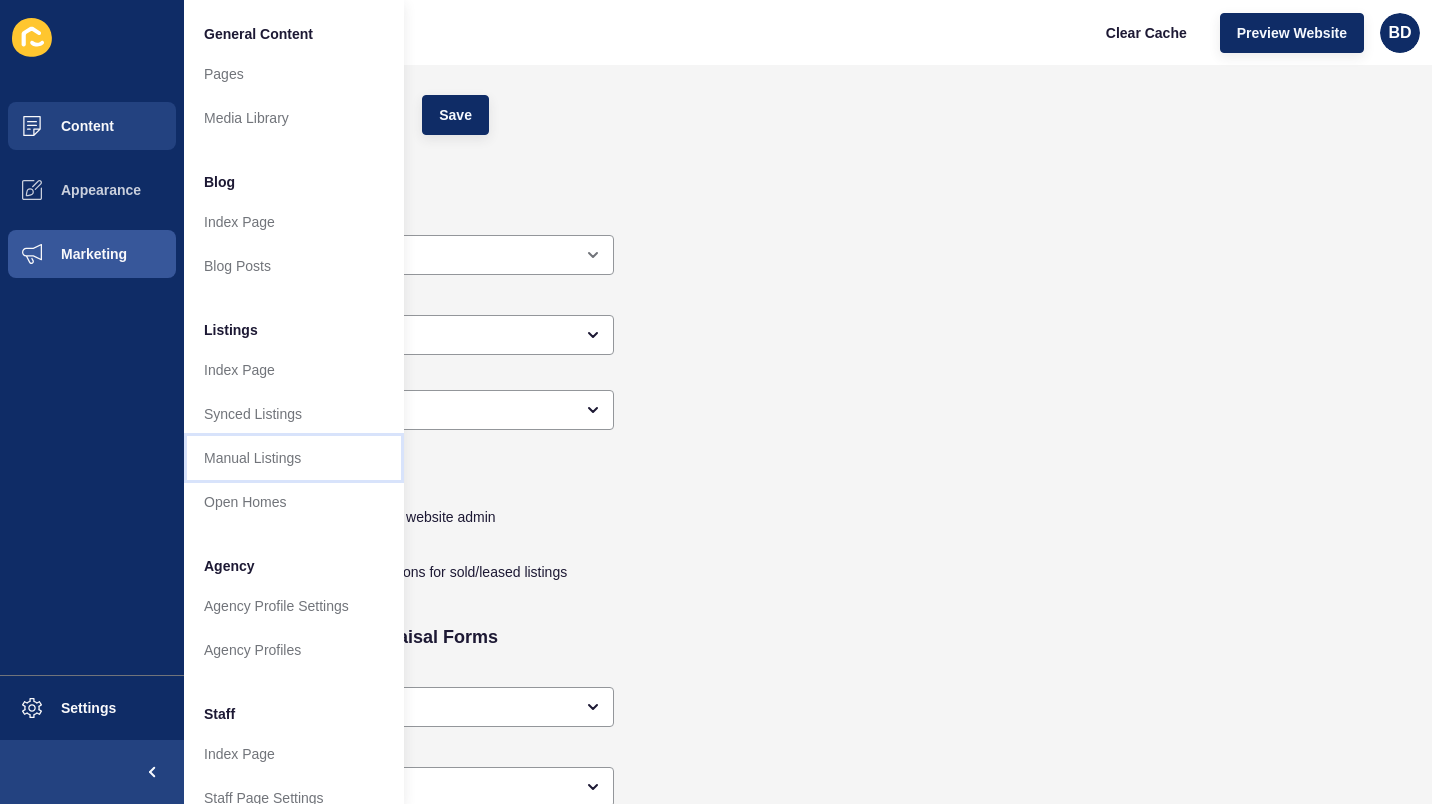 click on "Manual Listings" at bounding box center [294, 458] 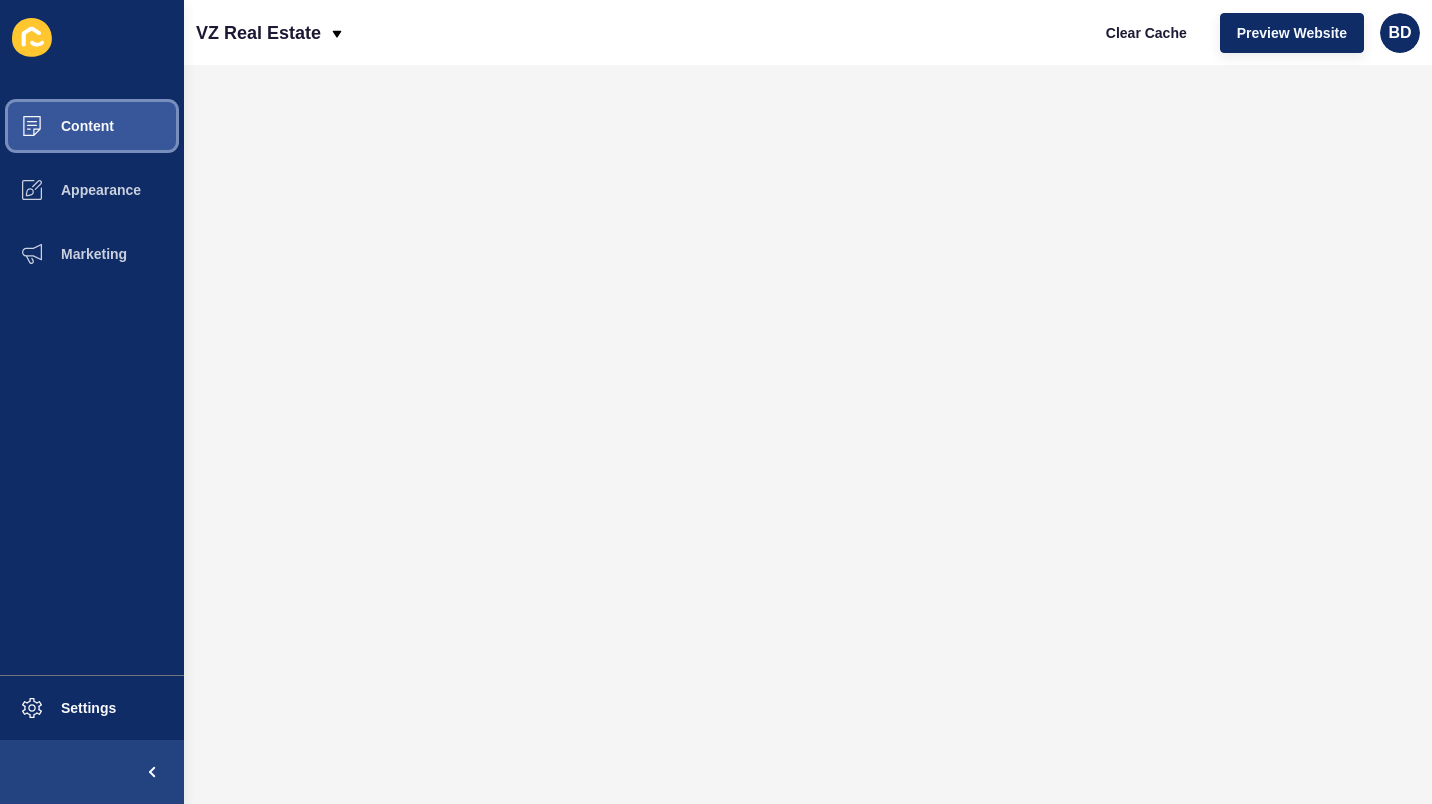 click on "Content" at bounding box center [92, 126] 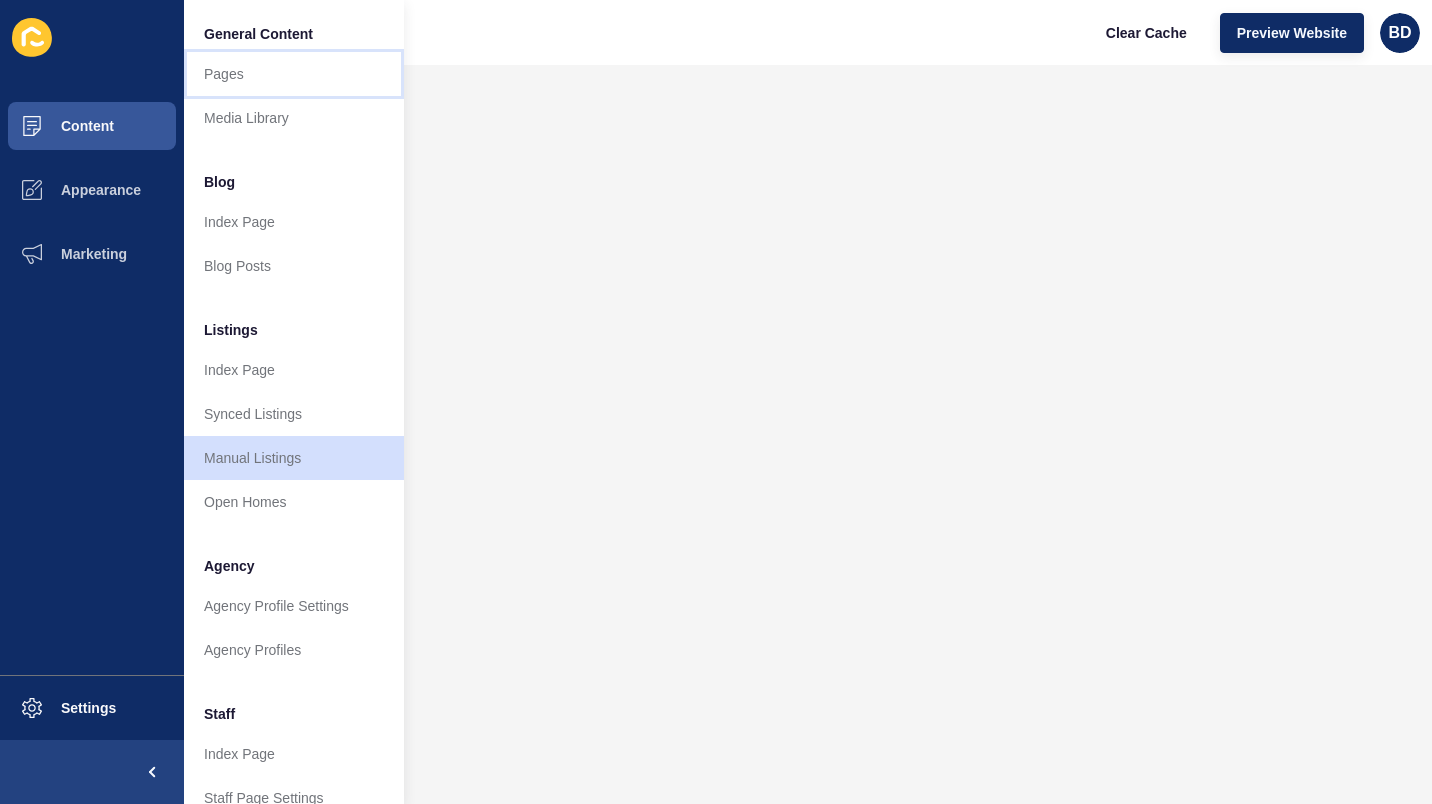 click on "Pages" at bounding box center [294, 74] 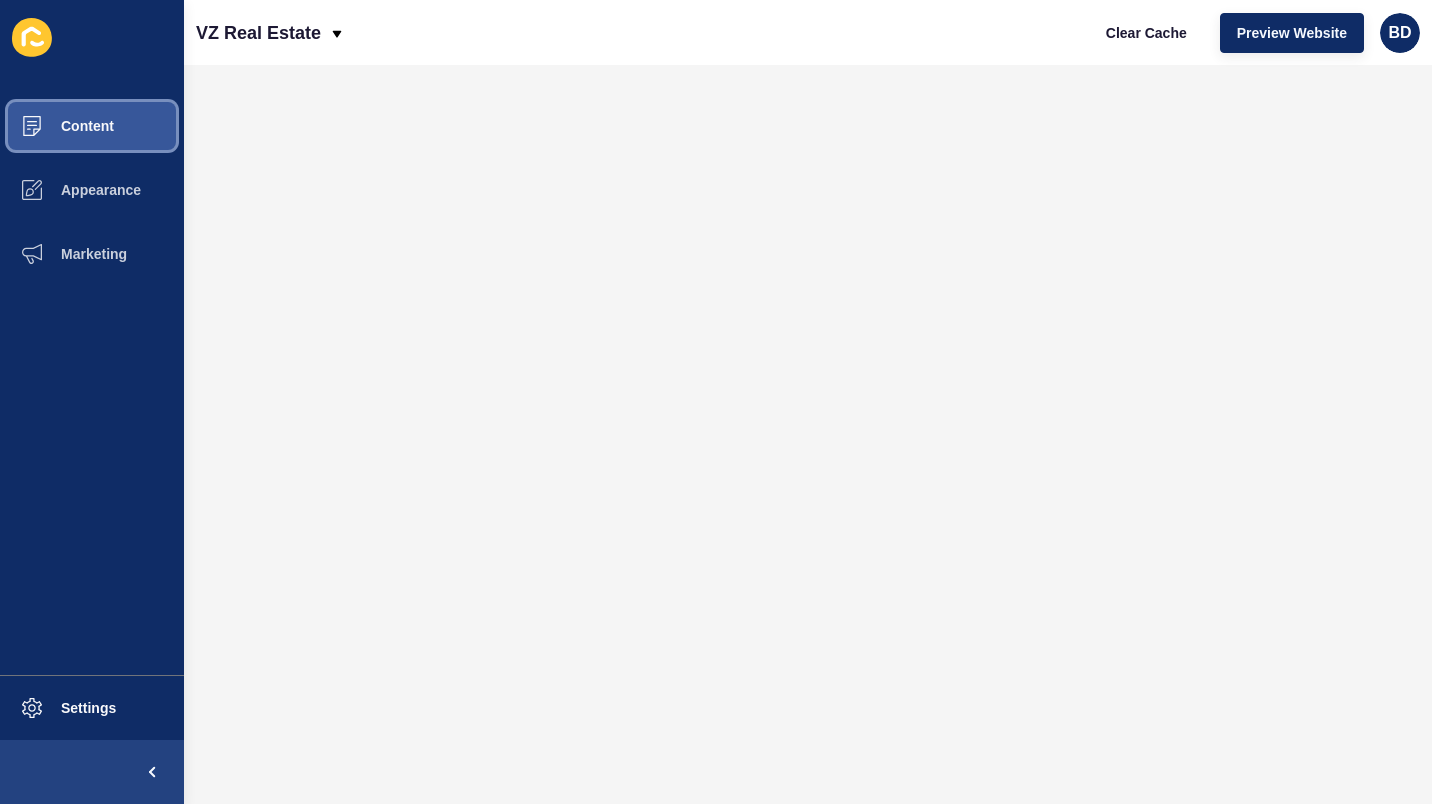 click on "Content" at bounding box center (55, 126) 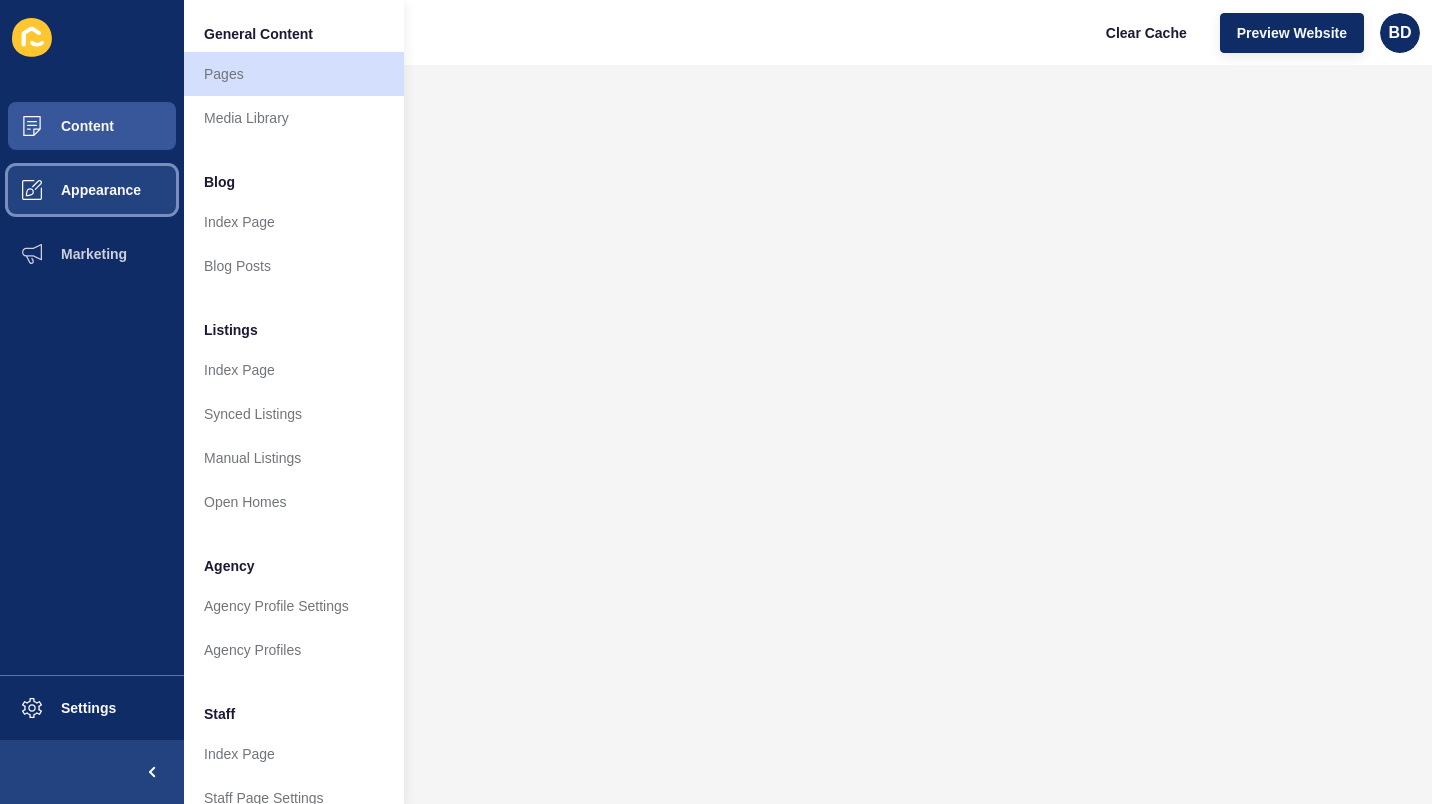 click on "Appearance" at bounding box center (69, 190) 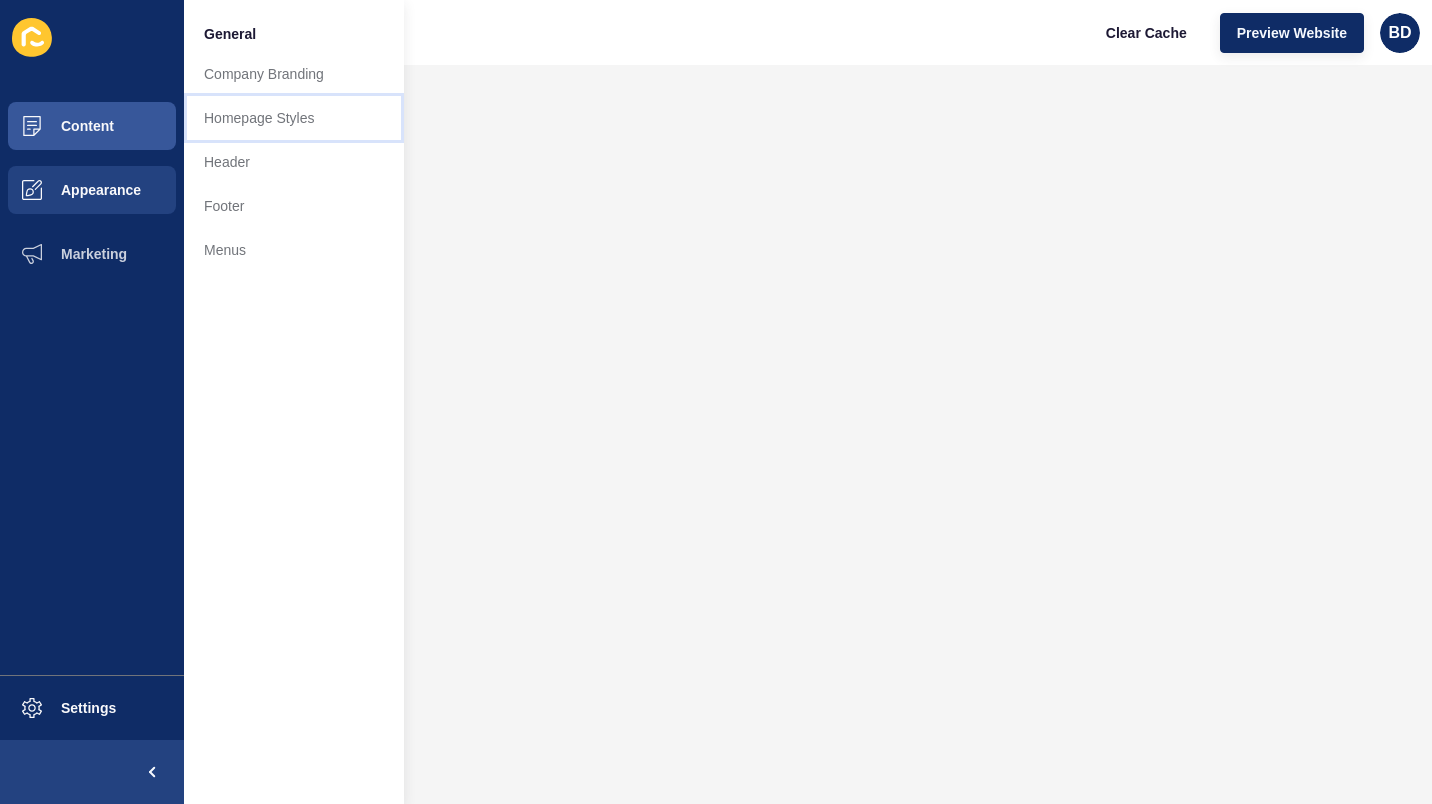click on "Homepage Styles" at bounding box center [294, 118] 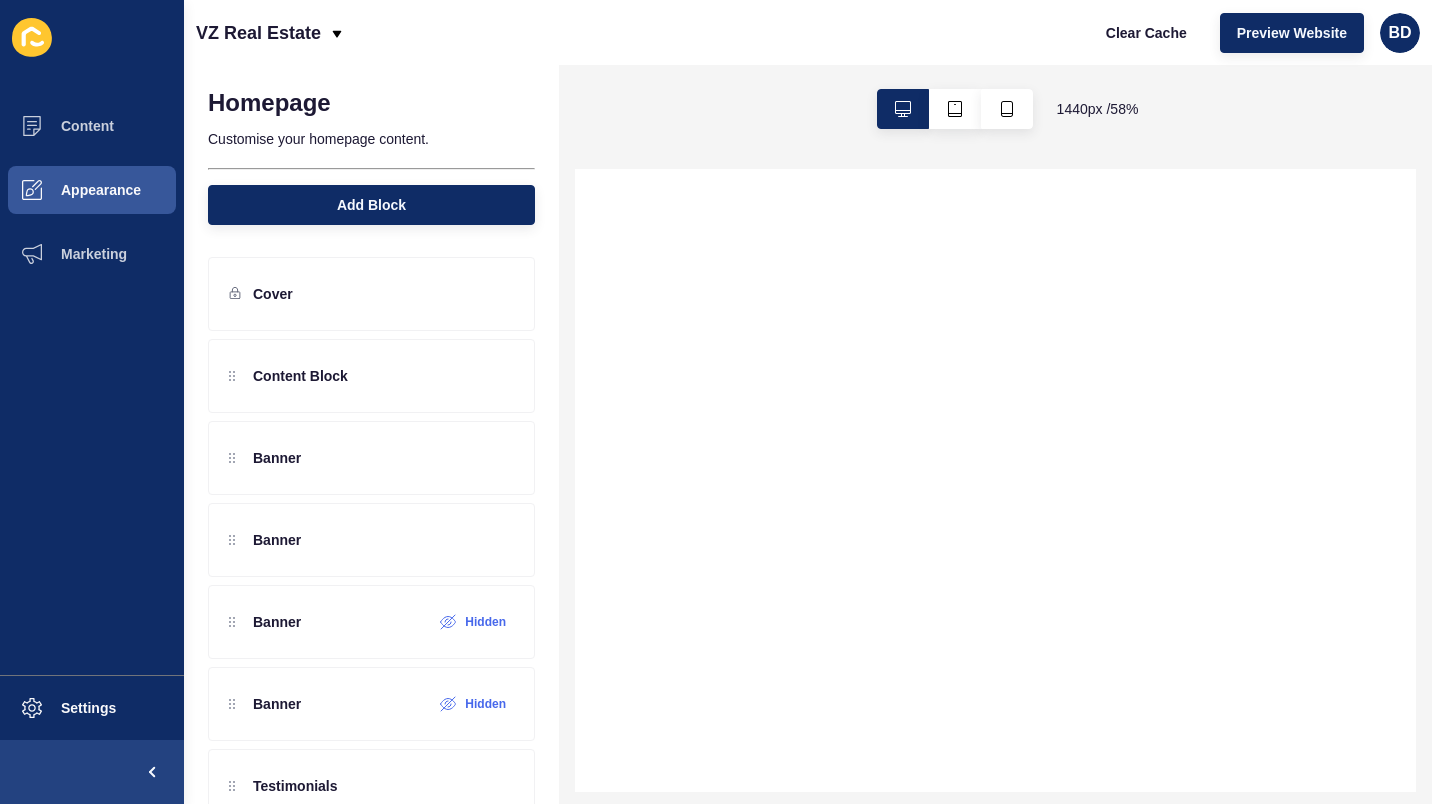 select 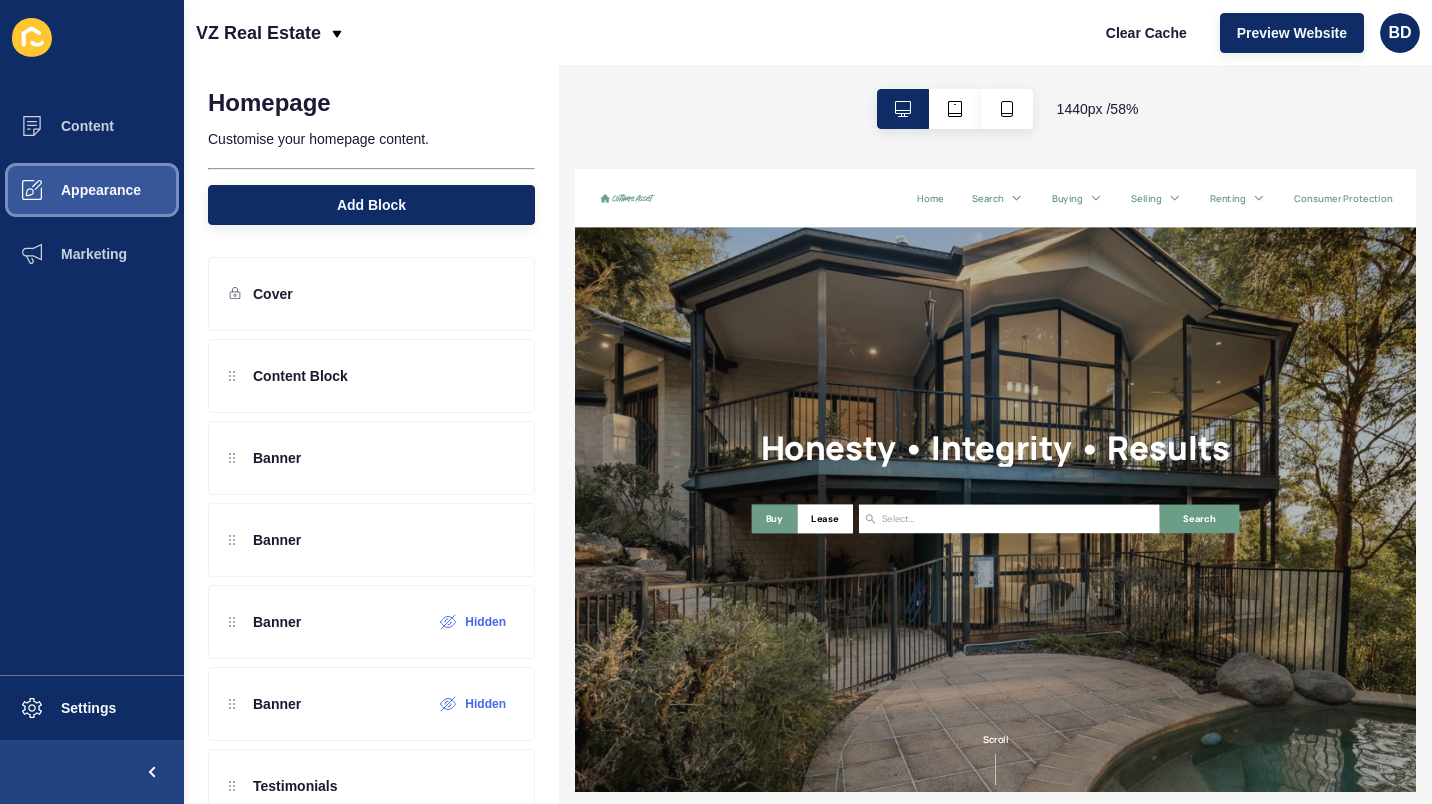 click on "Appearance" at bounding box center [69, 190] 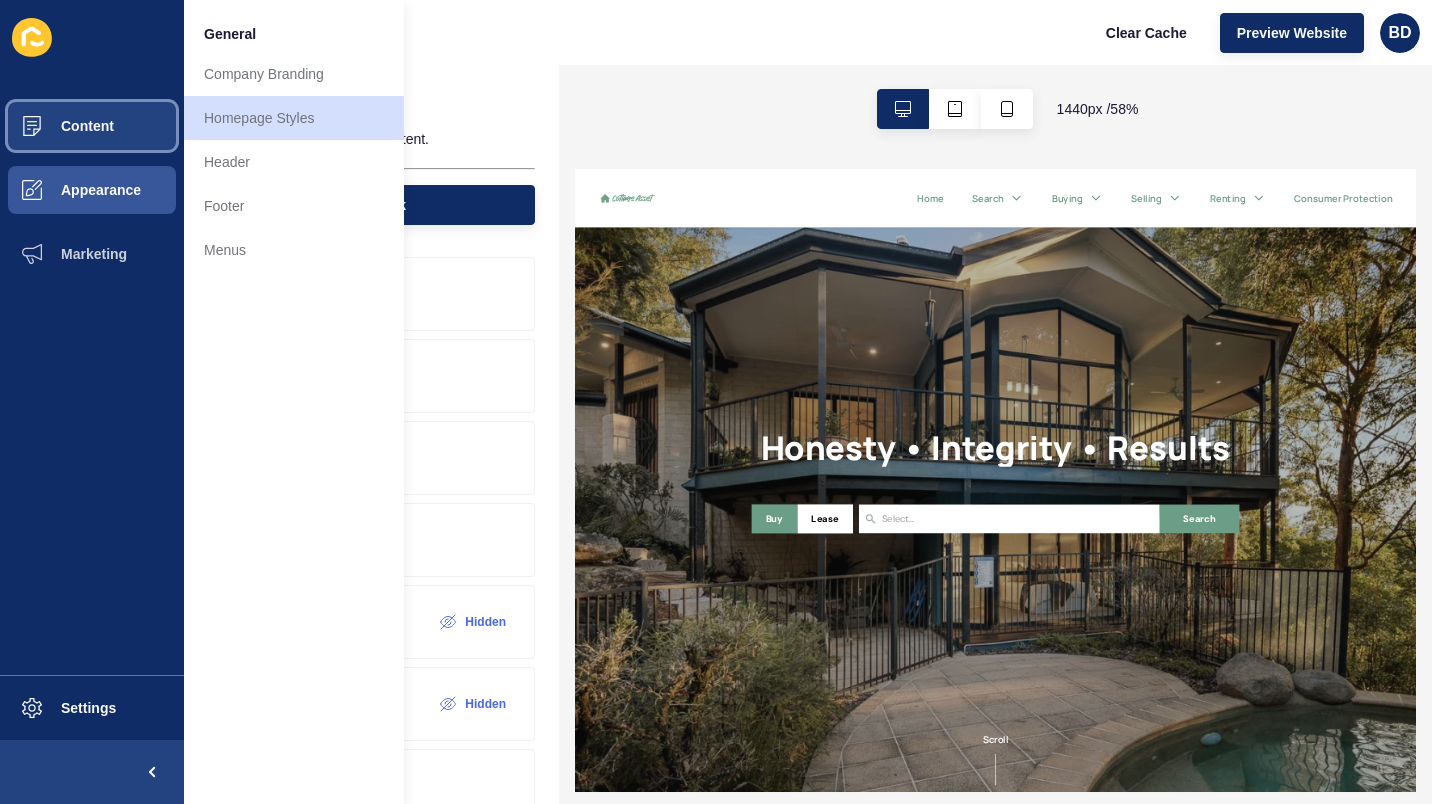 click on "Content" at bounding box center [92, 126] 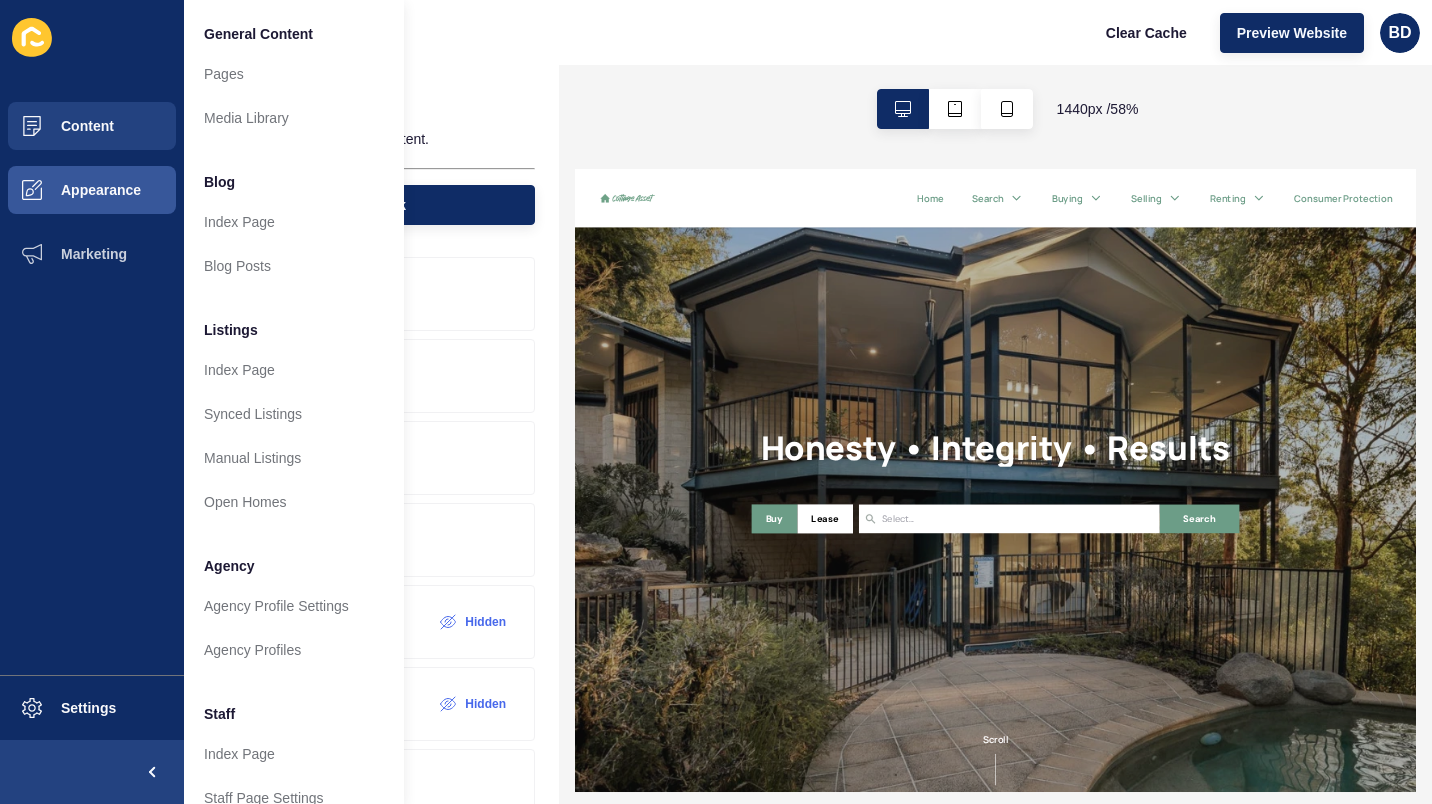 click on "General Content" at bounding box center (258, 34) 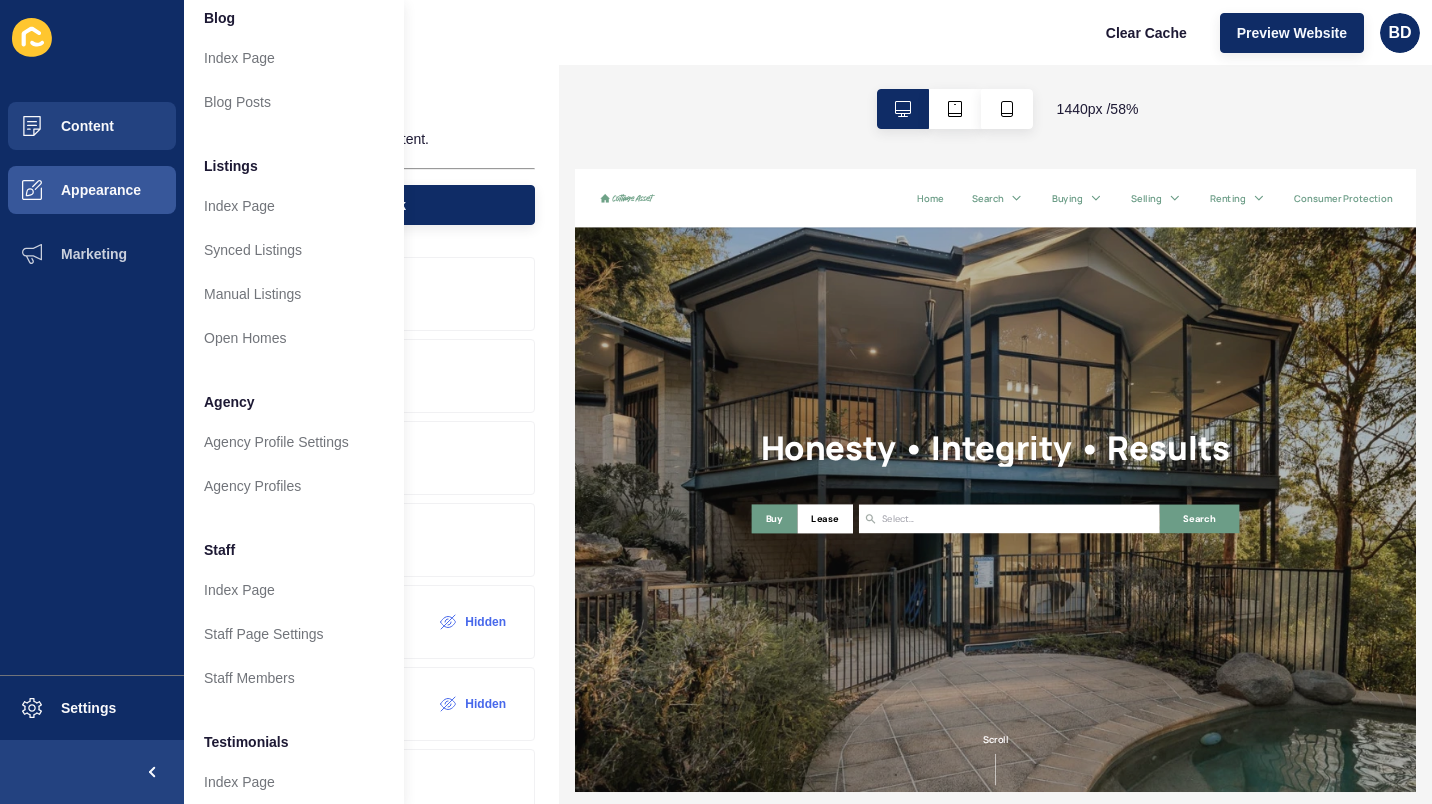 scroll, scrollTop: 0, scrollLeft: 0, axis: both 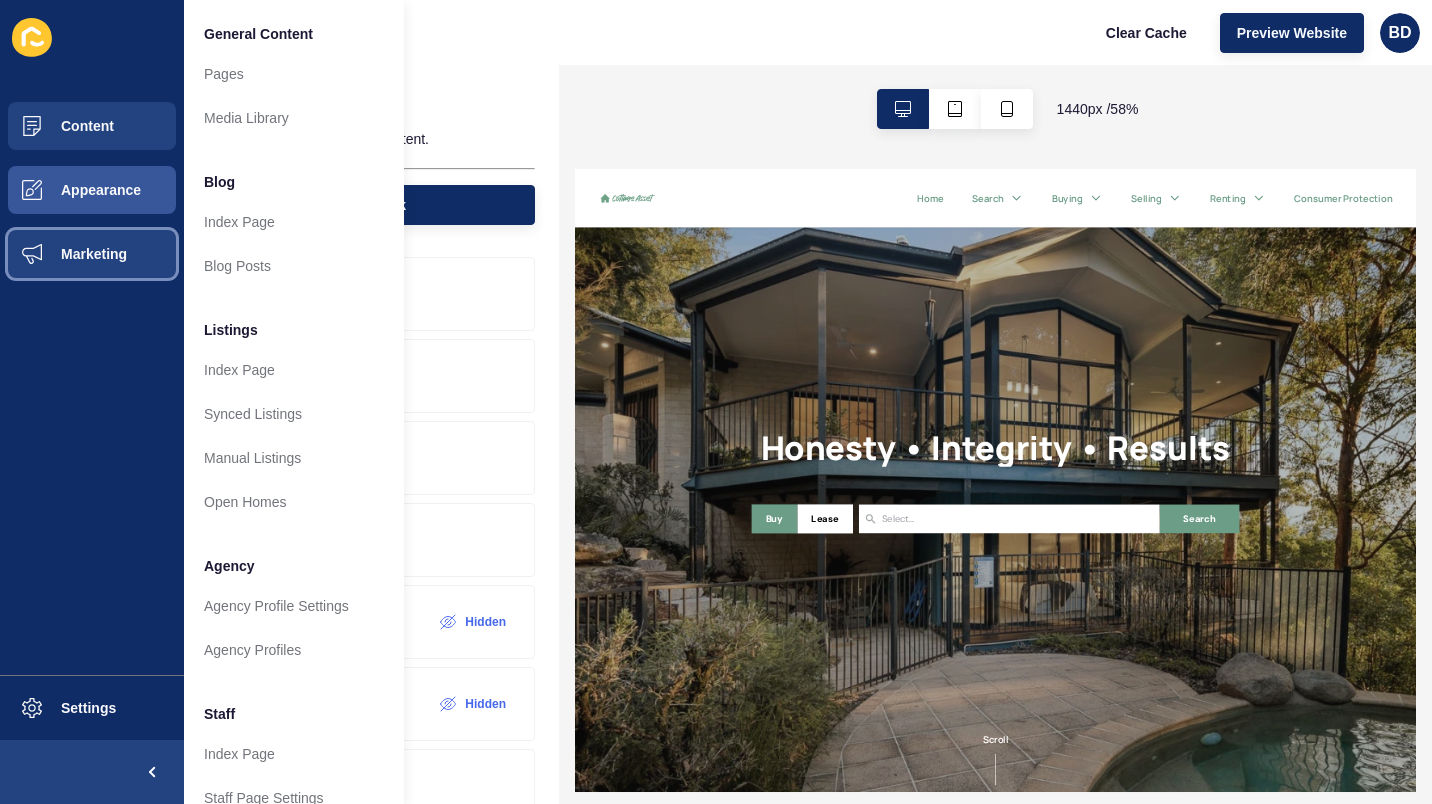 click on "Marketing" at bounding box center [62, 254] 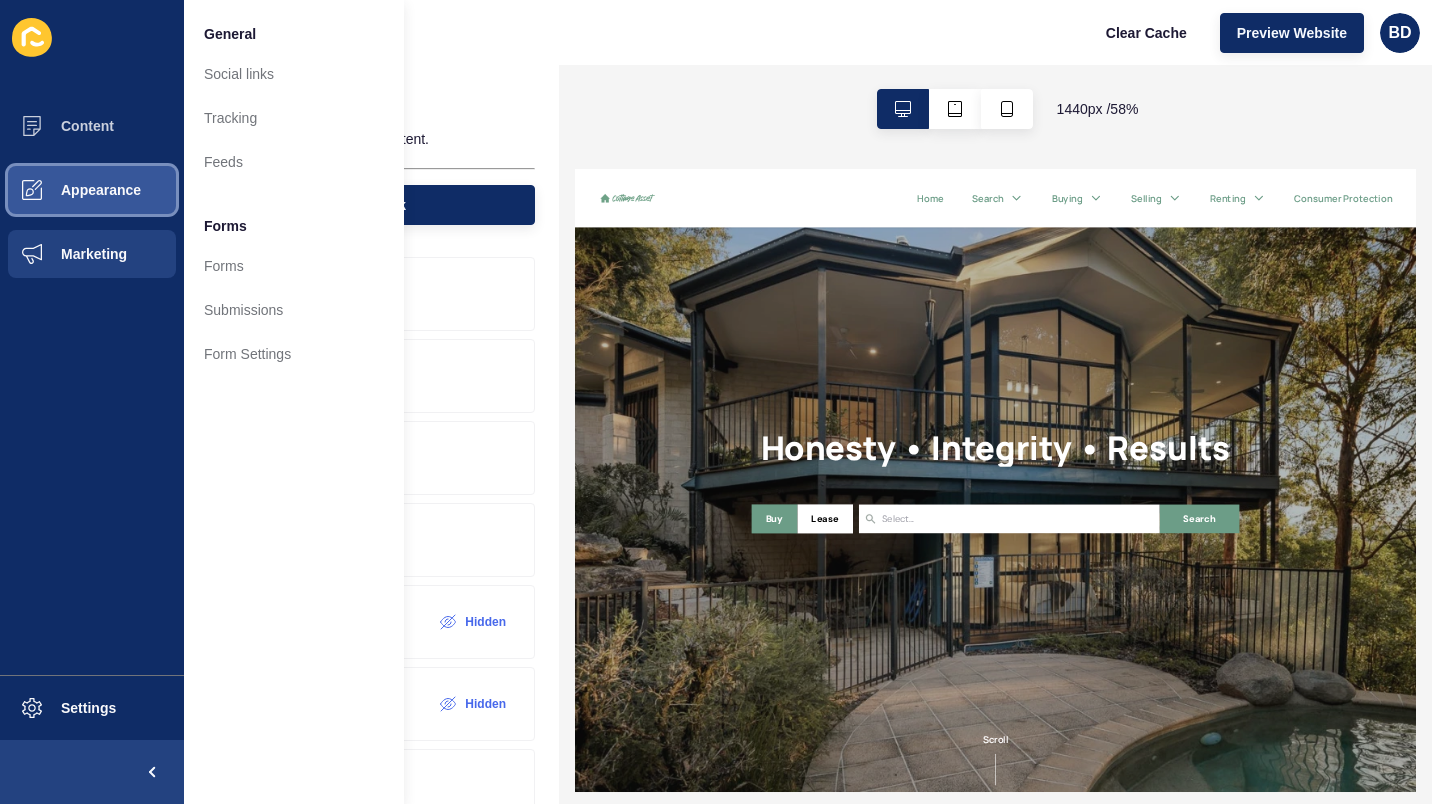 click on "Appearance" at bounding box center (92, 190) 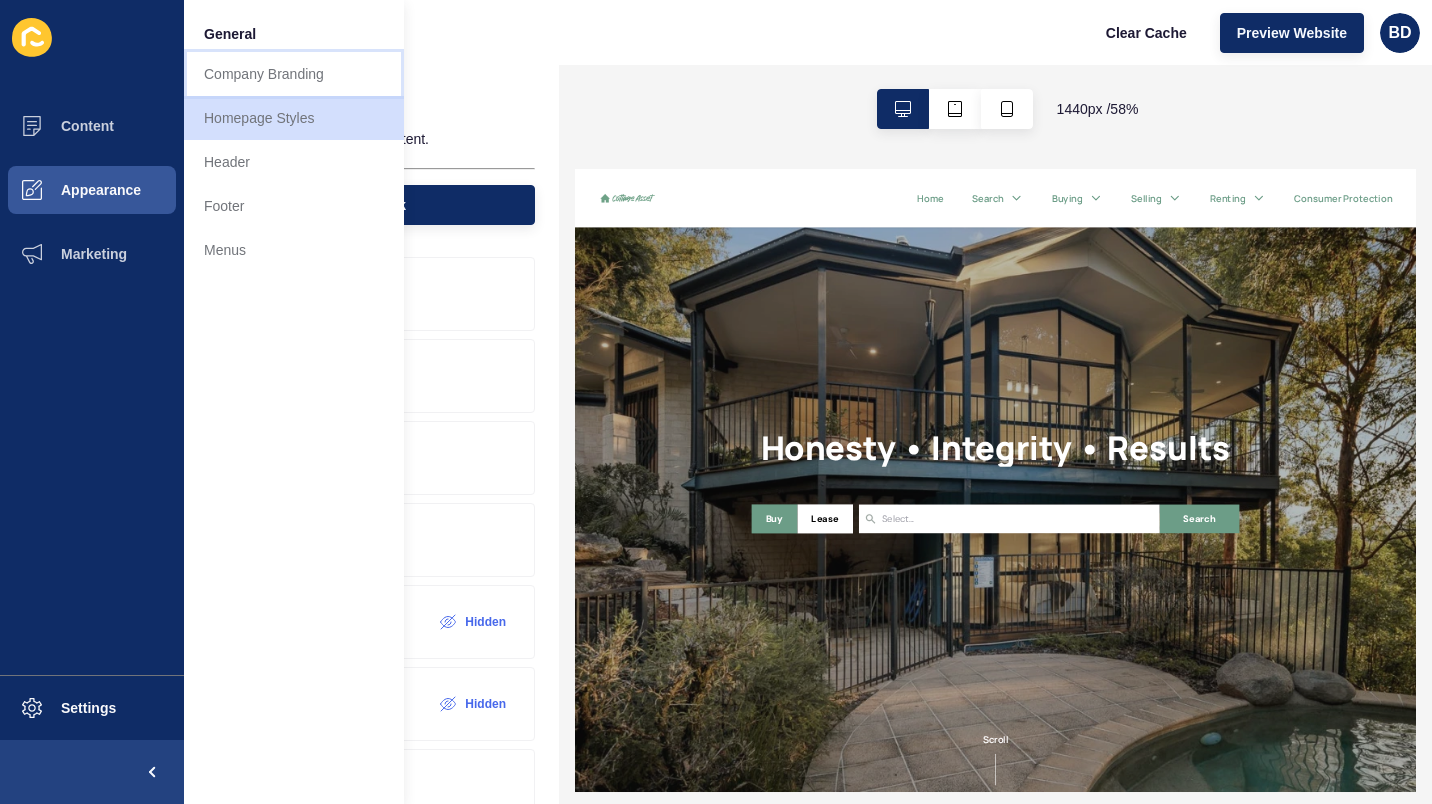 click on "Company Branding" at bounding box center [294, 74] 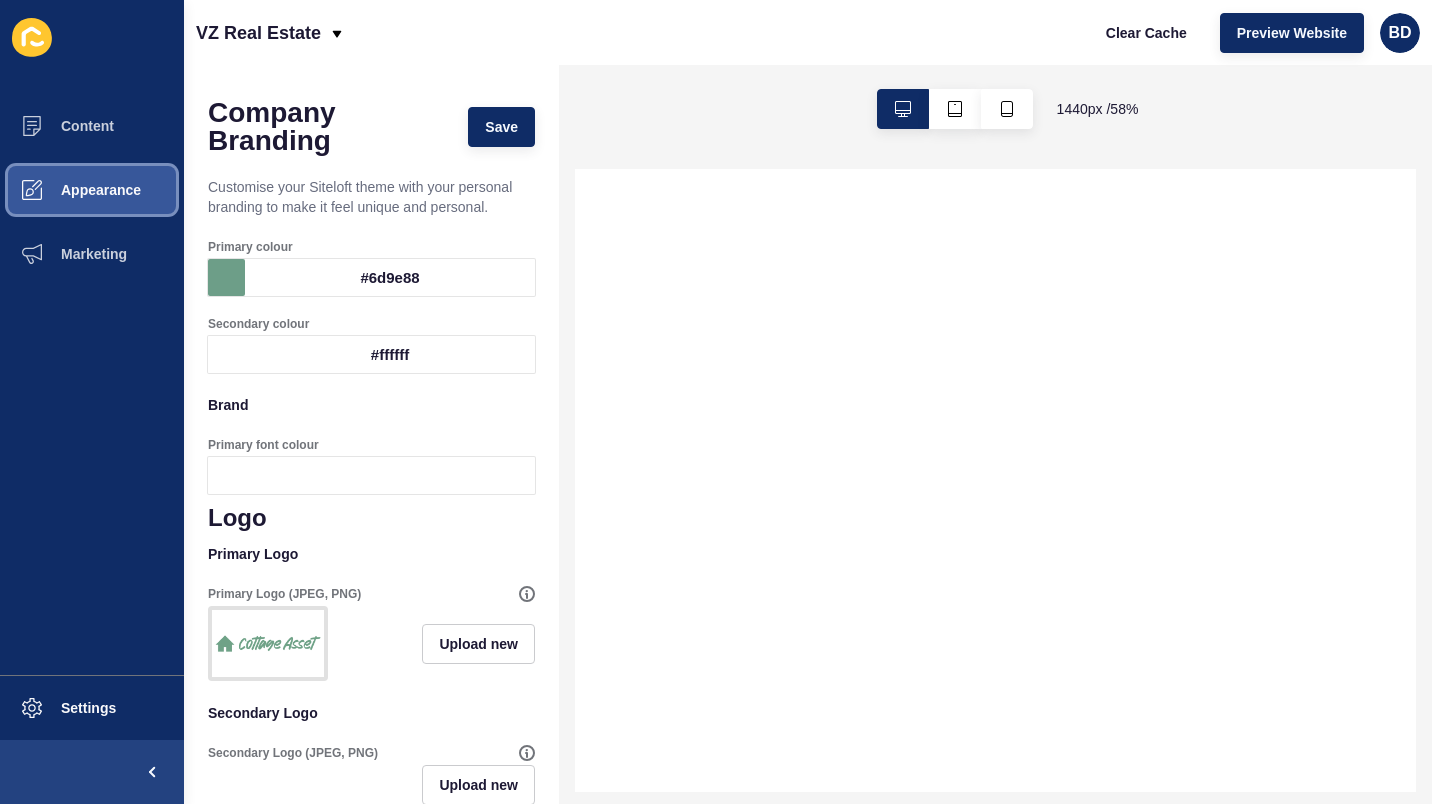 click on "Appearance" at bounding box center [69, 190] 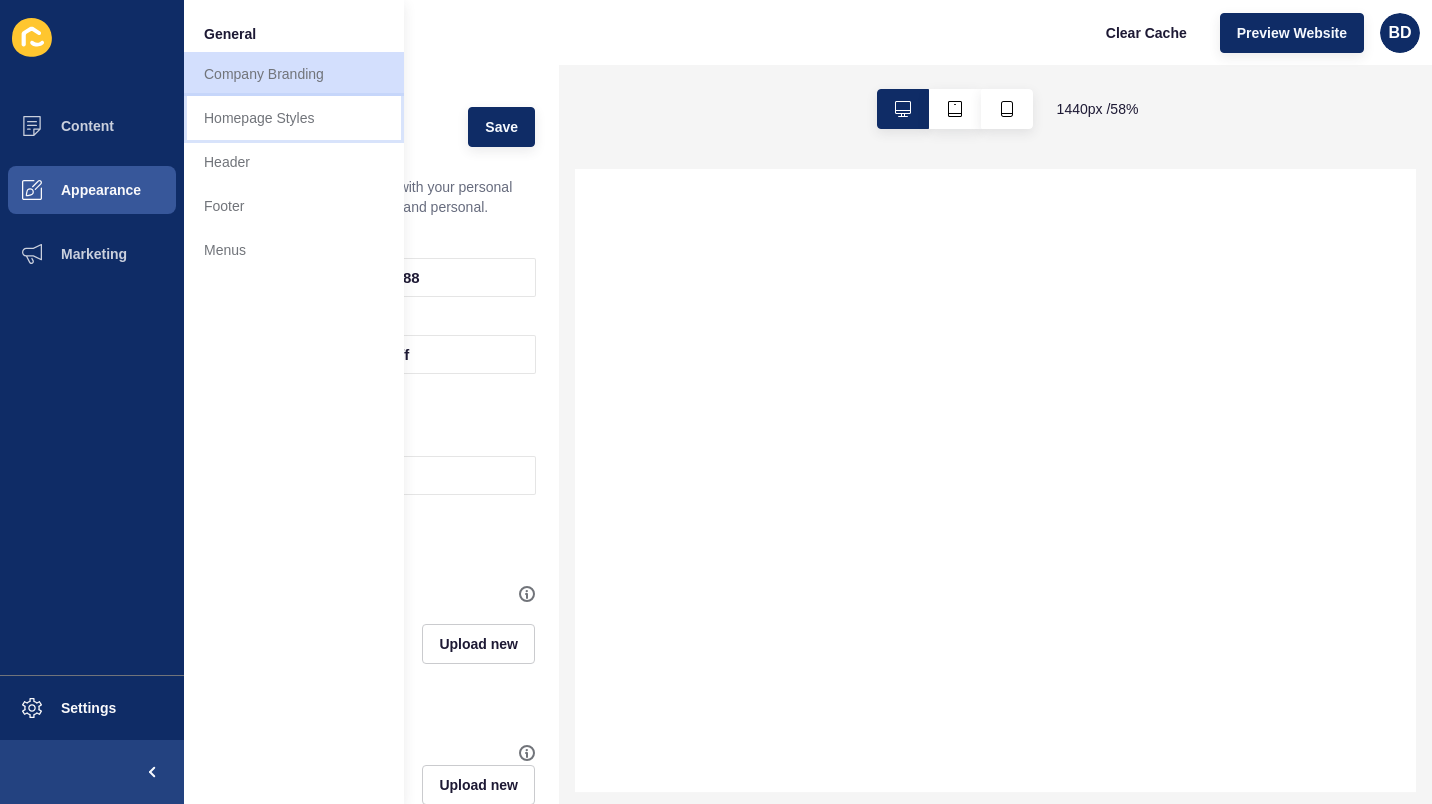 select 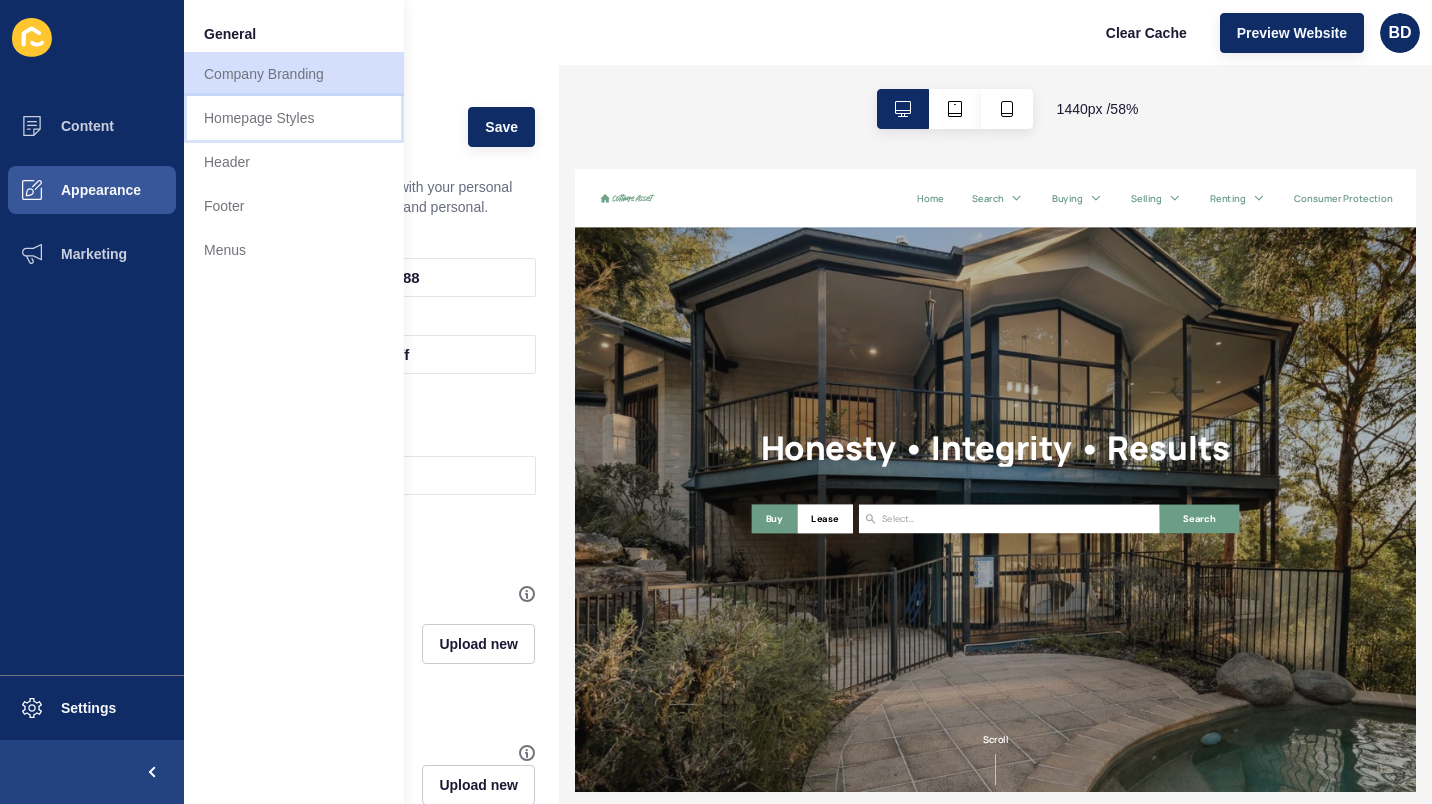 scroll, scrollTop: 0, scrollLeft: 0, axis: both 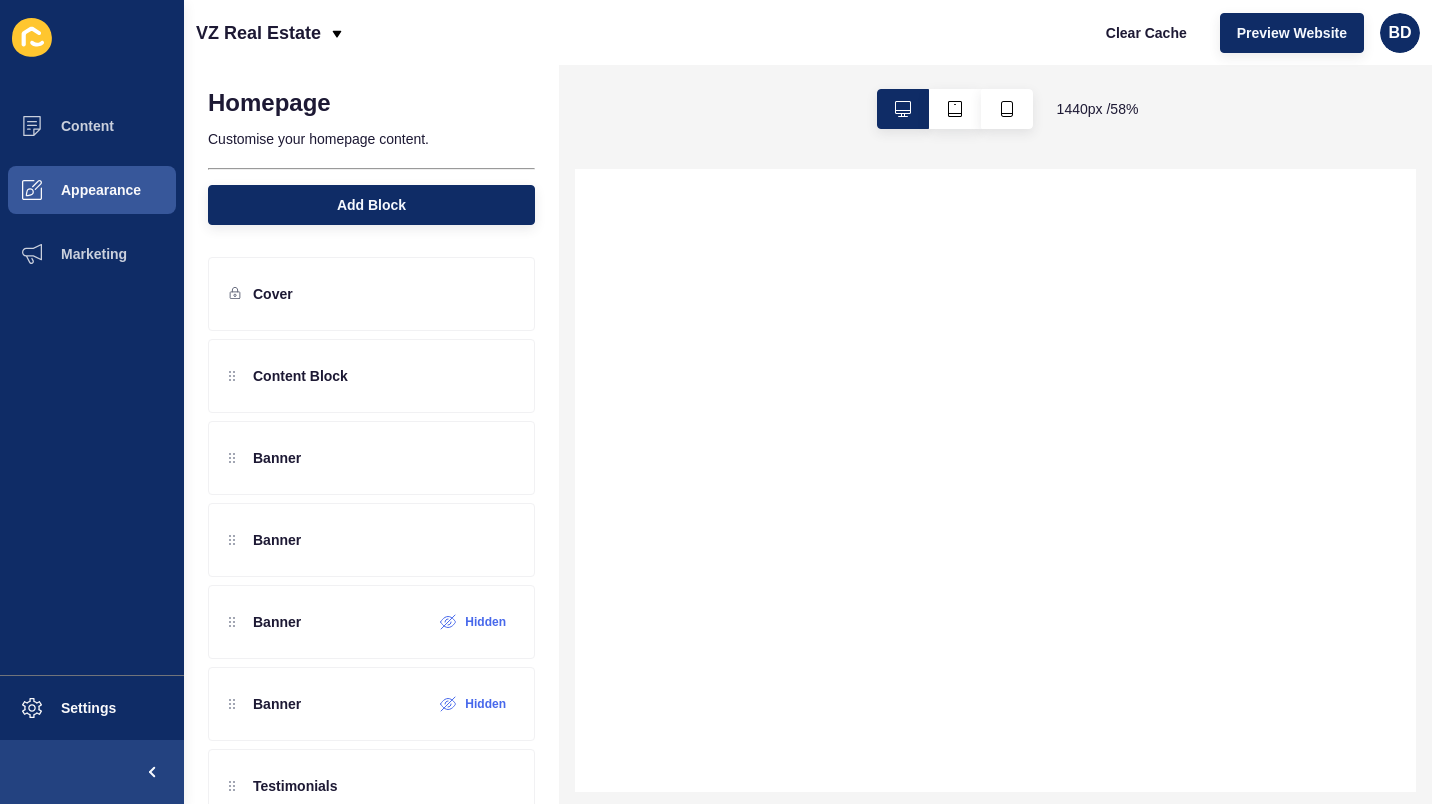 select 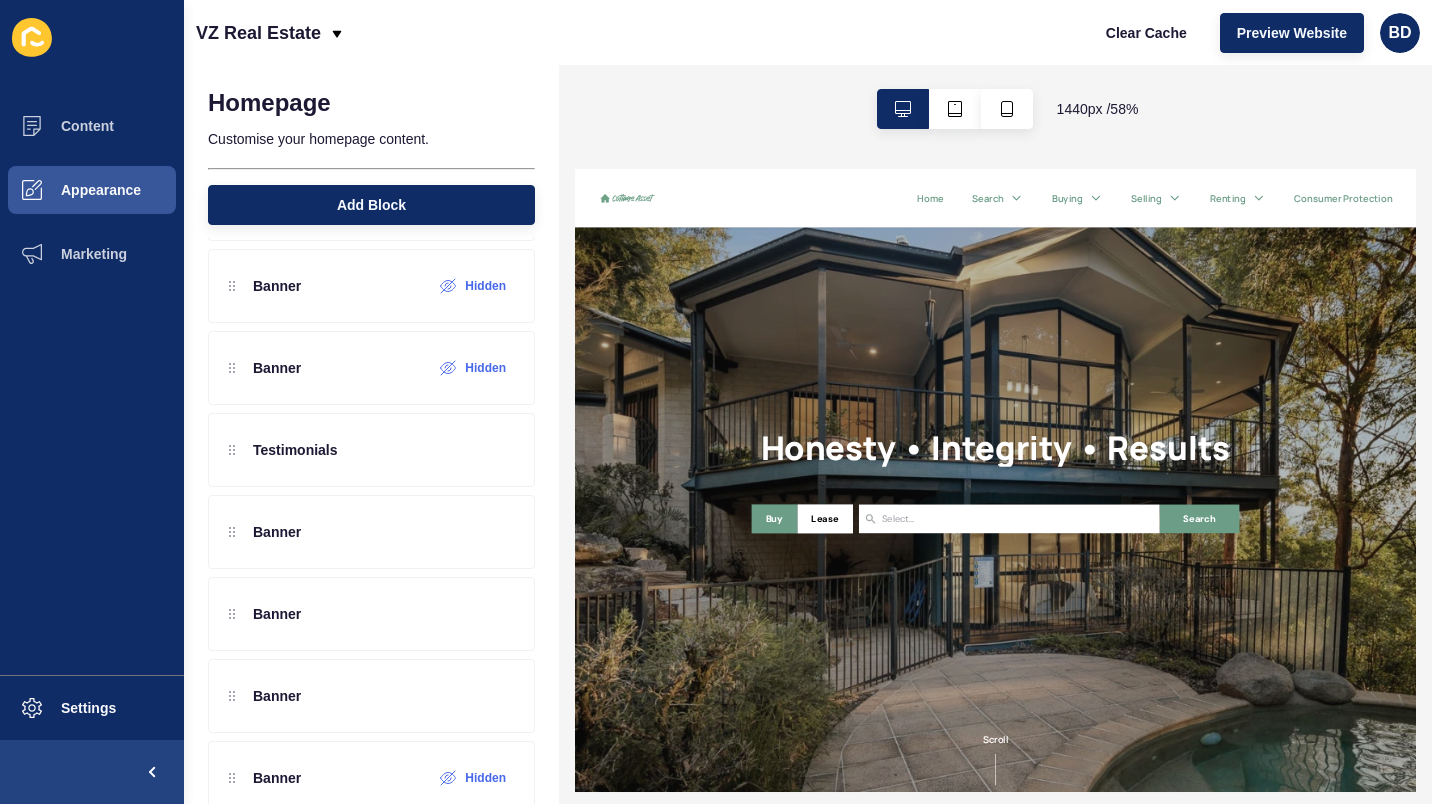 scroll, scrollTop: 379, scrollLeft: 0, axis: vertical 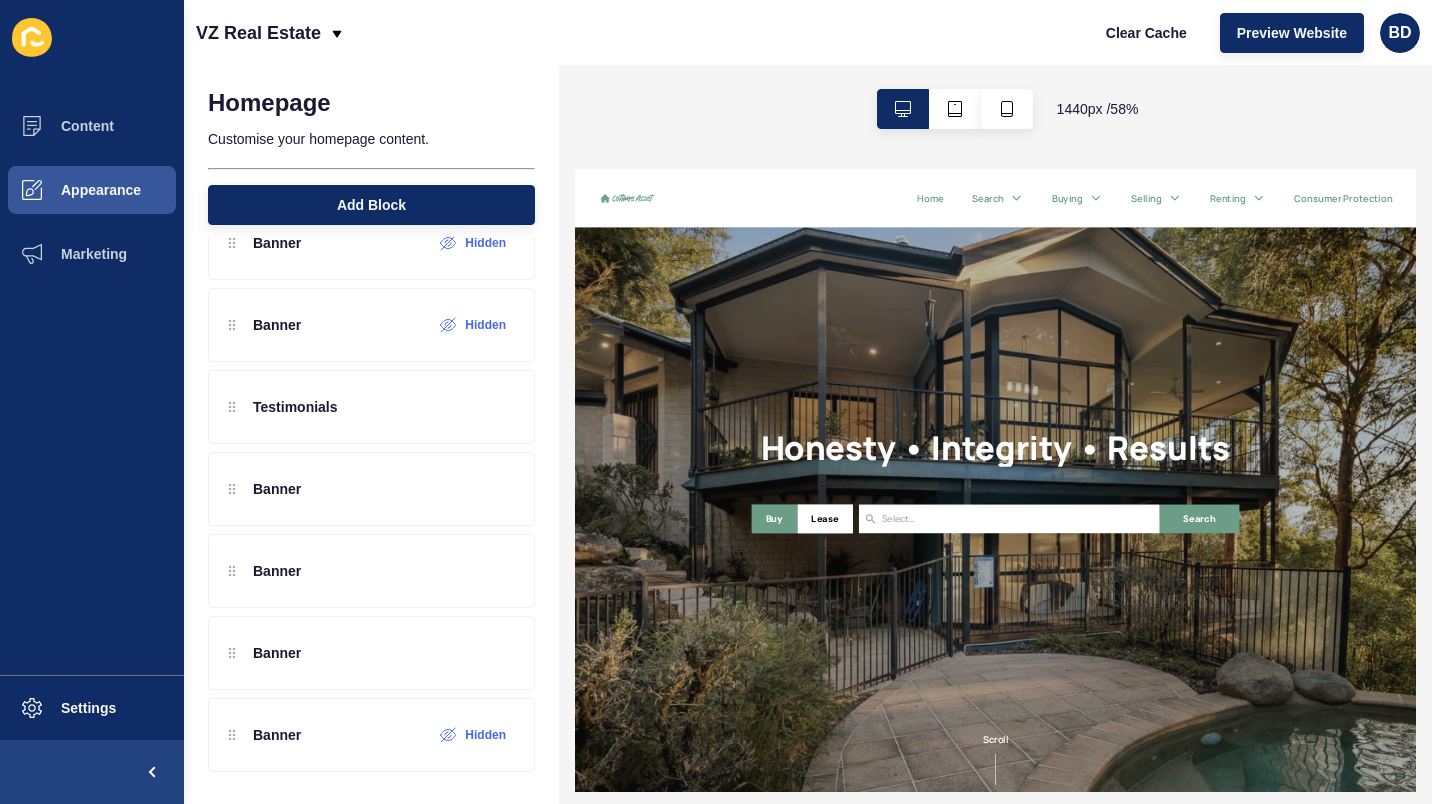 drag, startPoint x: 553, startPoint y: 220, endPoint x: 12, endPoint y: 724, distance: 739.3896 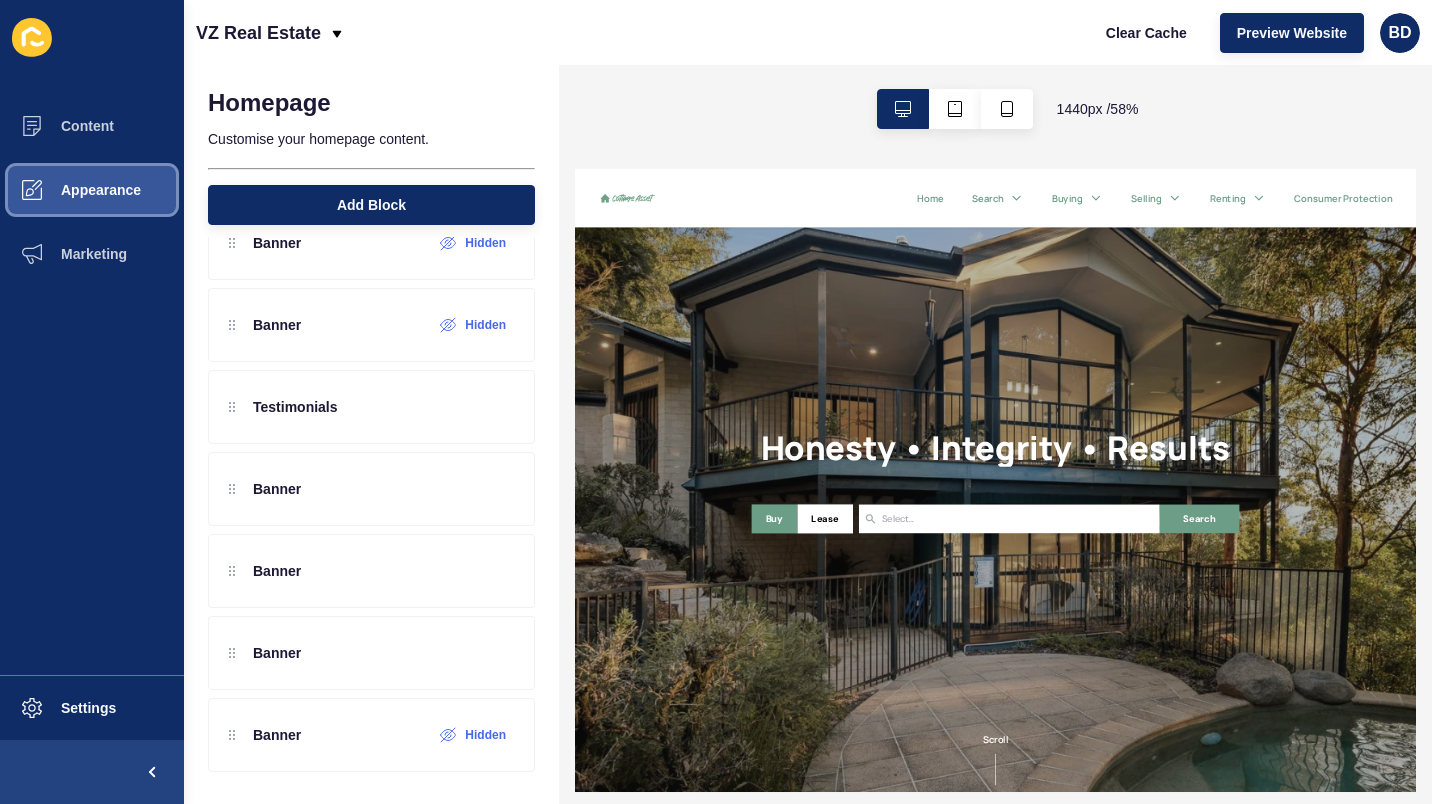 click on "Appearance" at bounding box center [92, 190] 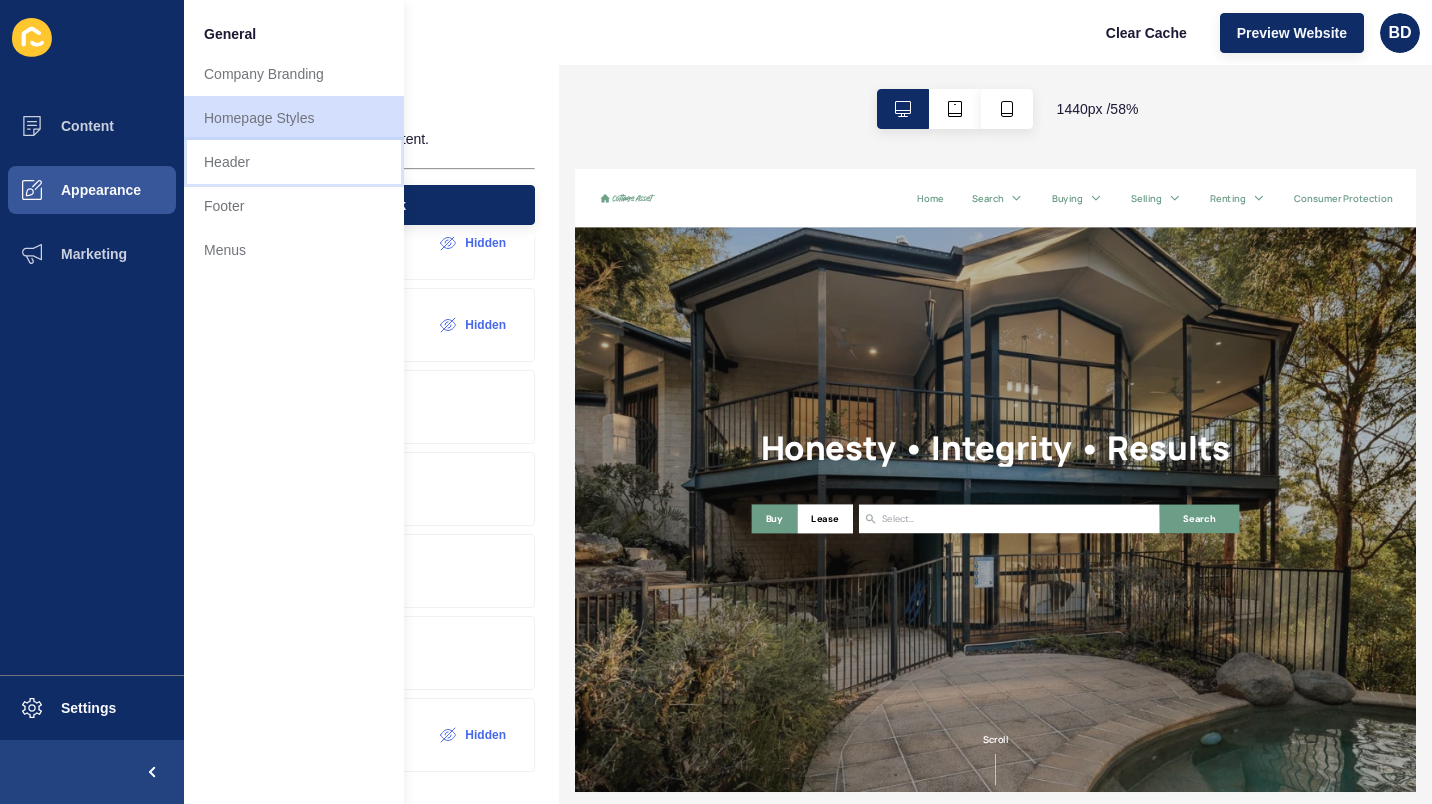 click on "Header" at bounding box center [294, 162] 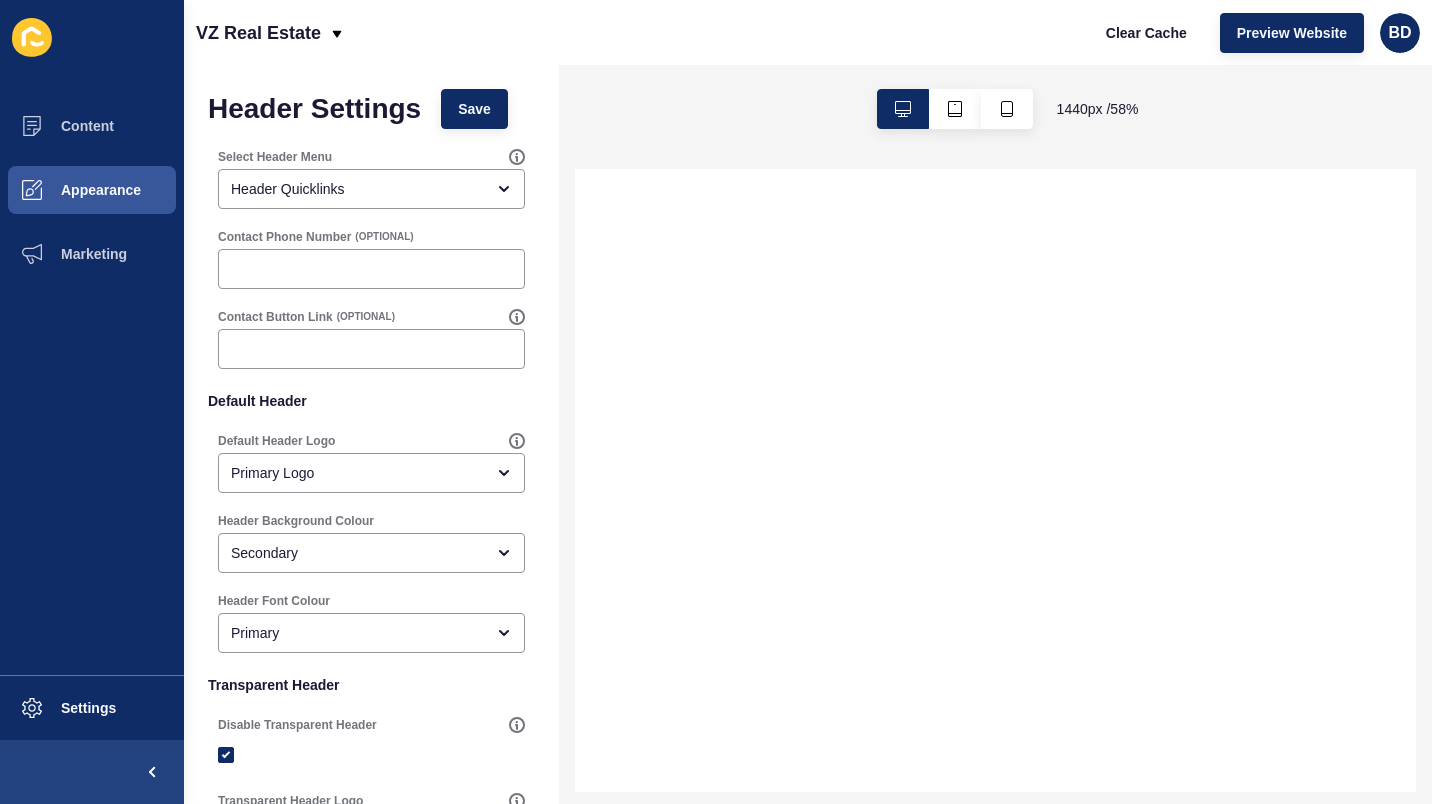 select 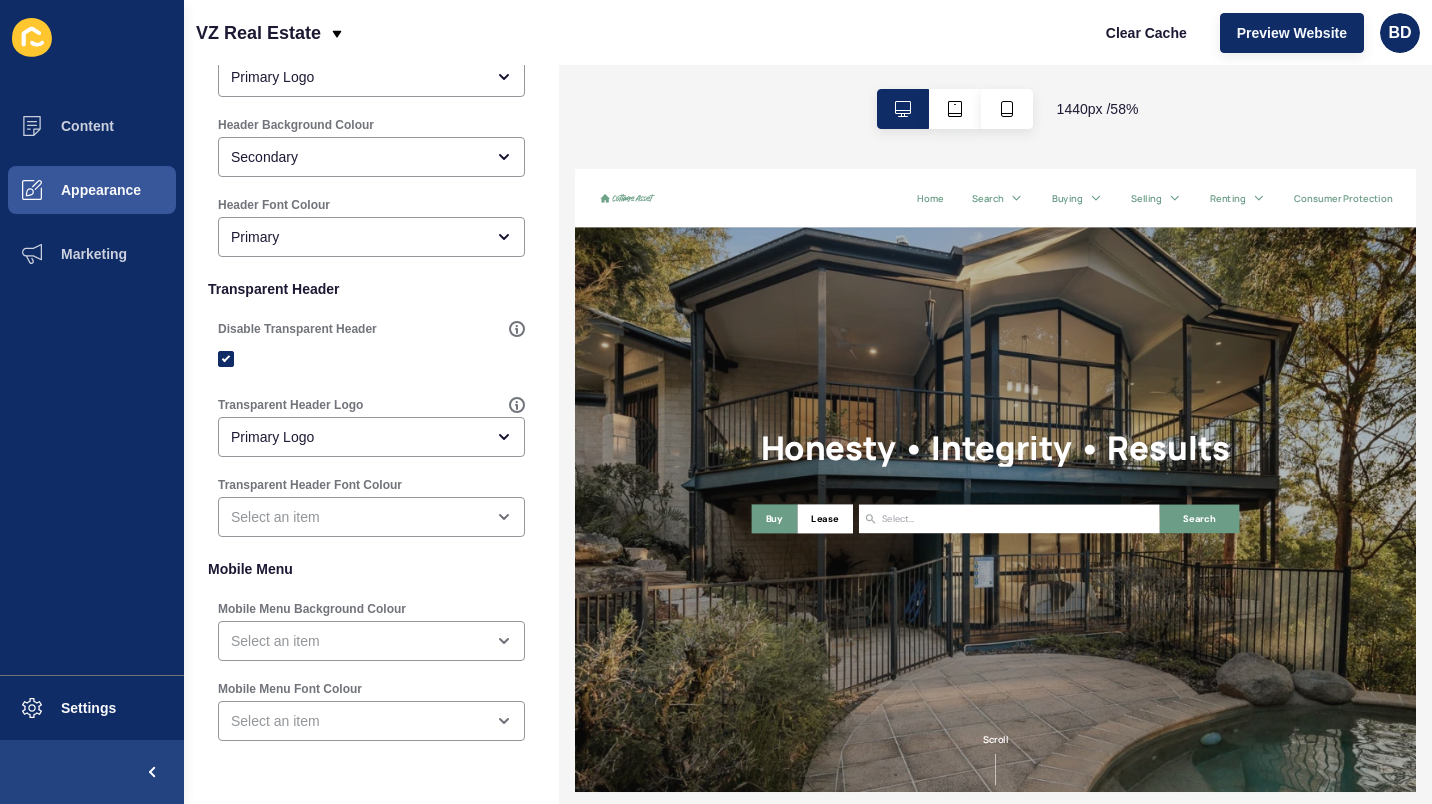 scroll, scrollTop: 467, scrollLeft: 0, axis: vertical 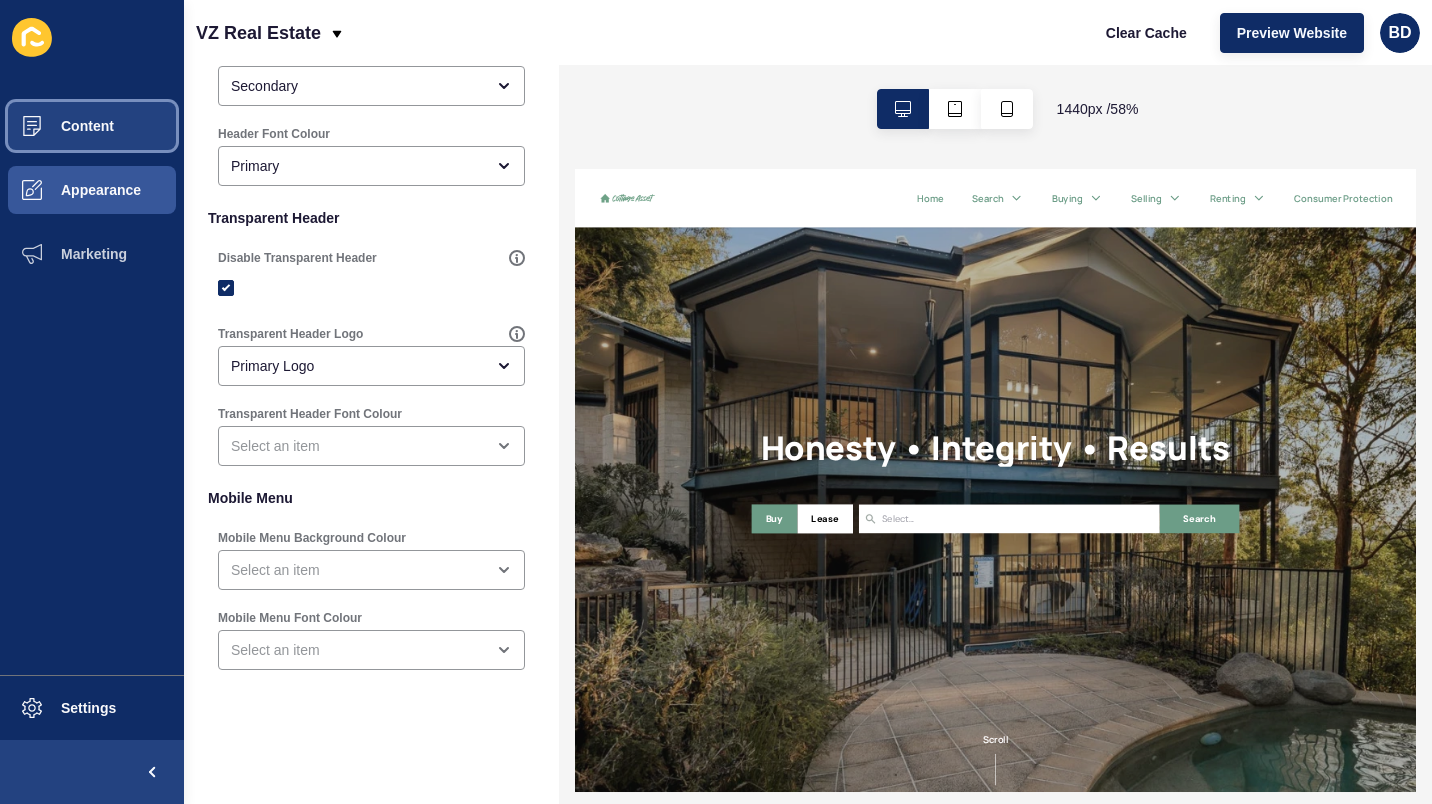 click on "Content" at bounding box center (55, 126) 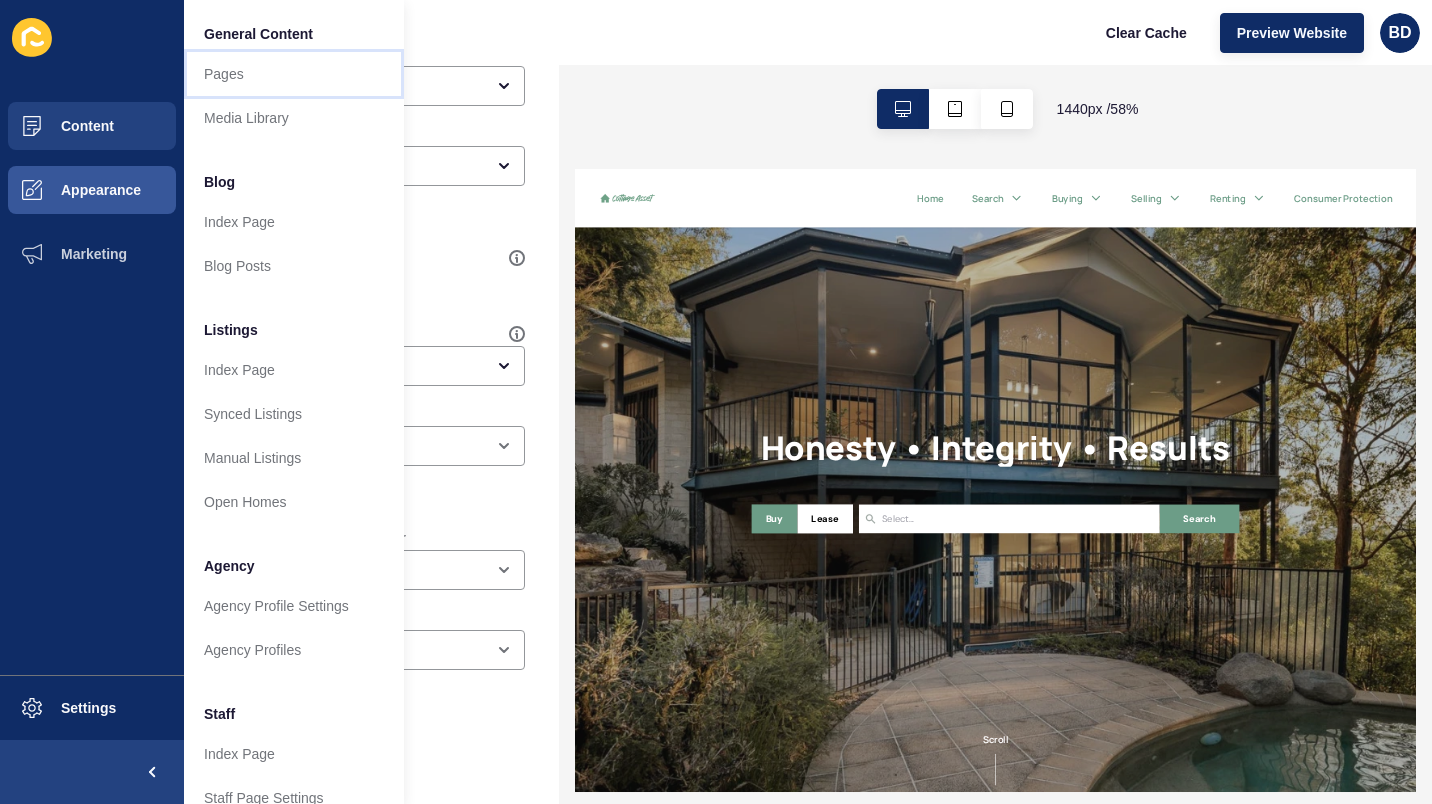click on "Pages" at bounding box center (294, 74) 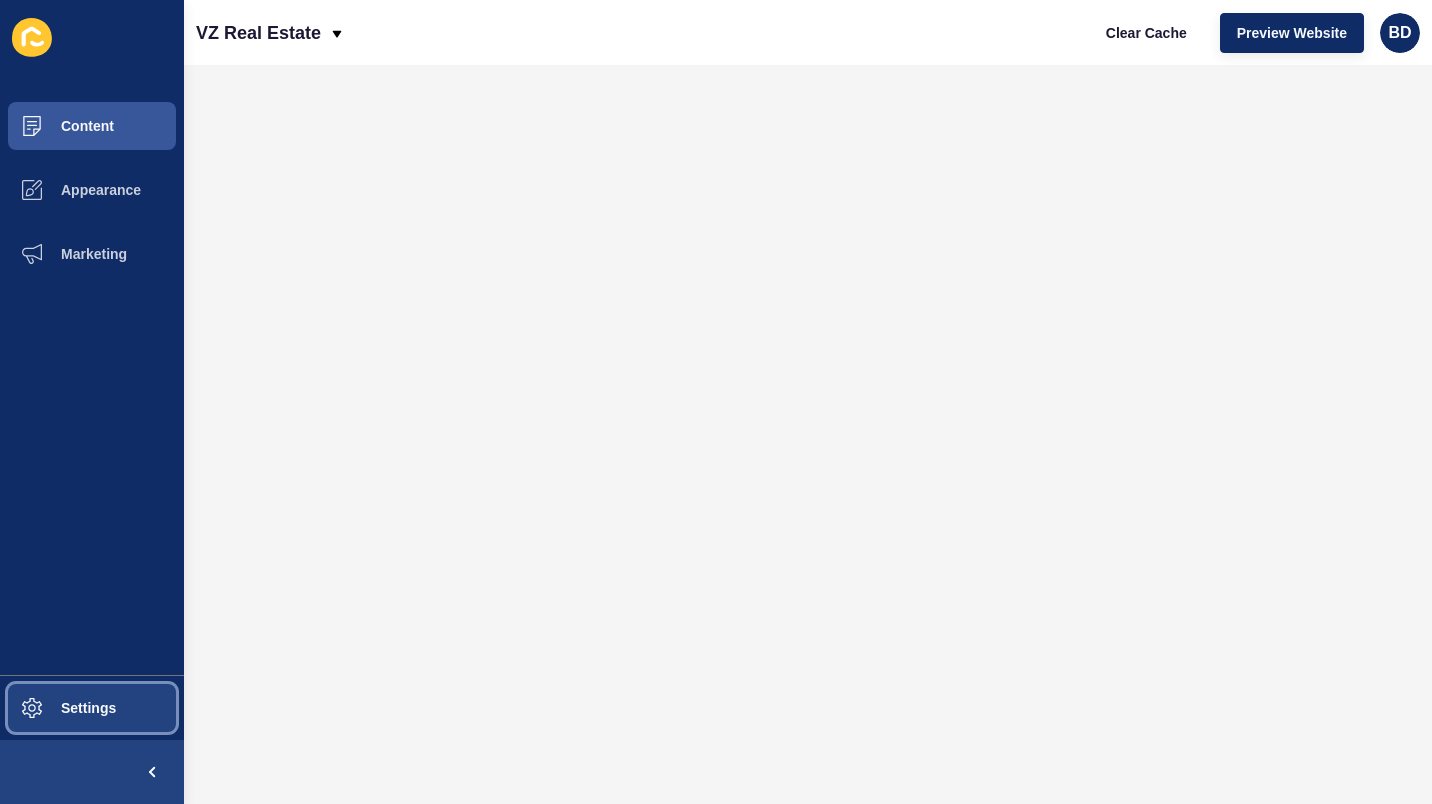 click on "Settings" at bounding box center [92, 708] 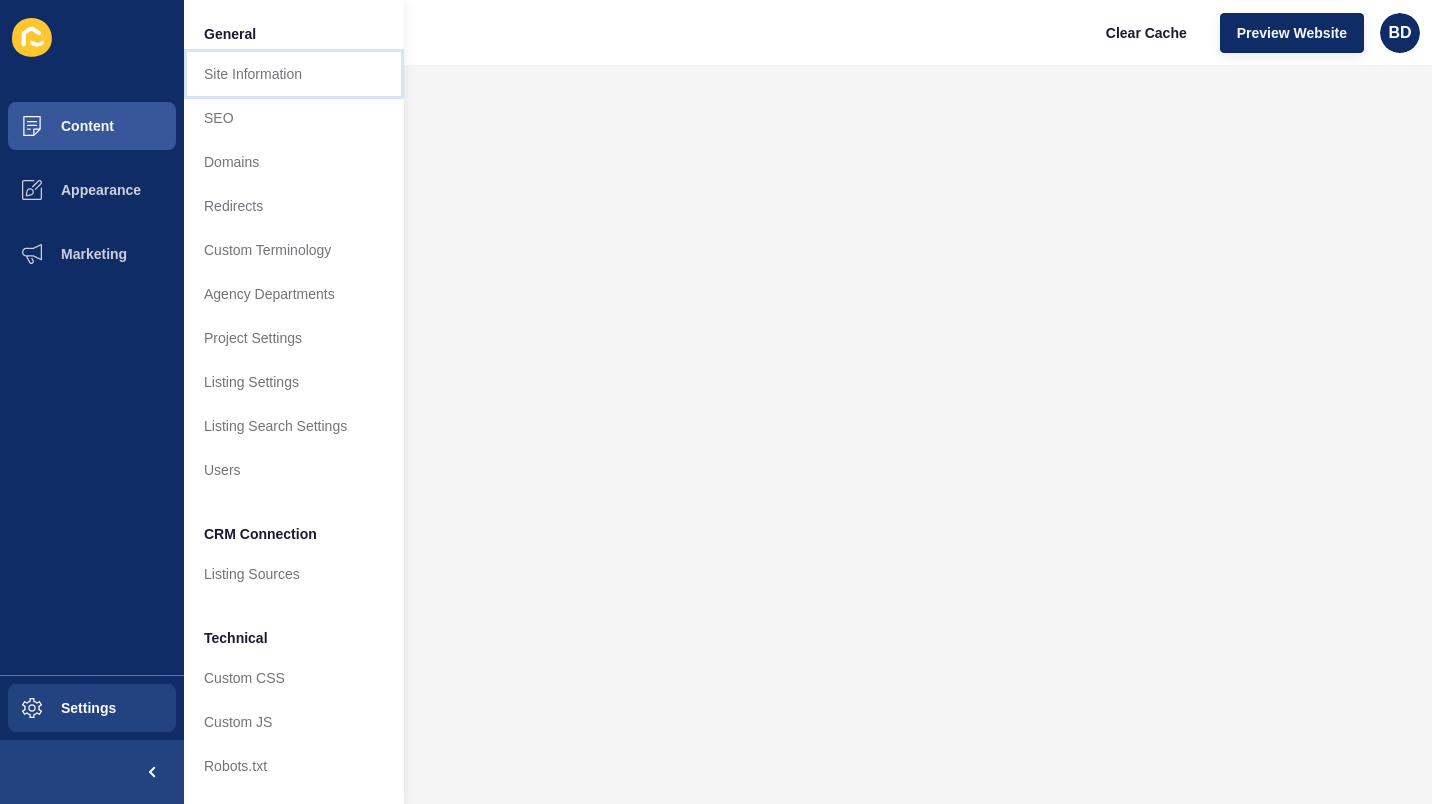 click on "Site Information" at bounding box center [294, 74] 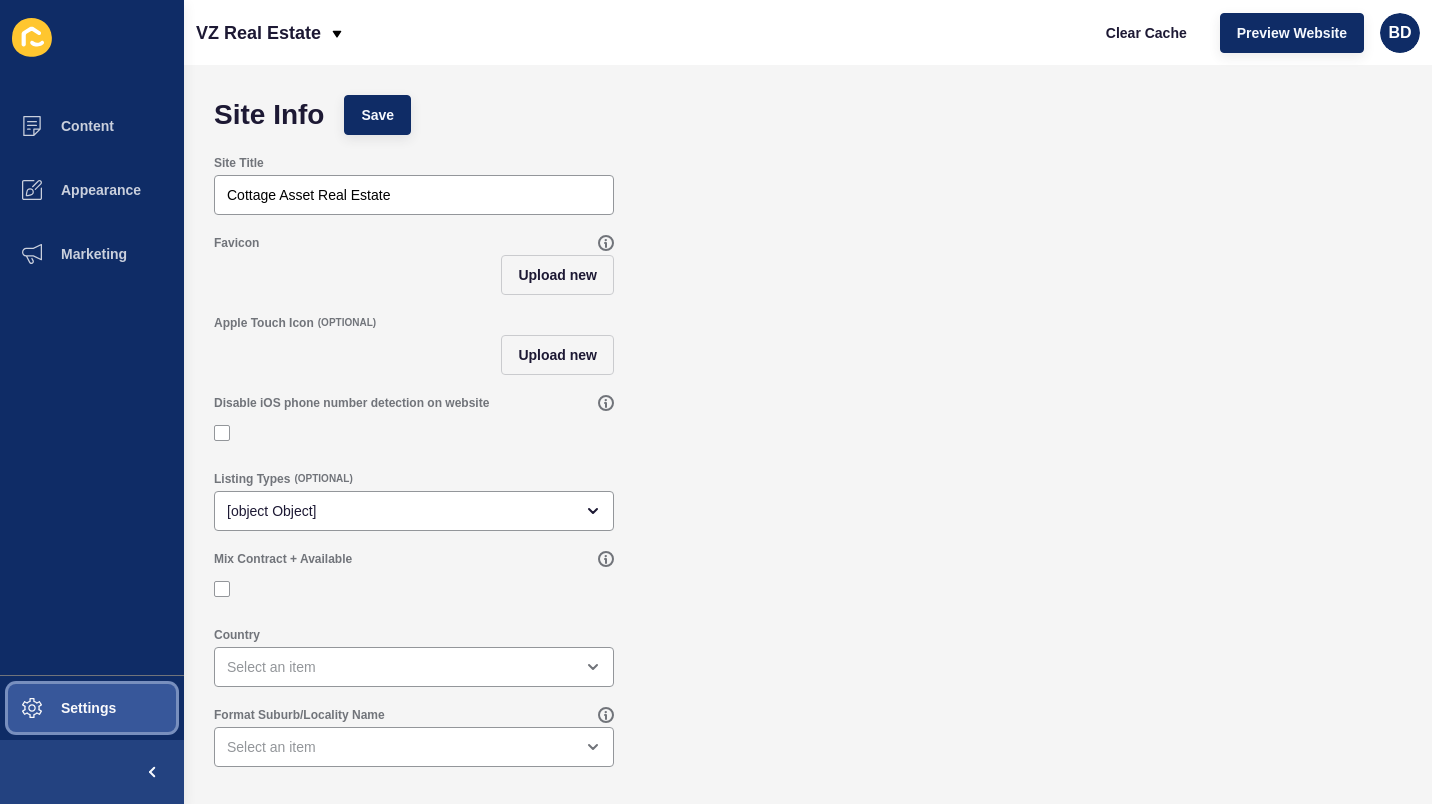 click on "Settings" at bounding box center (92, 708) 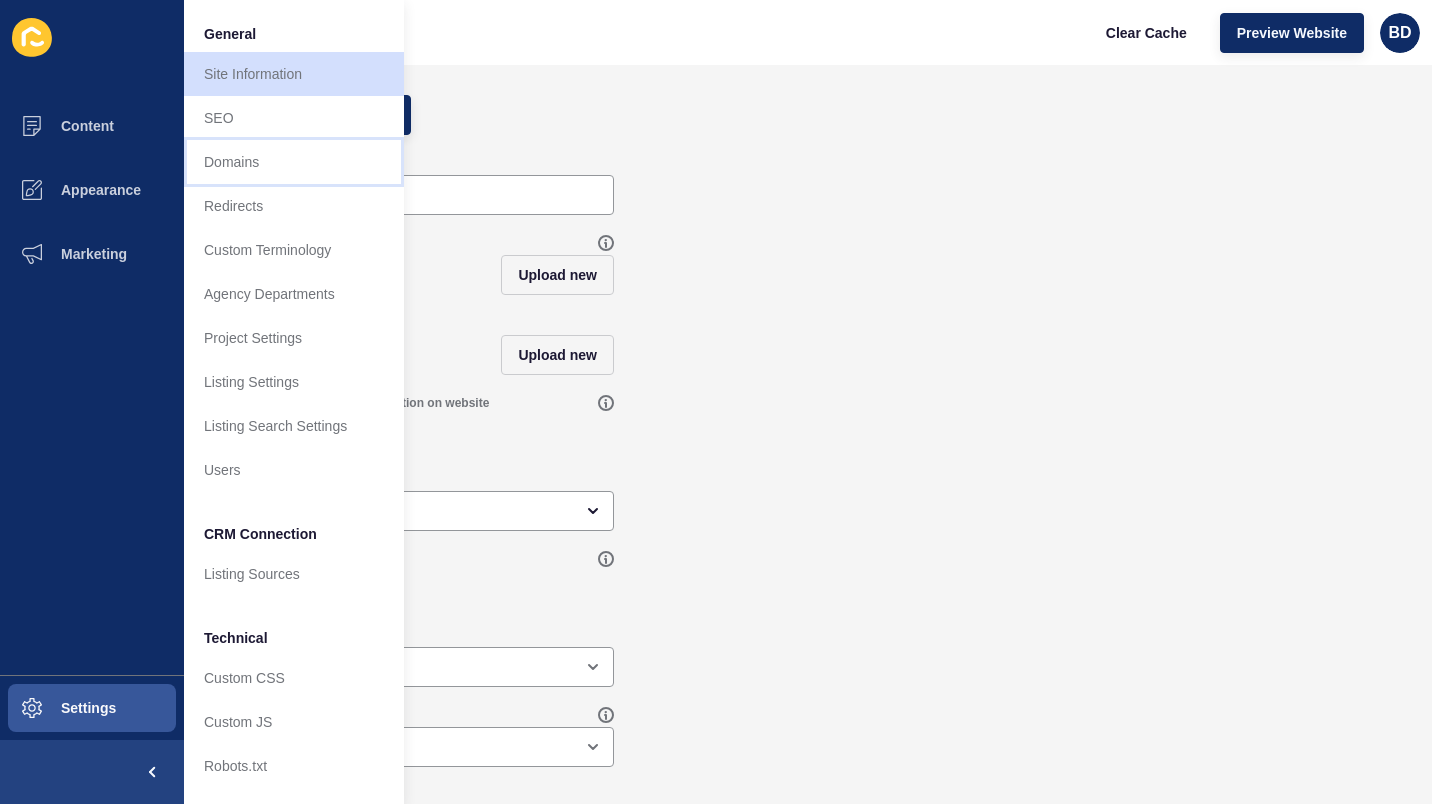 click on "Domains" at bounding box center [294, 162] 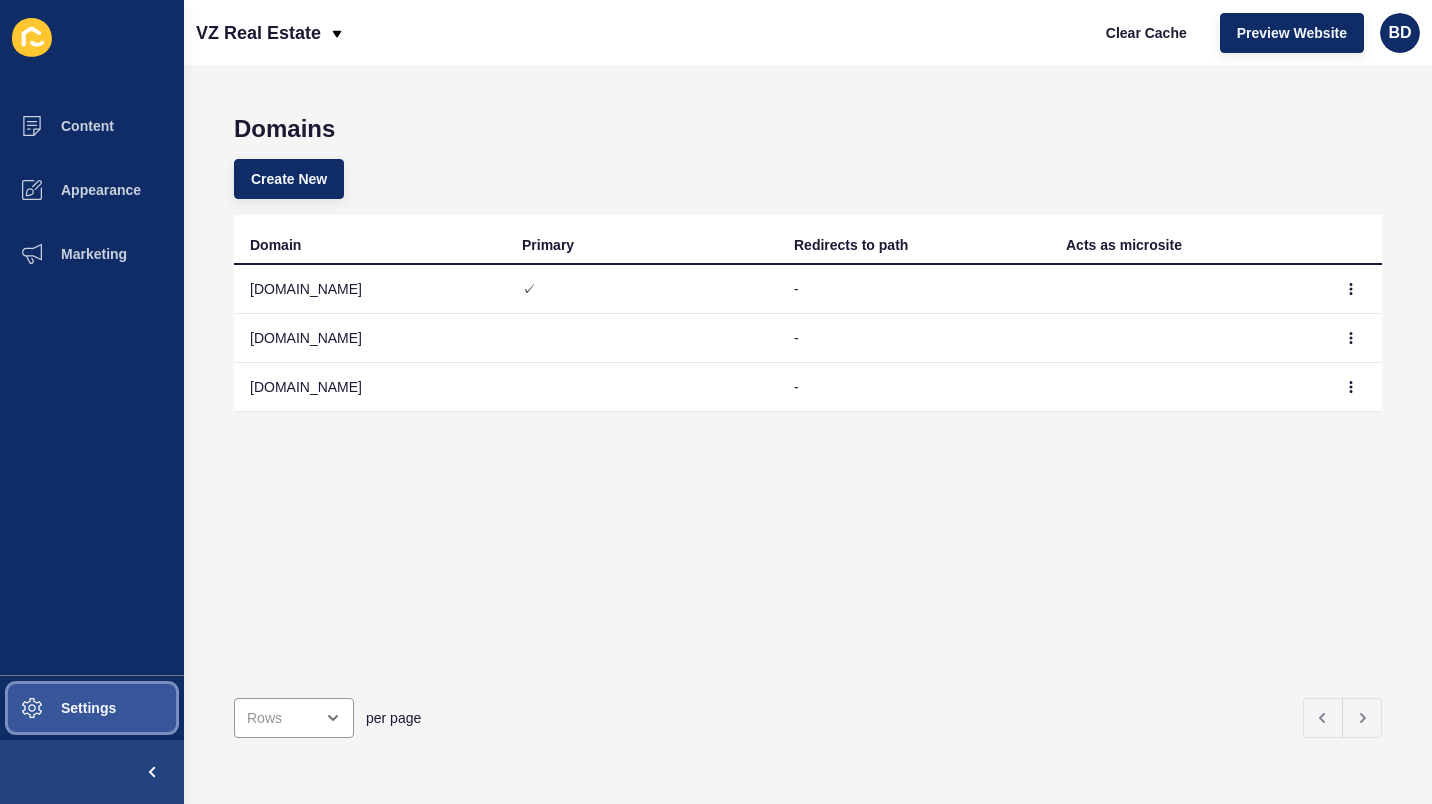 click on "Settings" at bounding box center [92, 708] 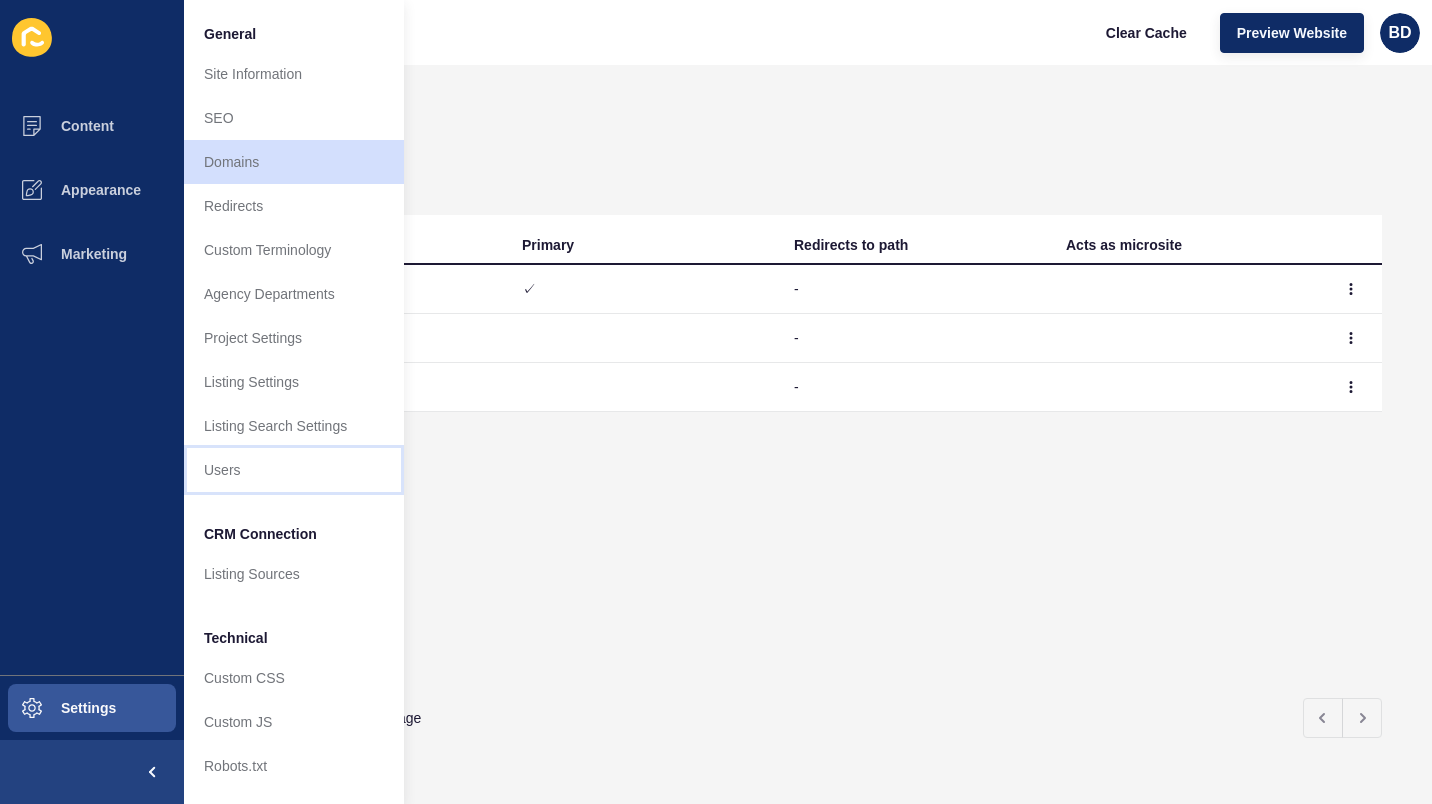 click on "Users" at bounding box center (294, 470) 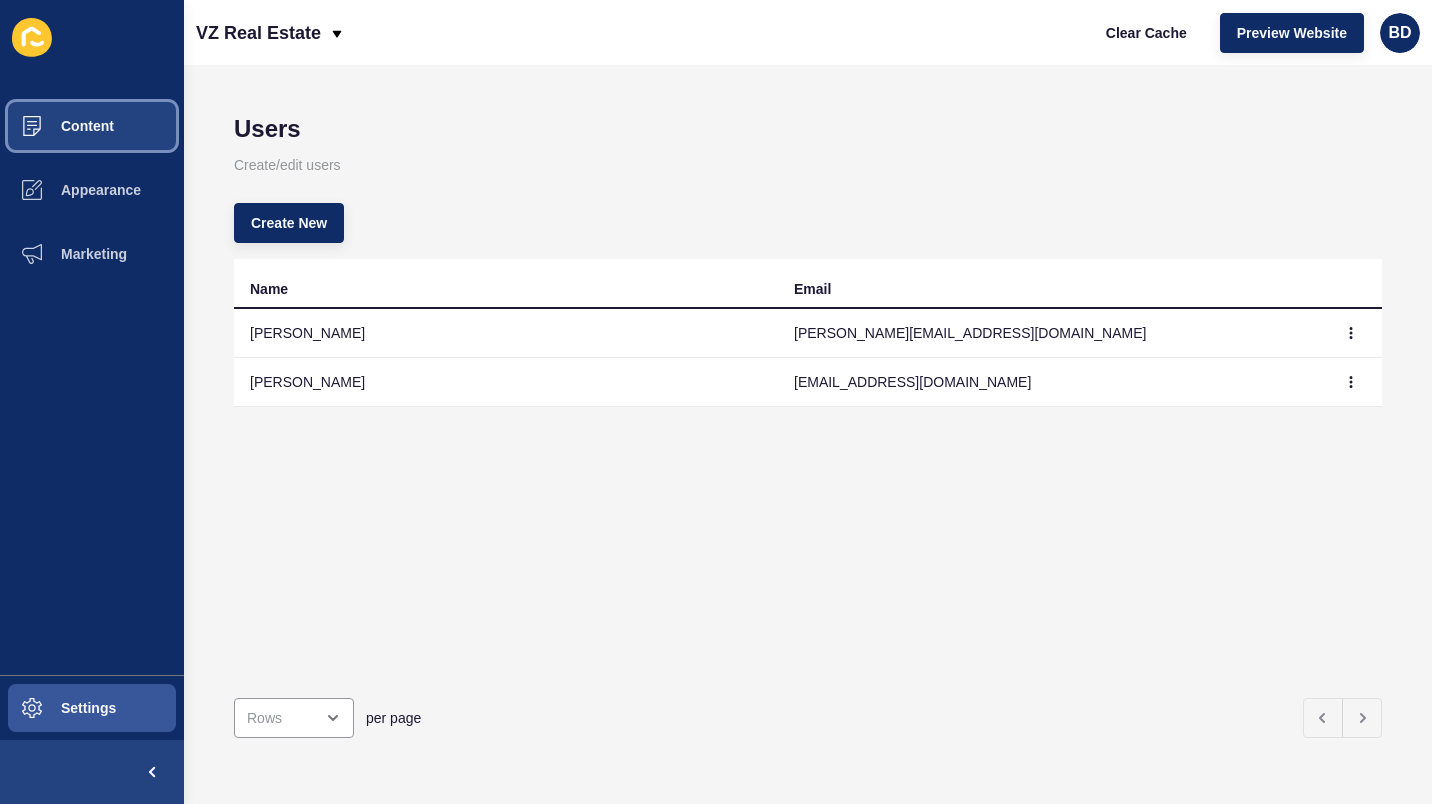 click on "Content" at bounding box center [92, 126] 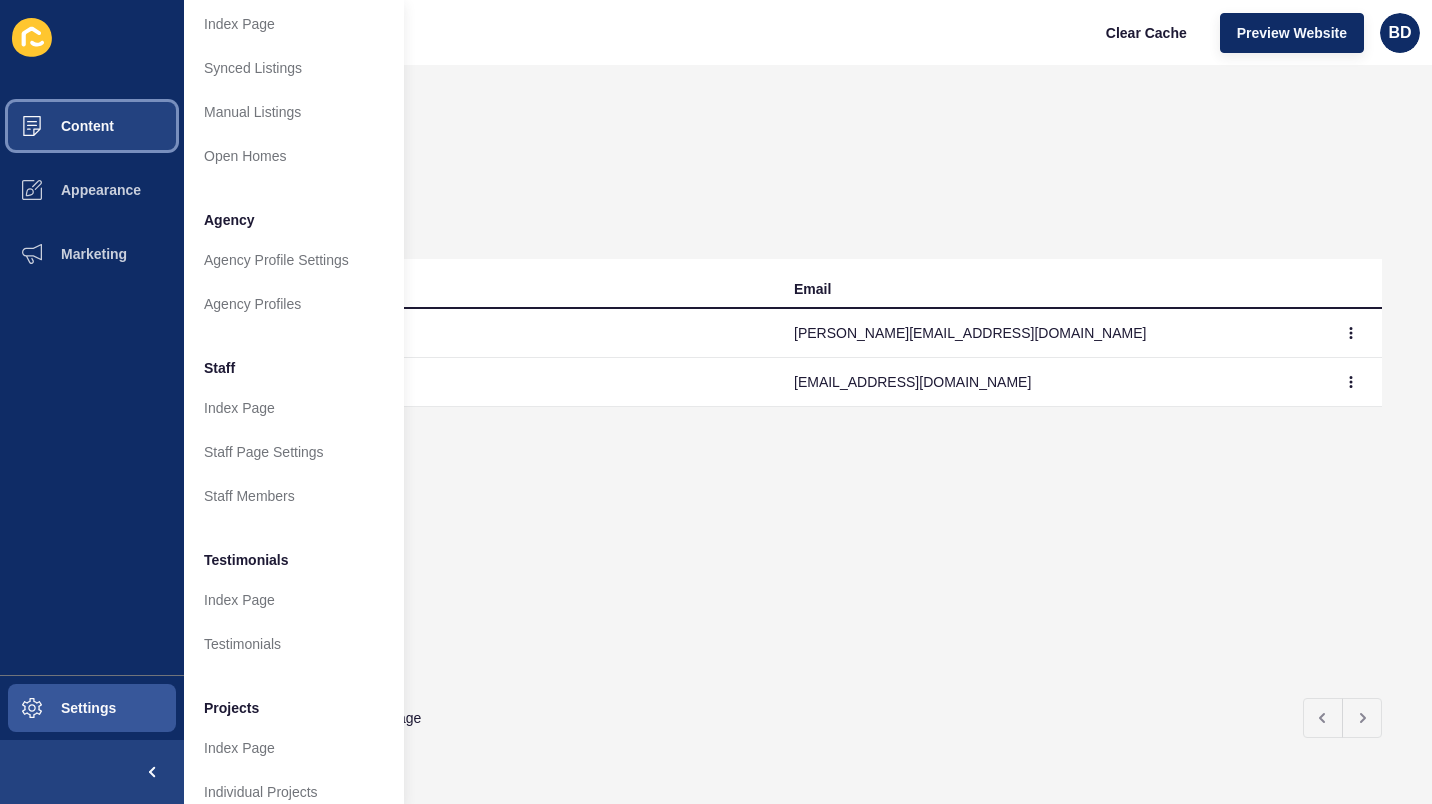 scroll, scrollTop: 383, scrollLeft: 0, axis: vertical 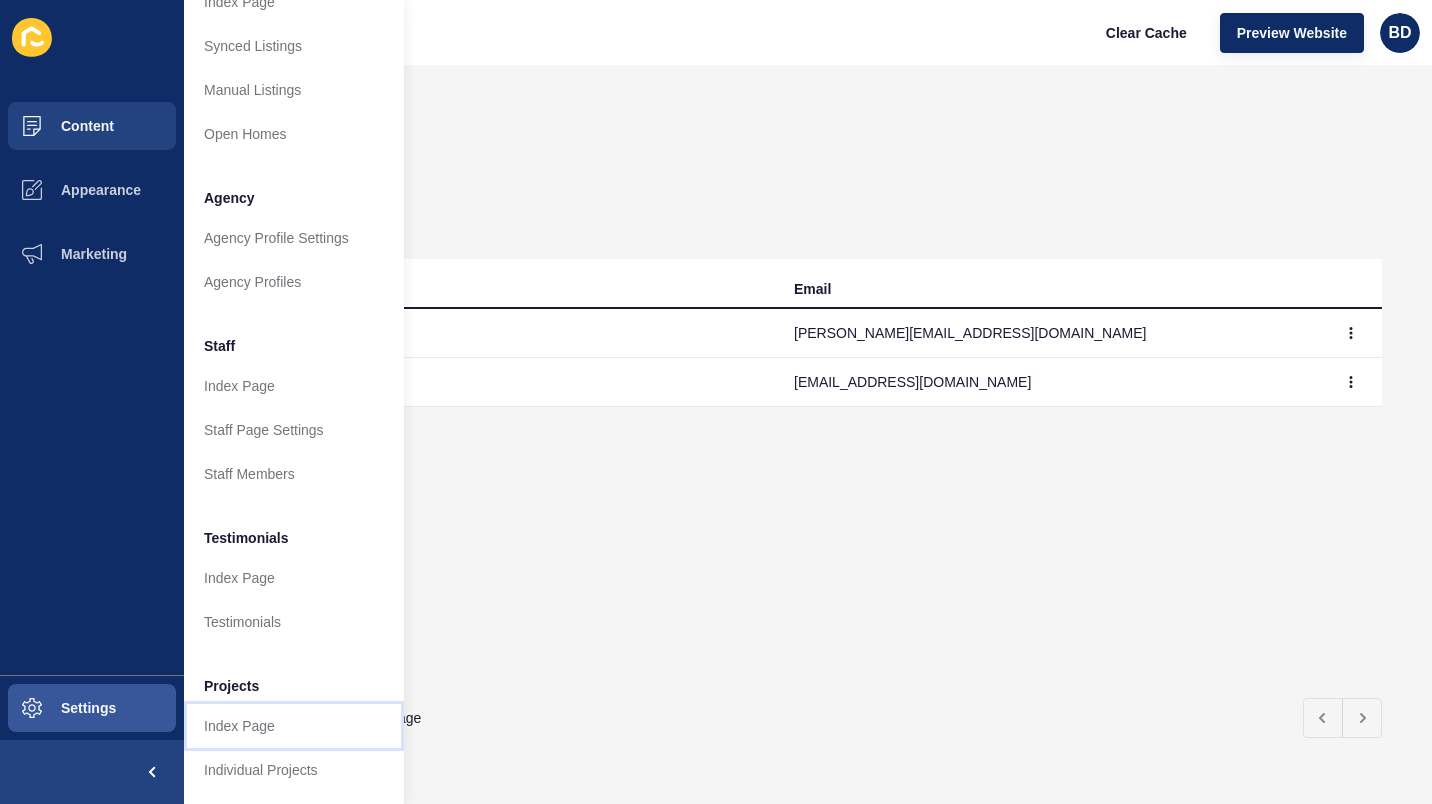 click on "Index Page" at bounding box center (294, 726) 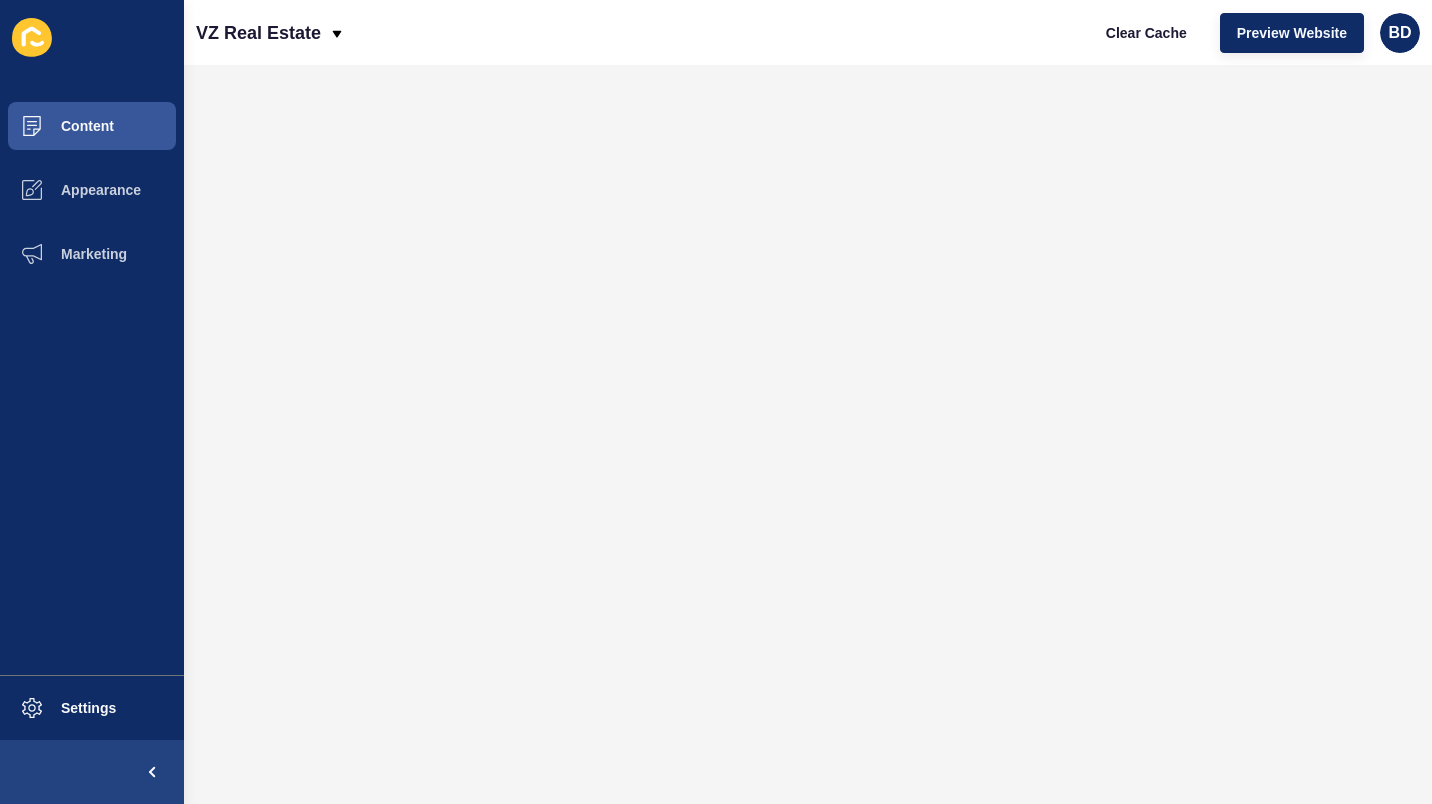 scroll, scrollTop: 0, scrollLeft: 0, axis: both 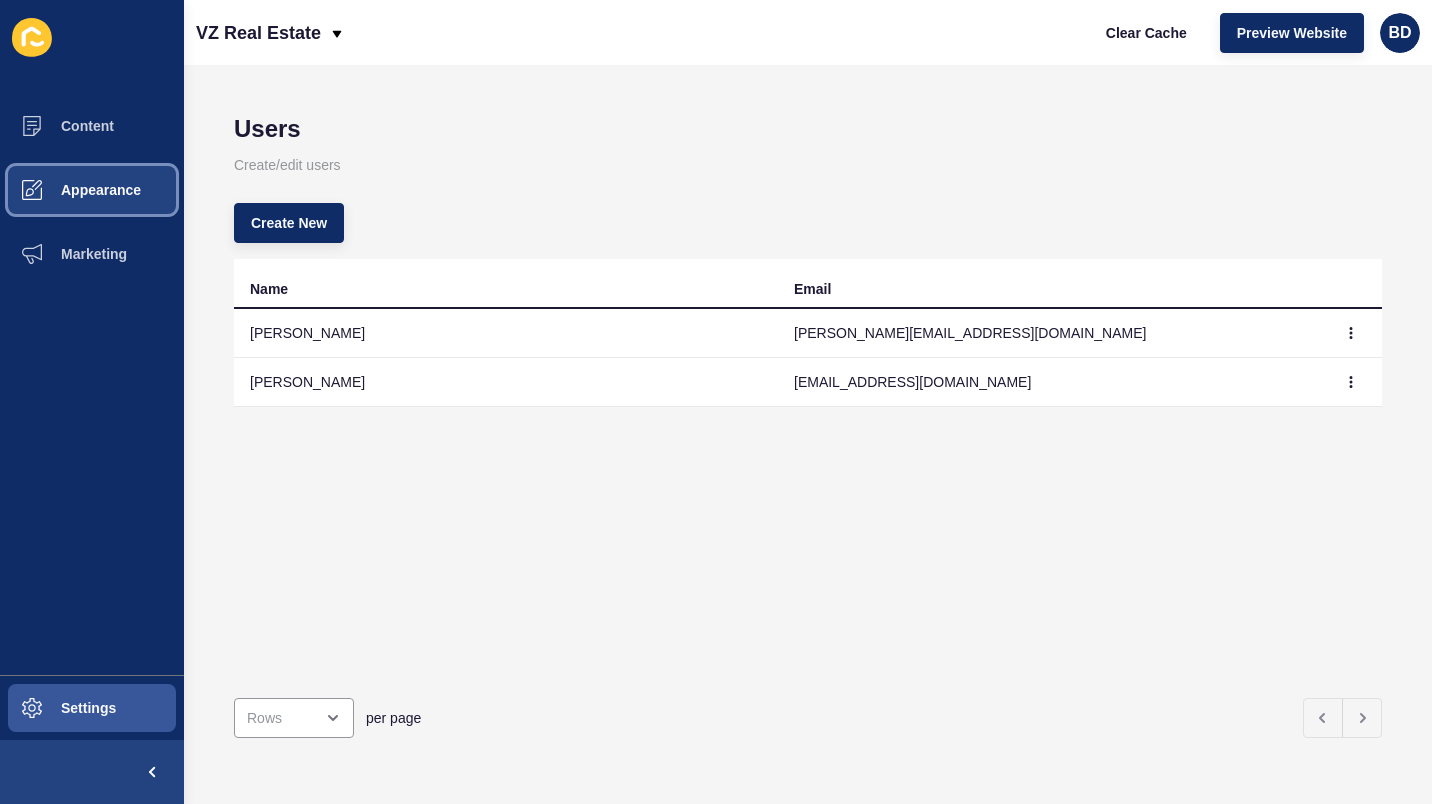 click on "Appearance" at bounding box center (92, 190) 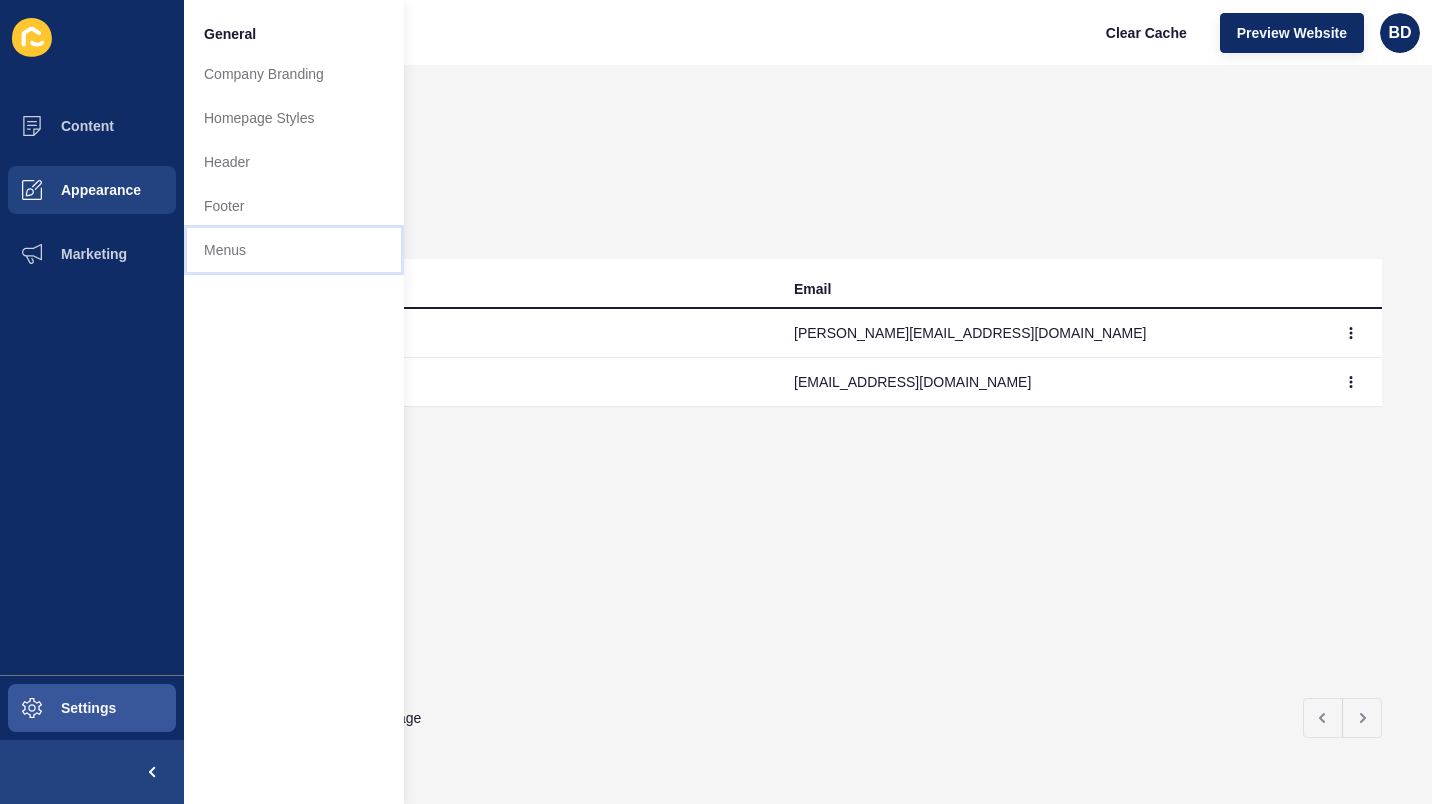 click on "Menus" at bounding box center [294, 250] 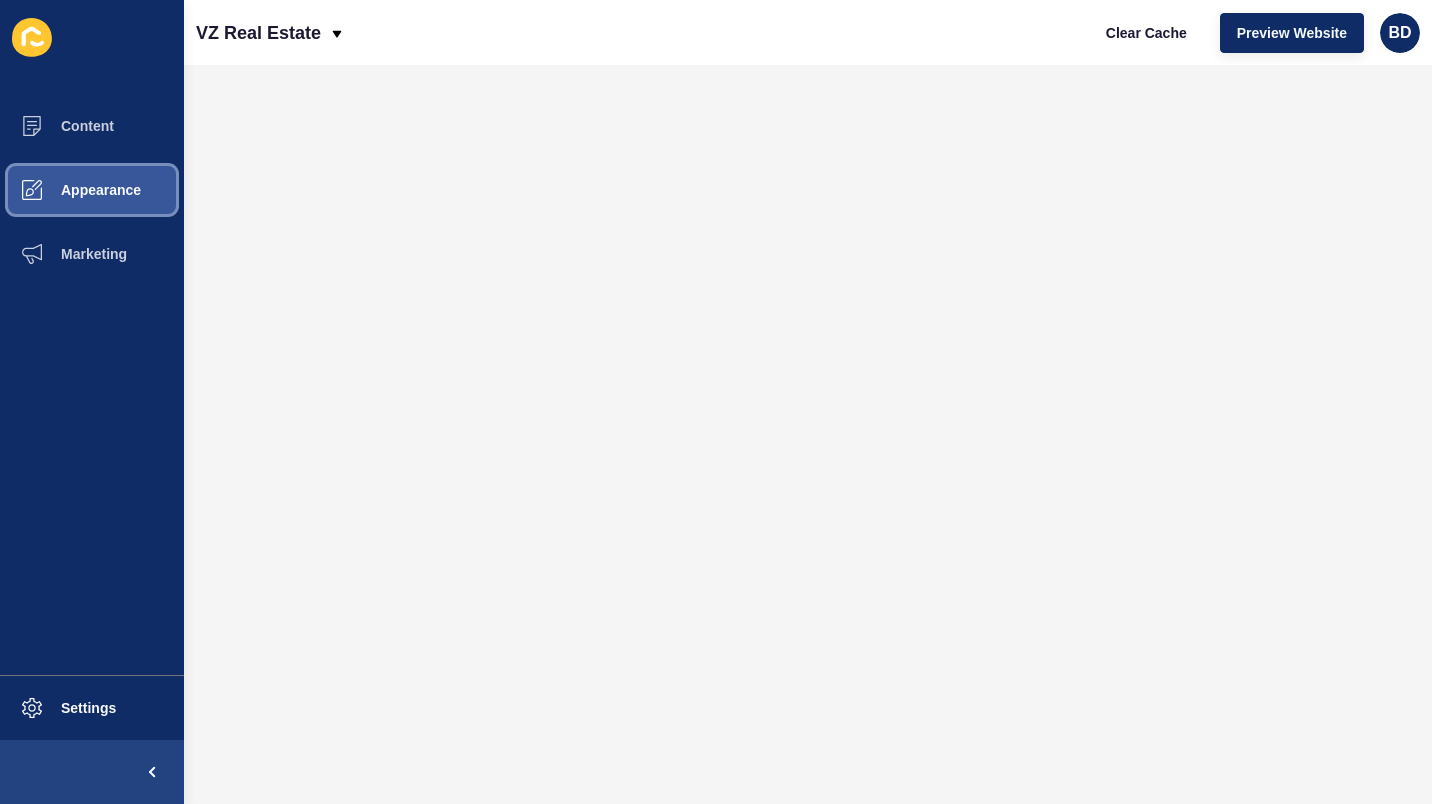 click on "Appearance" at bounding box center (92, 190) 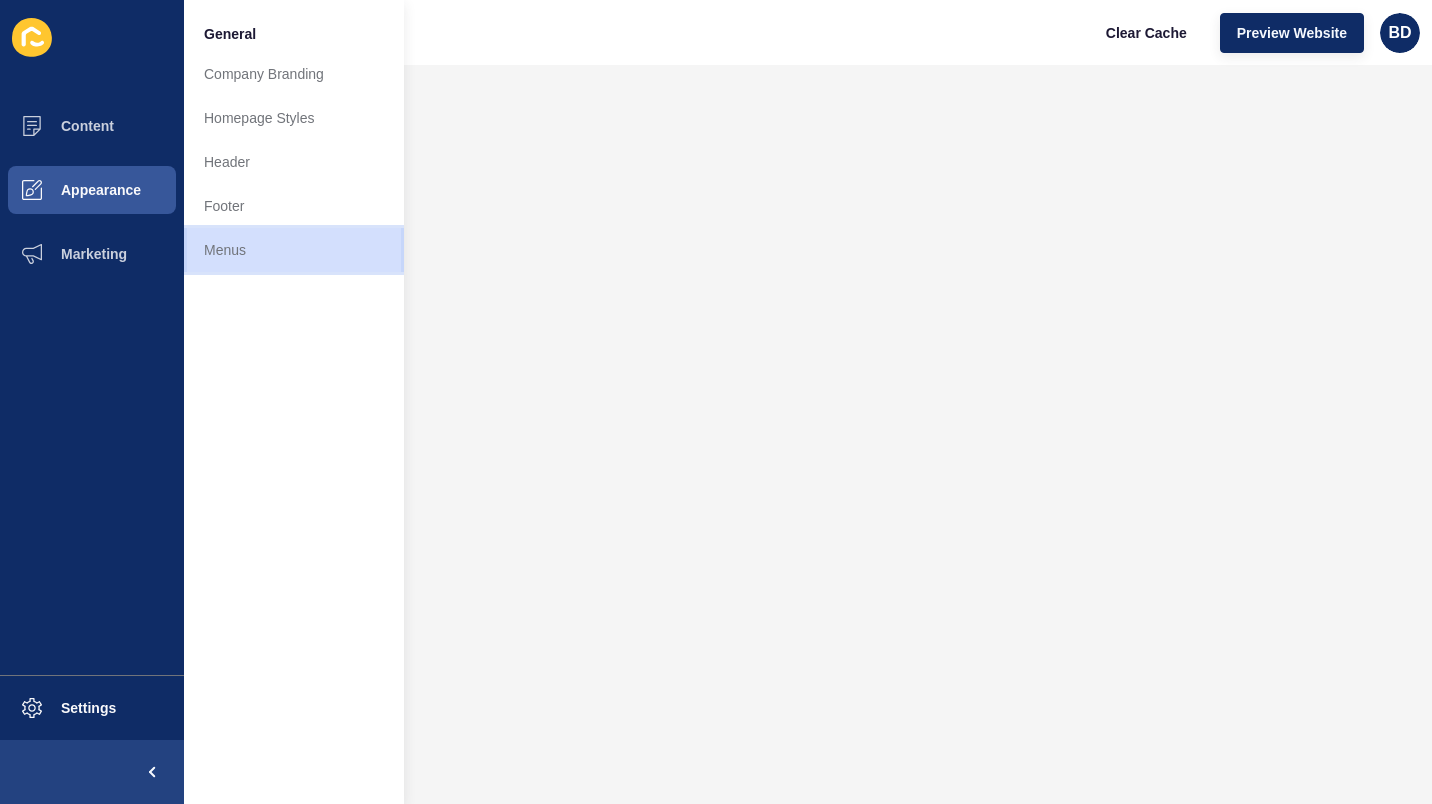 click on "Menus" at bounding box center [294, 250] 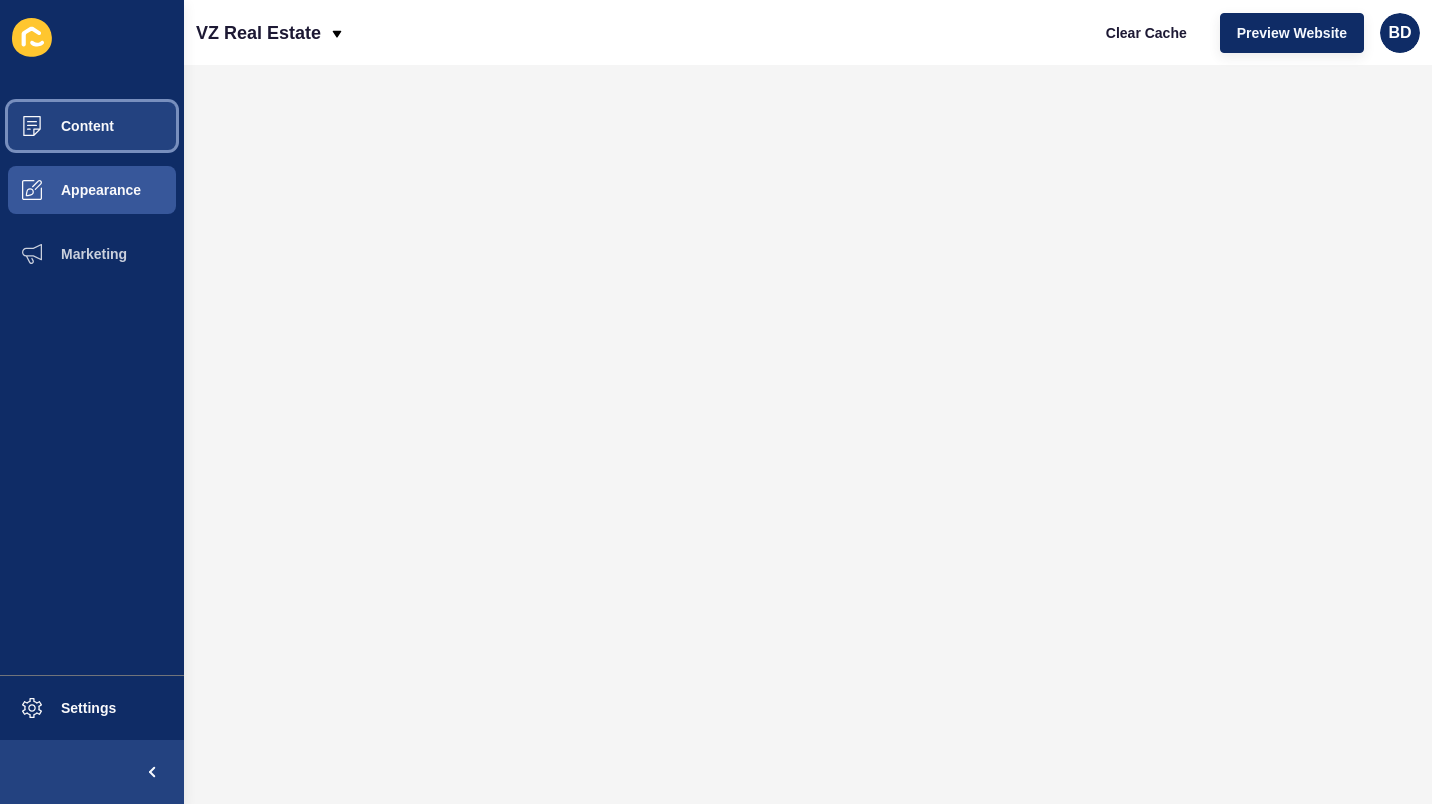 click on "Content" at bounding box center (92, 126) 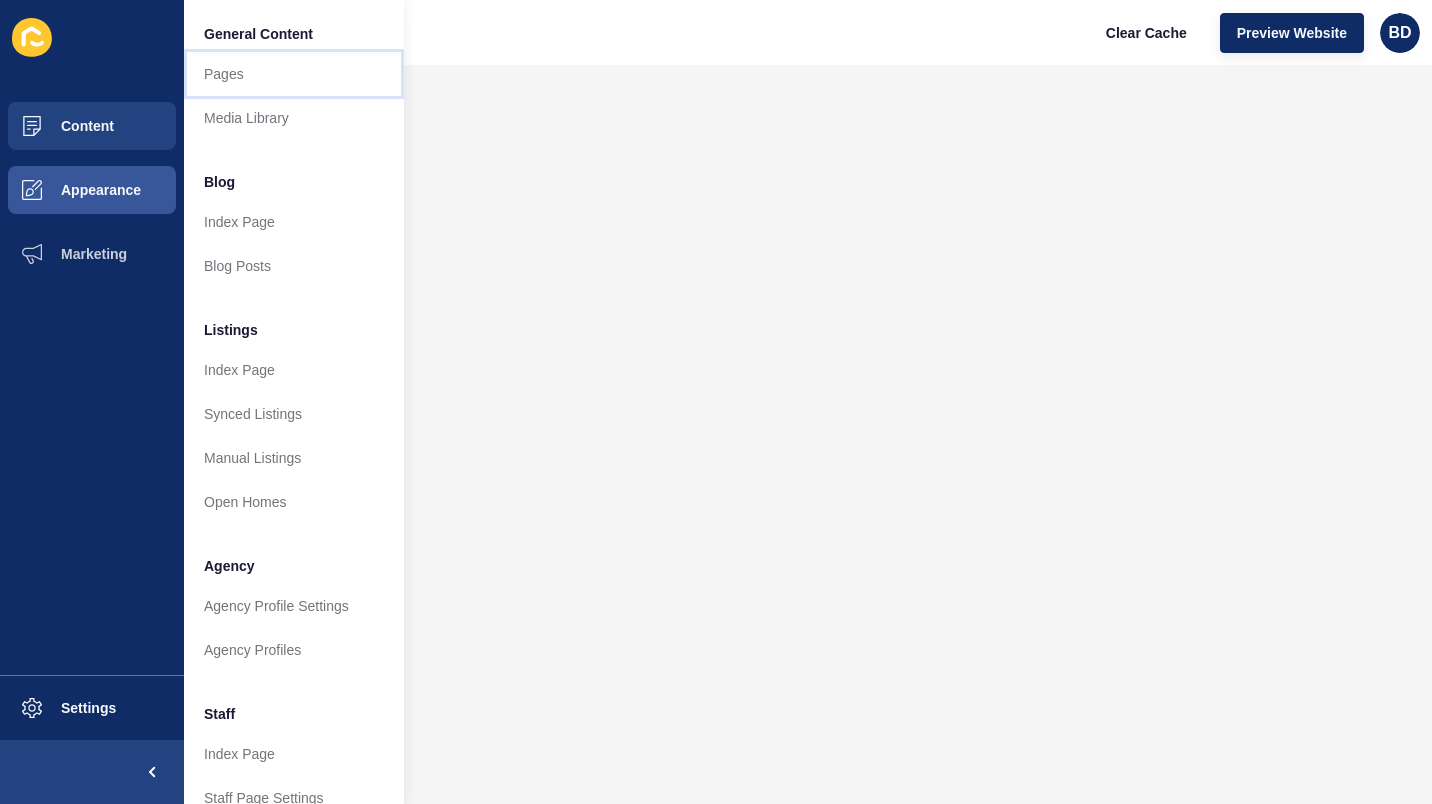 click on "Pages" at bounding box center (294, 74) 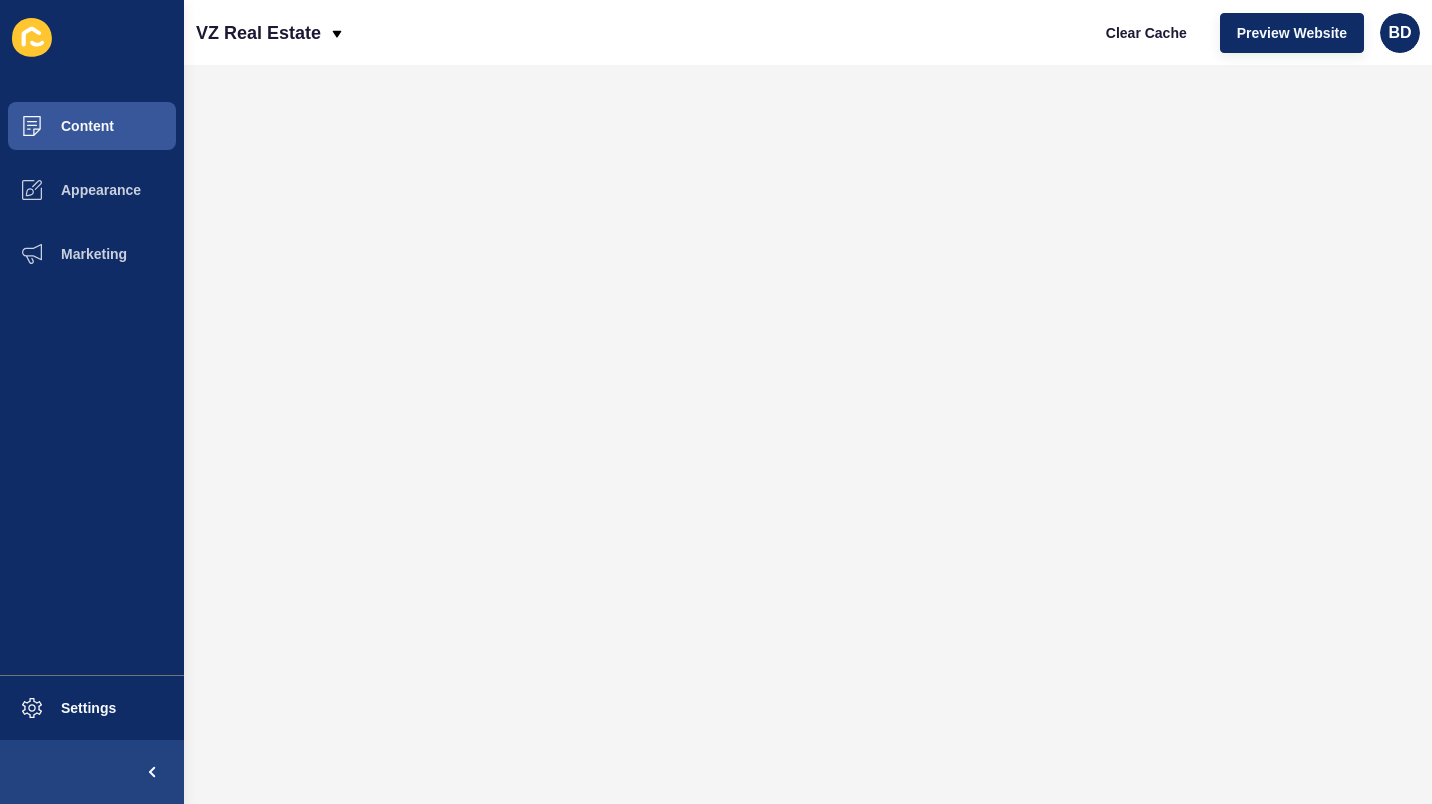 click 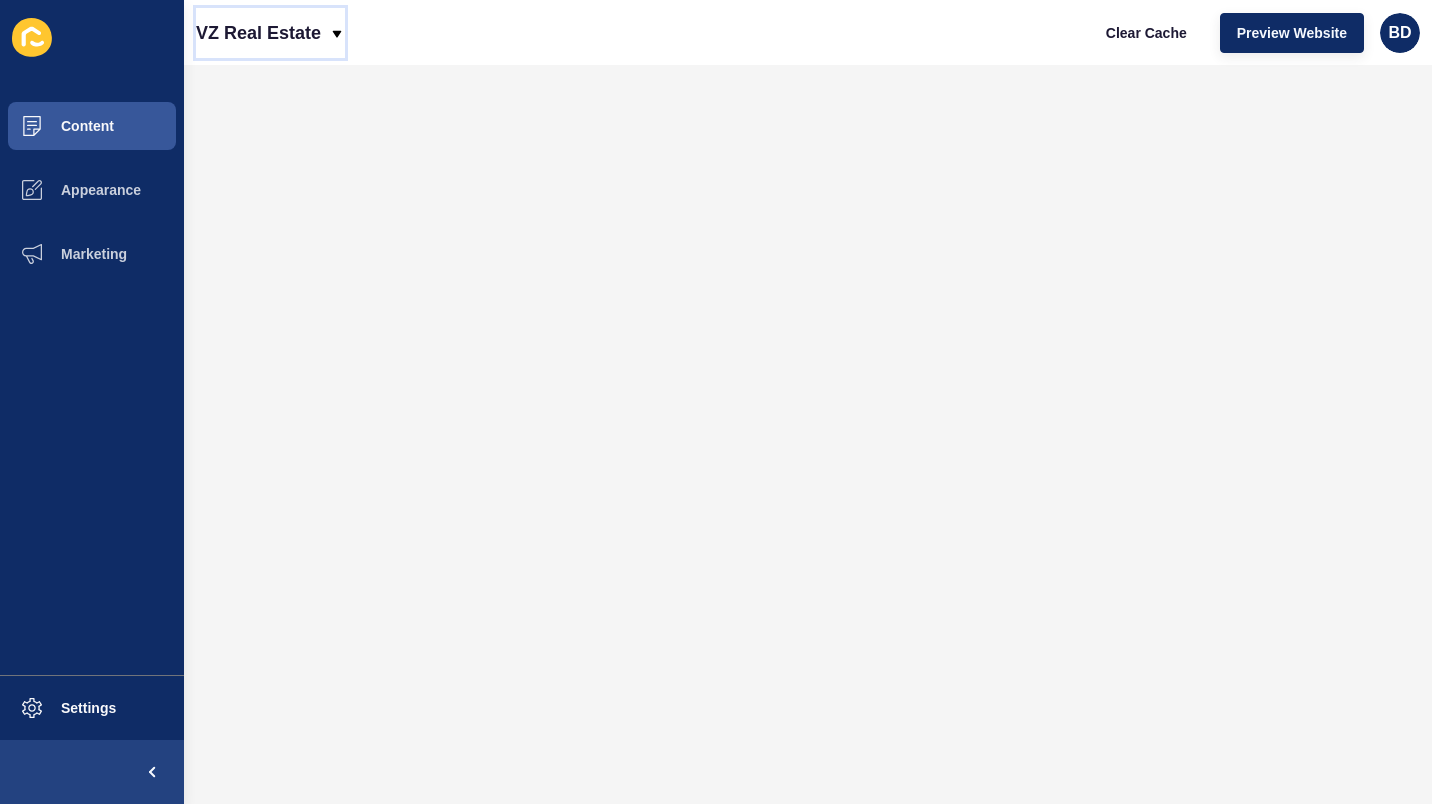 click 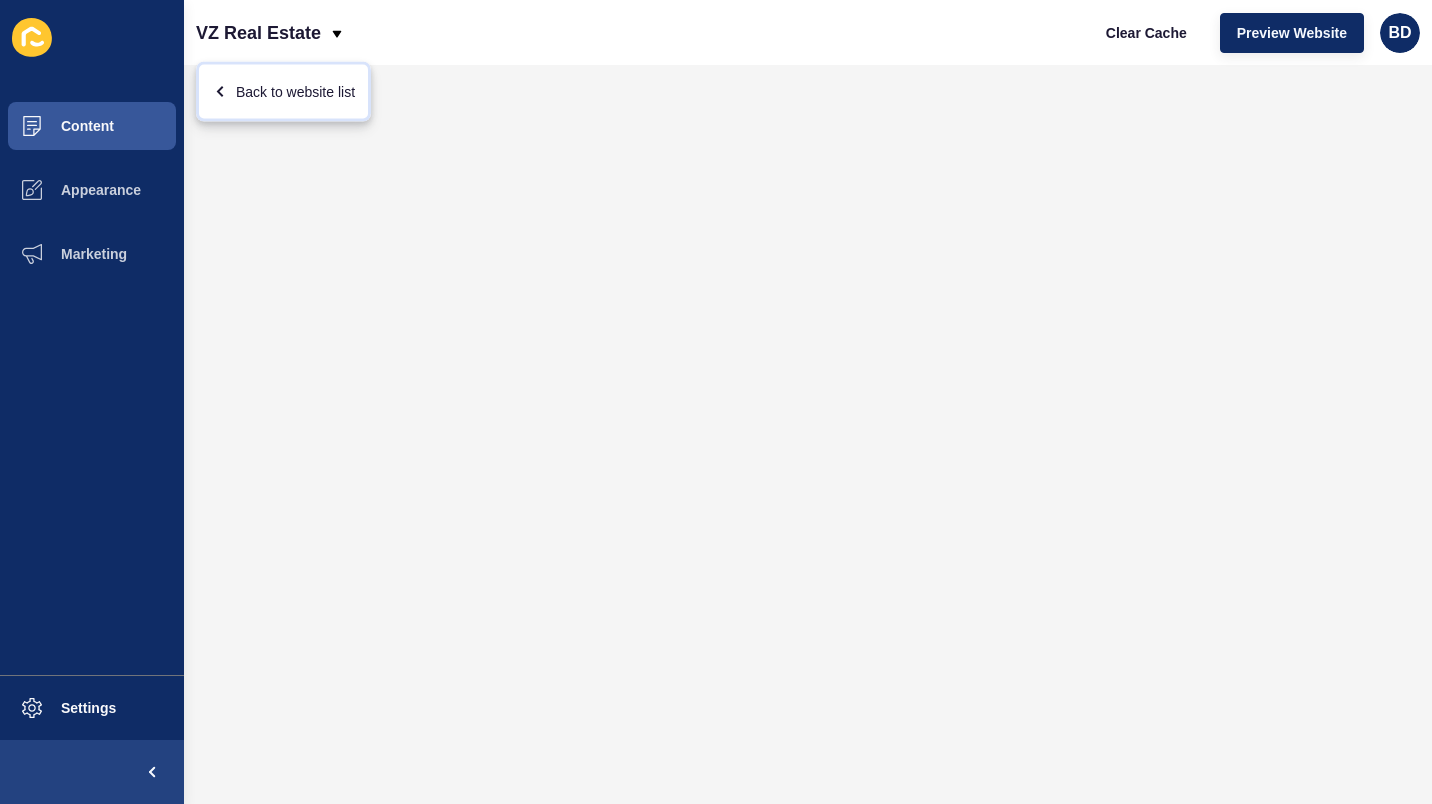 click on "Back to website list" at bounding box center (283, 92) 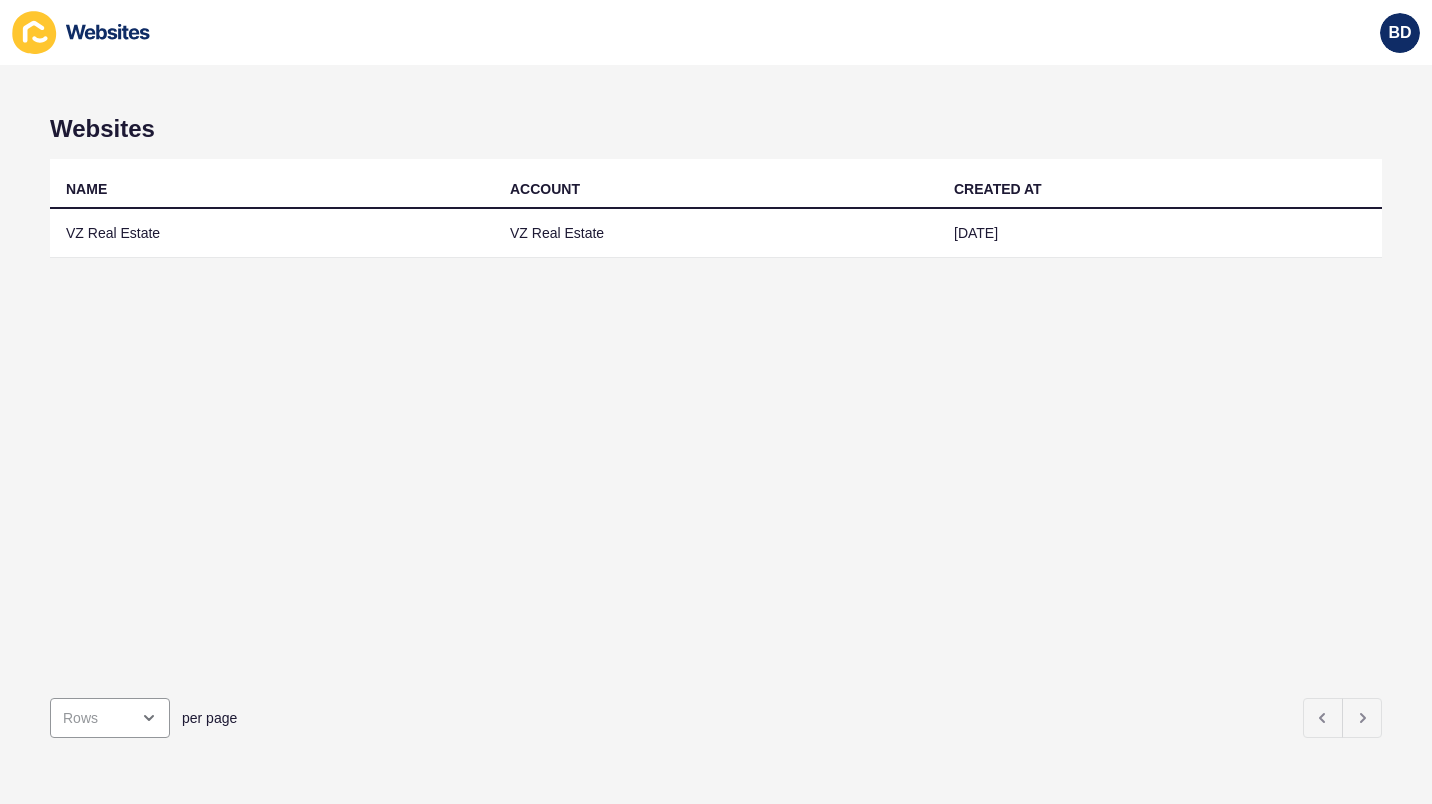 click on "VZ Real Estate" at bounding box center (716, 233) 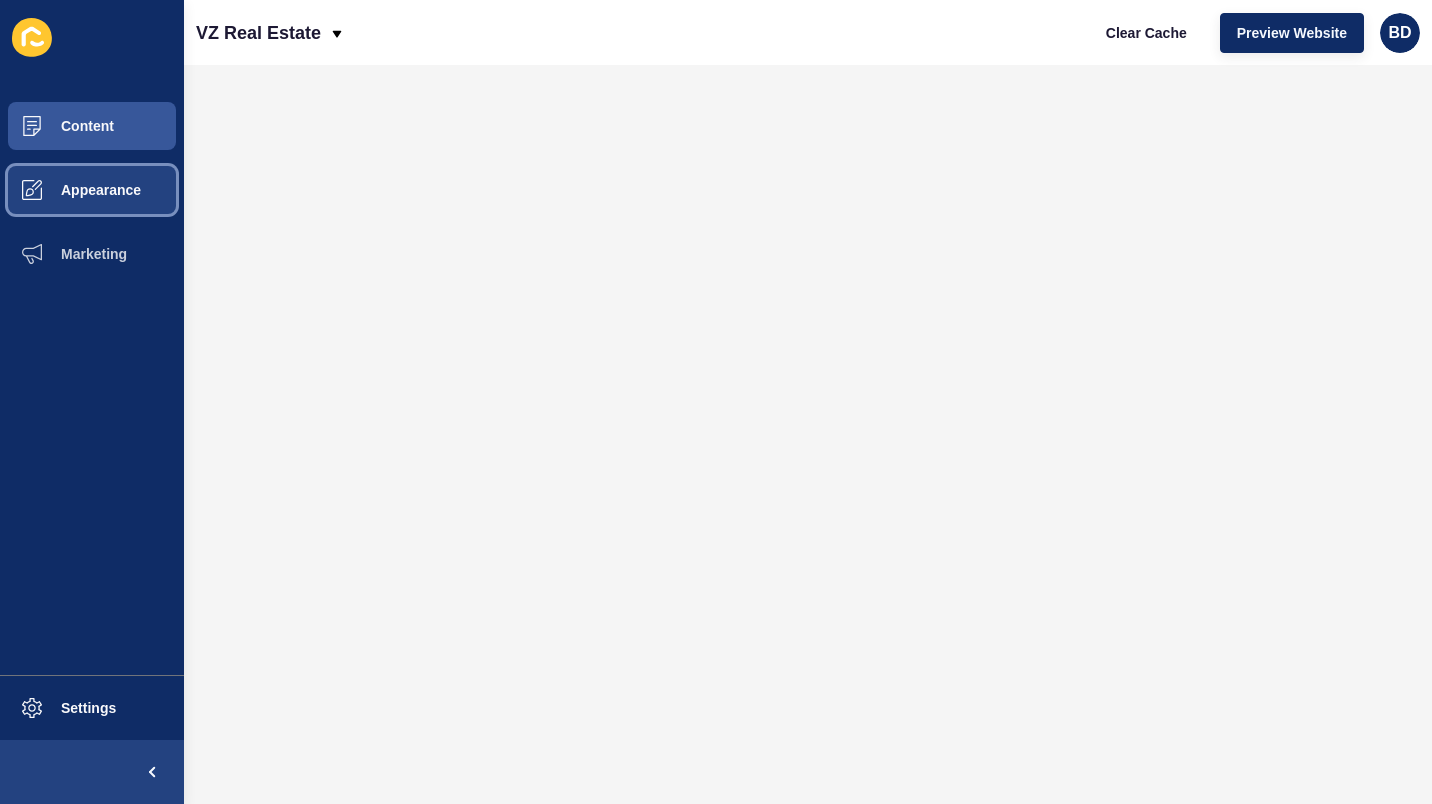 click on "Appearance" at bounding box center (69, 190) 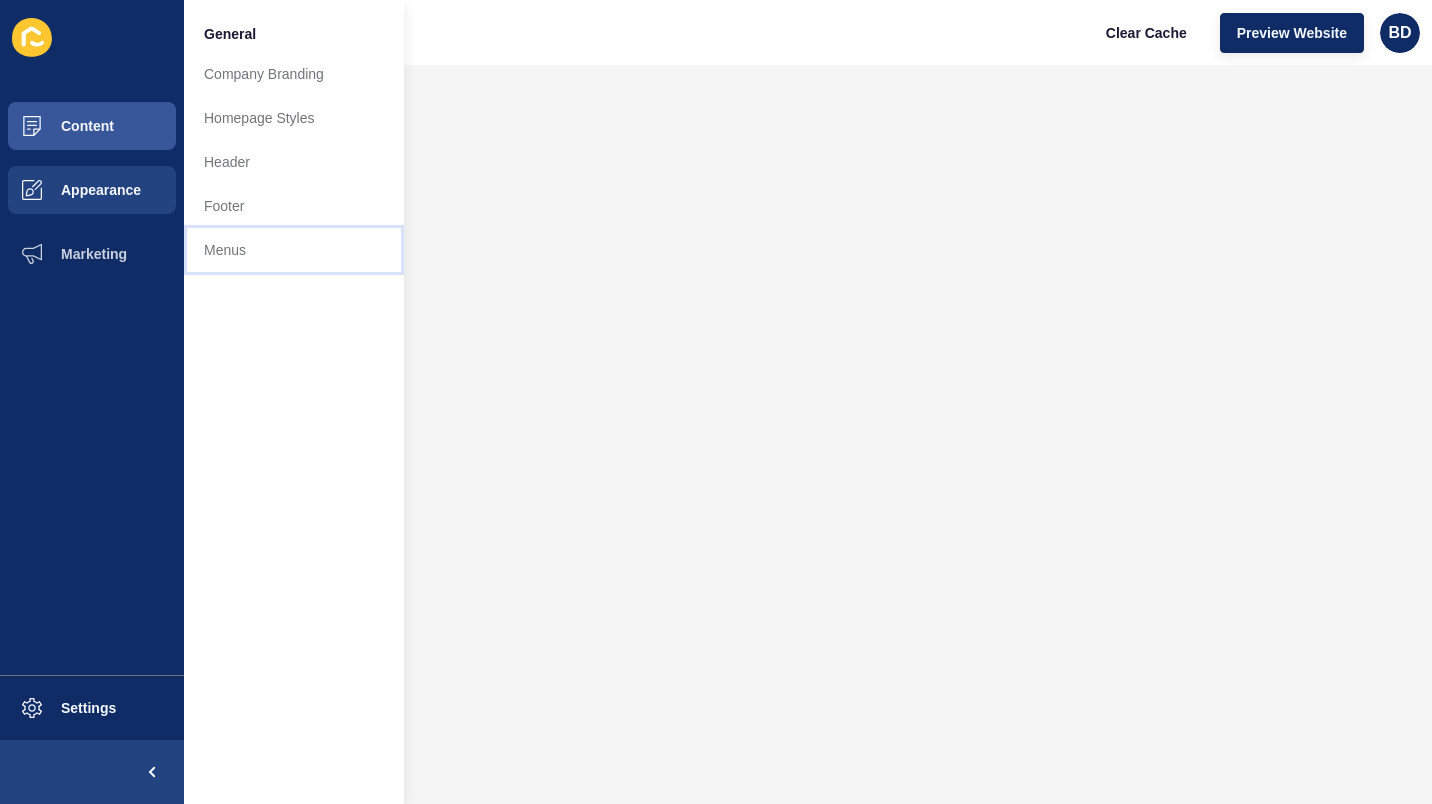 click on "Menus" at bounding box center (294, 250) 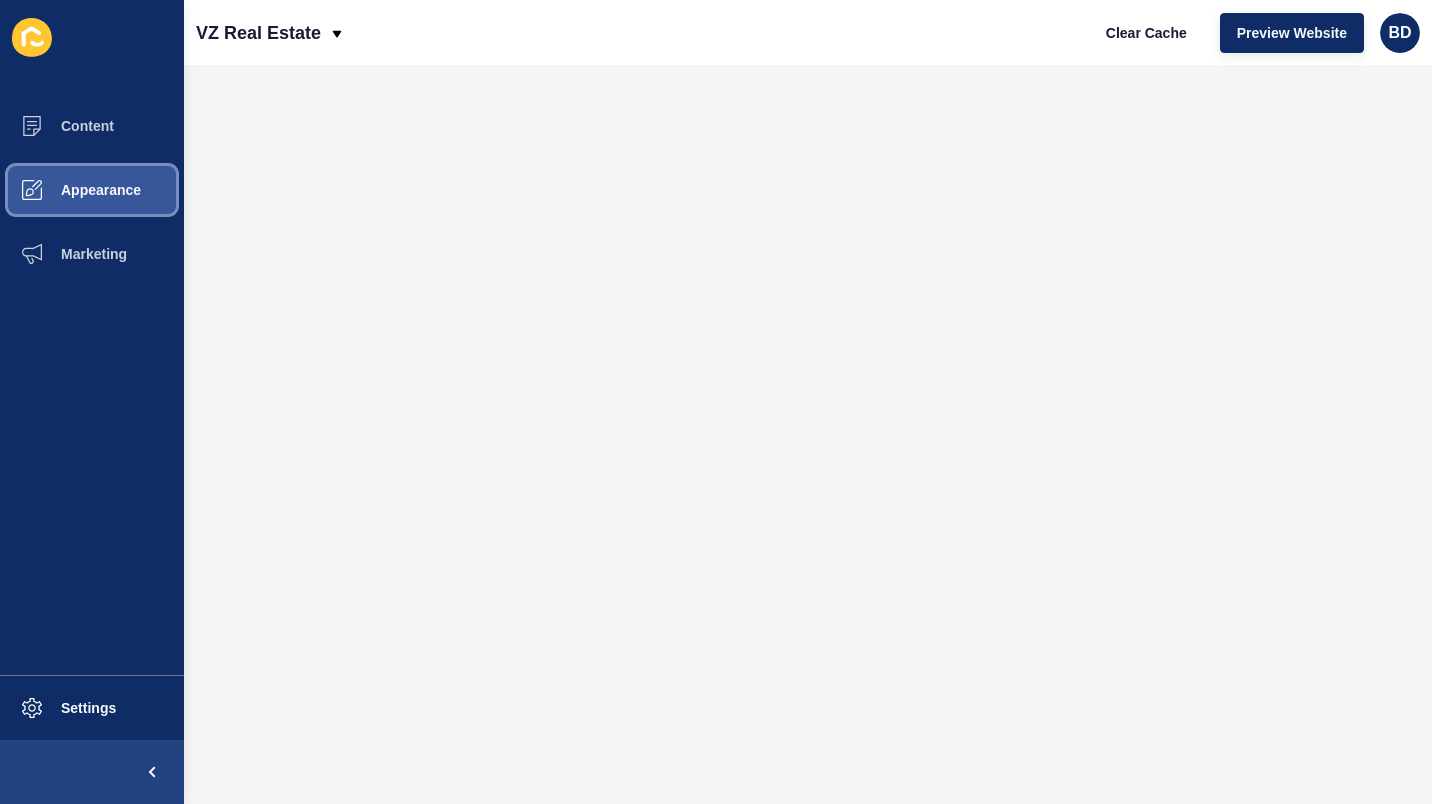click on "Appearance" at bounding box center (69, 190) 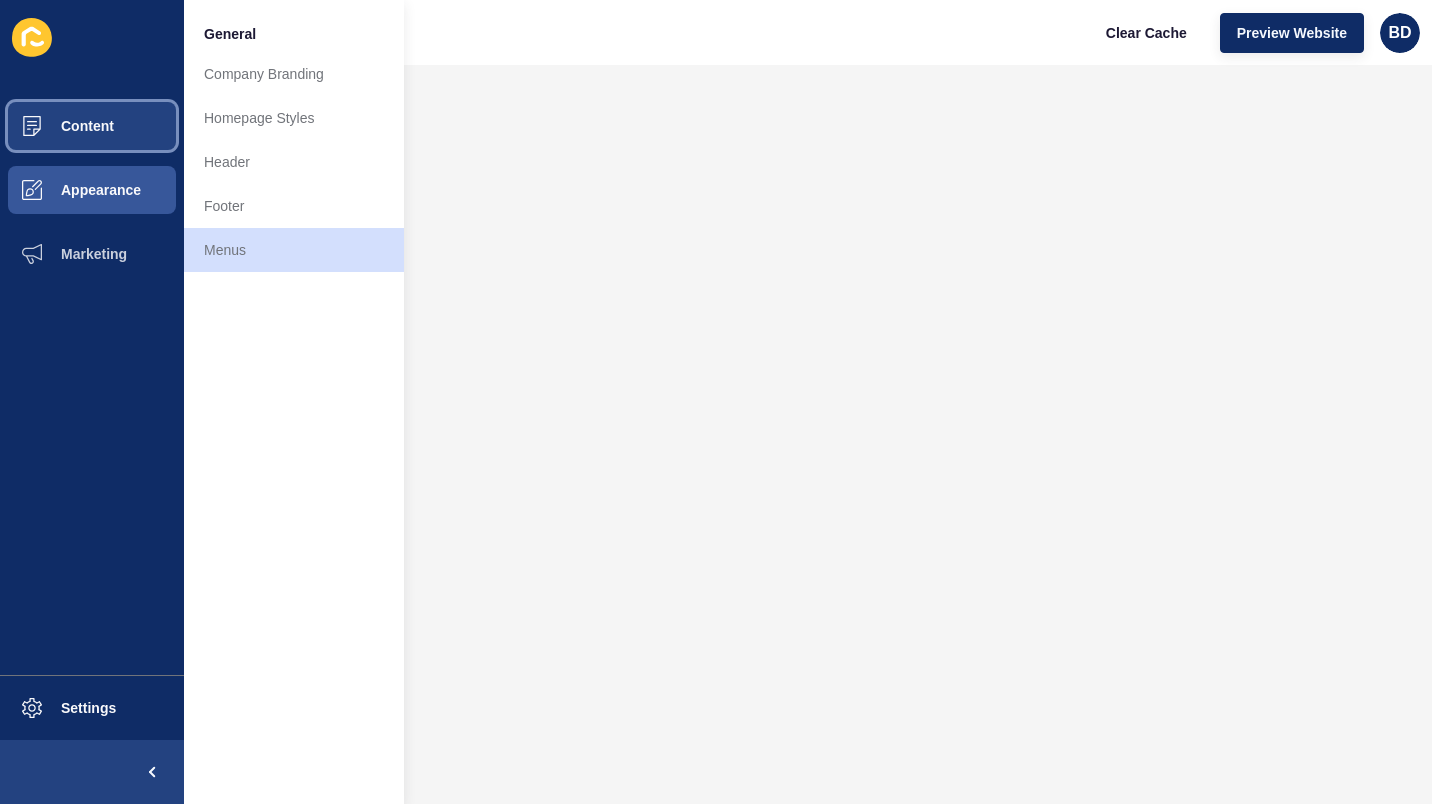 click on "Content" at bounding box center (55, 126) 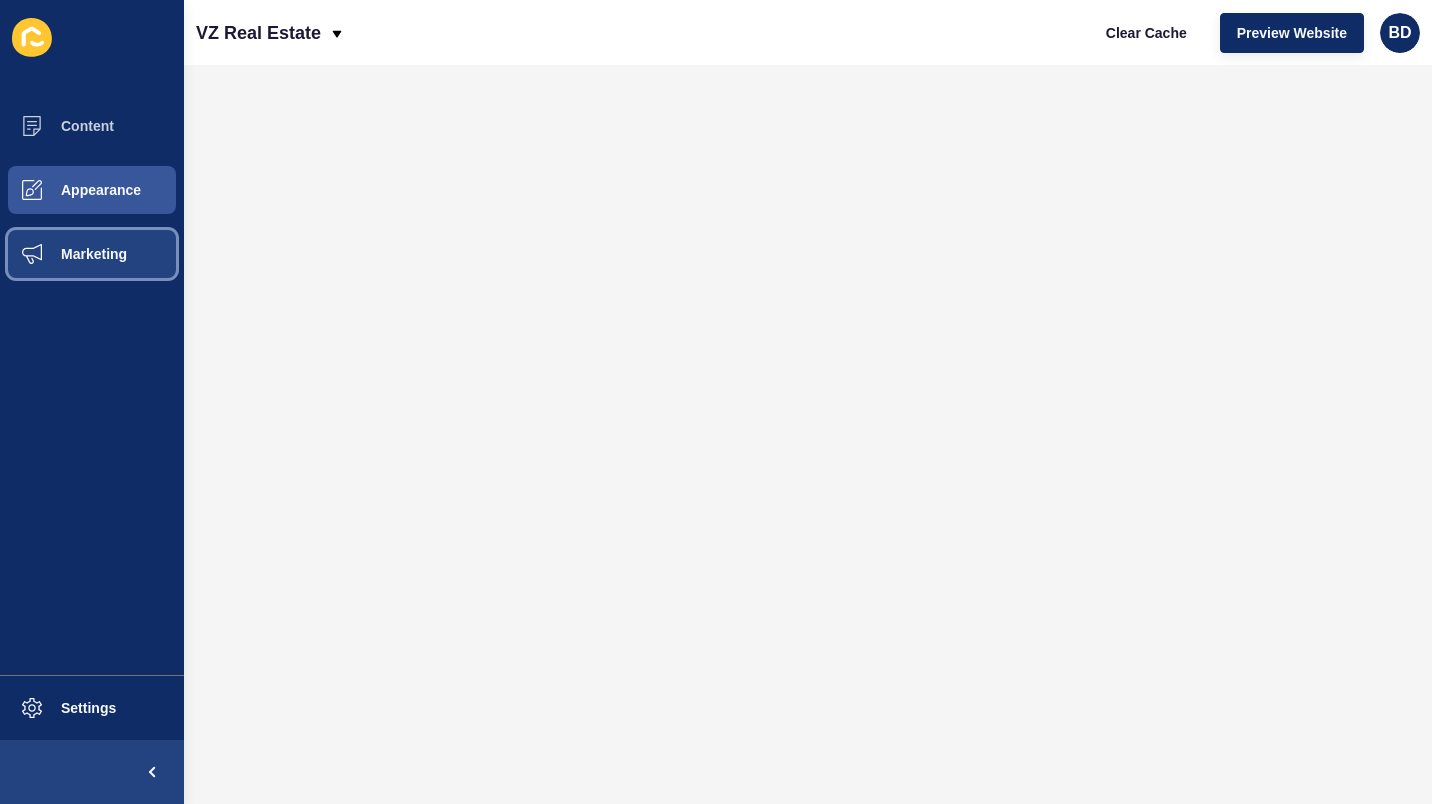 click on "Marketing" at bounding box center [62, 254] 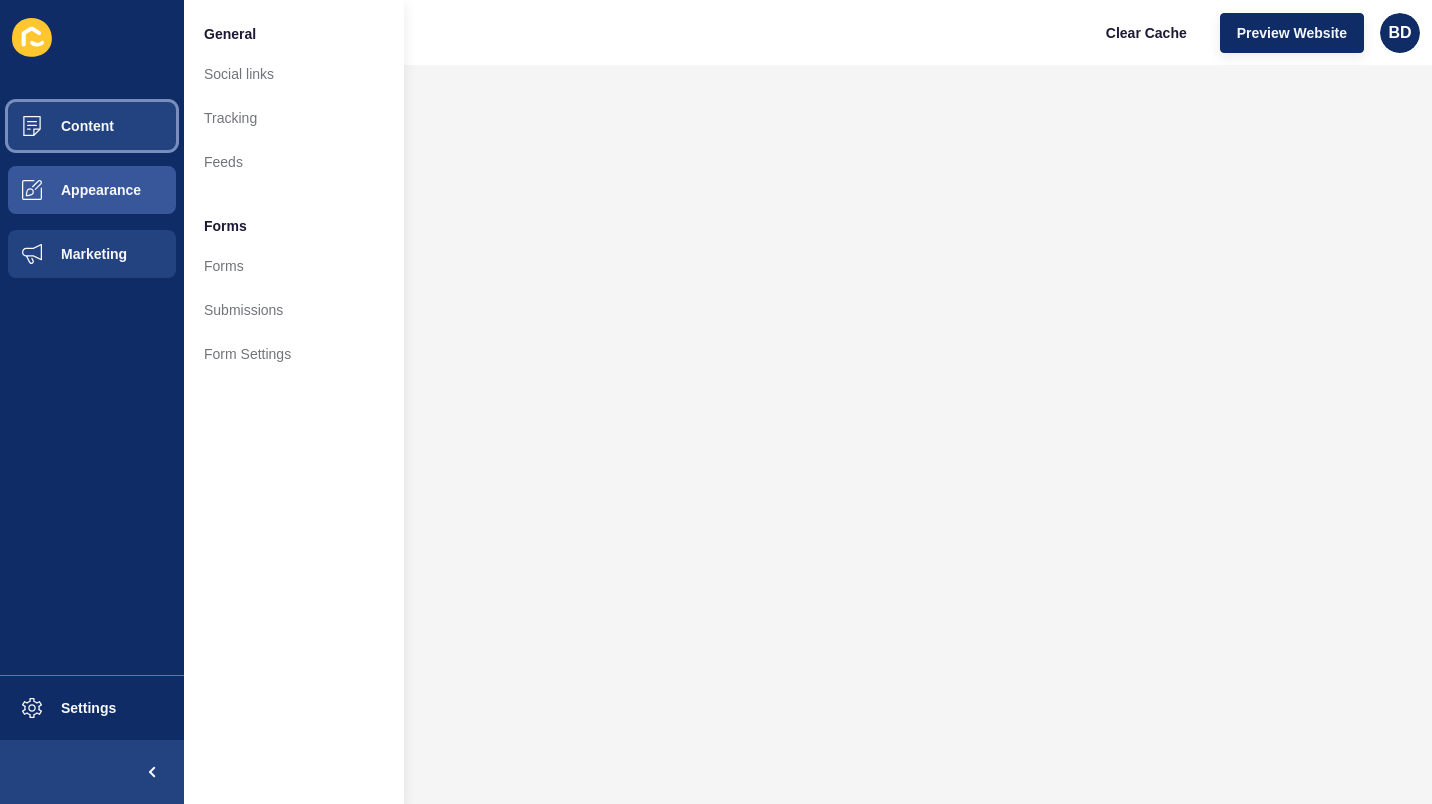 click on "Content" at bounding box center (55, 126) 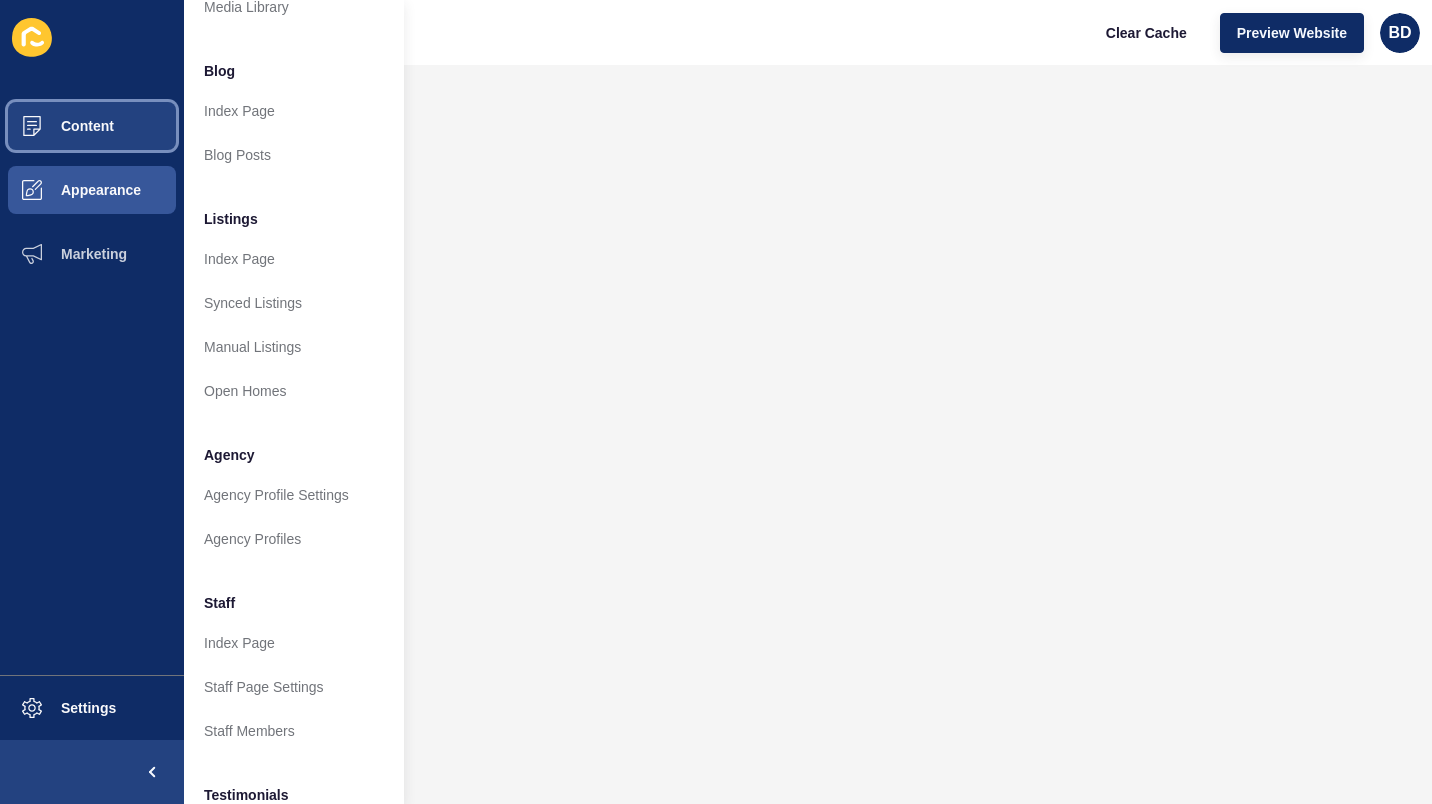 scroll, scrollTop: 114, scrollLeft: 0, axis: vertical 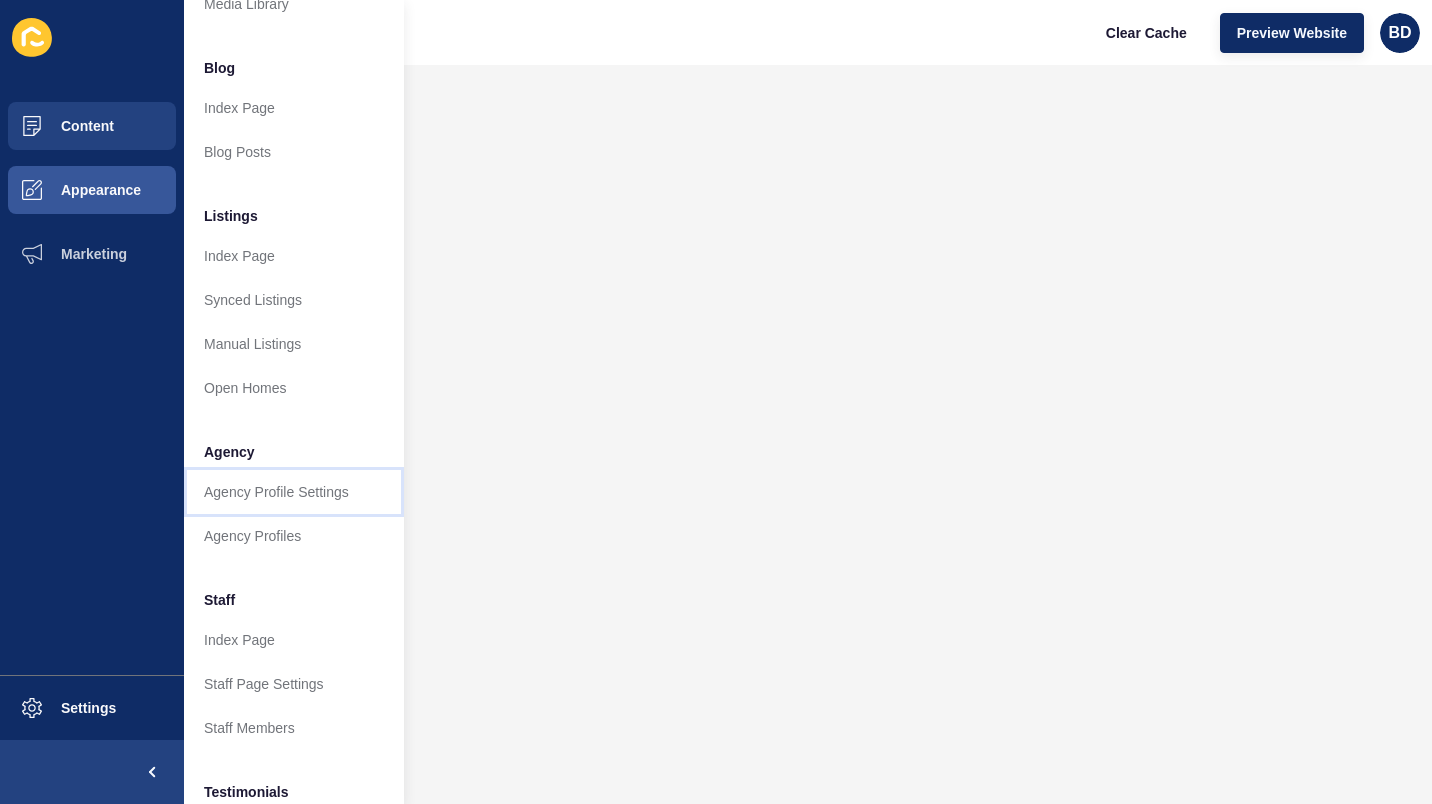 click on "Agency Profile Settings" at bounding box center (294, 492) 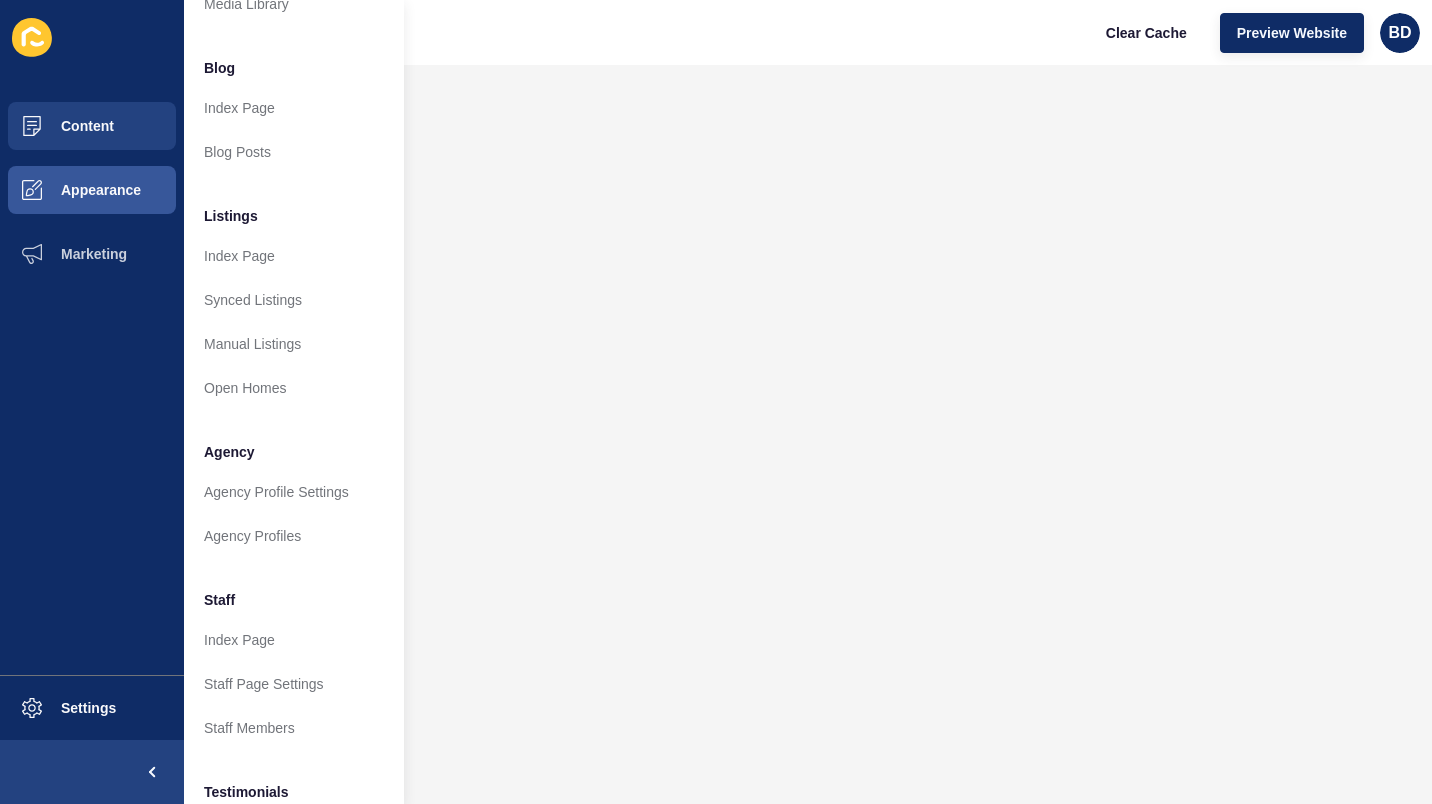 scroll, scrollTop: 0, scrollLeft: 0, axis: both 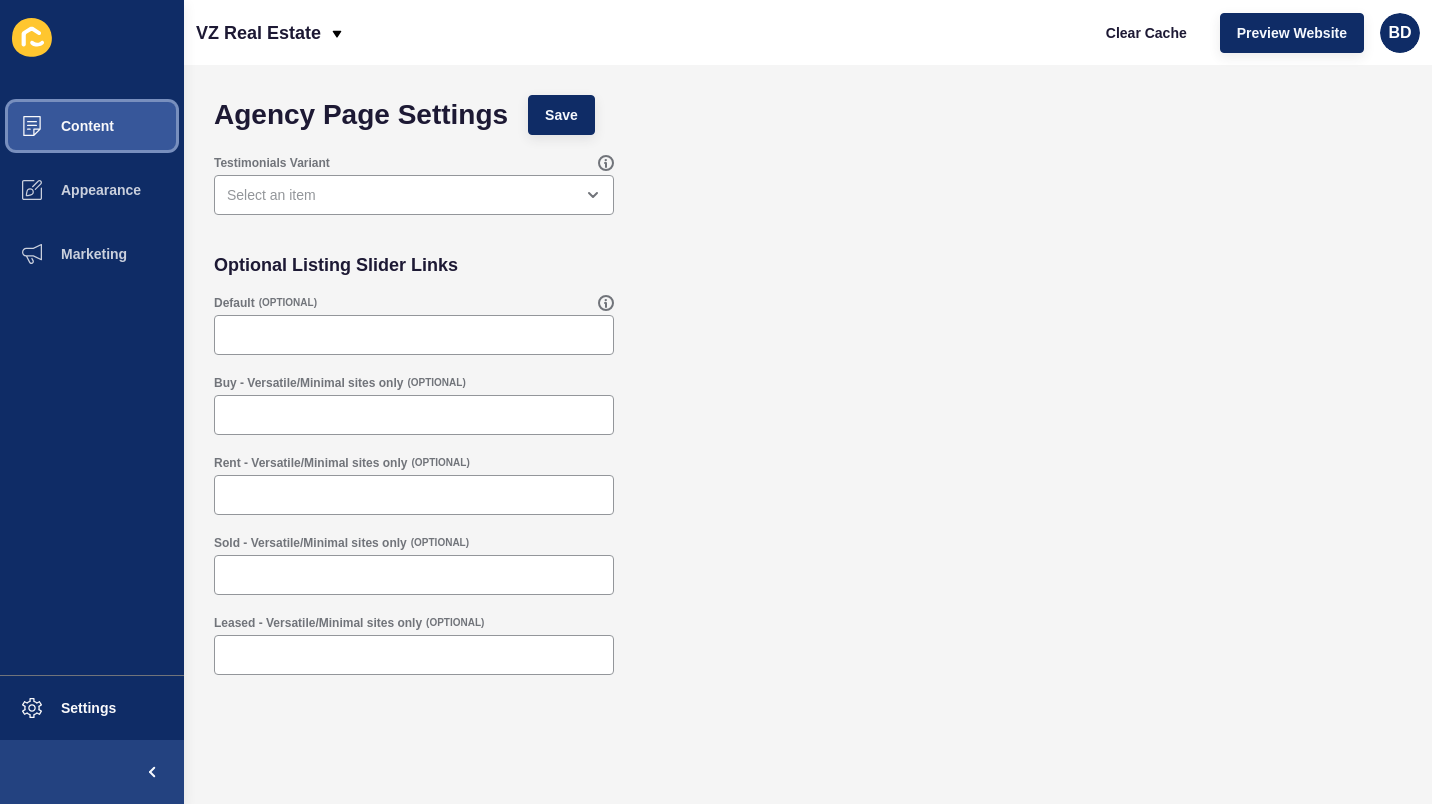 click on "Content" at bounding box center [92, 126] 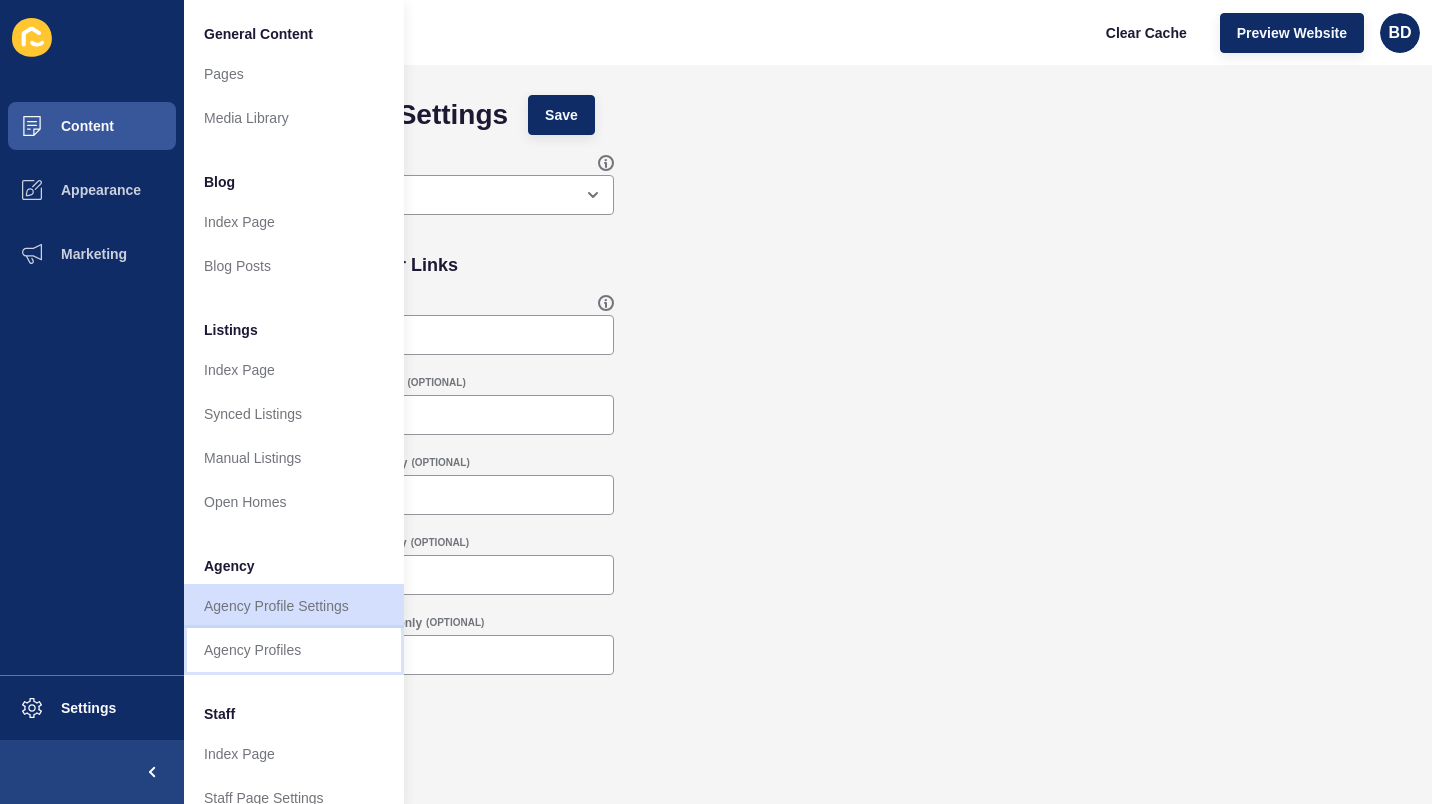 click on "Agency Profiles" at bounding box center (294, 650) 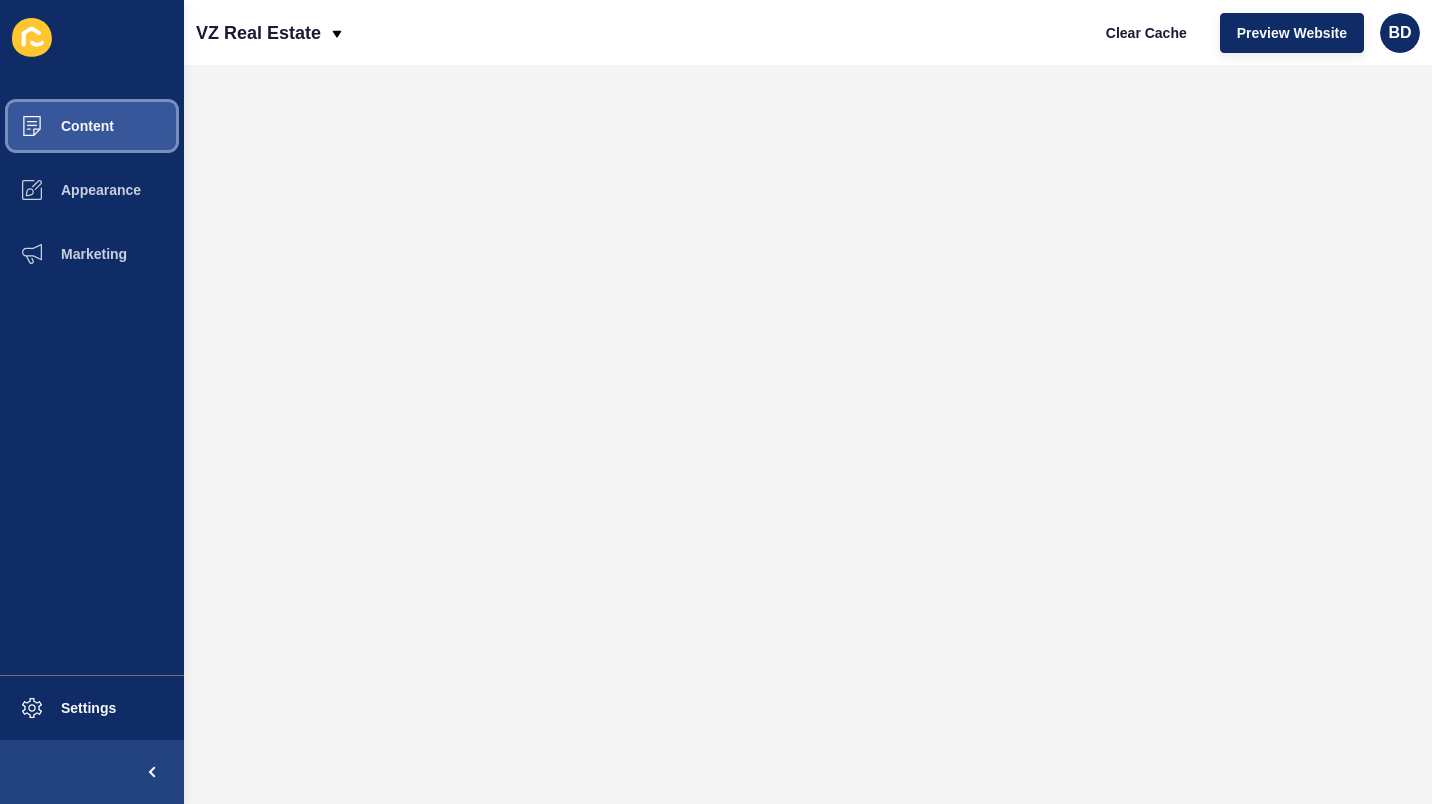 click on "Content" at bounding box center (92, 126) 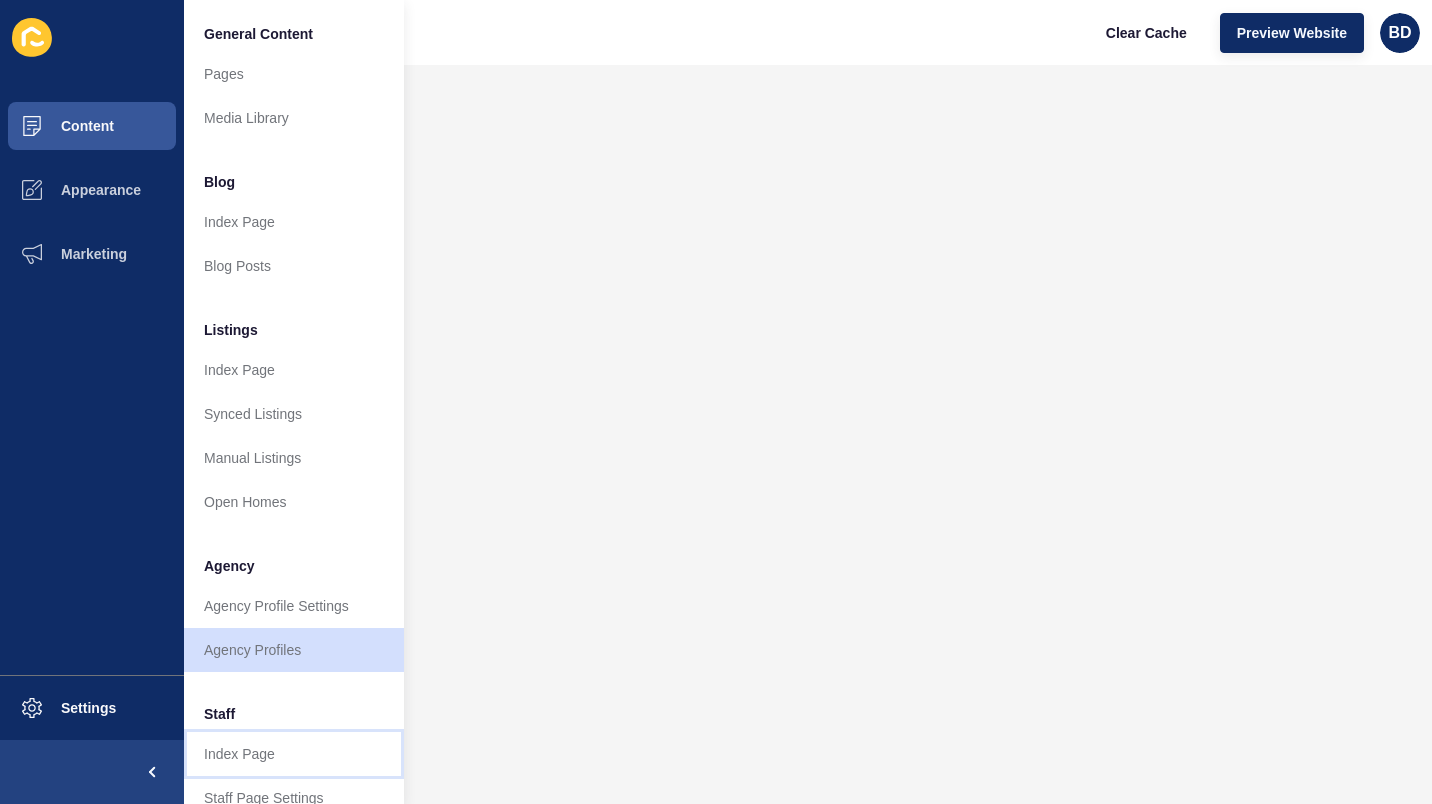 click on "Index Page" at bounding box center [294, 754] 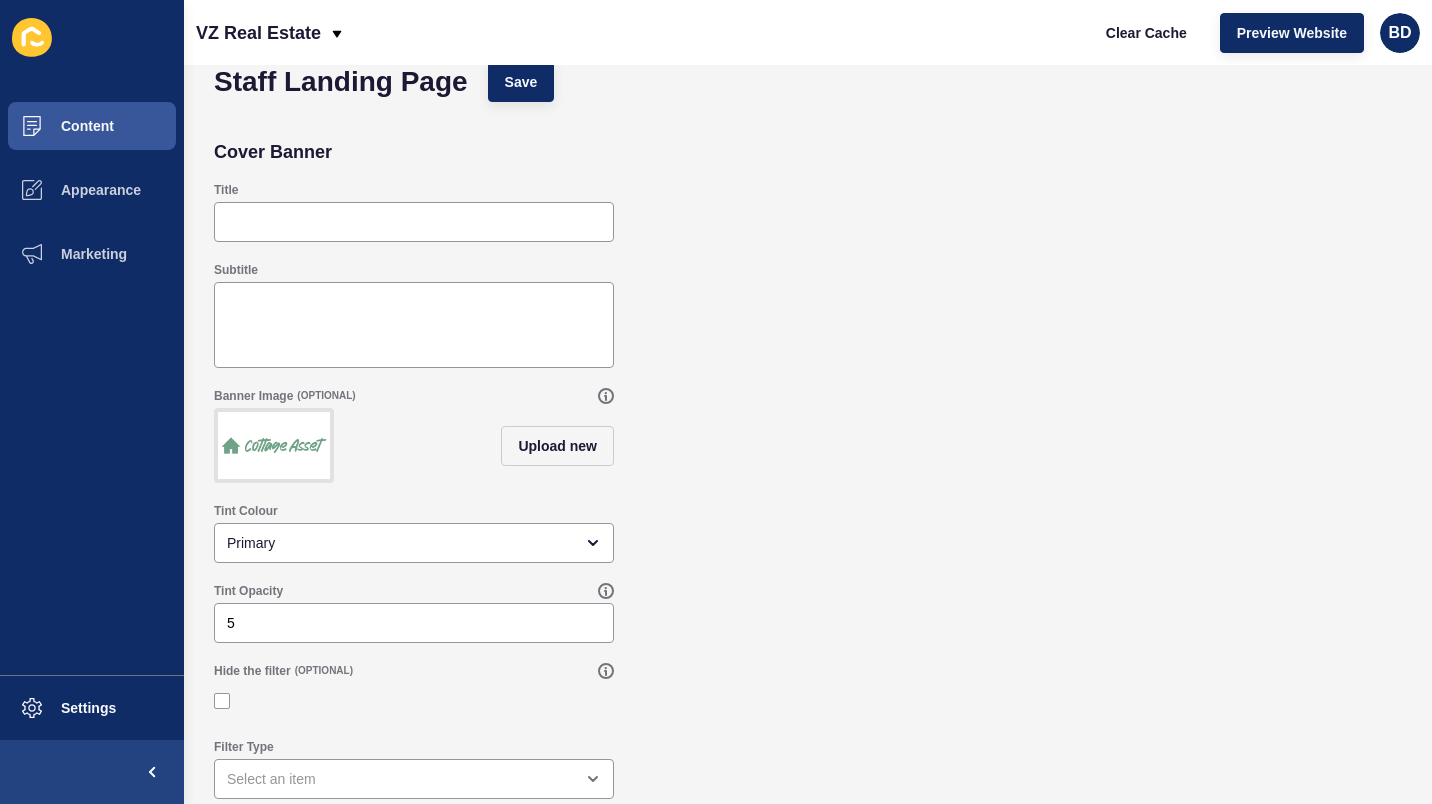 scroll, scrollTop: 0, scrollLeft: 0, axis: both 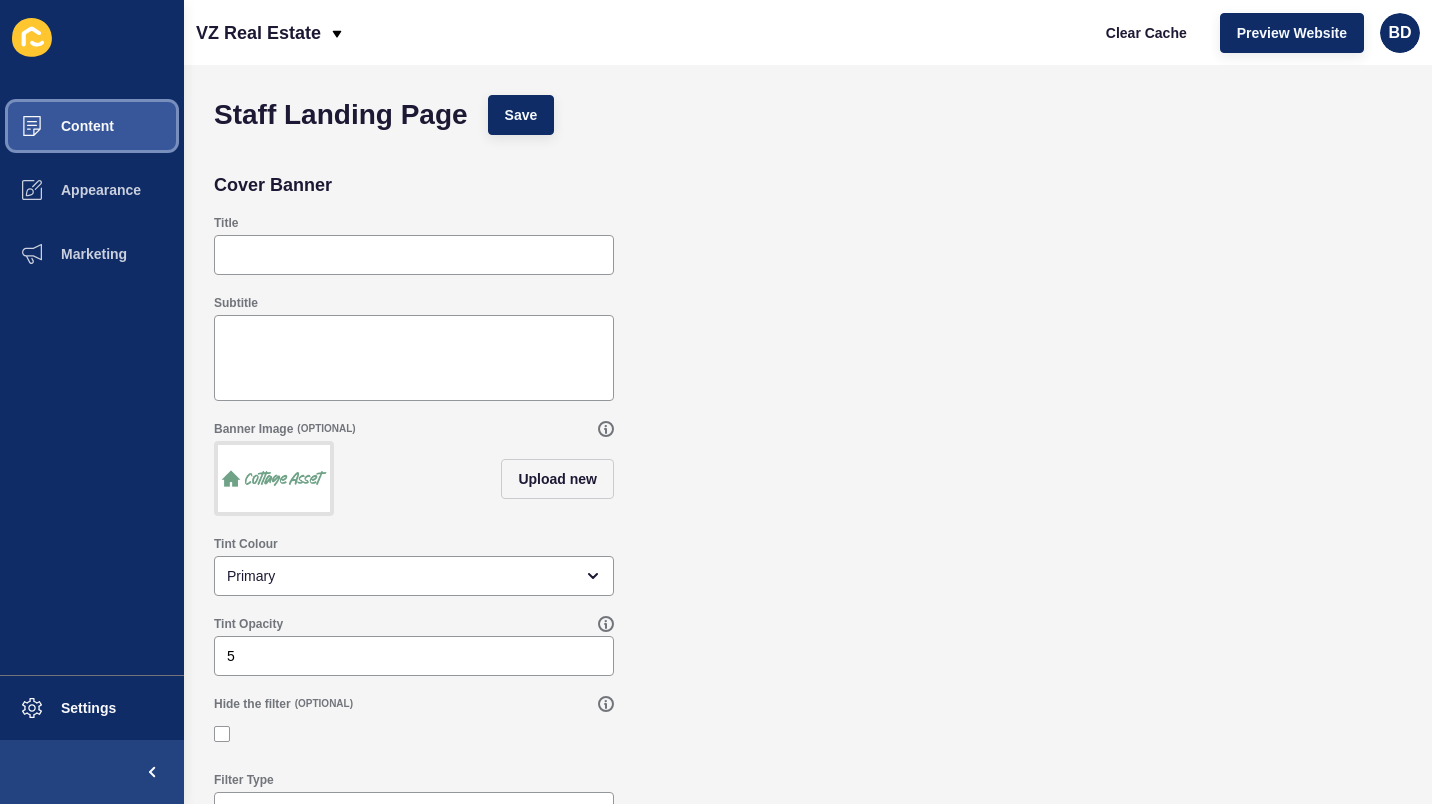 click on "Content" at bounding box center [92, 126] 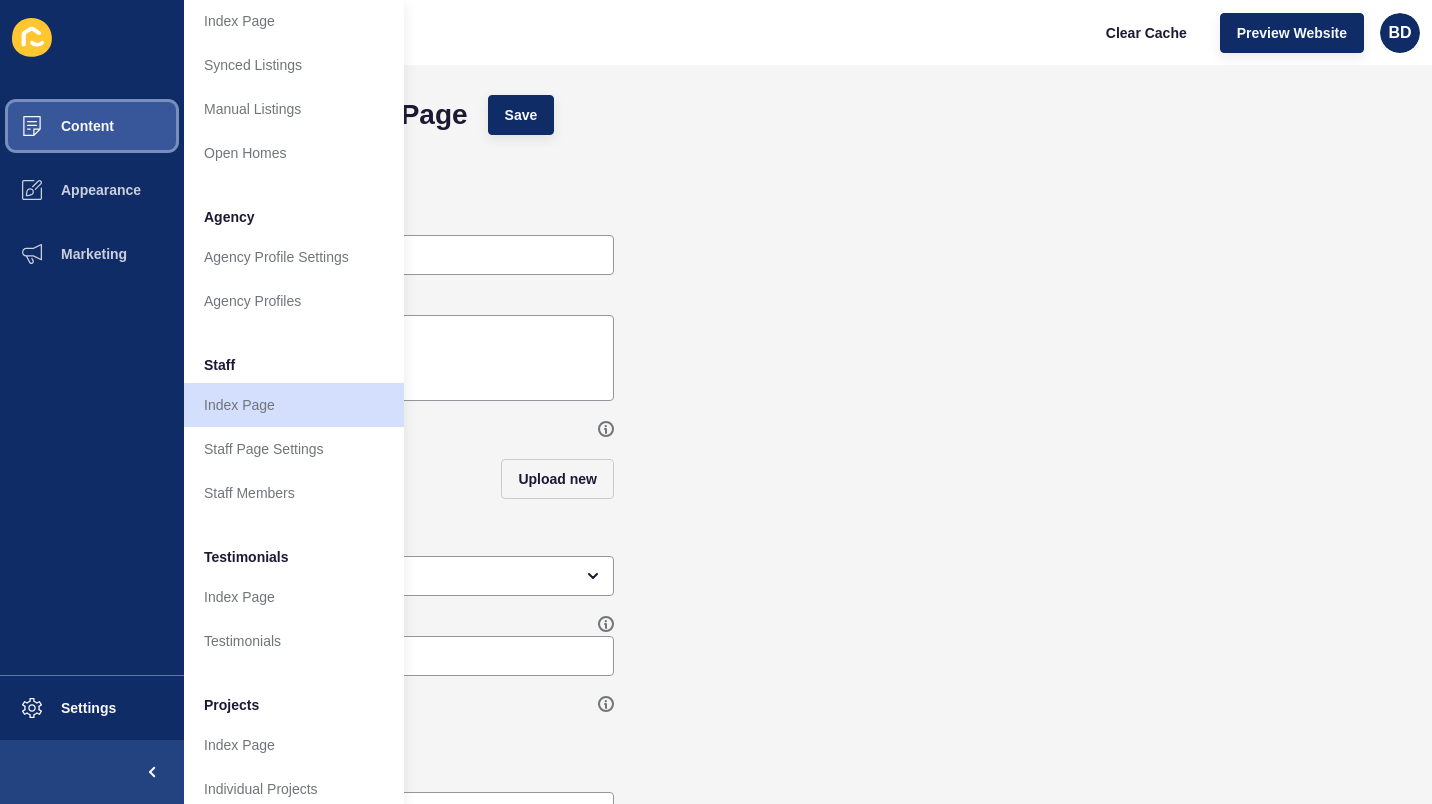 scroll, scrollTop: 383, scrollLeft: 0, axis: vertical 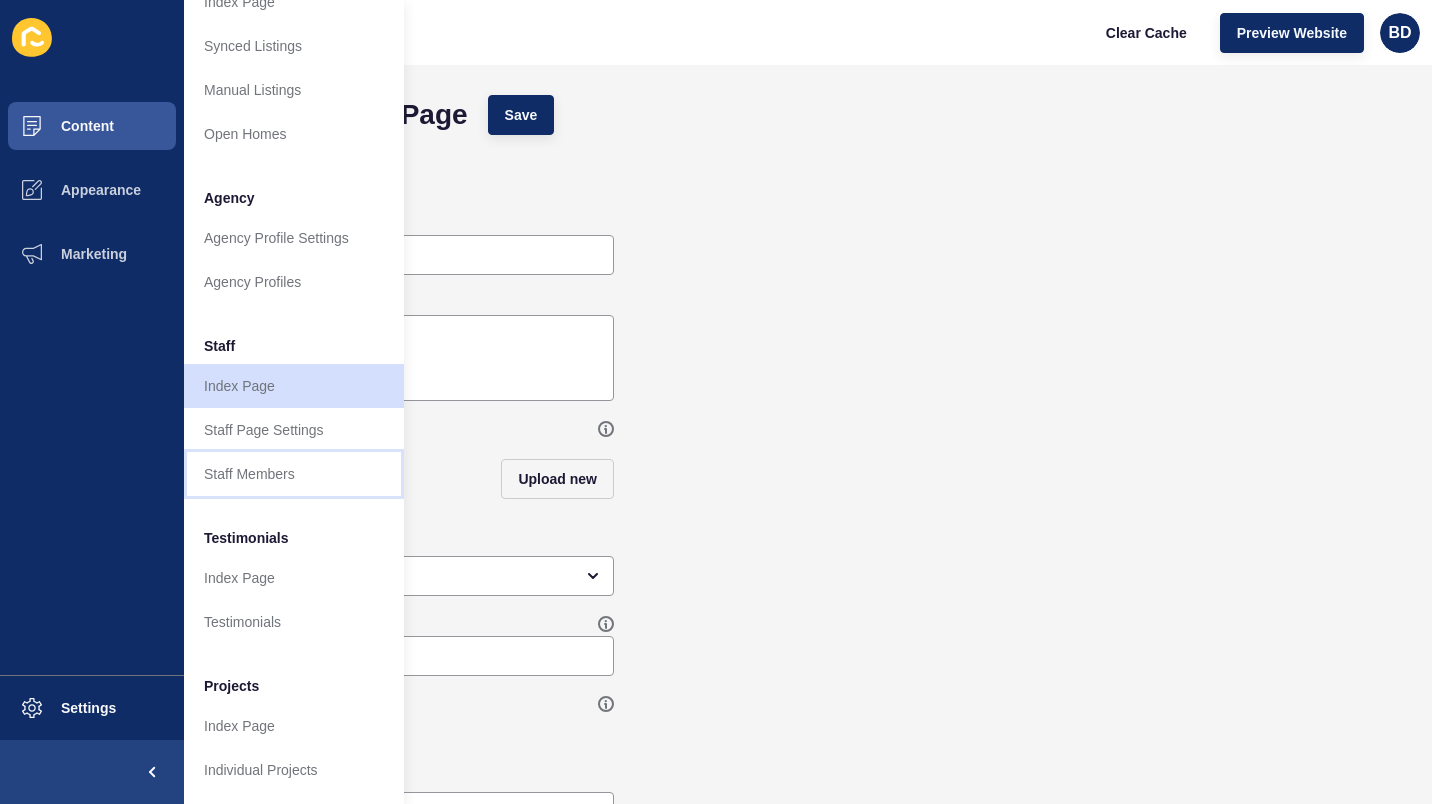 click on "Staff Members" at bounding box center [294, 474] 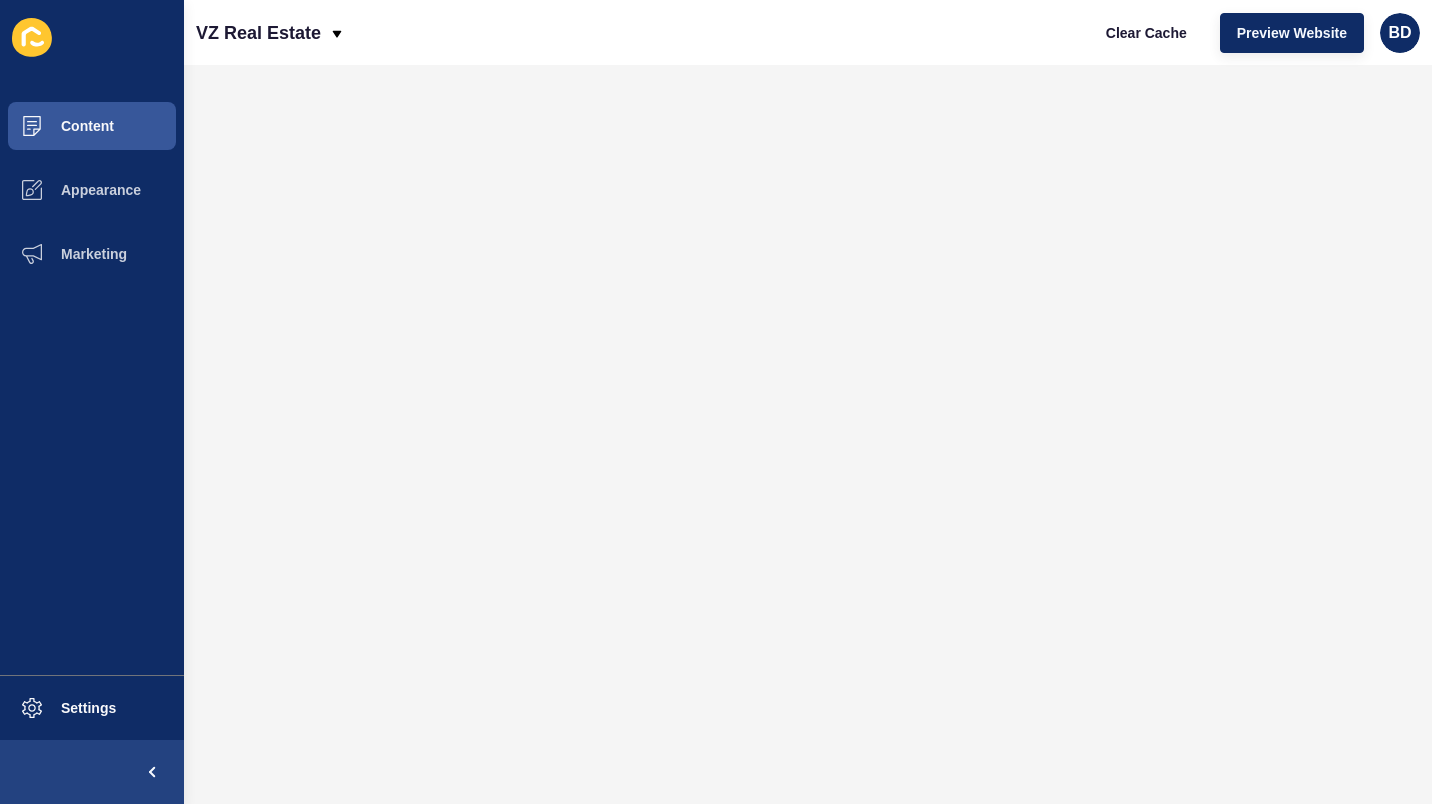 scroll, scrollTop: 0, scrollLeft: 0, axis: both 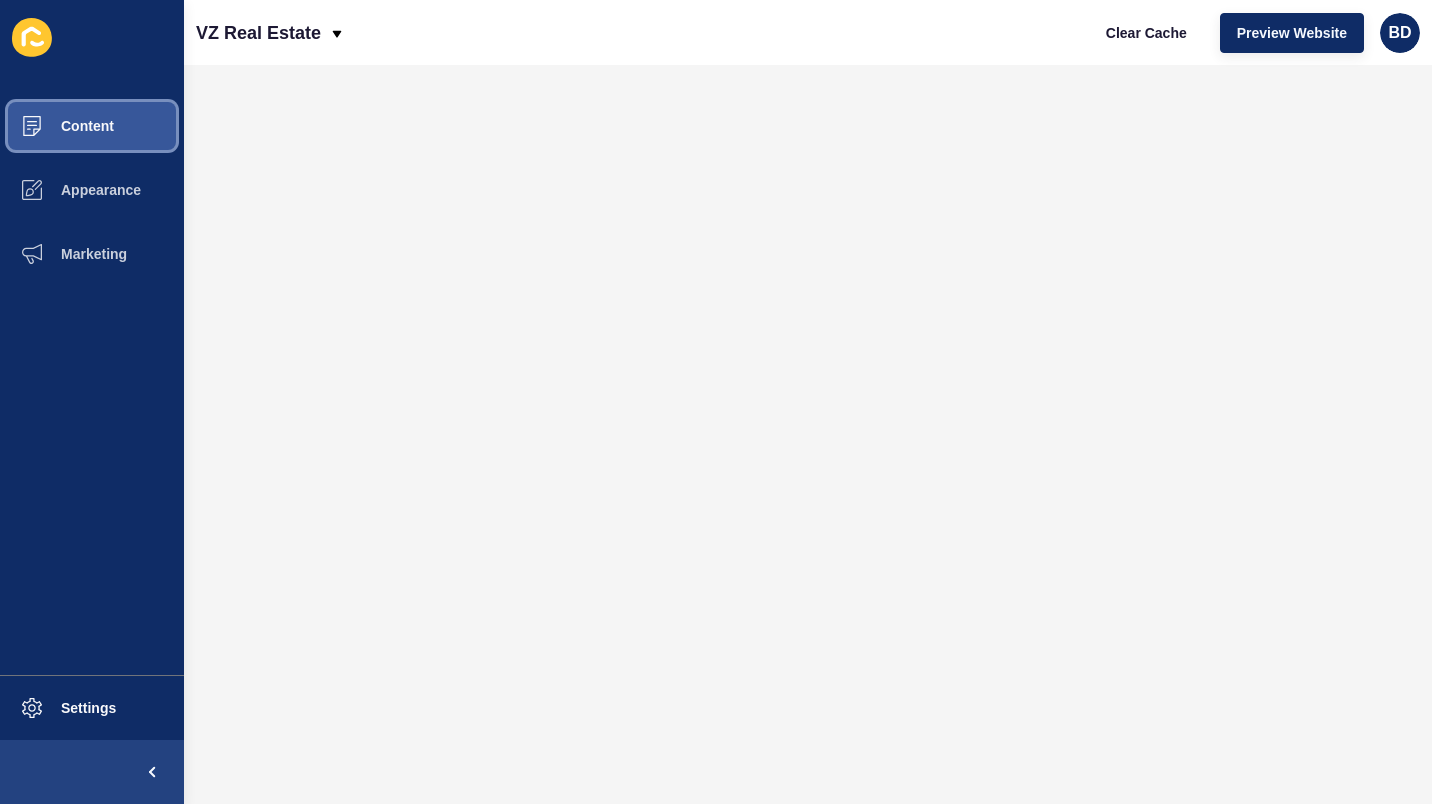 click on "Content" at bounding box center (55, 126) 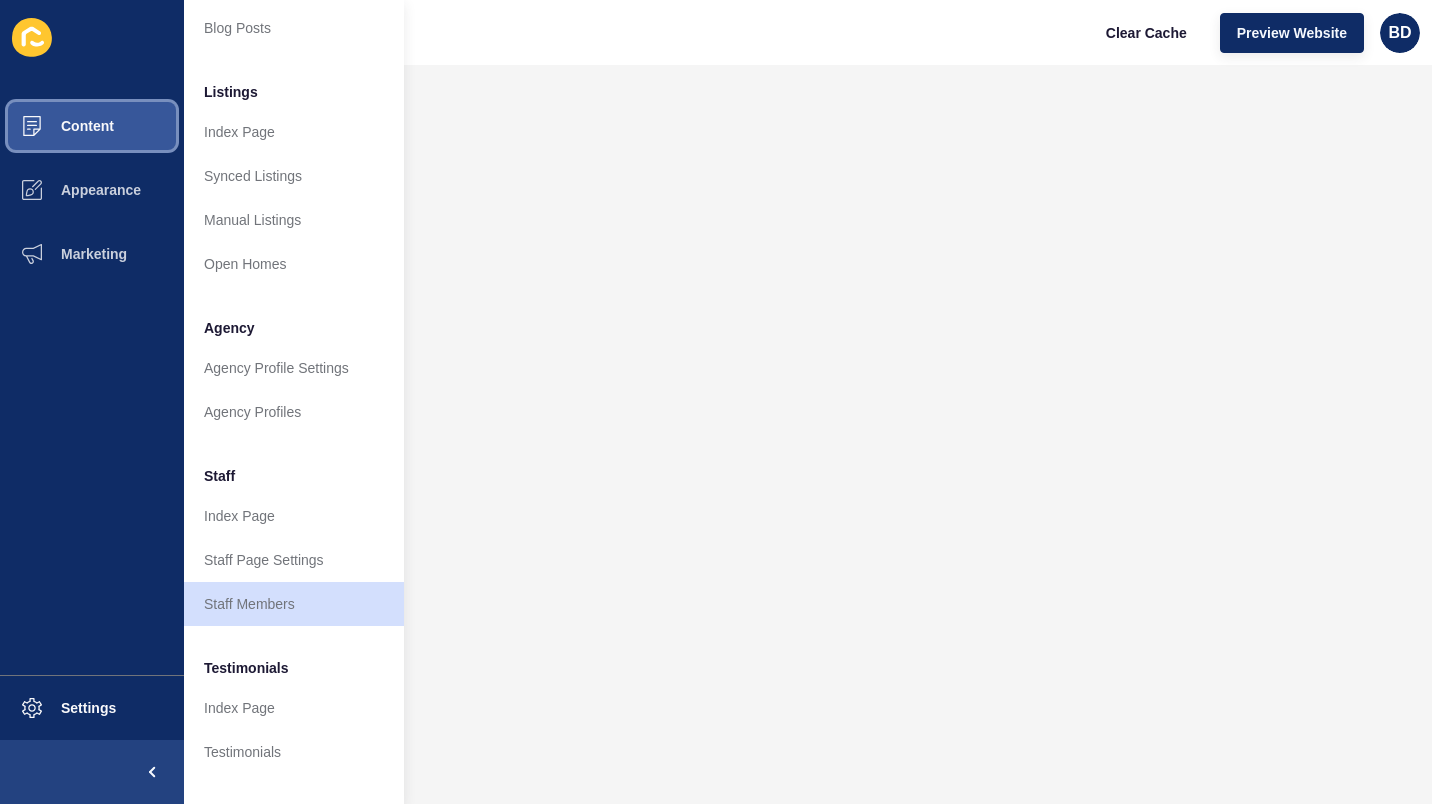 scroll, scrollTop: 383, scrollLeft: 0, axis: vertical 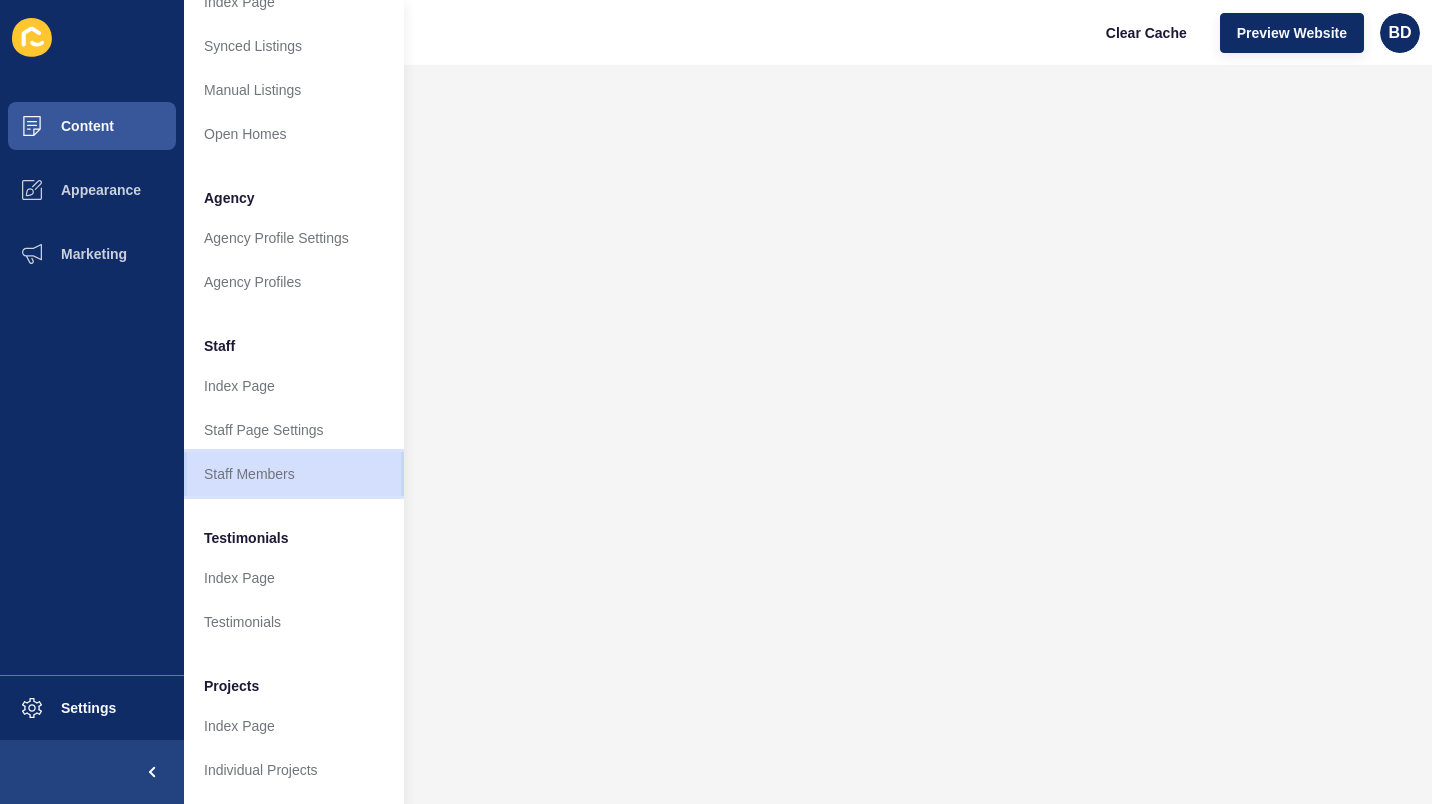 click on "Staff Members" at bounding box center [294, 474] 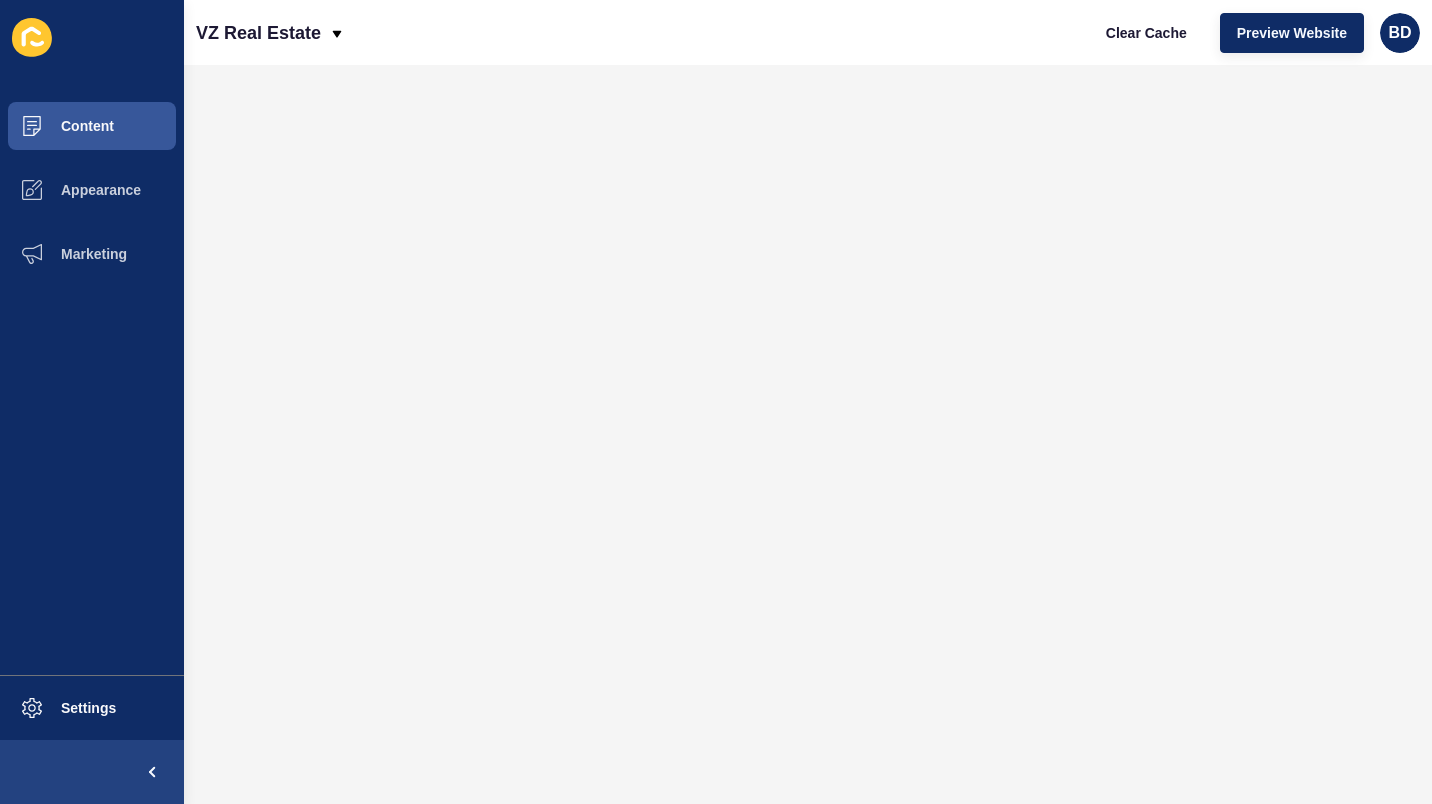 scroll, scrollTop: 0, scrollLeft: 0, axis: both 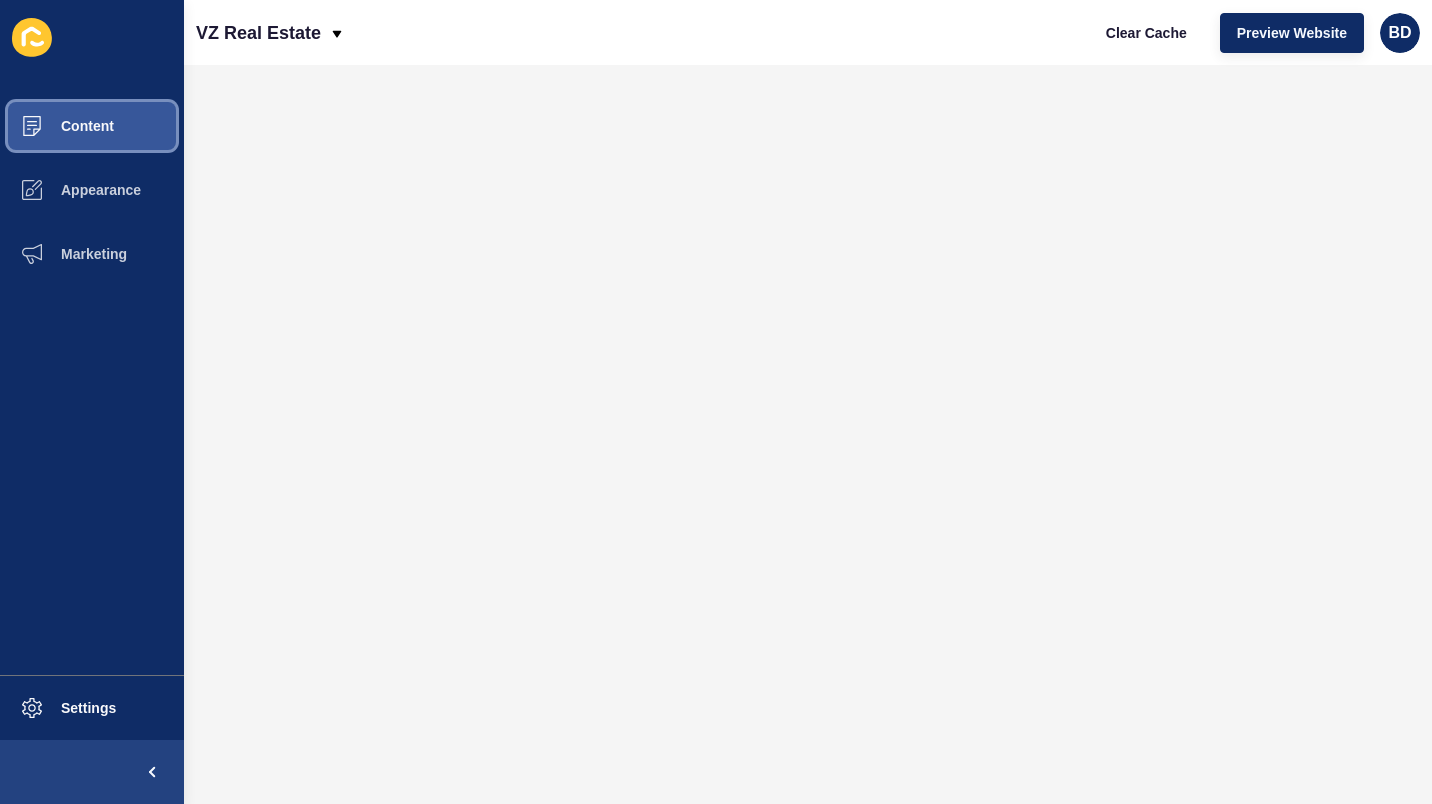 click on "Content" at bounding box center [92, 126] 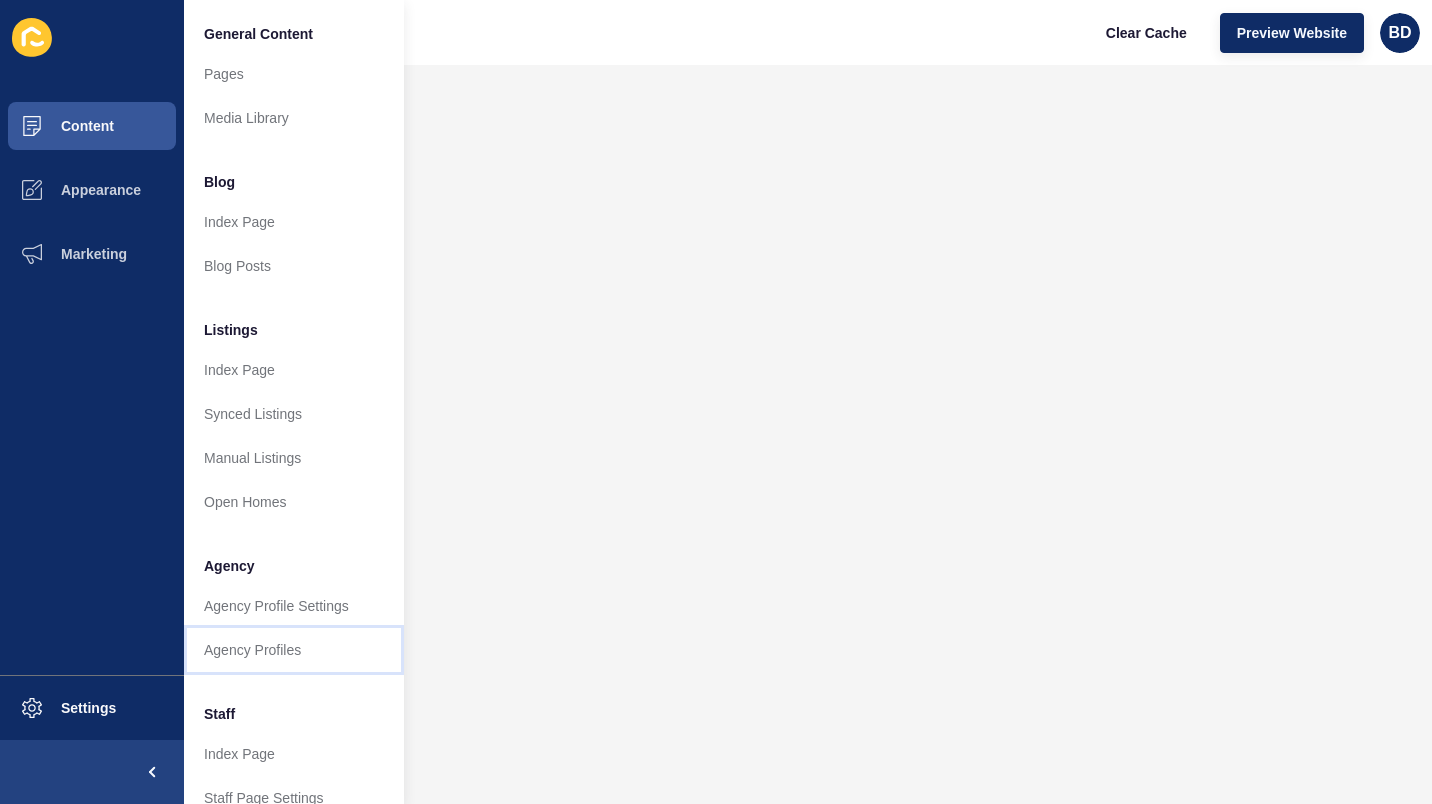 click on "Agency Profiles" at bounding box center [294, 650] 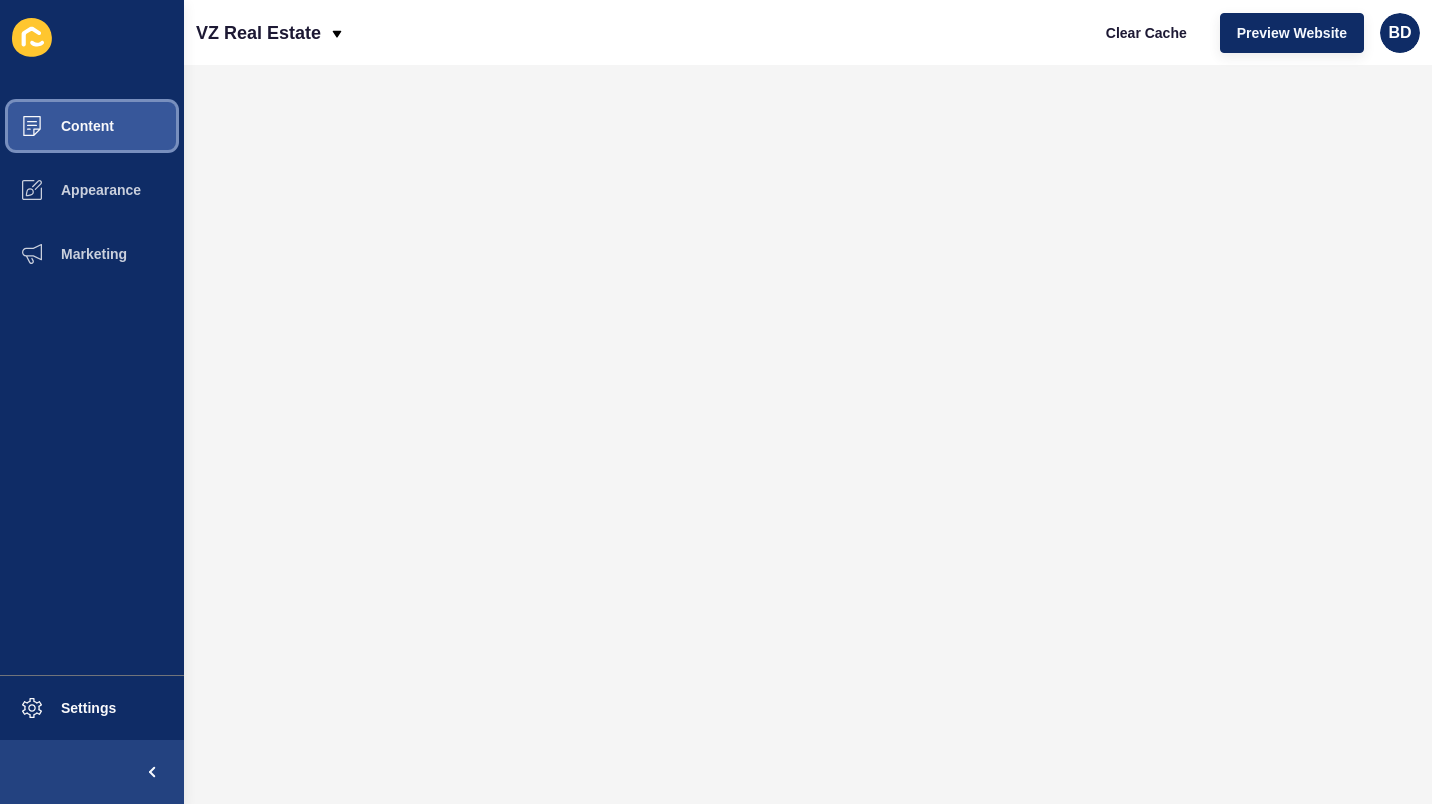 click on "Content" at bounding box center [92, 126] 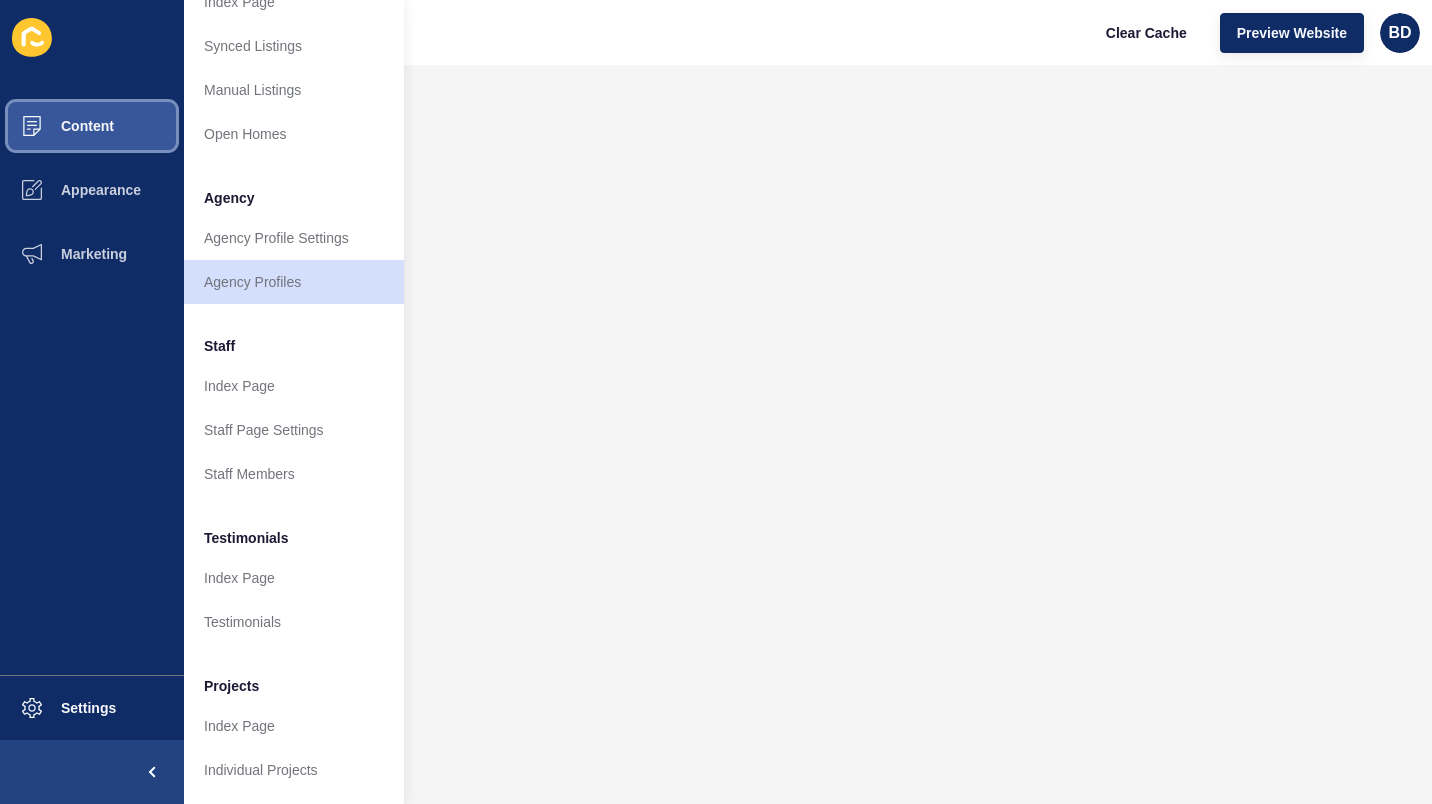 scroll, scrollTop: 383, scrollLeft: 0, axis: vertical 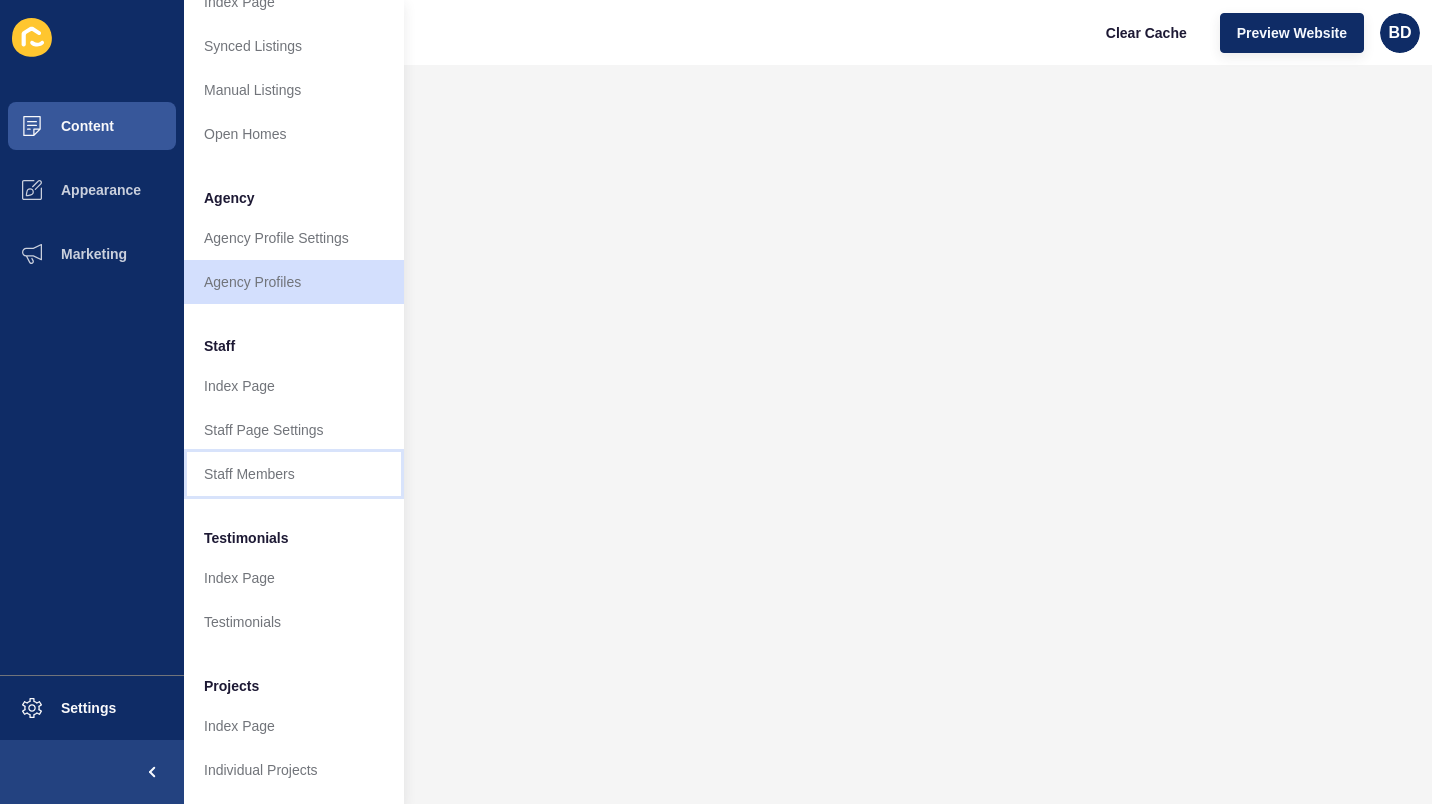 click on "Staff Members" at bounding box center (294, 474) 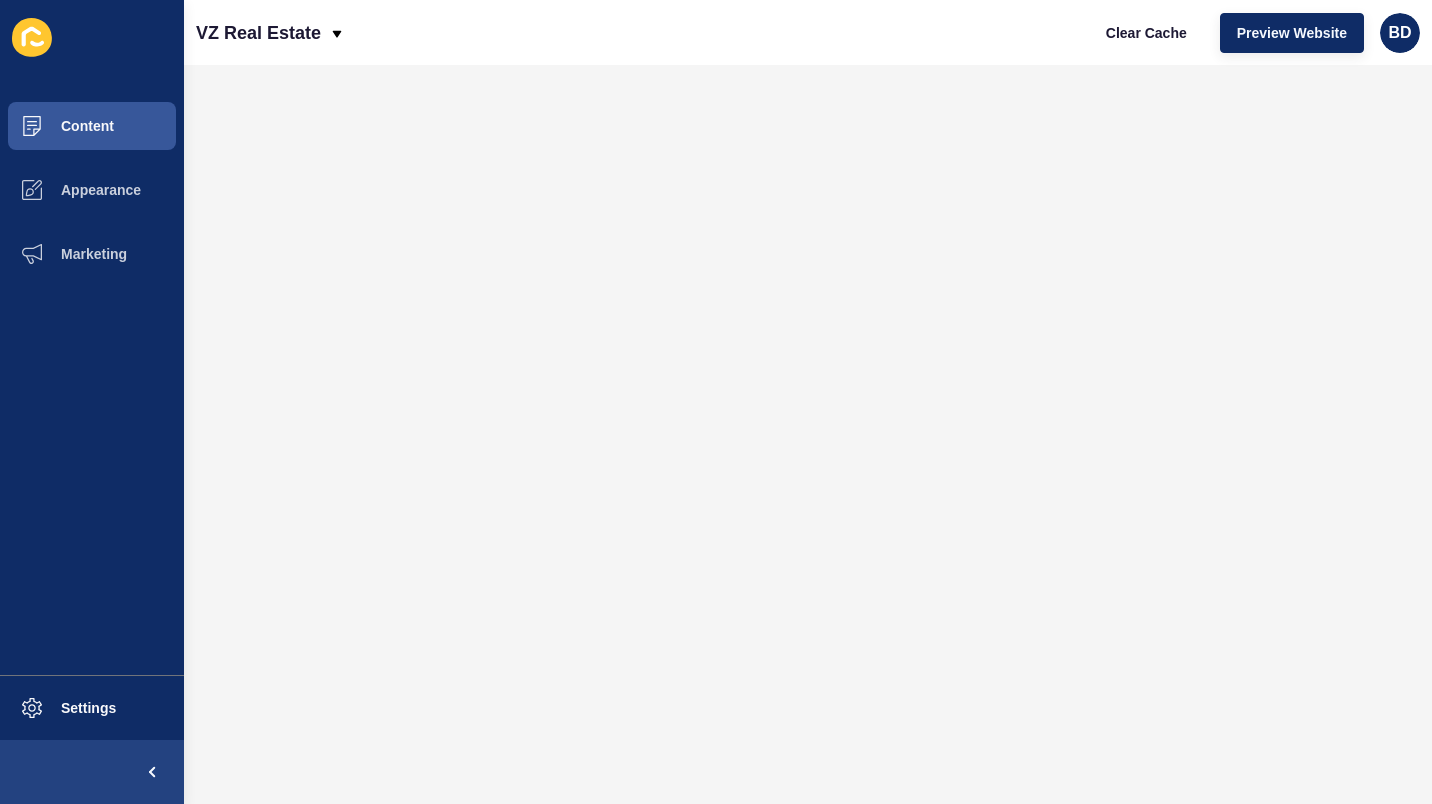 scroll, scrollTop: 0, scrollLeft: 0, axis: both 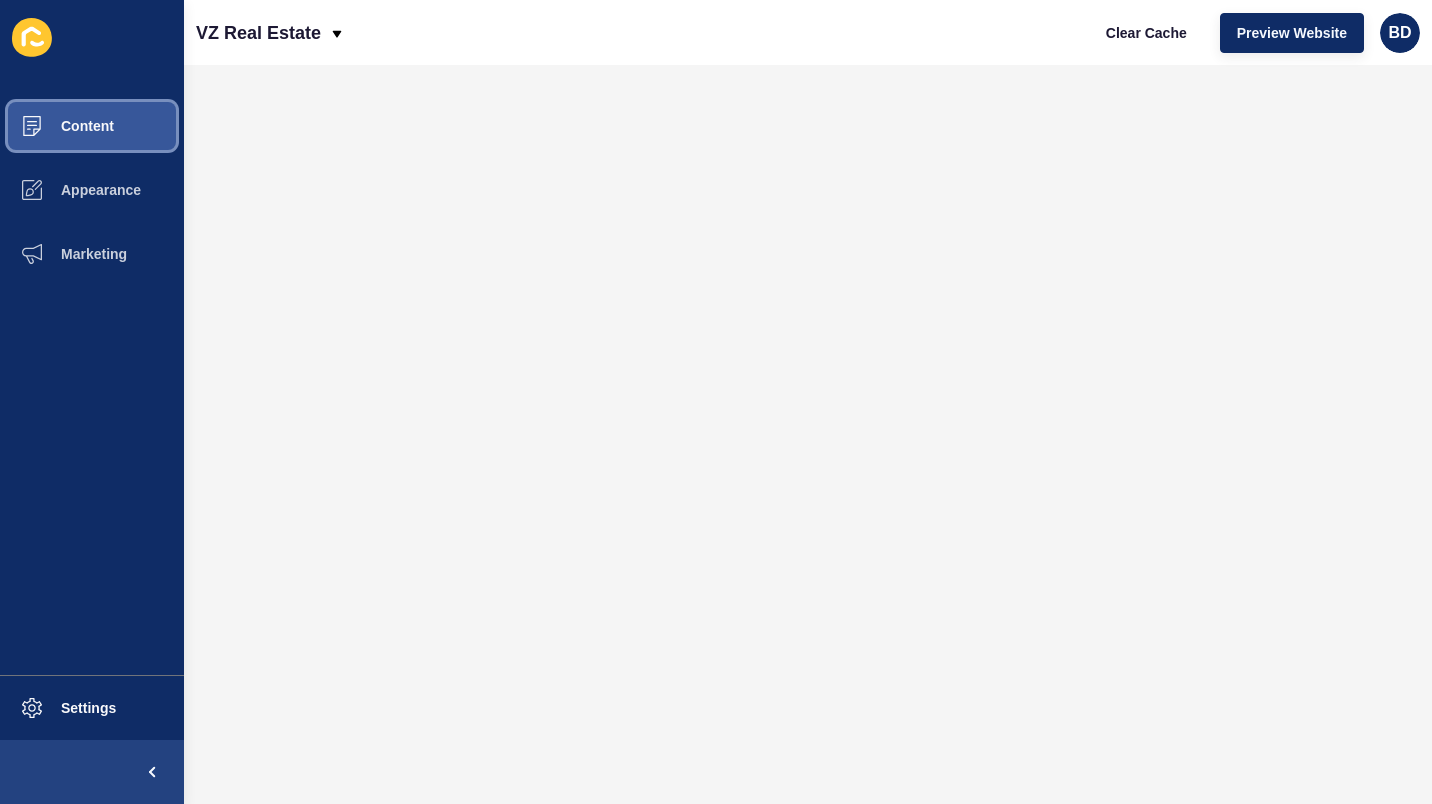 click on "Content" at bounding box center [92, 126] 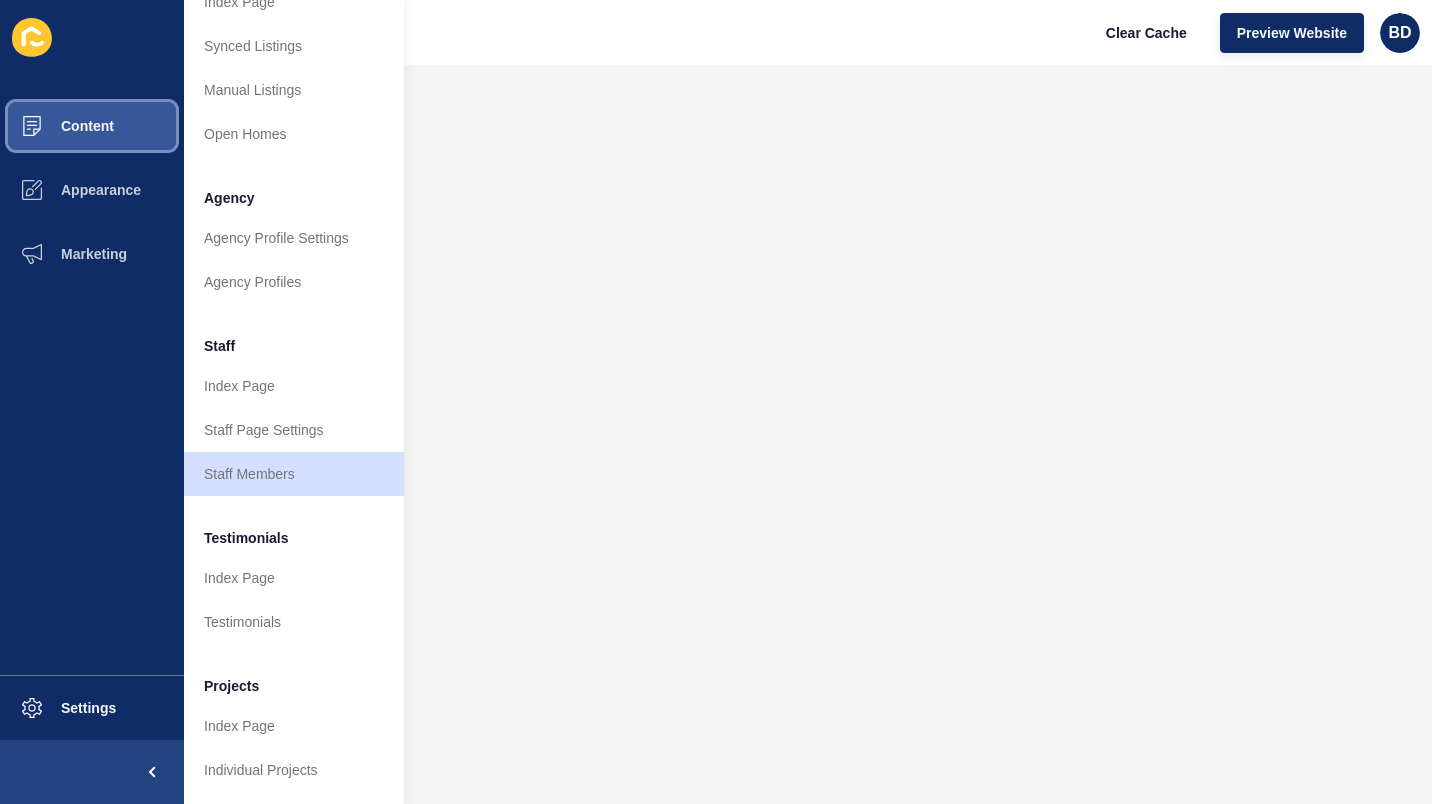 scroll, scrollTop: 383, scrollLeft: 0, axis: vertical 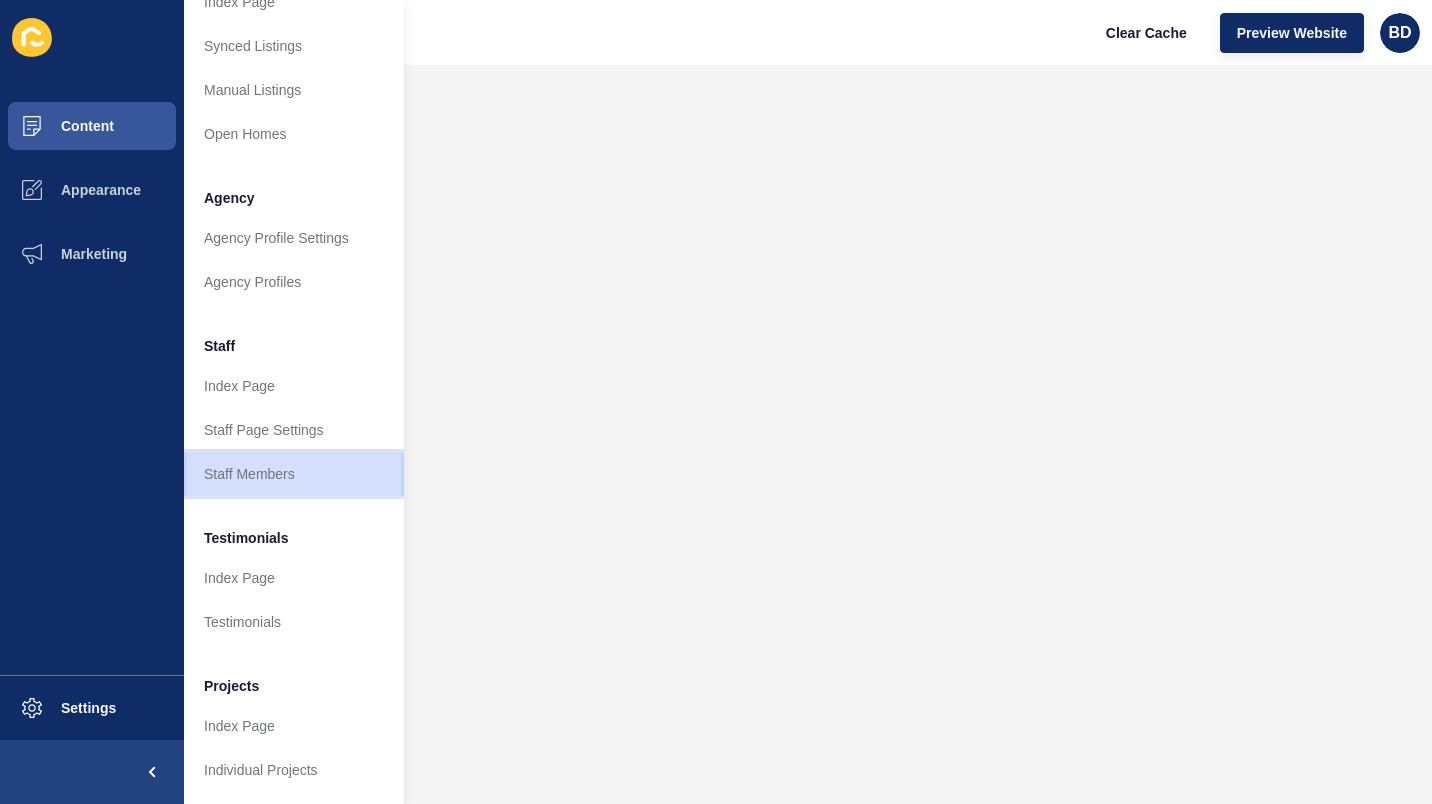 click on "Staff Members" at bounding box center [294, 474] 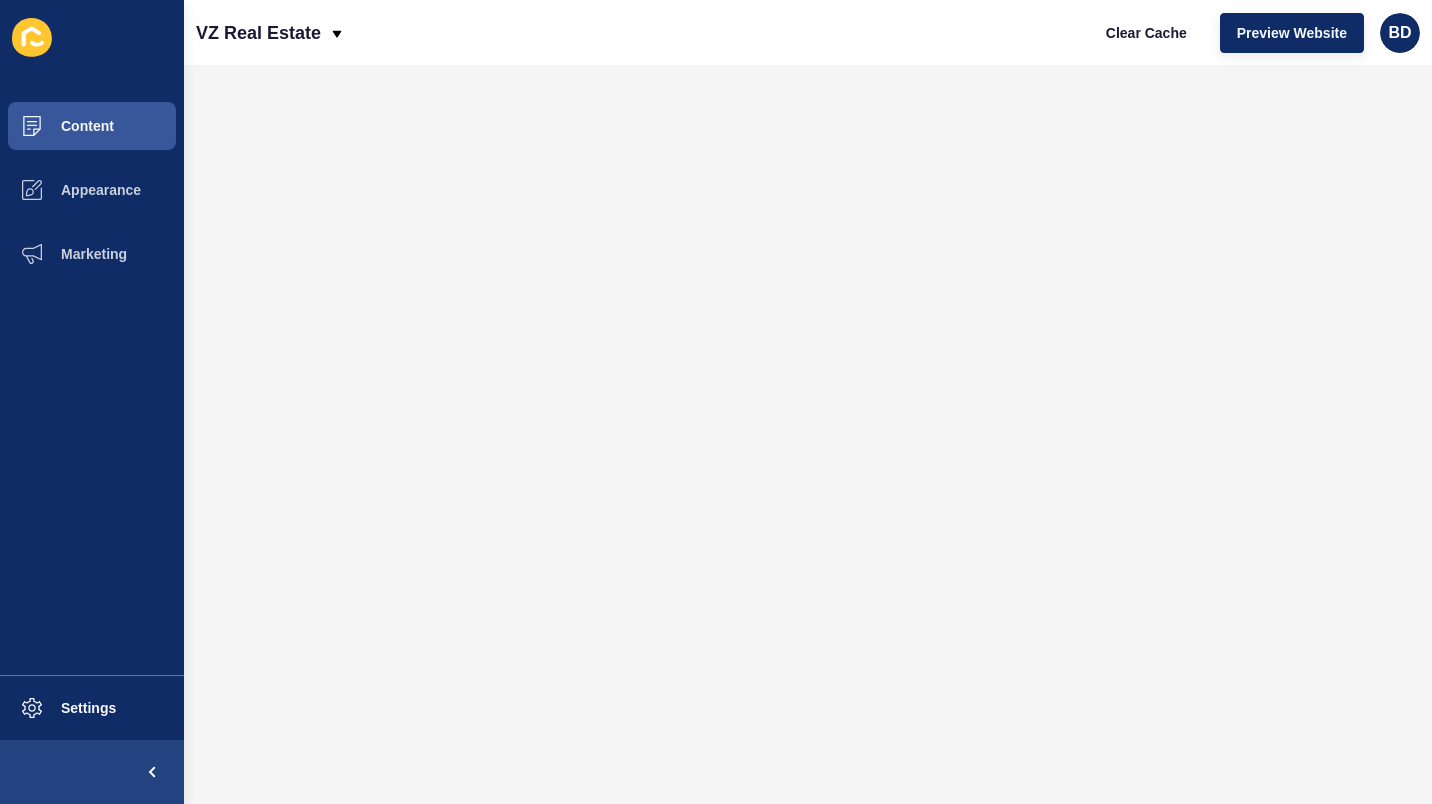 scroll, scrollTop: 0, scrollLeft: 0, axis: both 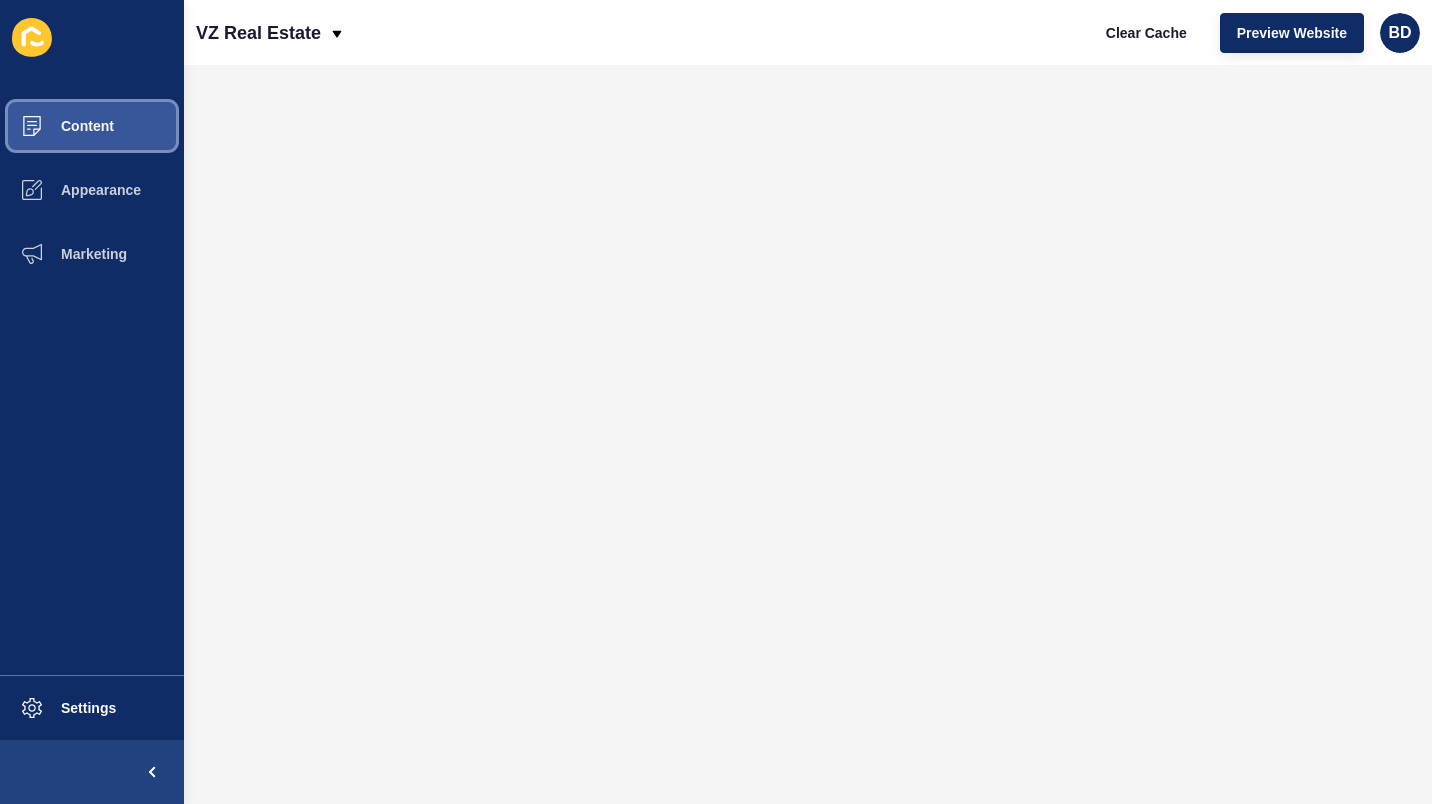 click on "Content" at bounding box center (55, 126) 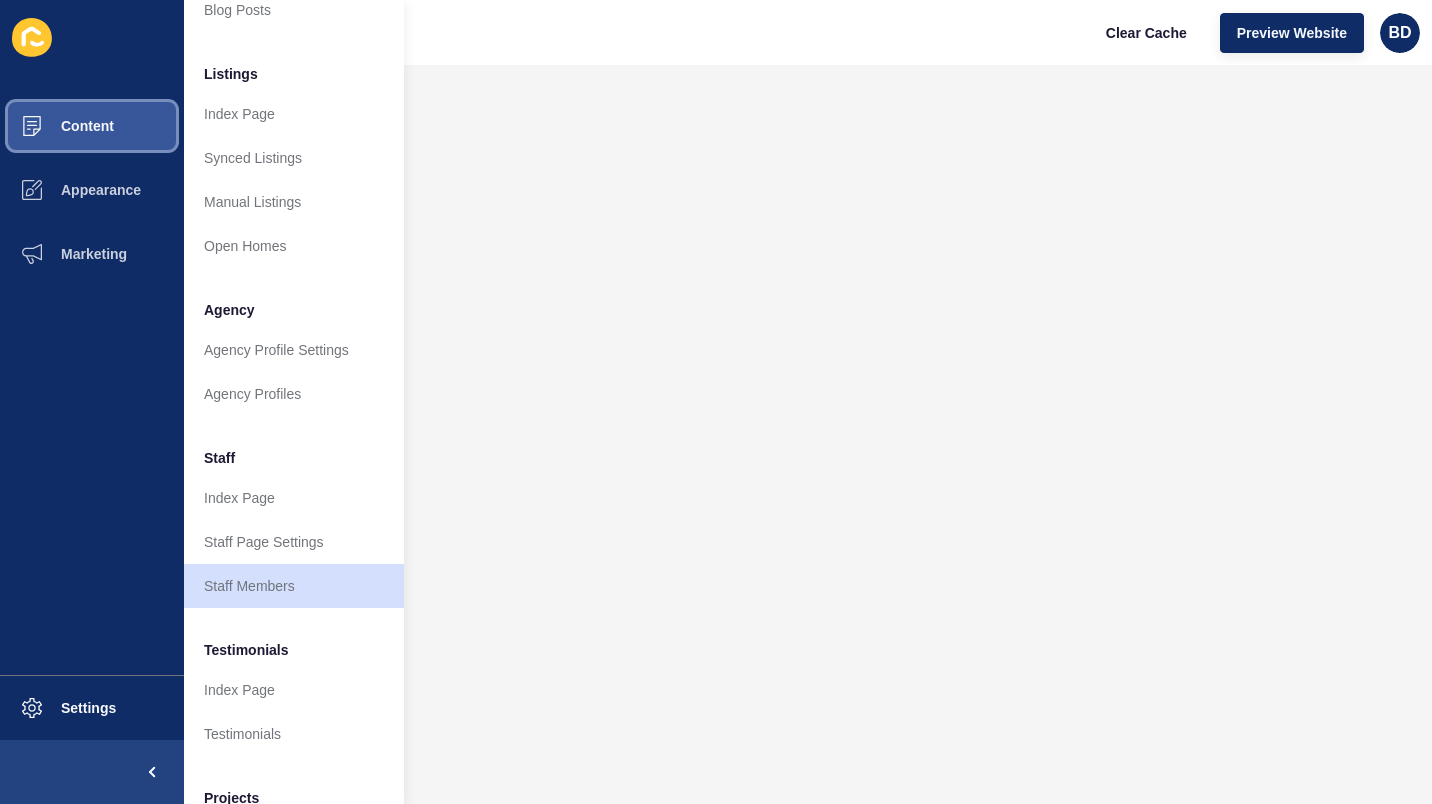 scroll, scrollTop: 383, scrollLeft: 0, axis: vertical 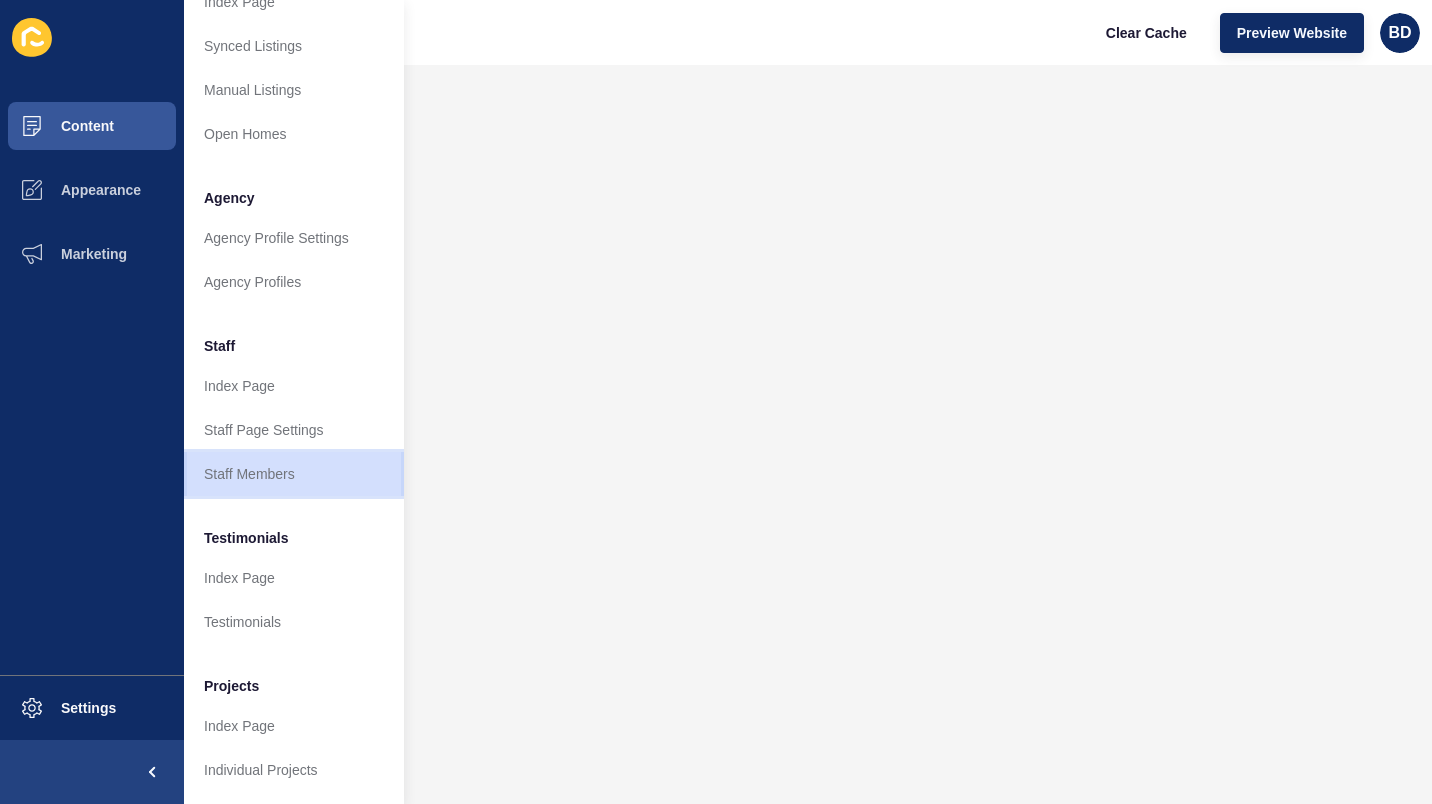 click on "Staff Members" at bounding box center (294, 474) 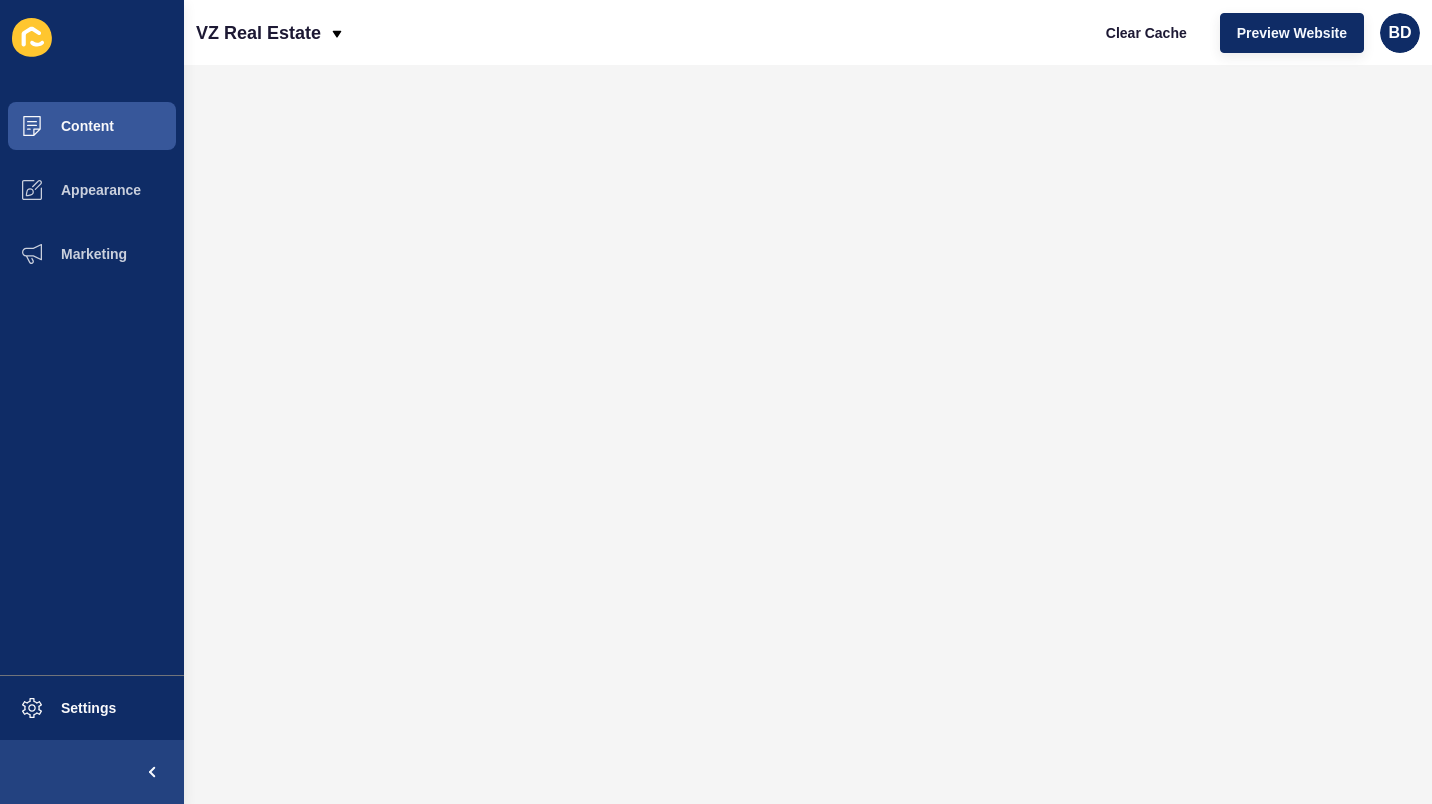 scroll, scrollTop: 0, scrollLeft: 0, axis: both 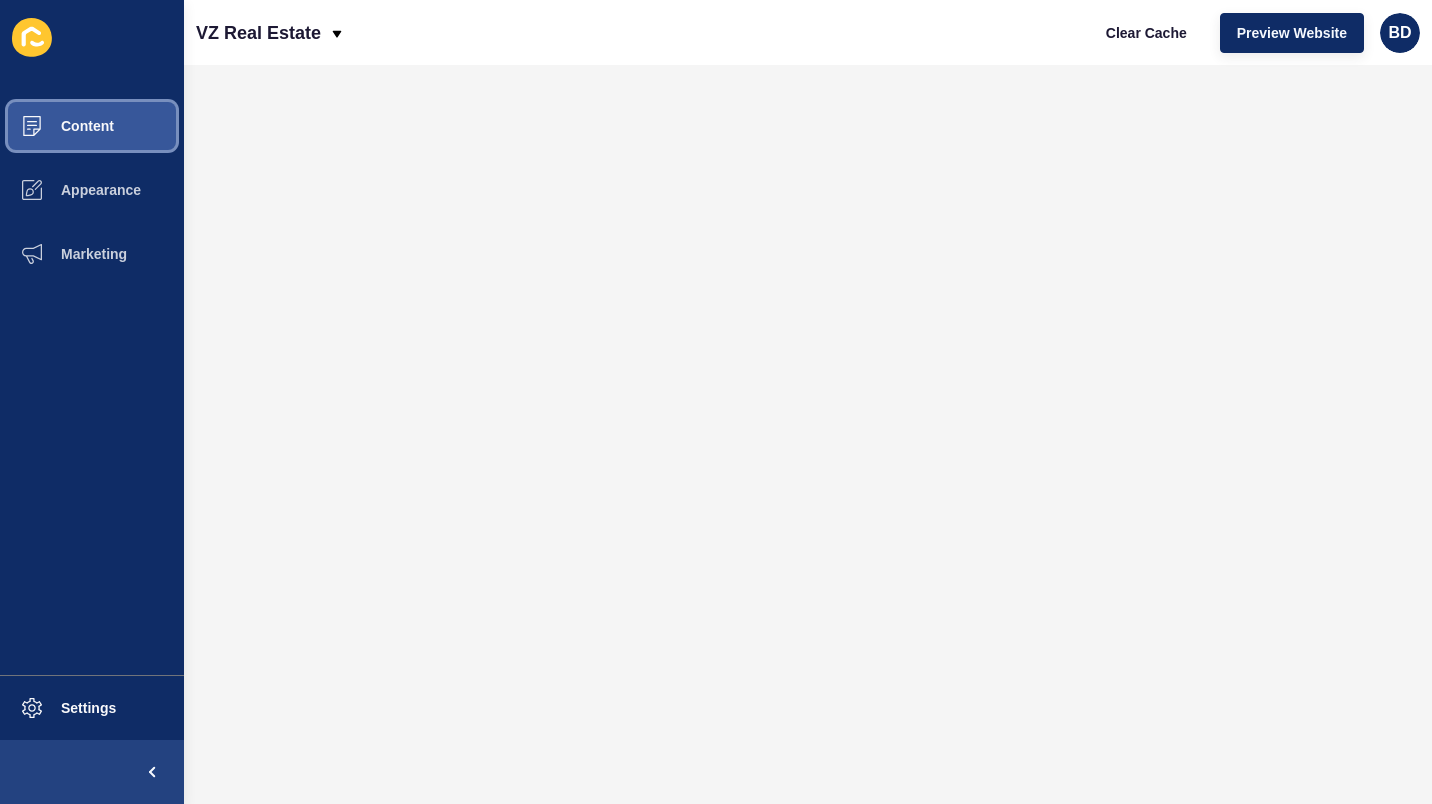 click on "Content" at bounding box center (92, 126) 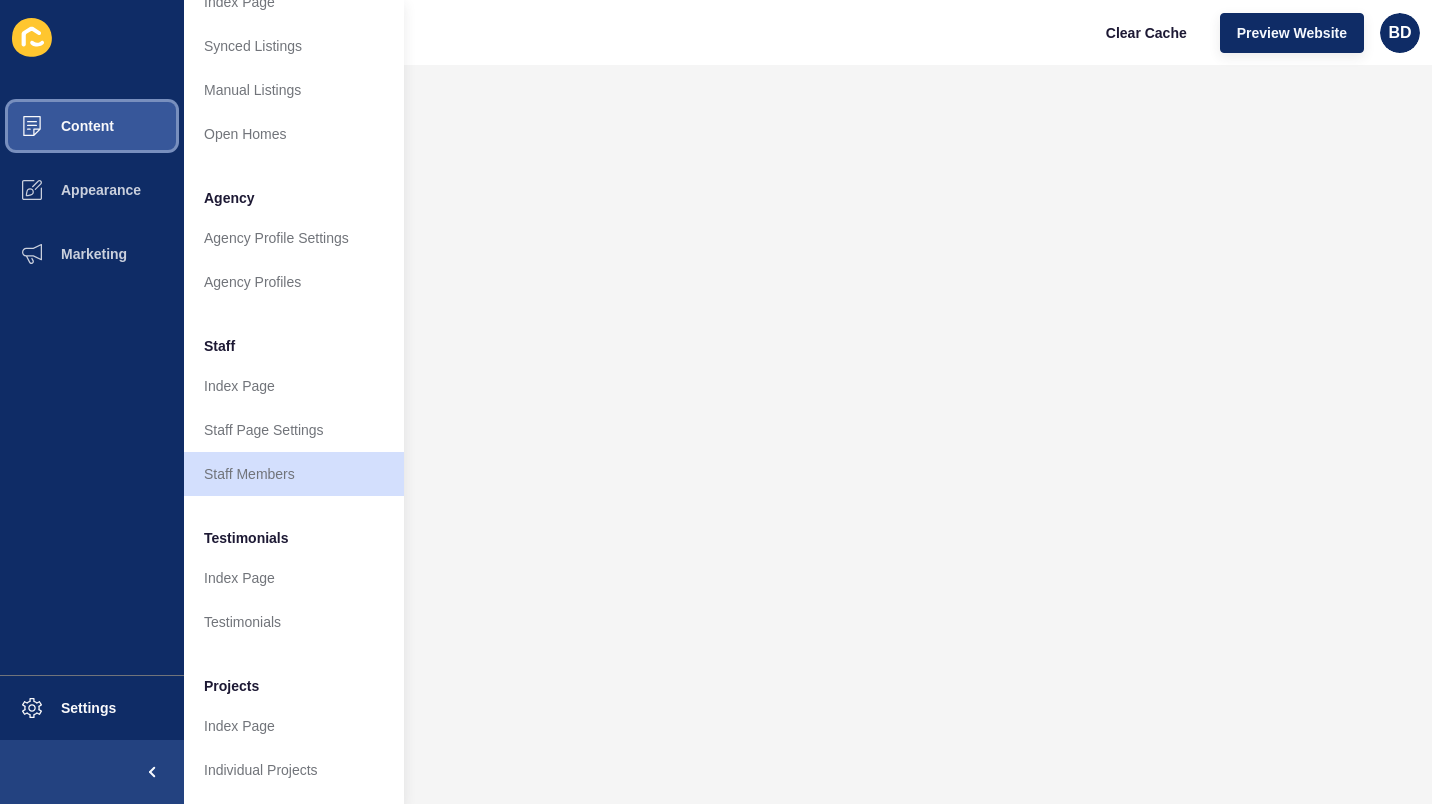 scroll, scrollTop: 383, scrollLeft: 0, axis: vertical 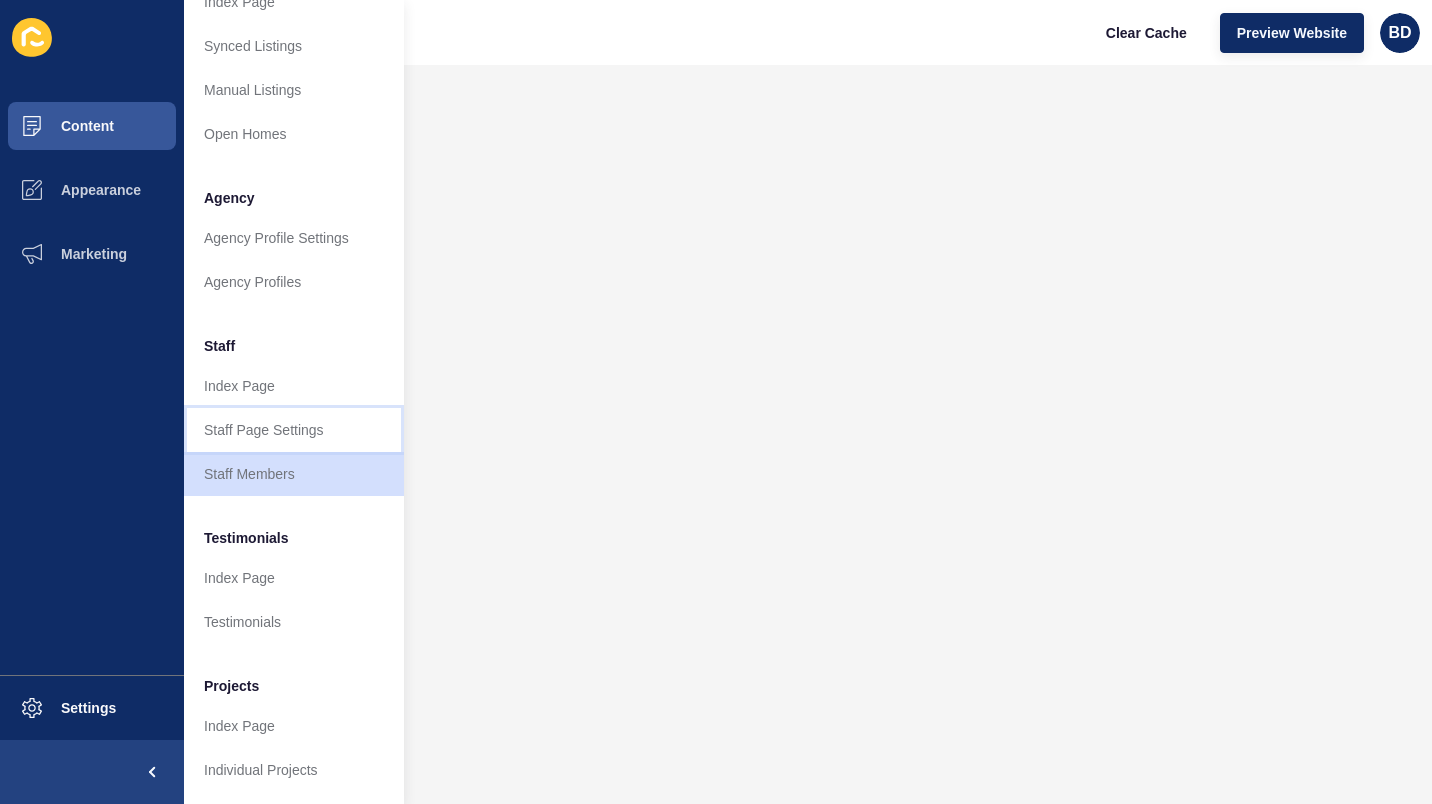 click on "Staff Page Settings" at bounding box center [294, 430] 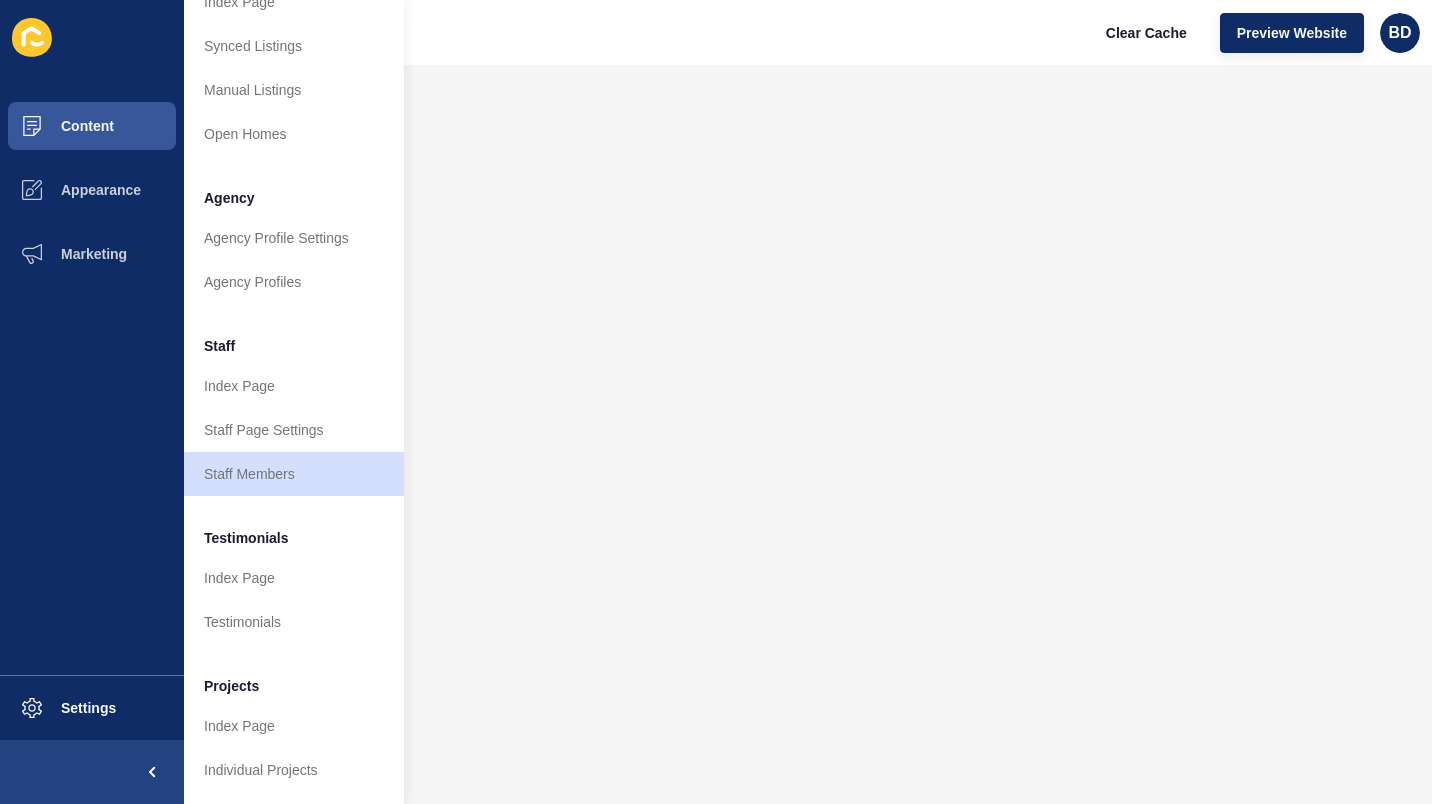 scroll, scrollTop: 0, scrollLeft: 0, axis: both 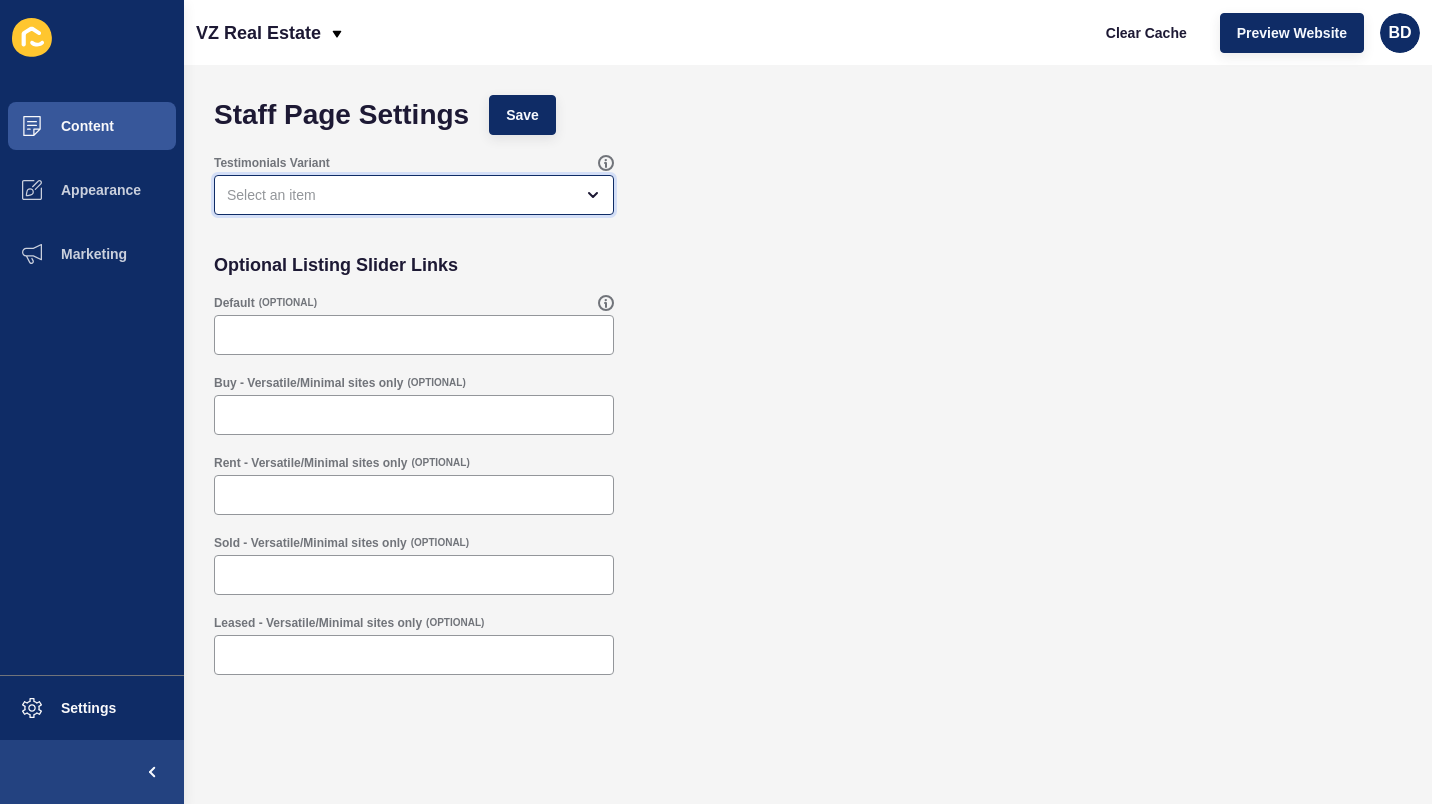click at bounding box center (400, 195) 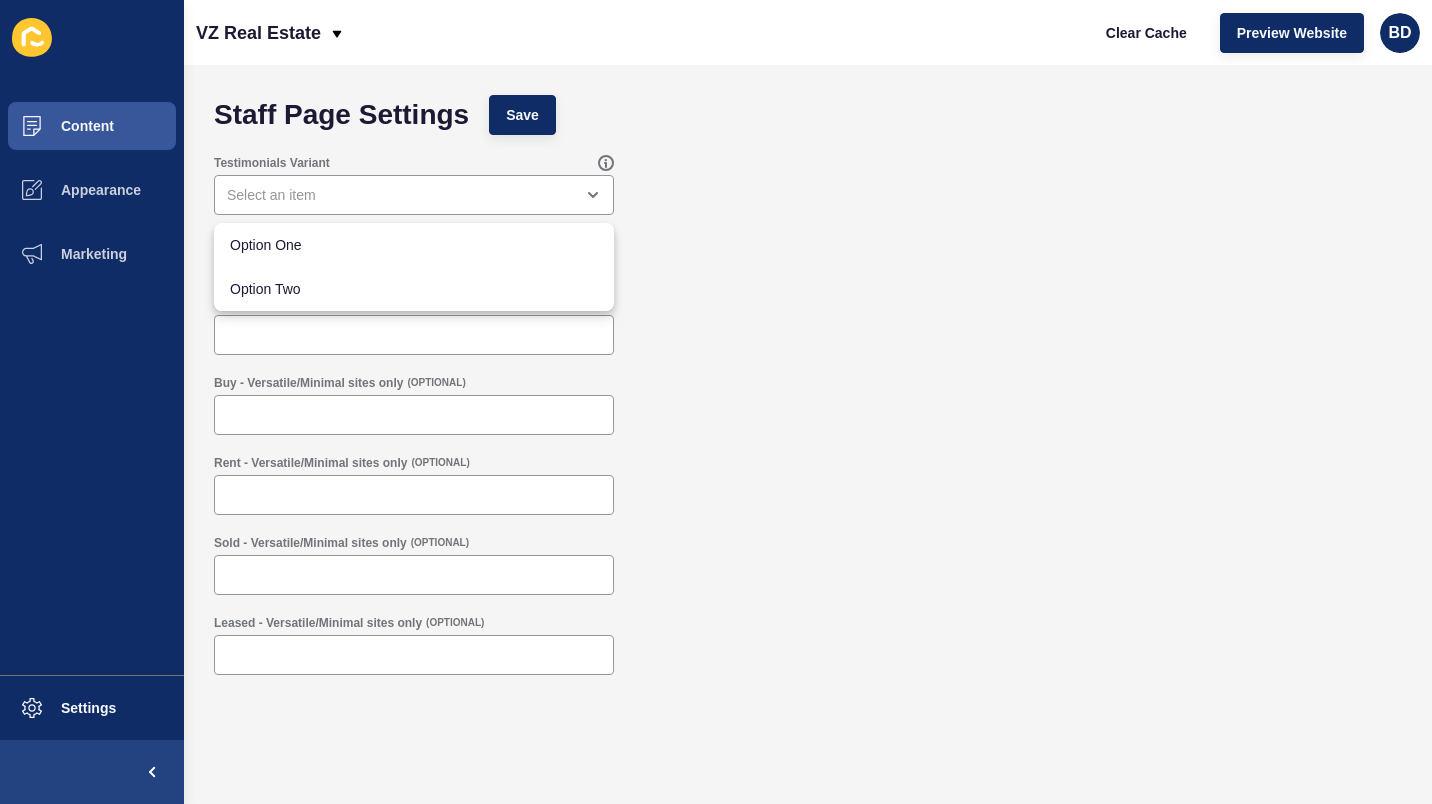 click on "Optional Listing Slider Links" at bounding box center [808, 265] 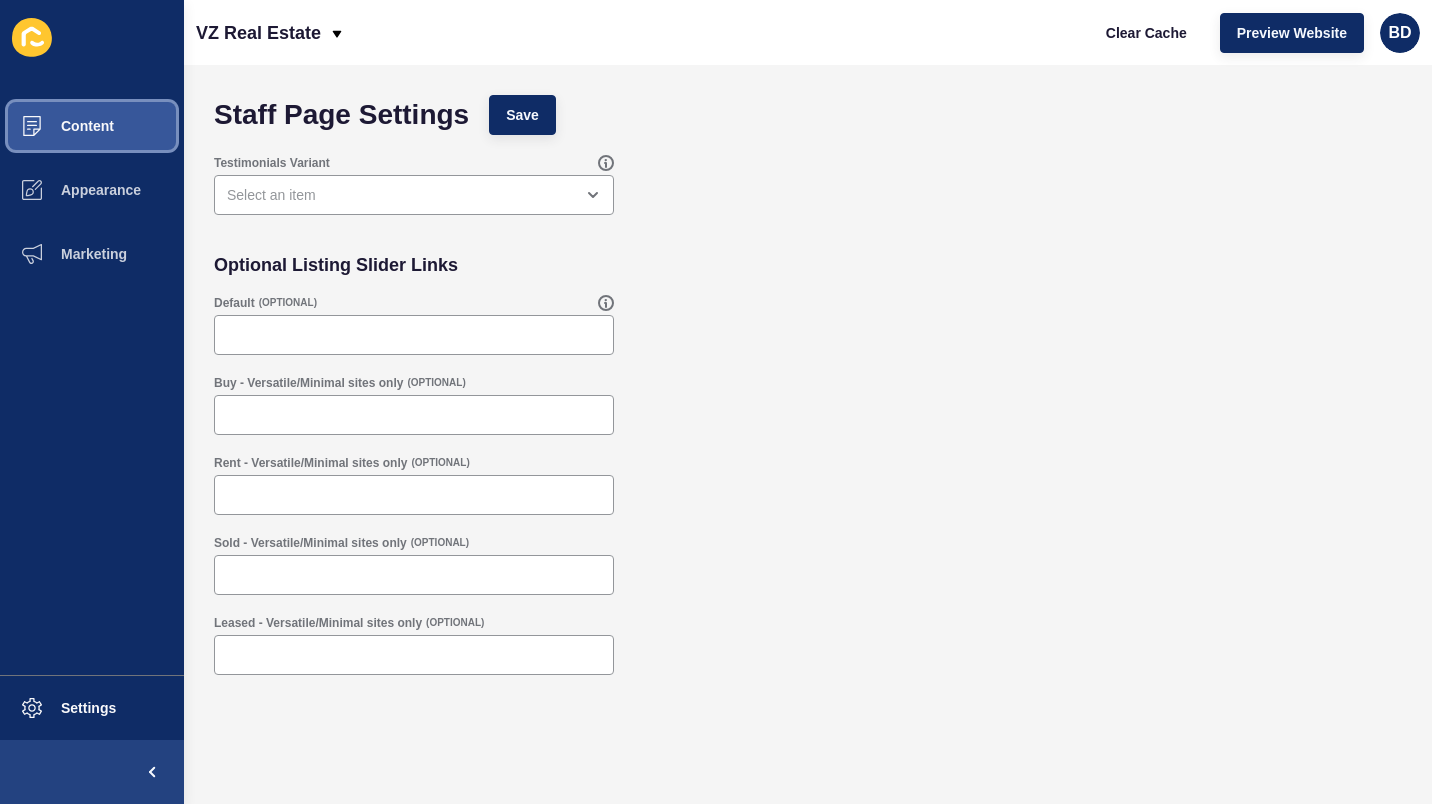 click on "Content" at bounding box center (92, 126) 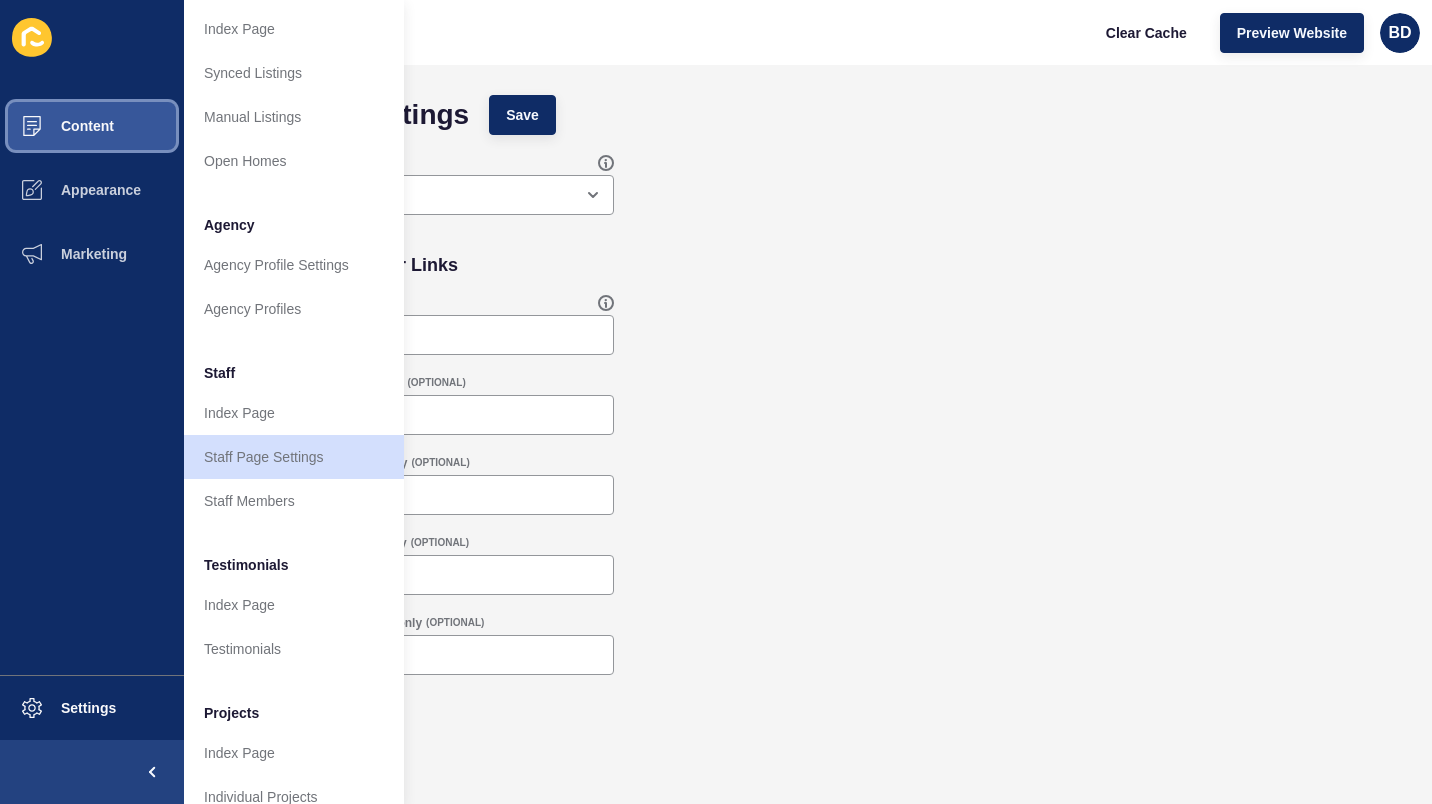 scroll, scrollTop: 383, scrollLeft: 0, axis: vertical 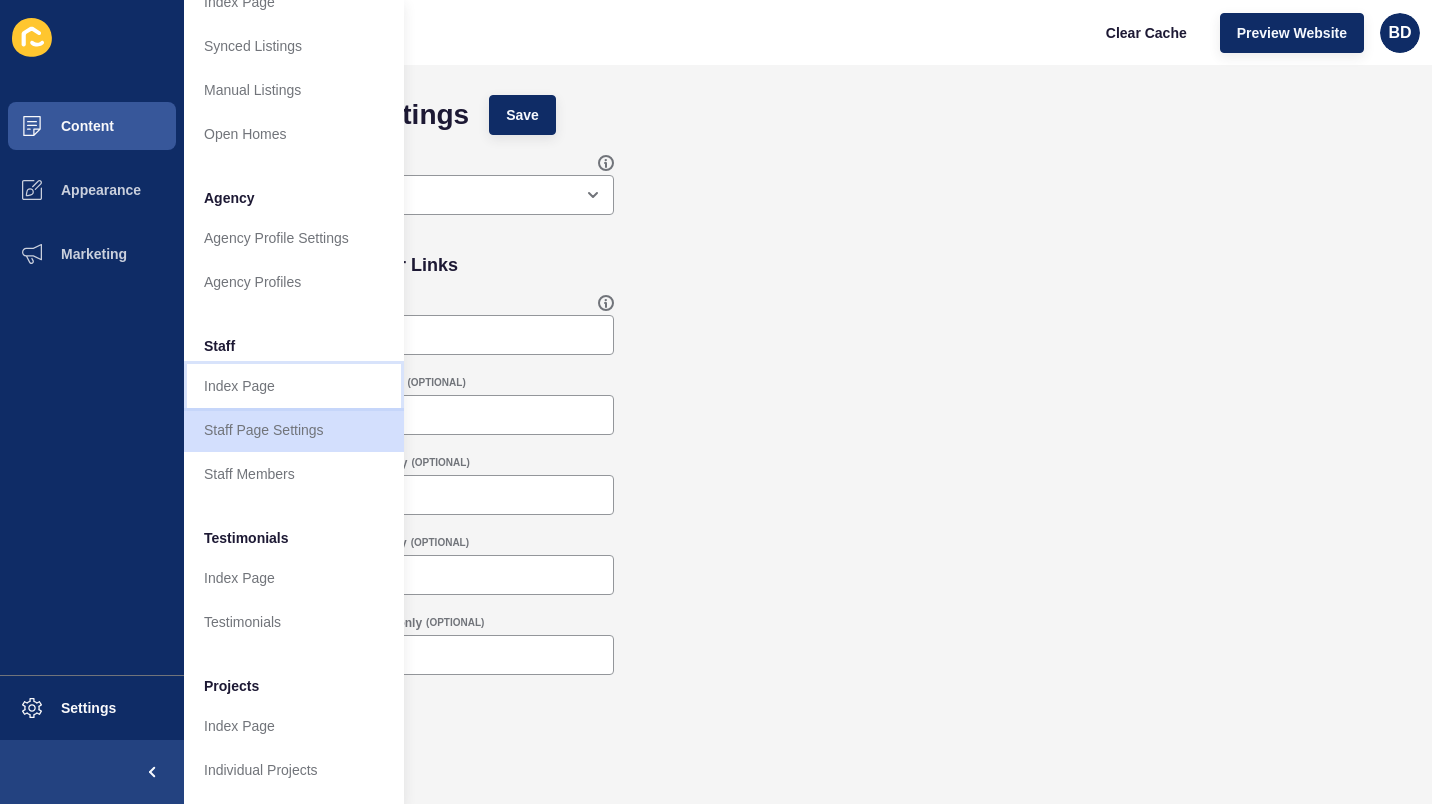 click on "Index Page" at bounding box center [294, 386] 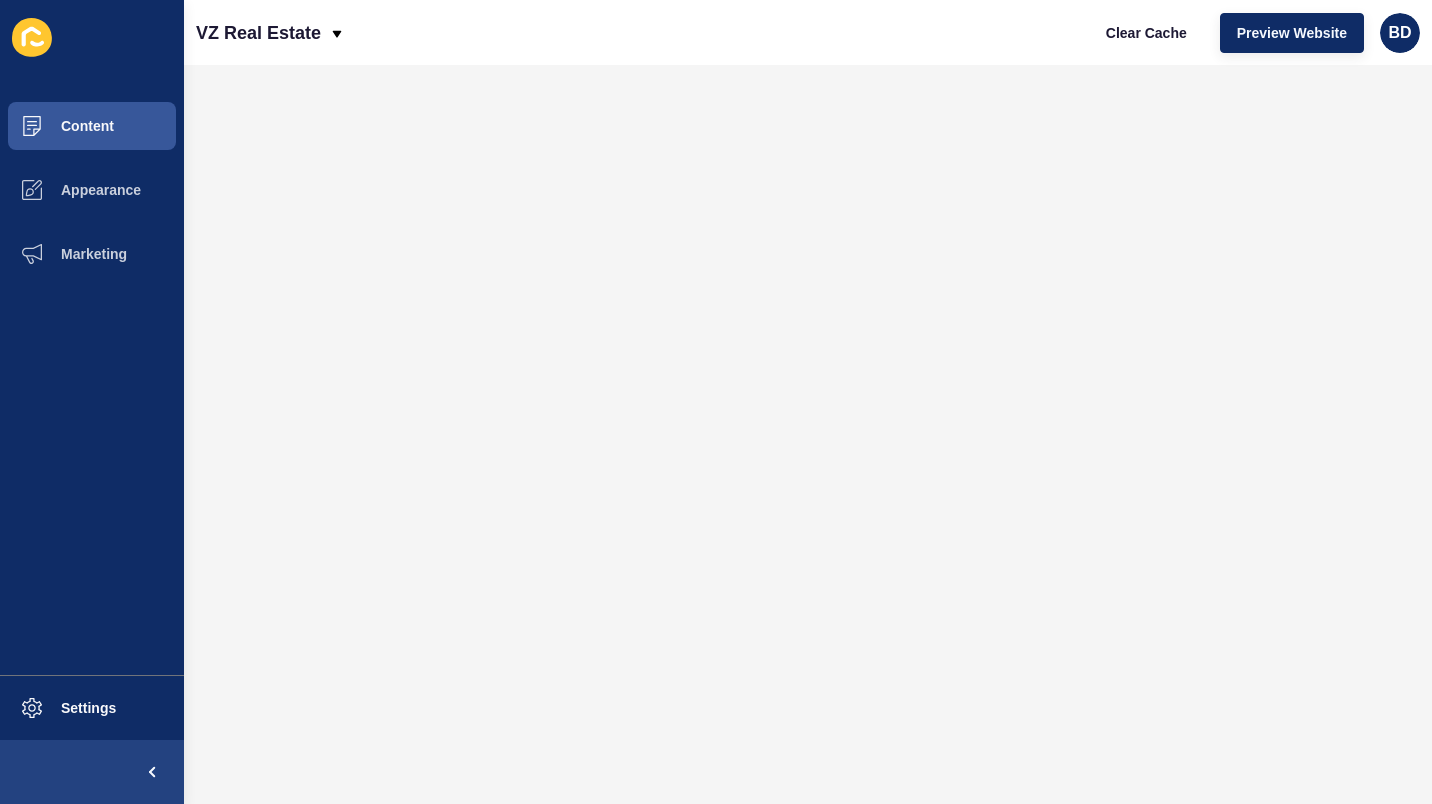 scroll, scrollTop: 0, scrollLeft: 0, axis: both 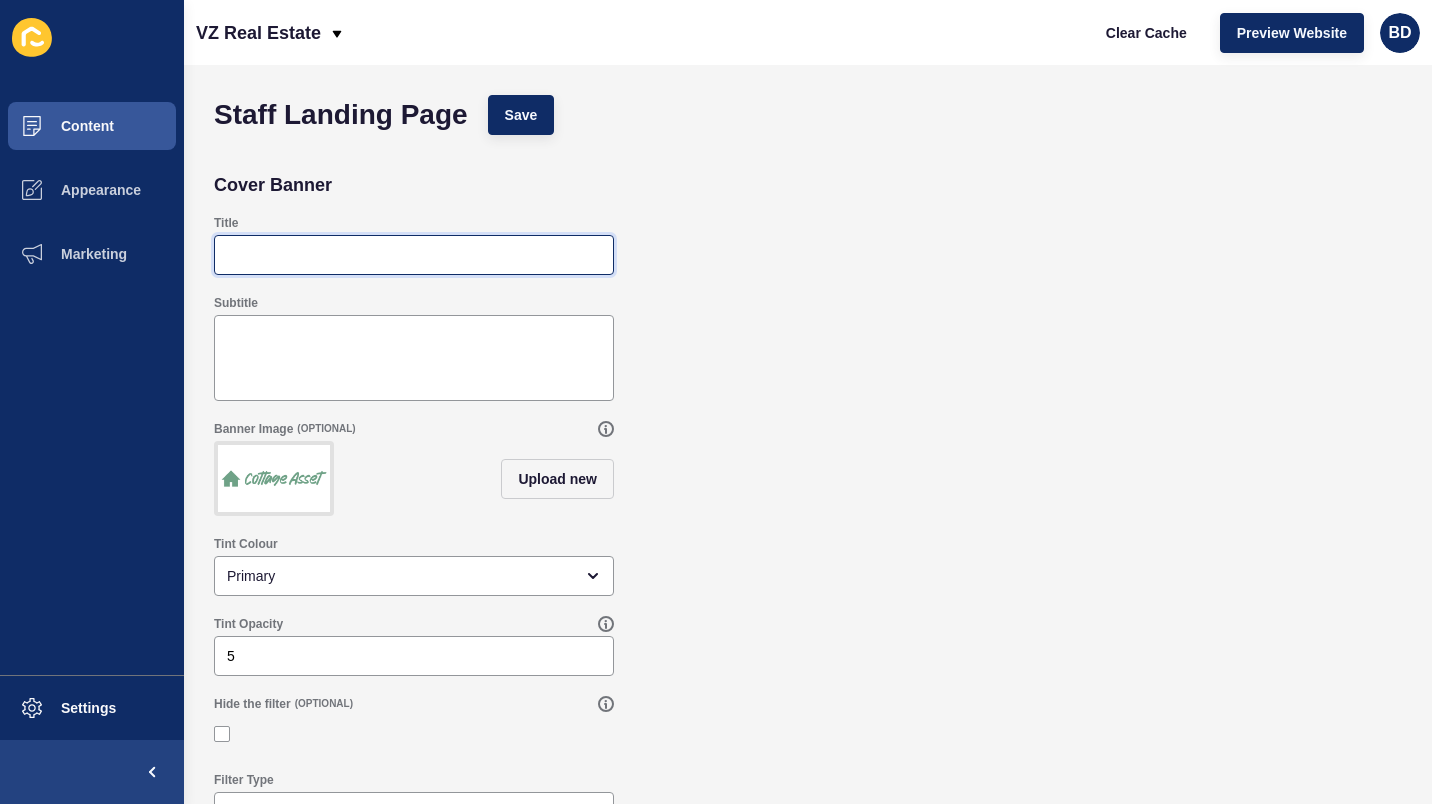 click on "Title" at bounding box center (414, 255) 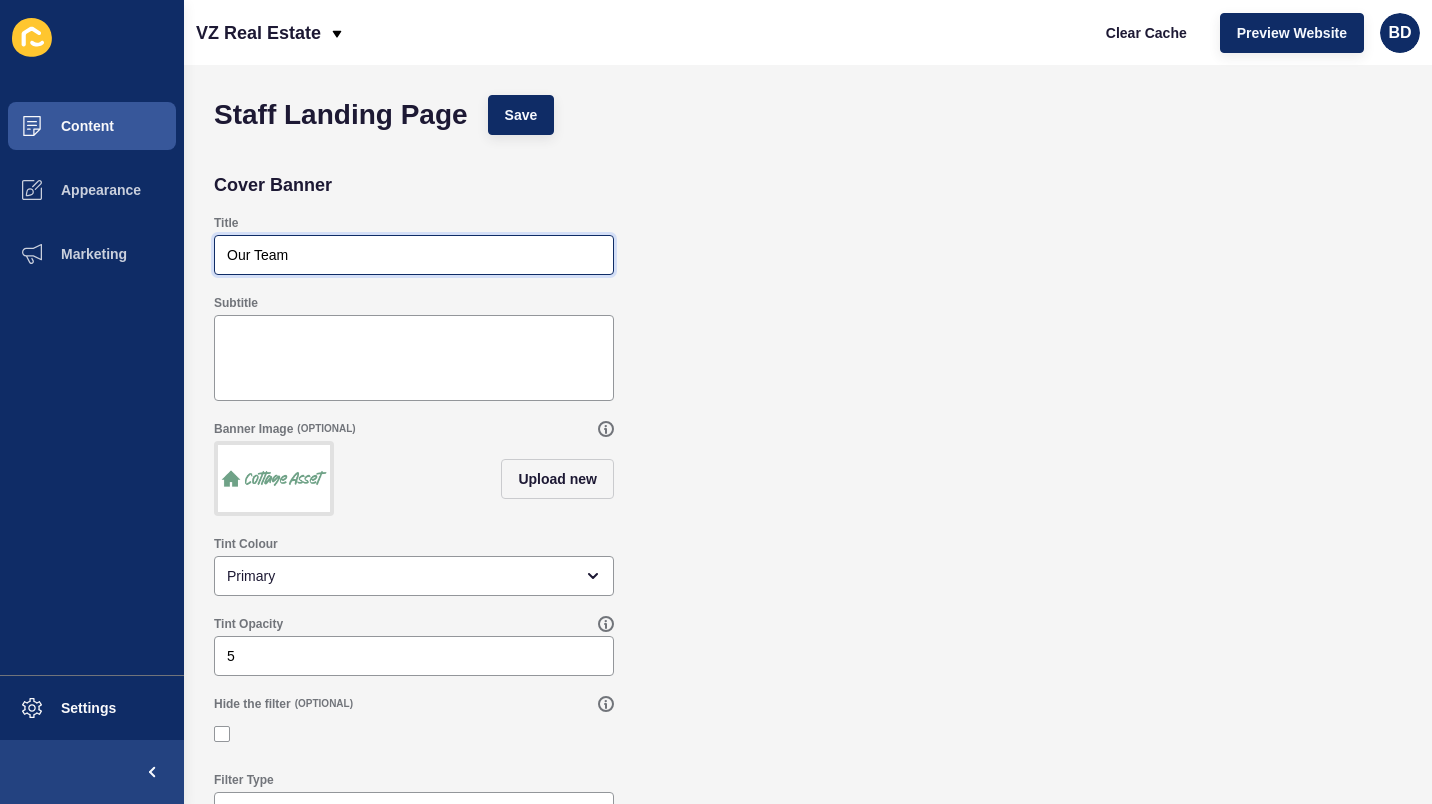type on "Our Team" 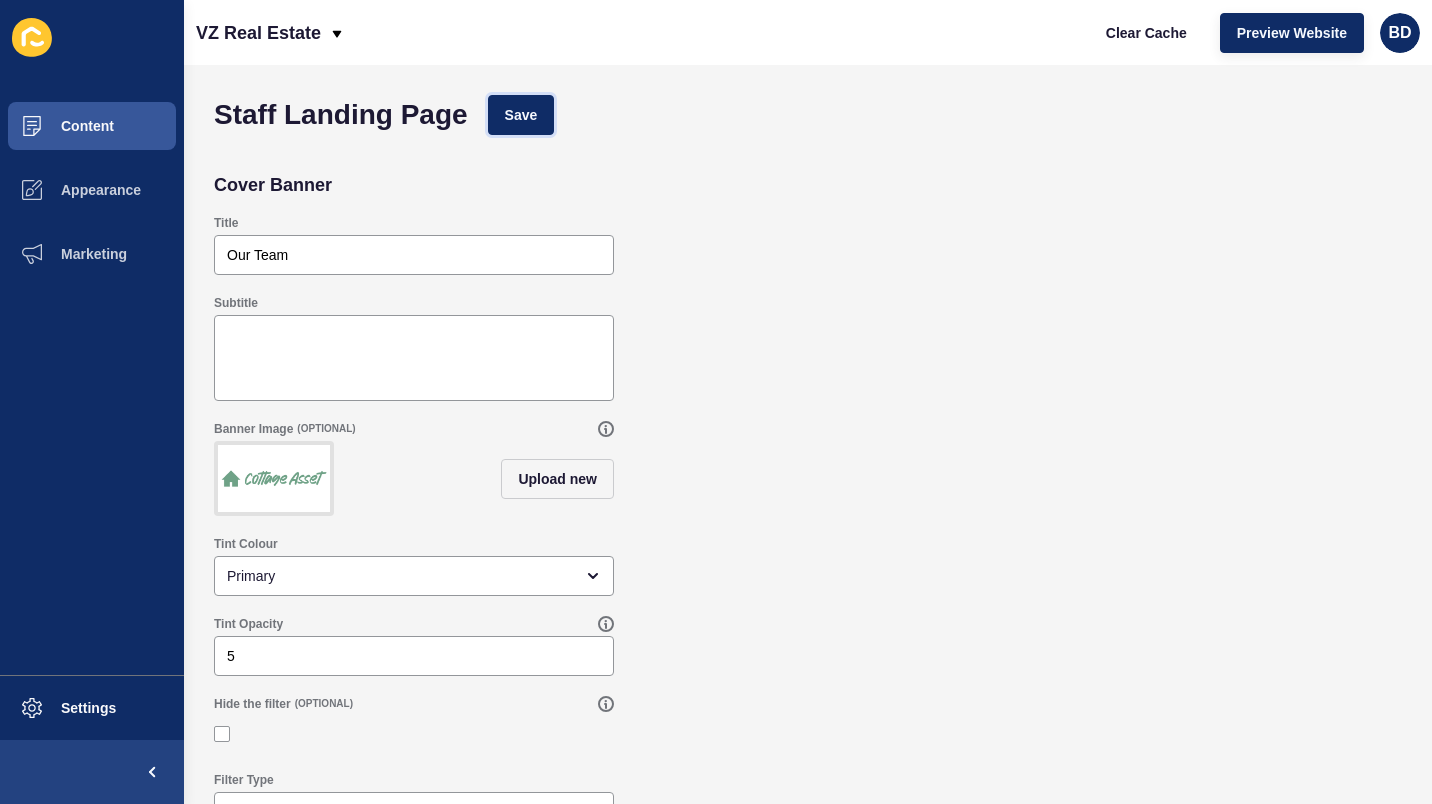 click on "Save" at bounding box center (521, 115) 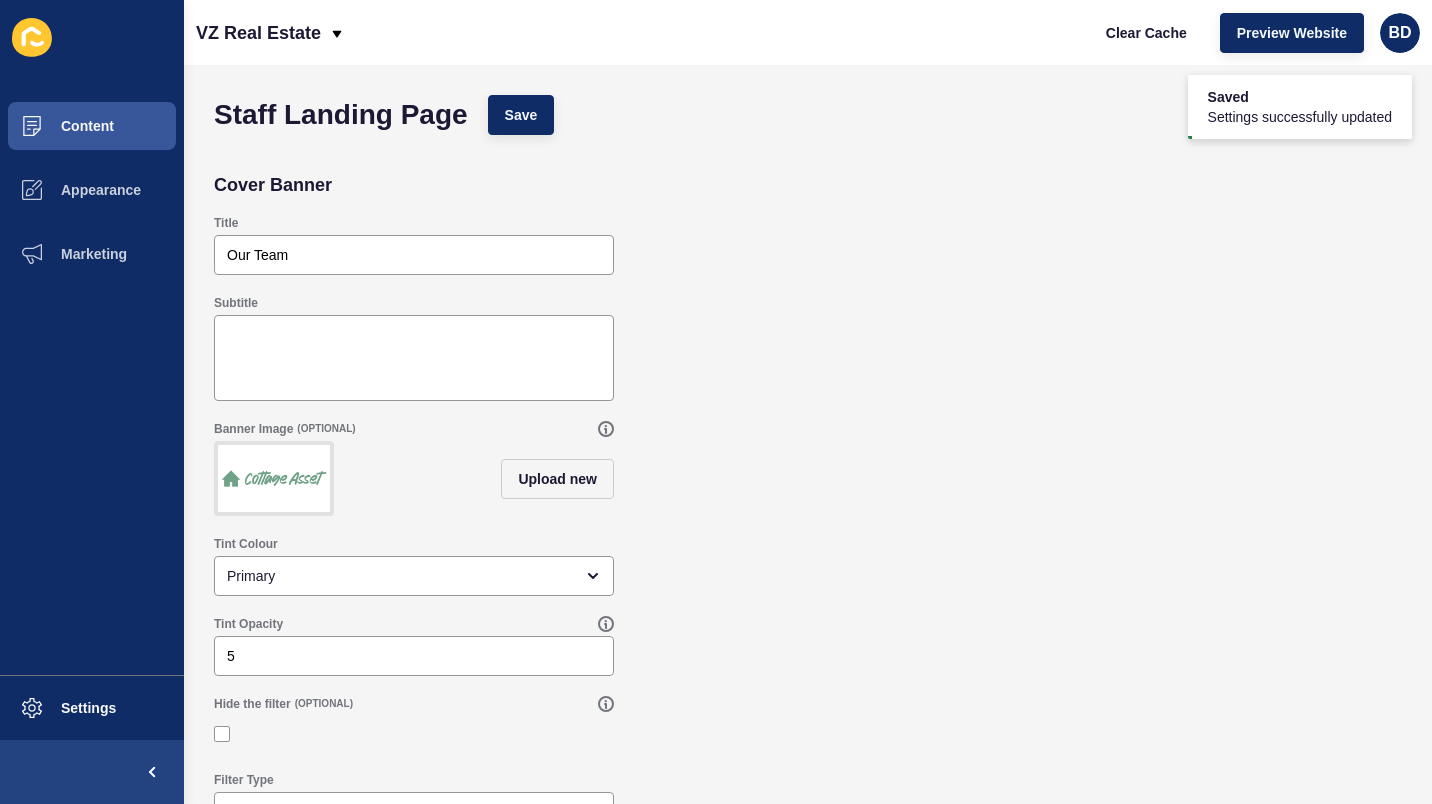 scroll, scrollTop: 133, scrollLeft: 0, axis: vertical 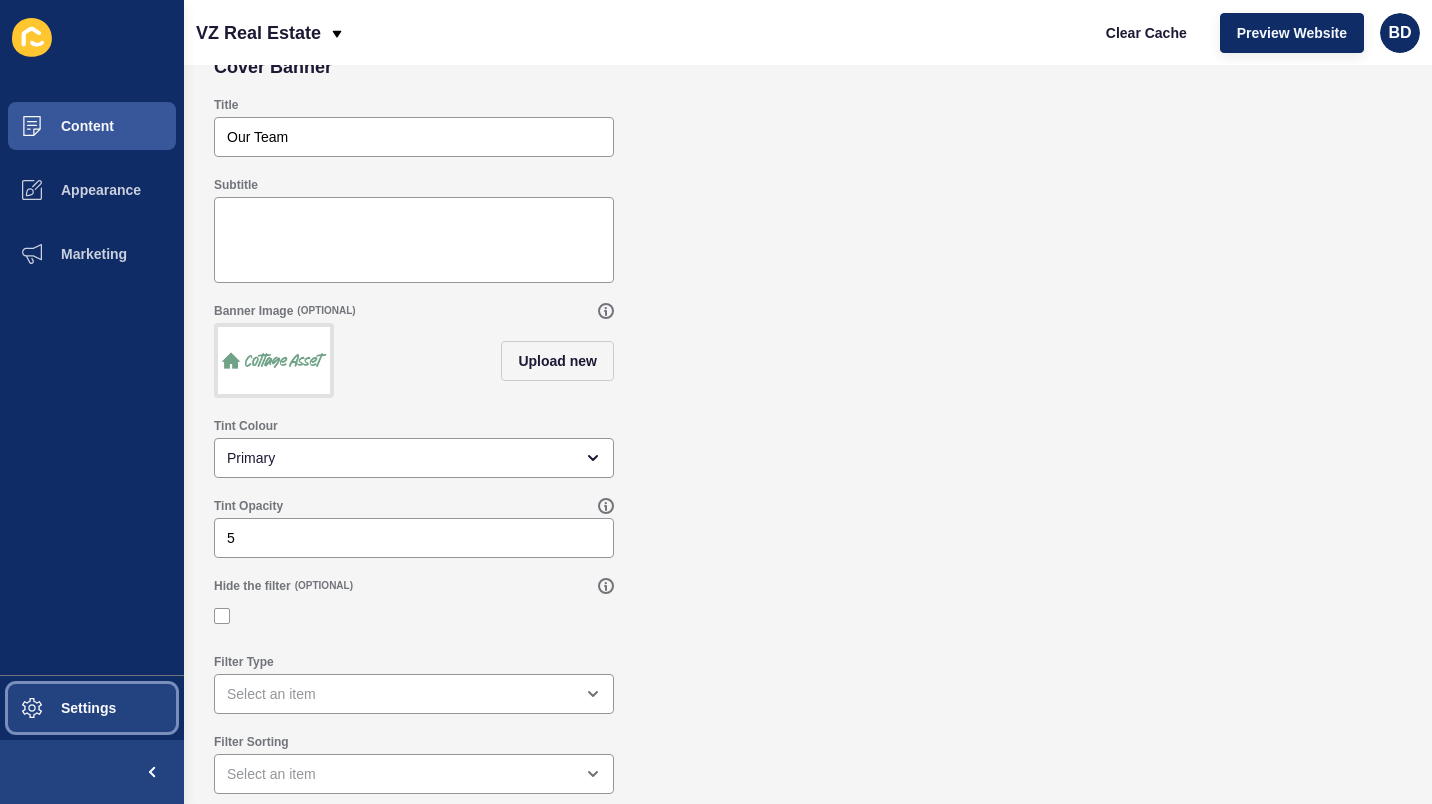 click on "Settings" at bounding box center [56, 708] 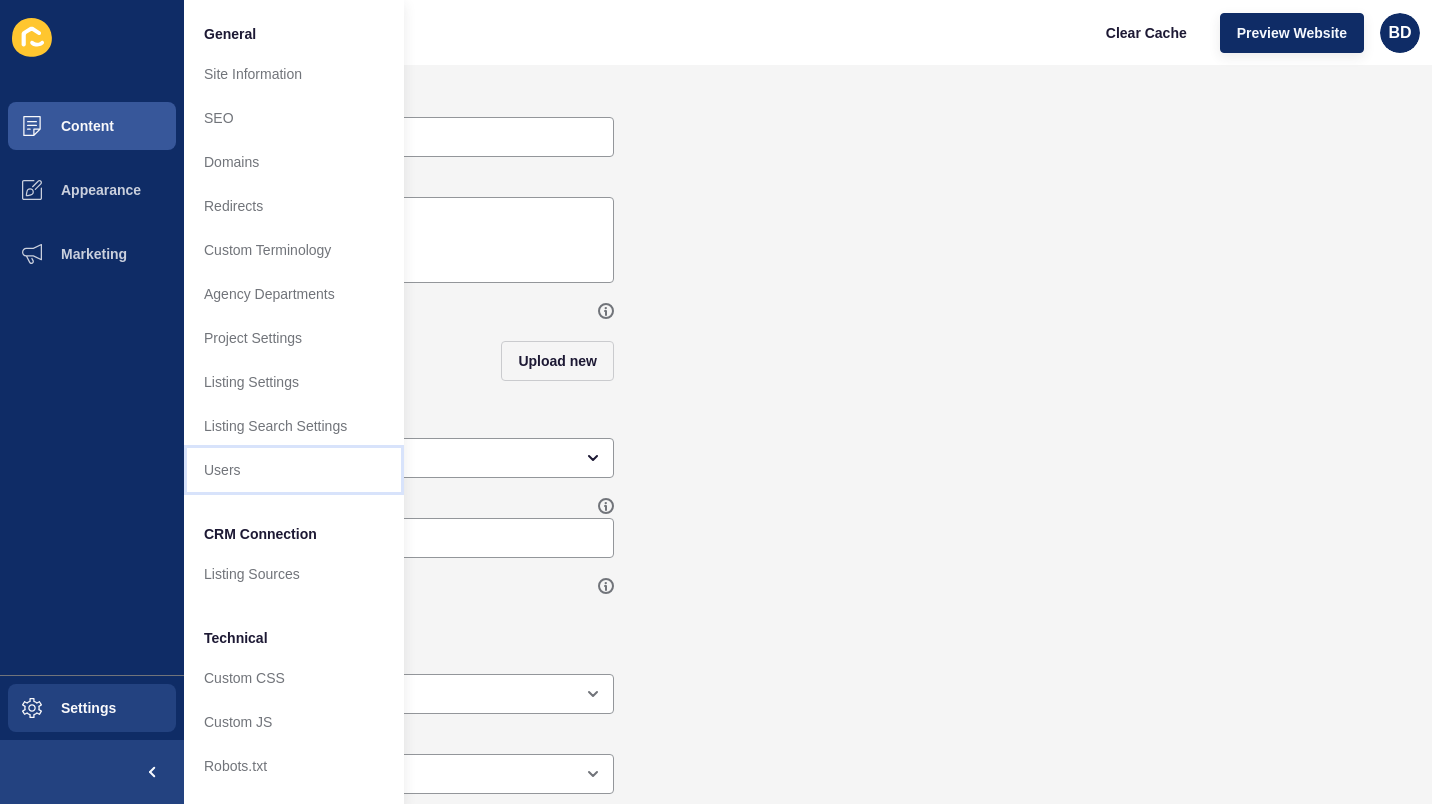 click on "Users" at bounding box center (294, 470) 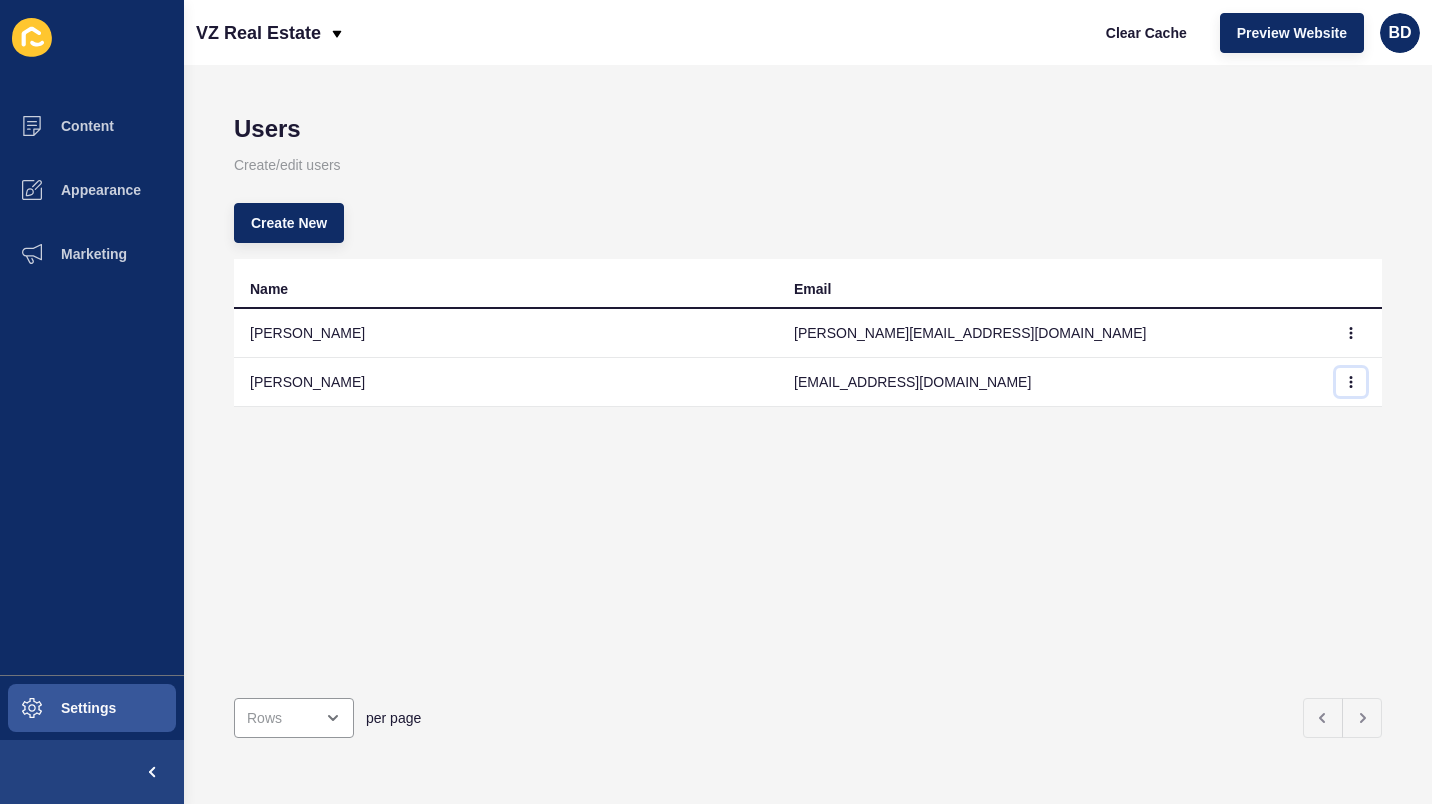 click 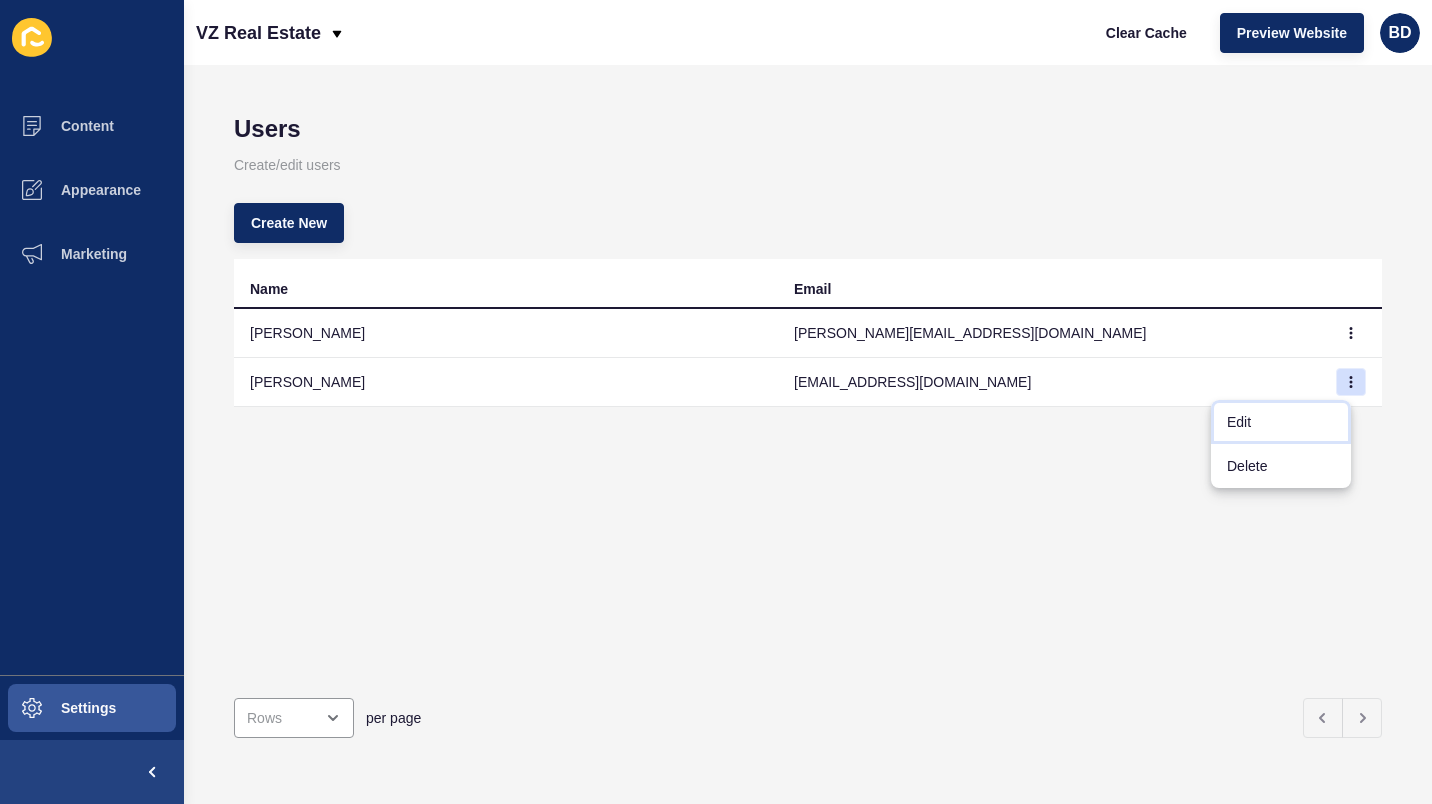 click on "Edit" at bounding box center [1281, 422] 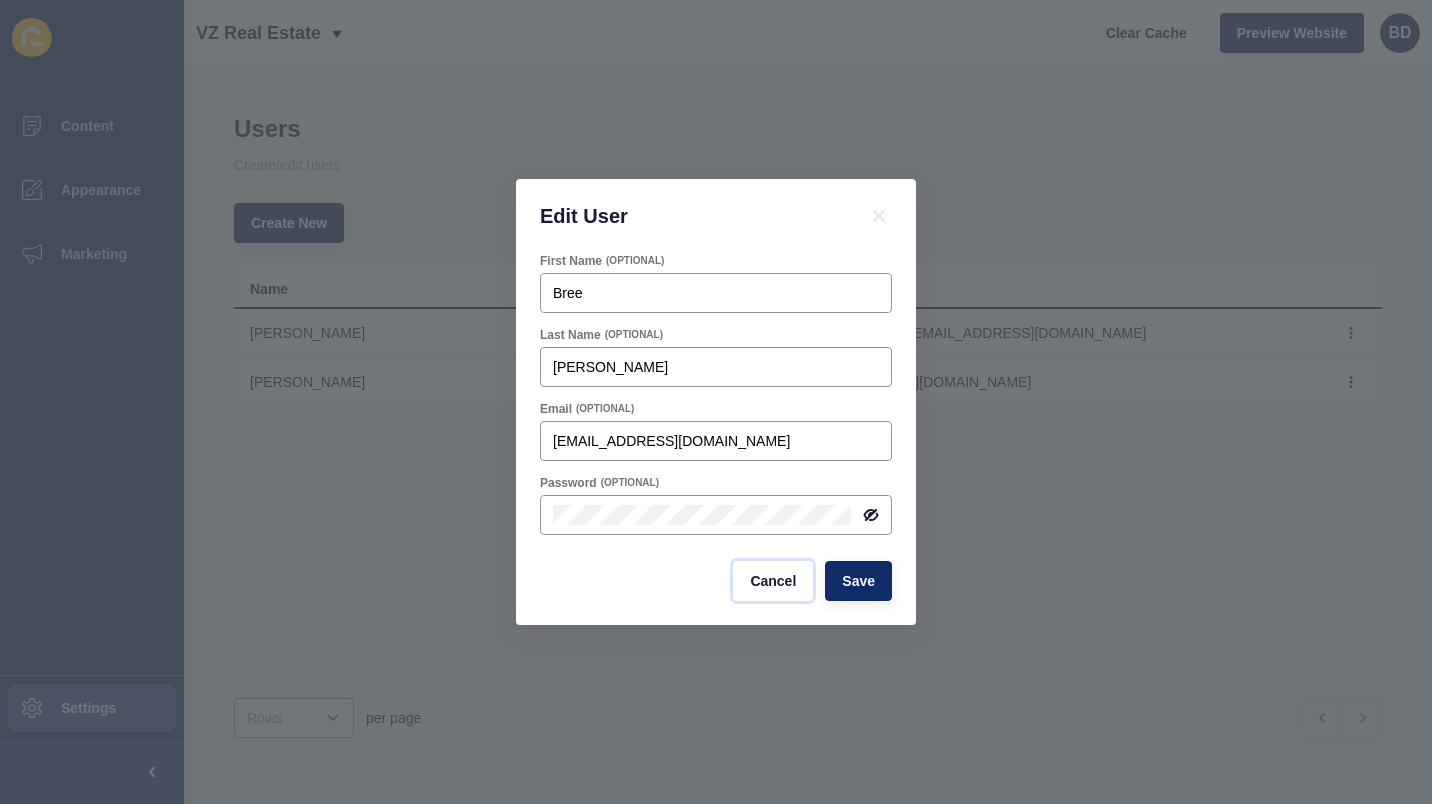 click on "Cancel" at bounding box center (773, 581) 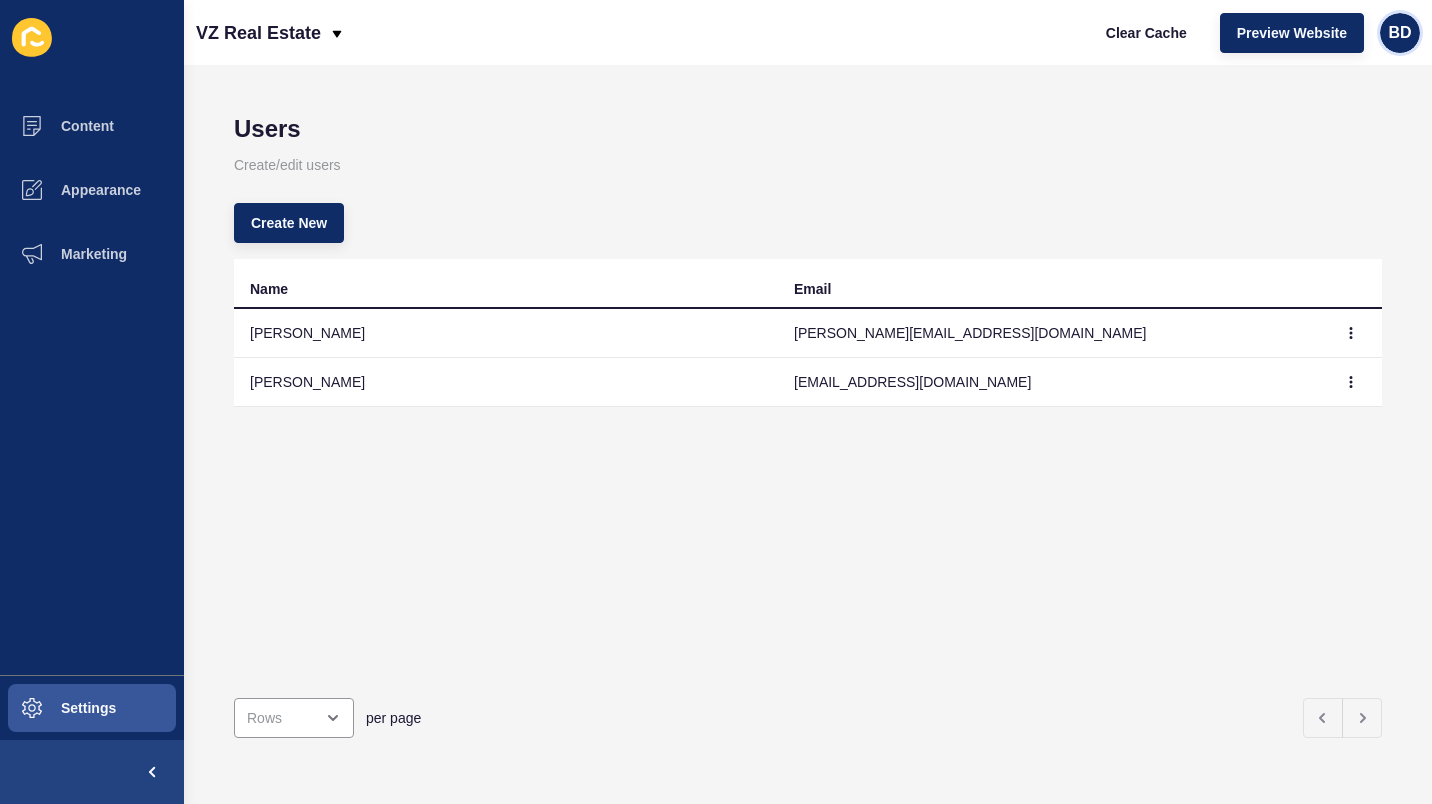 click on "BD" at bounding box center (1399, 33) 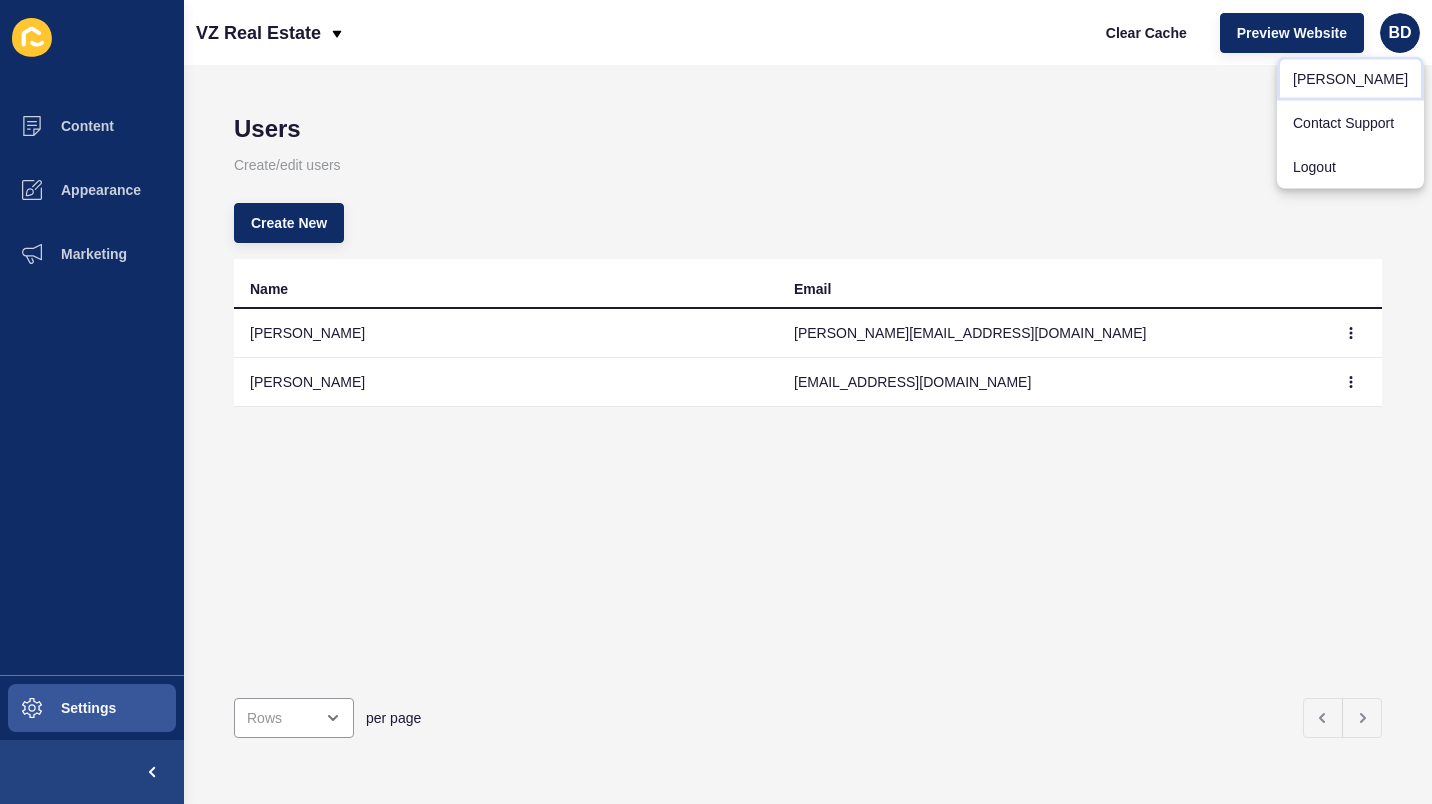 click on "[PERSON_NAME]" at bounding box center [1350, 79] 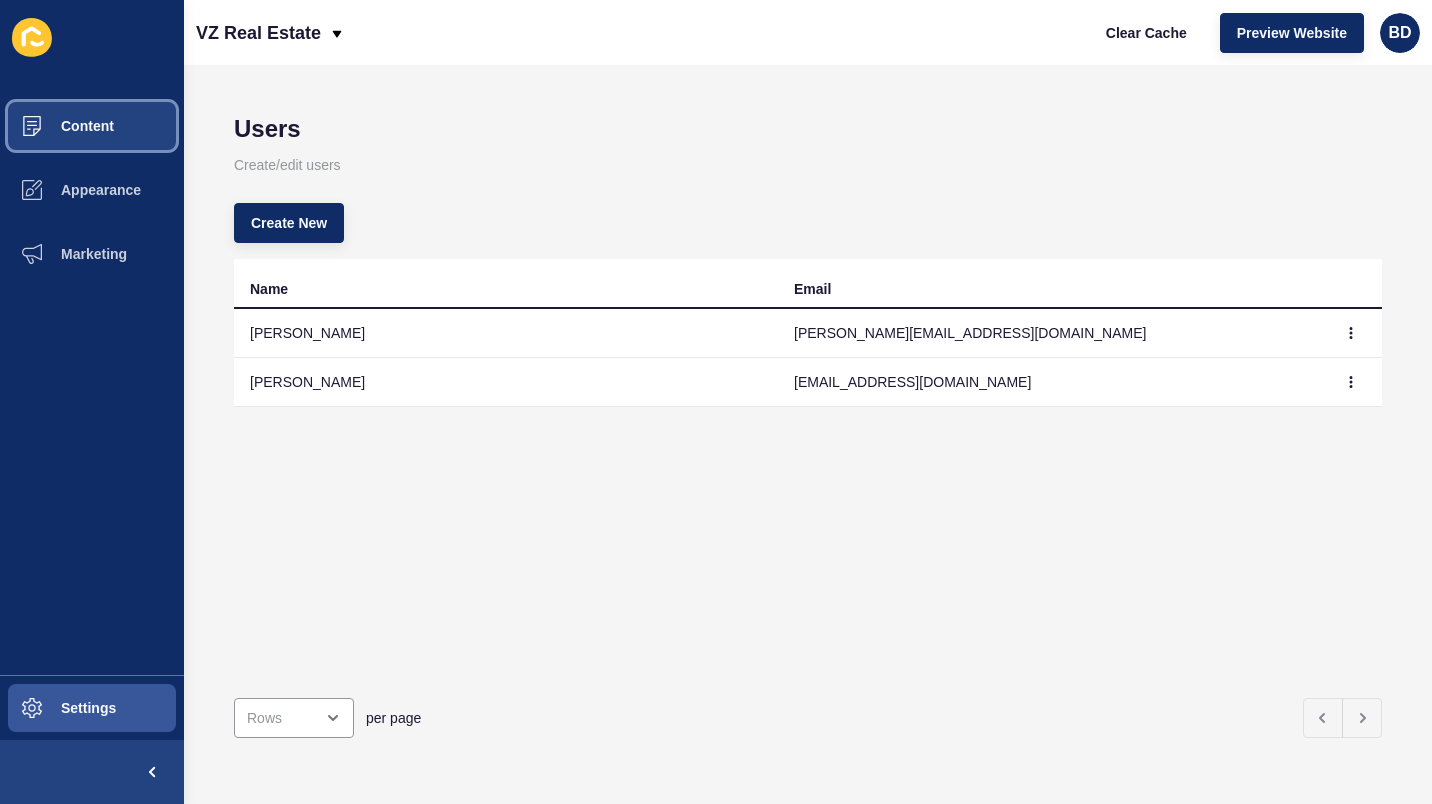 click on "Content" at bounding box center [92, 126] 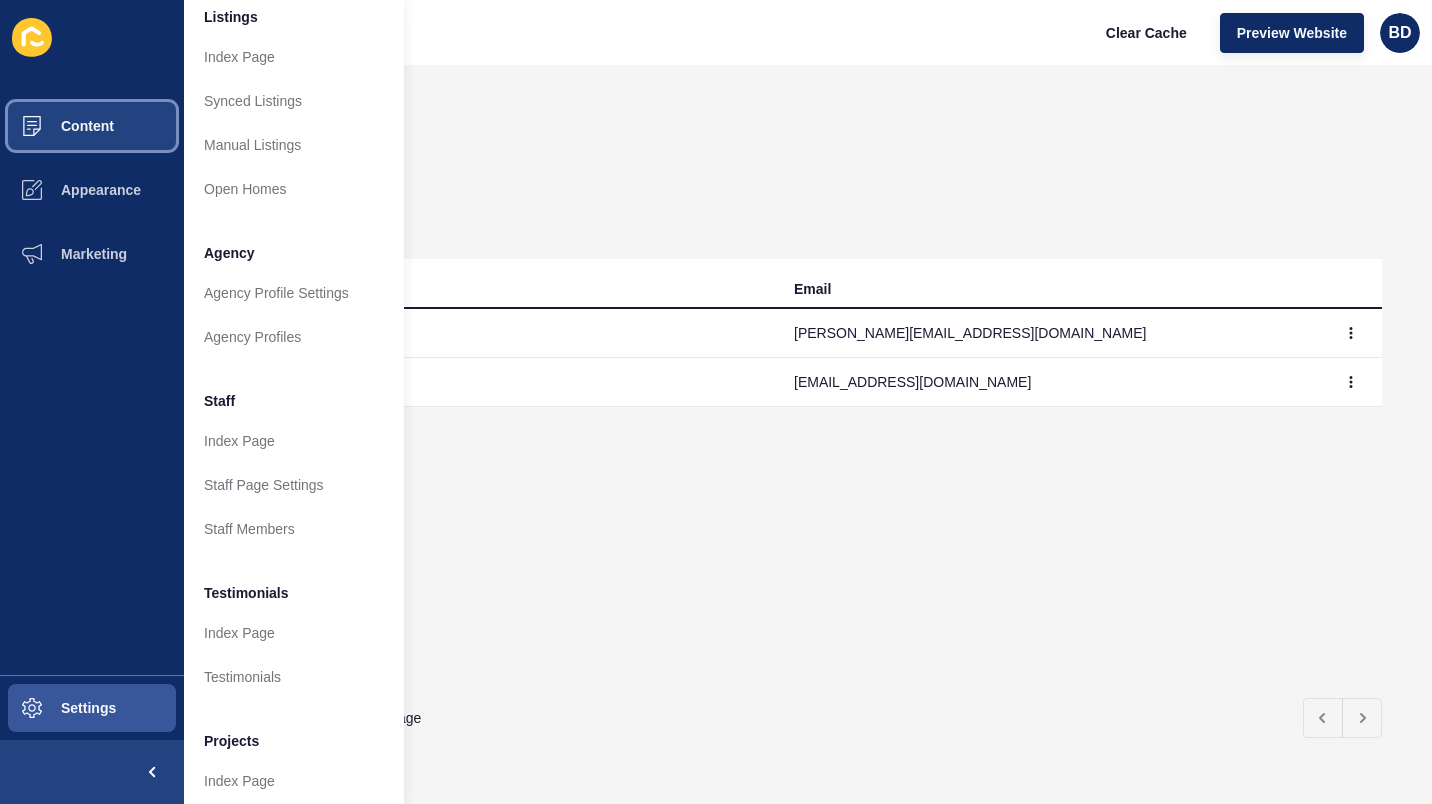 scroll, scrollTop: 383, scrollLeft: 0, axis: vertical 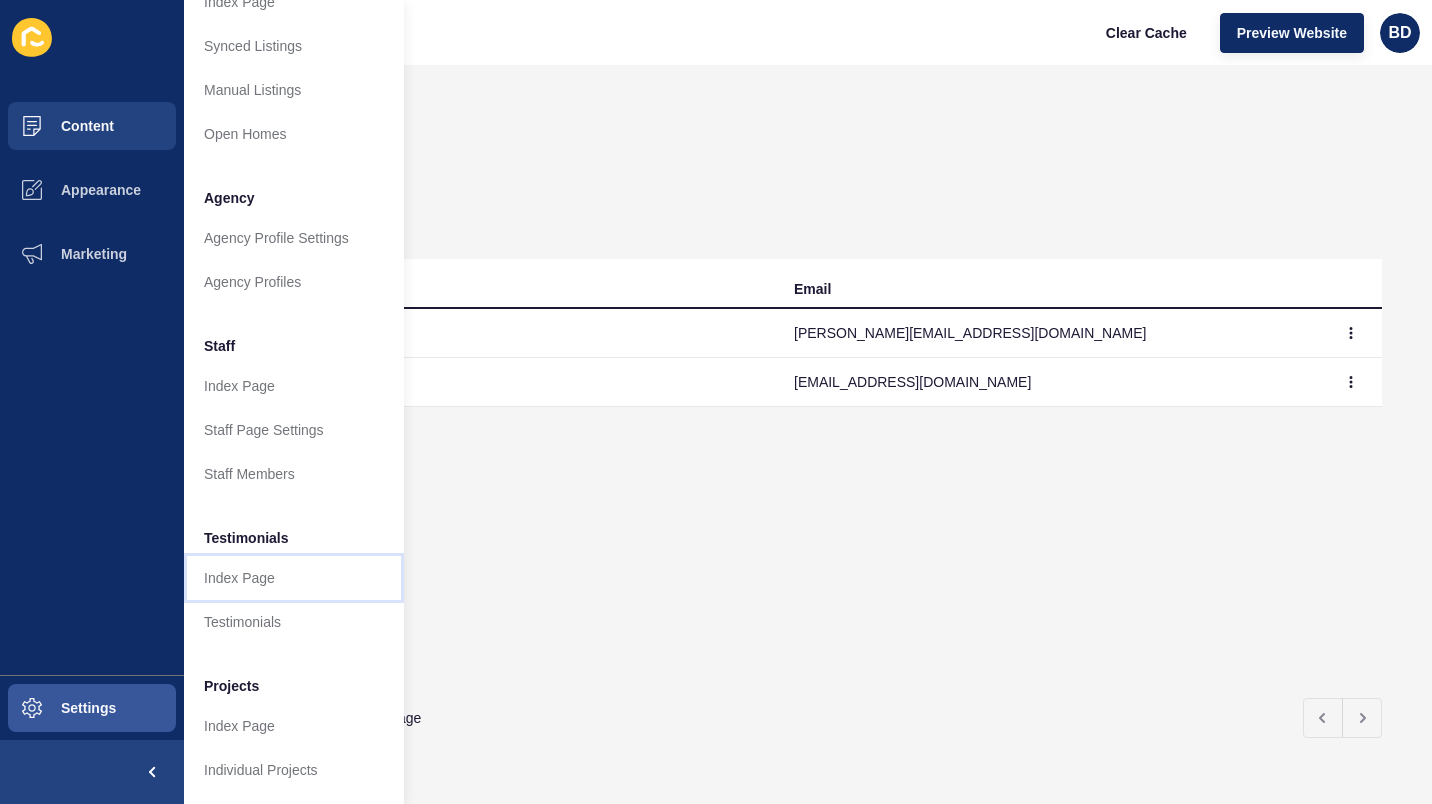 click on "Index Page" at bounding box center [294, 578] 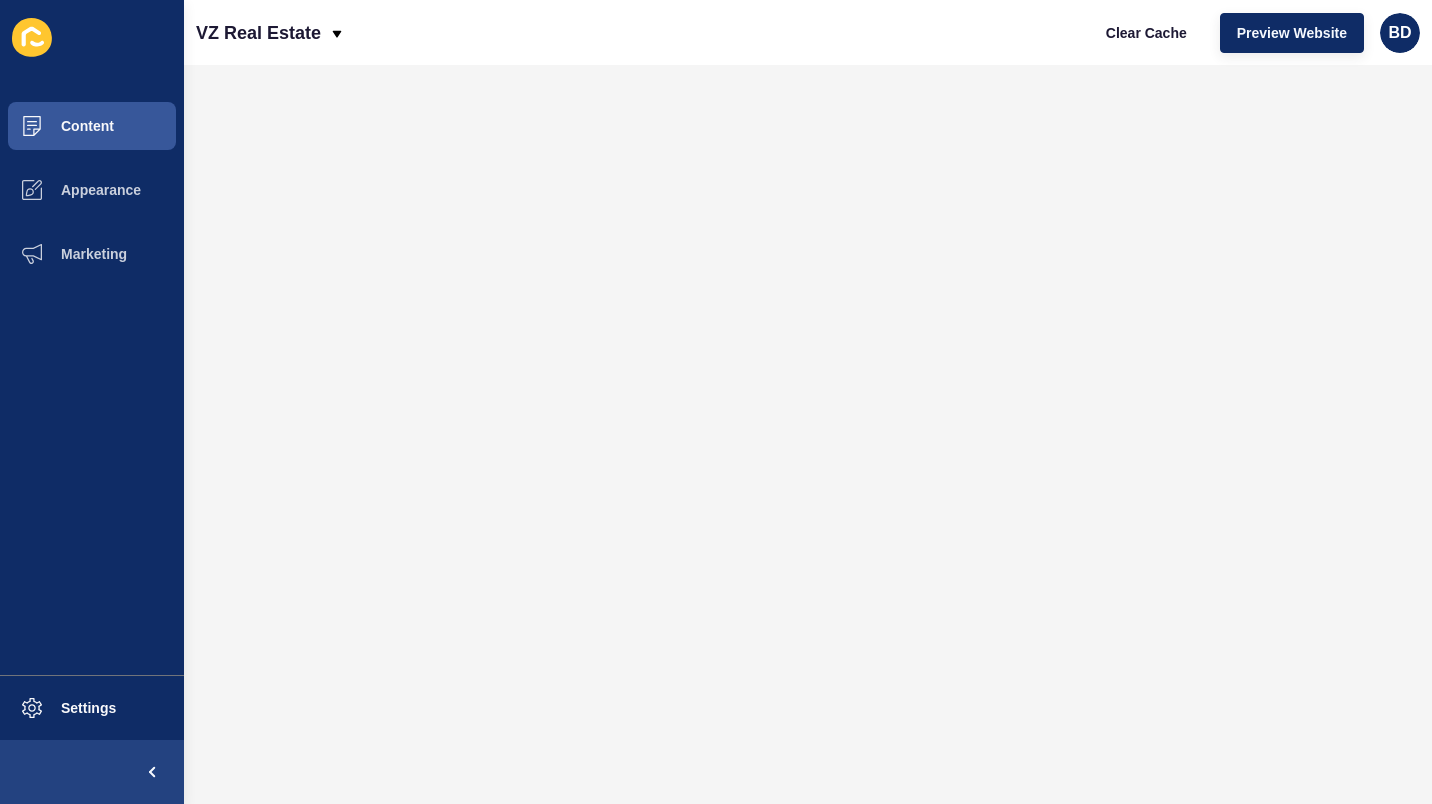 scroll, scrollTop: 0, scrollLeft: 0, axis: both 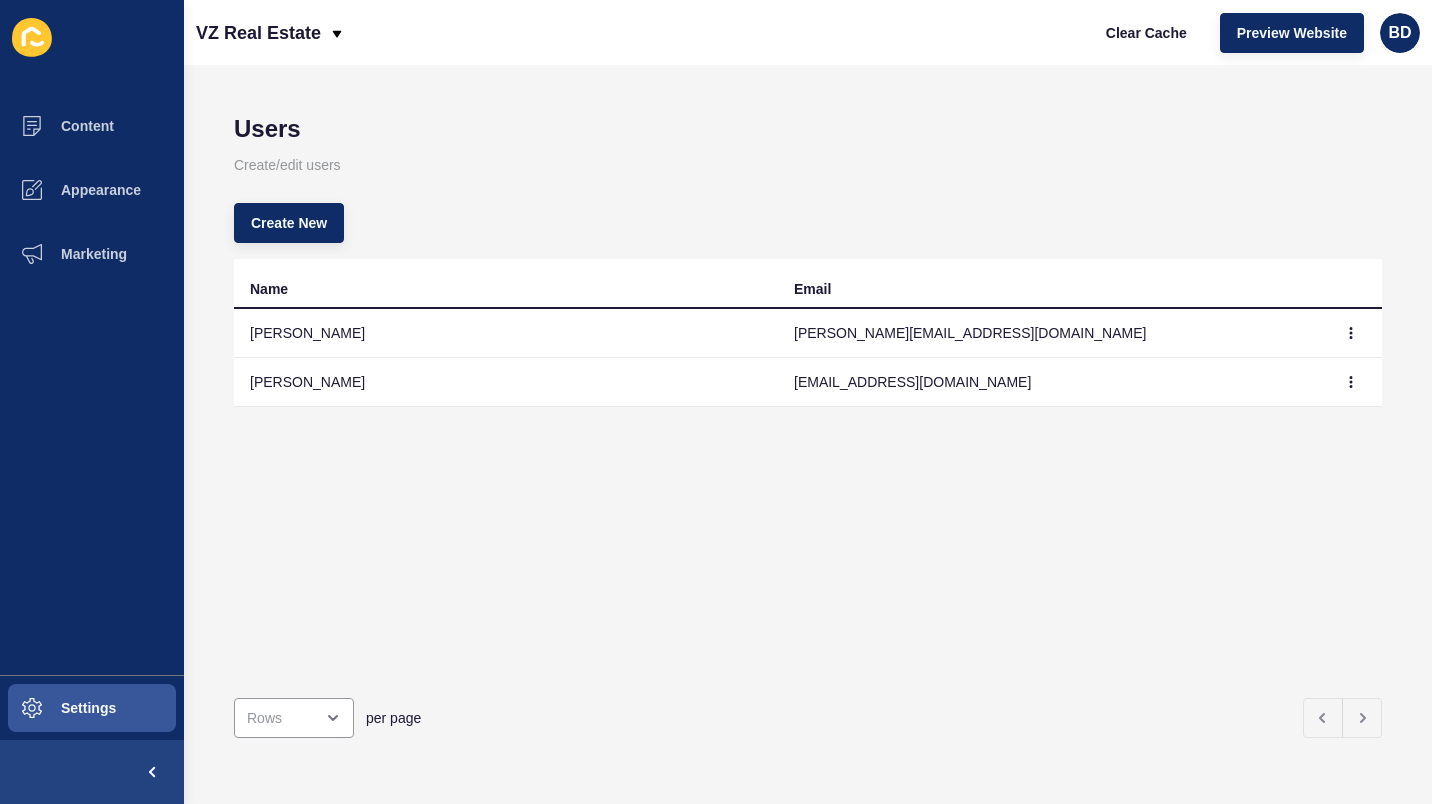 click 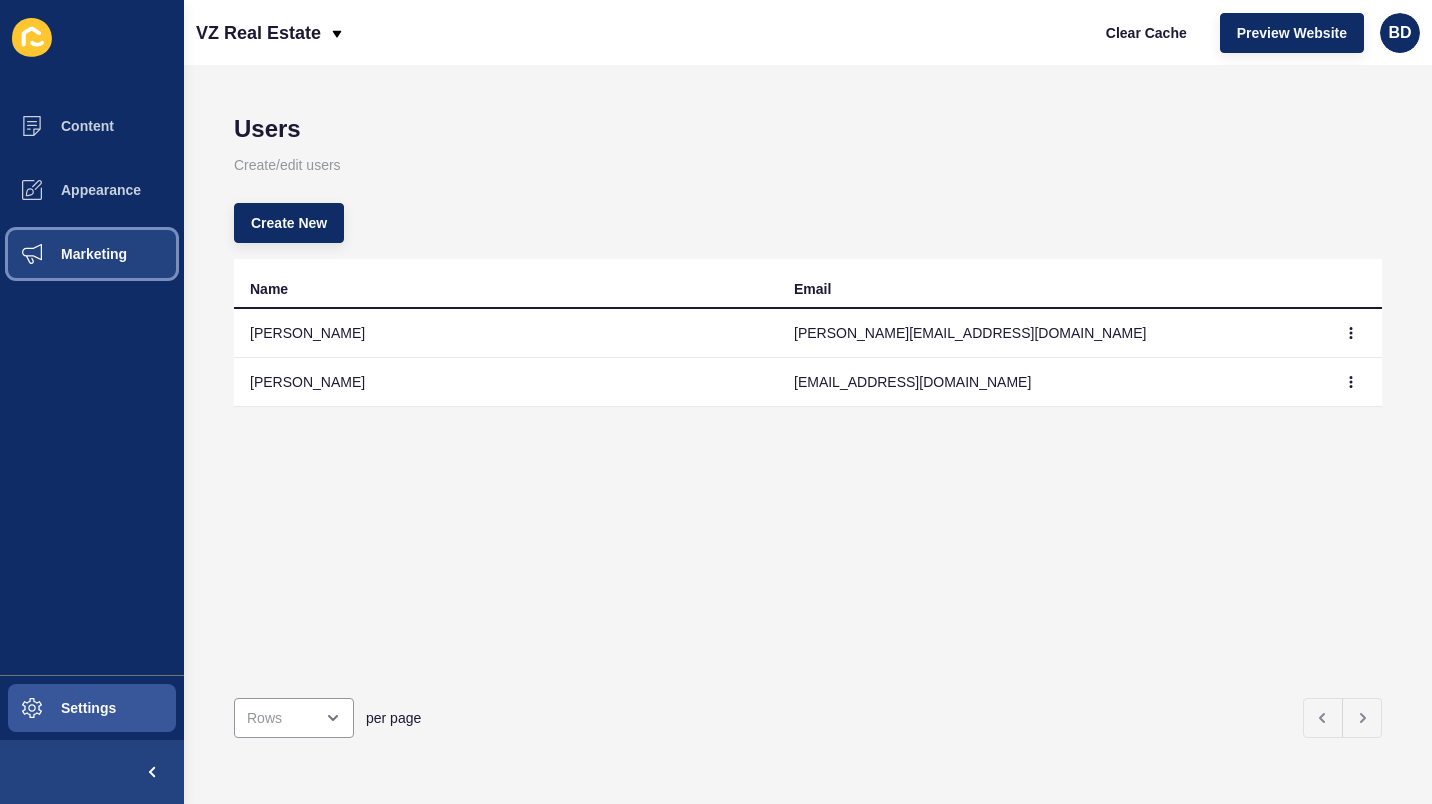 click on "Marketing" at bounding box center [92, 254] 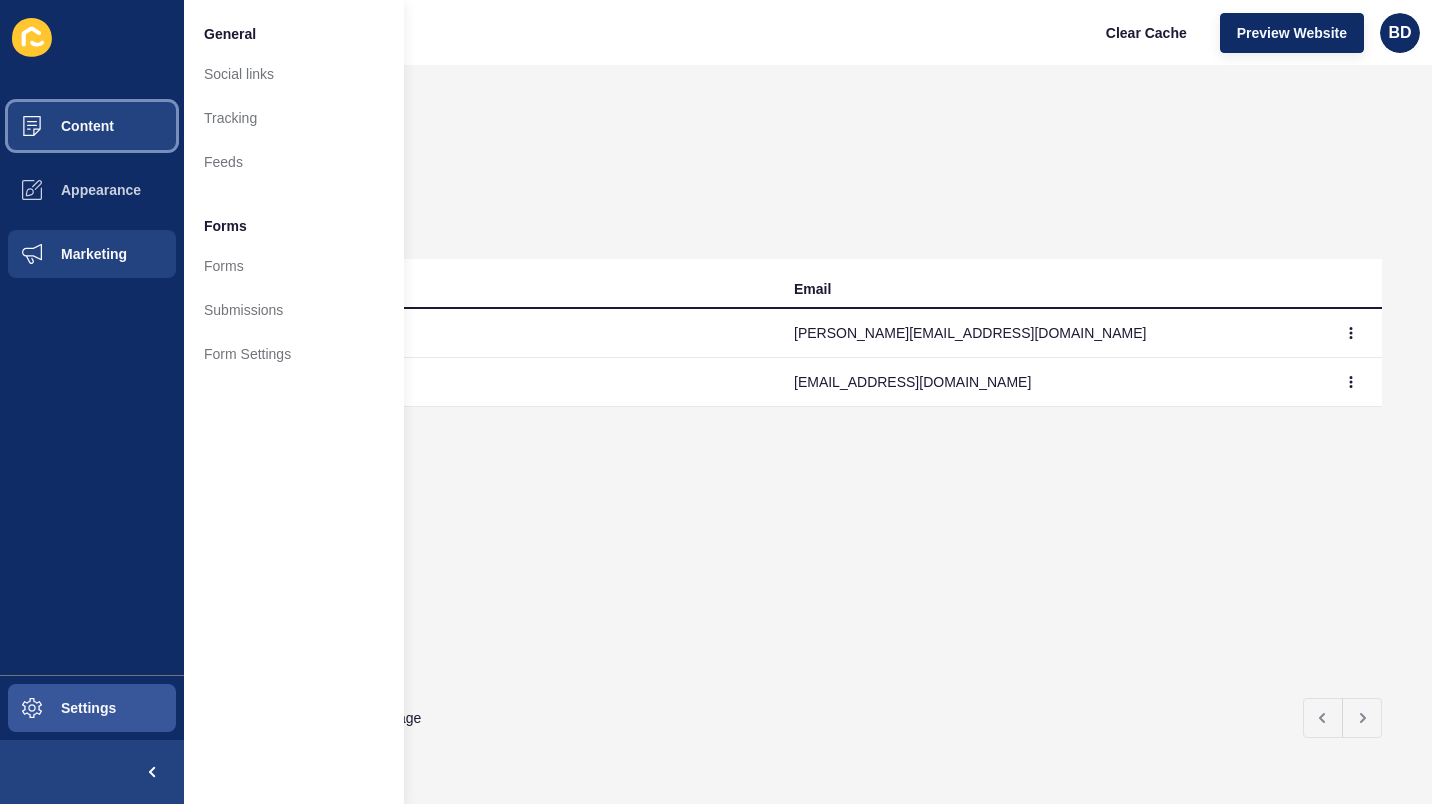 click on "Content" at bounding box center (92, 126) 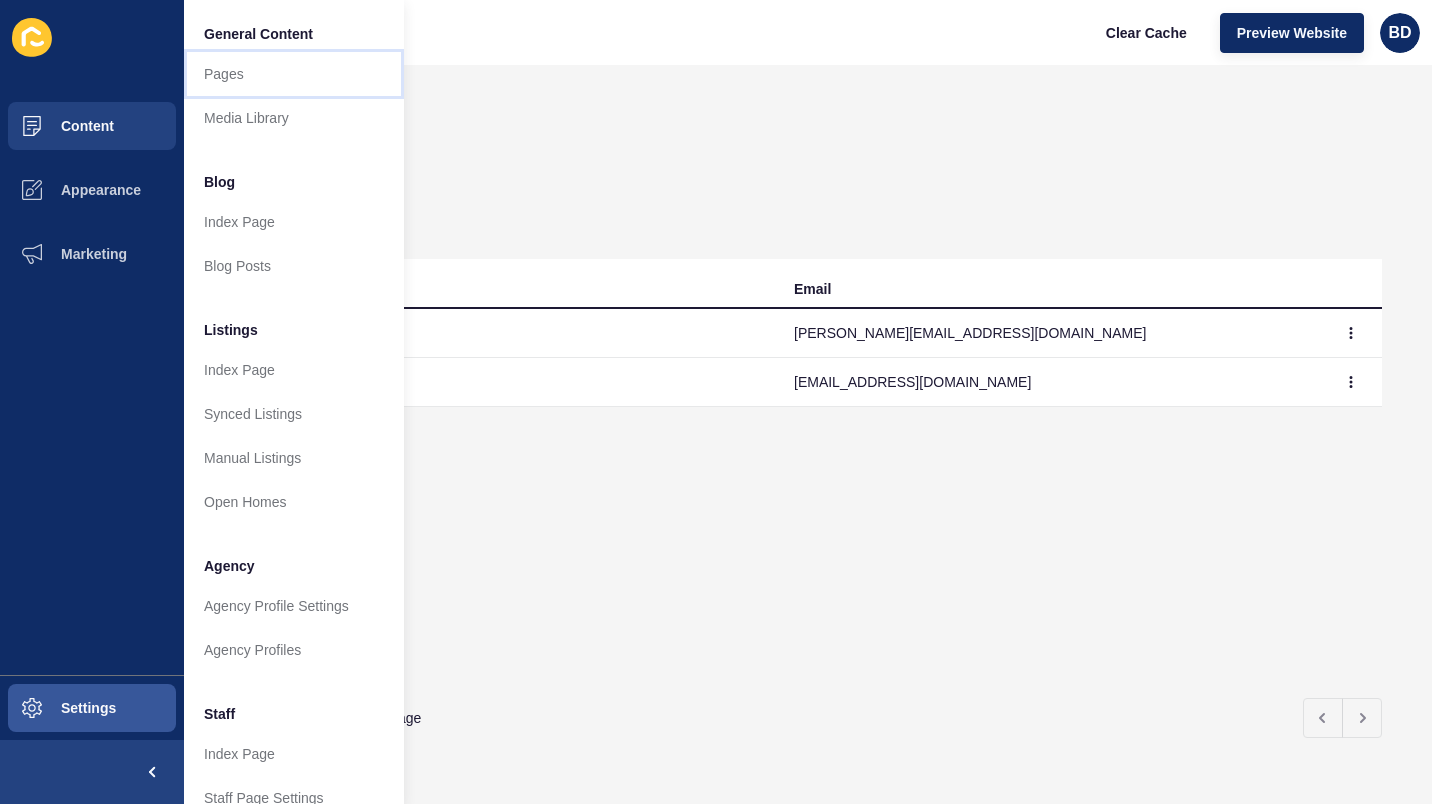 click on "Pages" at bounding box center [294, 74] 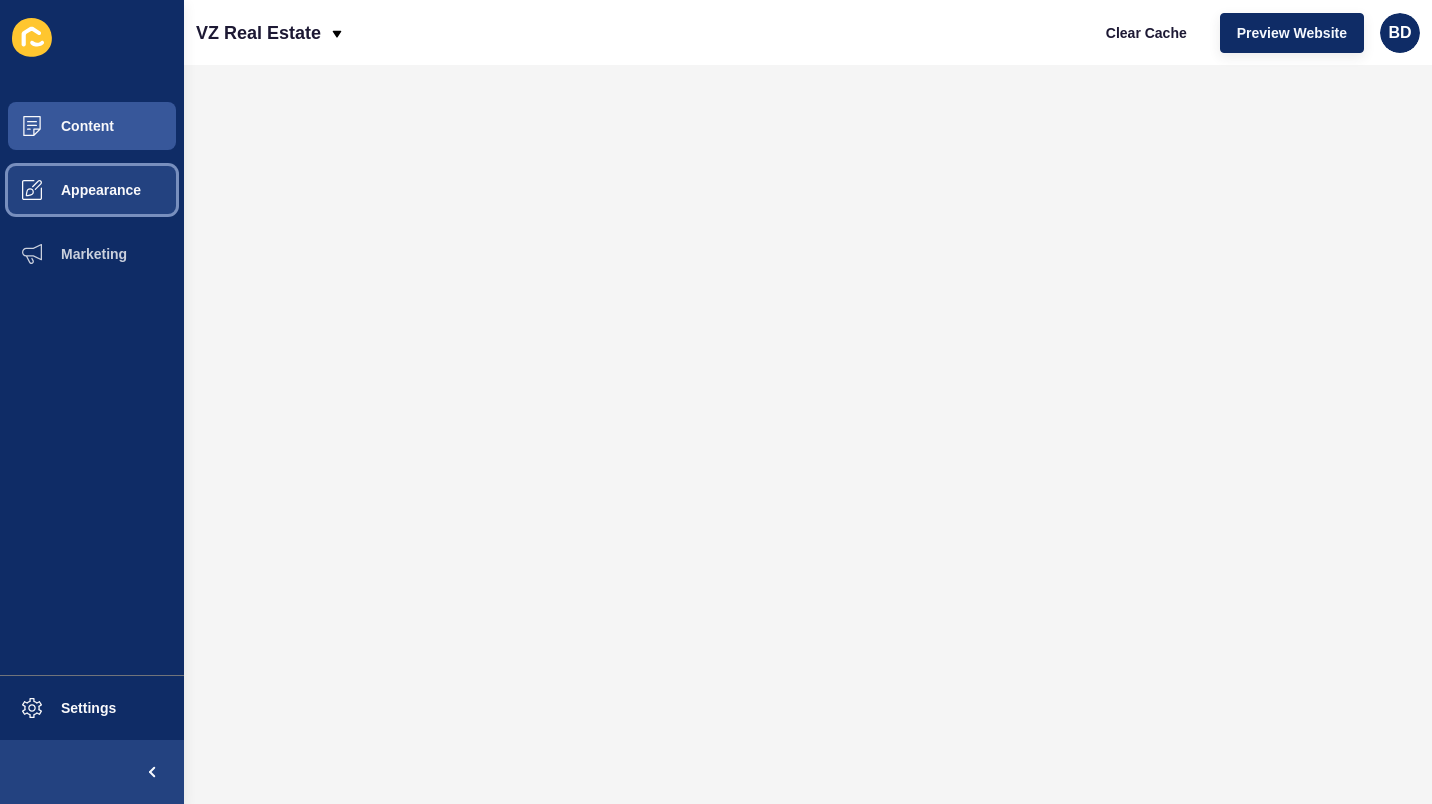 click on "Appearance" at bounding box center [92, 190] 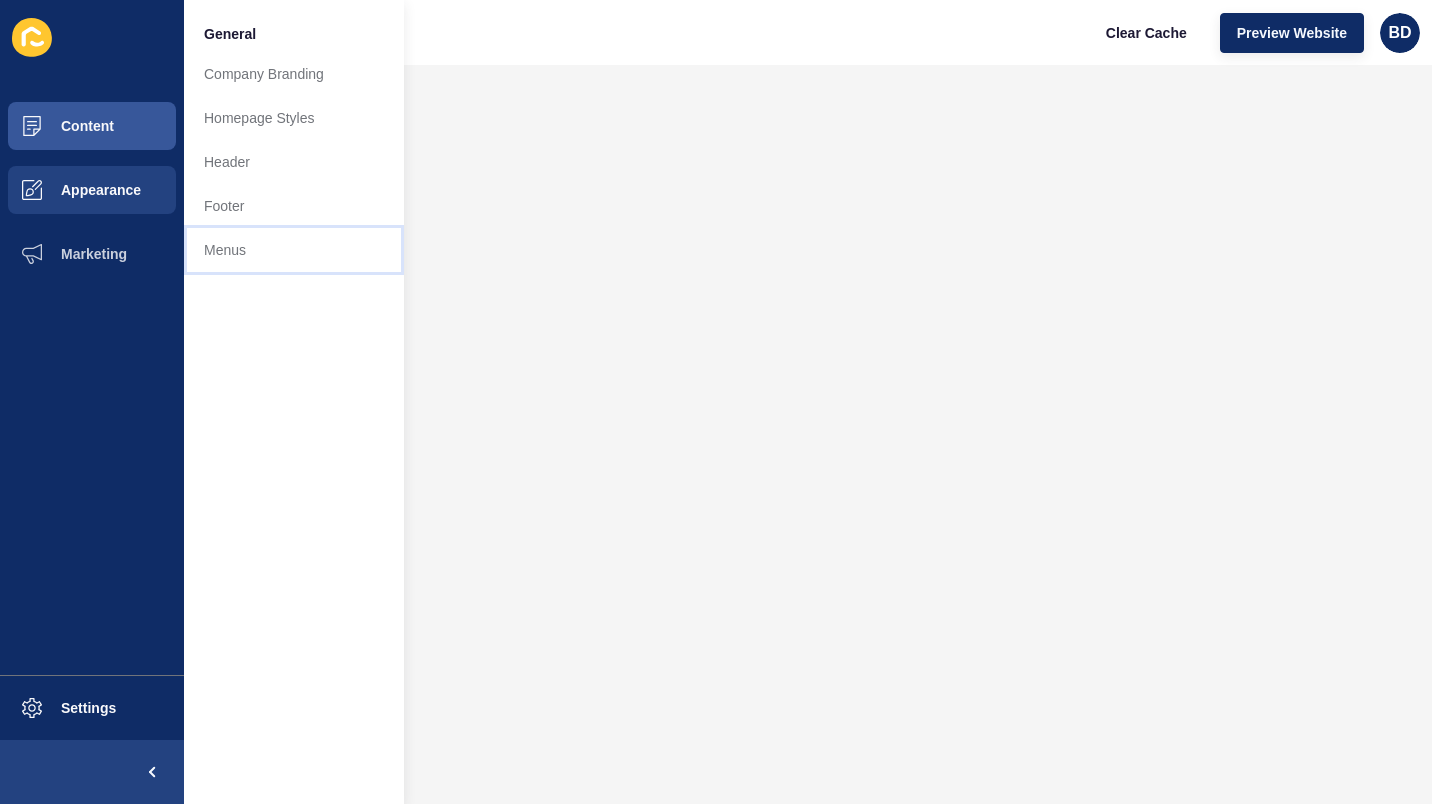 click on "Menus" at bounding box center [294, 250] 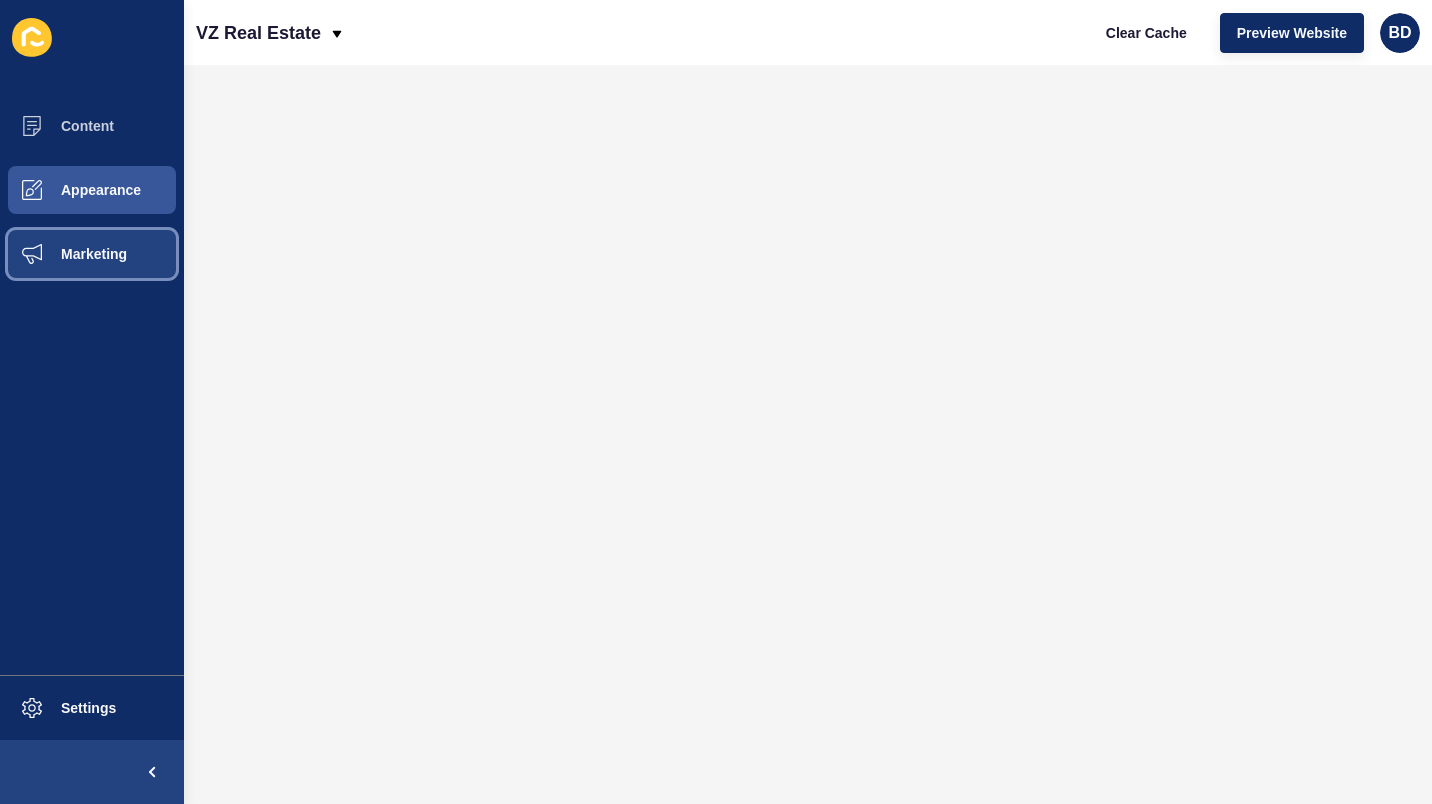 click on "Marketing" at bounding box center [62, 254] 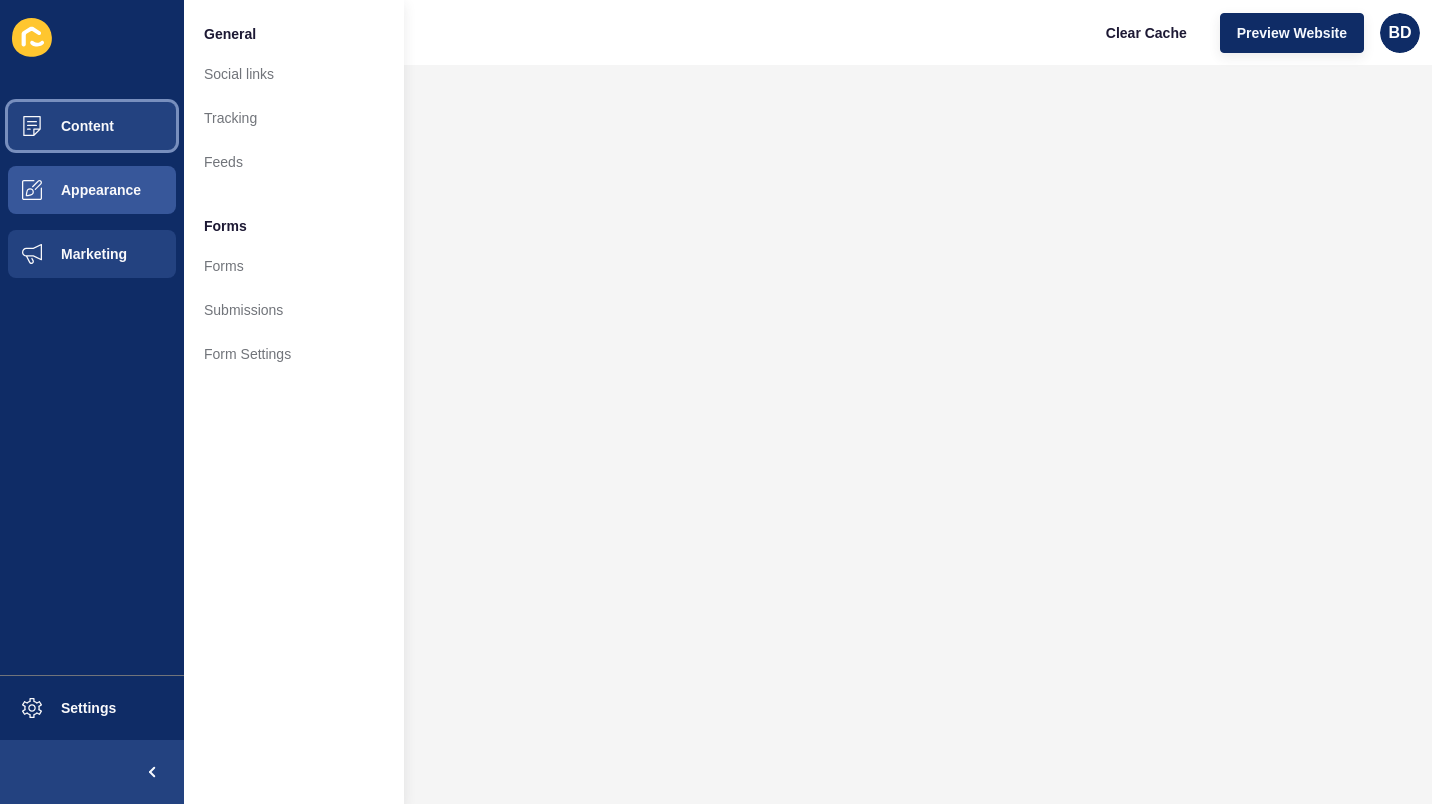 click on "Content" at bounding box center [55, 126] 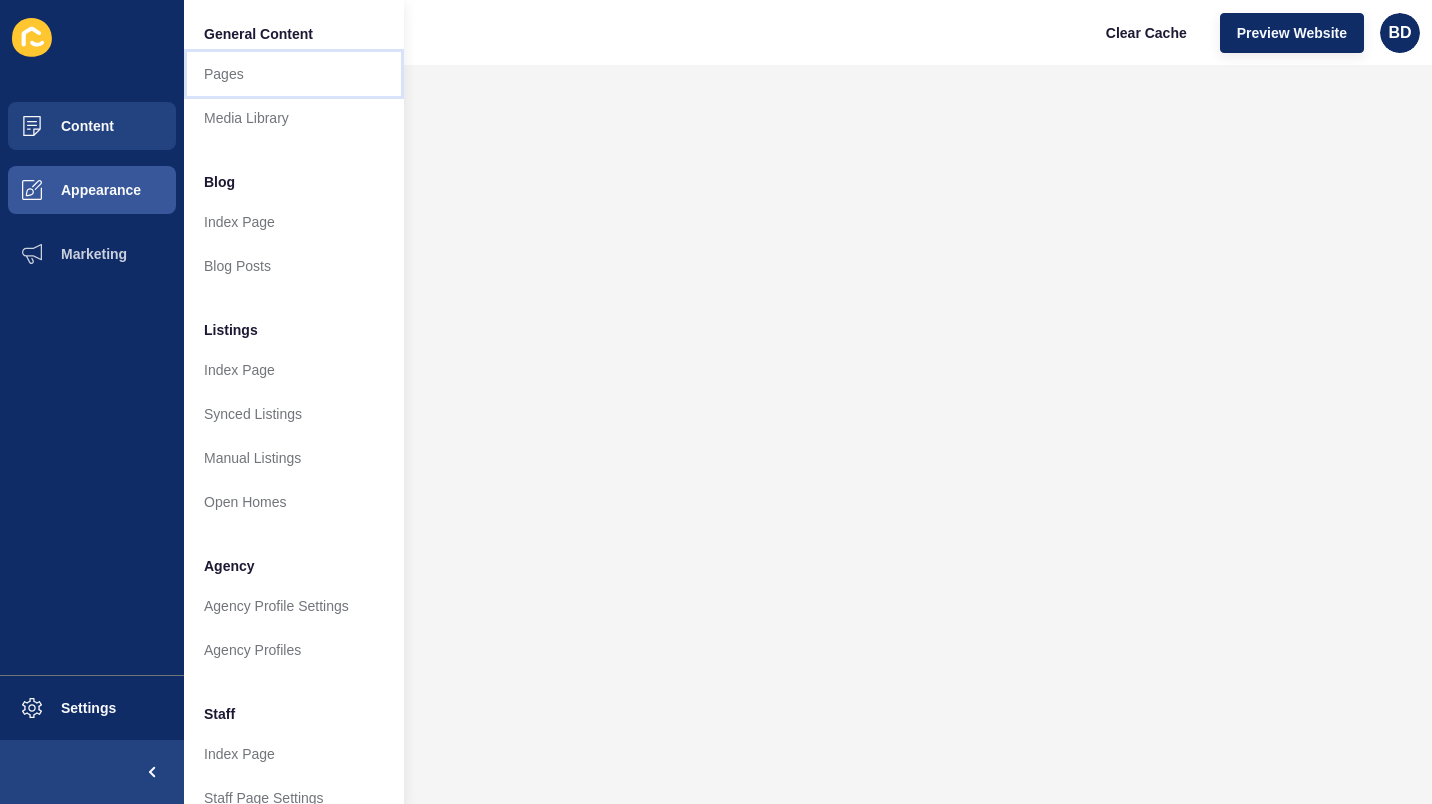 click on "Pages" at bounding box center (294, 74) 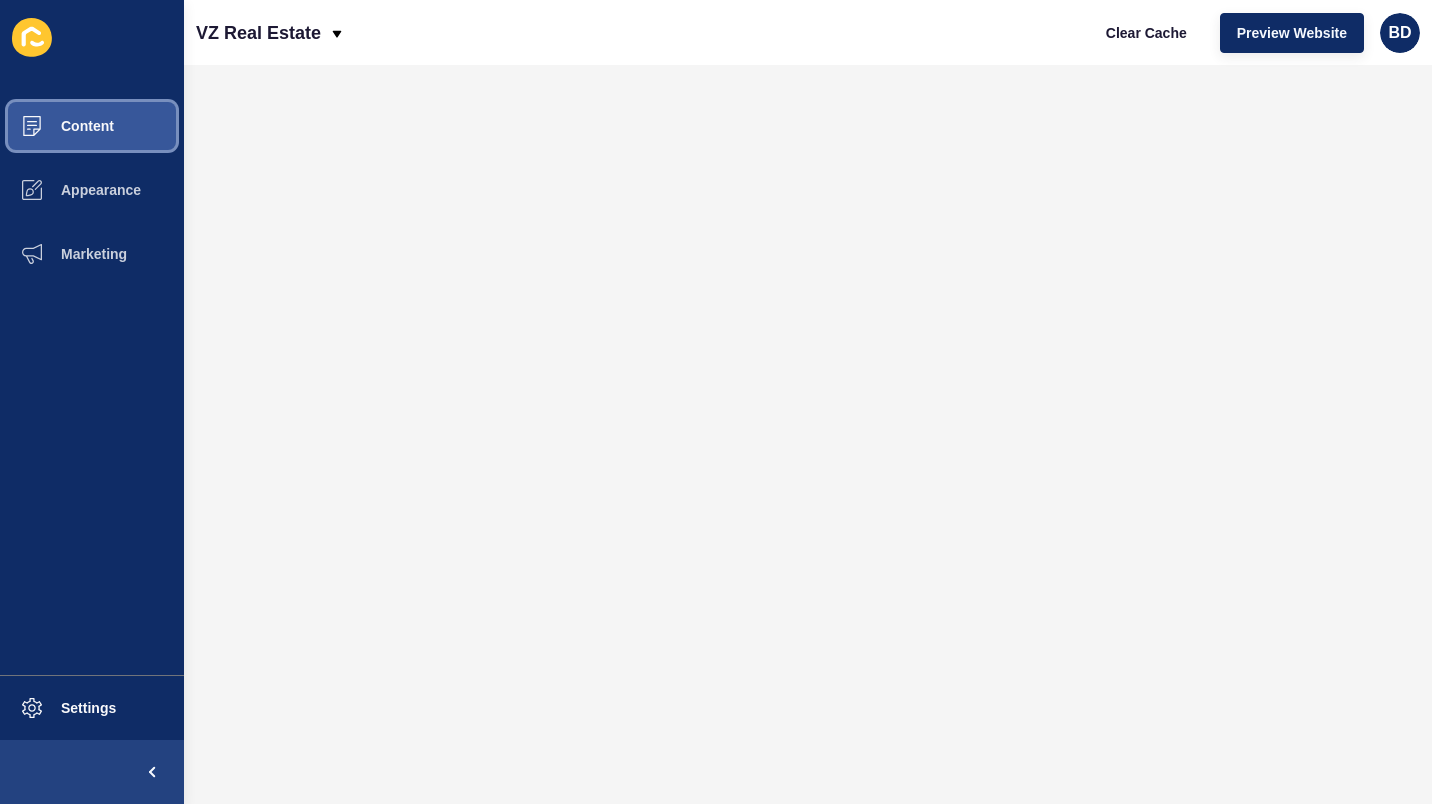 click on "Content" at bounding box center [92, 126] 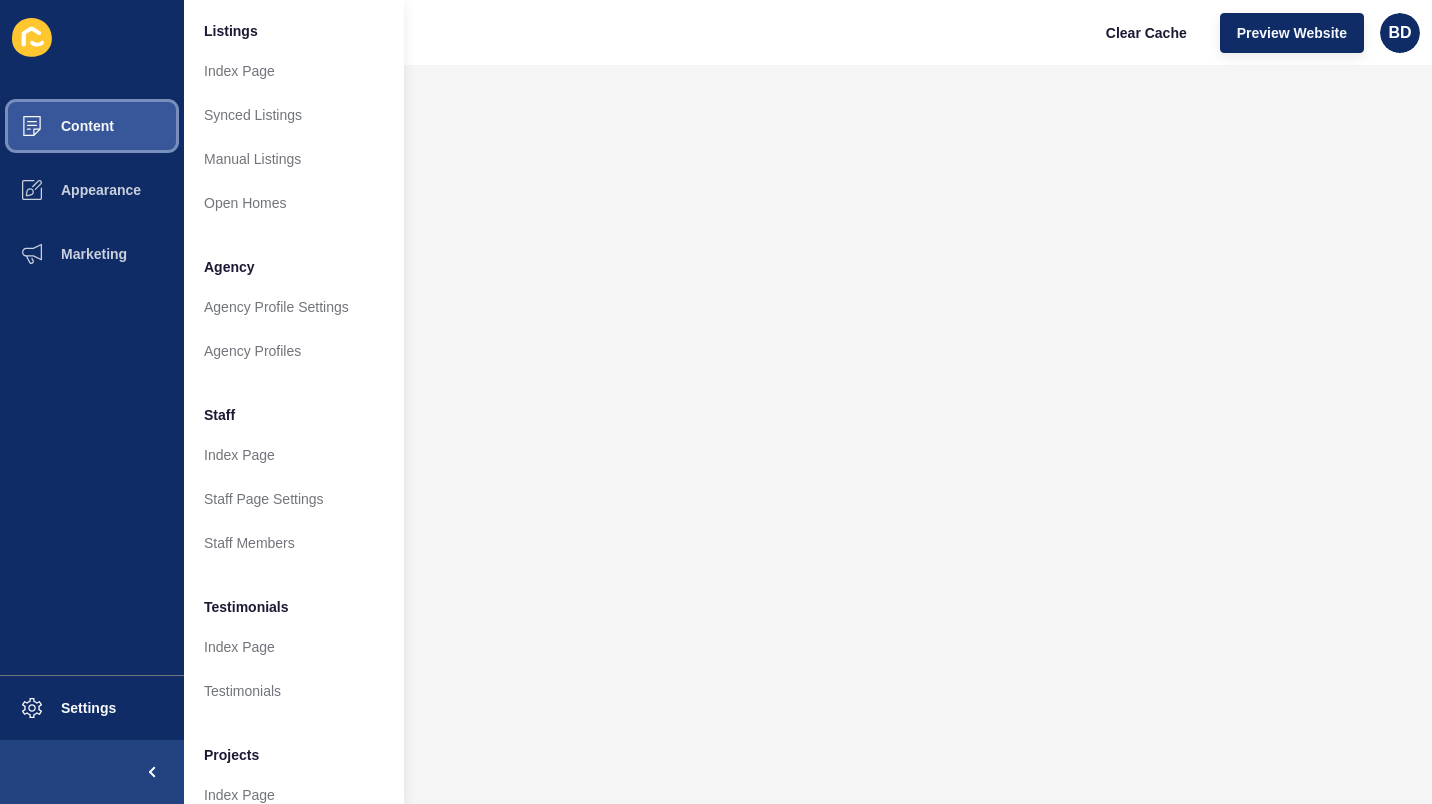 scroll, scrollTop: 298, scrollLeft: 0, axis: vertical 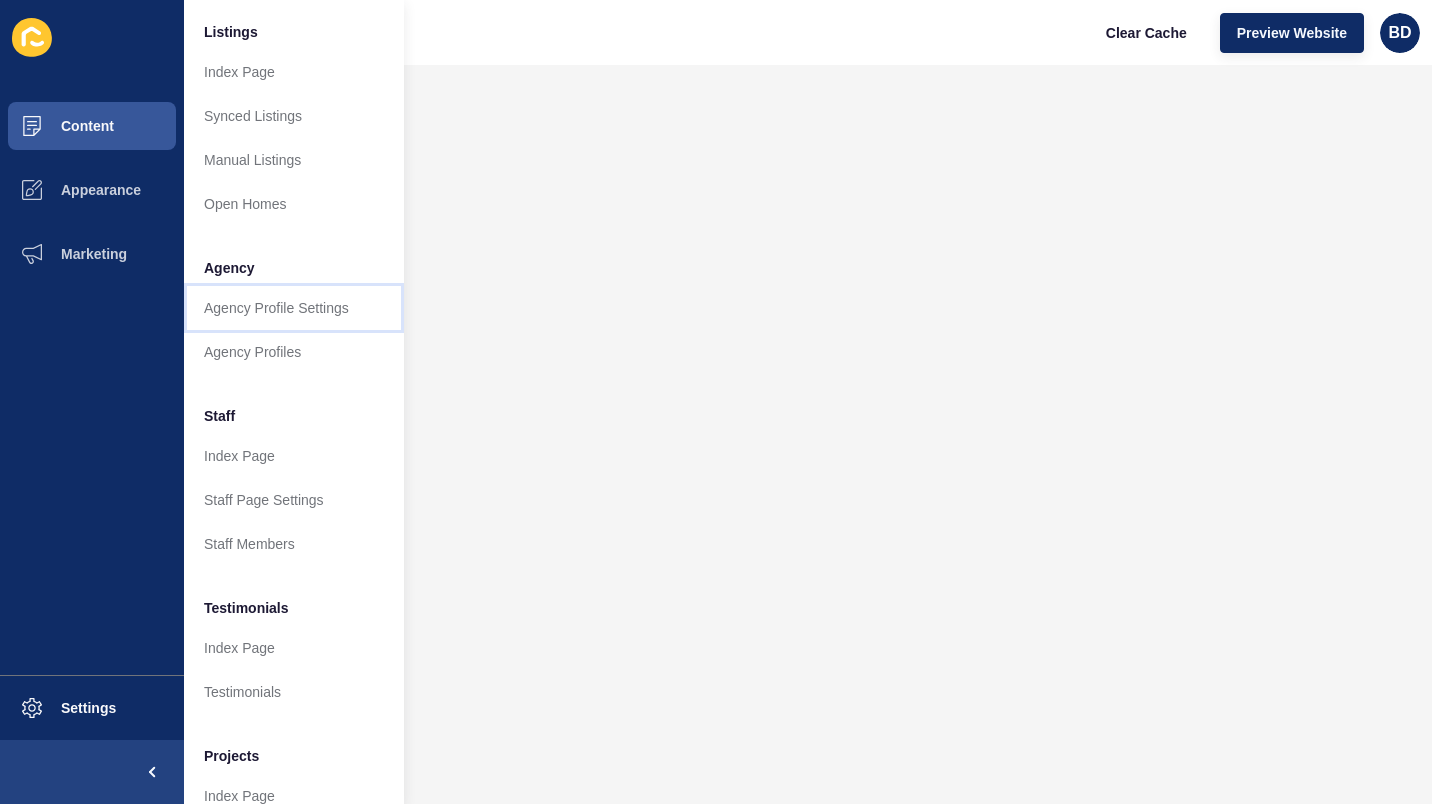 click on "Agency Profile Settings" at bounding box center [294, 308] 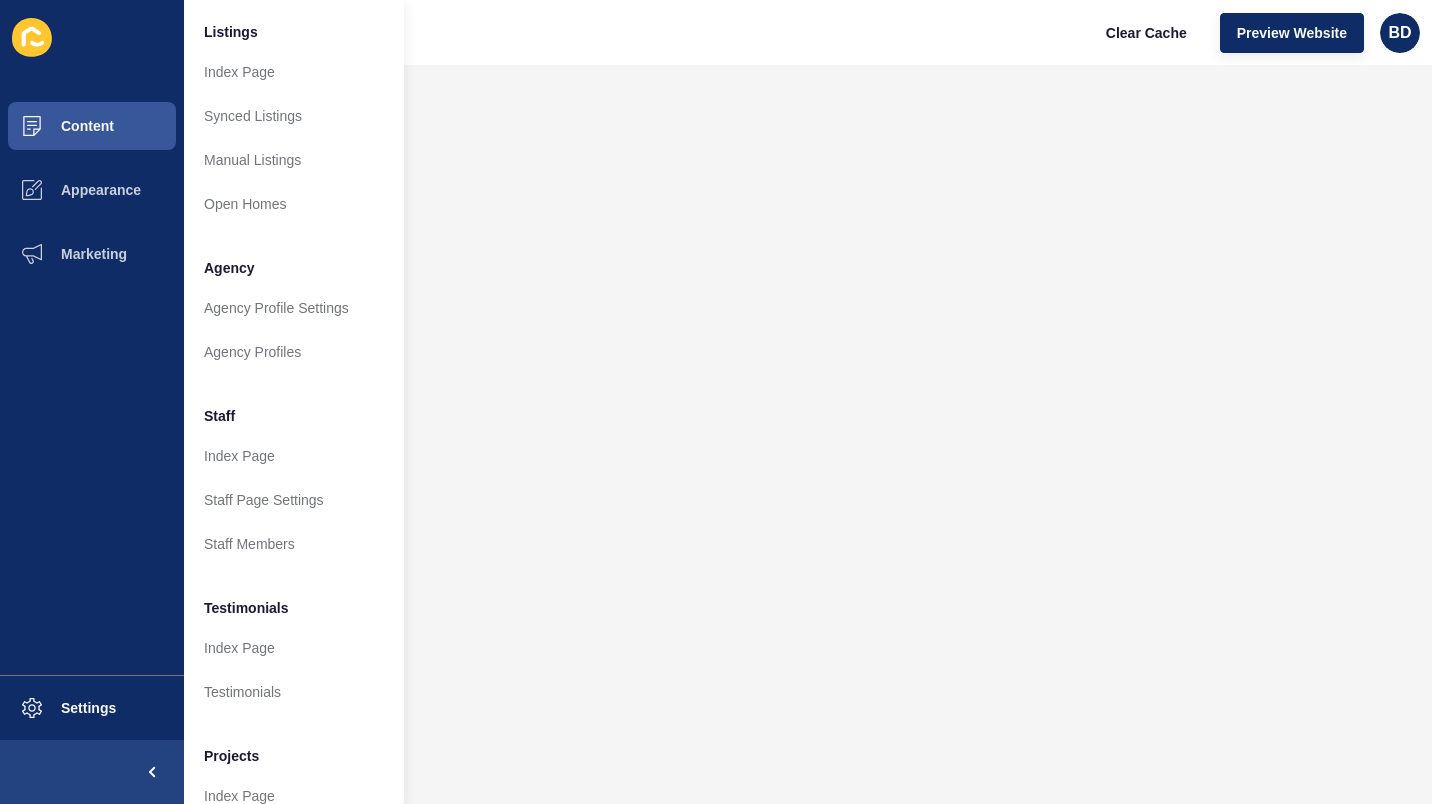 scroll, scrollTop: 0, scrollLeft: 0, axis: both 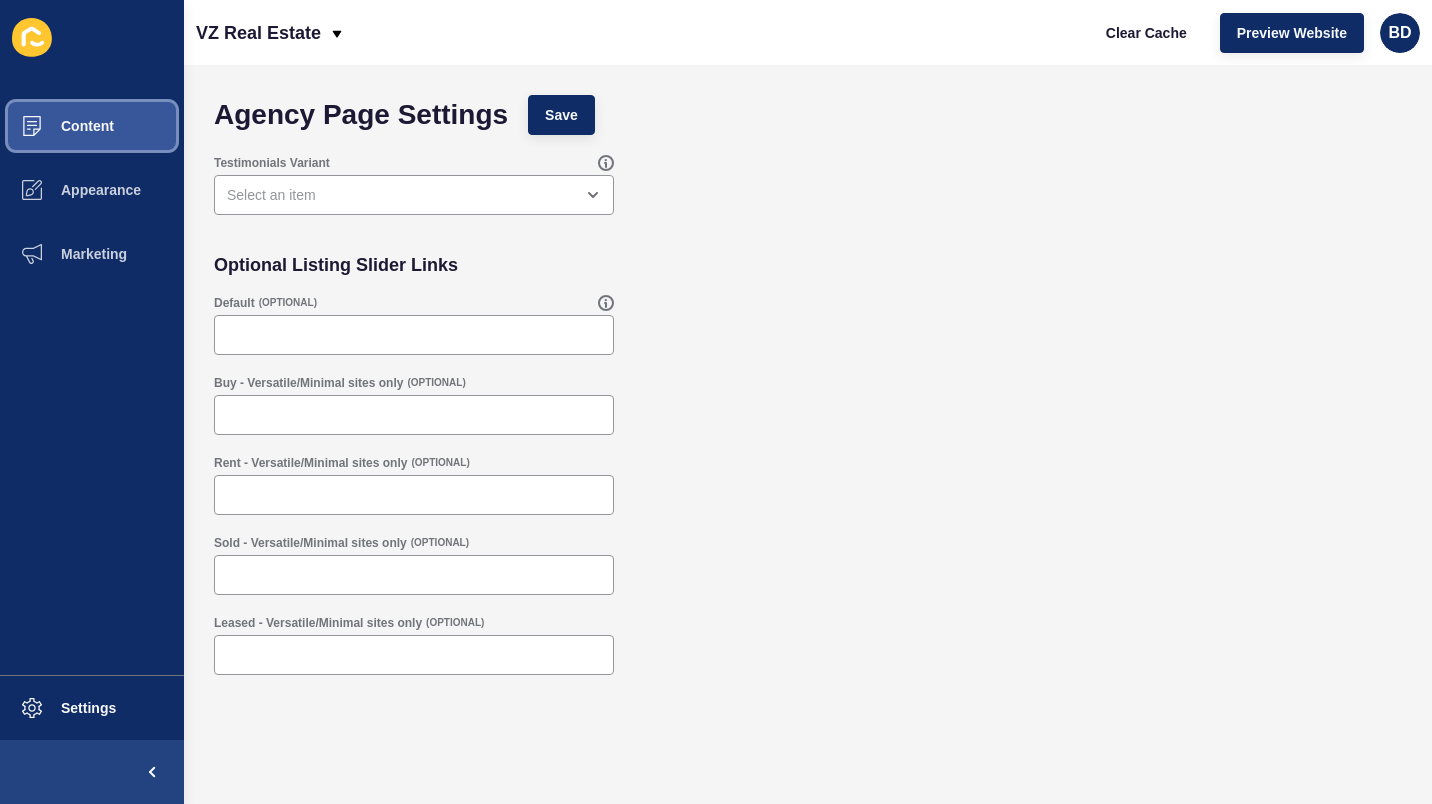 click on "Content" at bounding box center [55, 126] 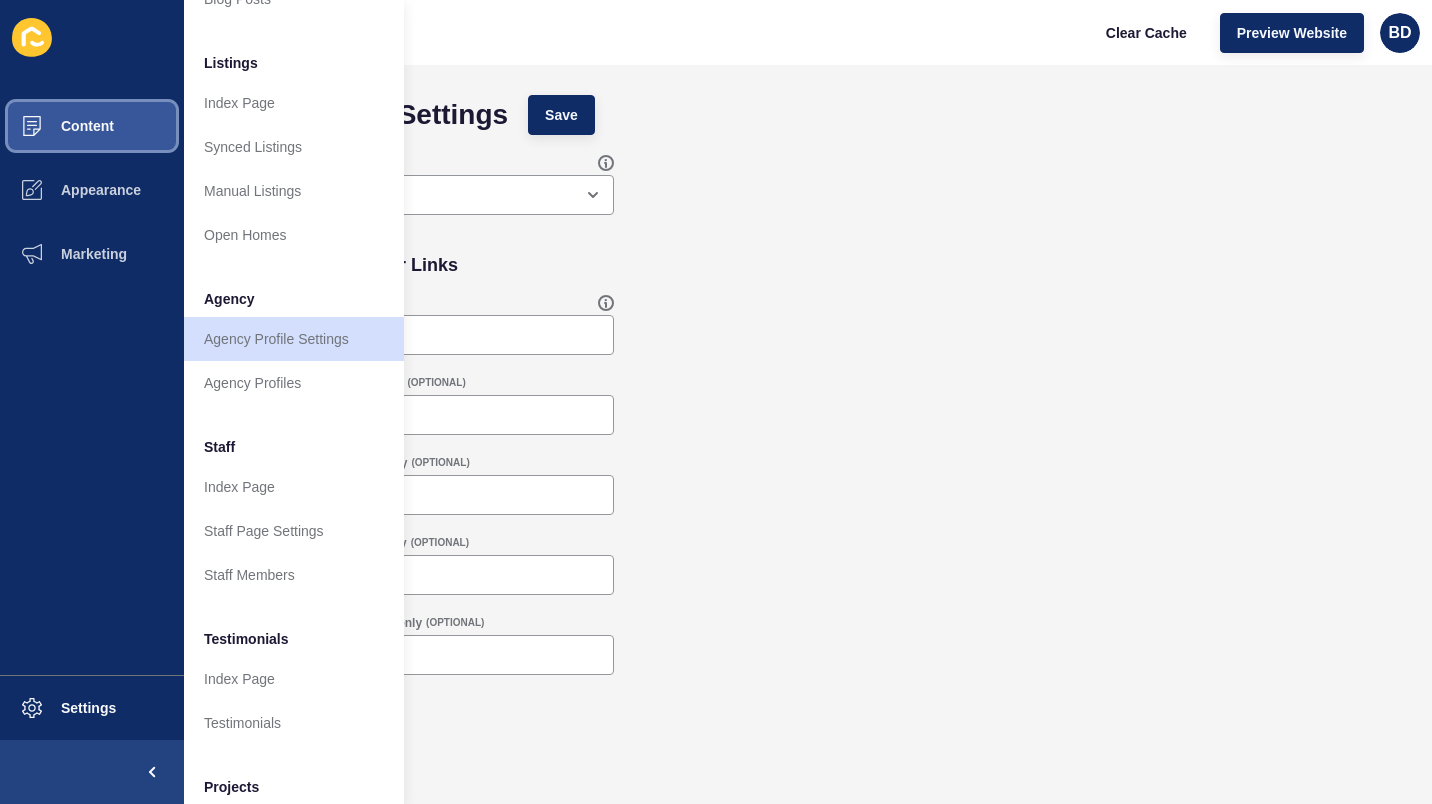 scroll, scrollTop: 271, scrollLeft: 0, axis: vertical 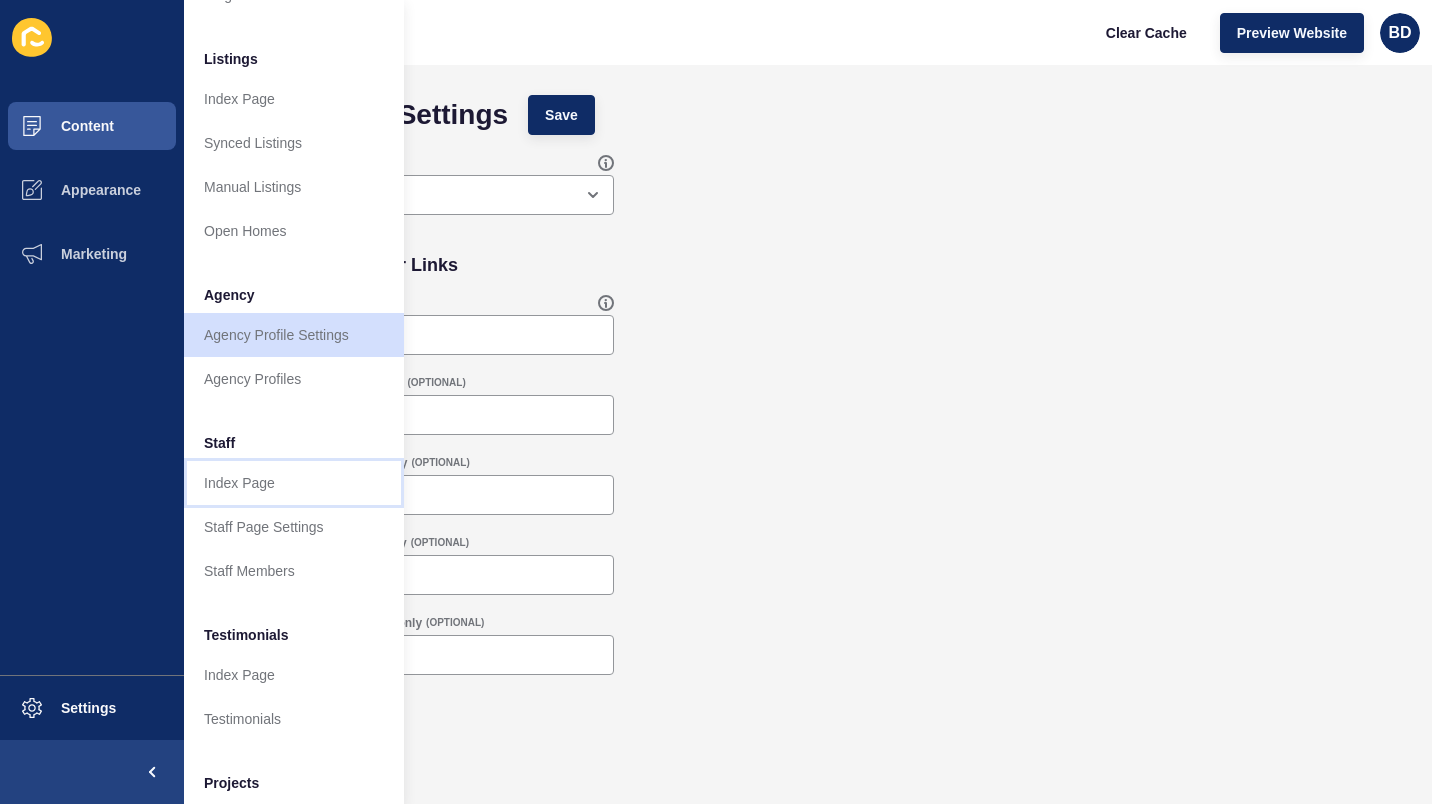 click on "Index Page" at bounding box center [294, 483] 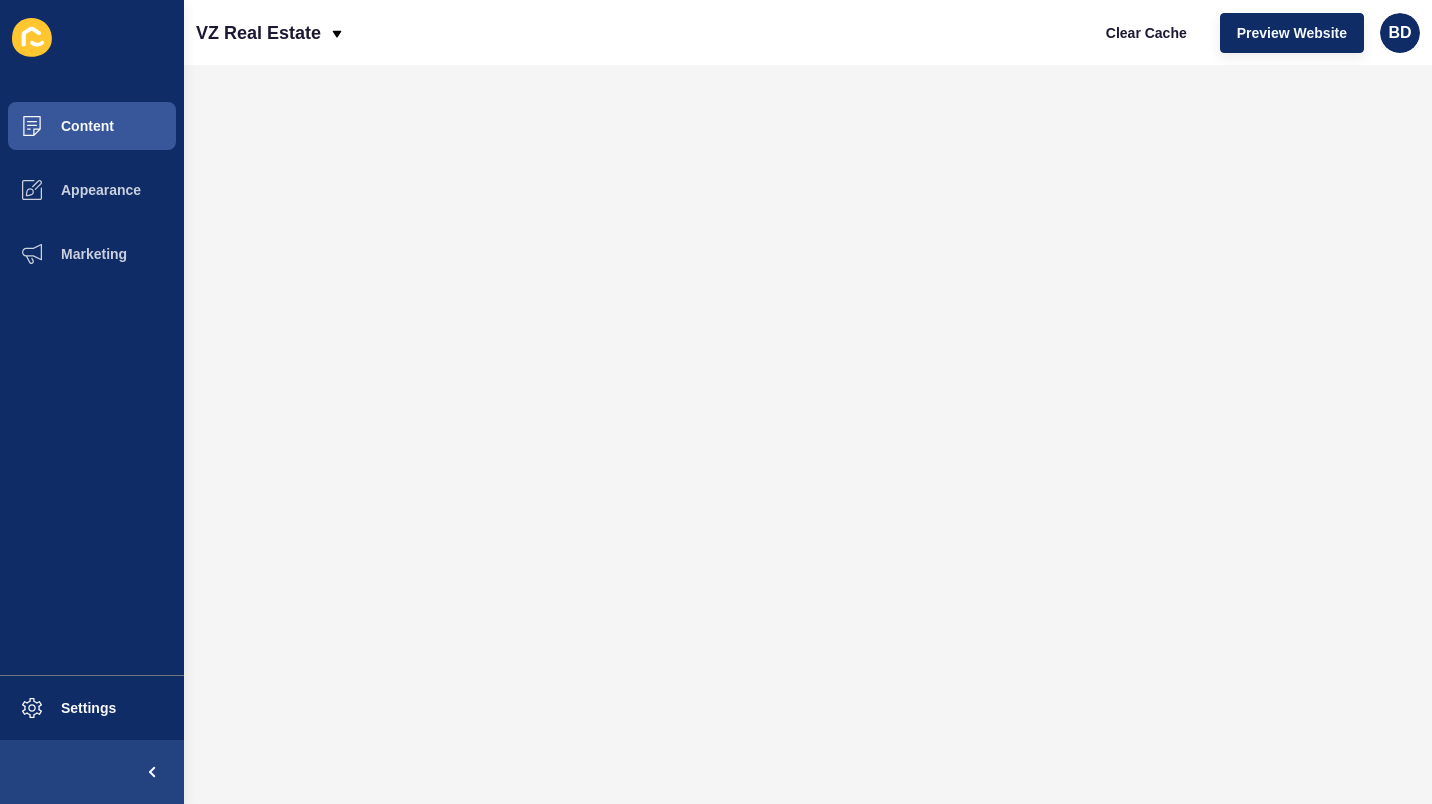 scroll, scrollTop: 0, scrollLeft: 0, axis: both 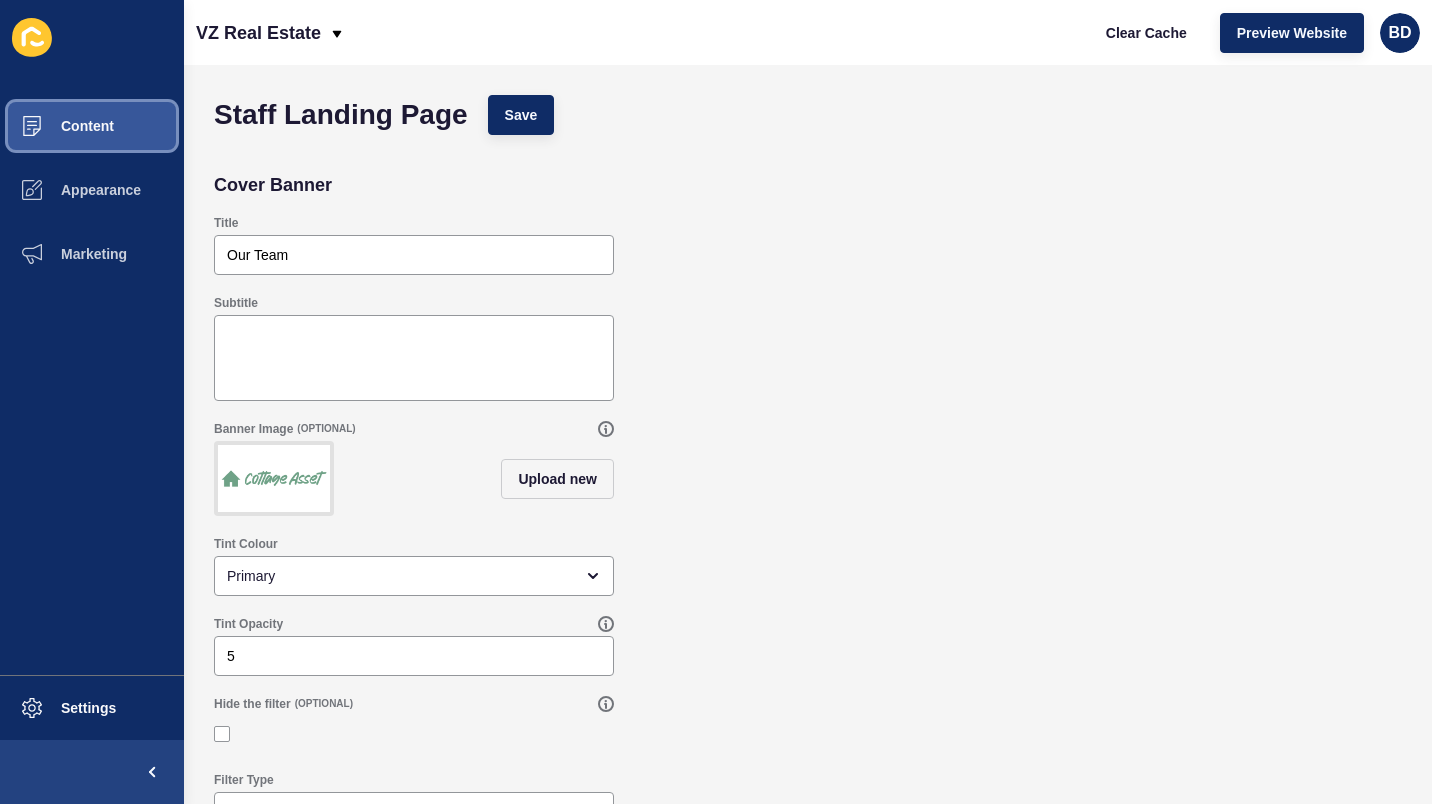 click on "Content" at bounding box center [55, 126] 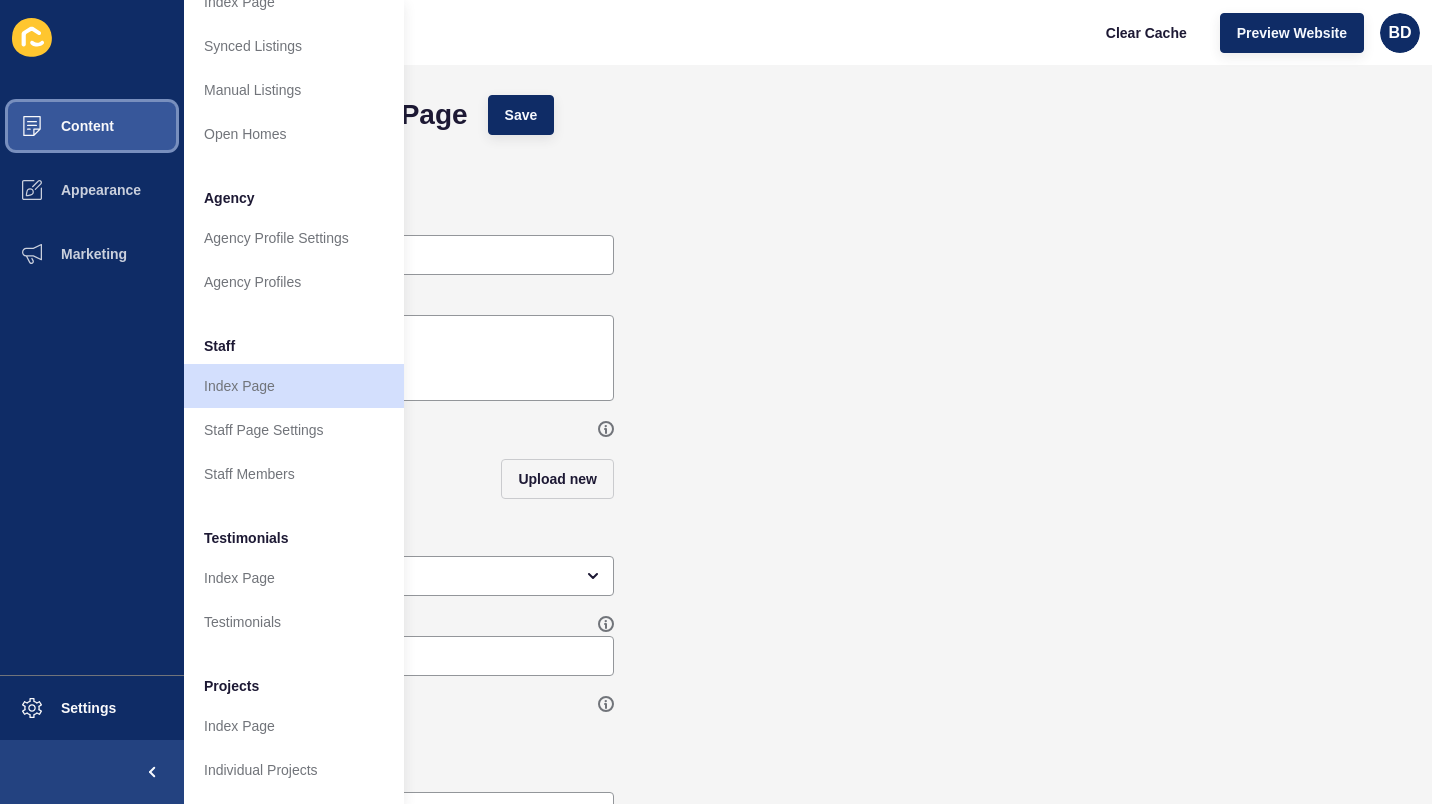 scroll, scrollTop: 383, scrollLeft: 0, axis: vertical 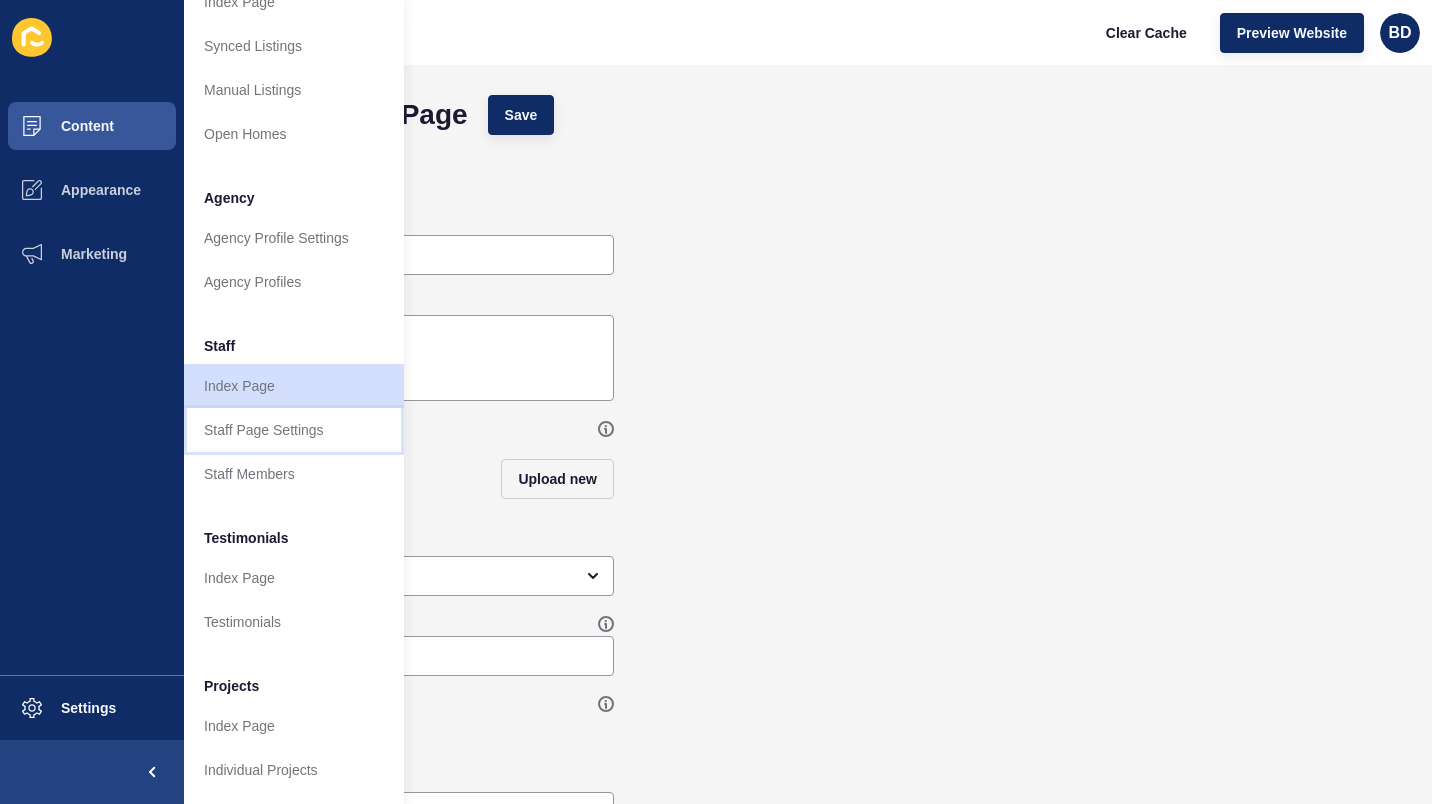 click on "Staff Page Settings" at bounding box center [294, 430] 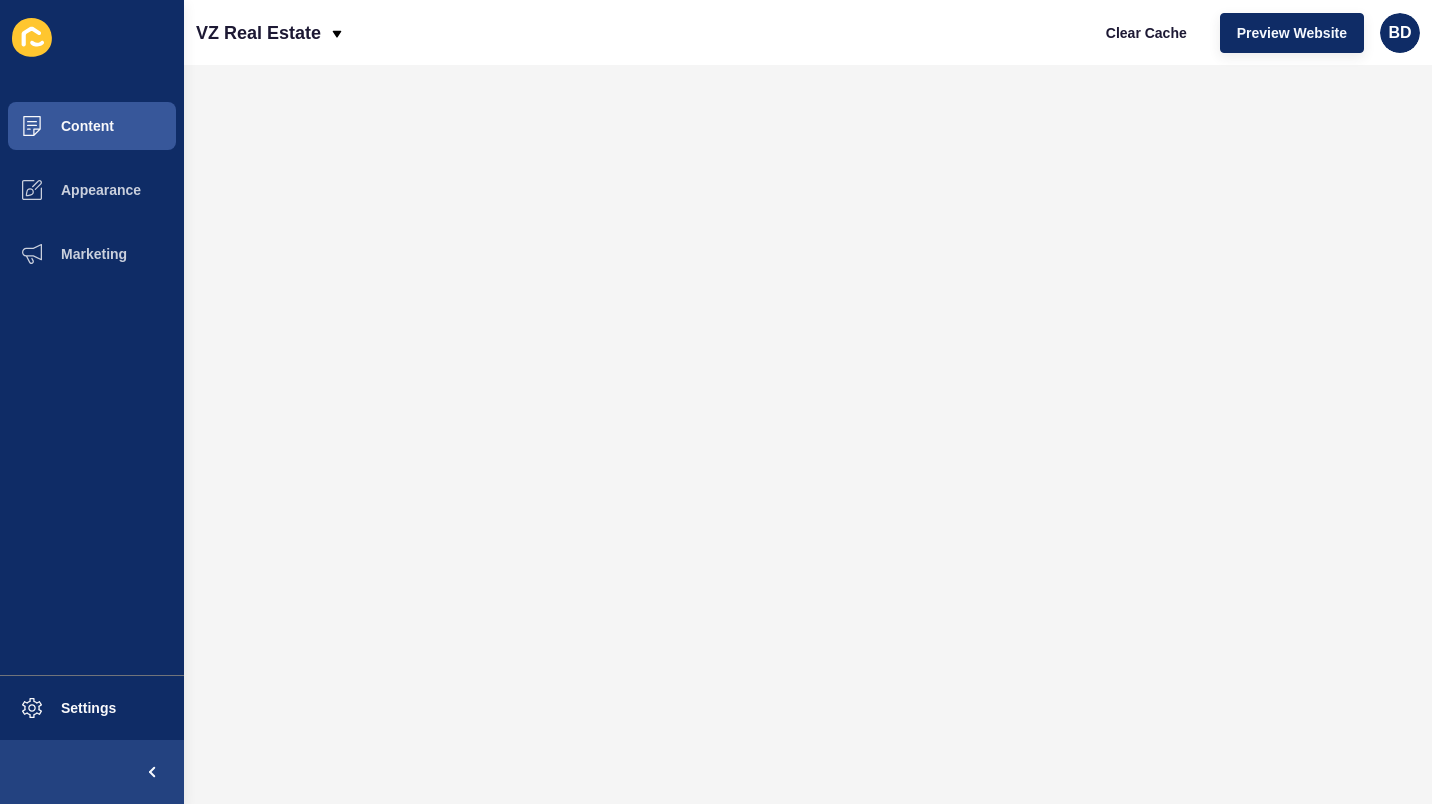 scroll, scrollTop: 0, scrollLeft: 0, axis: both 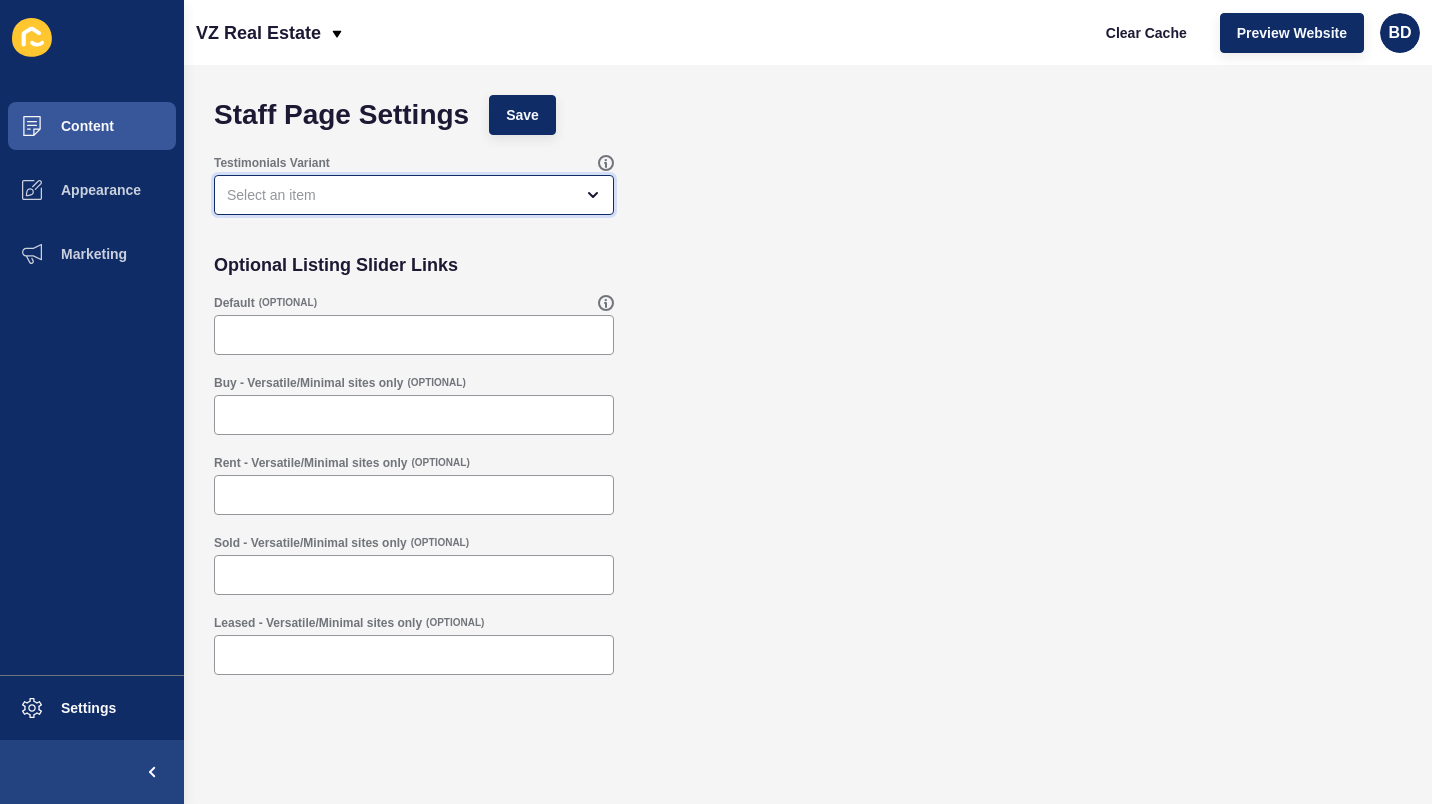 click at bounding box center (400, 195) 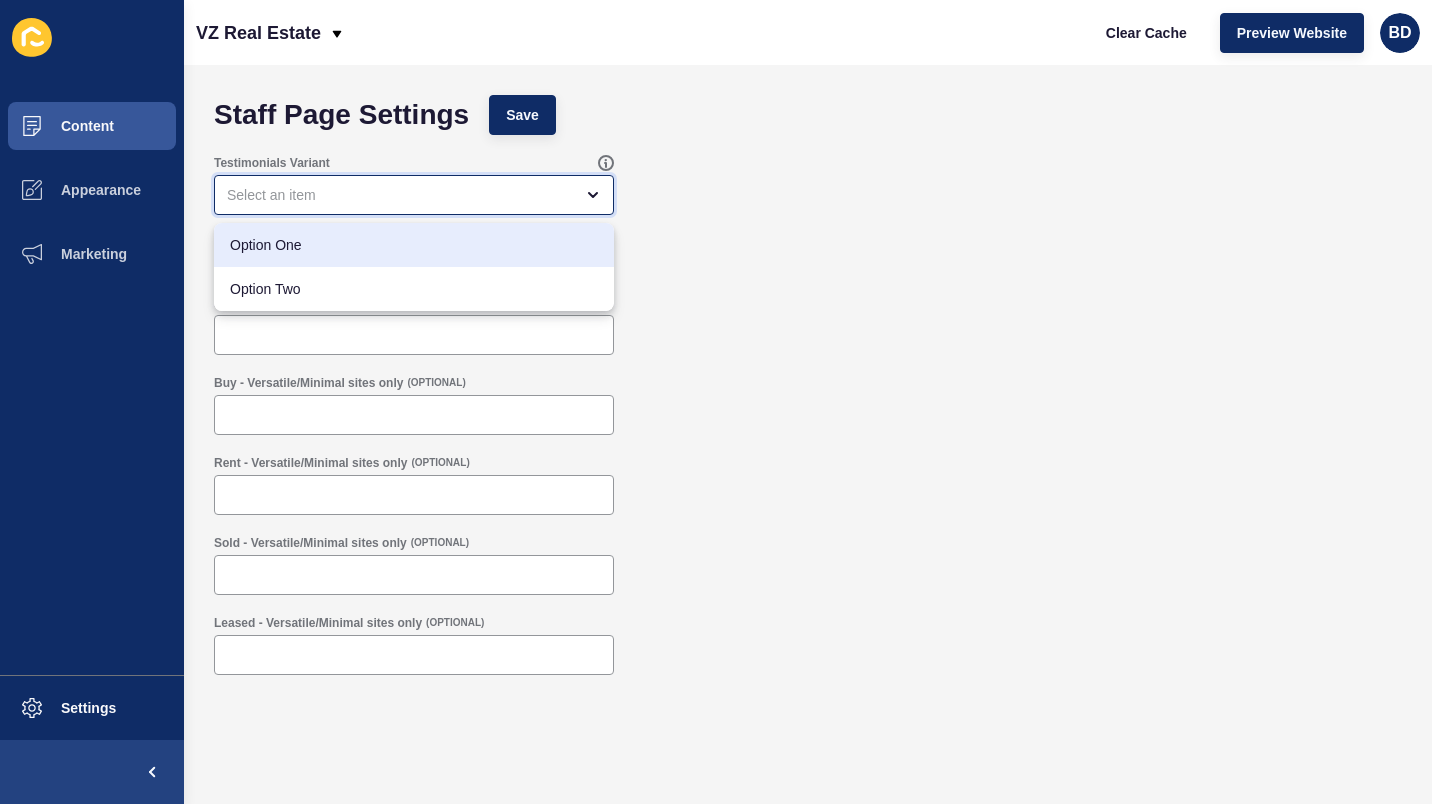 click on "Option One" at bounding box center (414, 245) 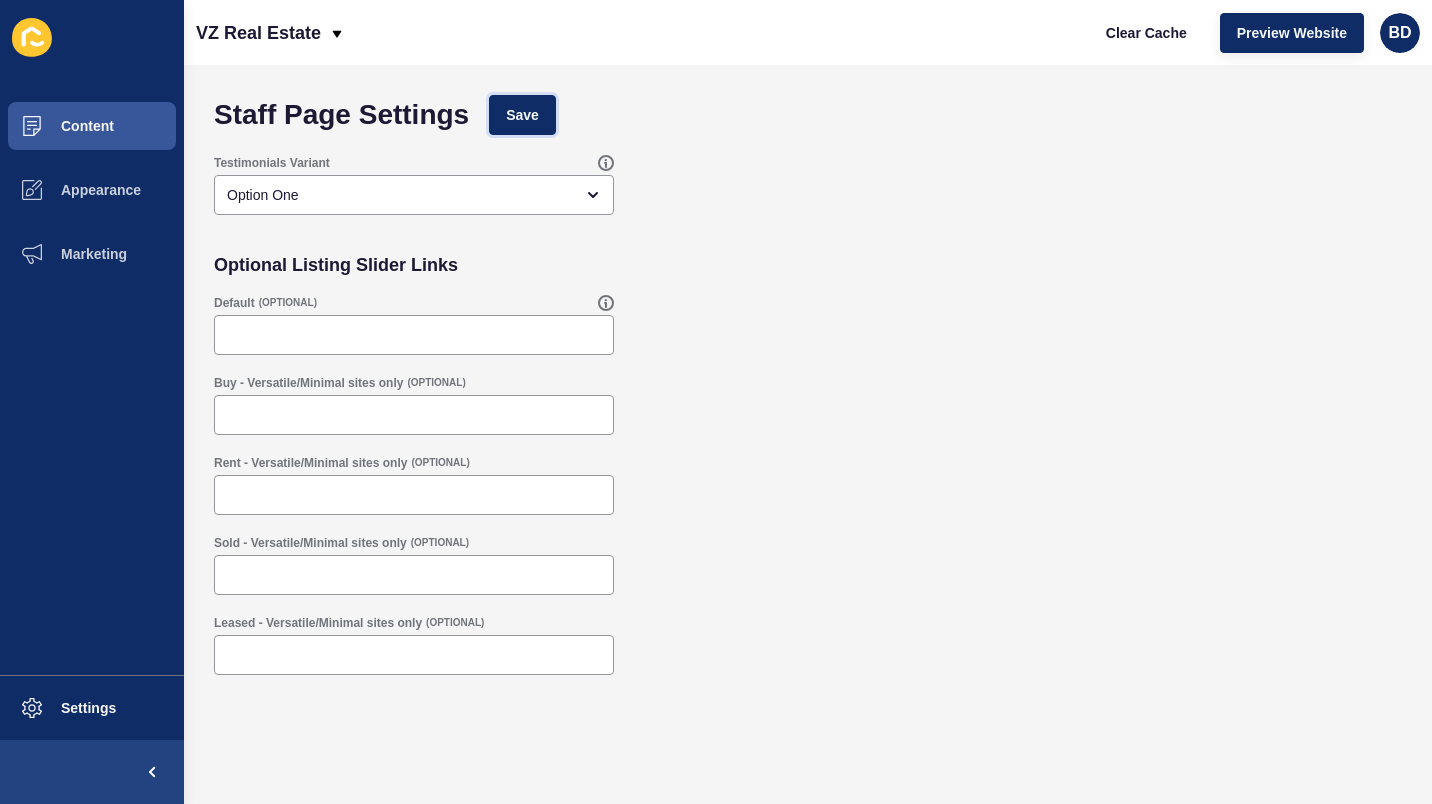 click on "Save" at bounding box center (522, 115) 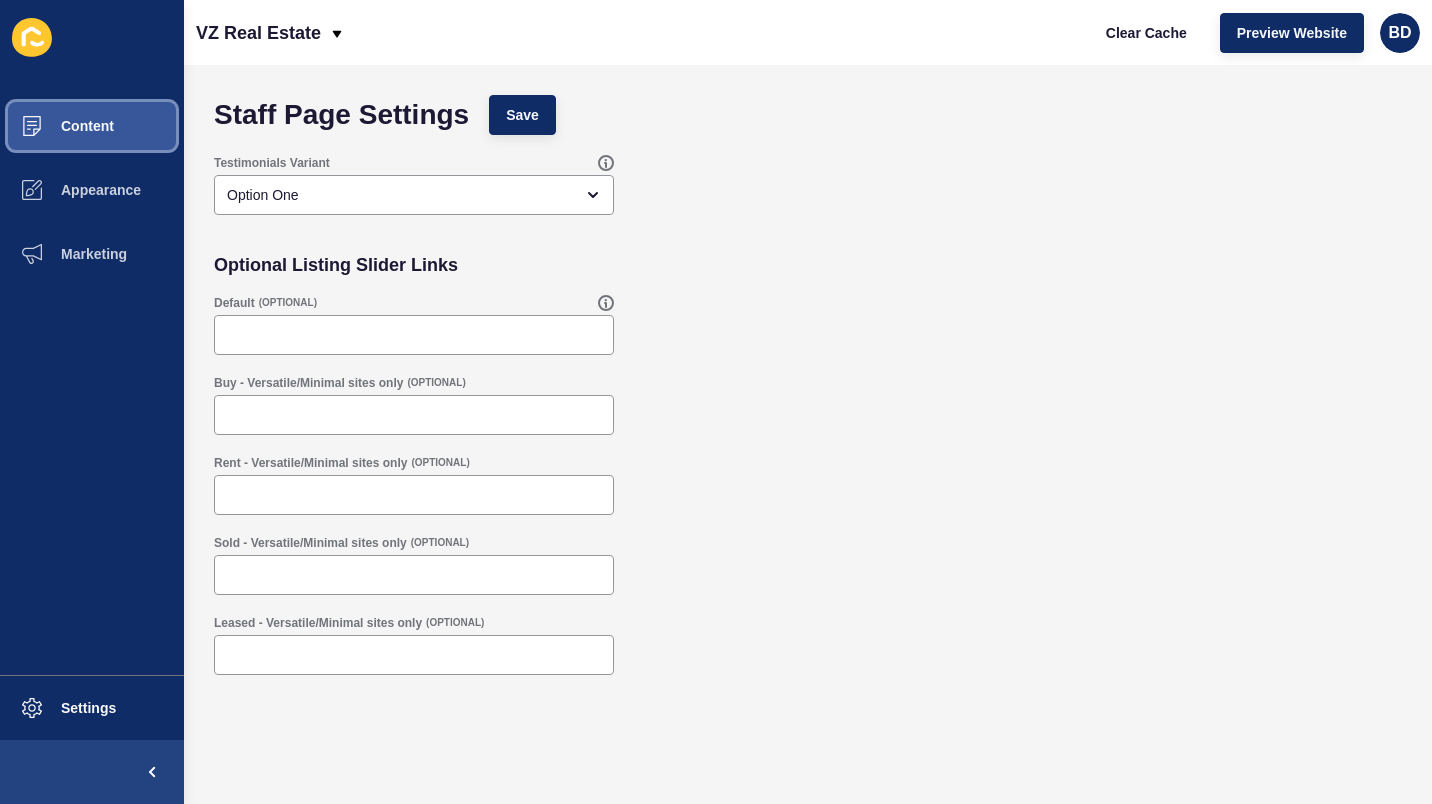 click on "Content" at bounding box center [92, 126] 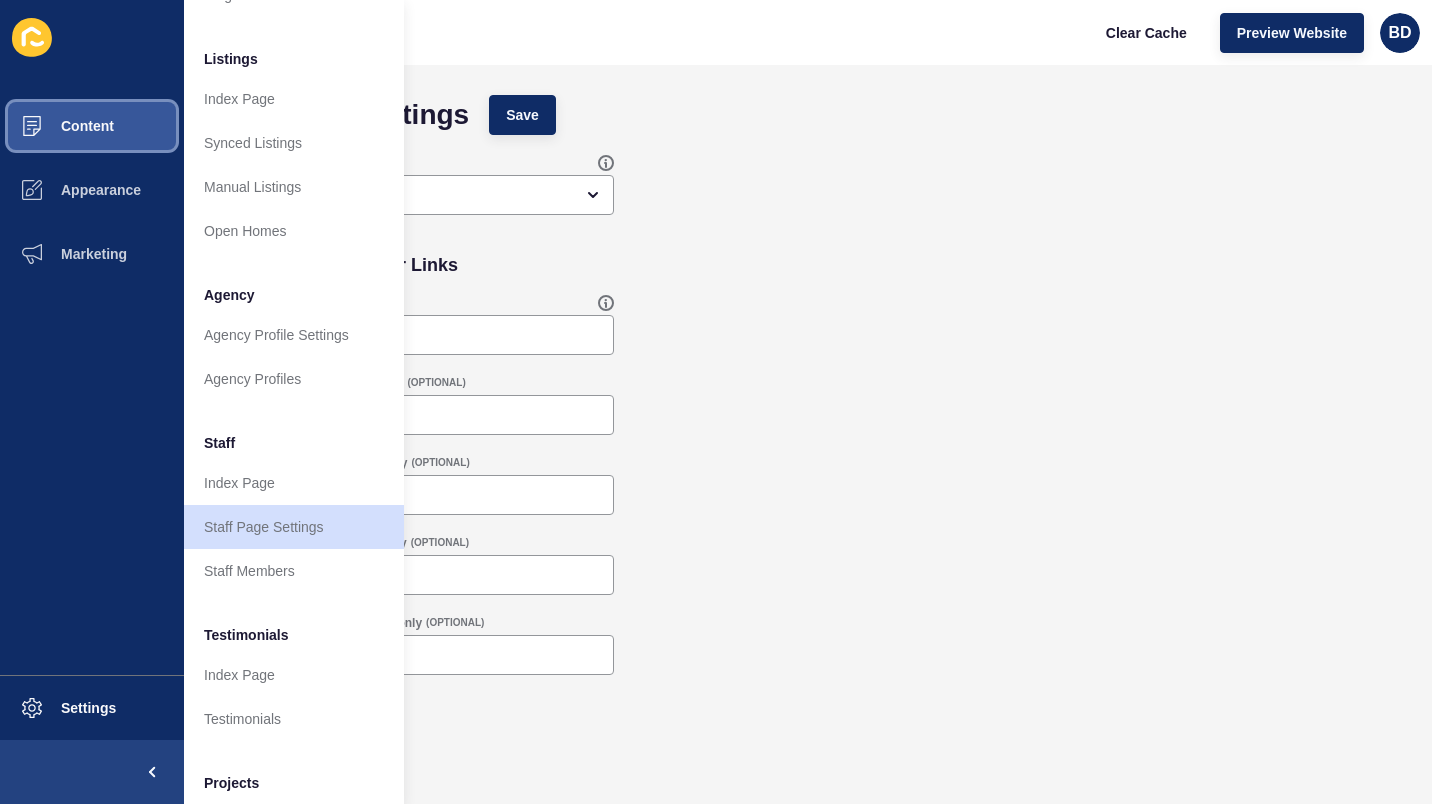 scroll, scrollTop: 383, scrollLeft: 0, axis: vertical 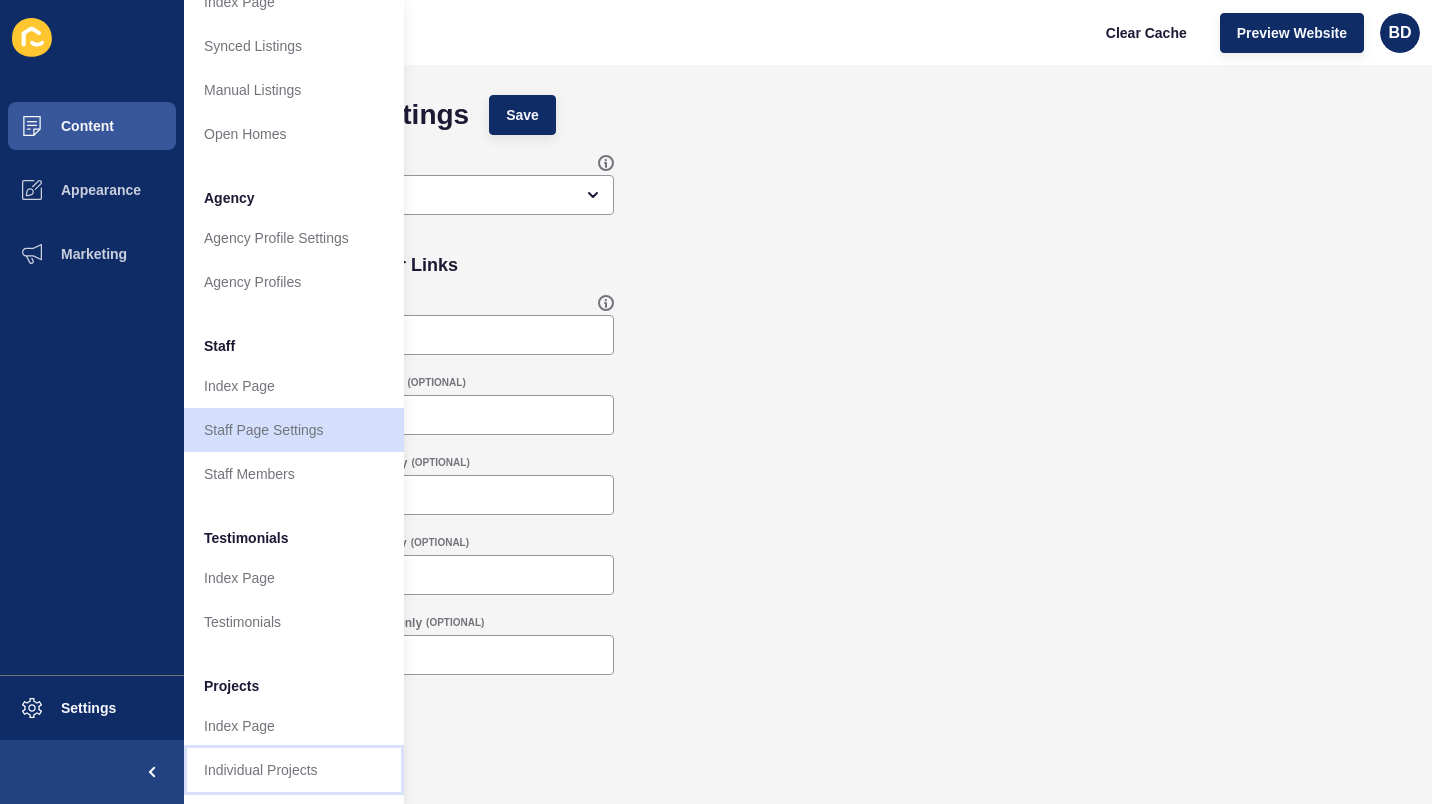 click on "Individual Projects" at bounding box center (294, 770) 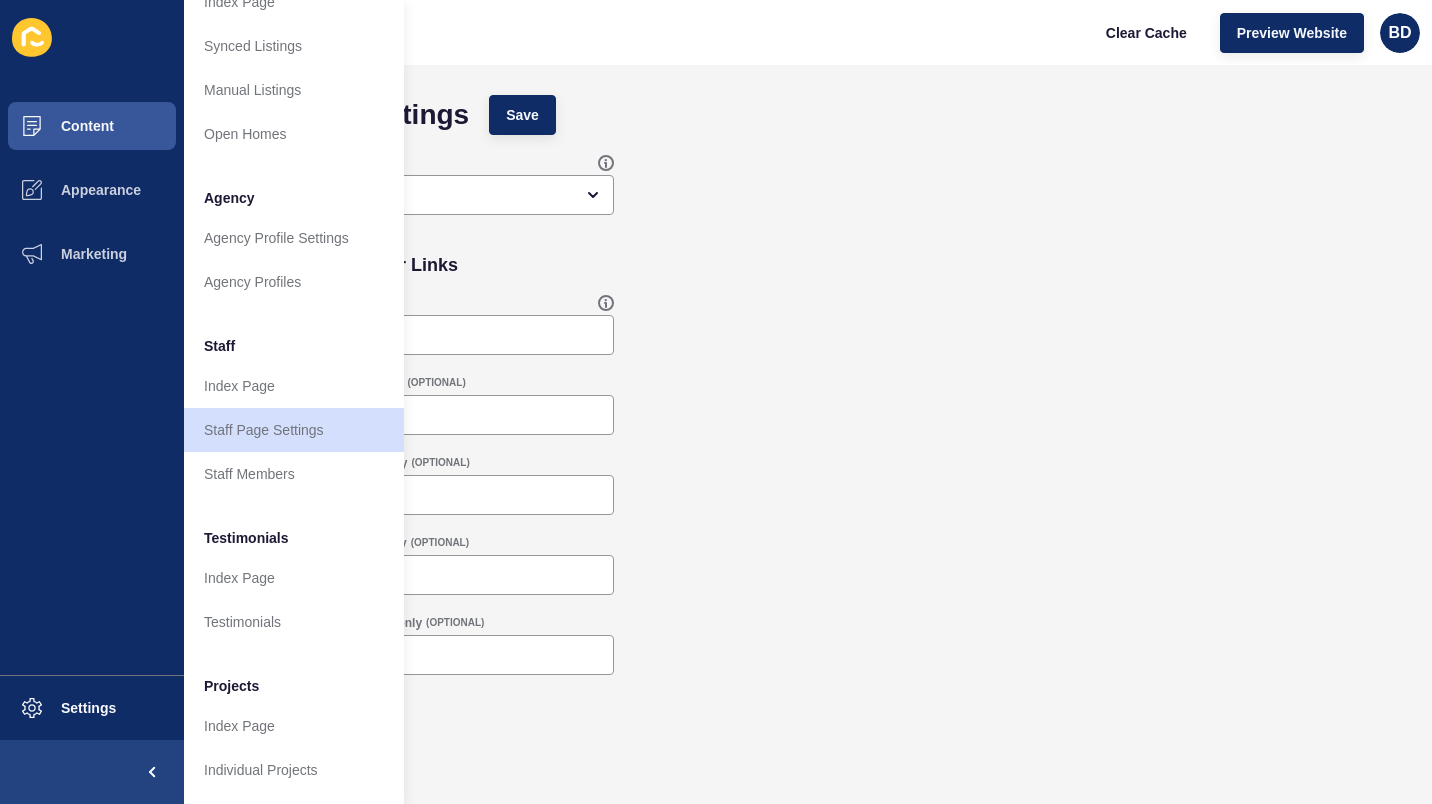 scroll, scrollTop: 0, scrollLeft: 0, axis: both 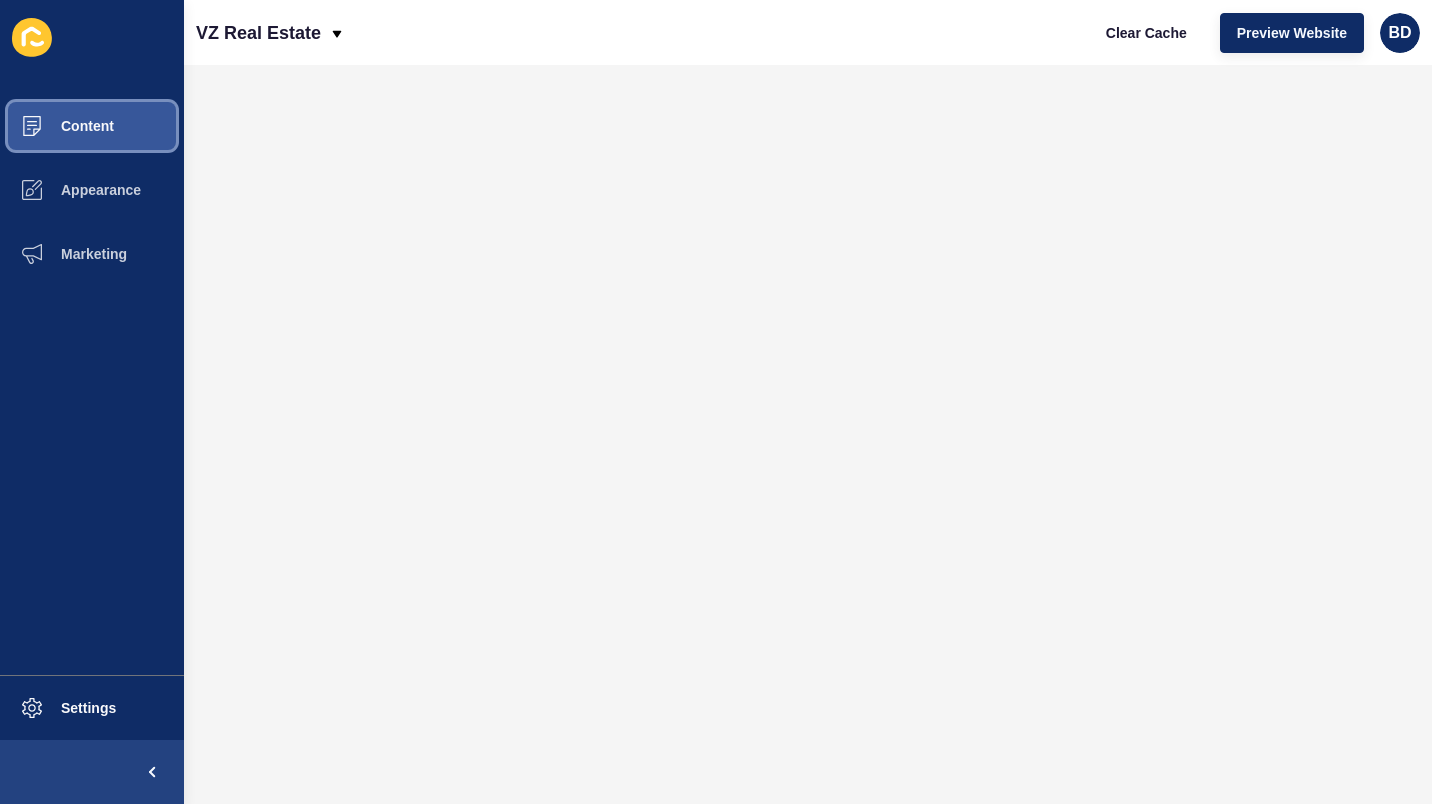 click on "Content" at bounding box center [92, 126] 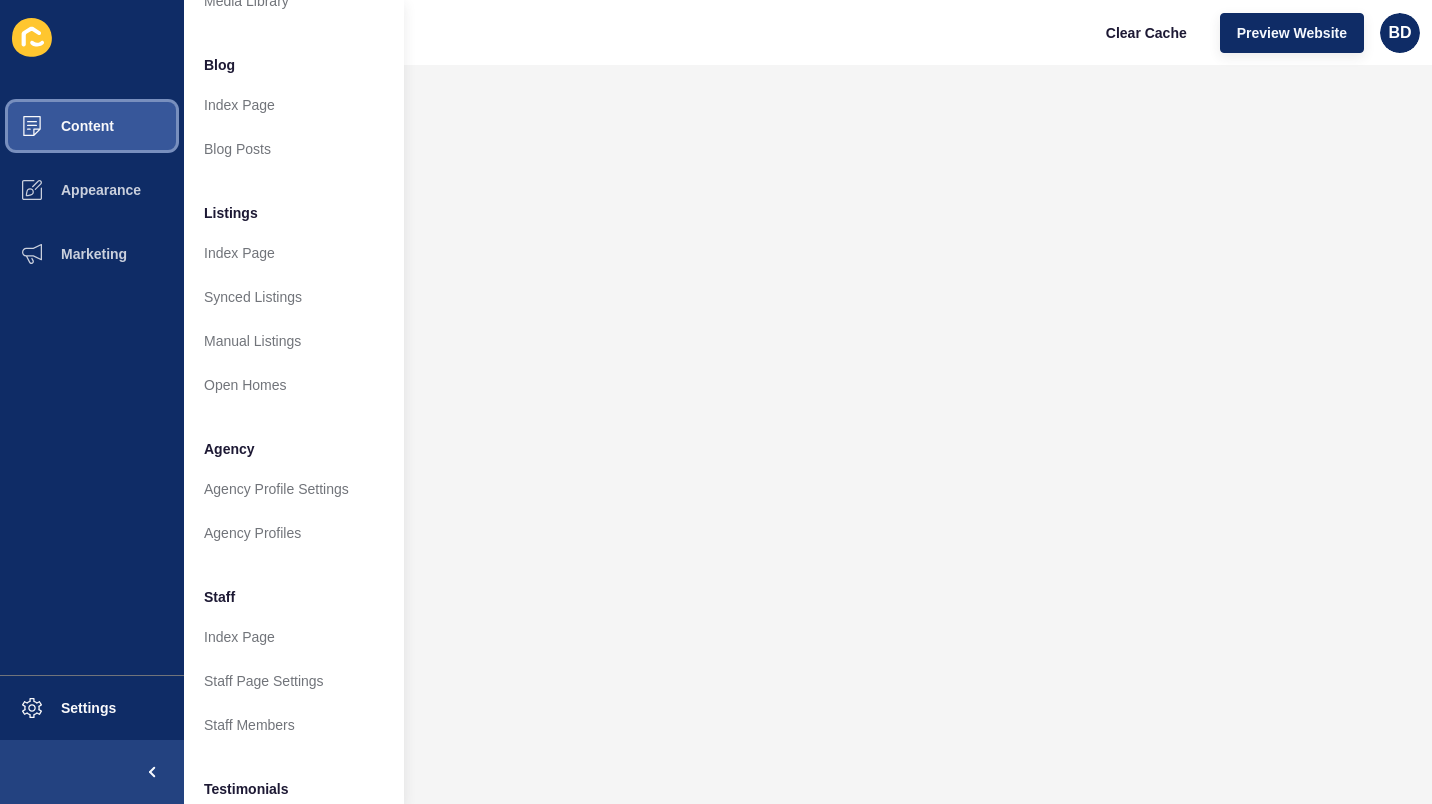 scroll, scrollTop: 383, scrollLeft: 0, axis: vertical 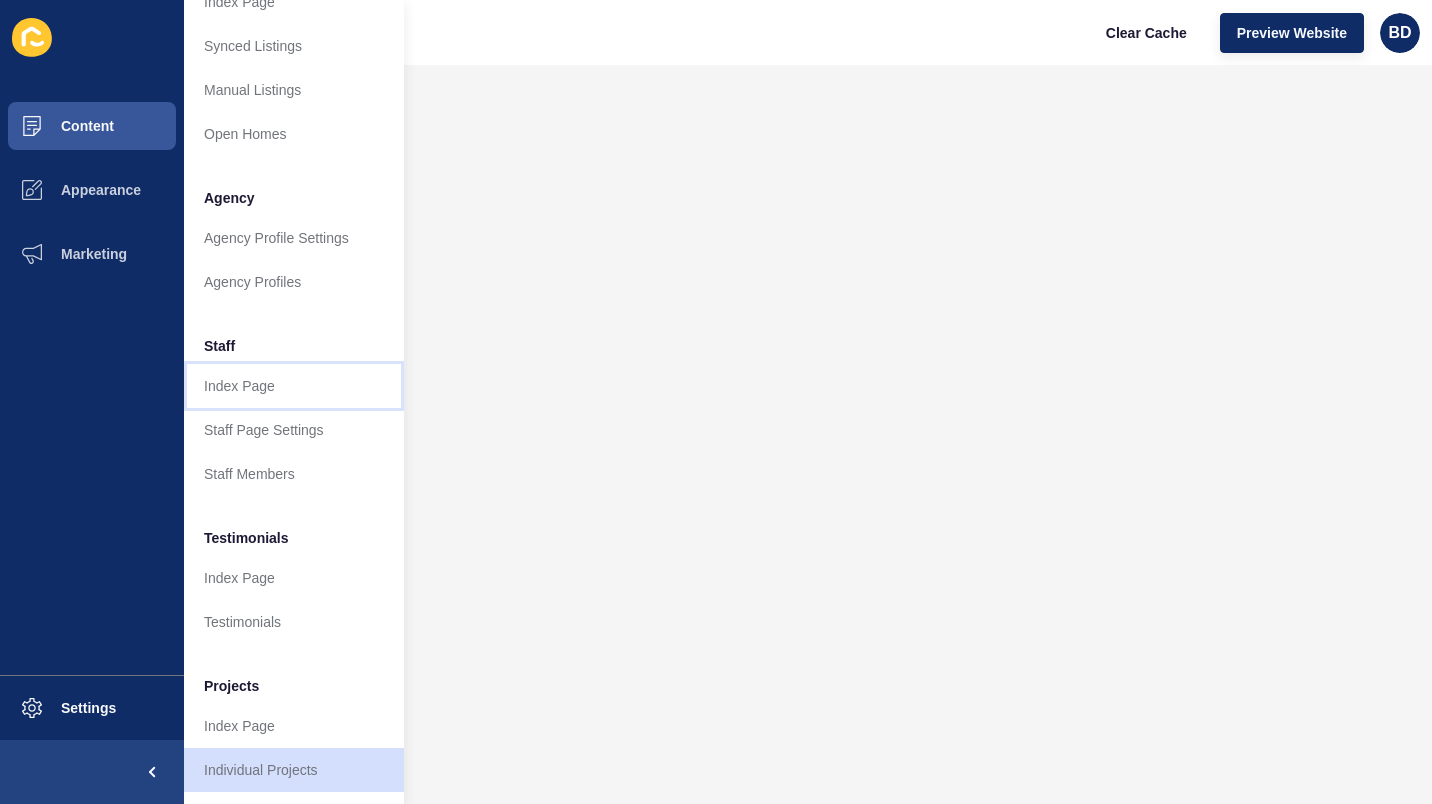 click on "Index Page" at bounding box center (294, 386) 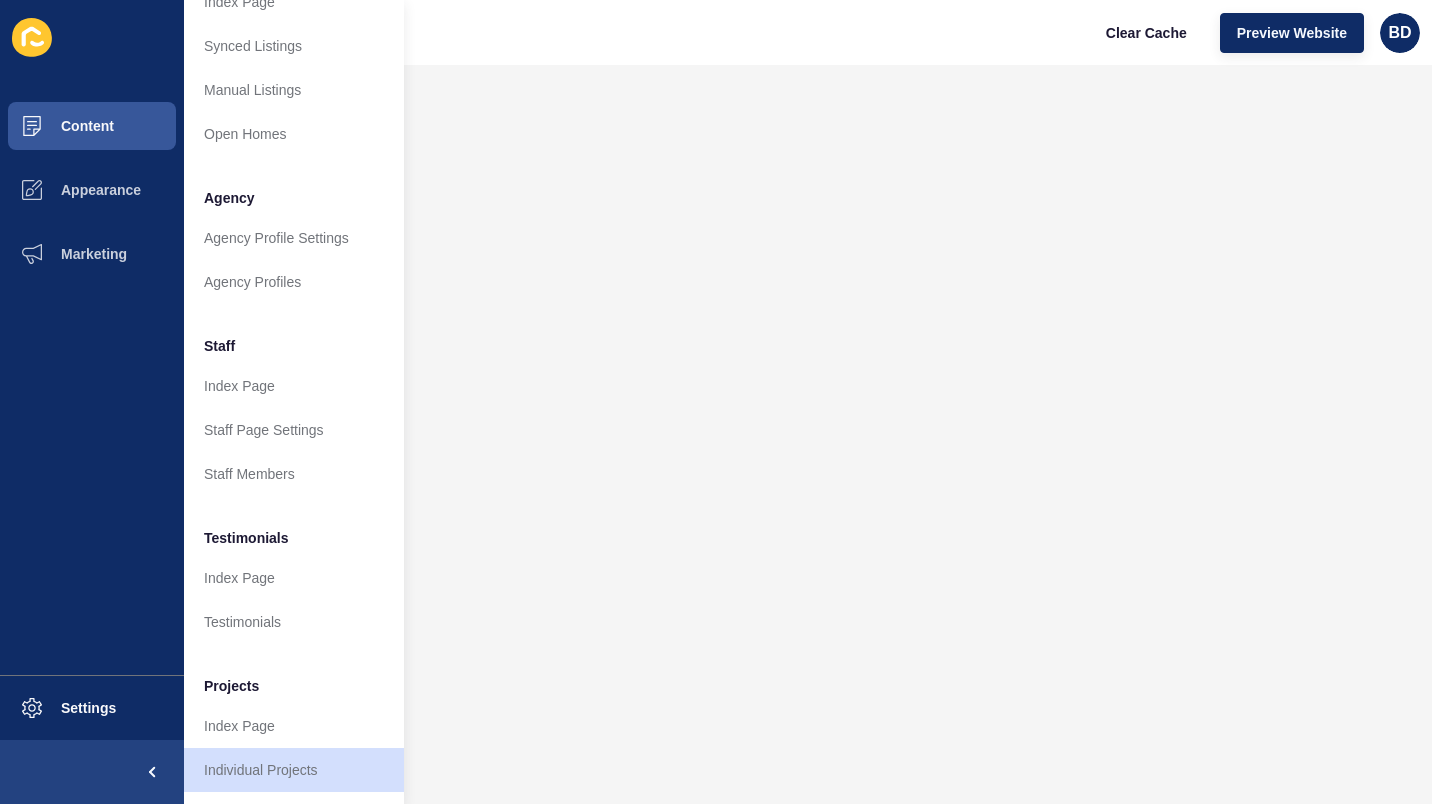 scroll, scrollTop: 0, scrollLeft: 0, axis: both 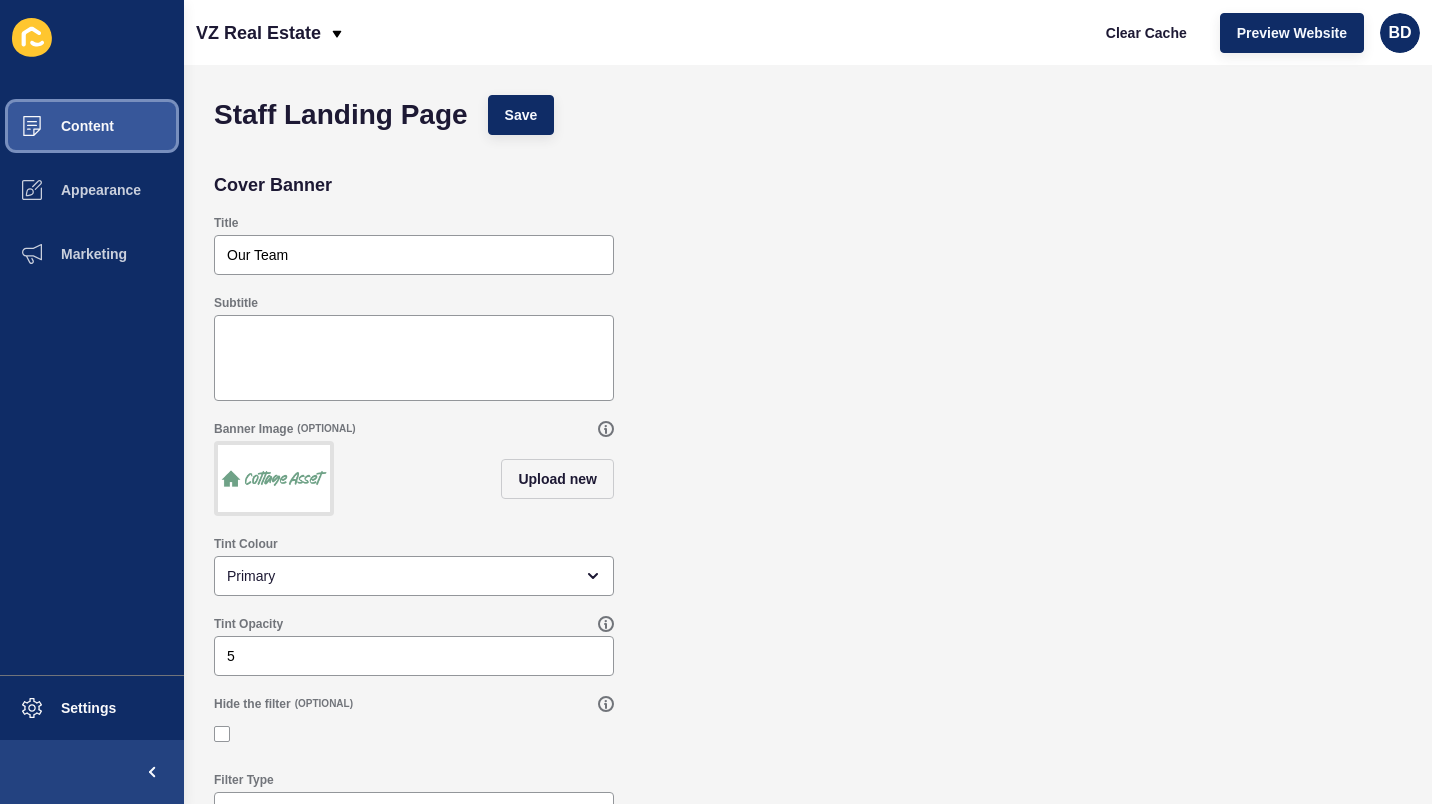 click on "Content" at bounding box center [55, 126] 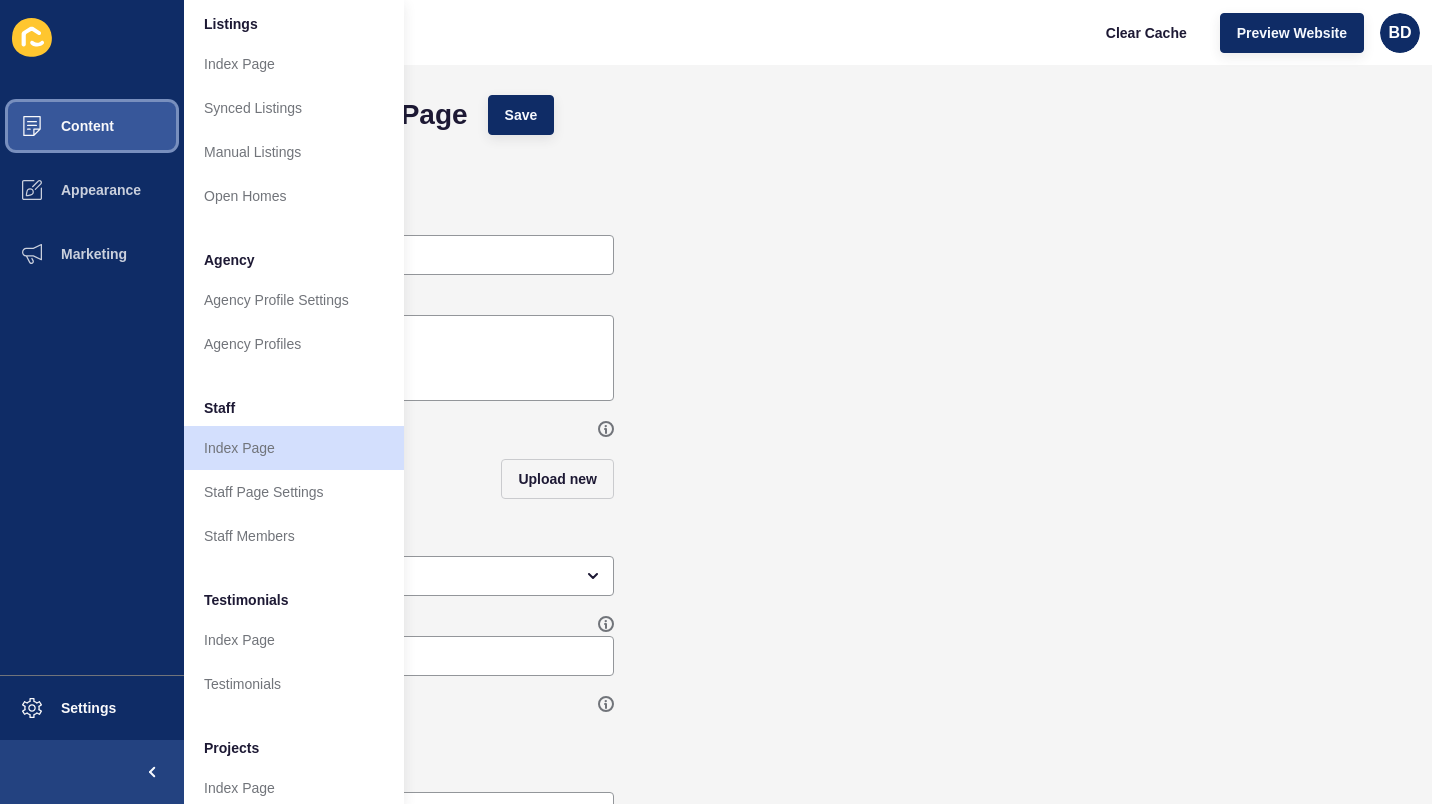 scroll, scrollTop: 316, scrollLeft: 0, axis: vertical 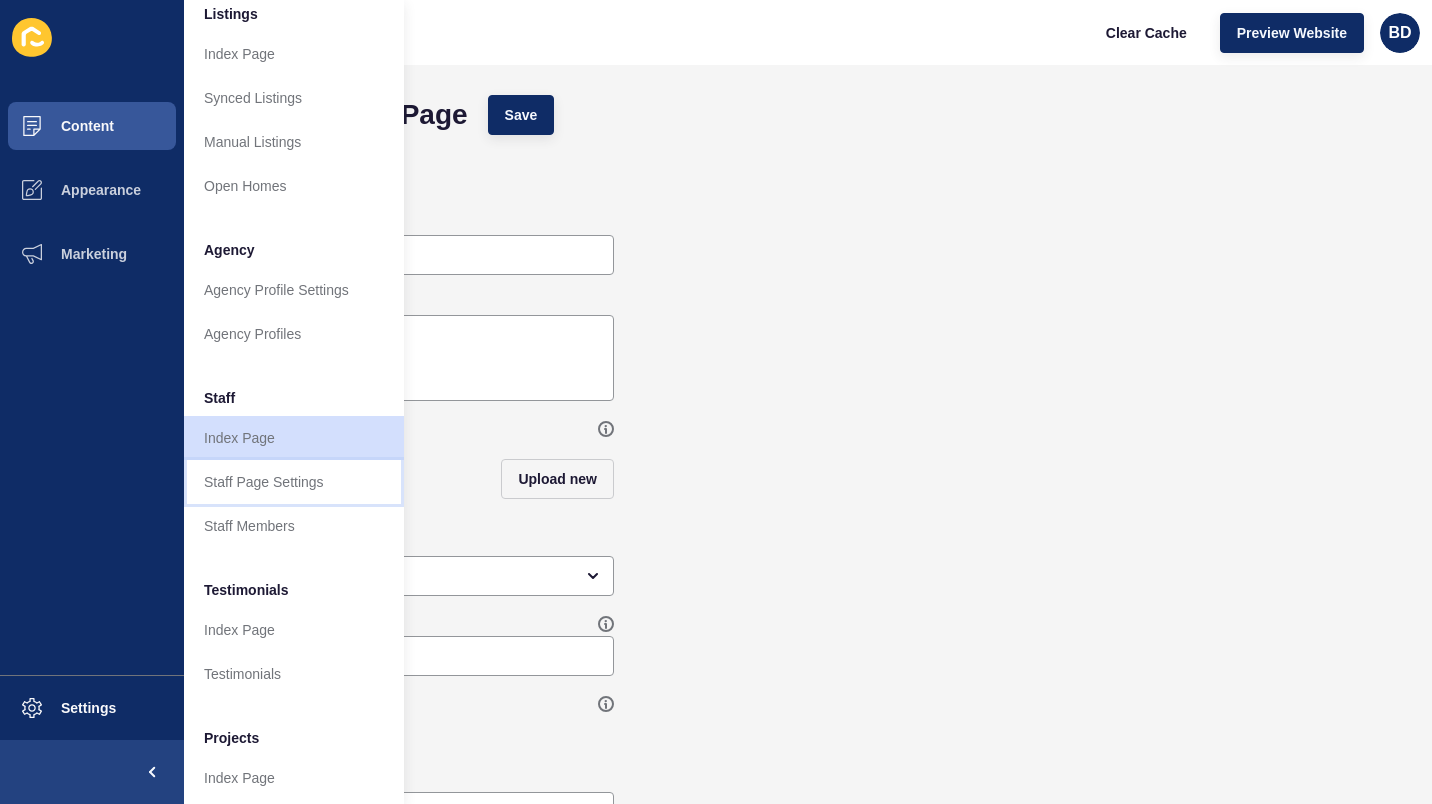 click on "Staff Page Settings" at bounding box center (294, 482) 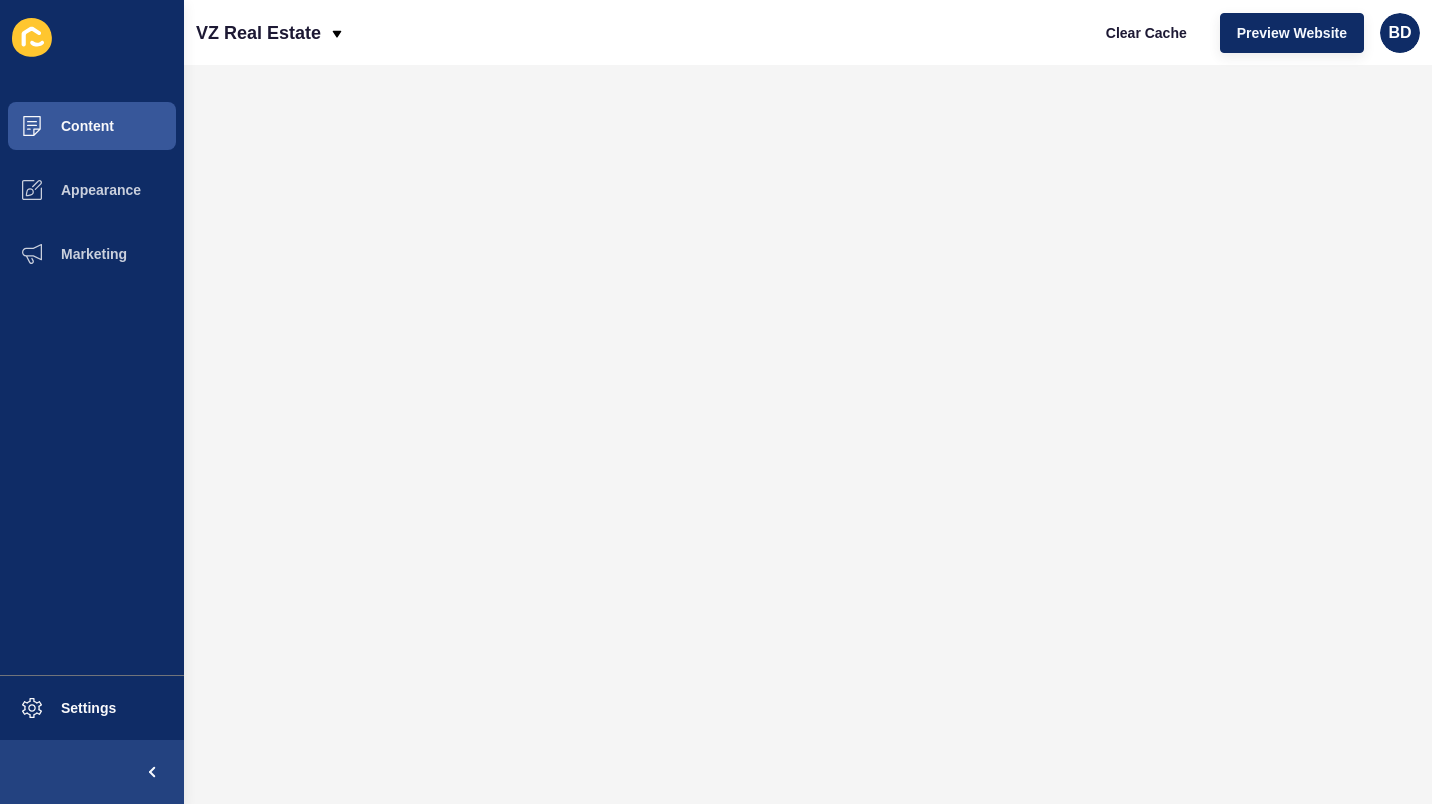 scroll, scrollTop: 0, scrollLeft: 0, axis: both 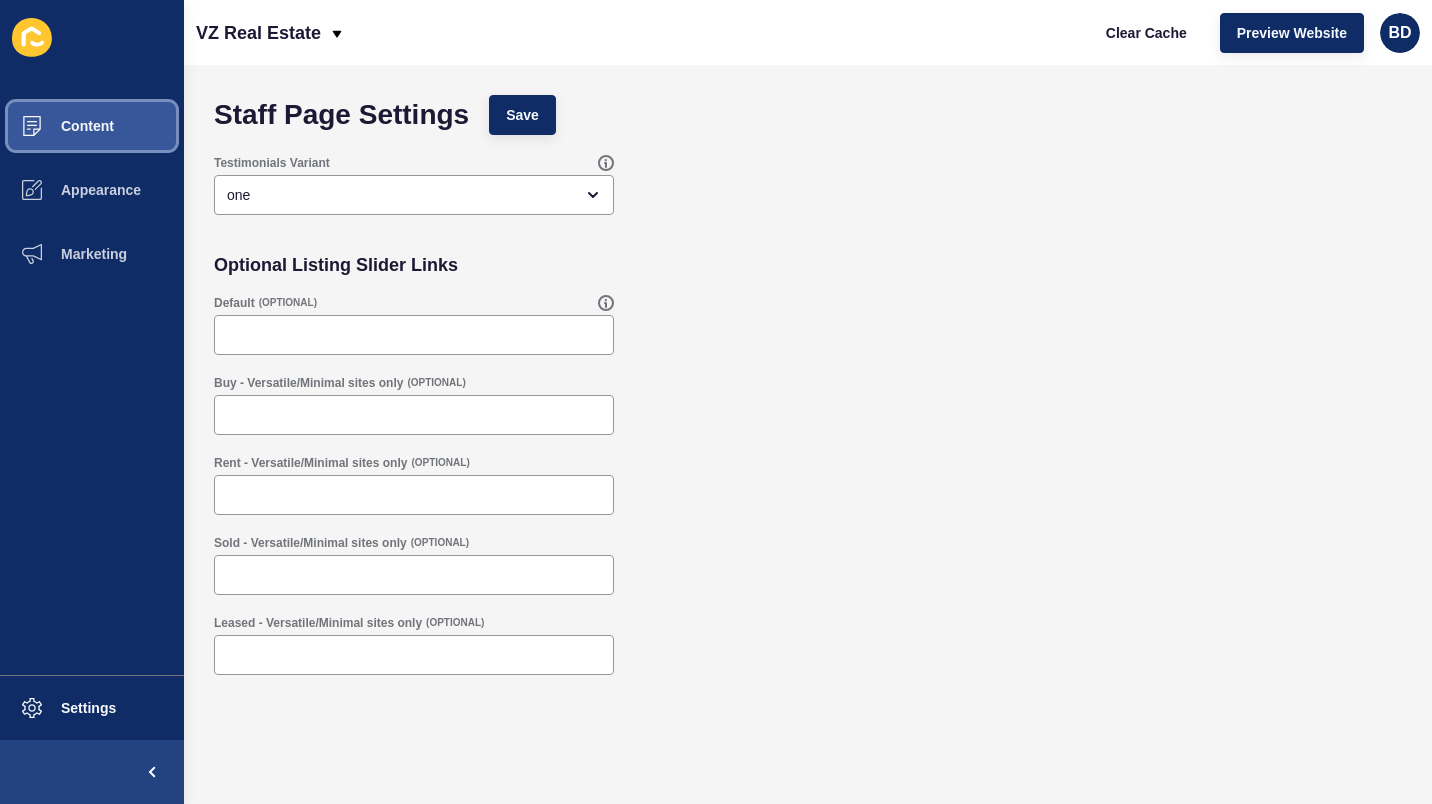 click on "Content" at bounding box center (55, 126) 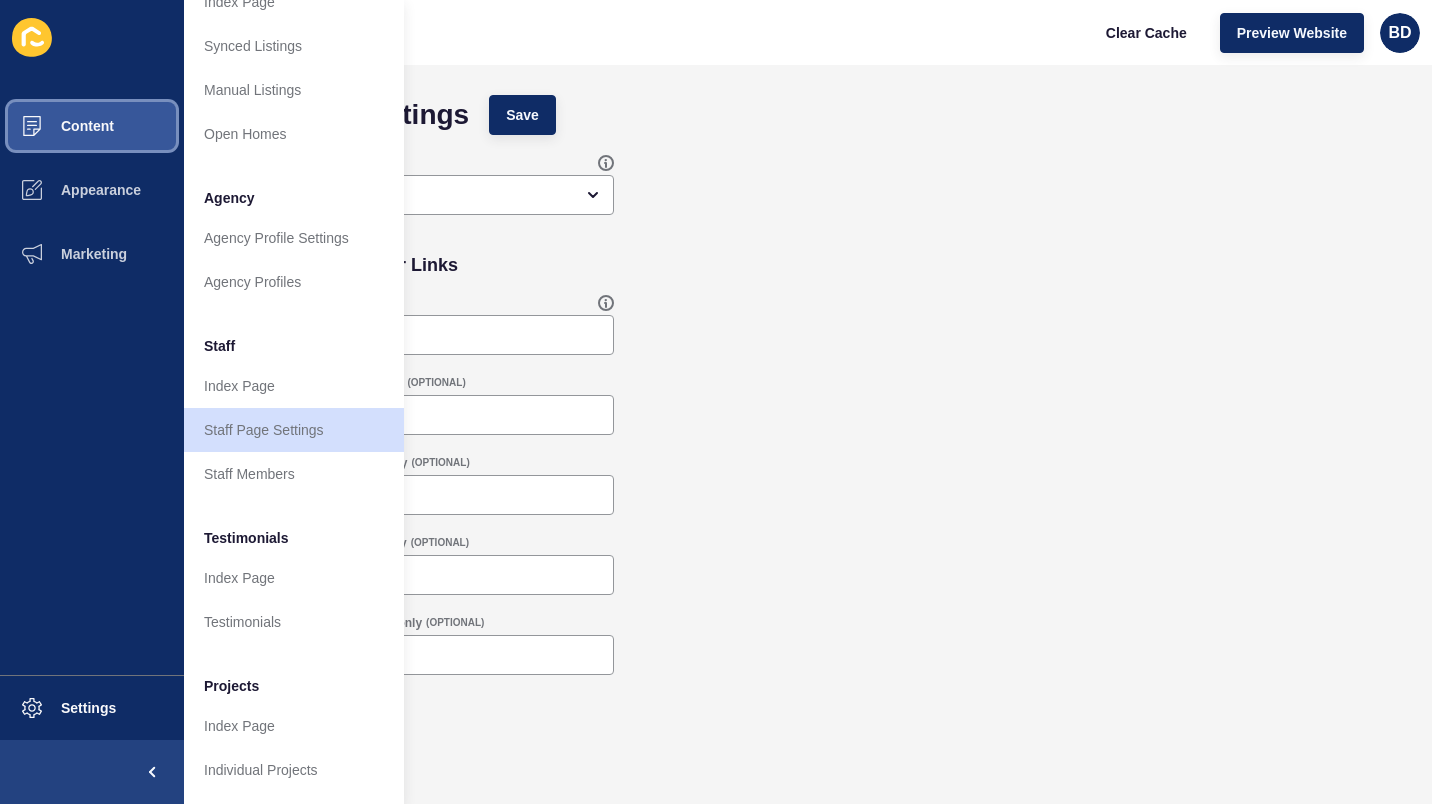 scroll, scrollTop: 367, scrollLeft: 0, axis: vertical 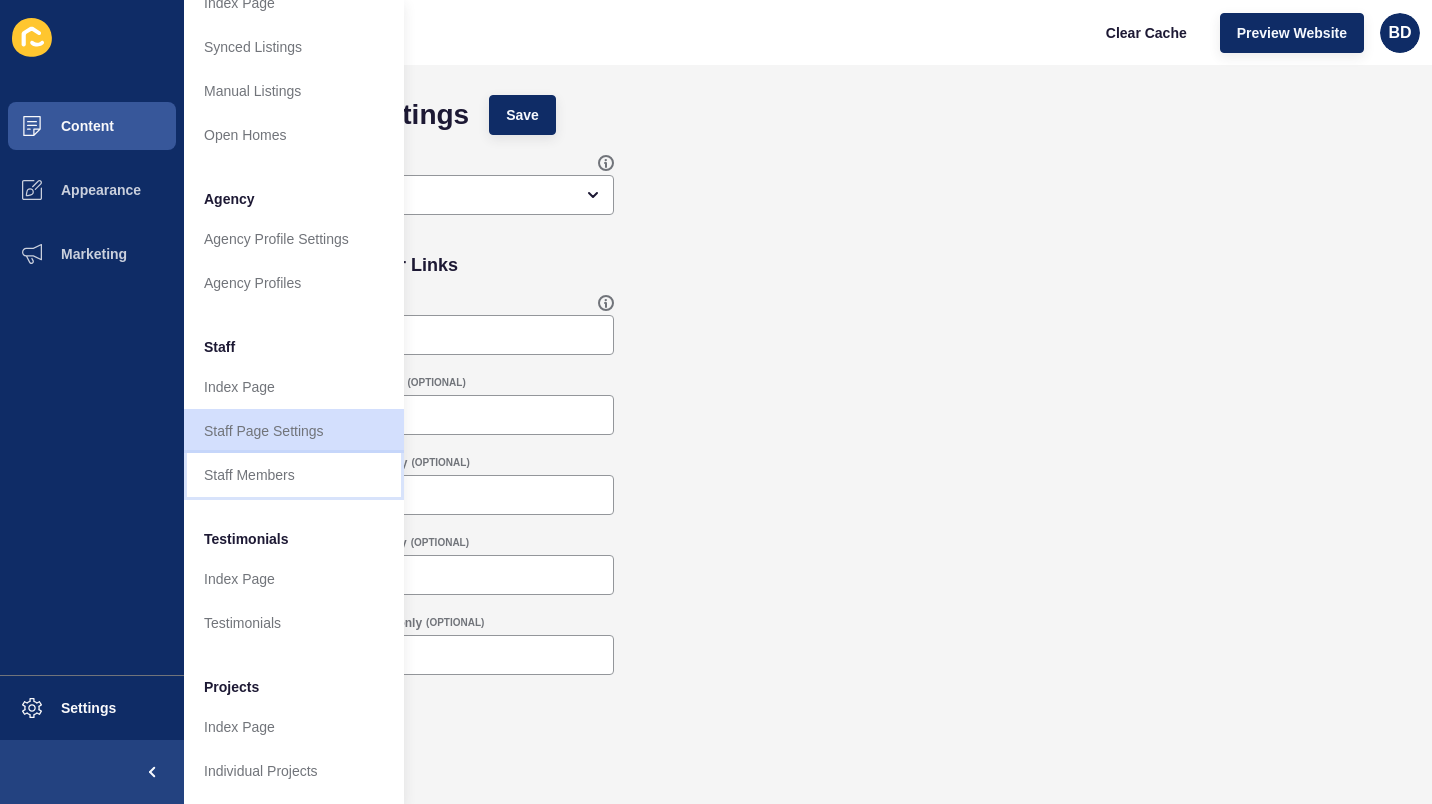 click on "Staff Members" at bounding box center (294, 475) 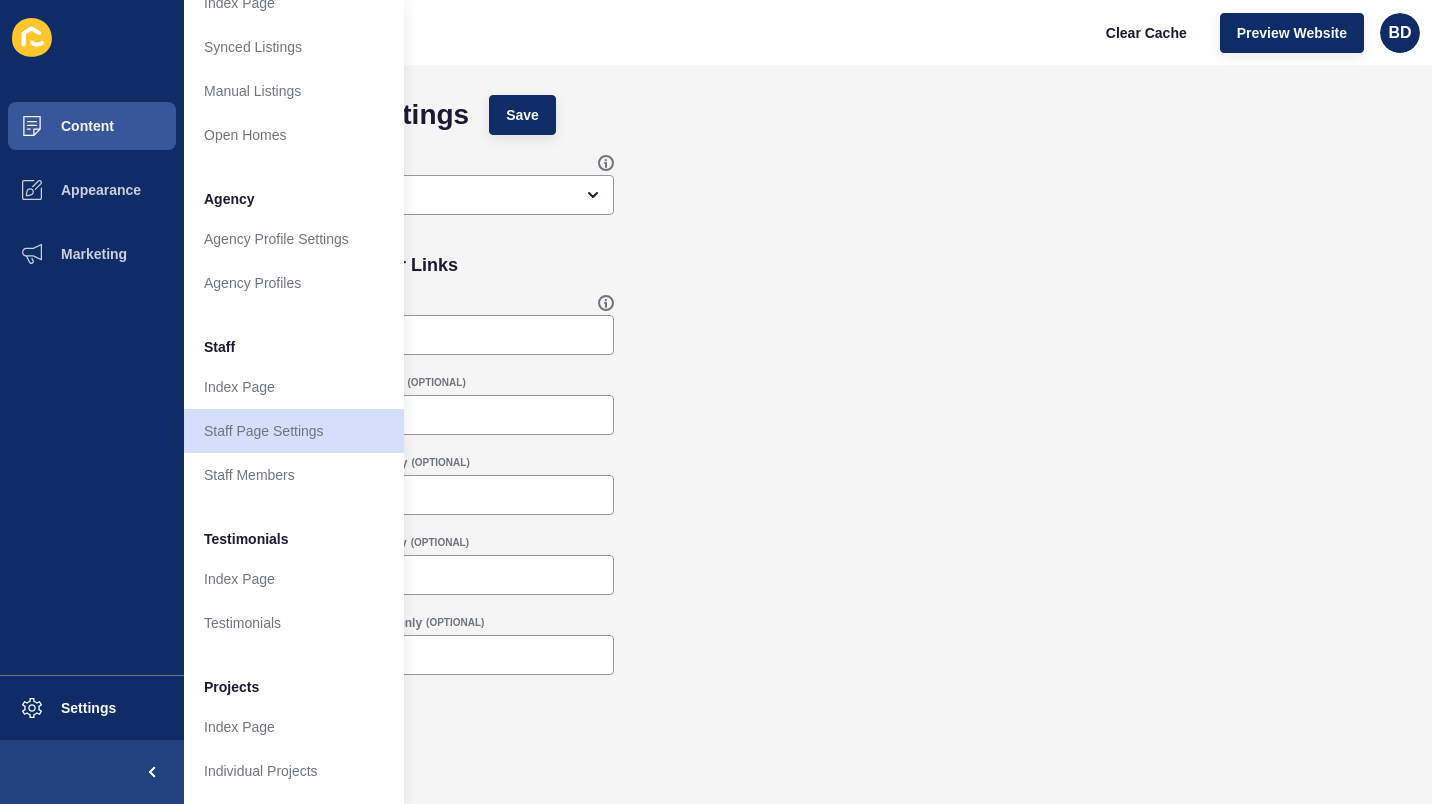 scroll, scrollTop: 0, scrollLeft: 0, axis: both 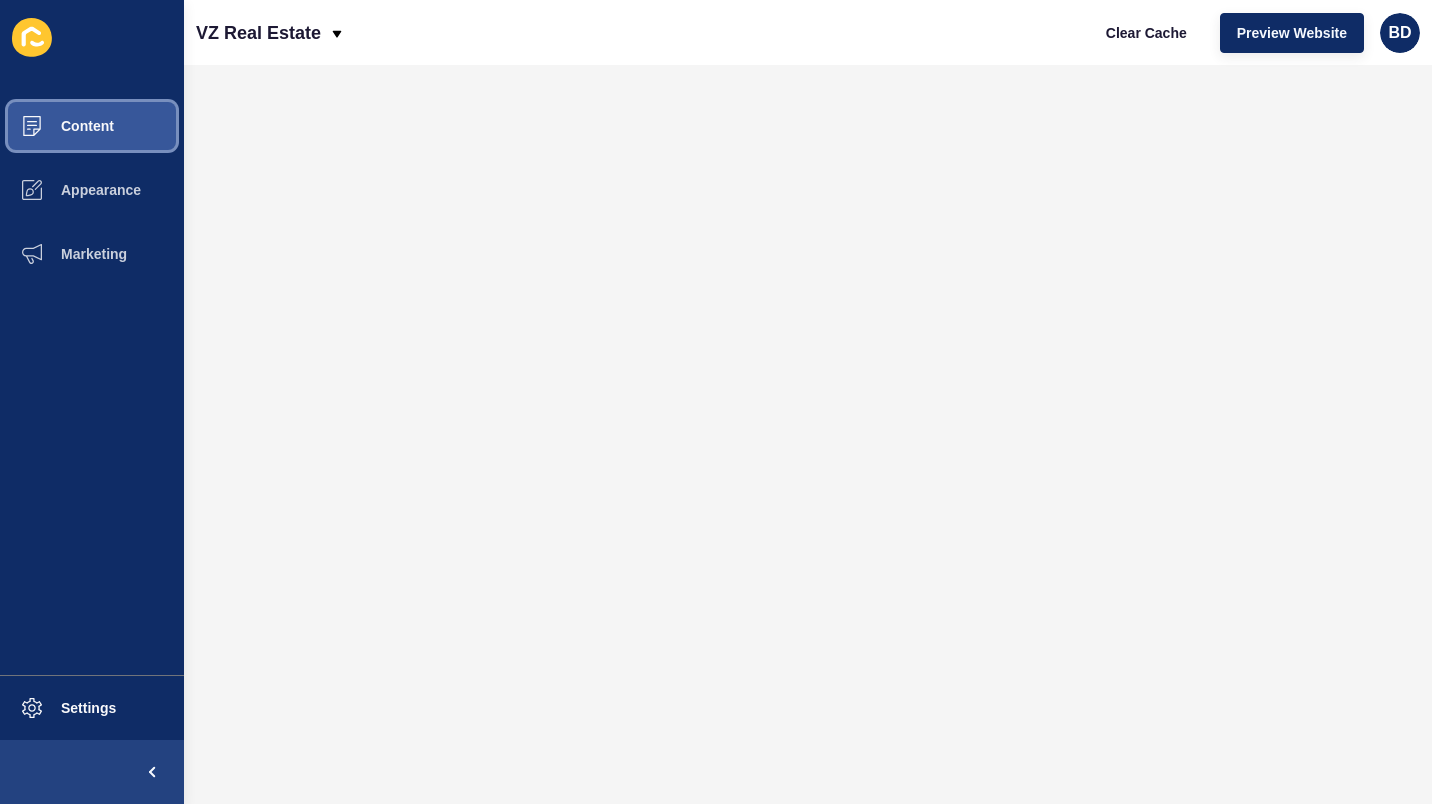 click on "Content" at bounding box center [92, 126] 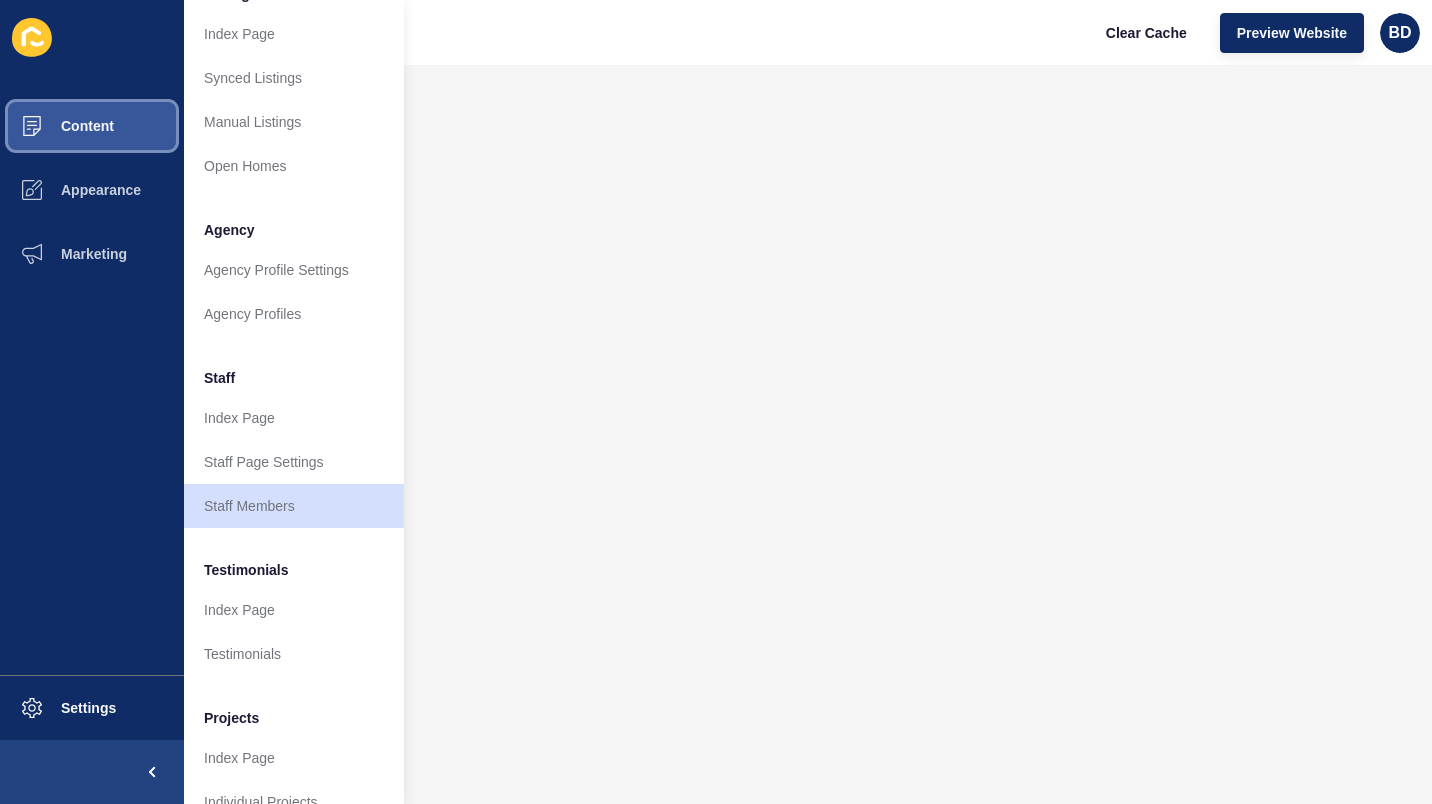 scroll, scrollTop: 383, scrollLeft: 0, axis: vertical 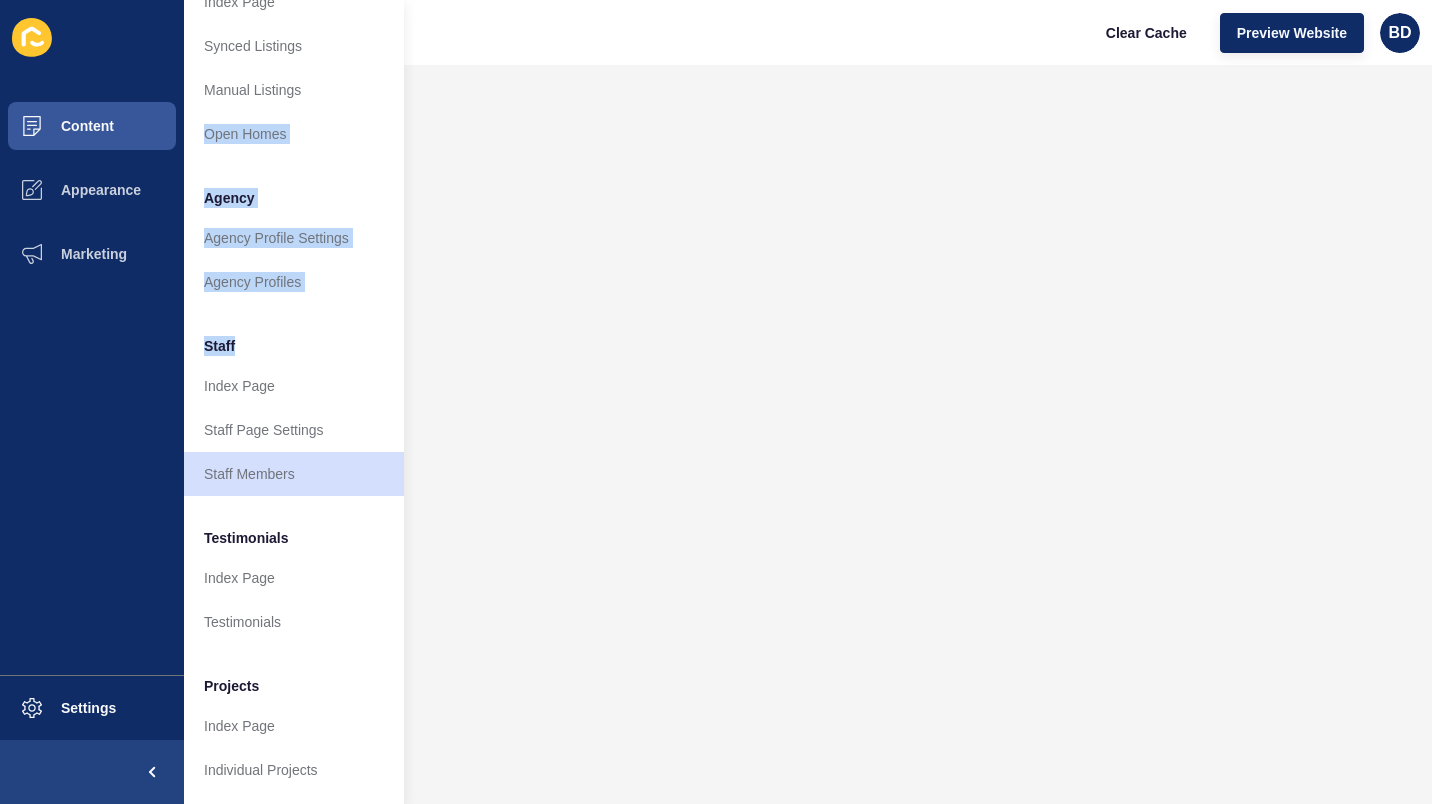 drag, startPoint x: 388, startPoint y: 324, endPoint x: 393, endPoint y: 73, distance: 251.04979 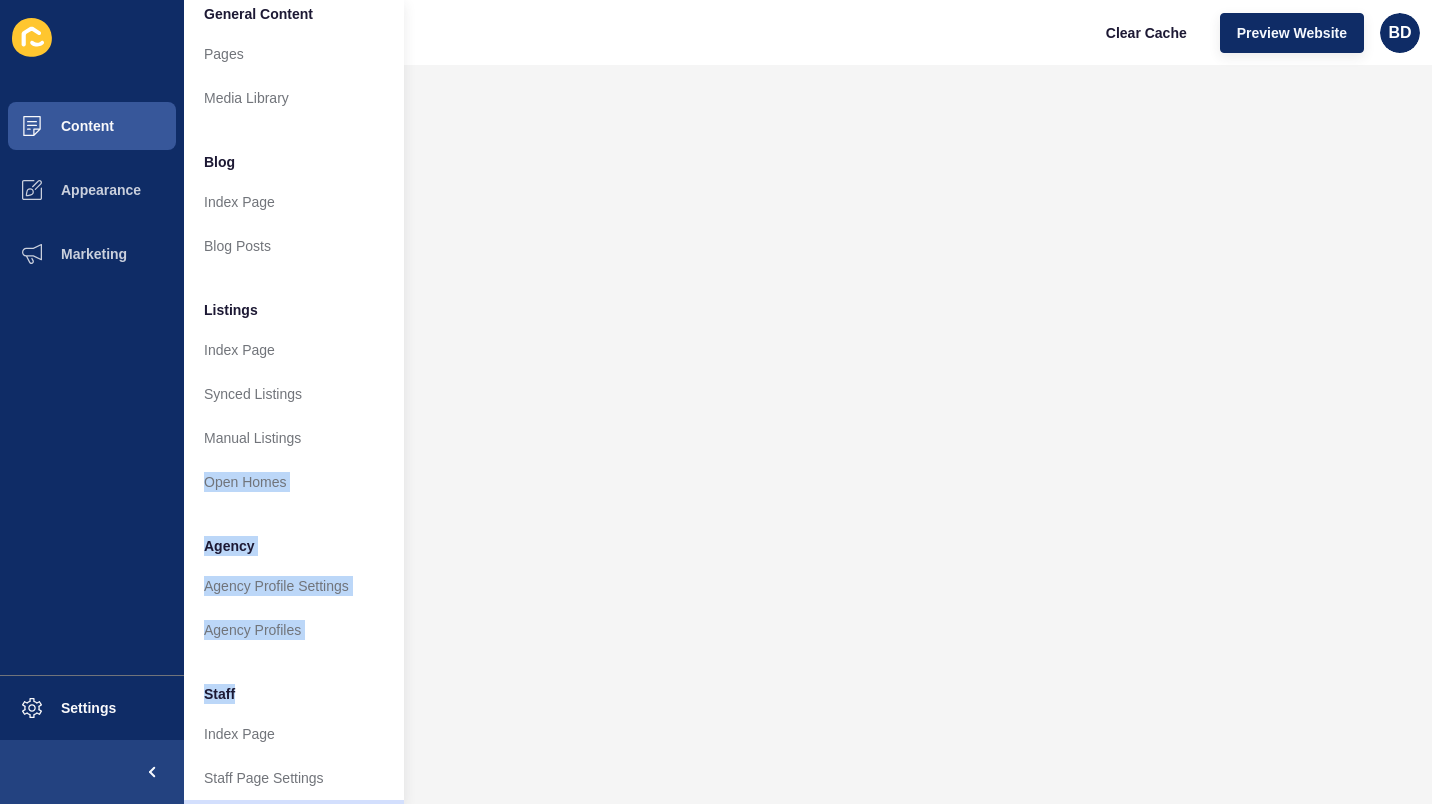 scroll, scrollTop: 0, scrollLeft: 15, axis: horizontal 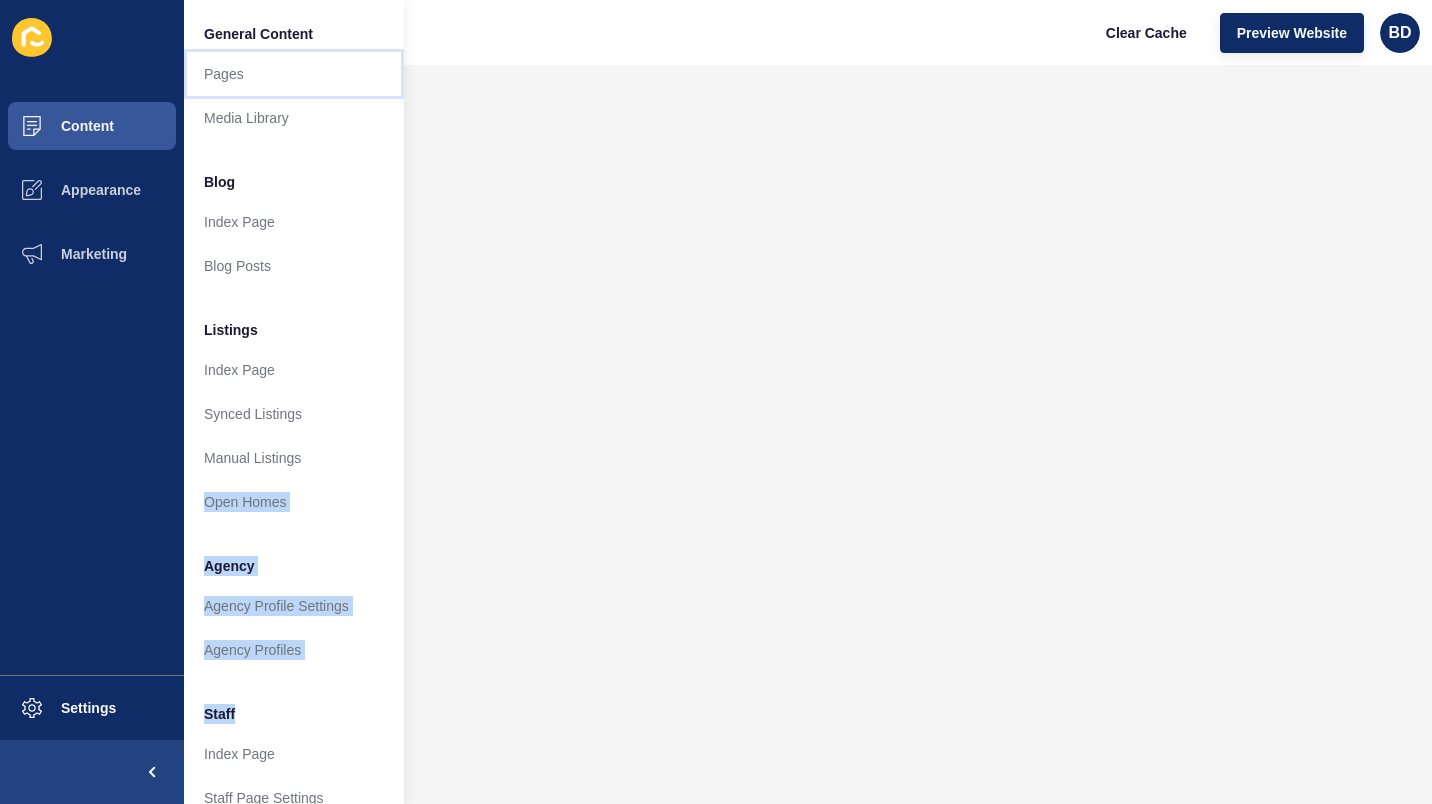 click on "Pages" at bounding box center (294, 74) 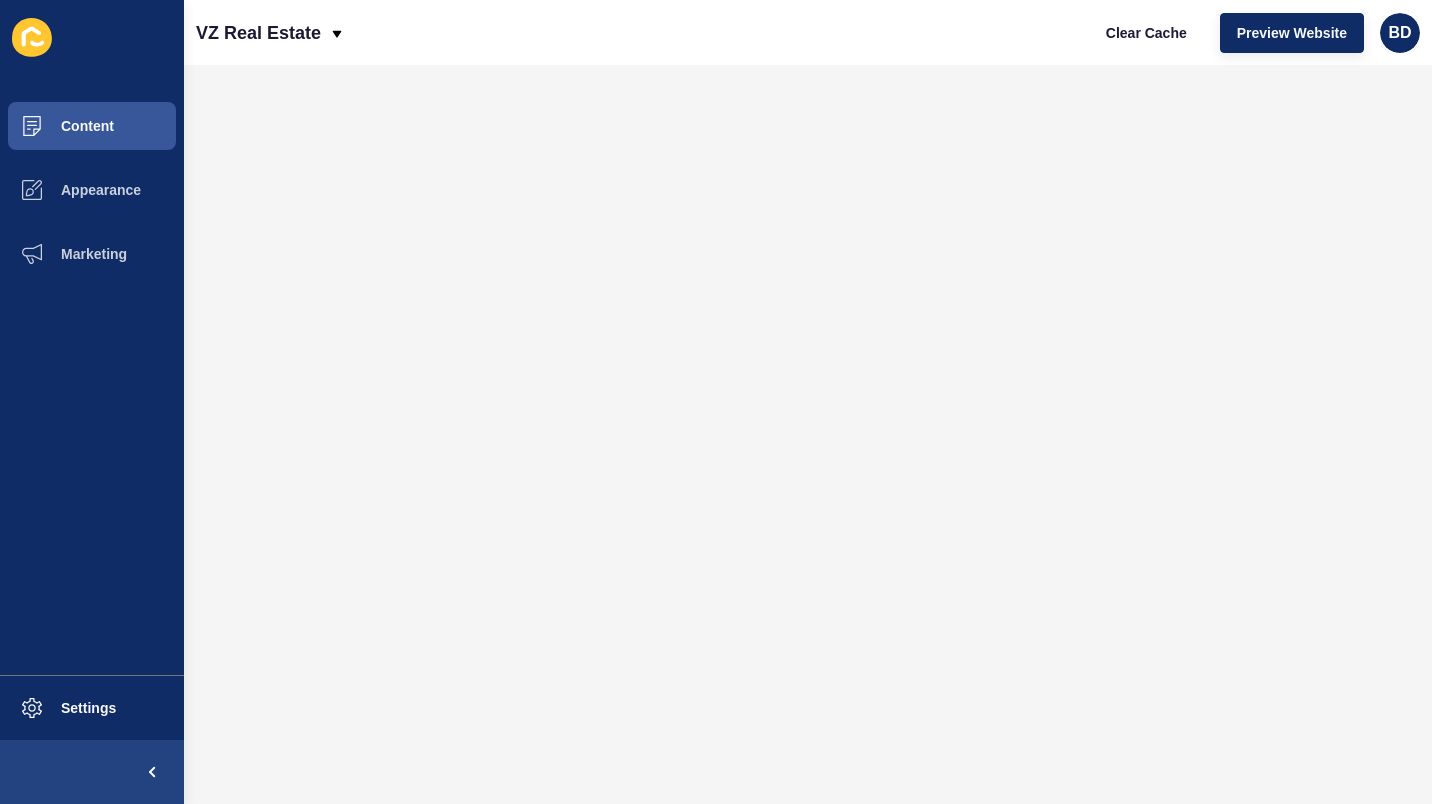 scroll, scrollTop: 0, scrollLeft: 0, axis: both 